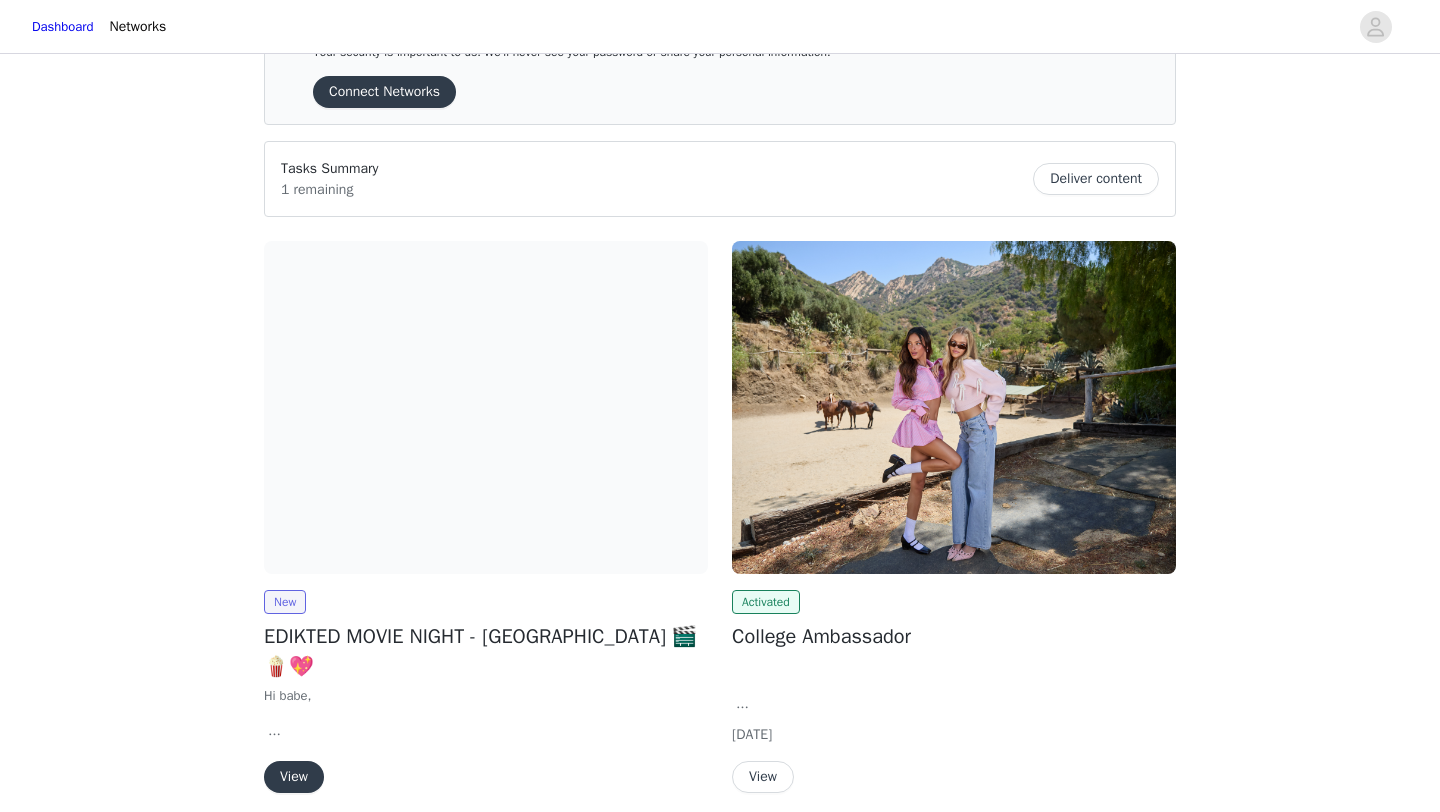 scroll, scrollTop: 157, scrollLeft: 0, axis: vertical 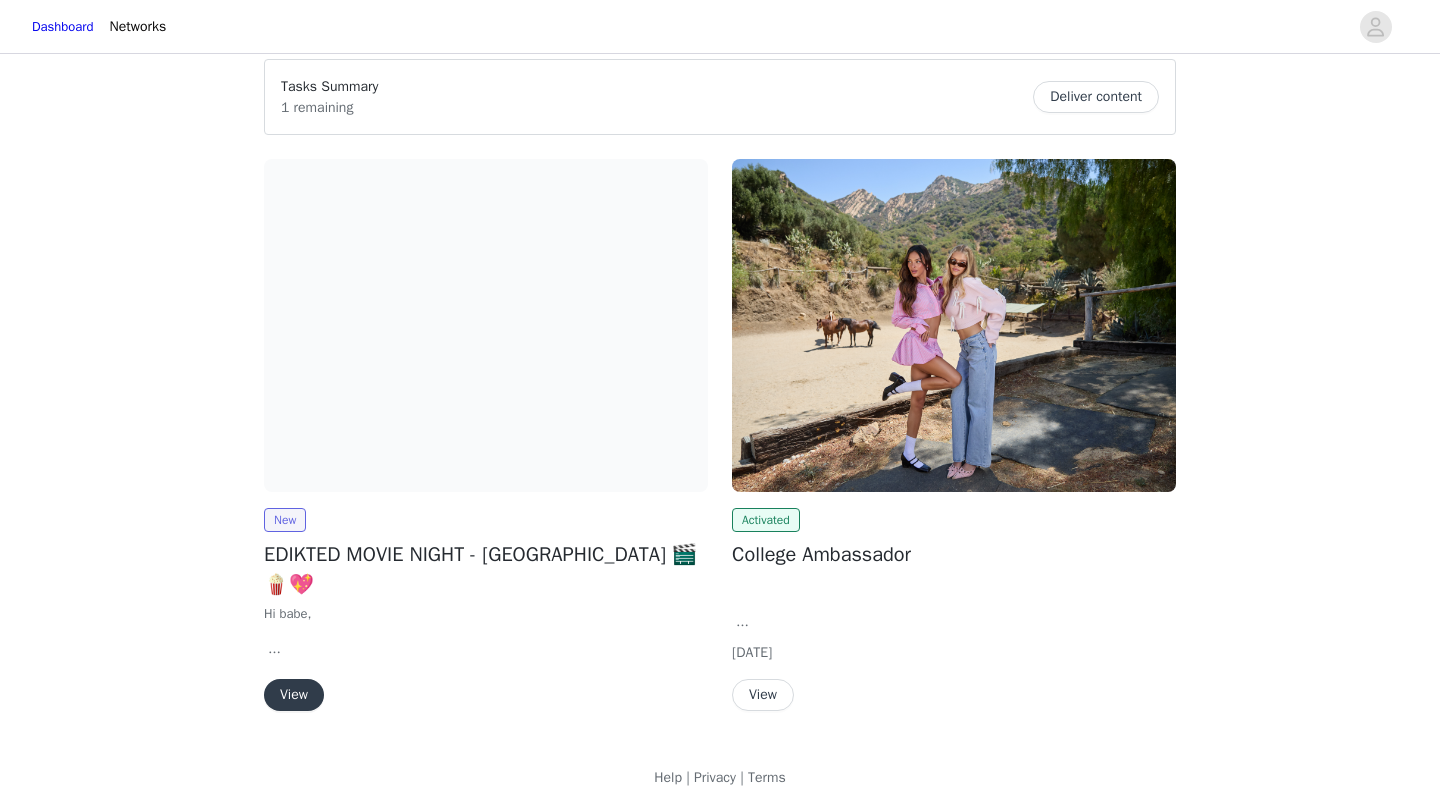 click on "View" at bounding box center [294, 695] 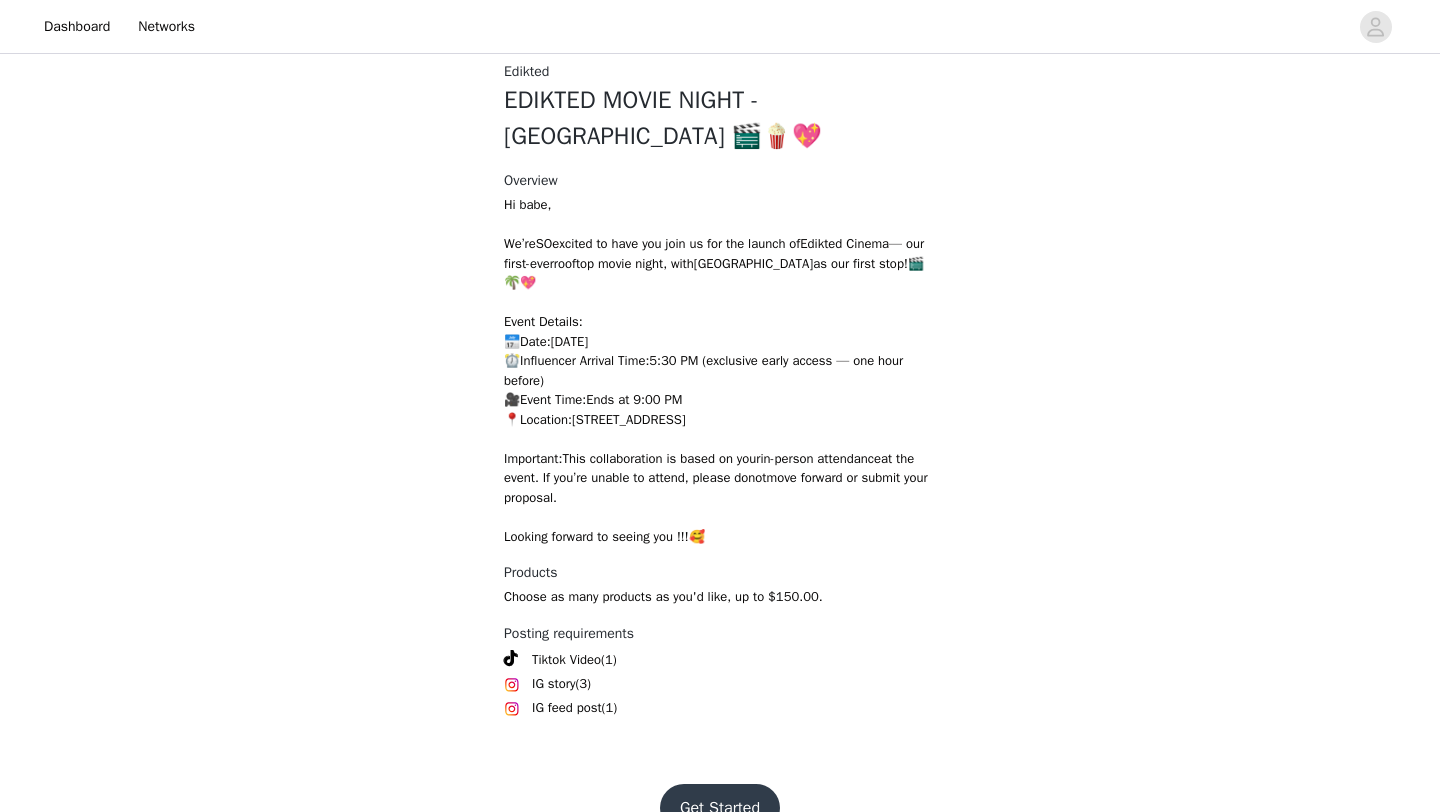 scroll, scrollTop: 60, scrollLeft: 0, axis: vertical 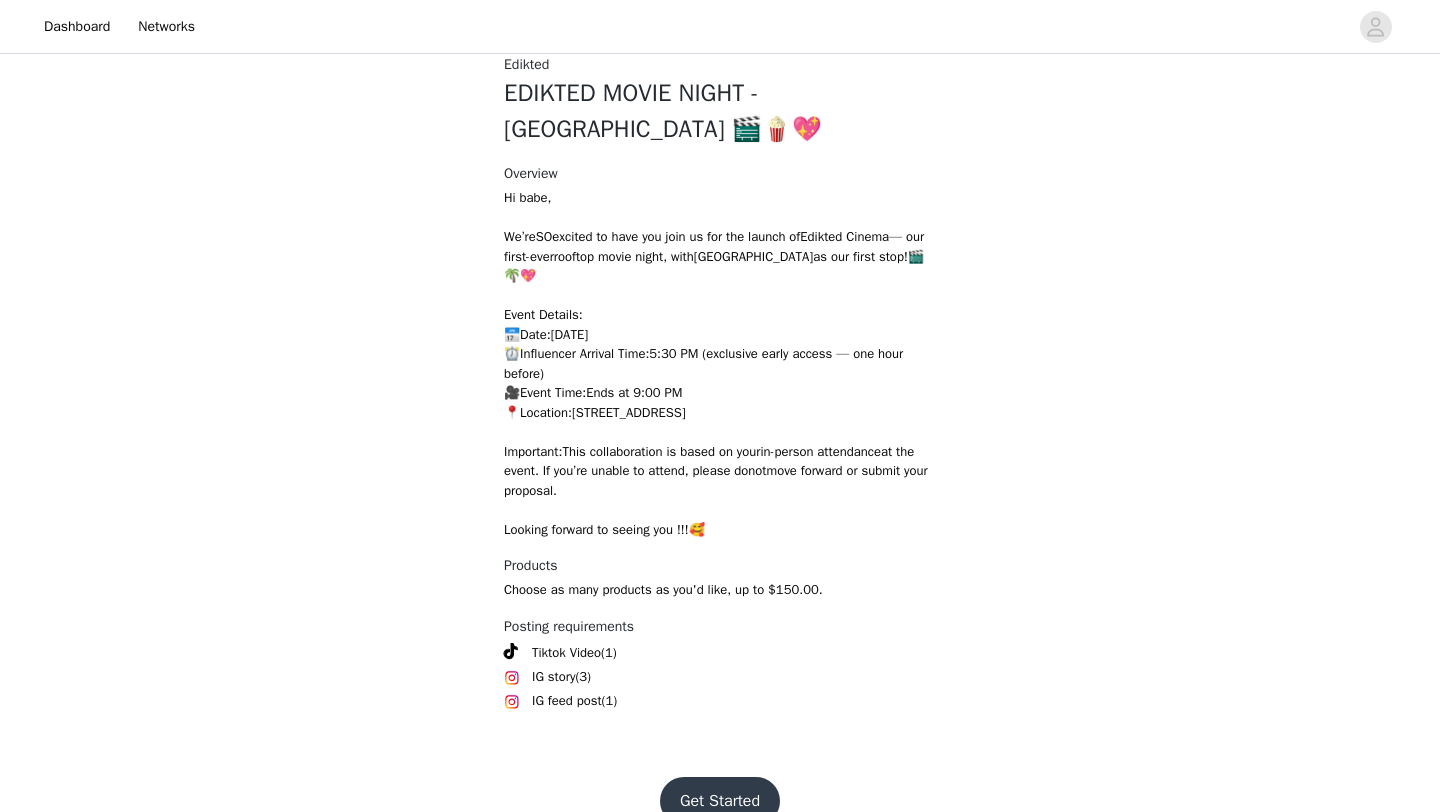 click on "Get Started" at bounding box center (720, 801) 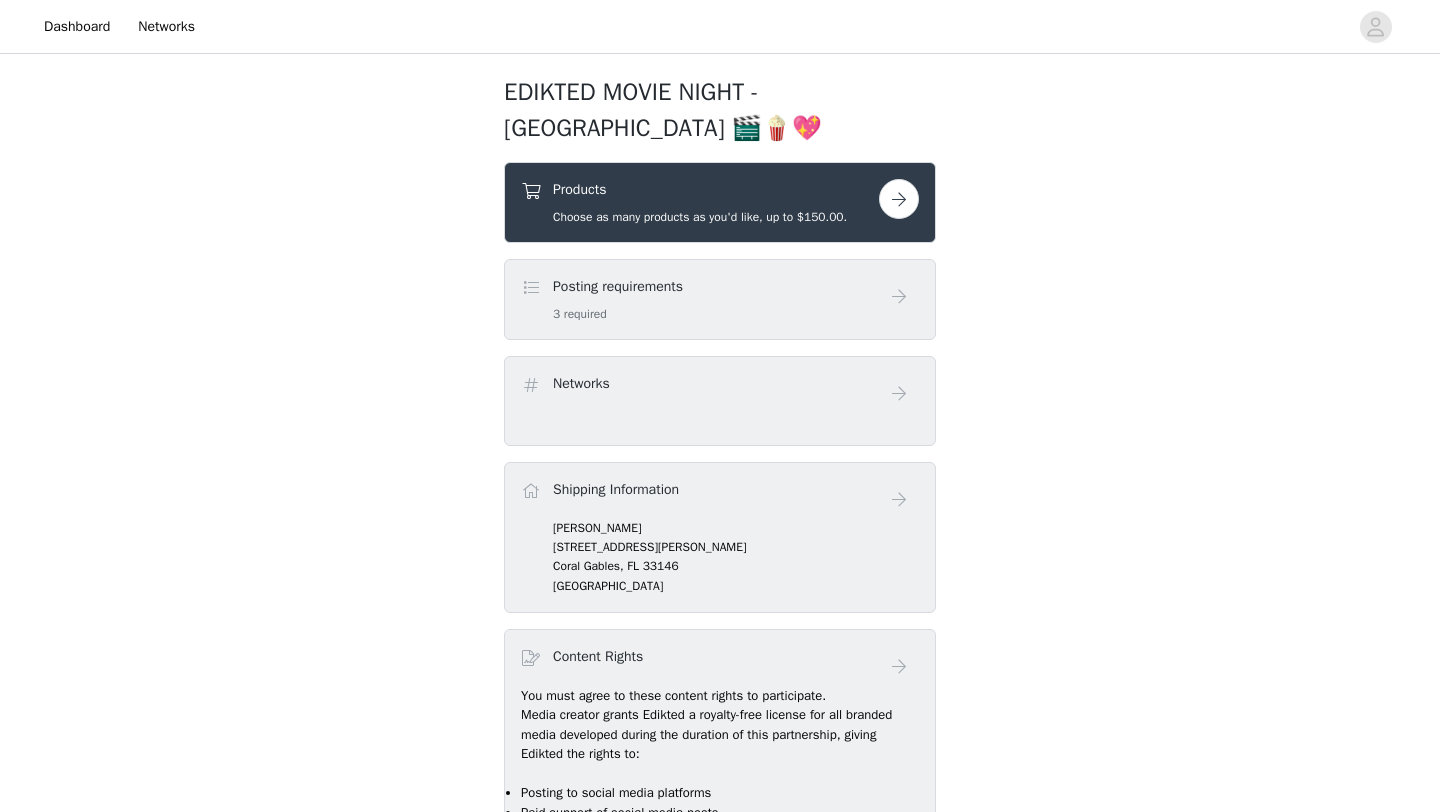 click at bounding box center [899, 199] 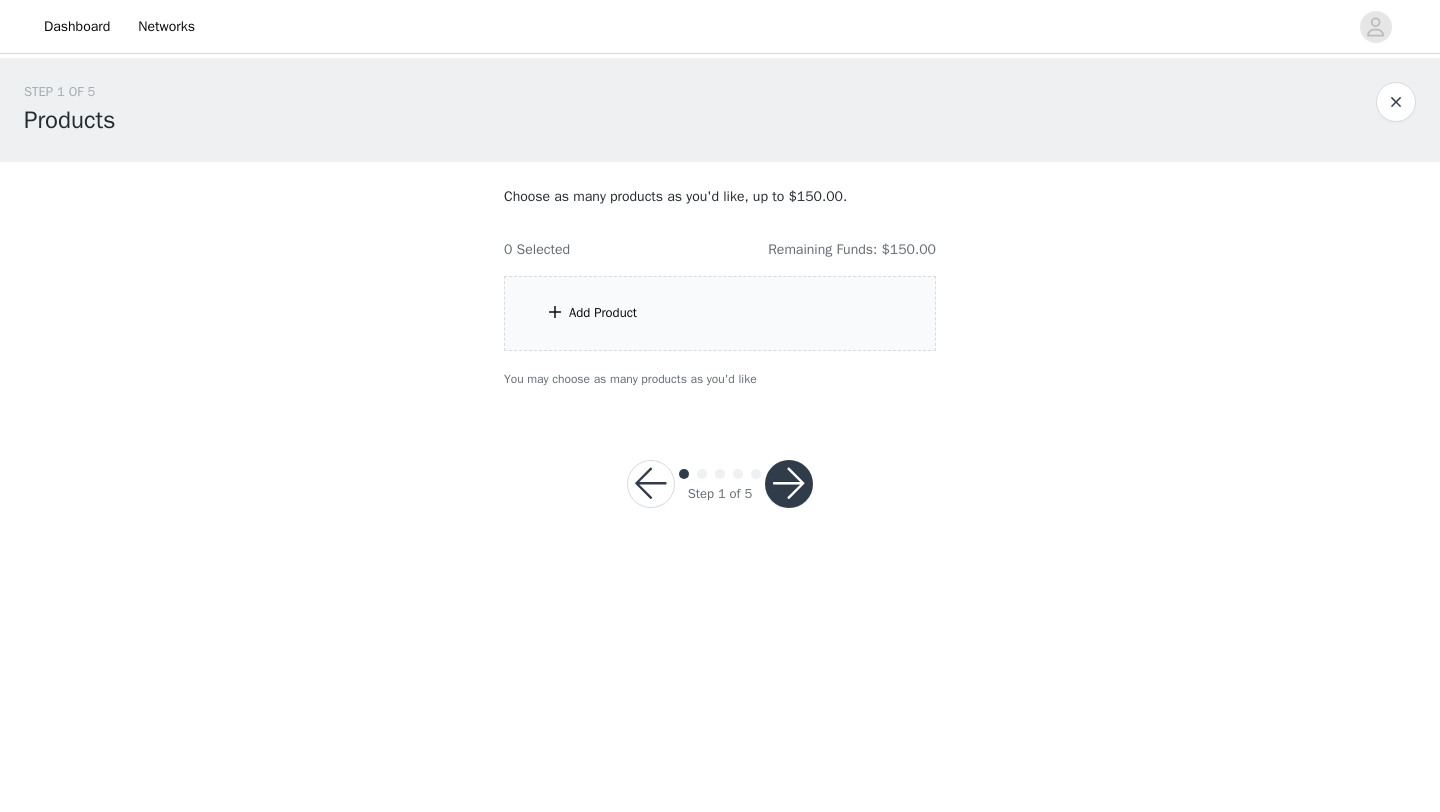 click on "Add Product" at bounding box center [720, 313] 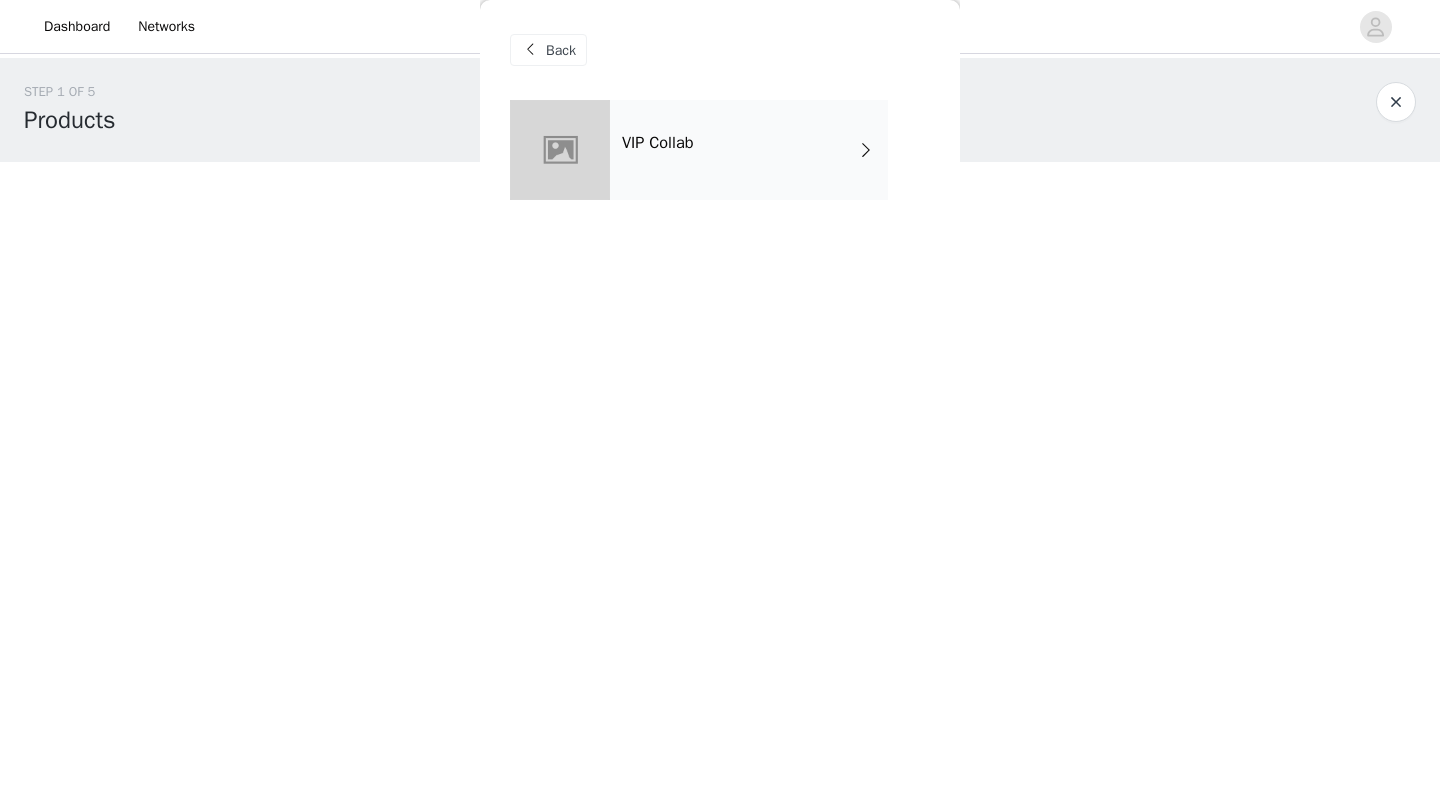 click on "VIP Collab" at bounding box center (749, 150) 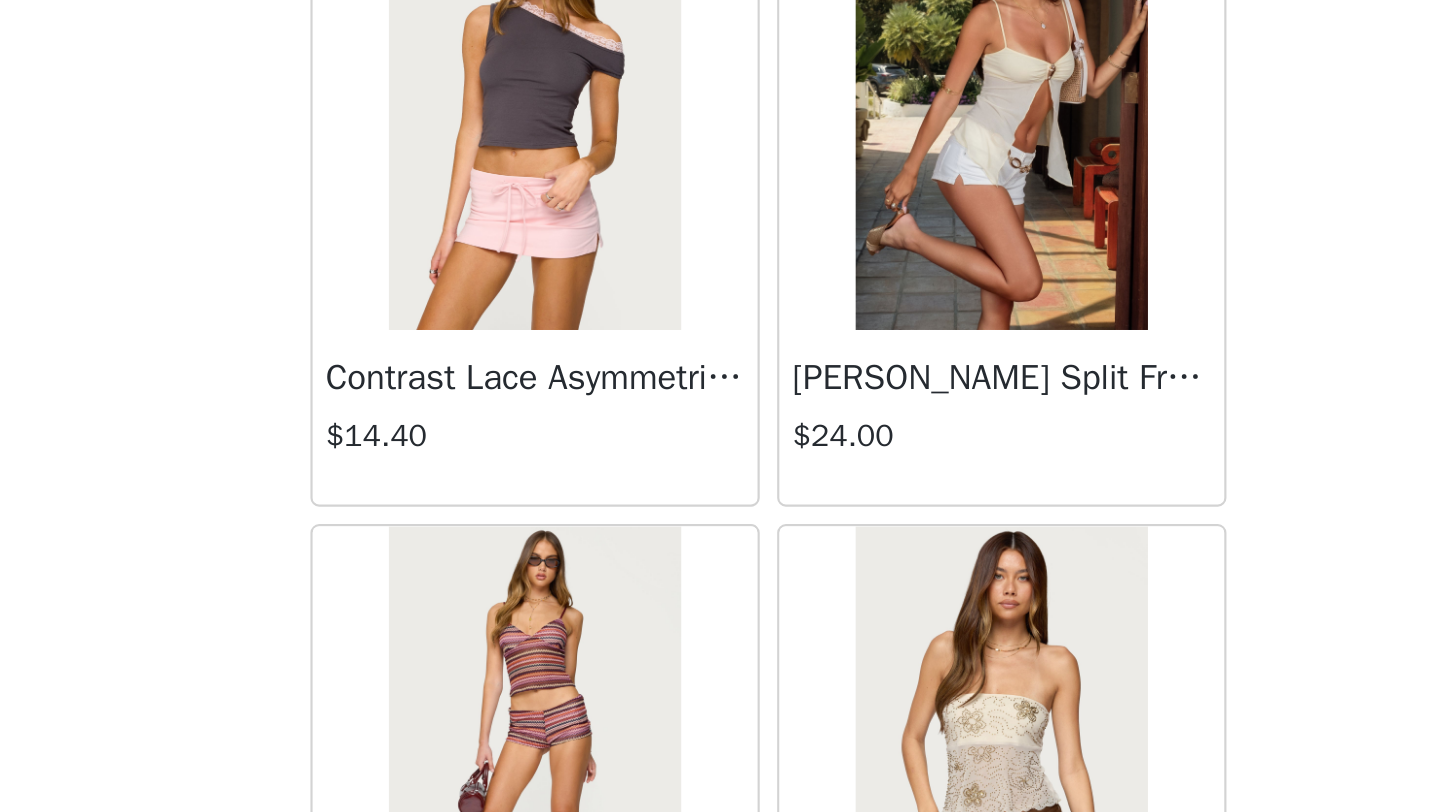 scroll, scrollTop: 0, scrollLeft: 0, axis: both 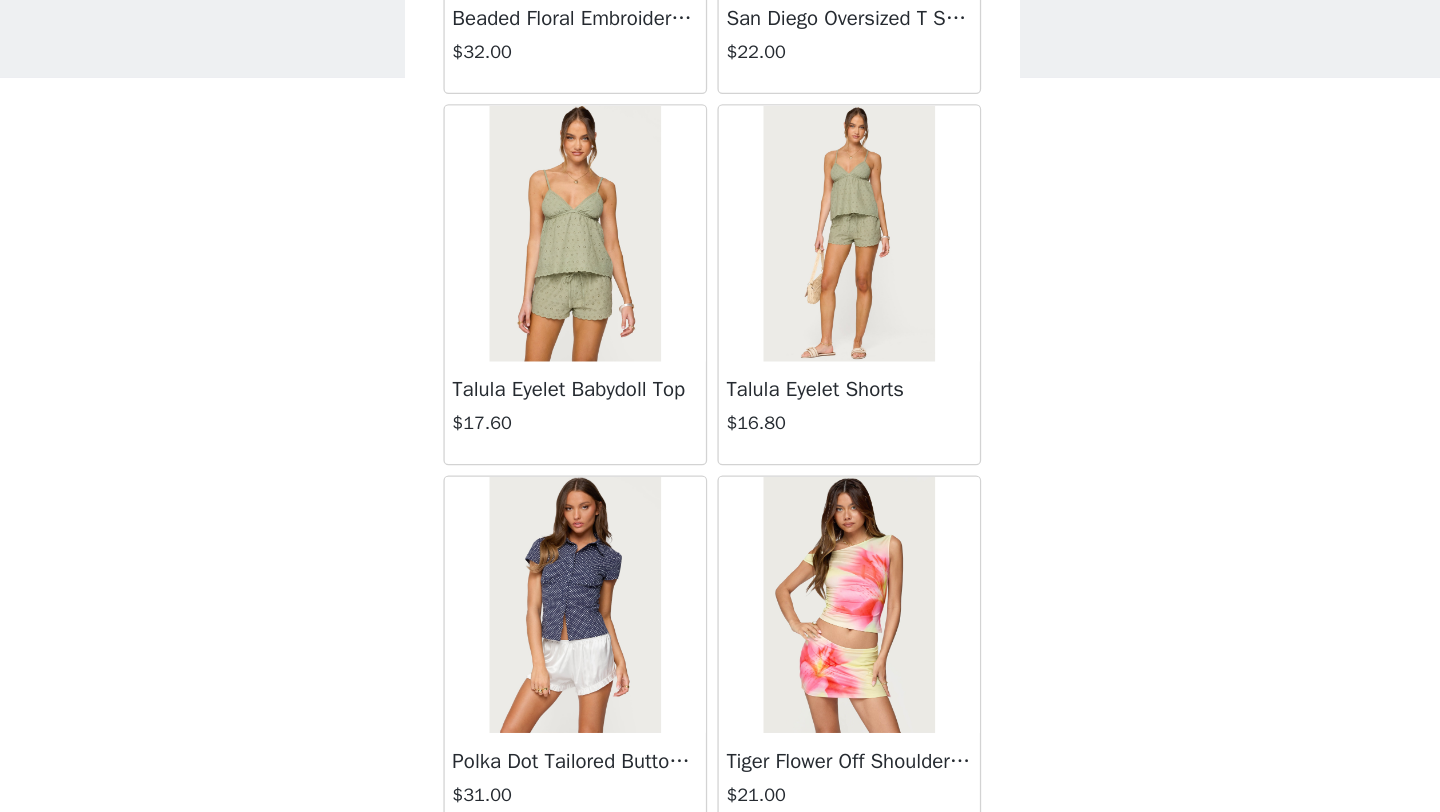 click at bounding box center (612, 284) 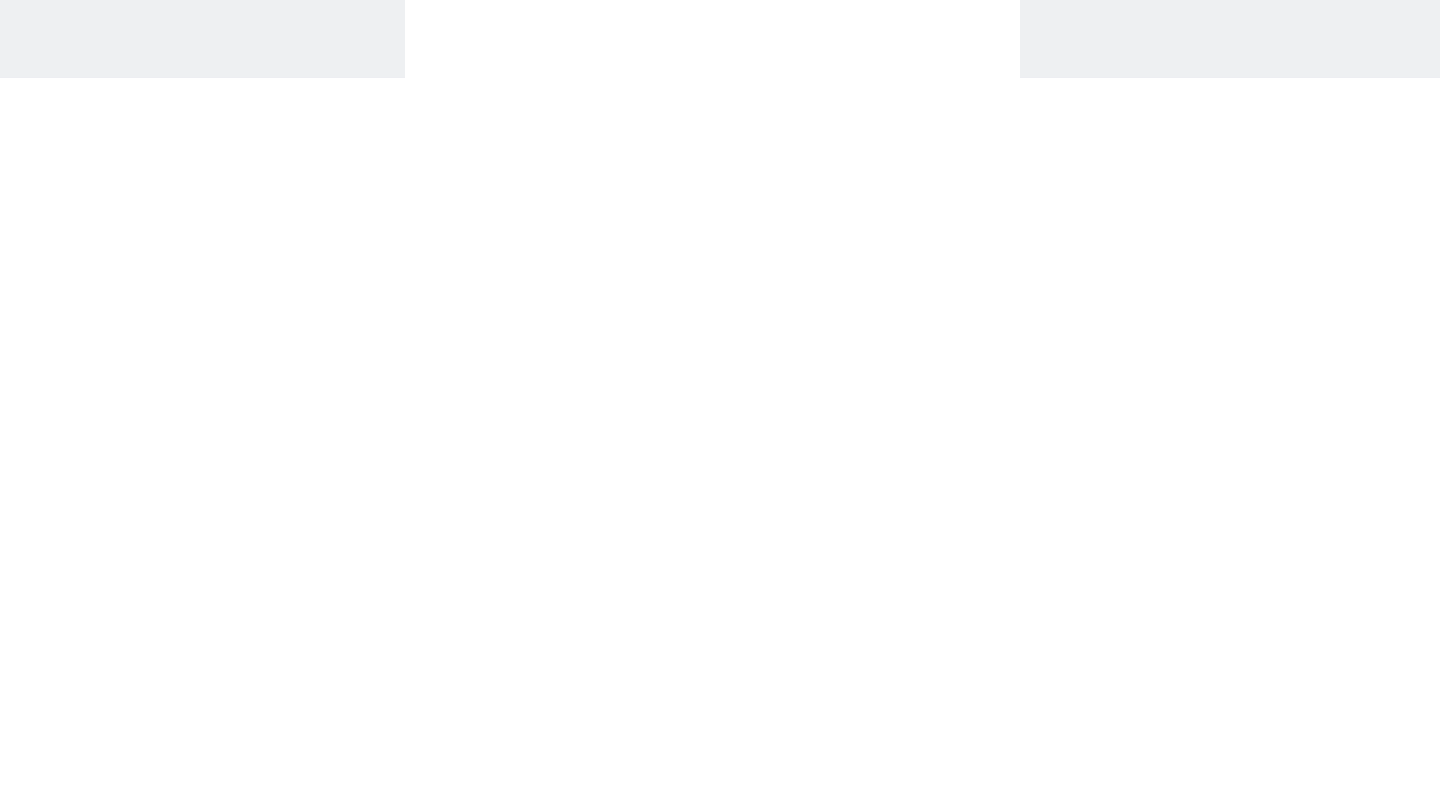 scroll, scrollTop: 0, scrollLeft: 0, axis: both 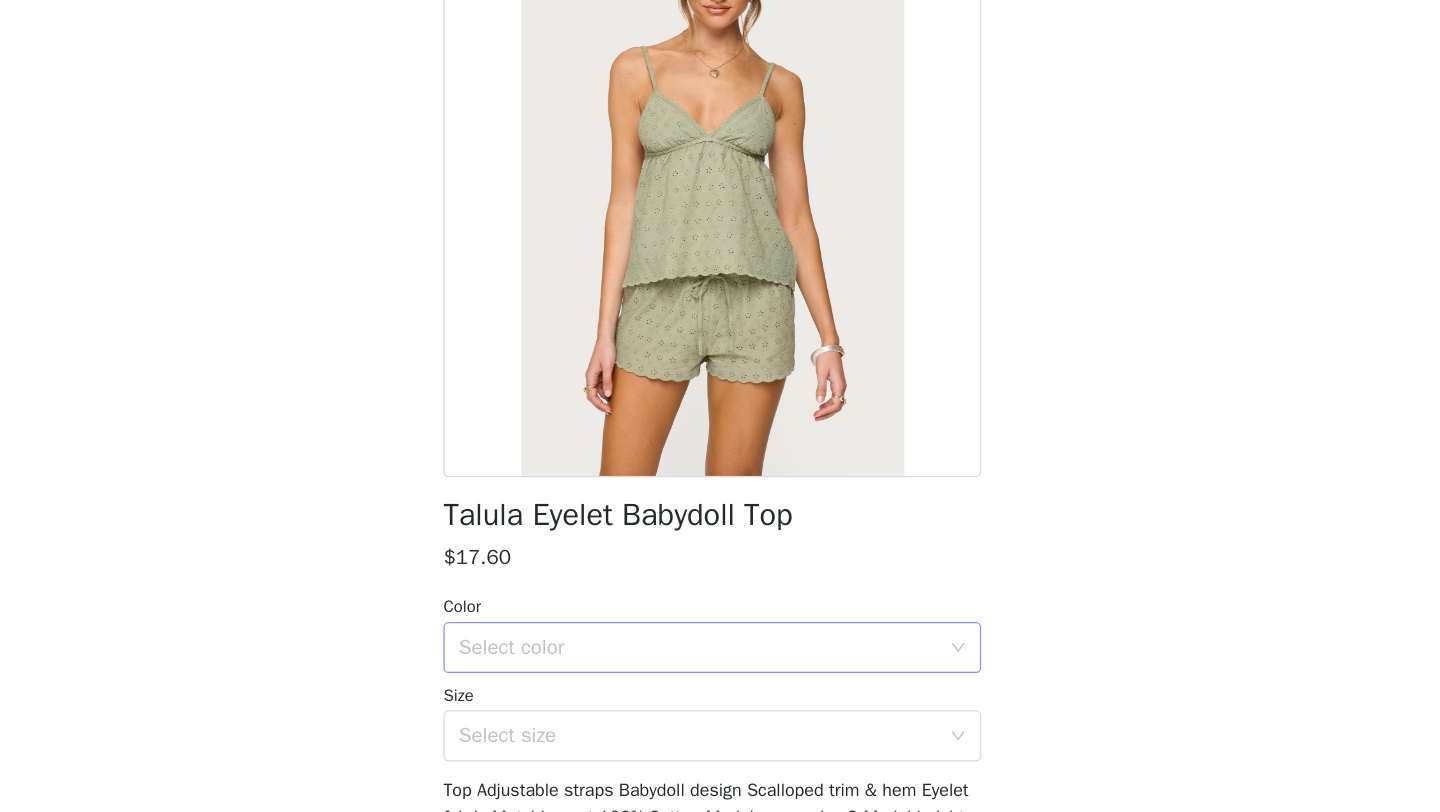 click on "Select color" at bounding box center [709, 683] 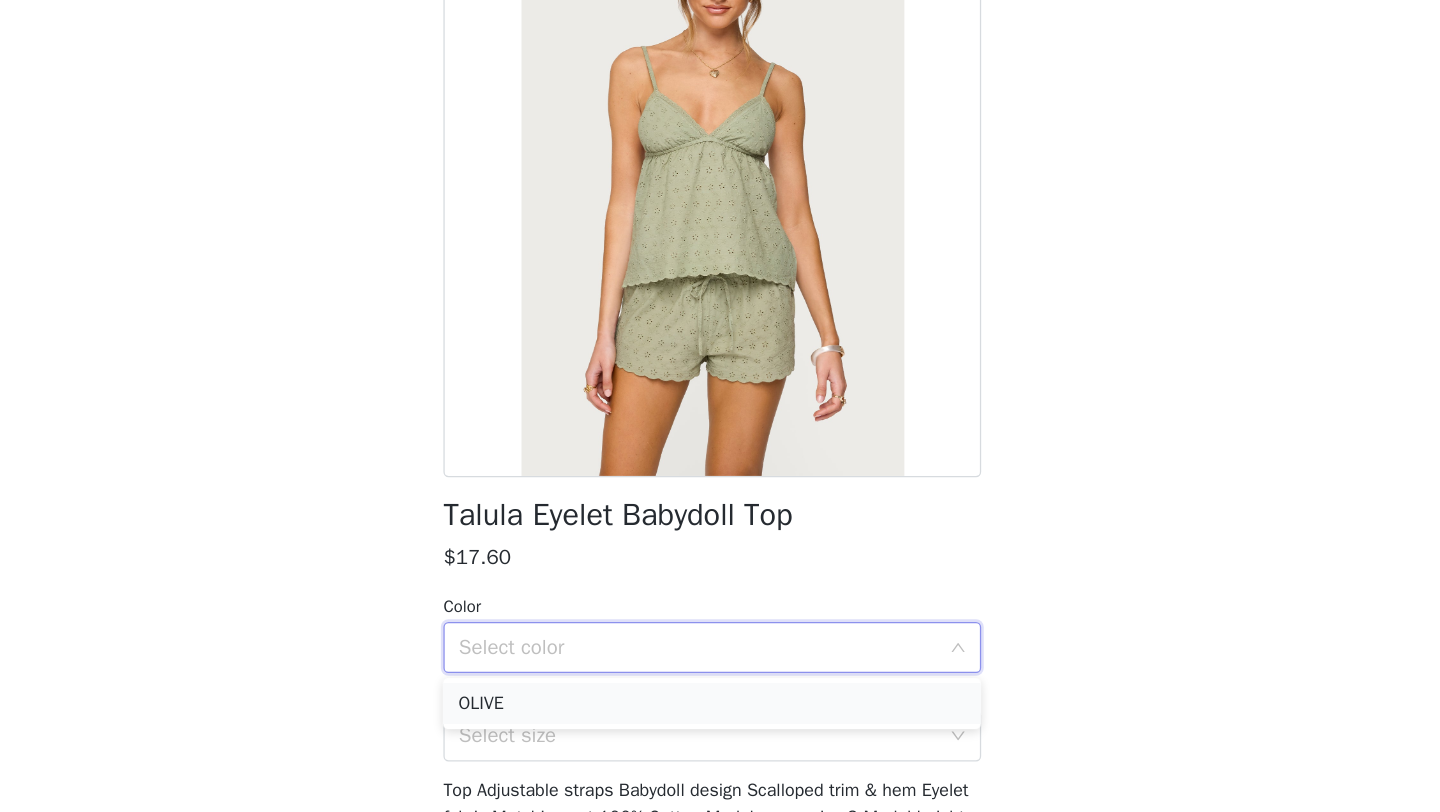 click on "OLIVE" at bounding box center [720, 727] 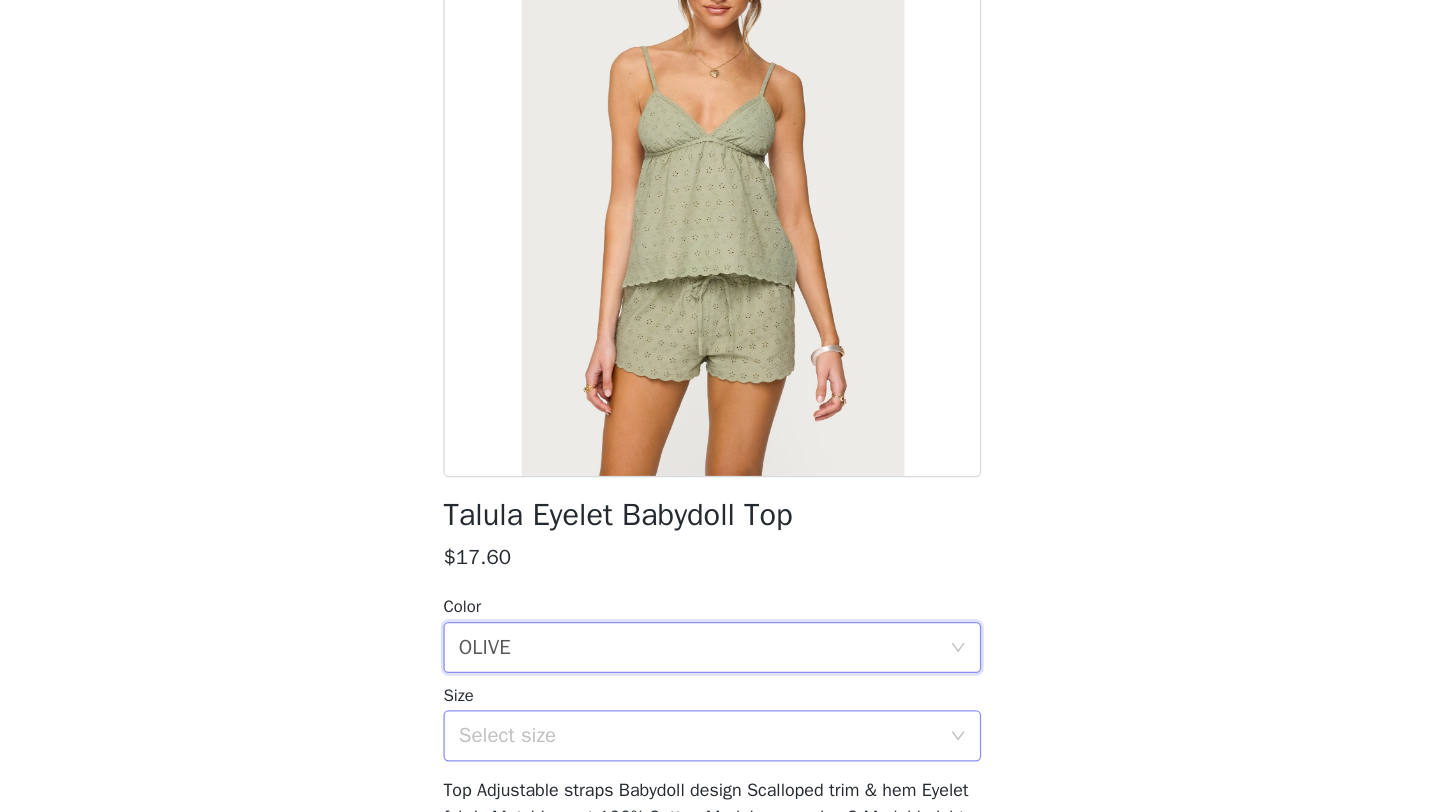 click on "Select size" at bounding box center (709, 752) 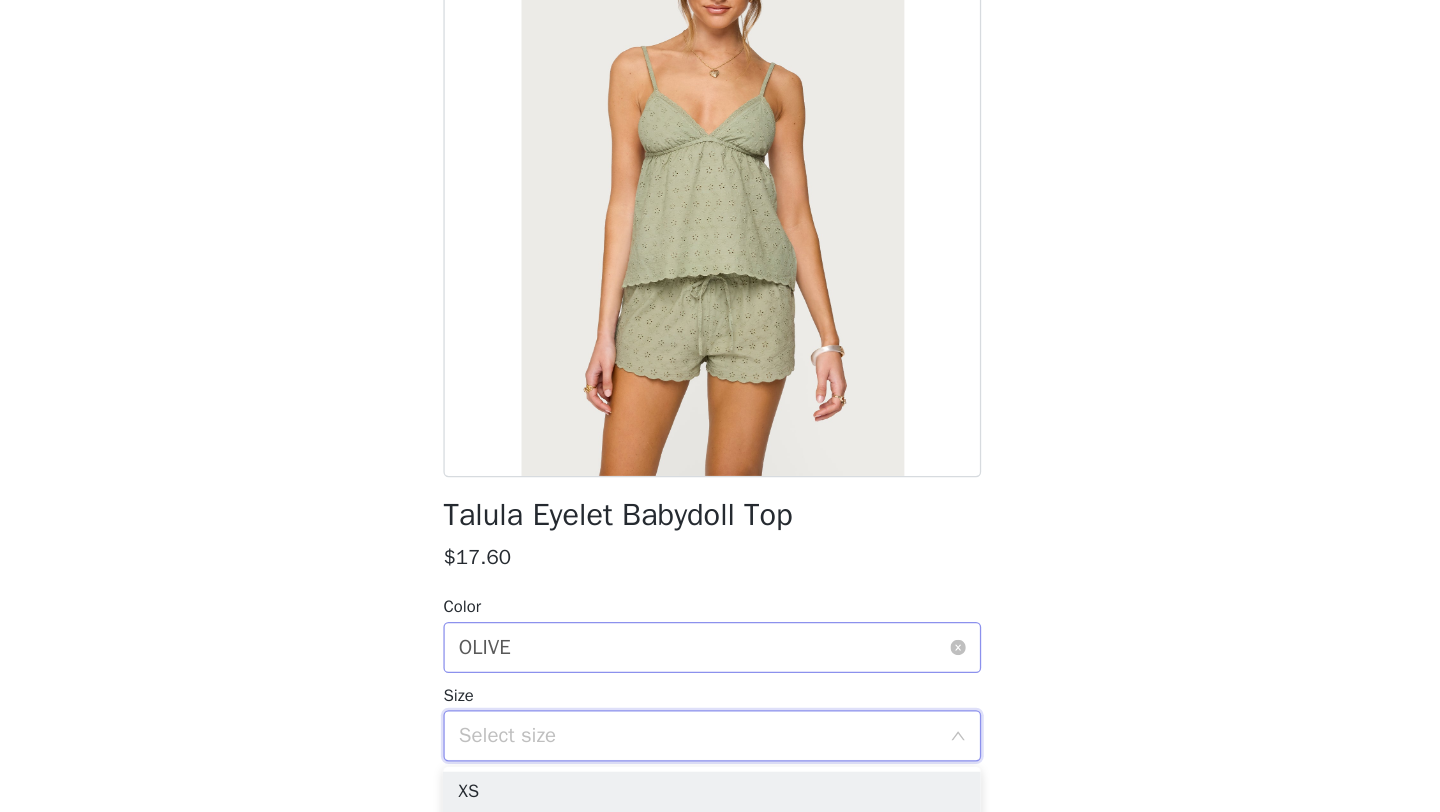 scroll, scrollTop: 132, scrollLeft: 0, axis: vertical 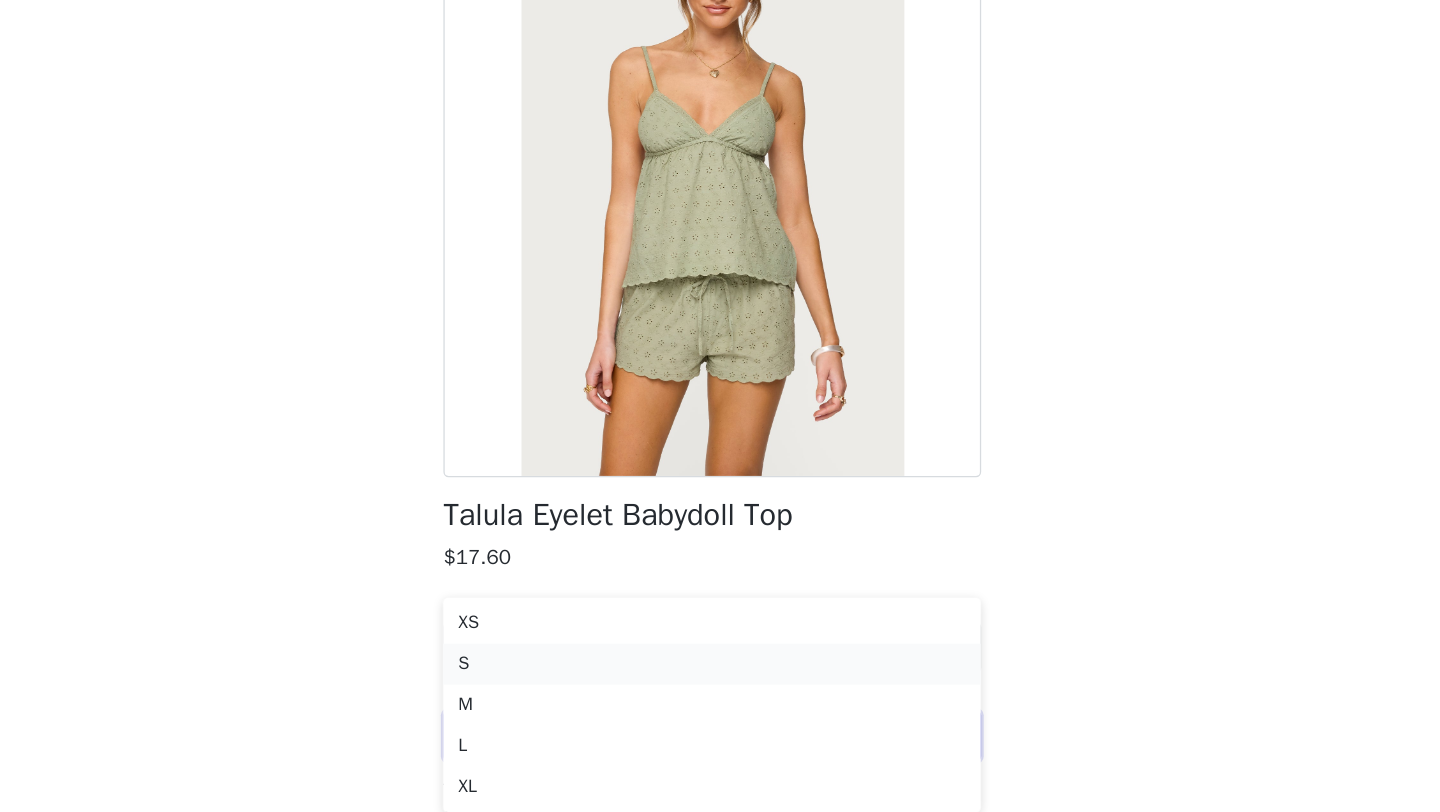 click on "S" at bounding box center (720, 696) 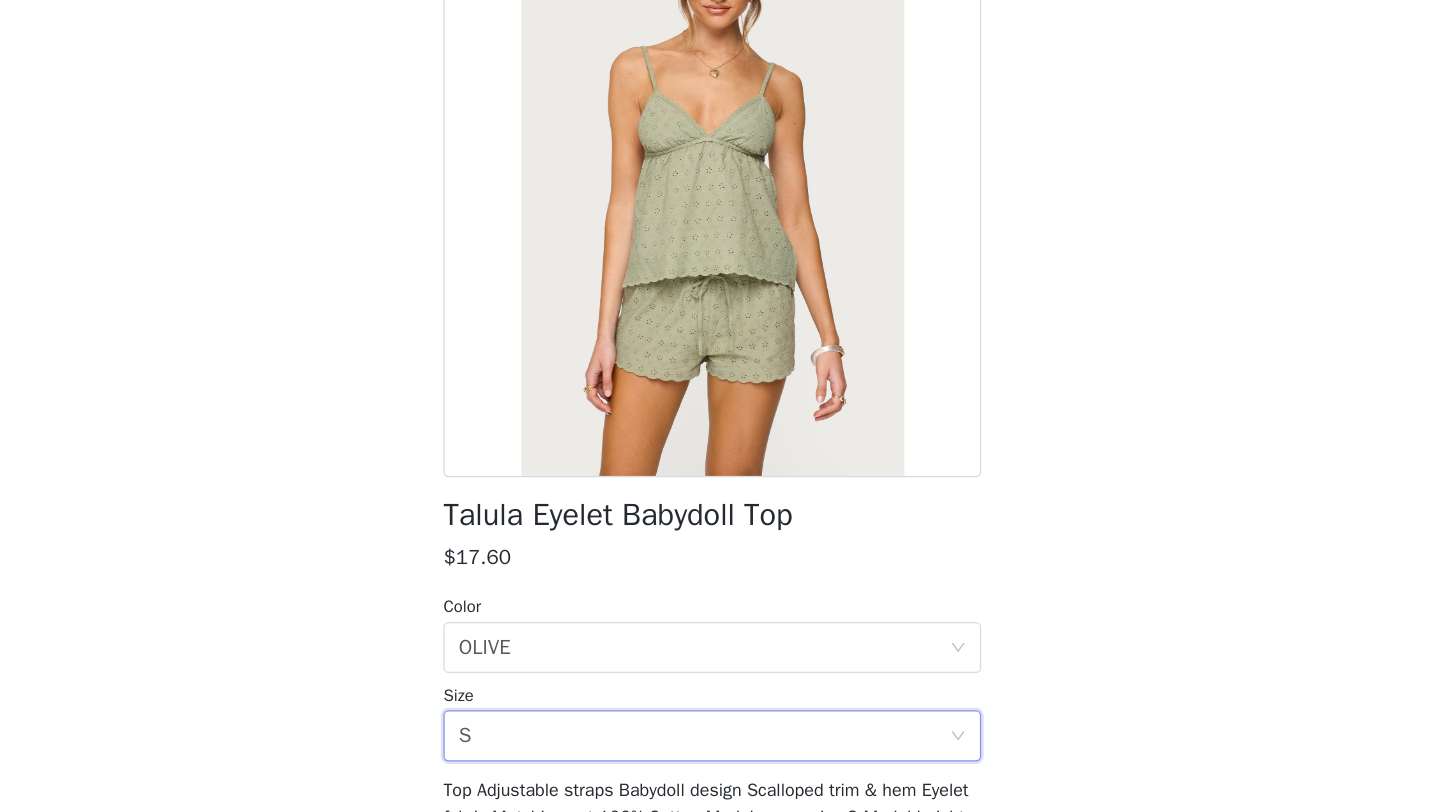 scroll, scrollTop: 0, scrollLeft: 0, axis: both 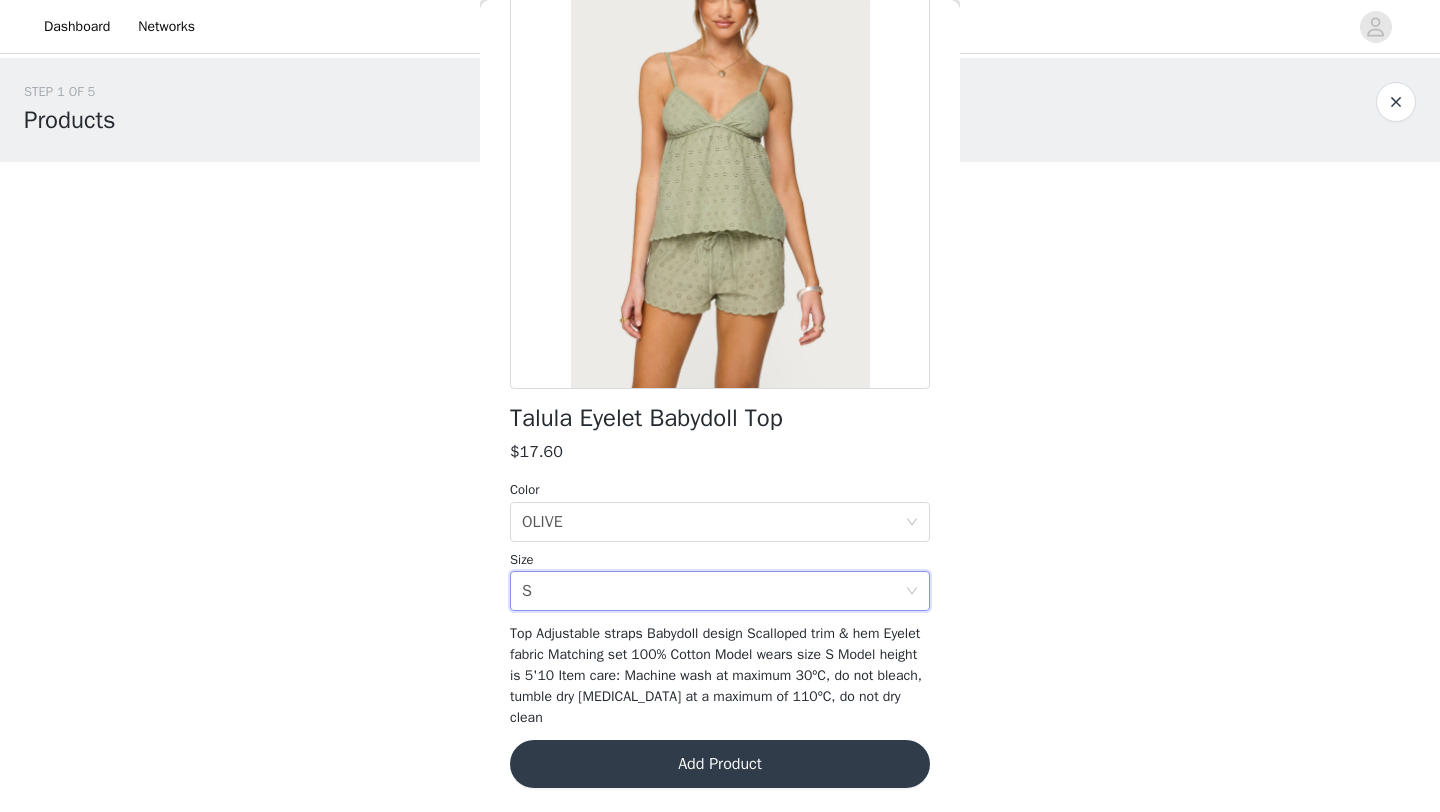 click on "Add Product" at bounding box center (720, 764) 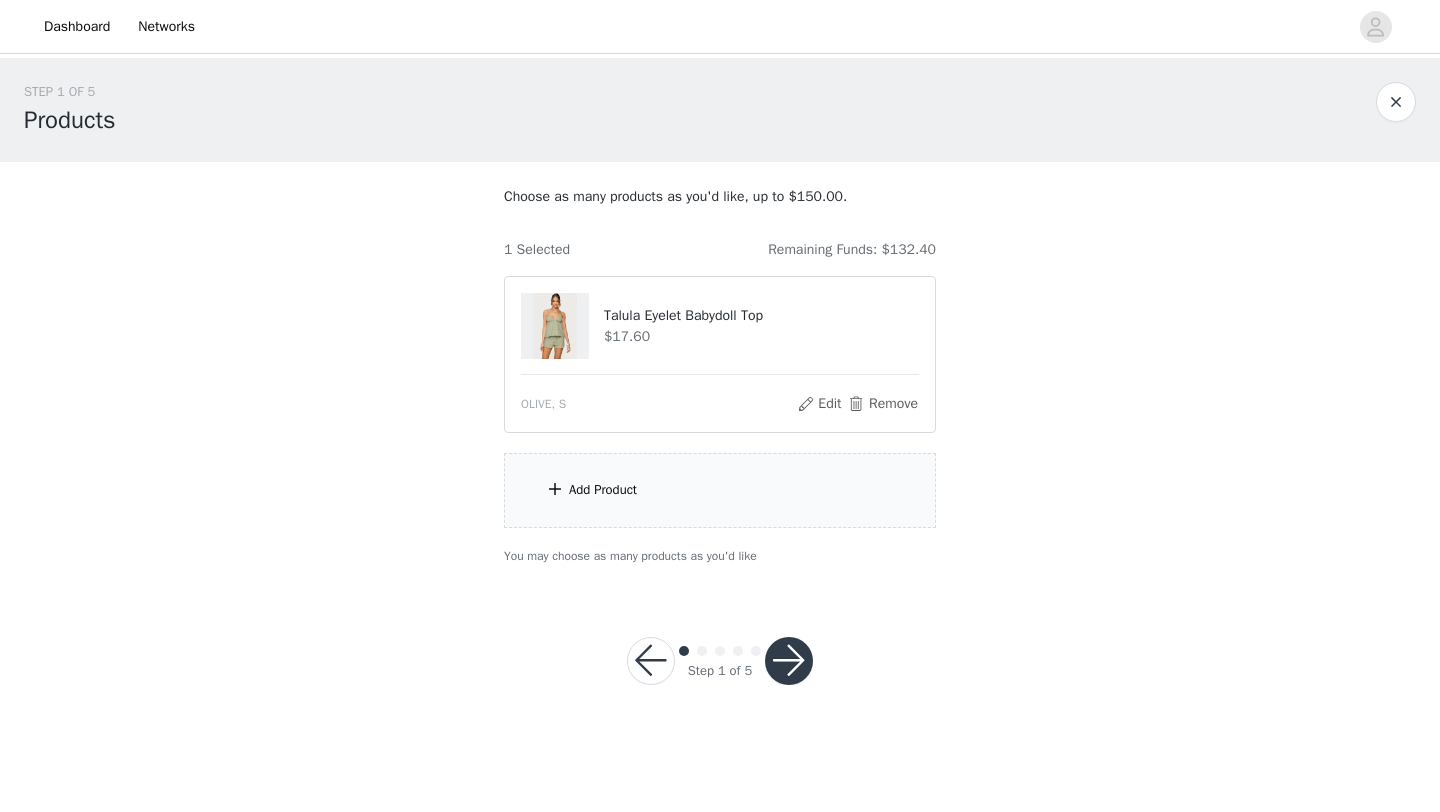 click at bounding box center [555, 489] 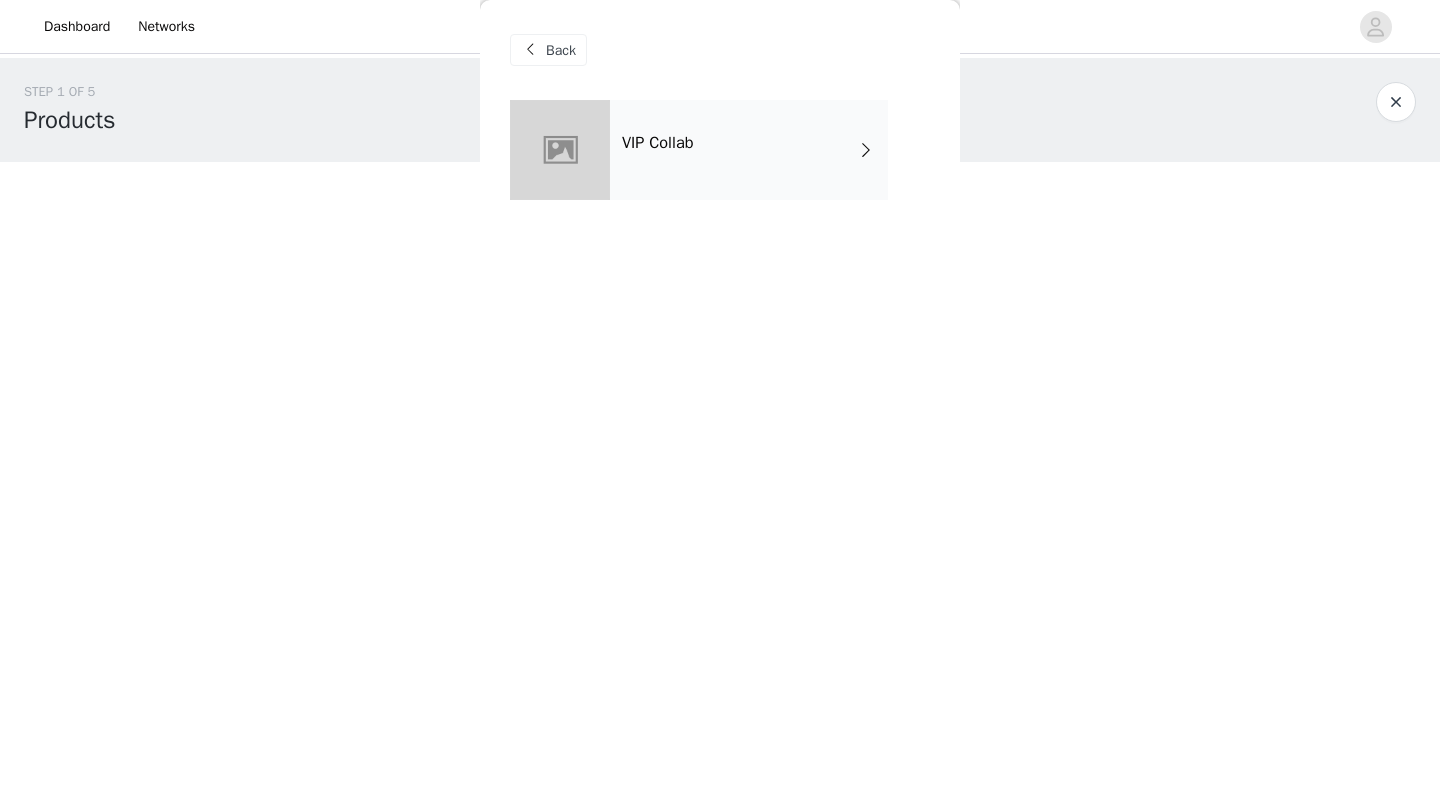 click on "VIP Collab" at bounding box center (749, 150) 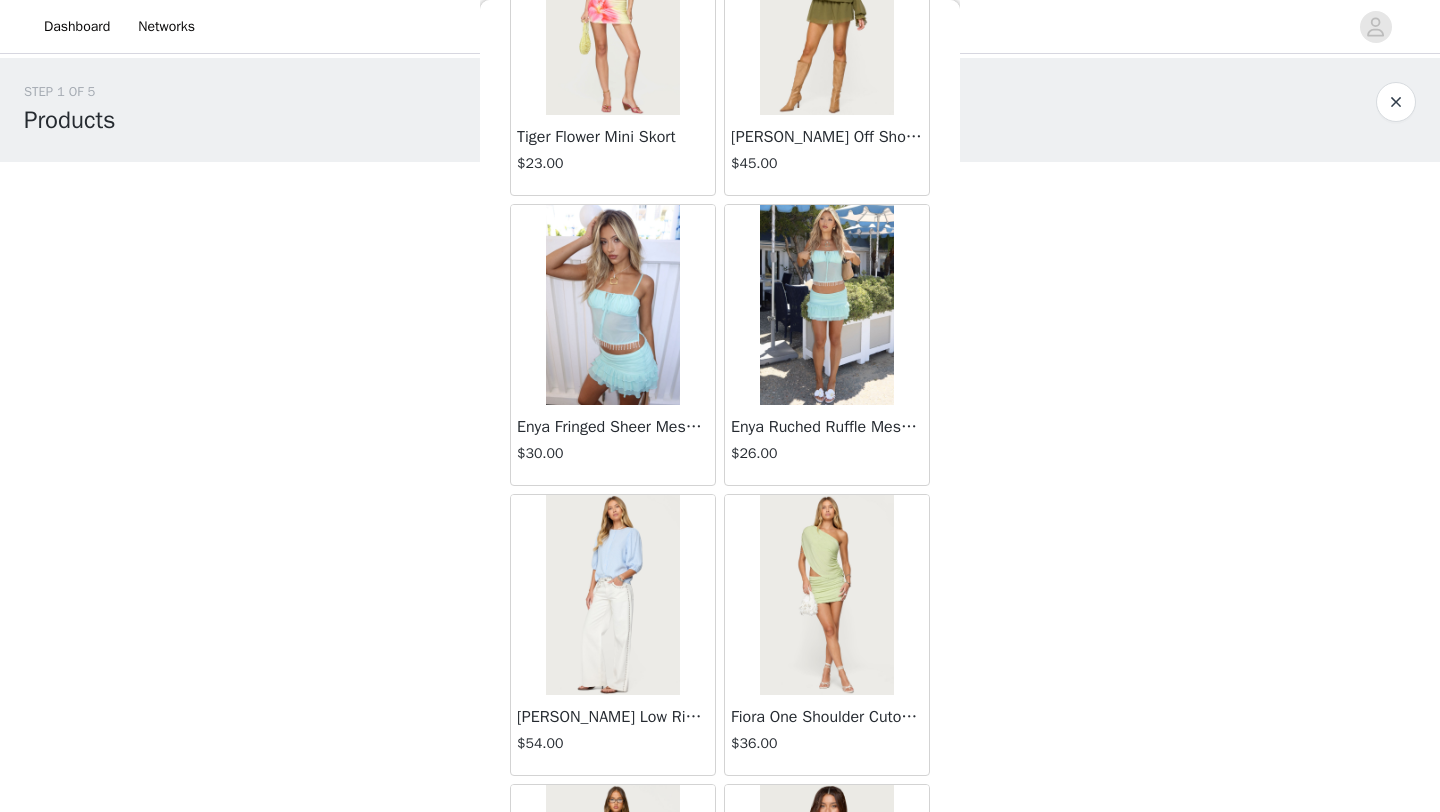 scroll, scrollTop: 2248, scrollLeft: 0, axis: vertical 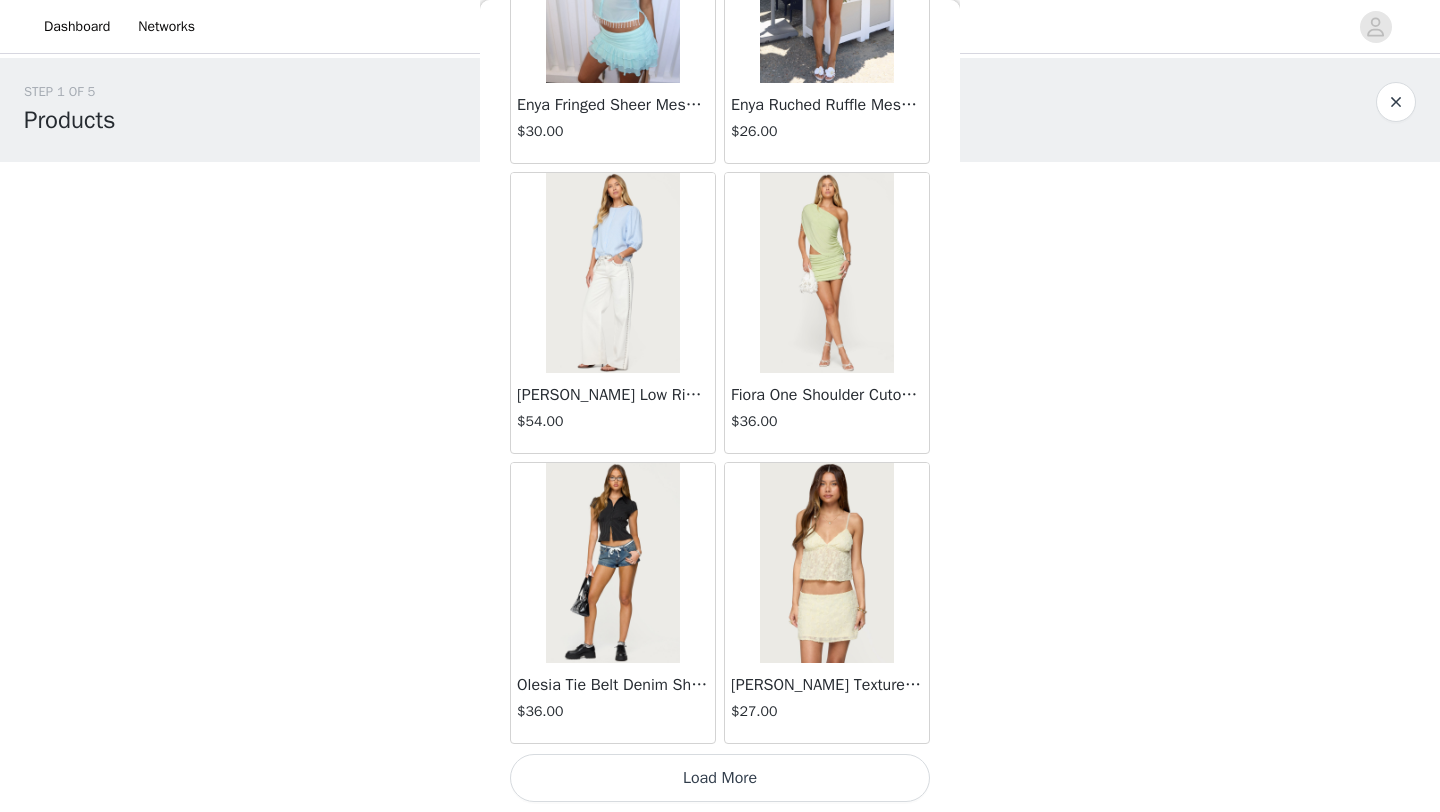 click on "Load More" at bounding box center (720, 778) 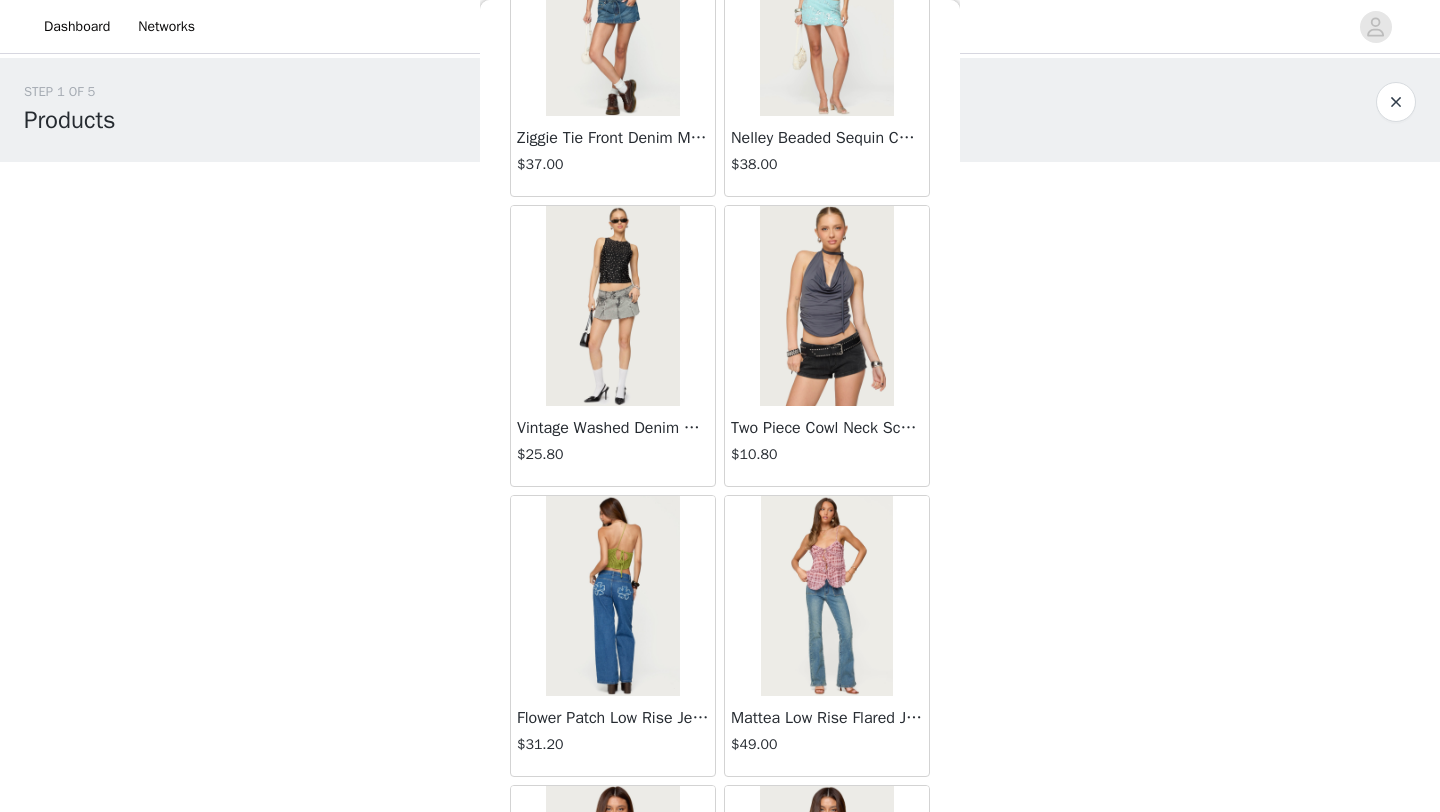 scroll, scrollTop: 3954, scrollLeft: 0, axis: vertical 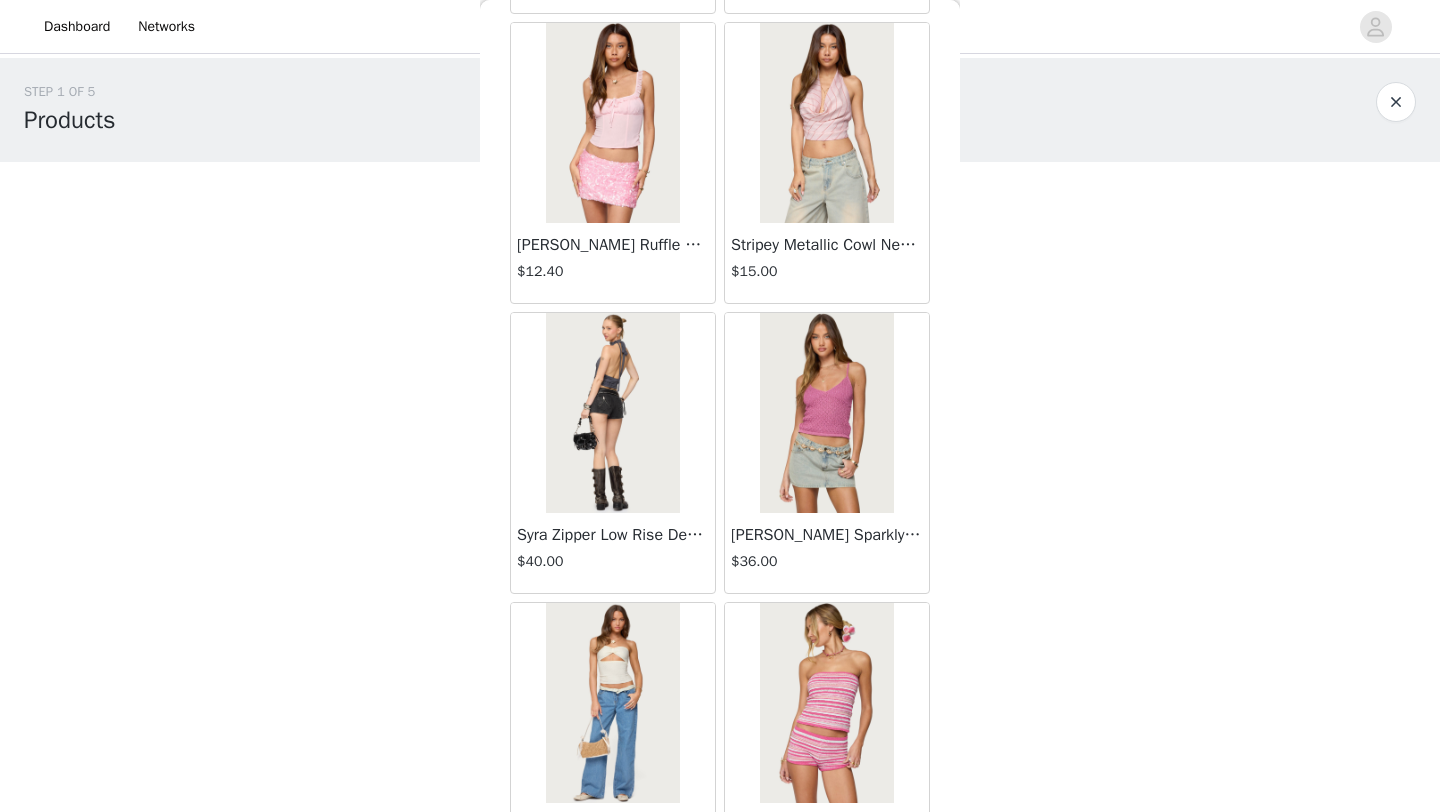 click at bounding box center (826, 413) 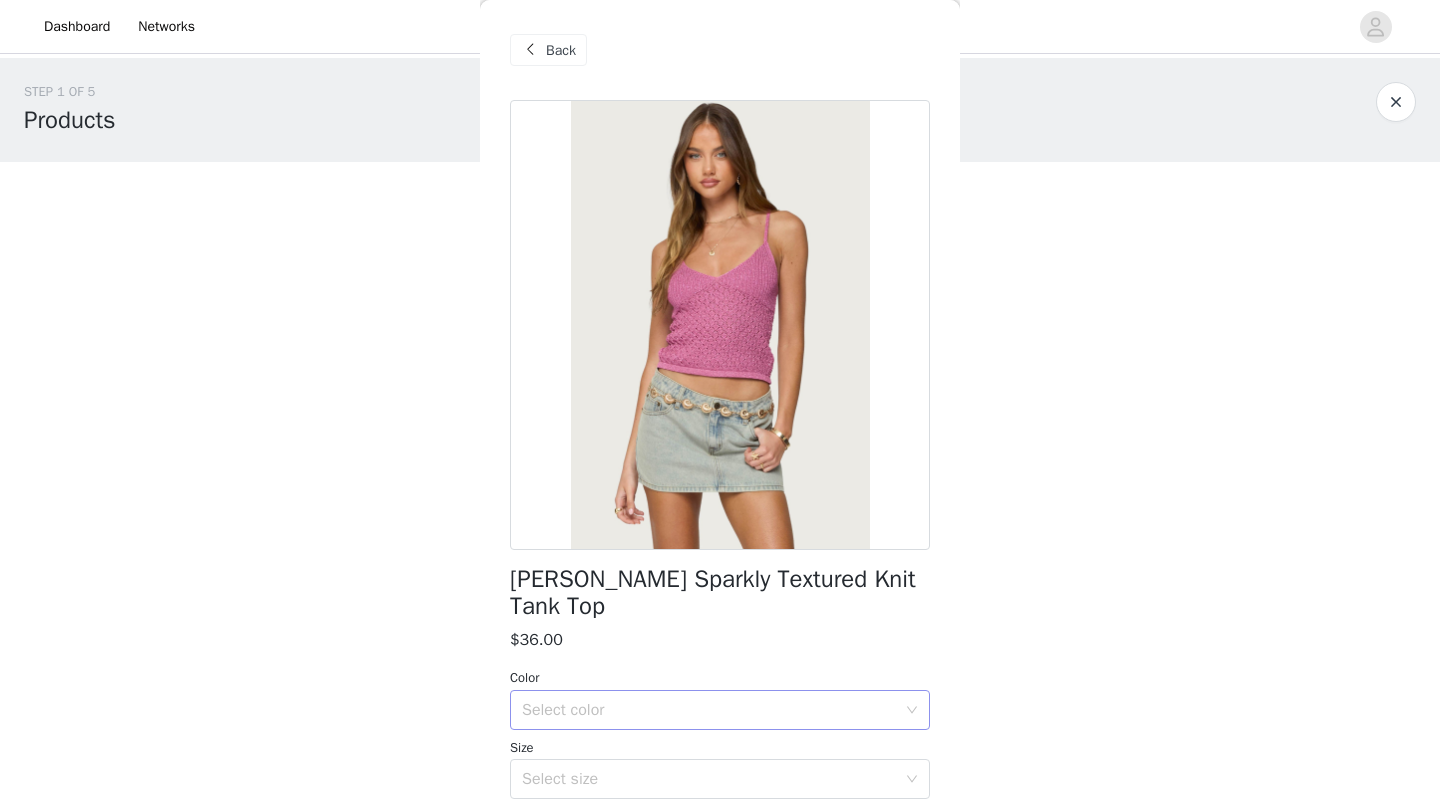scroll, scrollTop: 65, scrollLeft: 0, axis: vertical 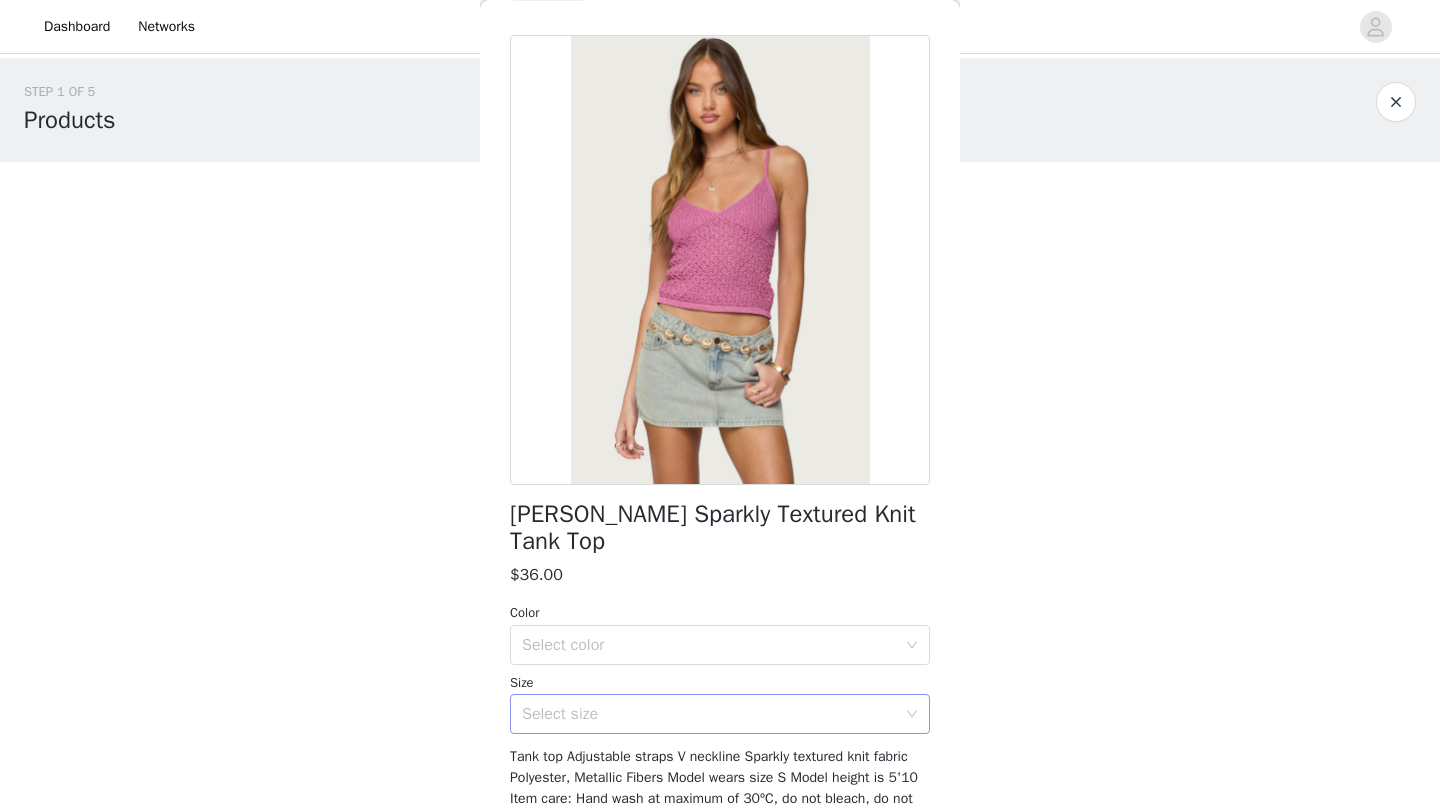 click on "Select size" at bounding box center (709, 714) 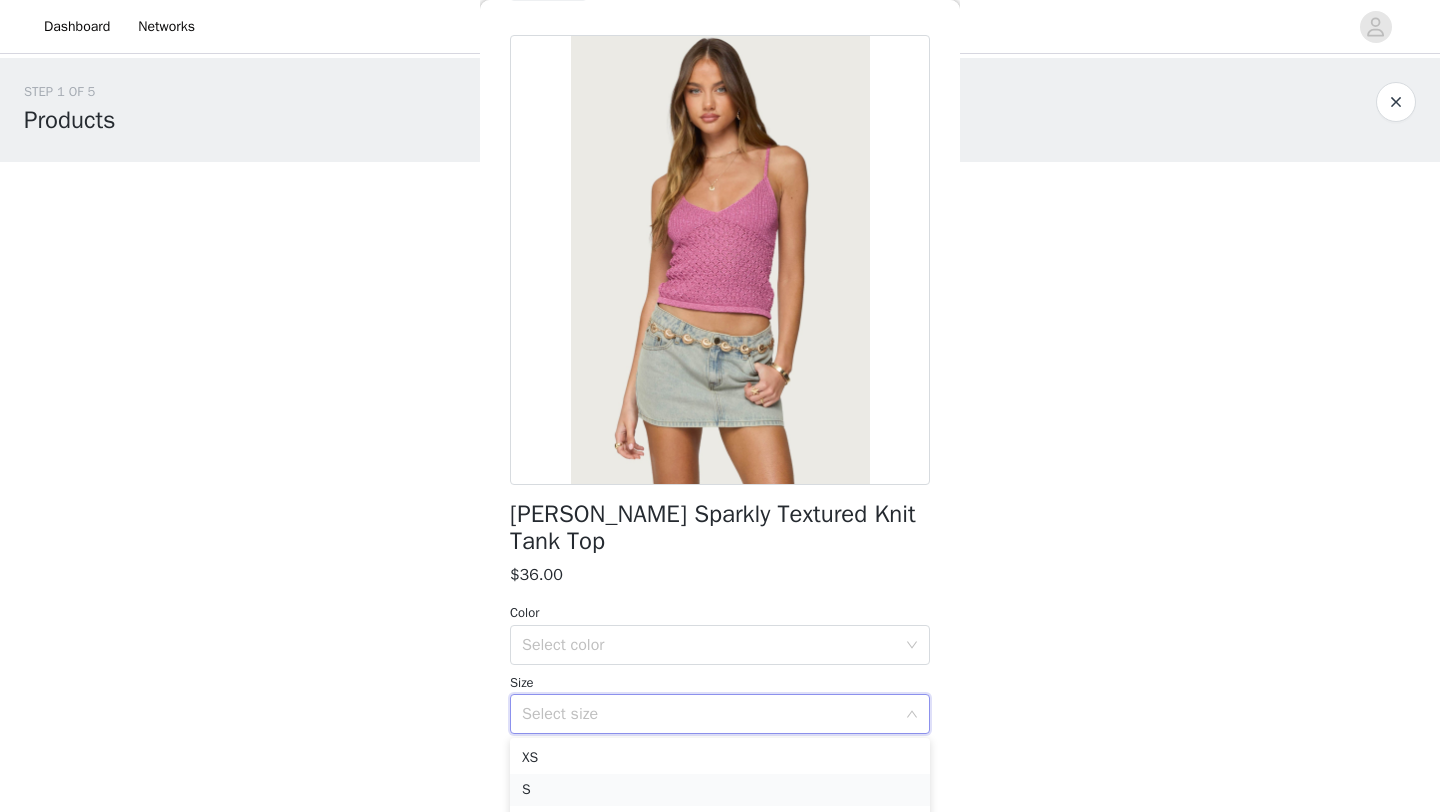 click on "S" at bounding box center (720, 790) 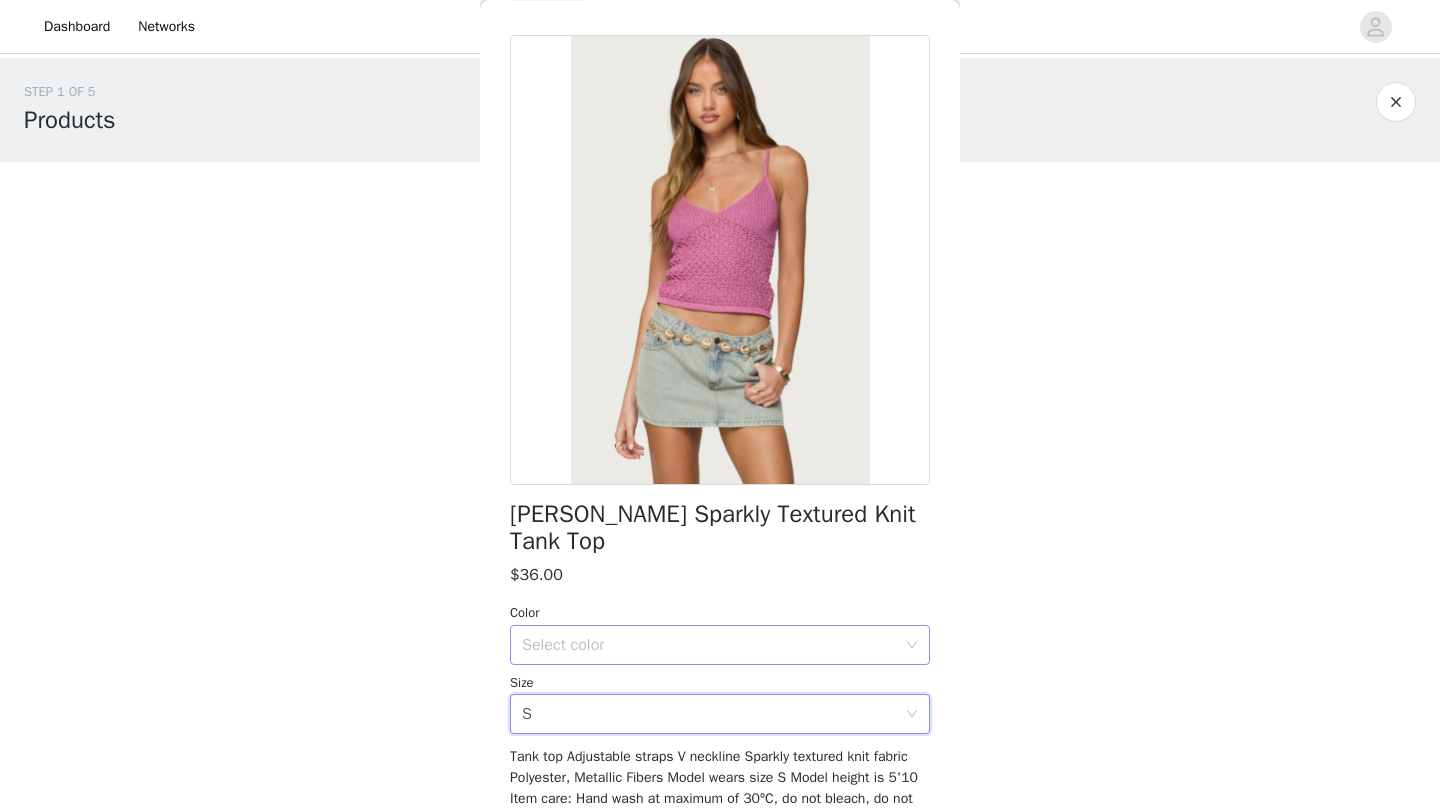 click on "Select color" at bounding box center (713, 645) 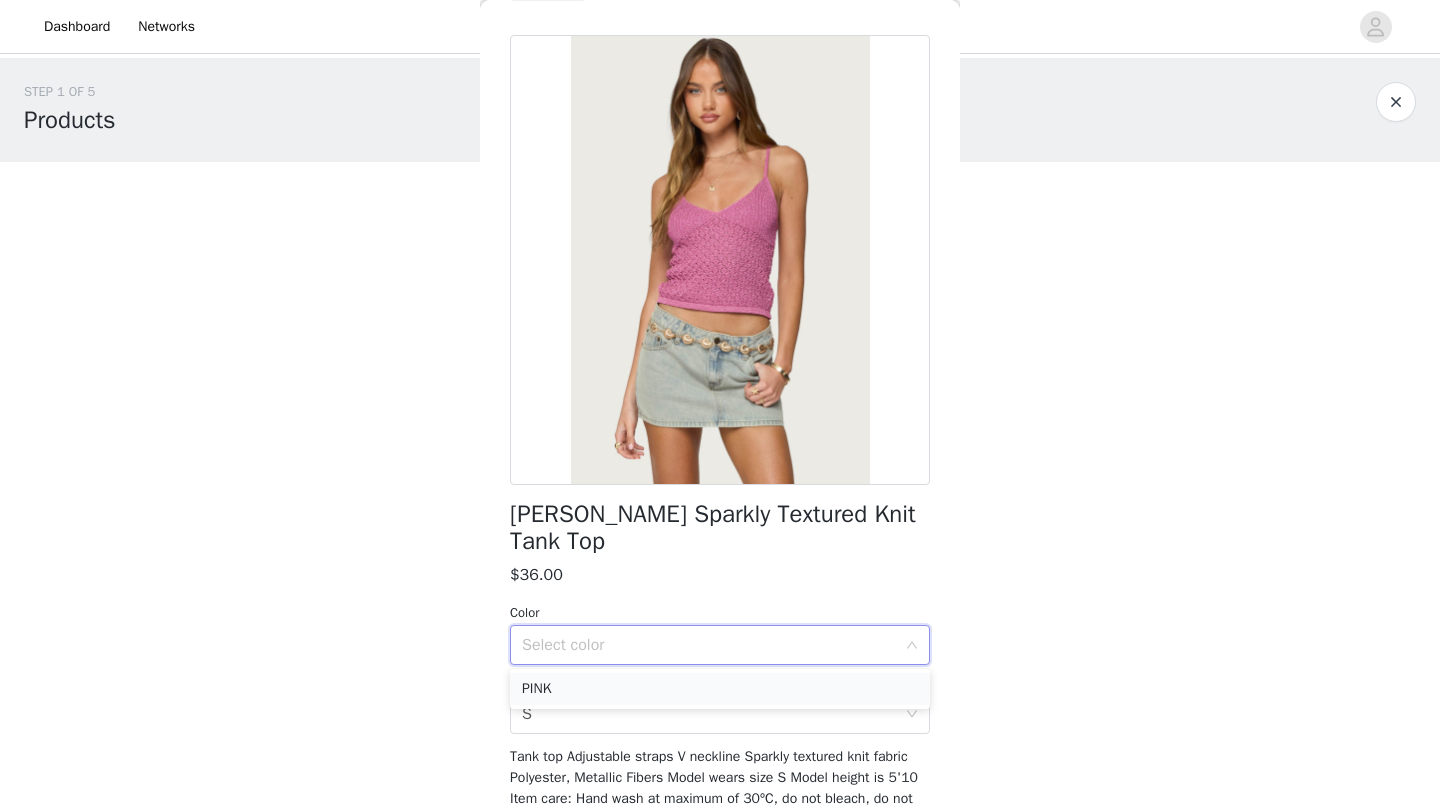 click on "PINK" at bounding box center [720, 689] 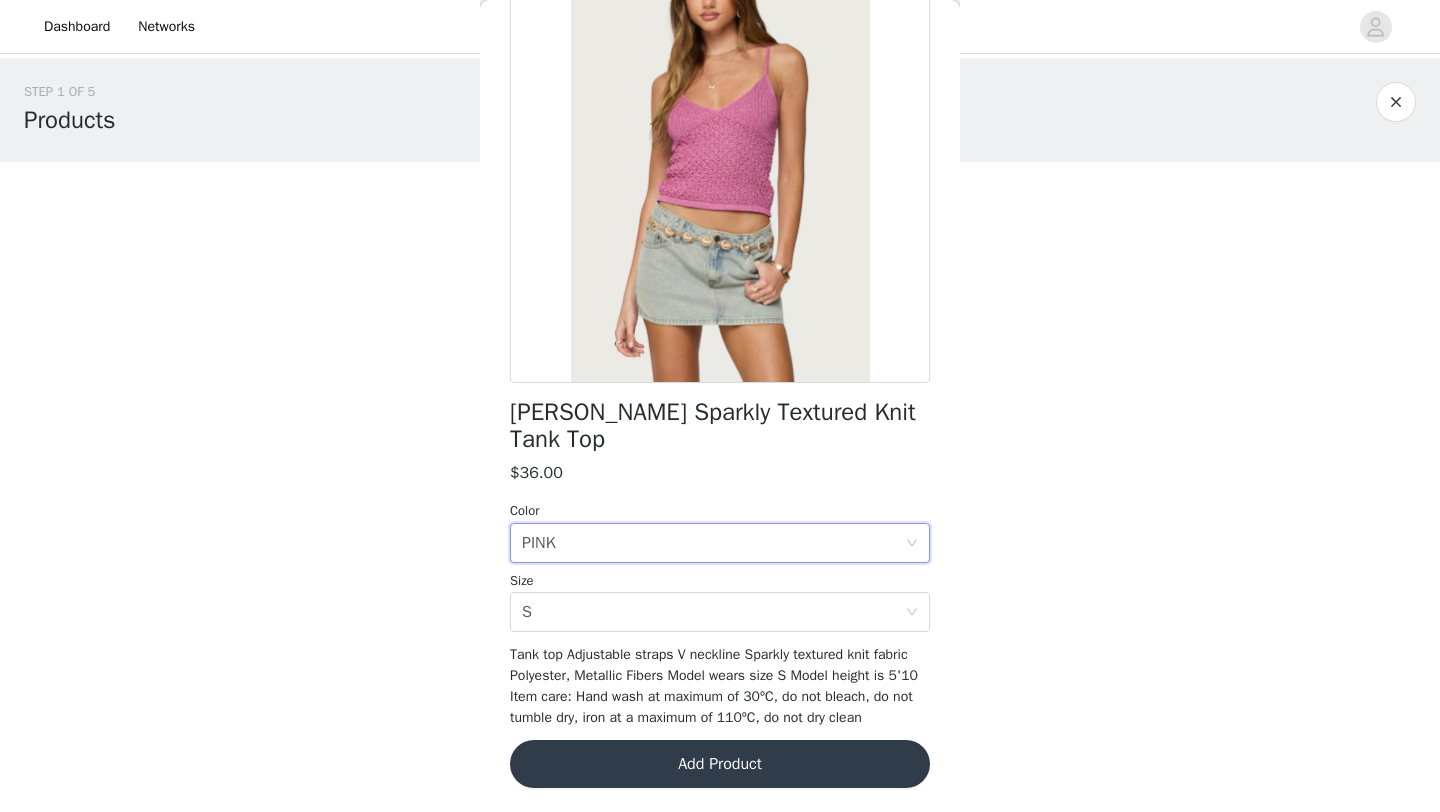 scroll, scrollTop: 164, scrollLeft: 0, axis: vertical 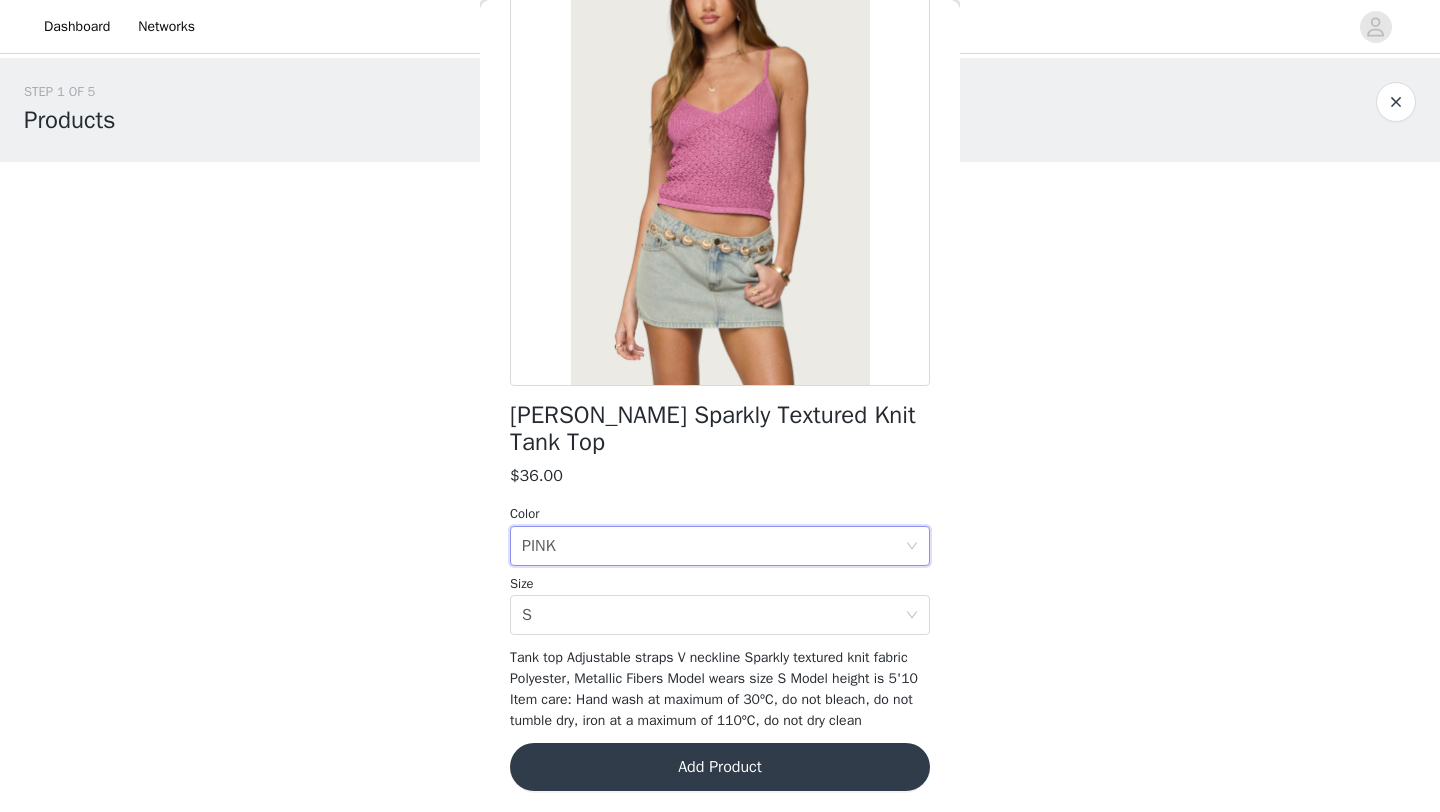 click on "Add Product" at bounding box center [720, 767] 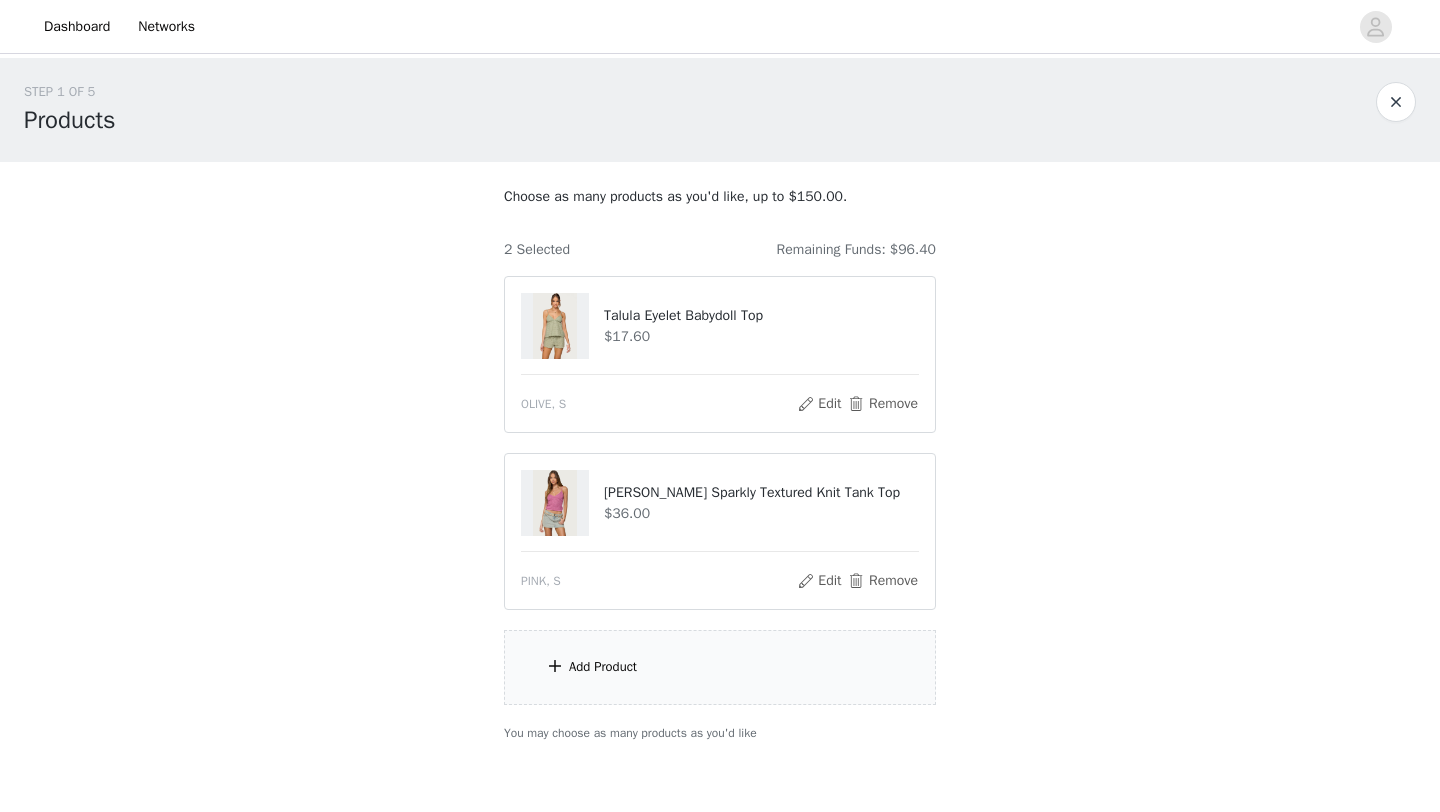 click on "Add Product" at bounding box center [603, 667] 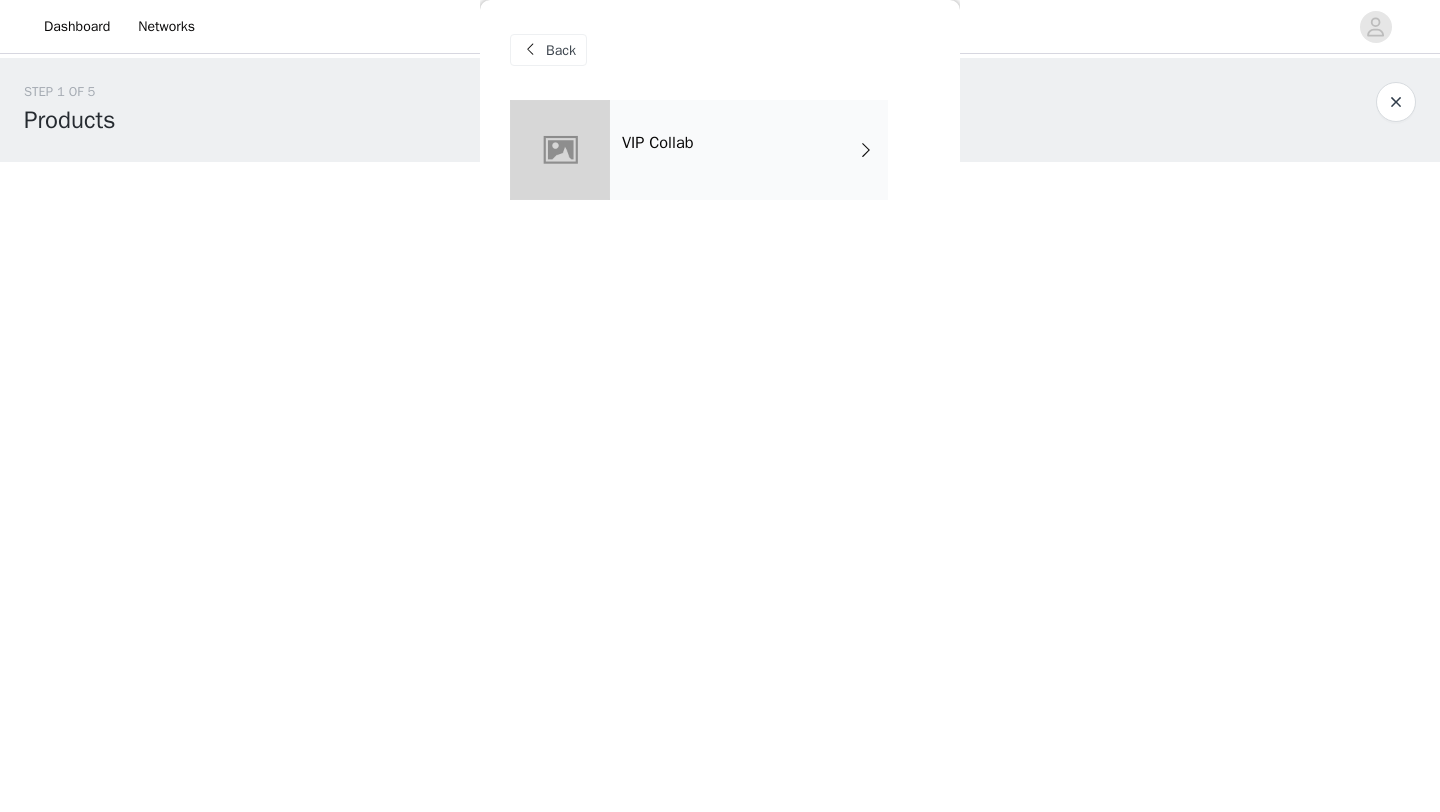 click on "VIP Collab" at bounding box center (749, 150) 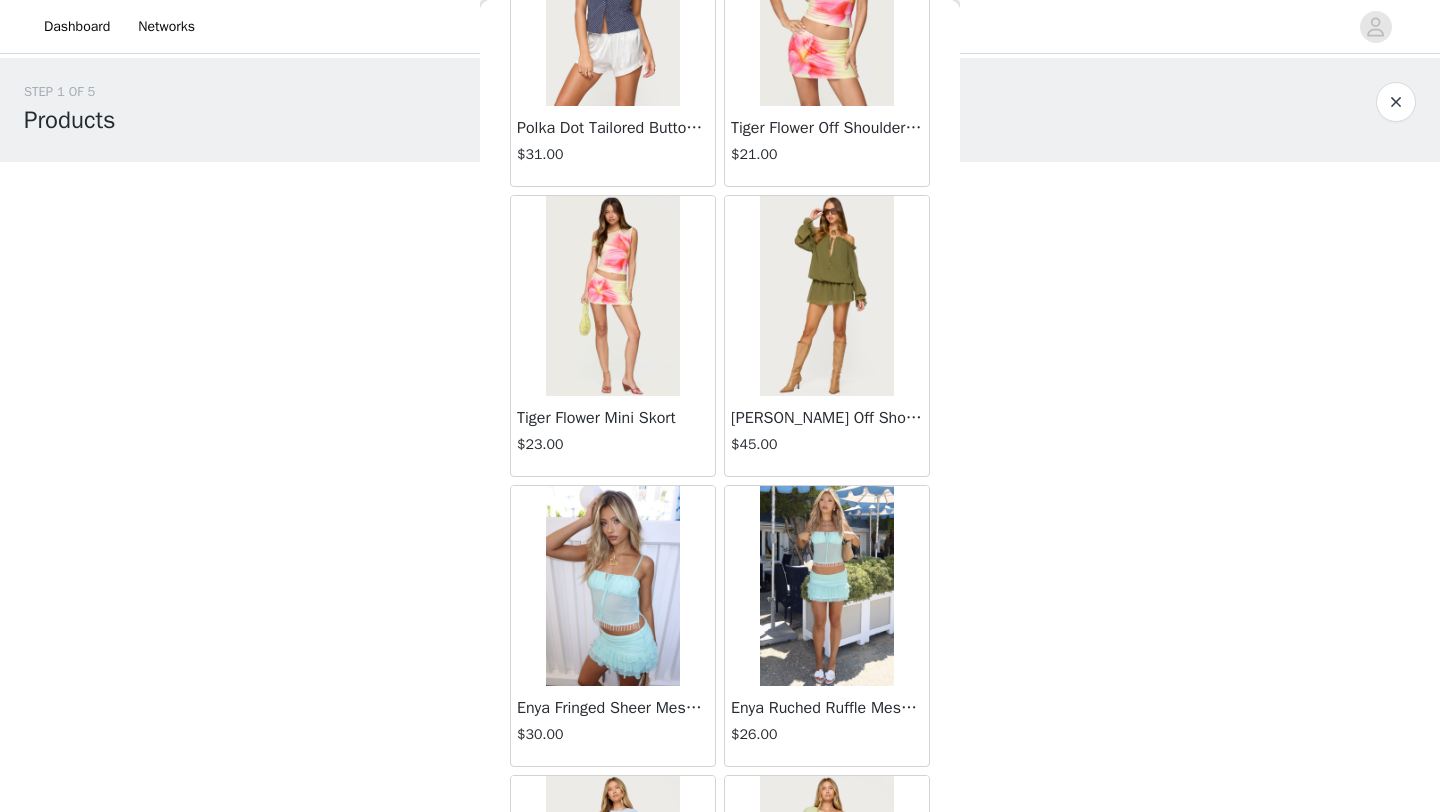scroll, scrollTop: 2248, scrollLeft: 0, axis: vertical 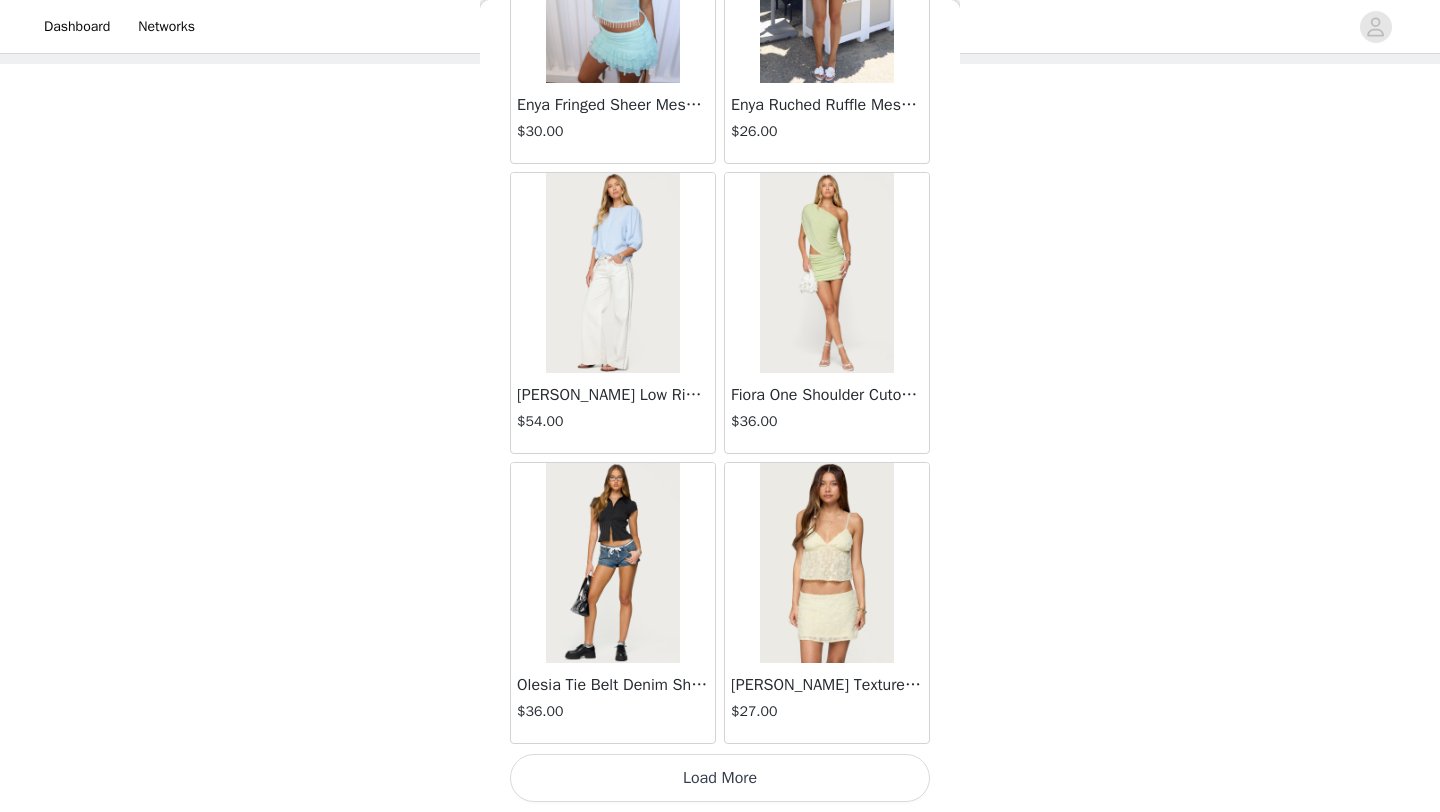 click on "Load More" at bounding box center [720, 778] 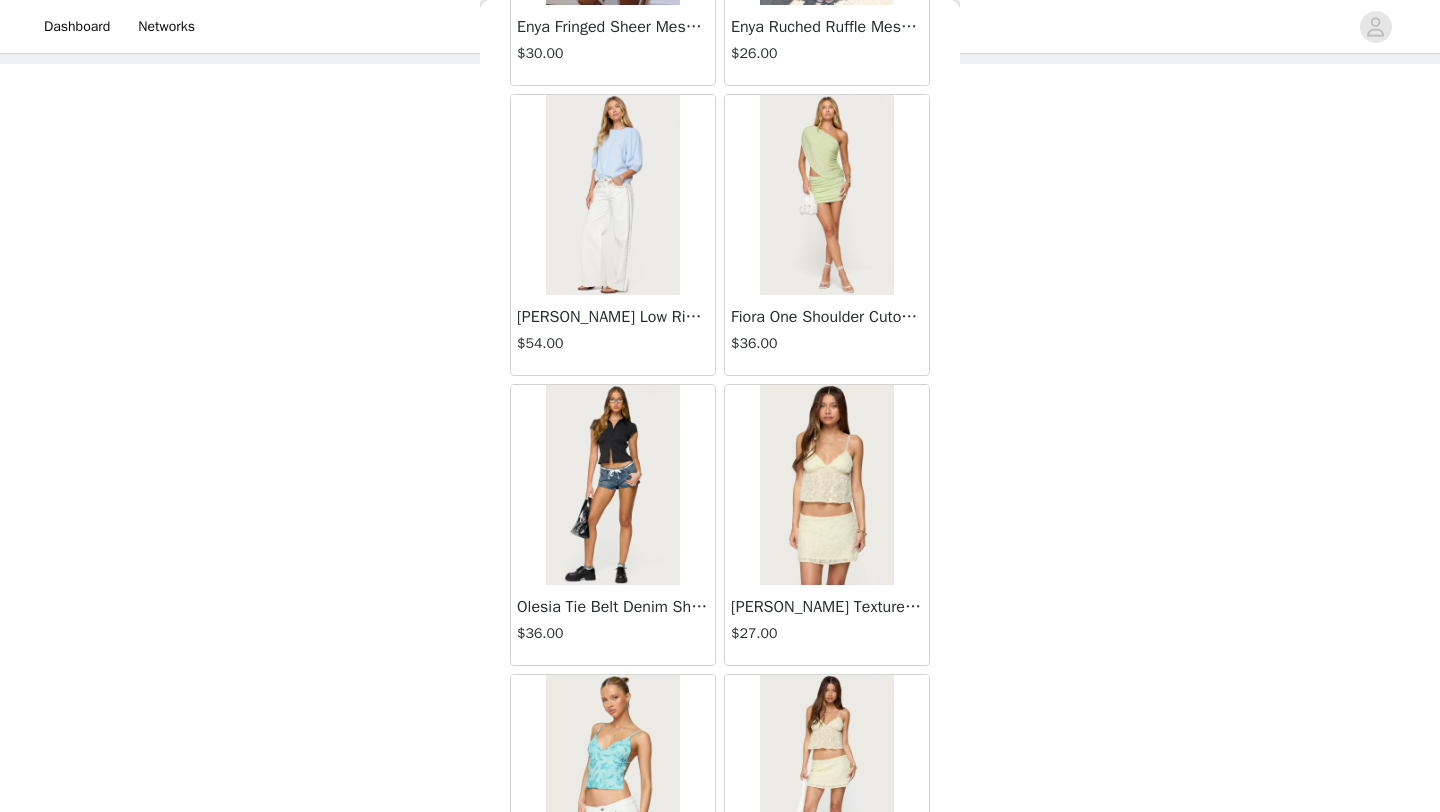 scroll, scrollTop: 2327, scrollLeft: 0, axis: vertical 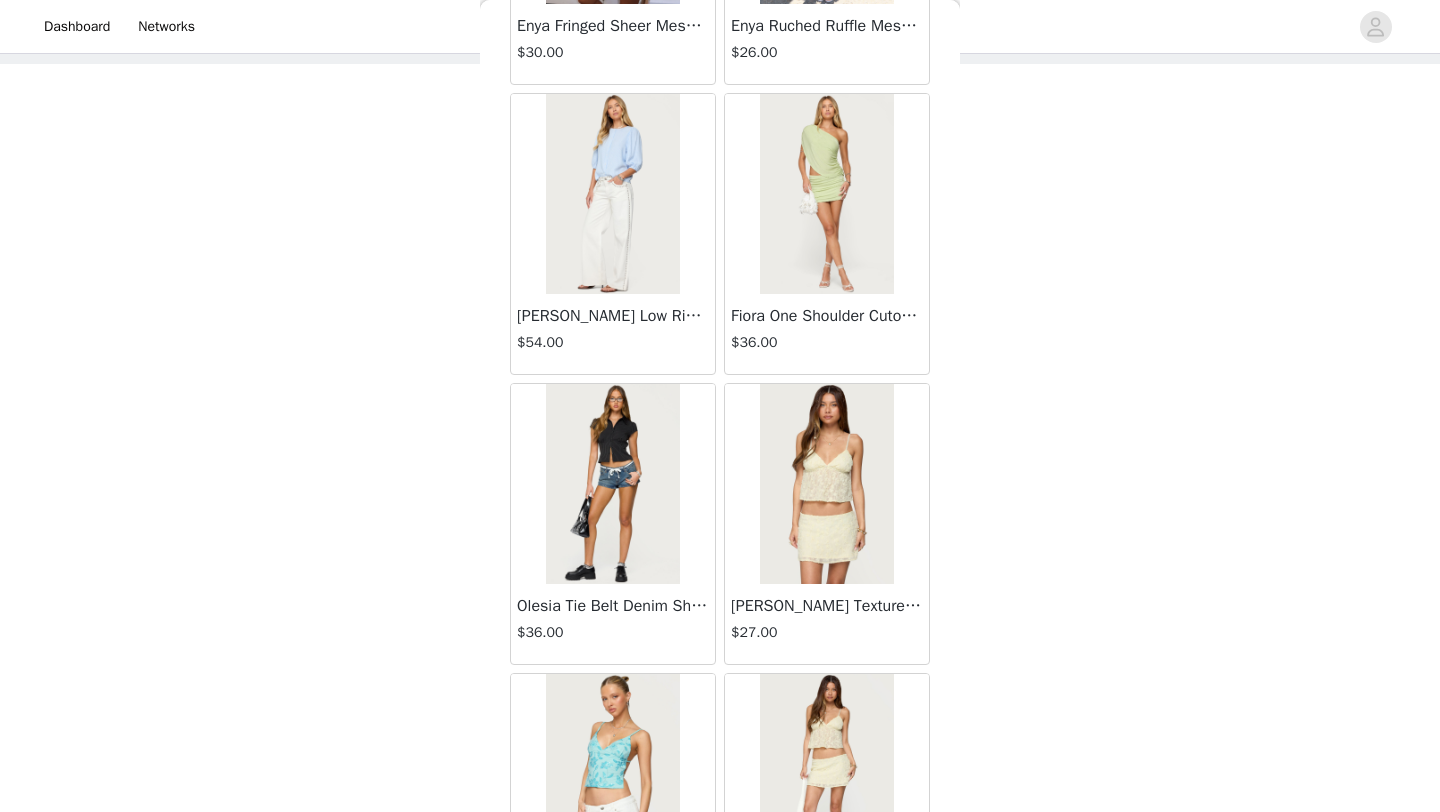 click at bounding box center [826, 194] 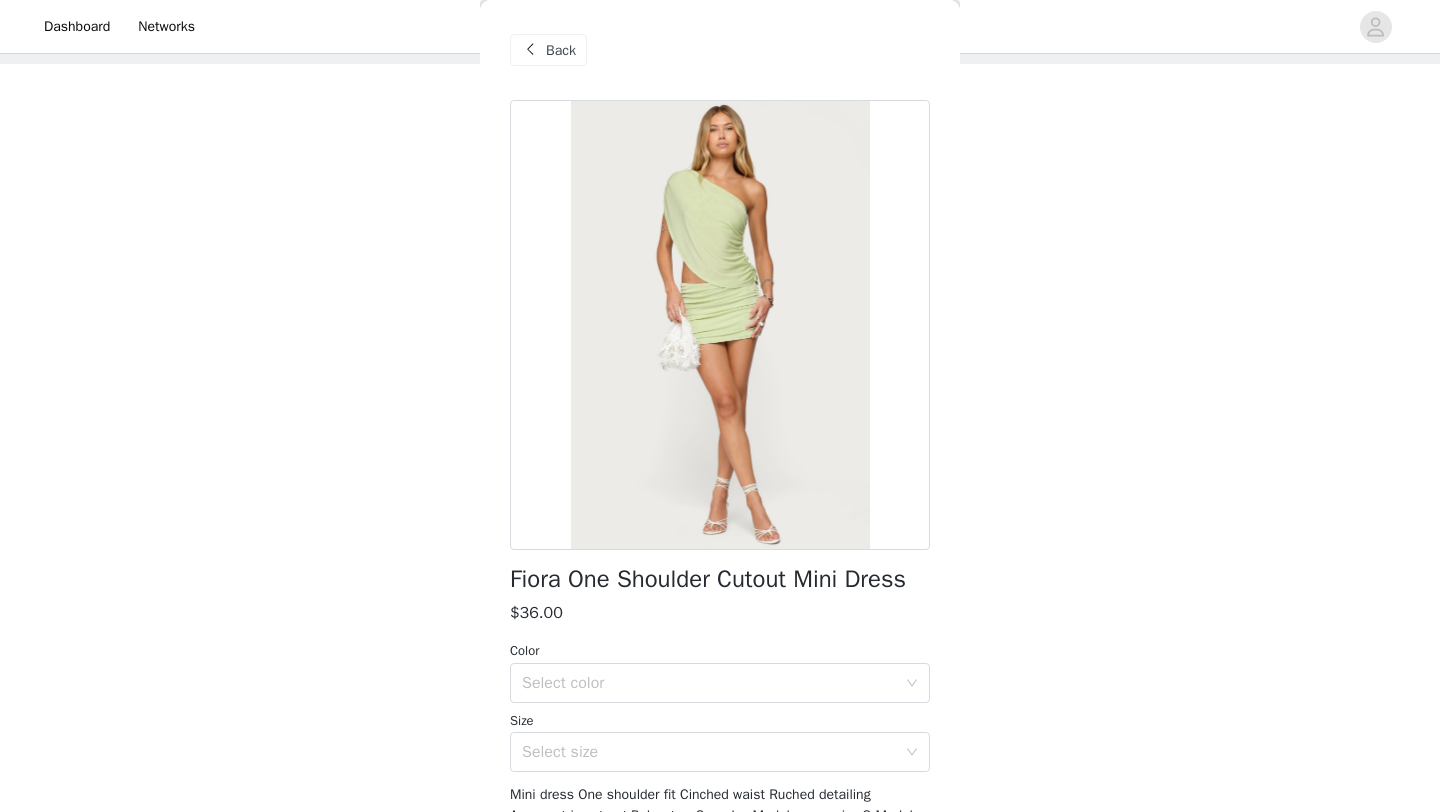 scroll, scrollTop: 141, scrollLeft: 0, axis: vertical 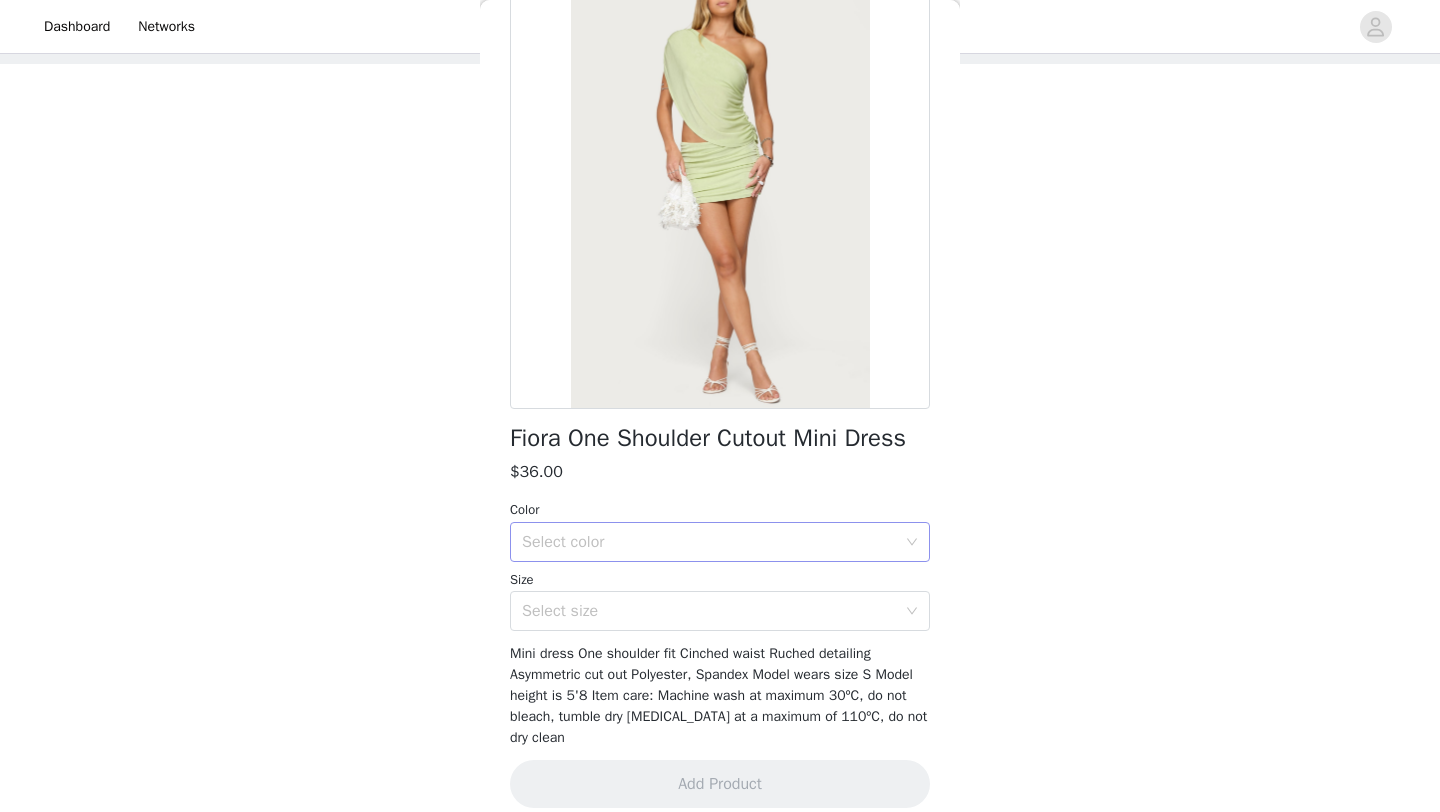click on "Select color" at bounding box center [709, 542] 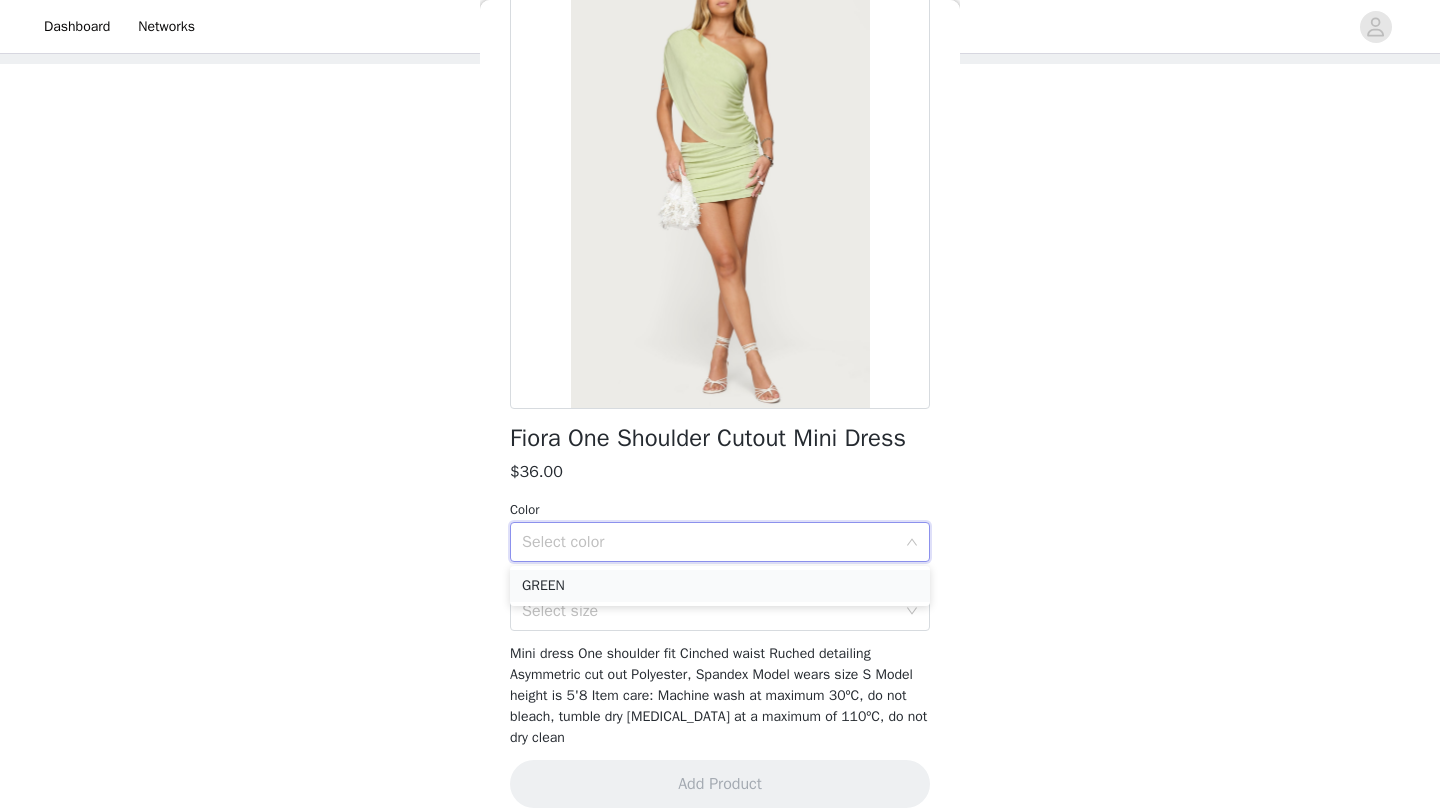click on "GREEN" at bounding box center (720, 586) 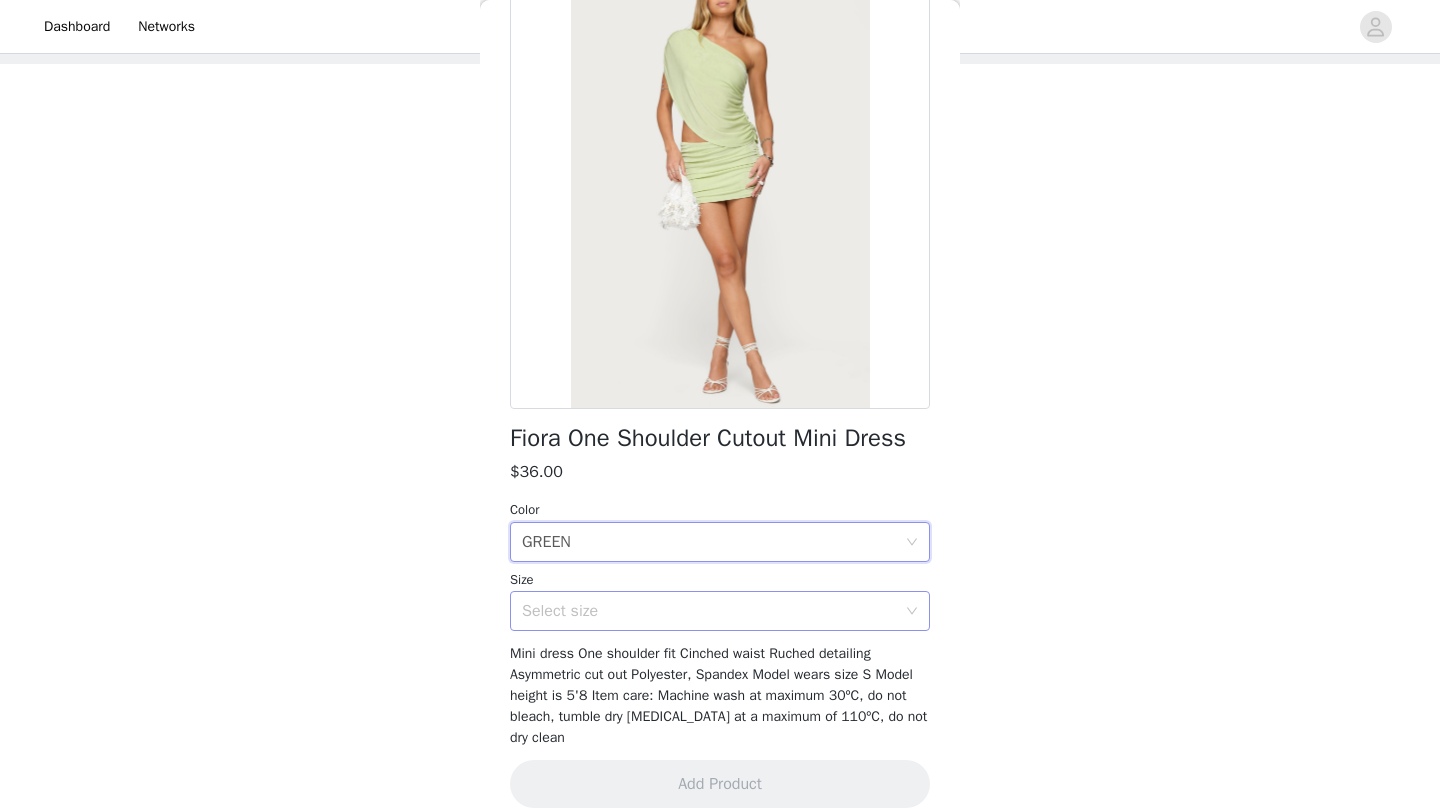 click on "Select size" at bounding box center [709, 611] 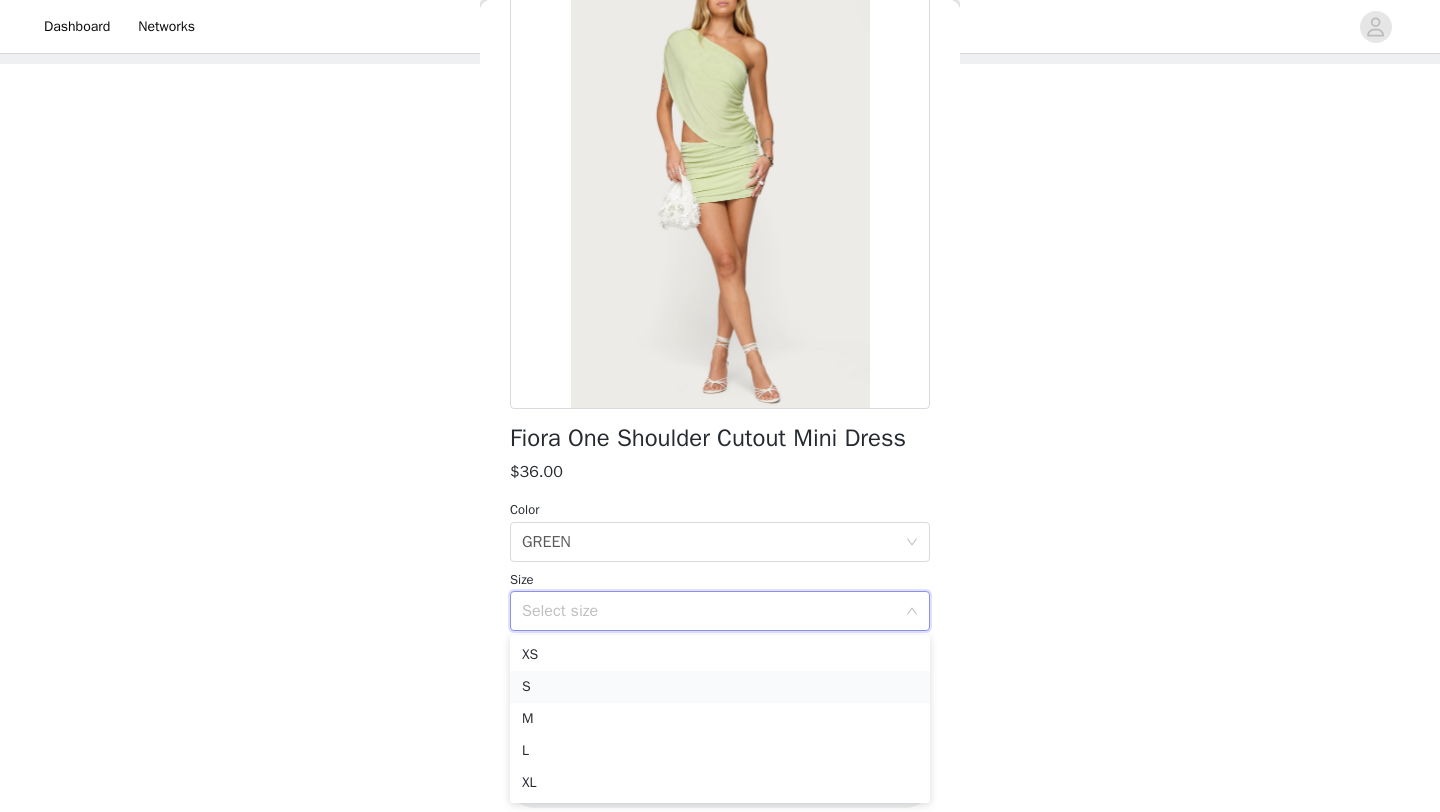 click on "S" at bounding box center [720, 687] 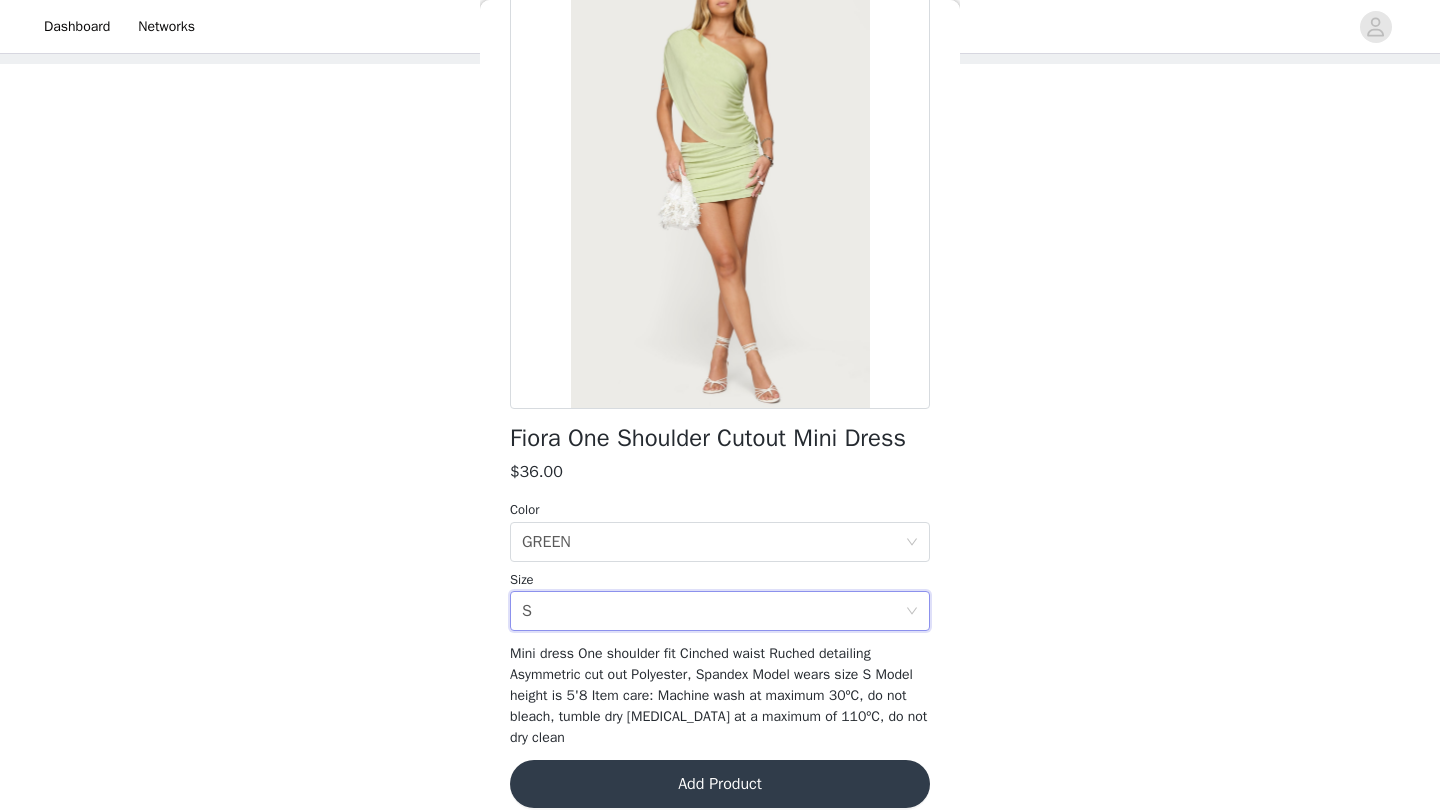 click on "Add Product" at bounding box center [720, 784] 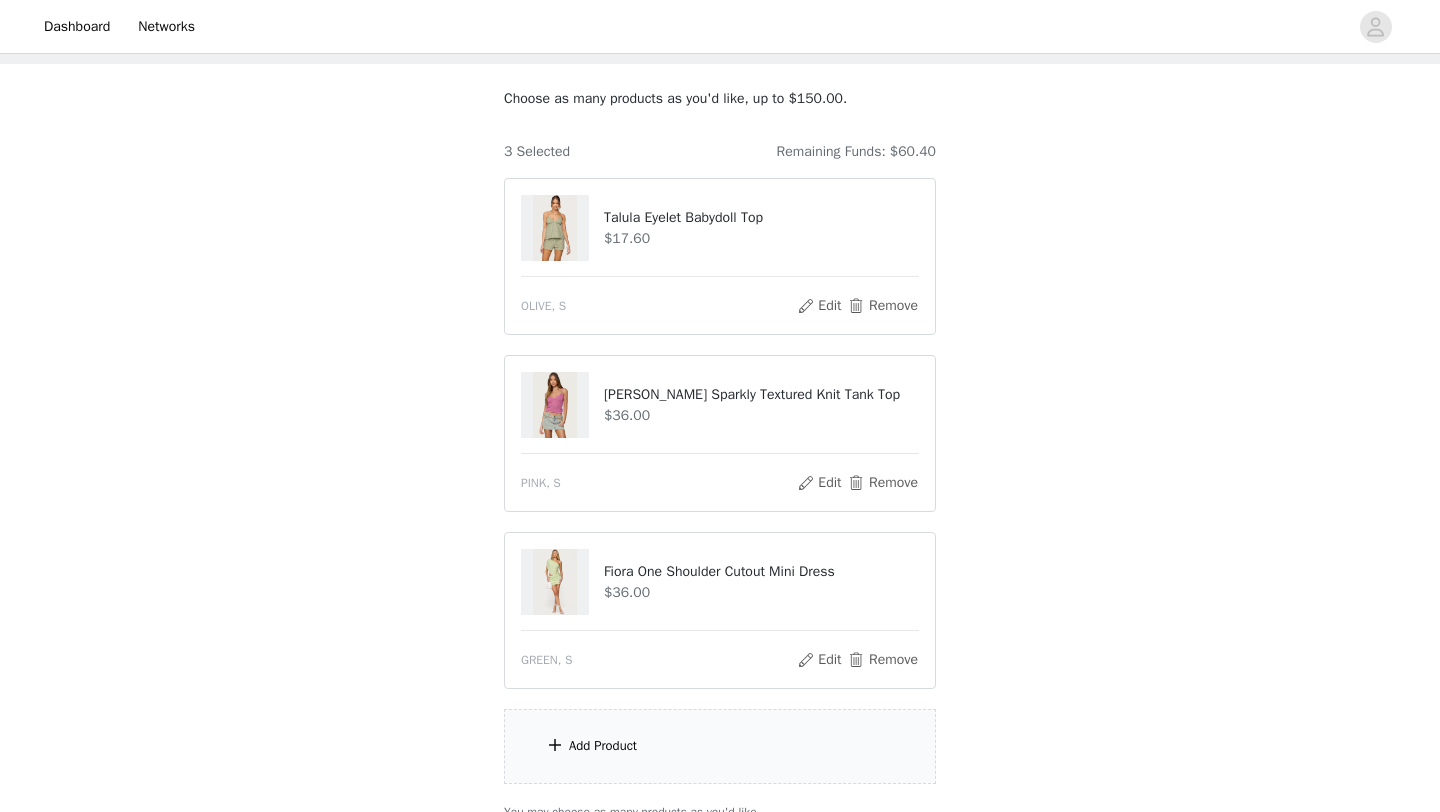 click on "Add Product" at bounding box center [603, 746] 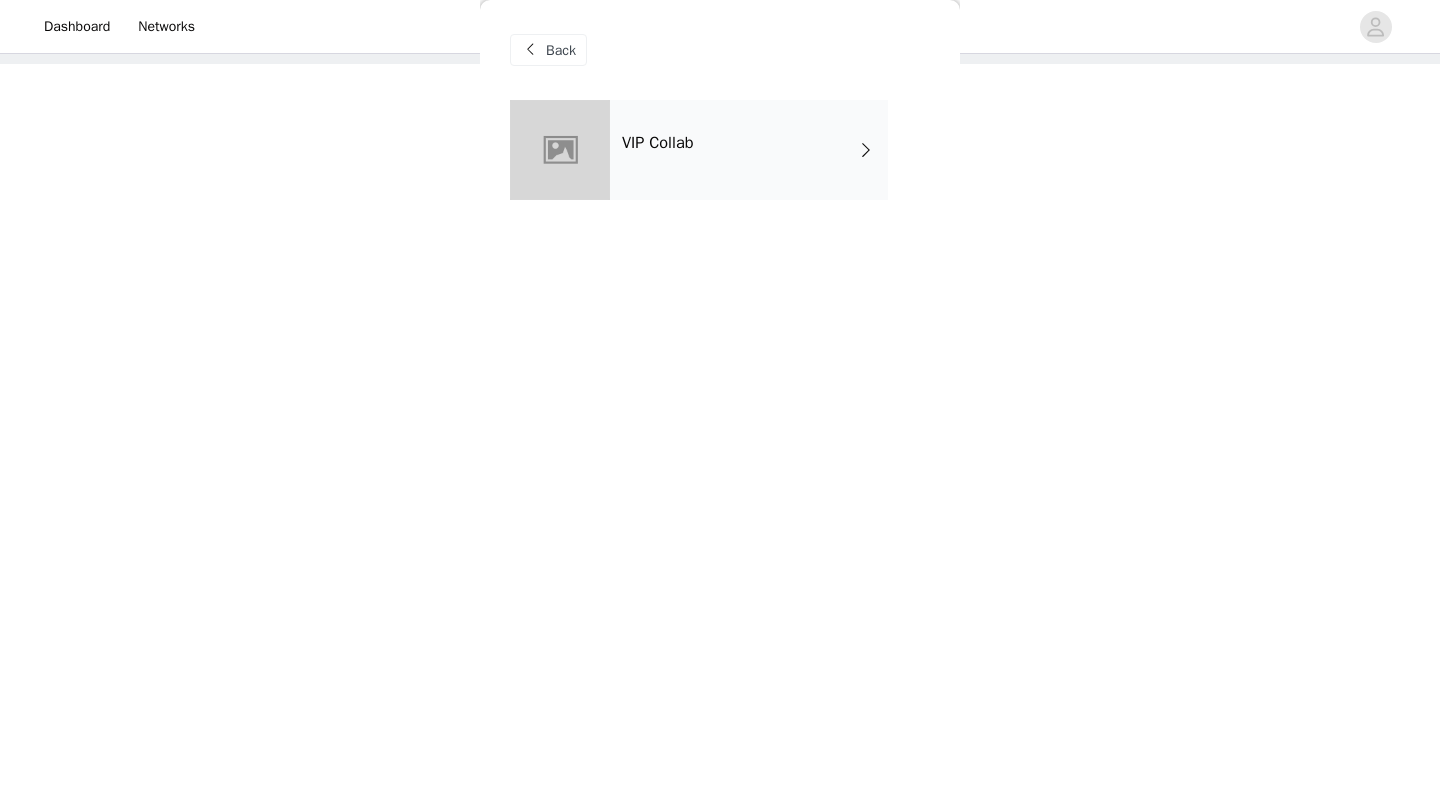 click on "VIP Collab" at bounding box center [749, 150] 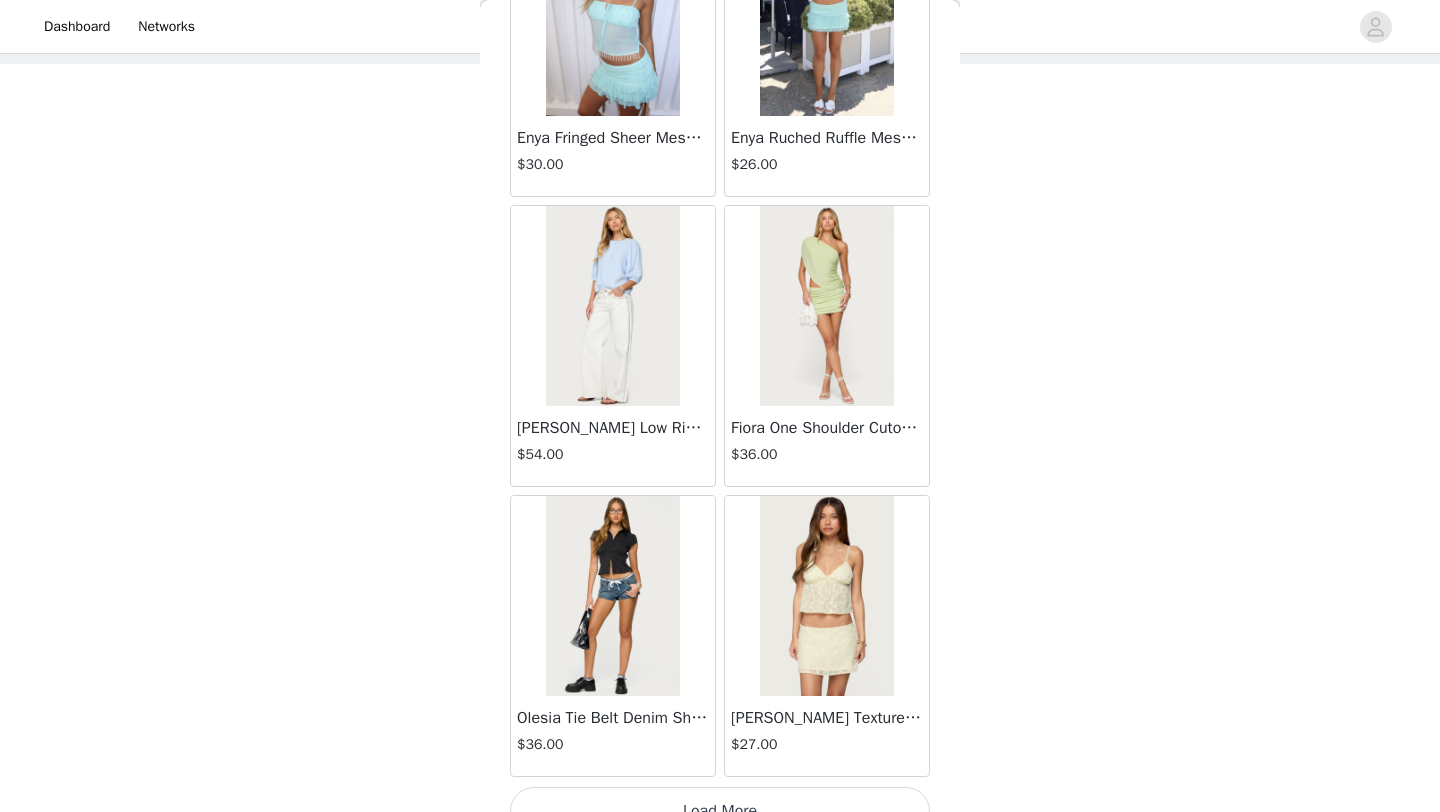 scroll, scrollTop: 2248, scrollLeft: 0, axis: vertical 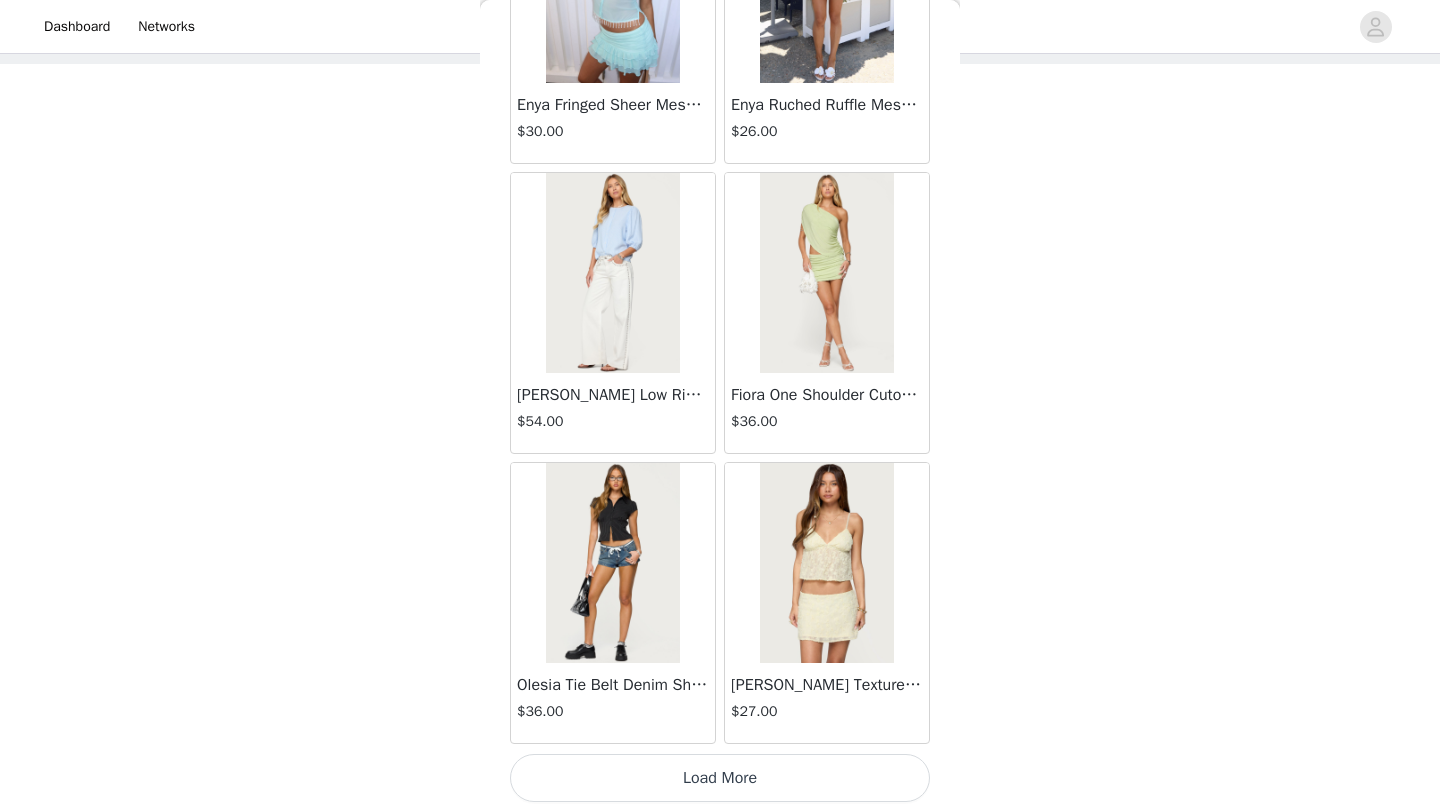 click on "Load More" at bounding box center [720, 778] 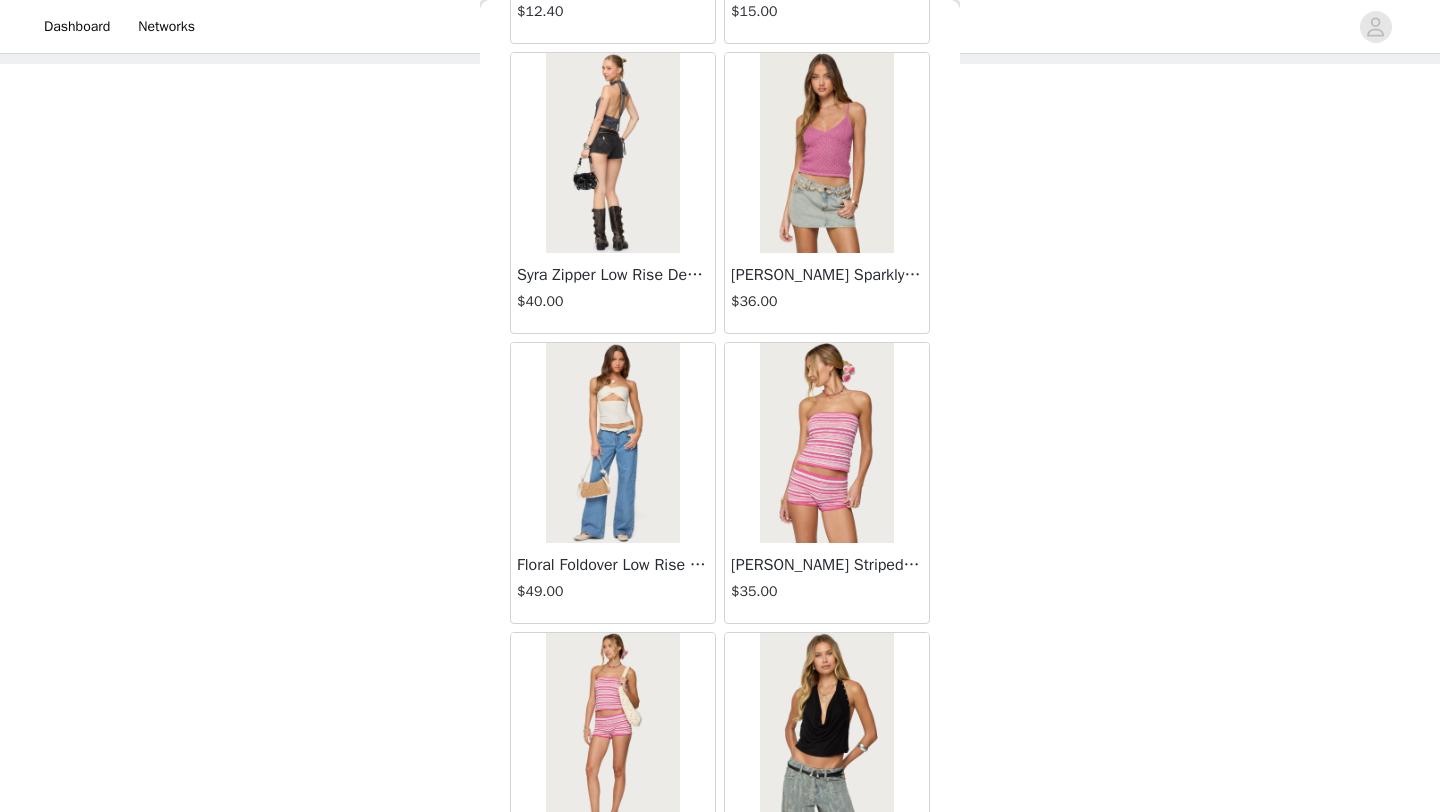 scroll, scrollTop: 4975, scrollLeft: 0, axis: vertical 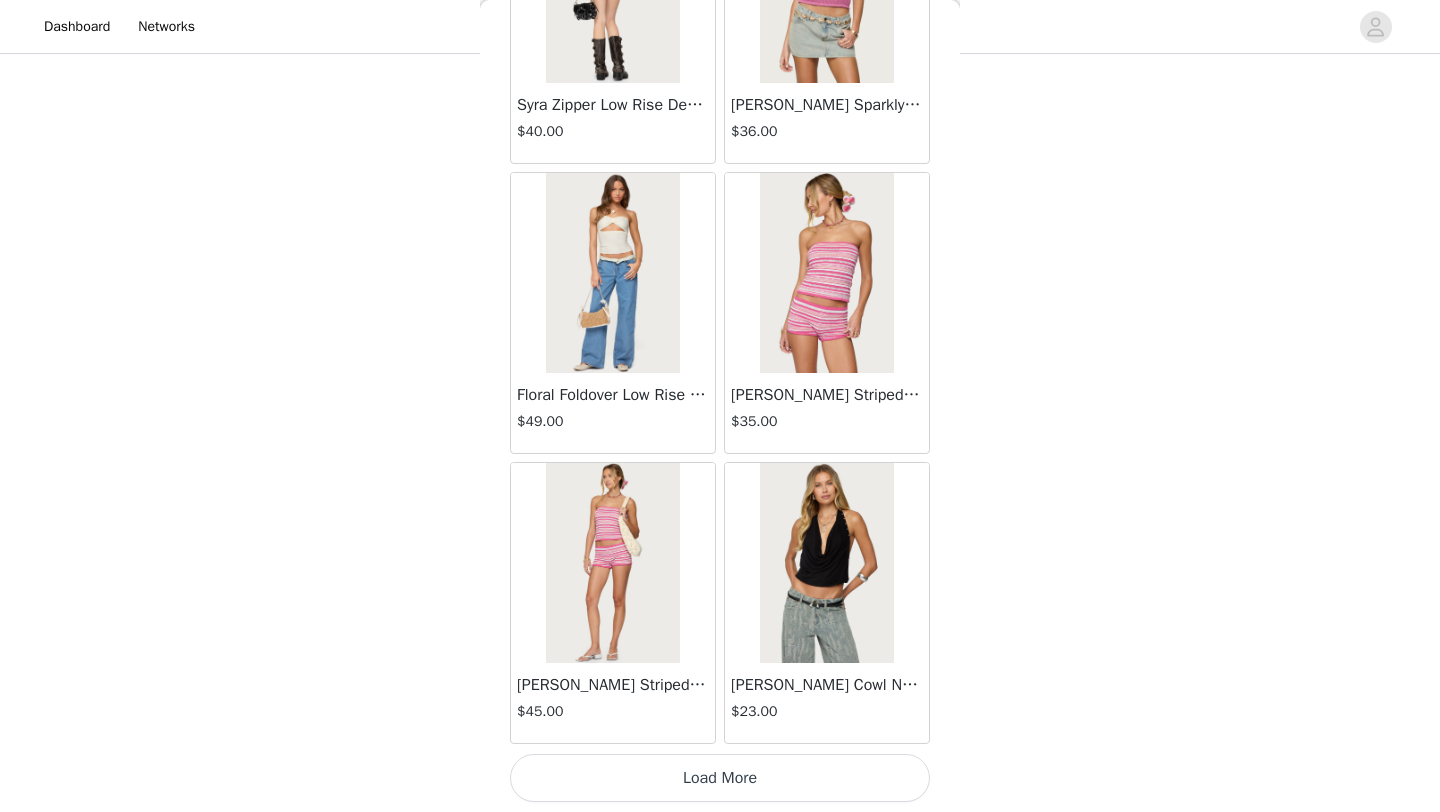 click on "Load More" at bounding box center (720, 778) 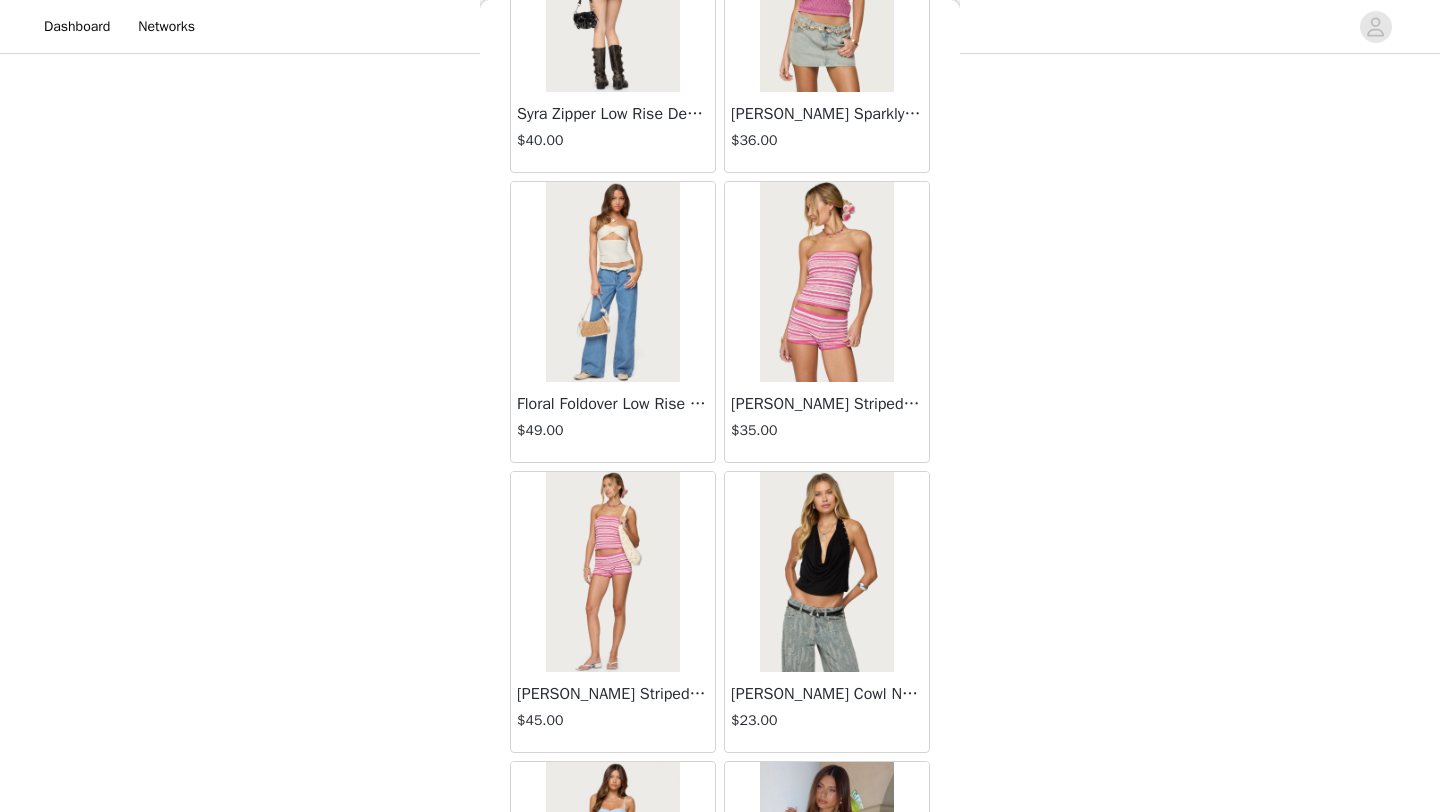 scroll, scrollTop: 5148, scrollLeft: 0, axis: vertical 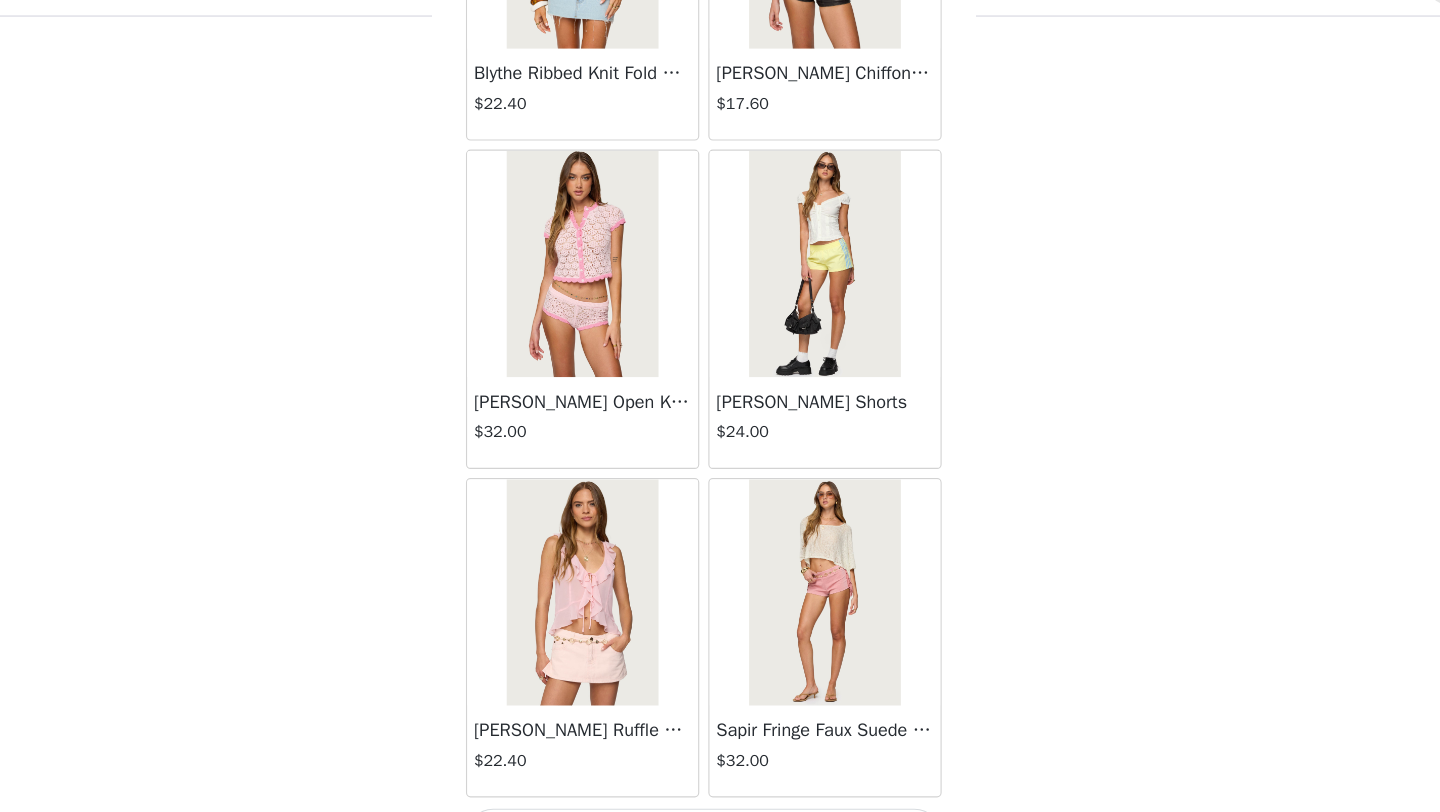 click at bounding box center (826, 563) 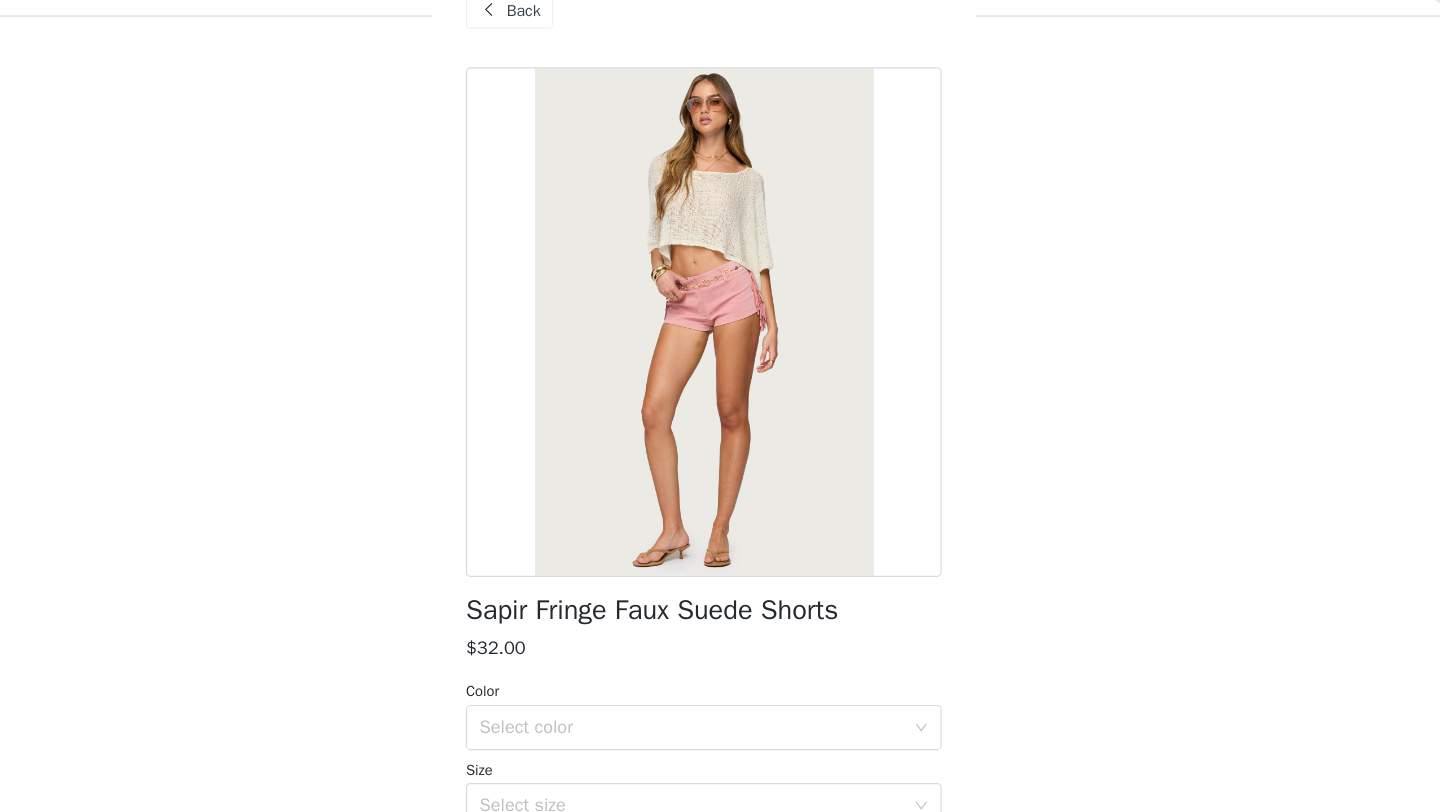 scroll, scrollTop: 0, scrollLeft: 0, axis: both 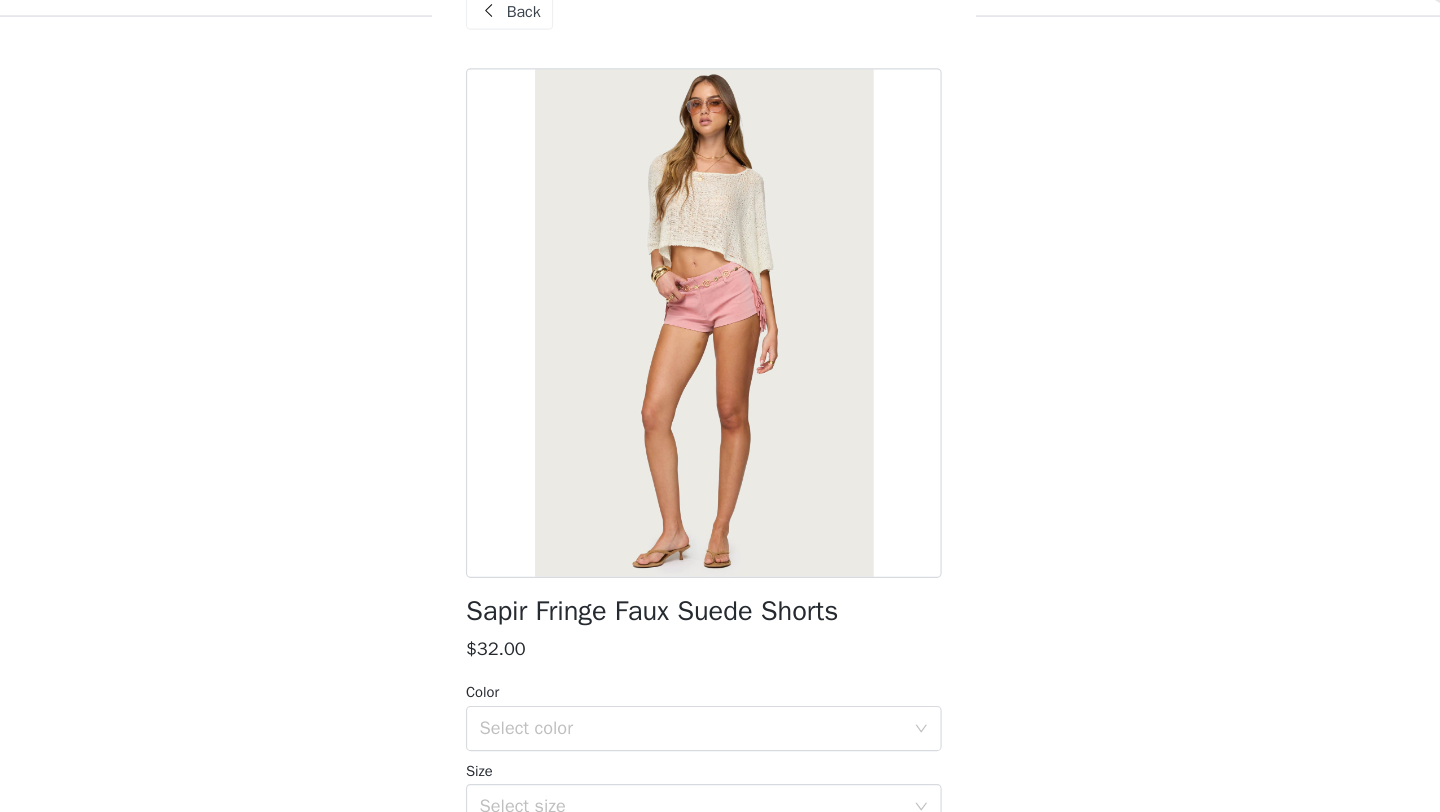 click on "Back" at bounding box center [561, 50] 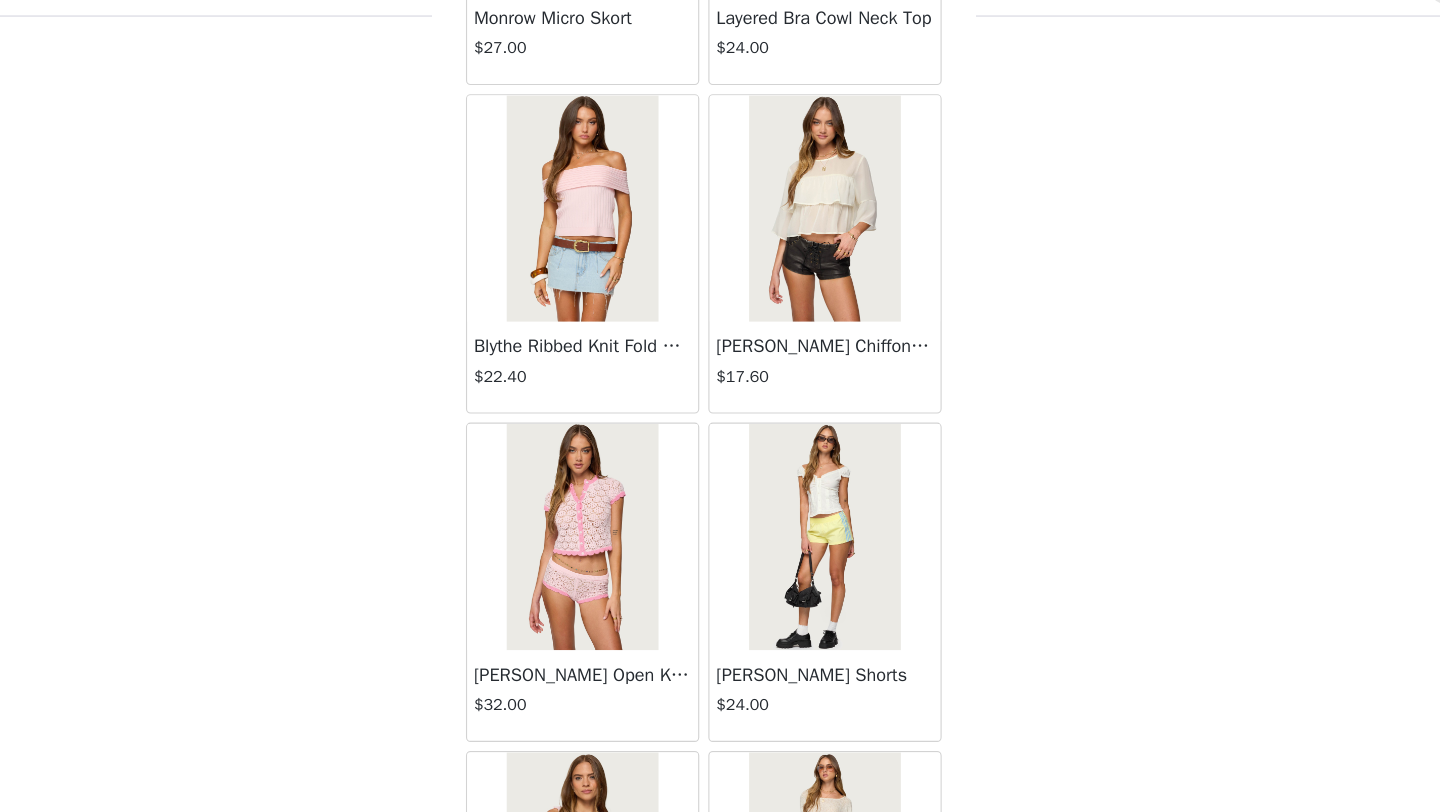 scroll, scrollTop: 8048, scrollLeft: 0, axis: vertical 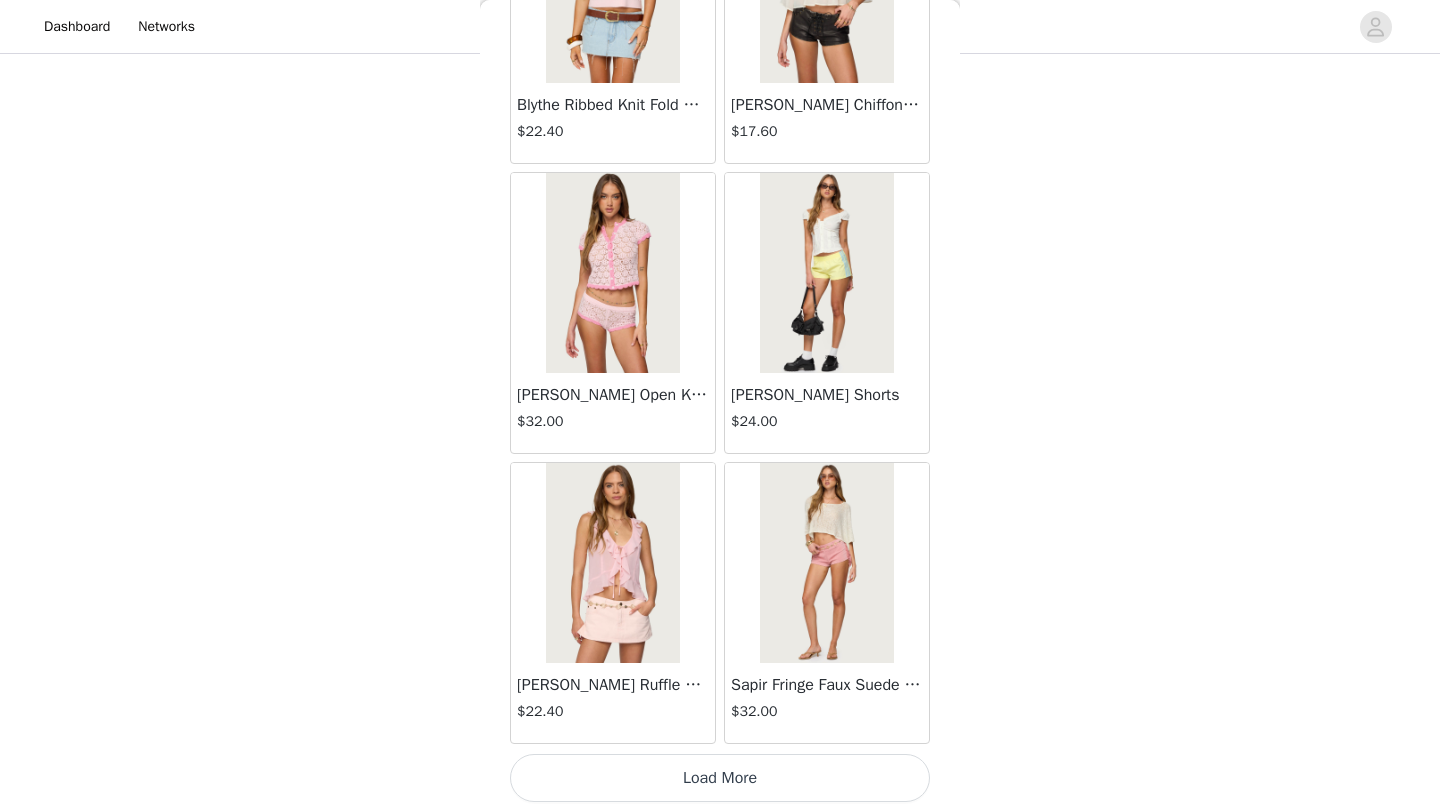 click on "Load More" at bounding box center [720, 778] 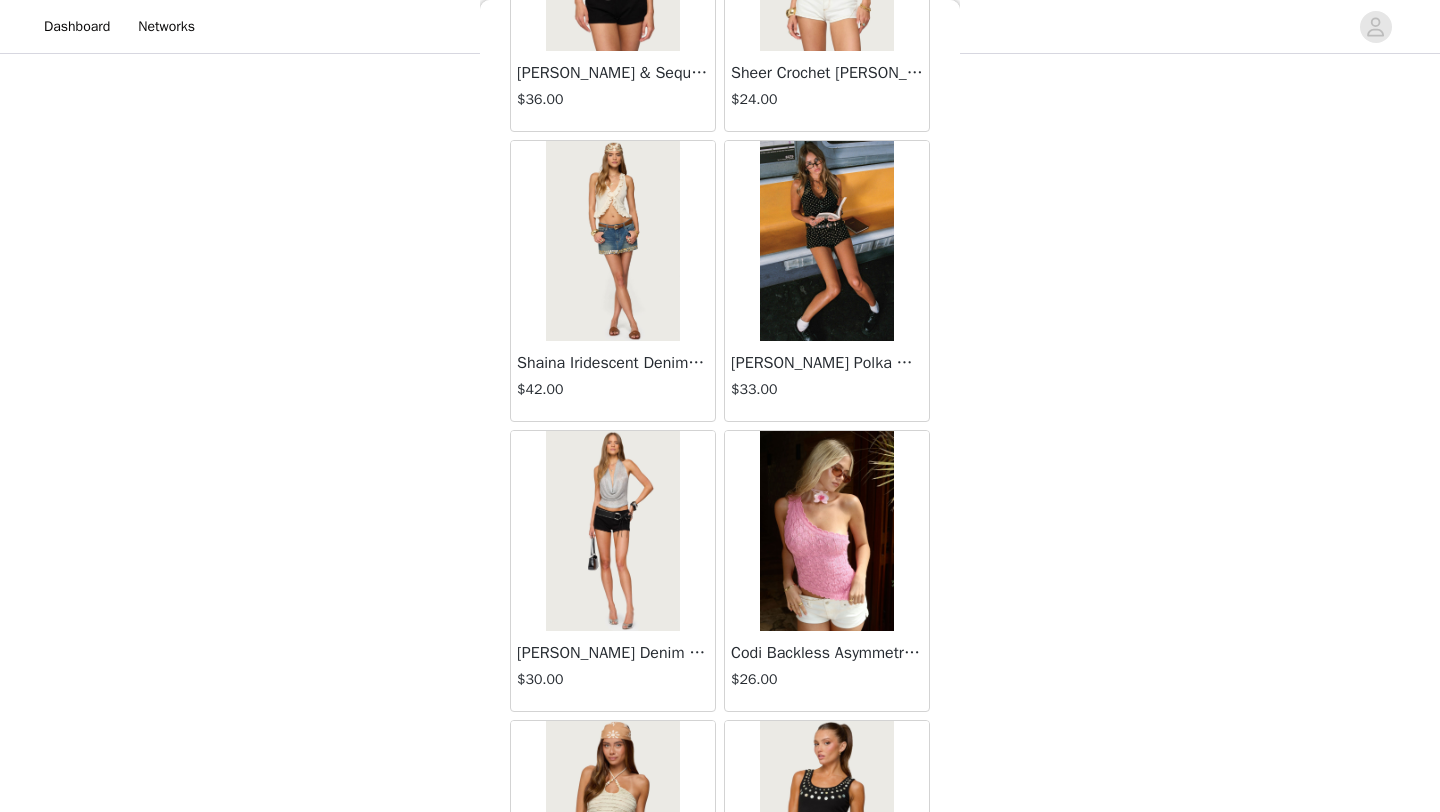 scroll, scrollTop: 8953, scrollLeft: 0, axis: vertical 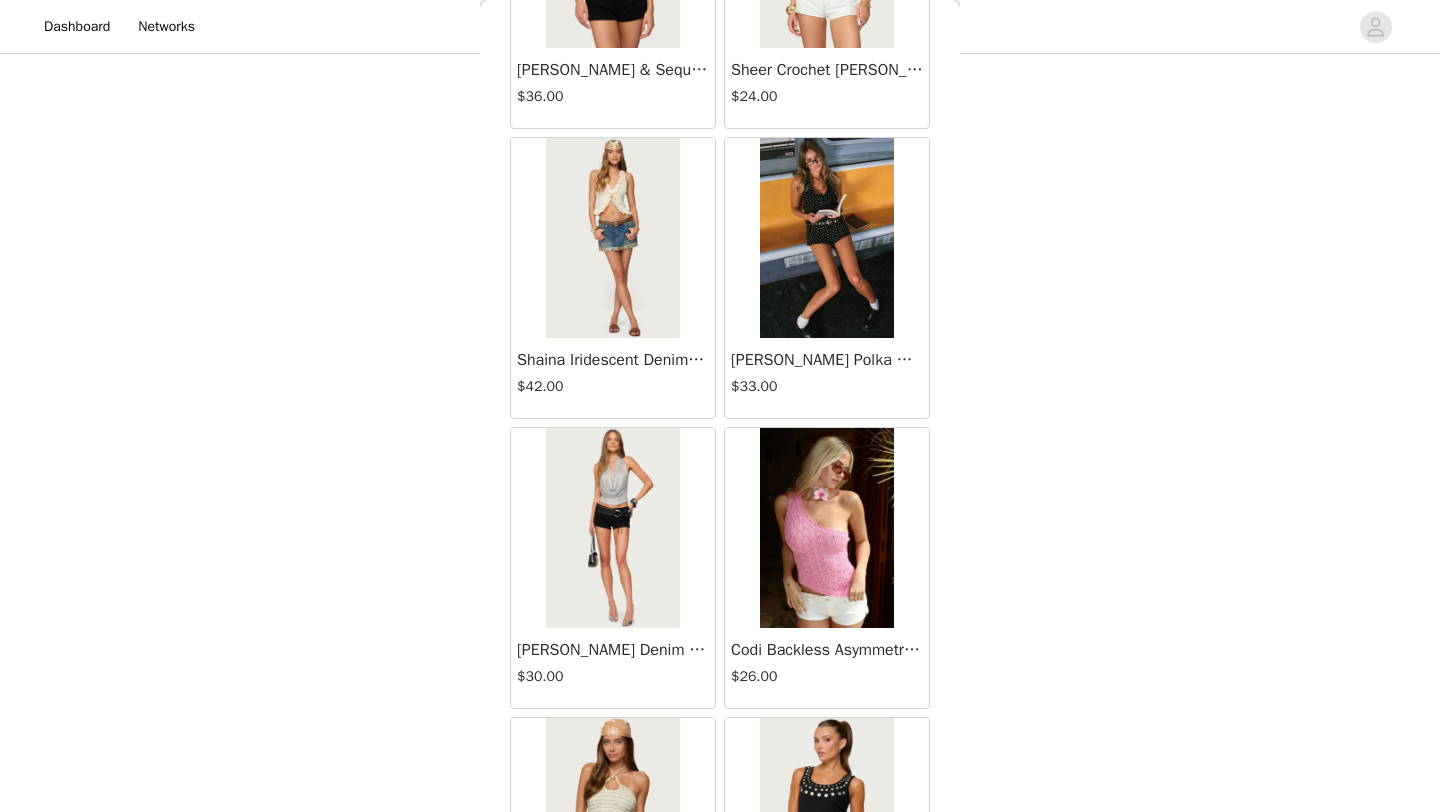 click on "[PERSON_NAME] Polka Dot Stretch Shorts" at bounding box center (827, 360) 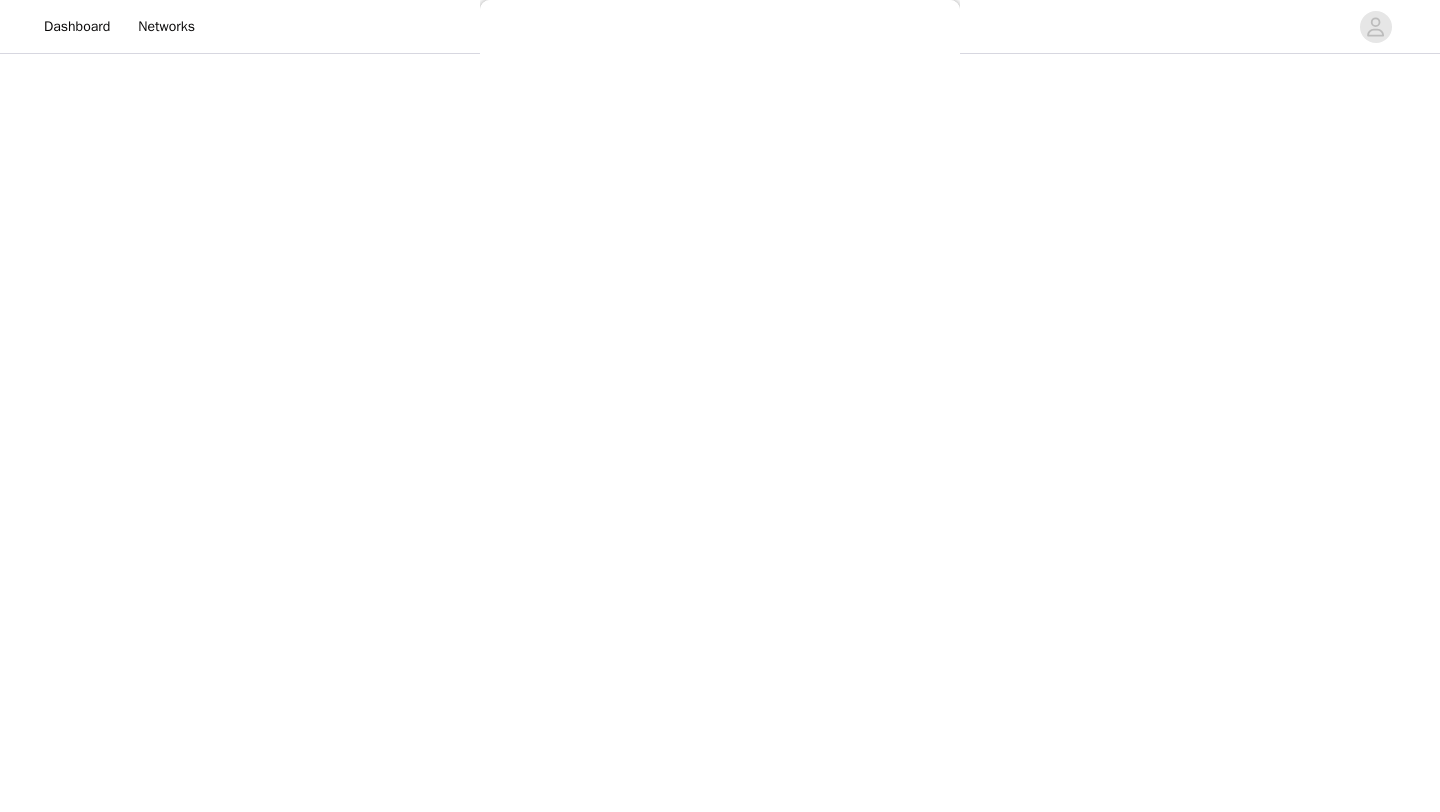 scroll, scrollTop: 0, scrollLeft: 0, axis: both 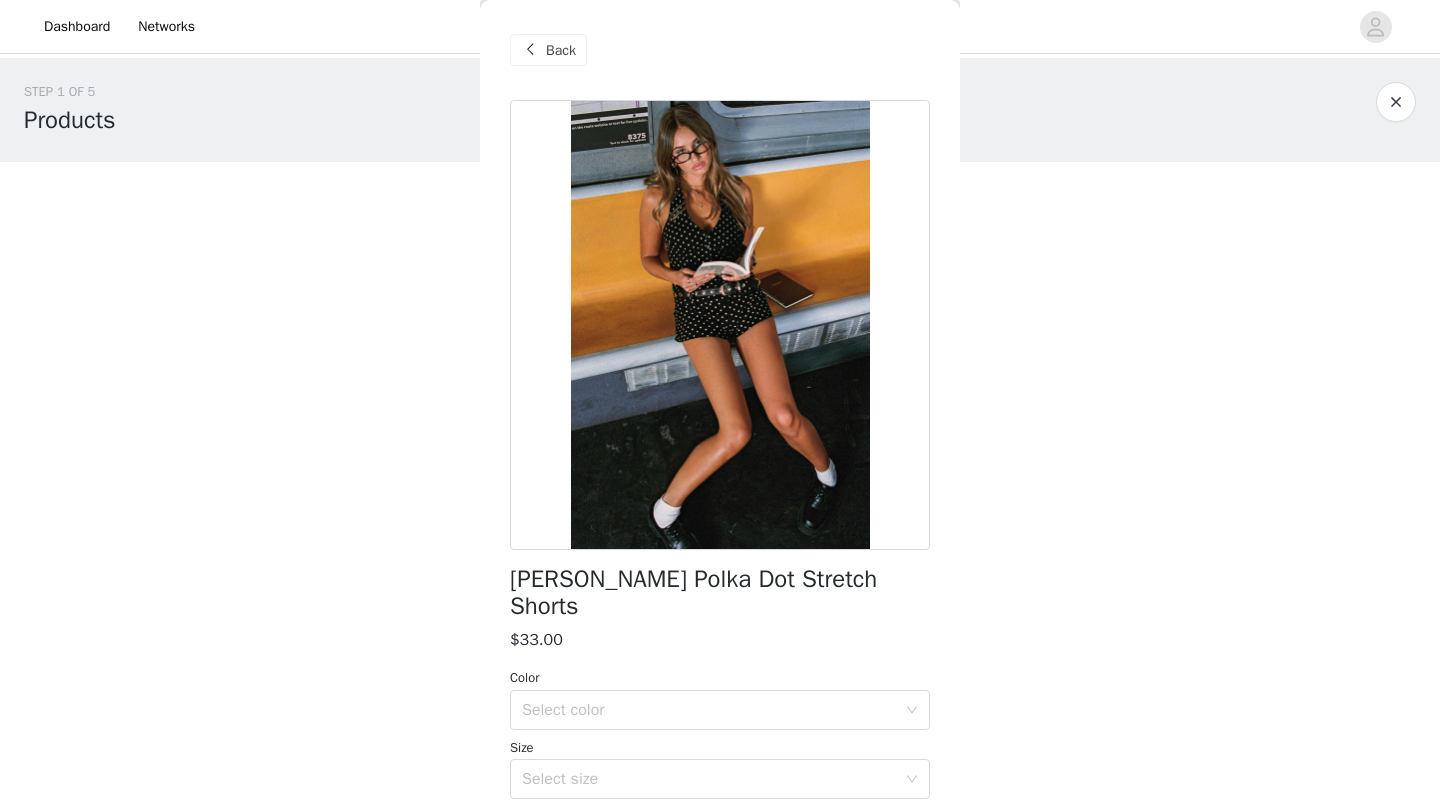 click on "Back" at bounding box center [561, 50] 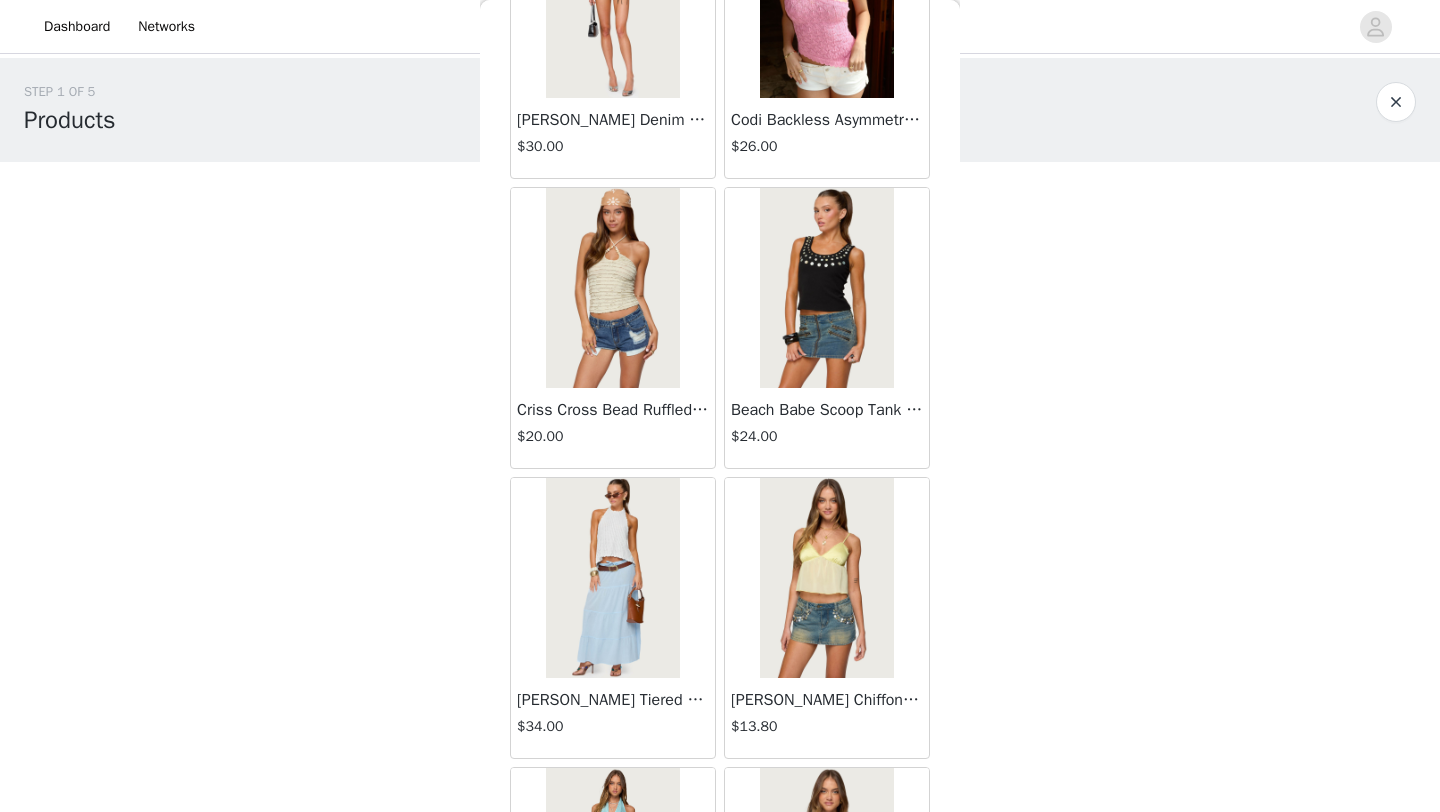 scroll, scrollTop: 9308, scrollLeft: 0, axis: vertical 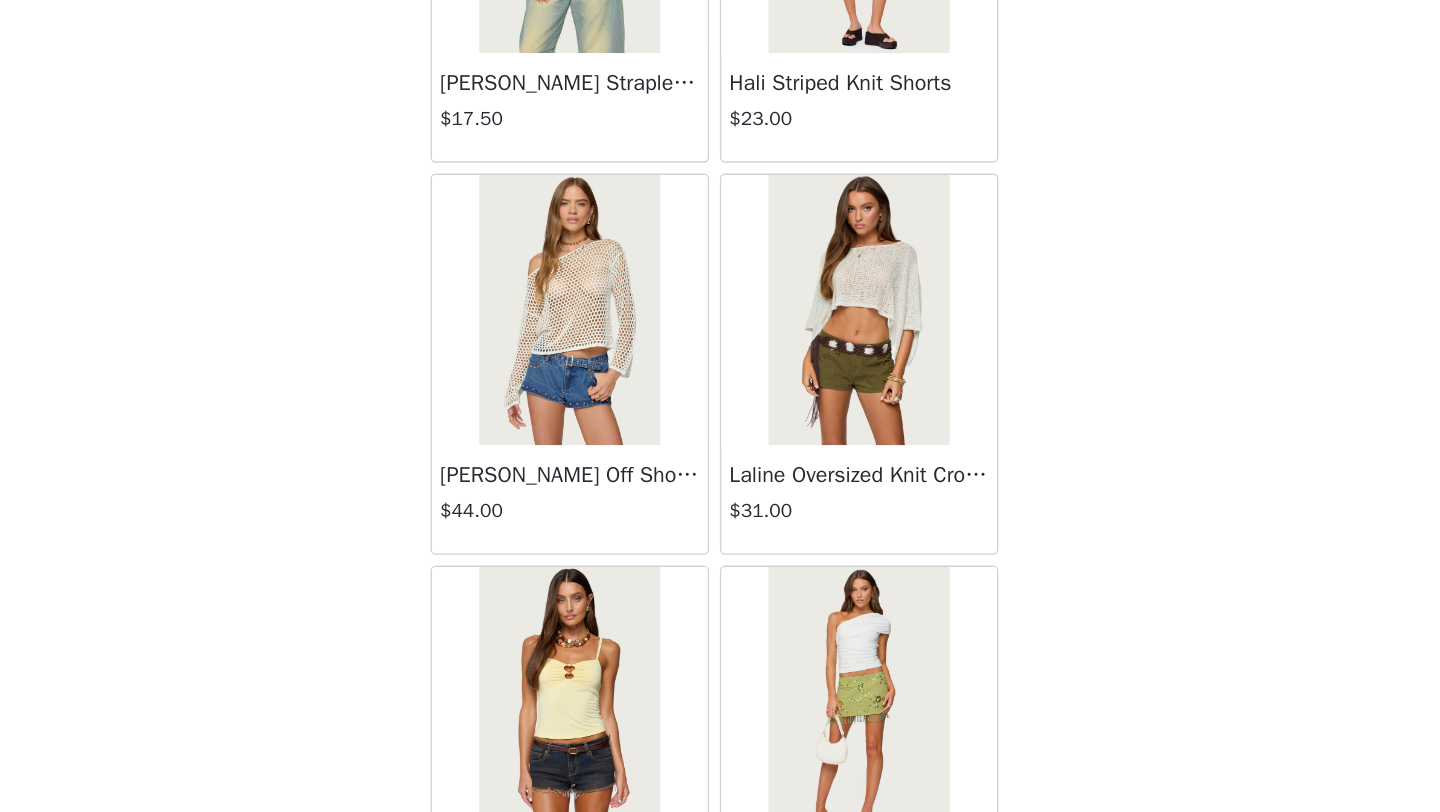 click at bounding box center (826, 440) 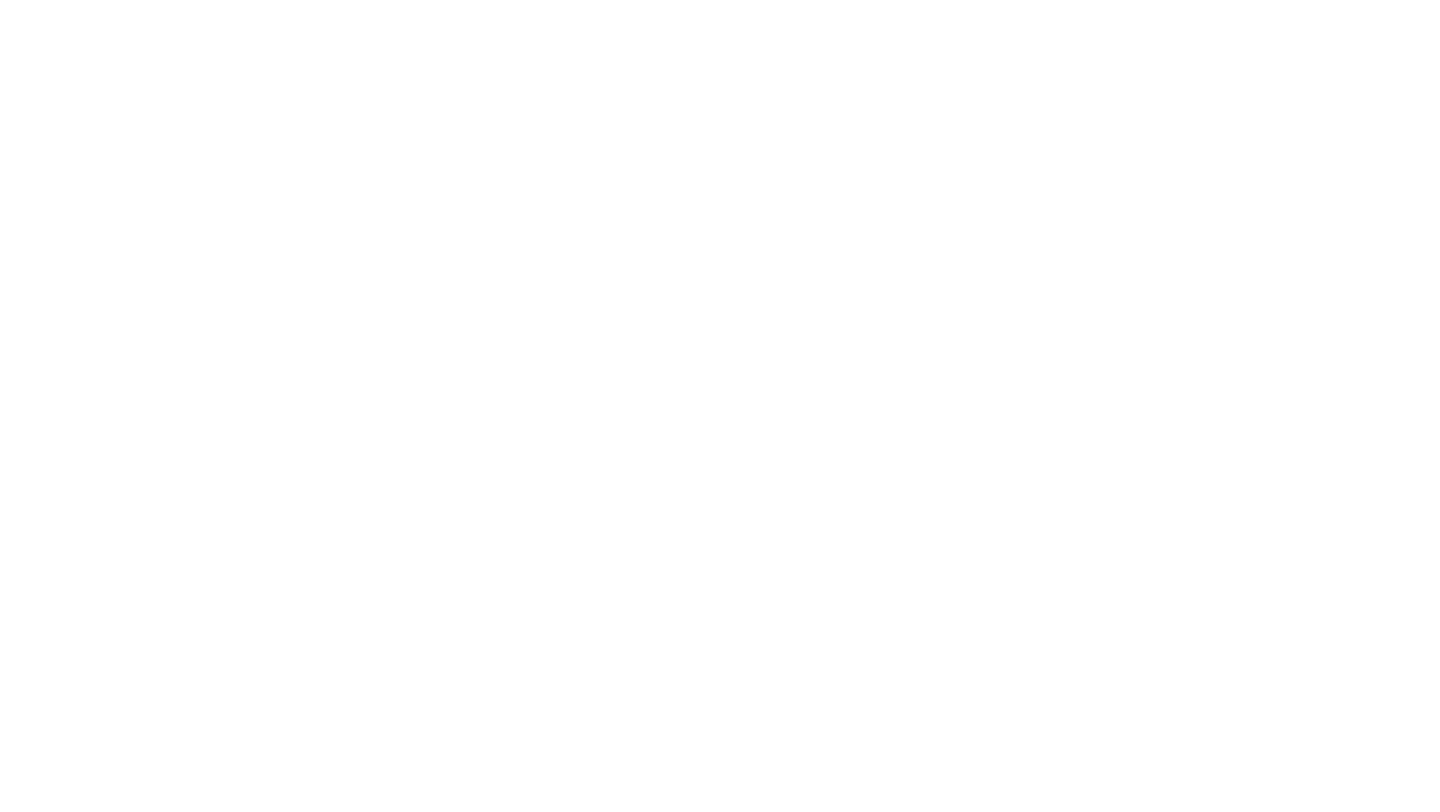 scroll, scrollTop: 0, scrollLeft: 0, axis: both 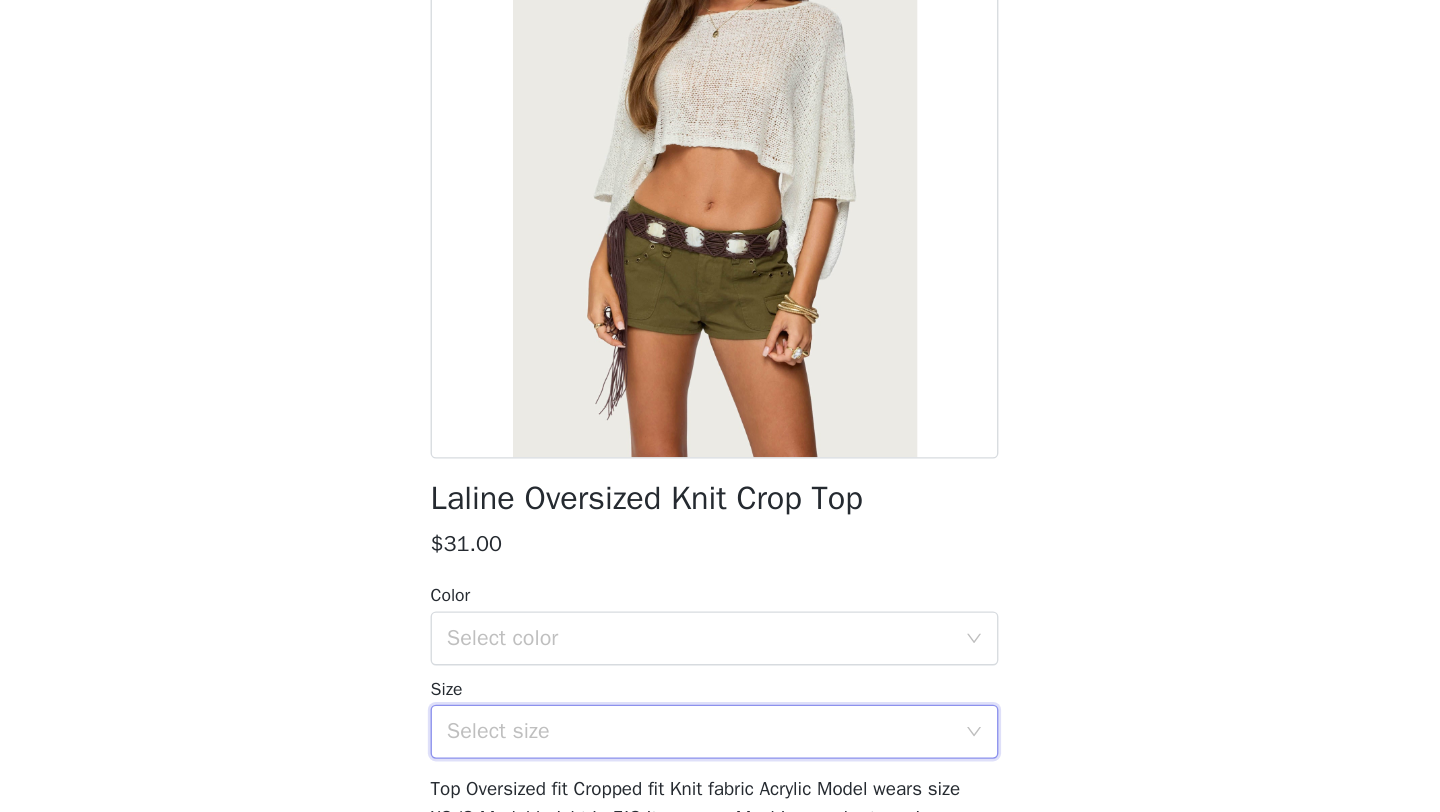 click on "Select size" at bounding box center [713, 752] 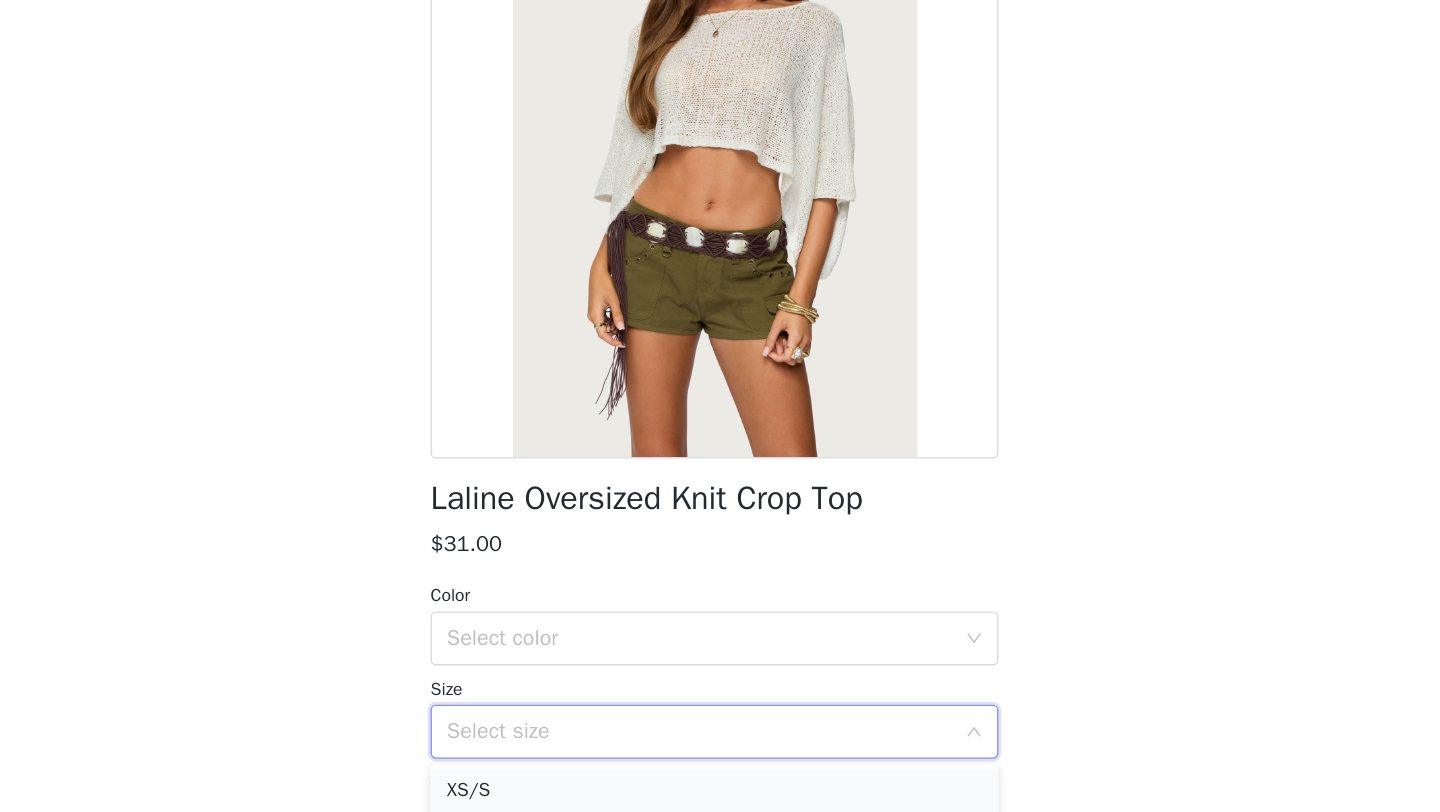 scroll, scrollTop: 343, scrollLeft: 0, axis: vertical 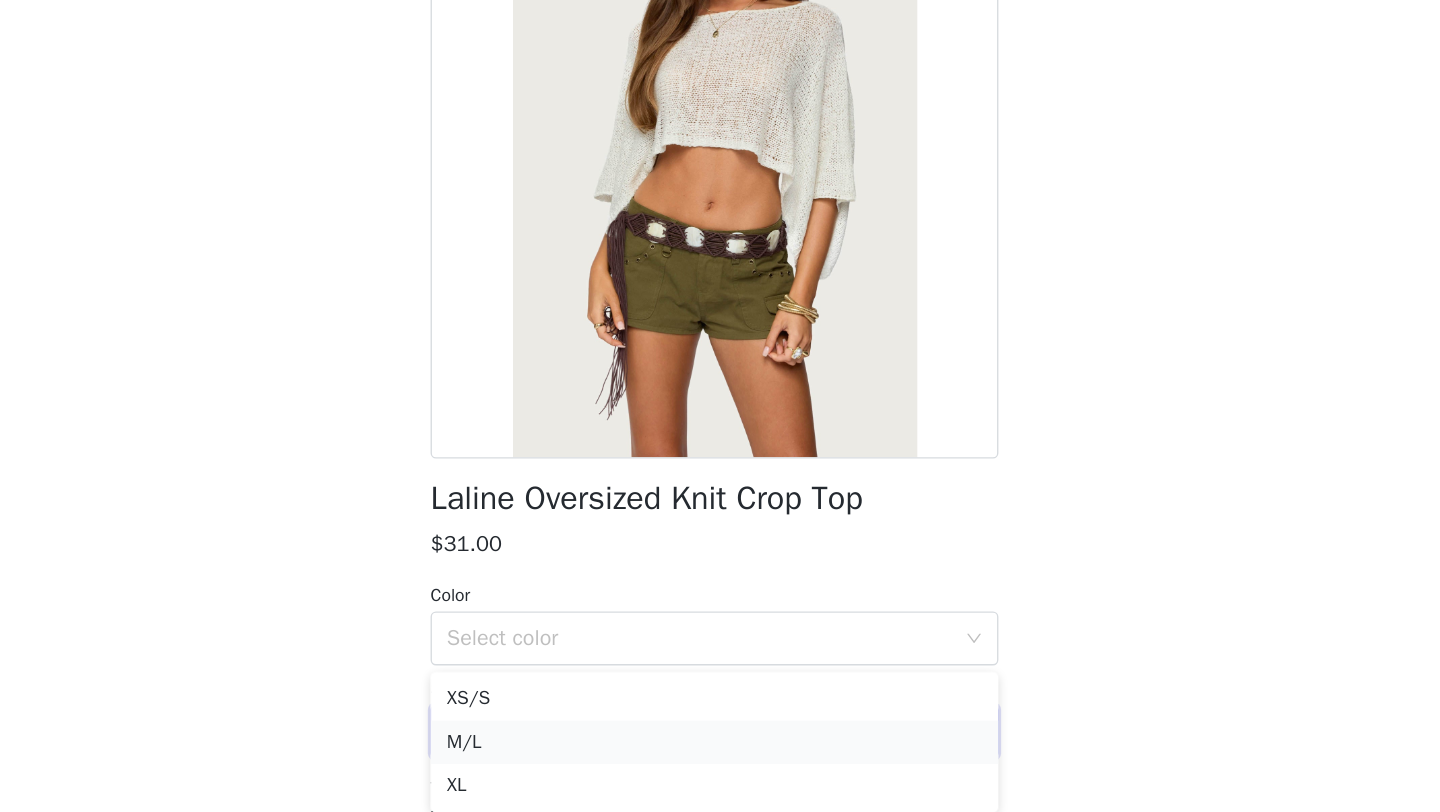 click on "M/L" at bounding box center [720, 760] 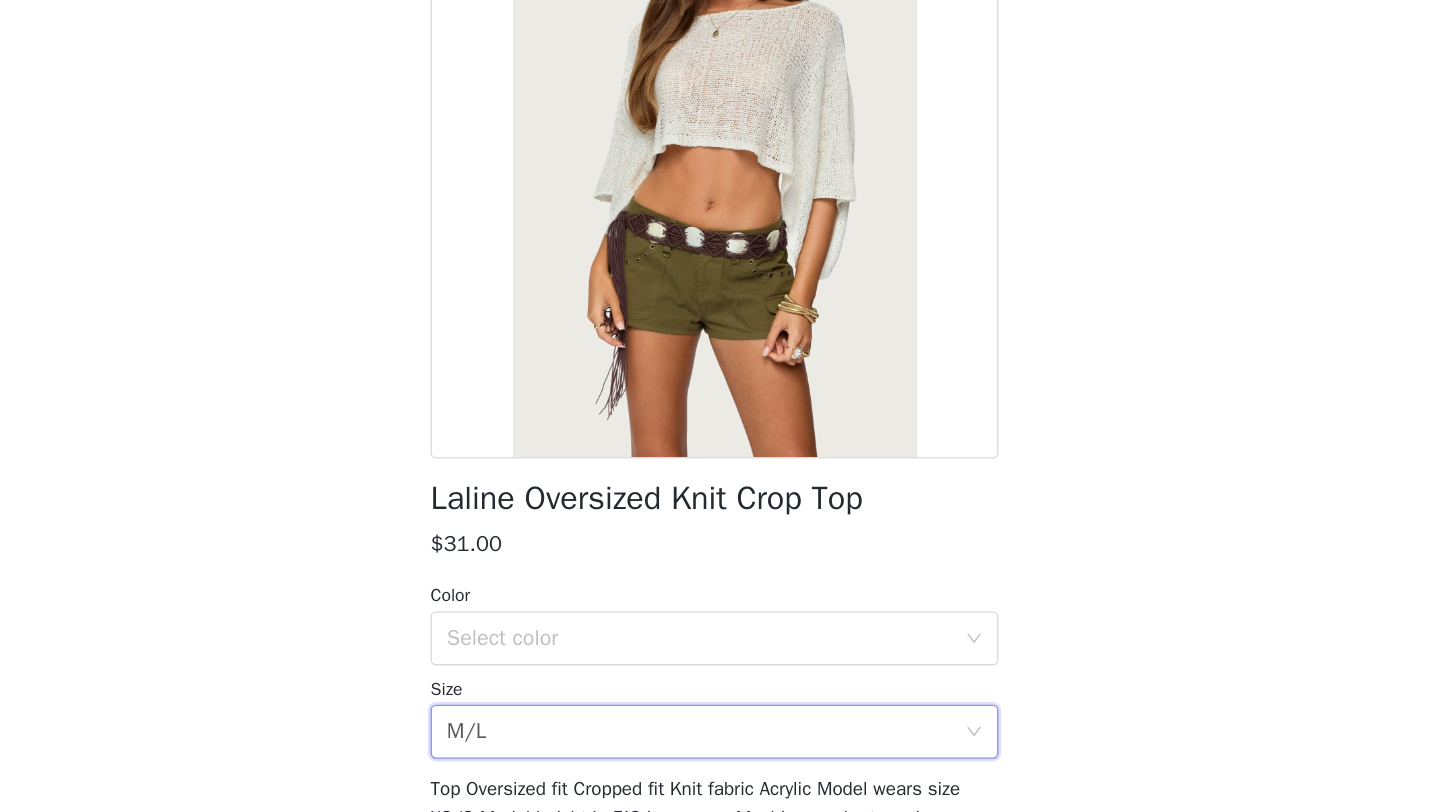 scroll, scrollTop: 275, scrollLeft: 0, axis: vertical 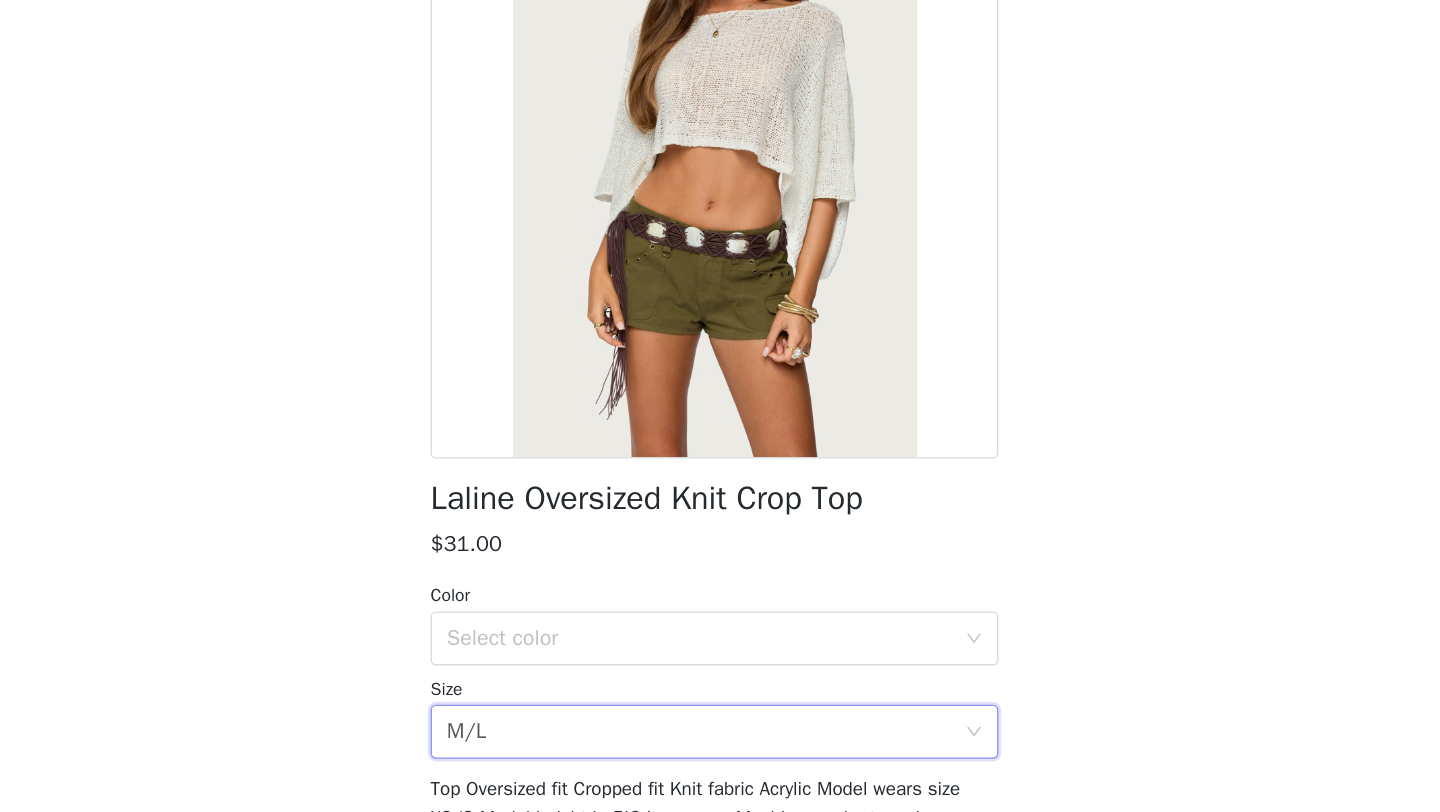 click on "Color" at bounding box center (720, 651) 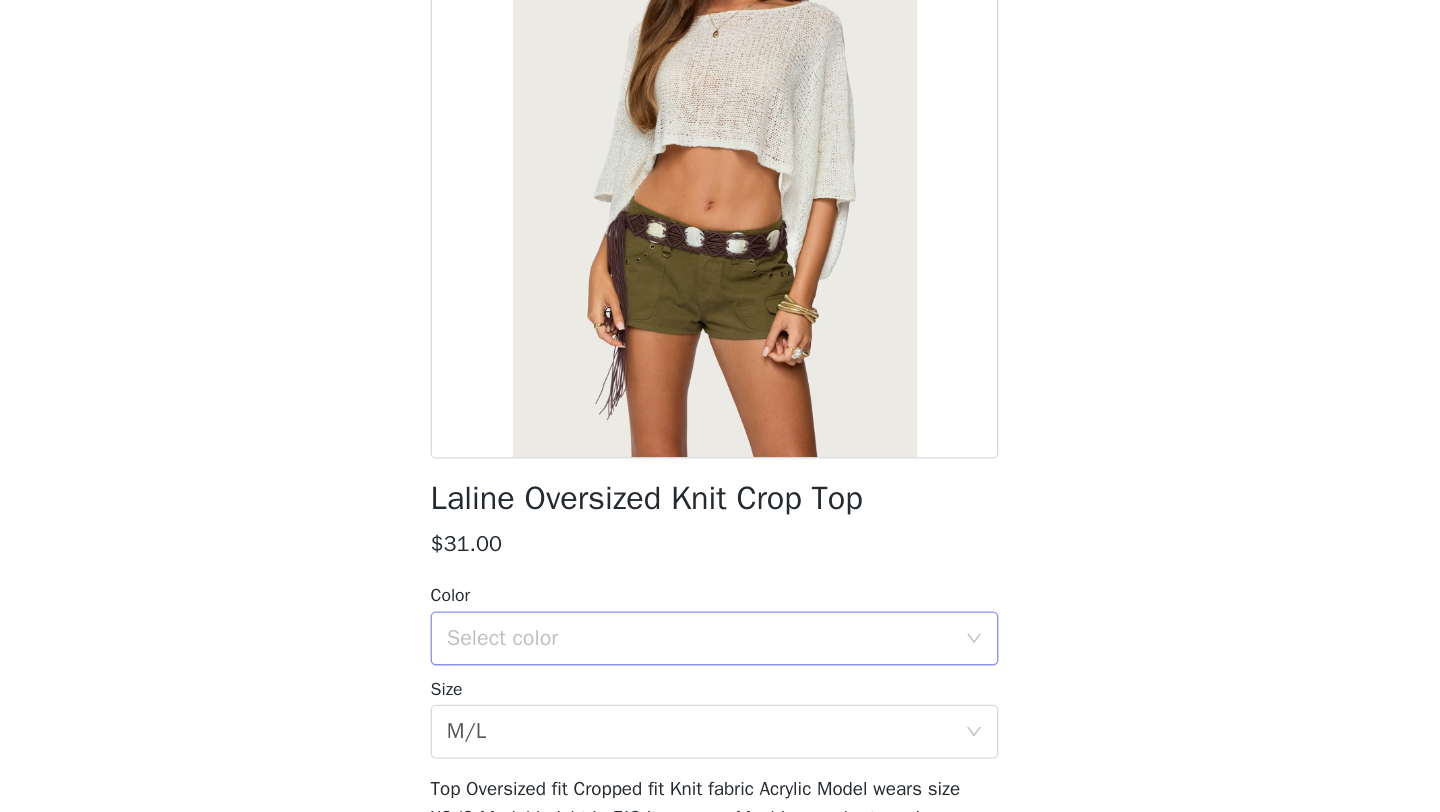 click on "Select color" at bounding box center [709, 683] 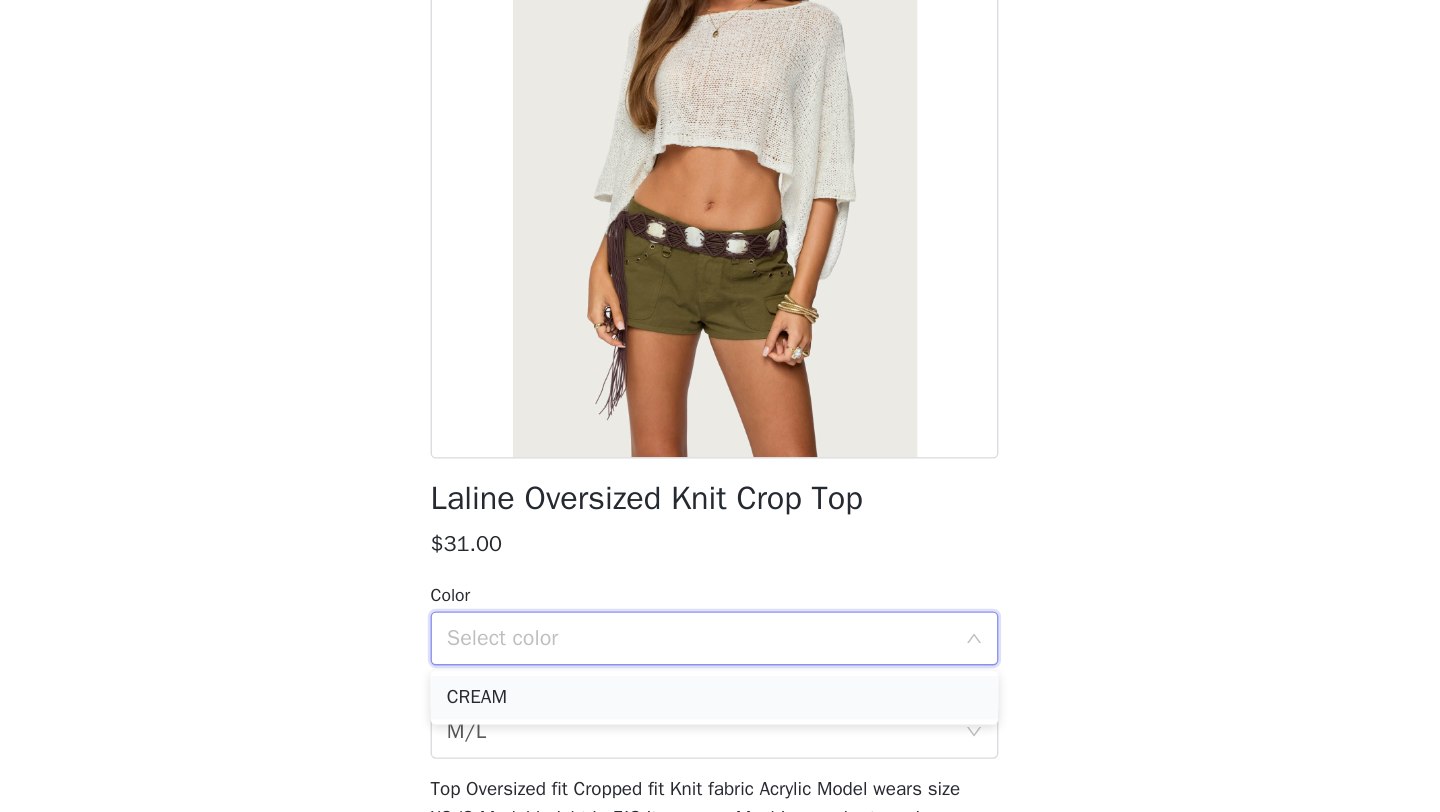 click on "CREAM" at bounding box center [720, 727] 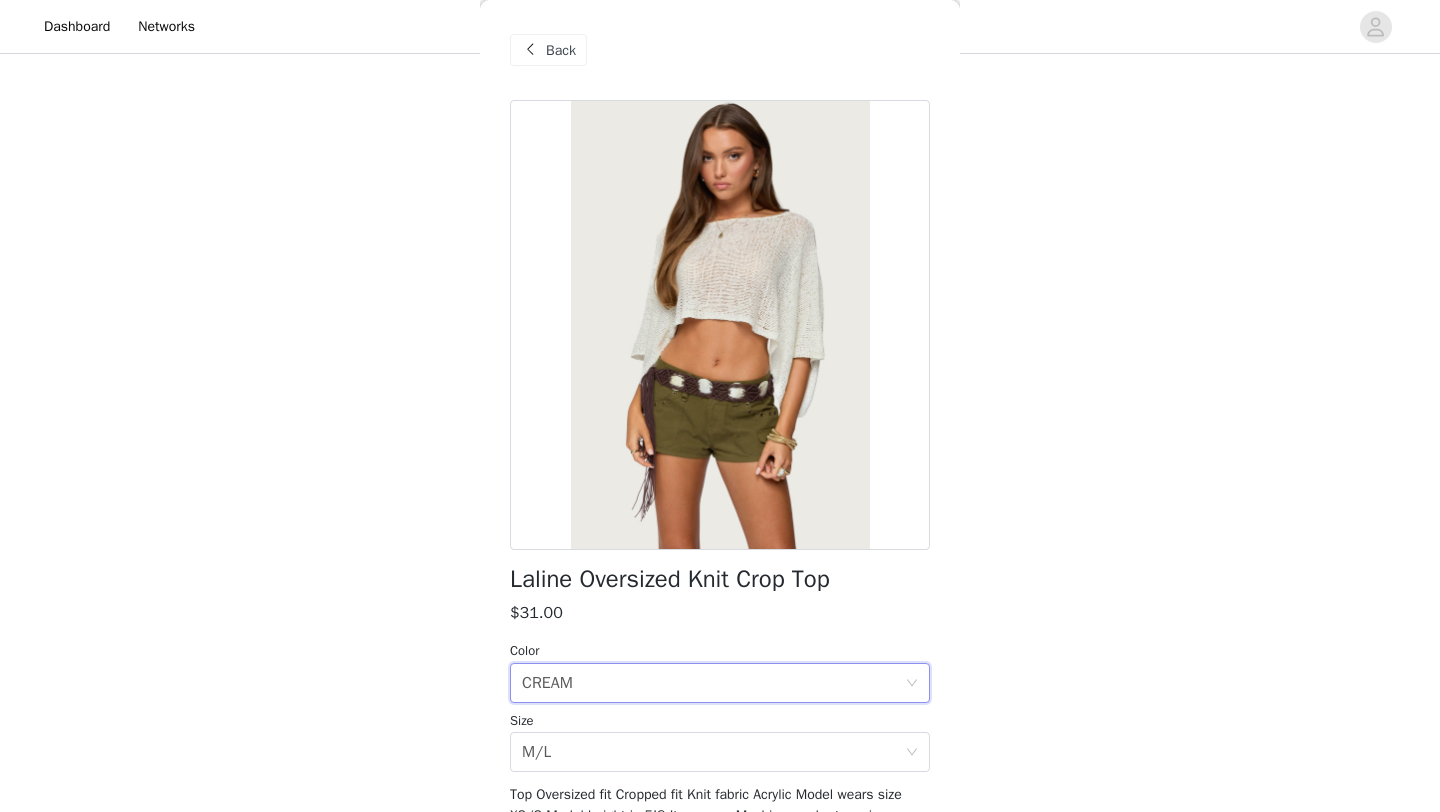 scroll, scrollTop: 182, scrollLeft: 0, axis: vertical 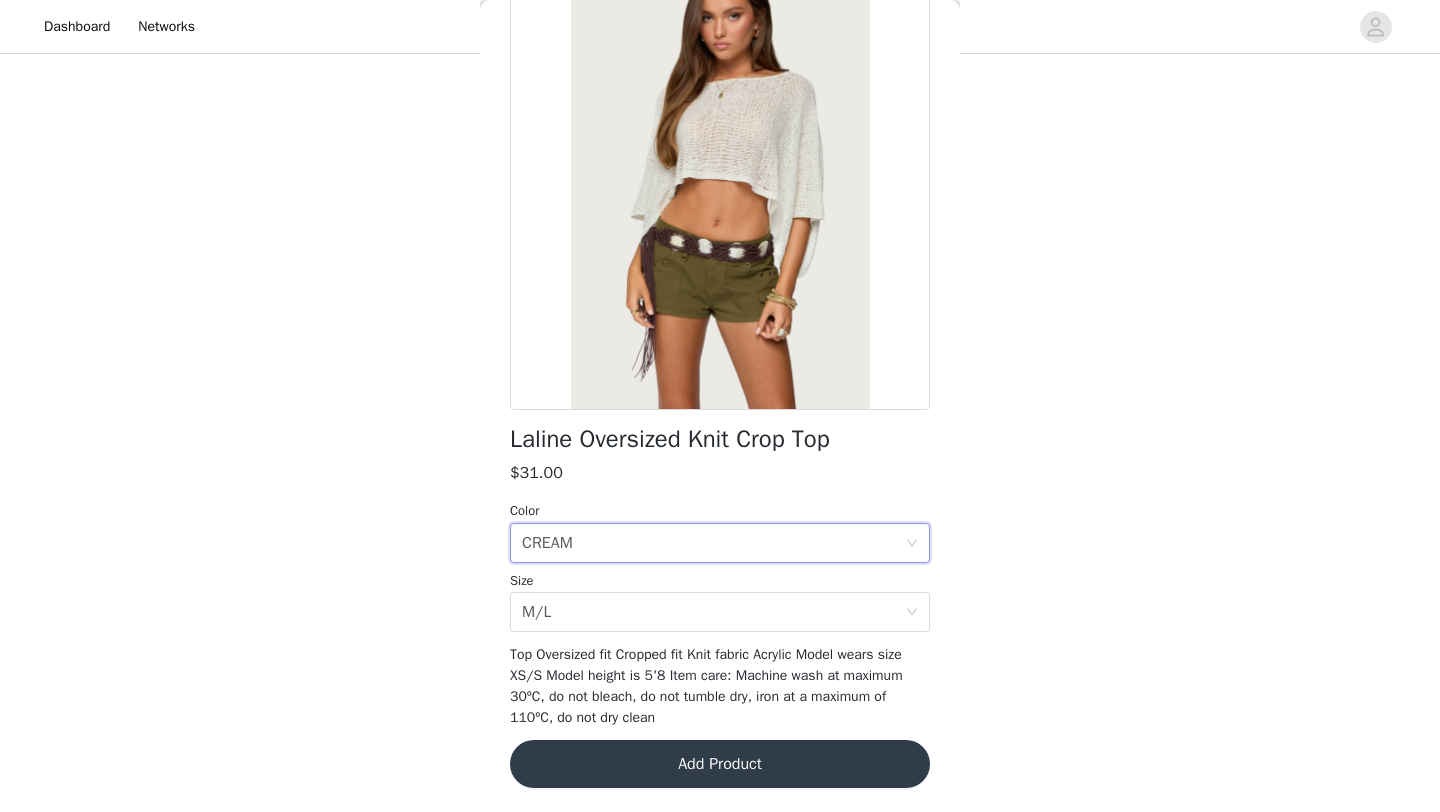 click on "Add Product" at bounding box center (720, 764) 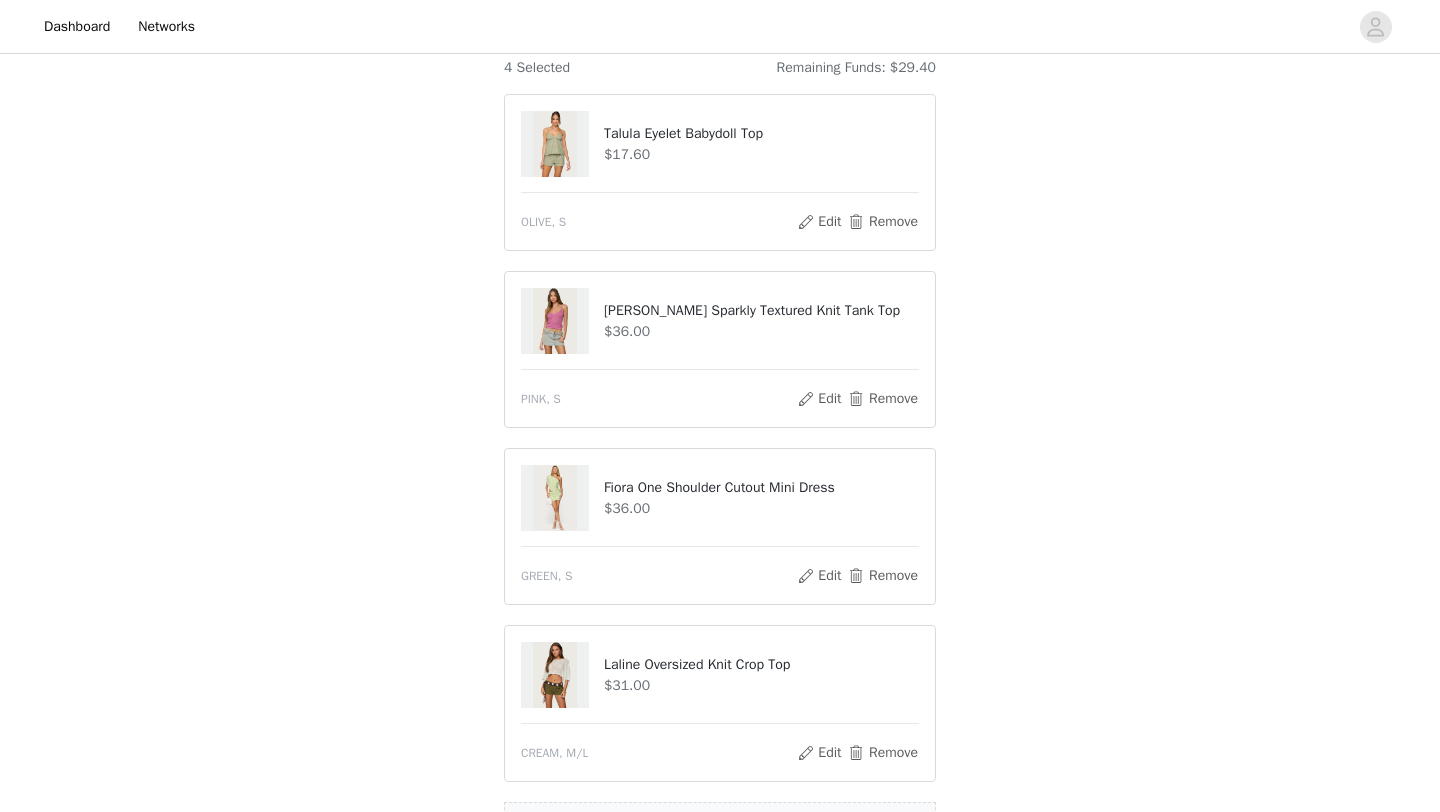 scroll, scrollTop: 452, scrollLeft: 0, axis: vertical 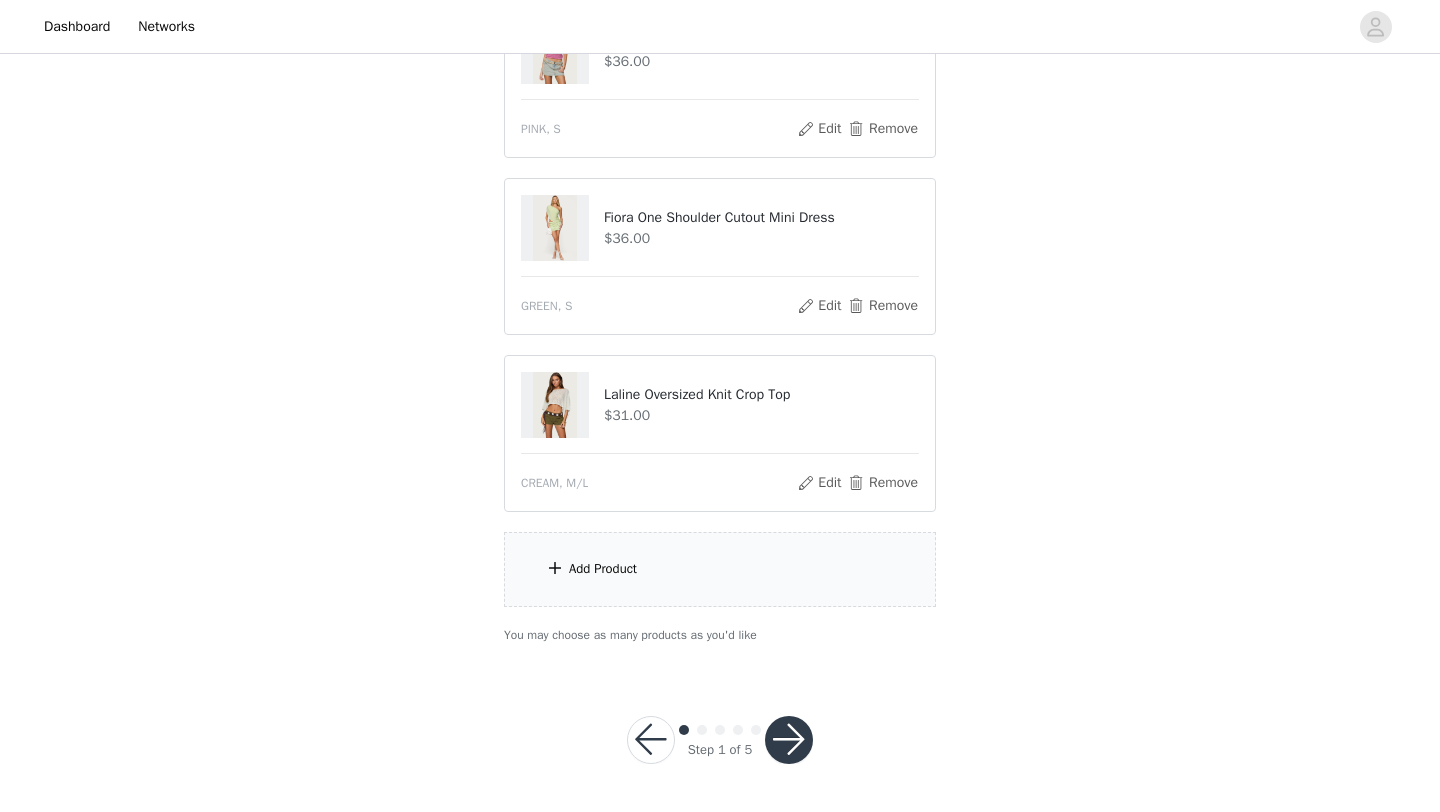 click on "Add Product" at bounding box center (603, 569) 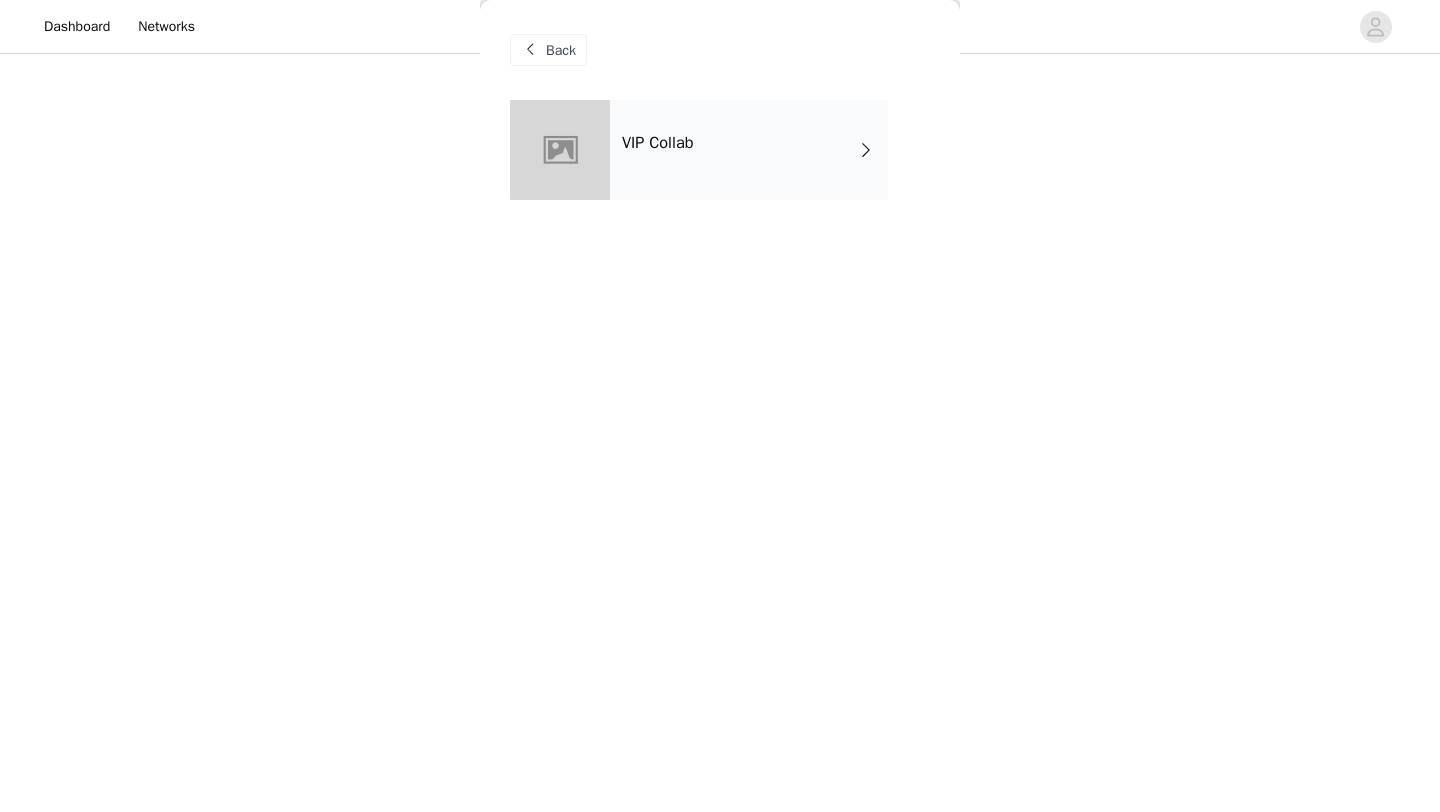 click on "VIP Collab" at bounding box center [749, 150] 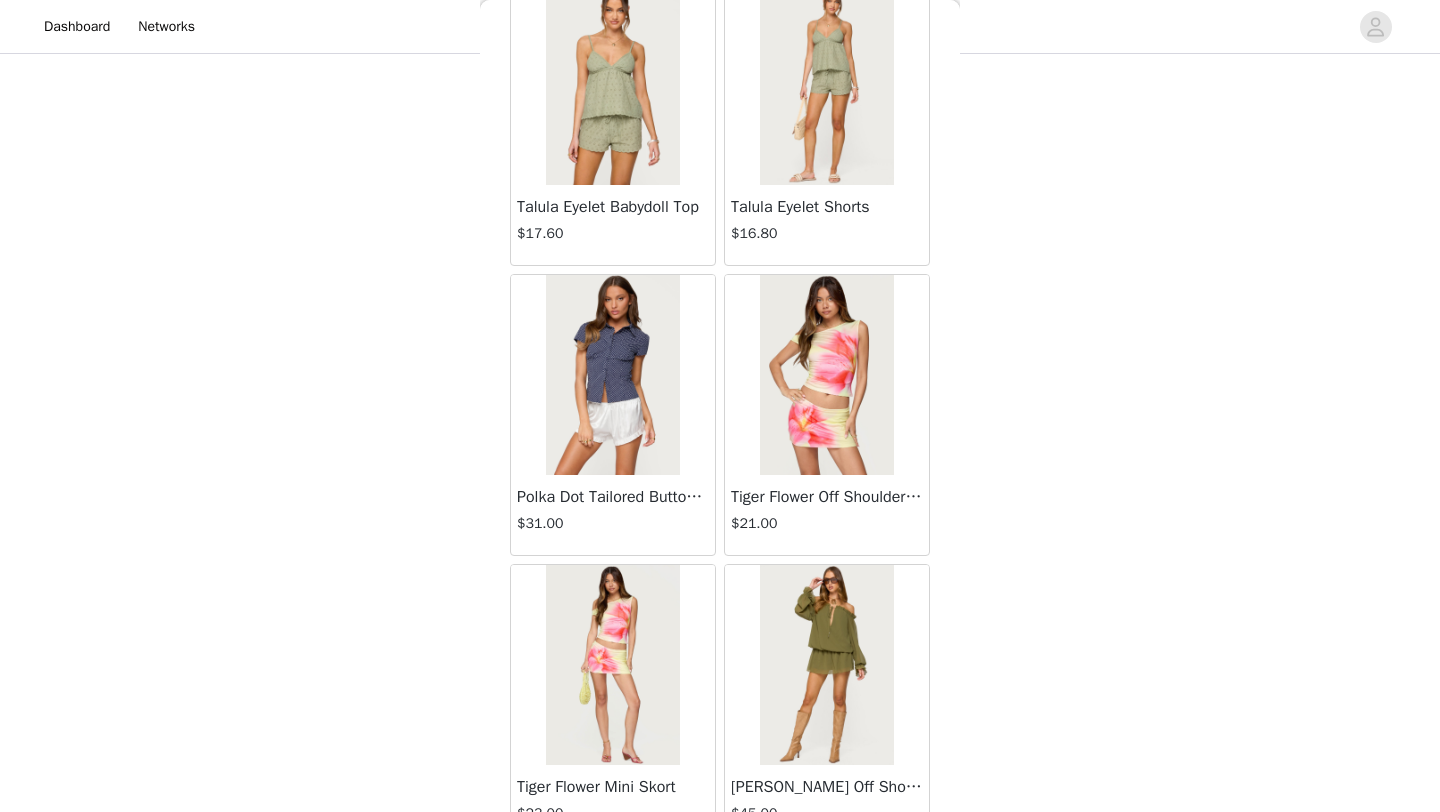 scroll, scrollTop: 2248, scrollLeft: 0, axis: vertical 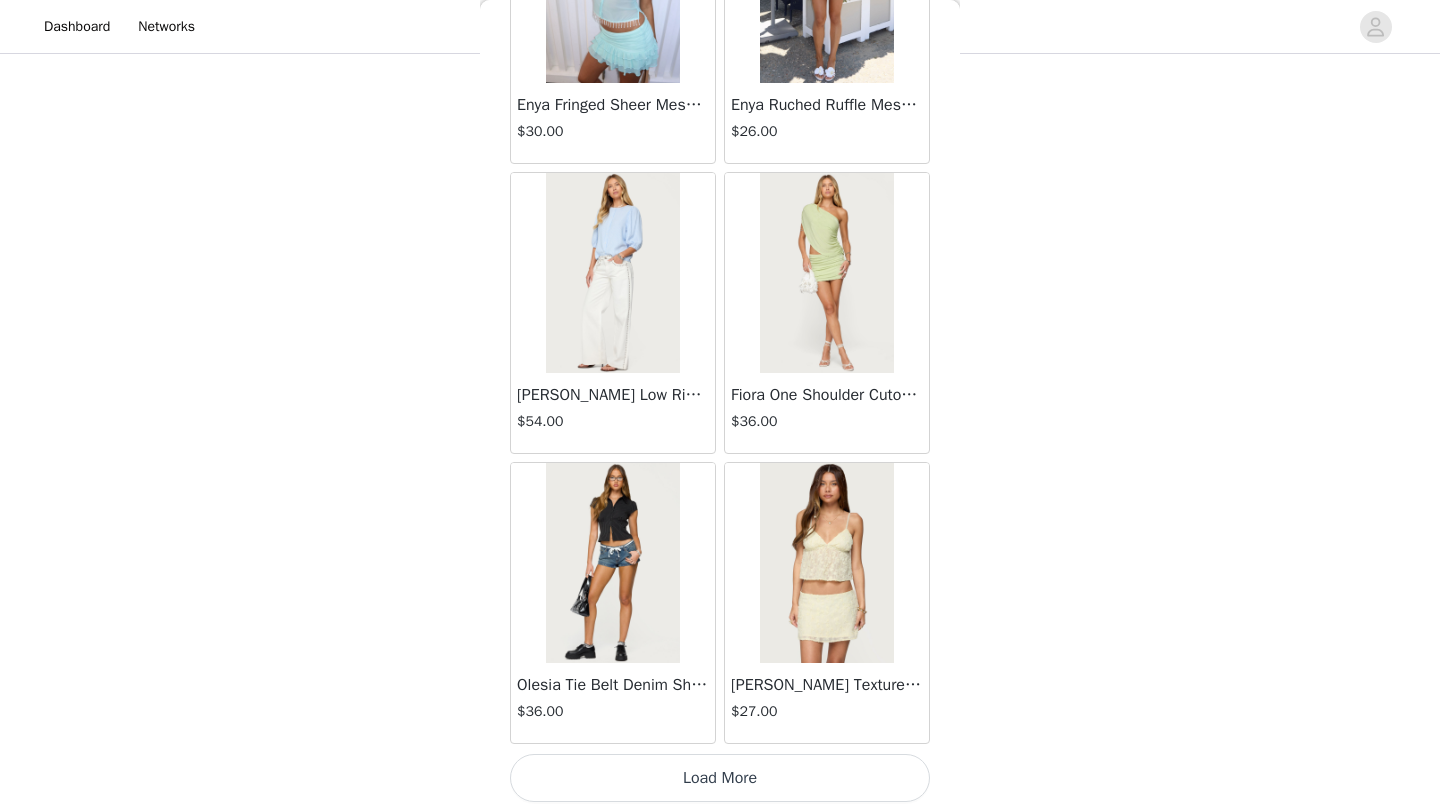 click on "Load More" at bounding box center [720, 778] 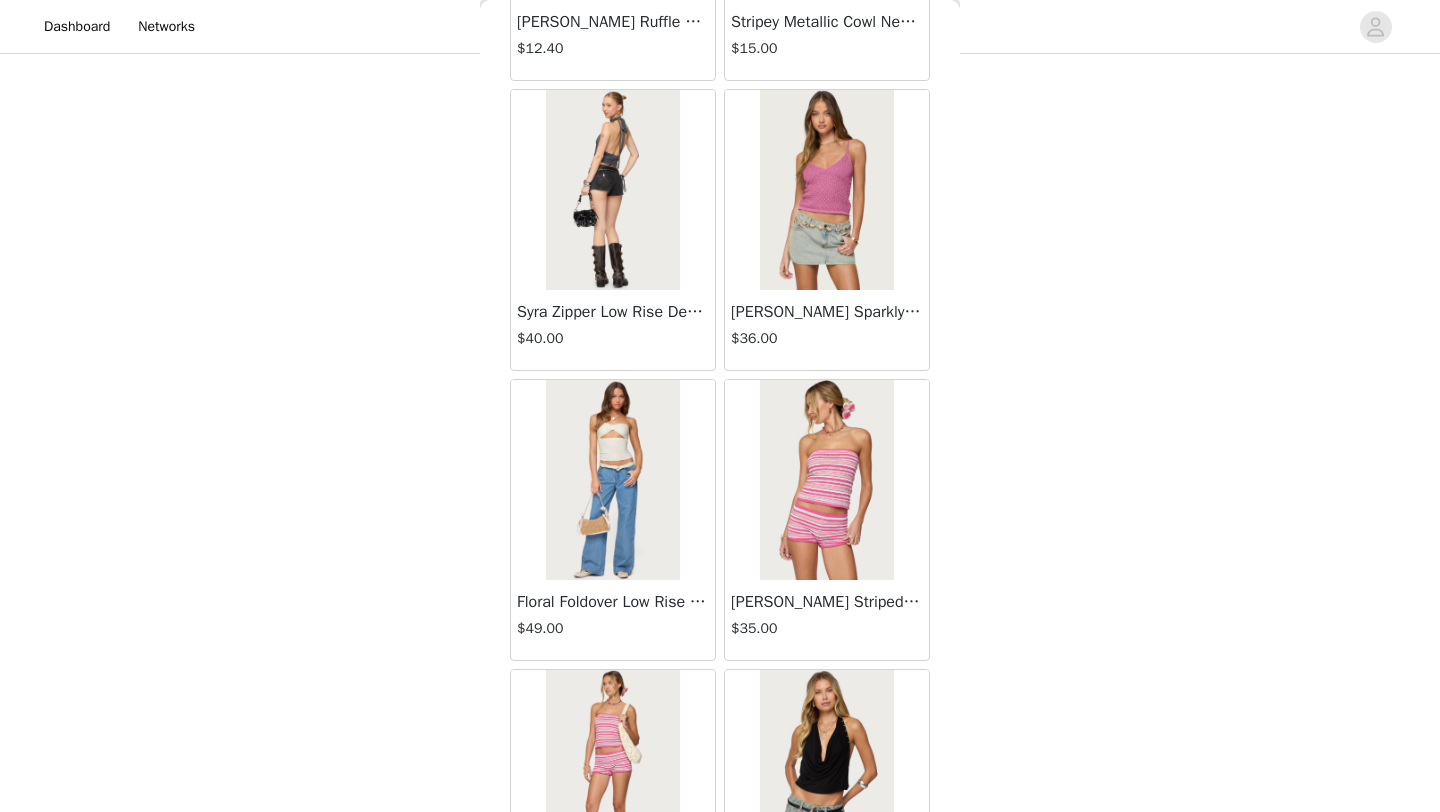 scroll, scrollTop: 5148, scrollLeft: 0, axis: vertical 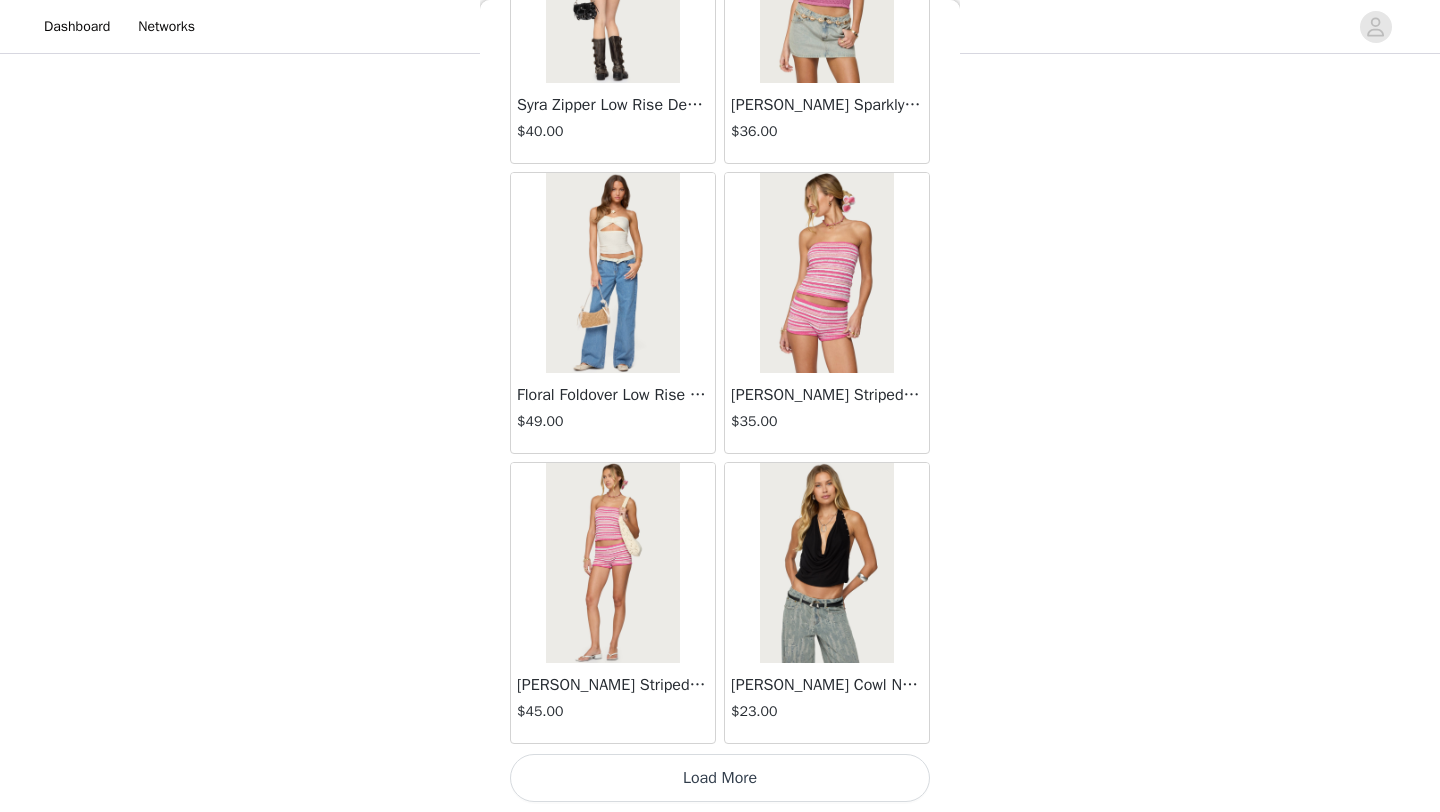 click on "Load More" at bounding box center [720, 778] 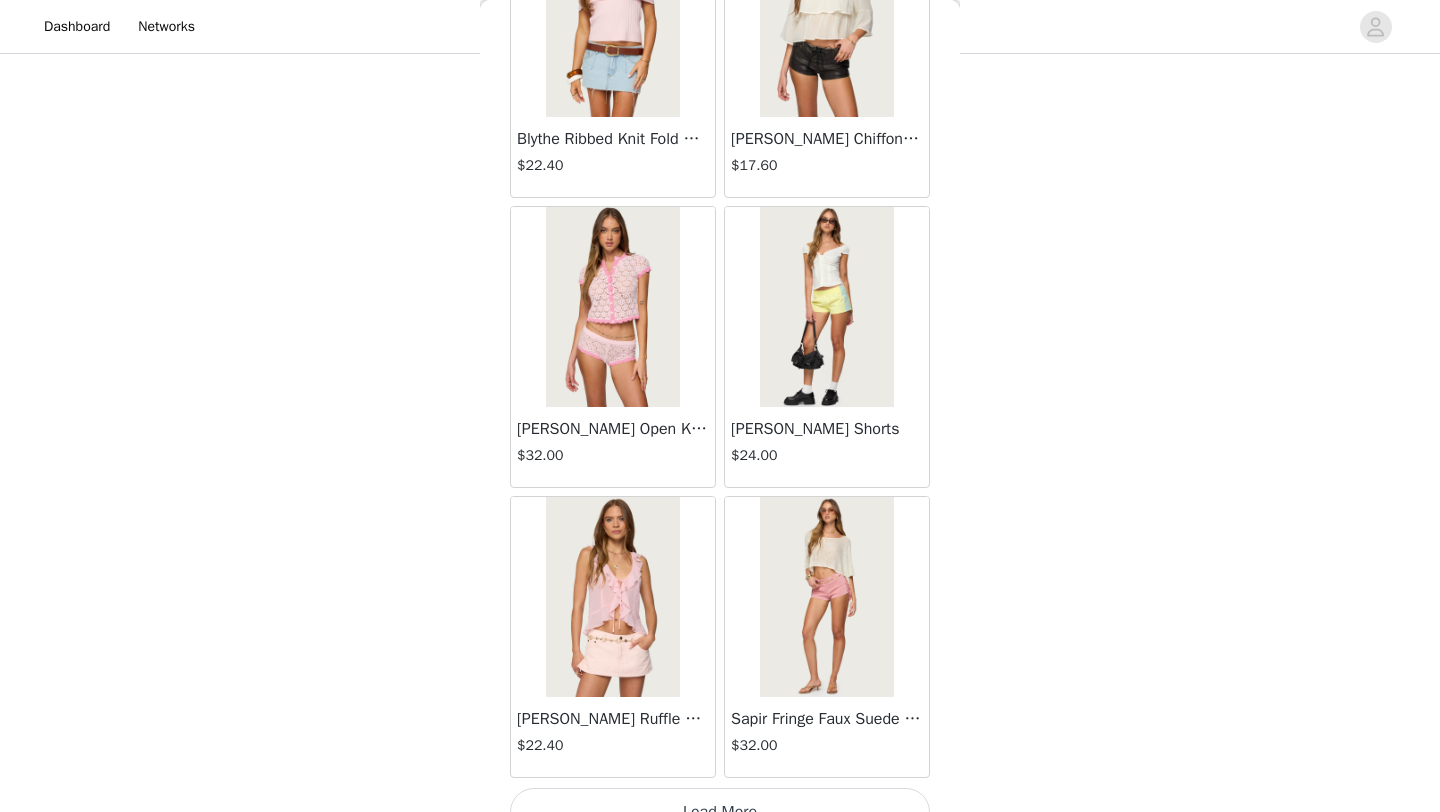 scroll, scrollTop: 8048, scrollLeft: 0, axis: vertical 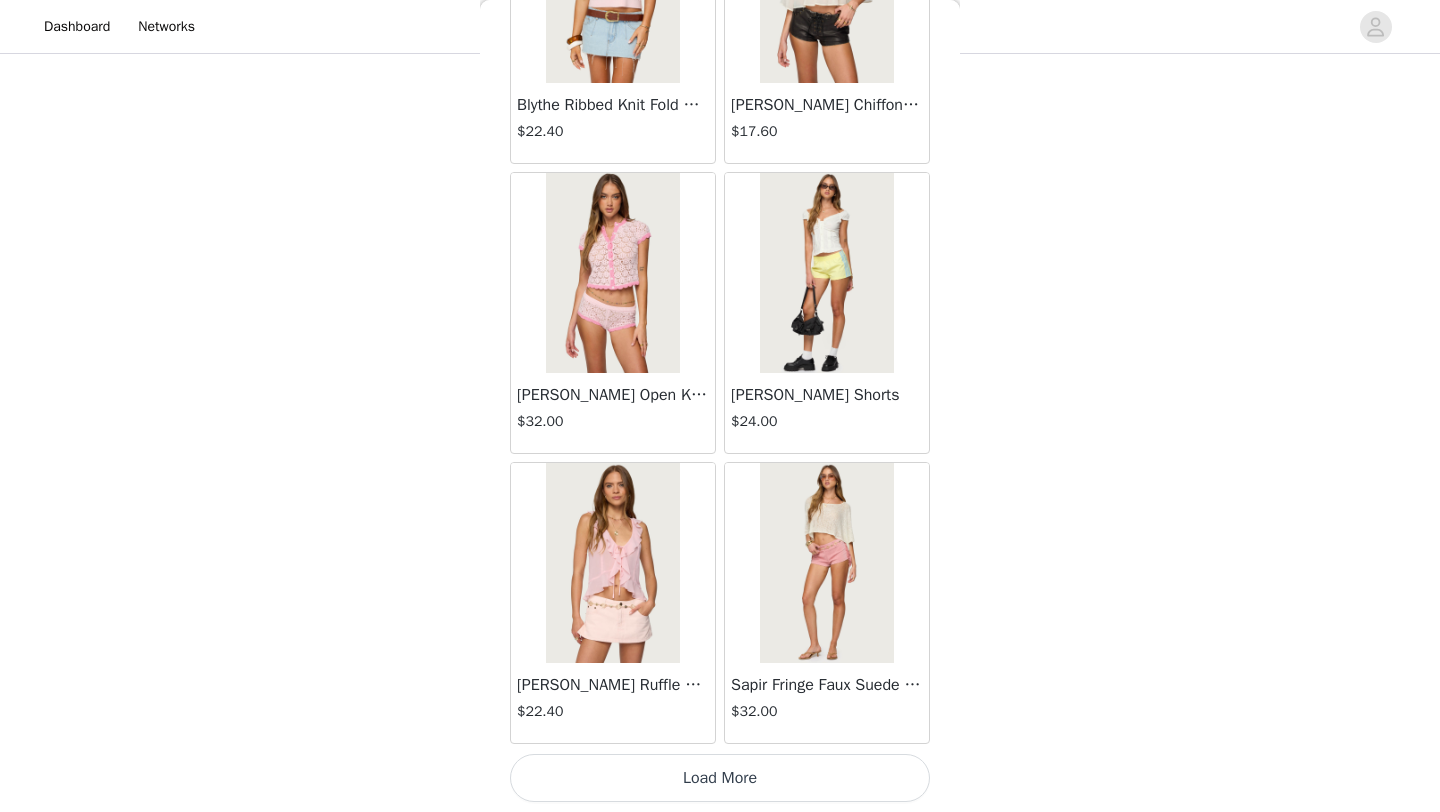 click on "Load More" at bounding box center [720, 778] 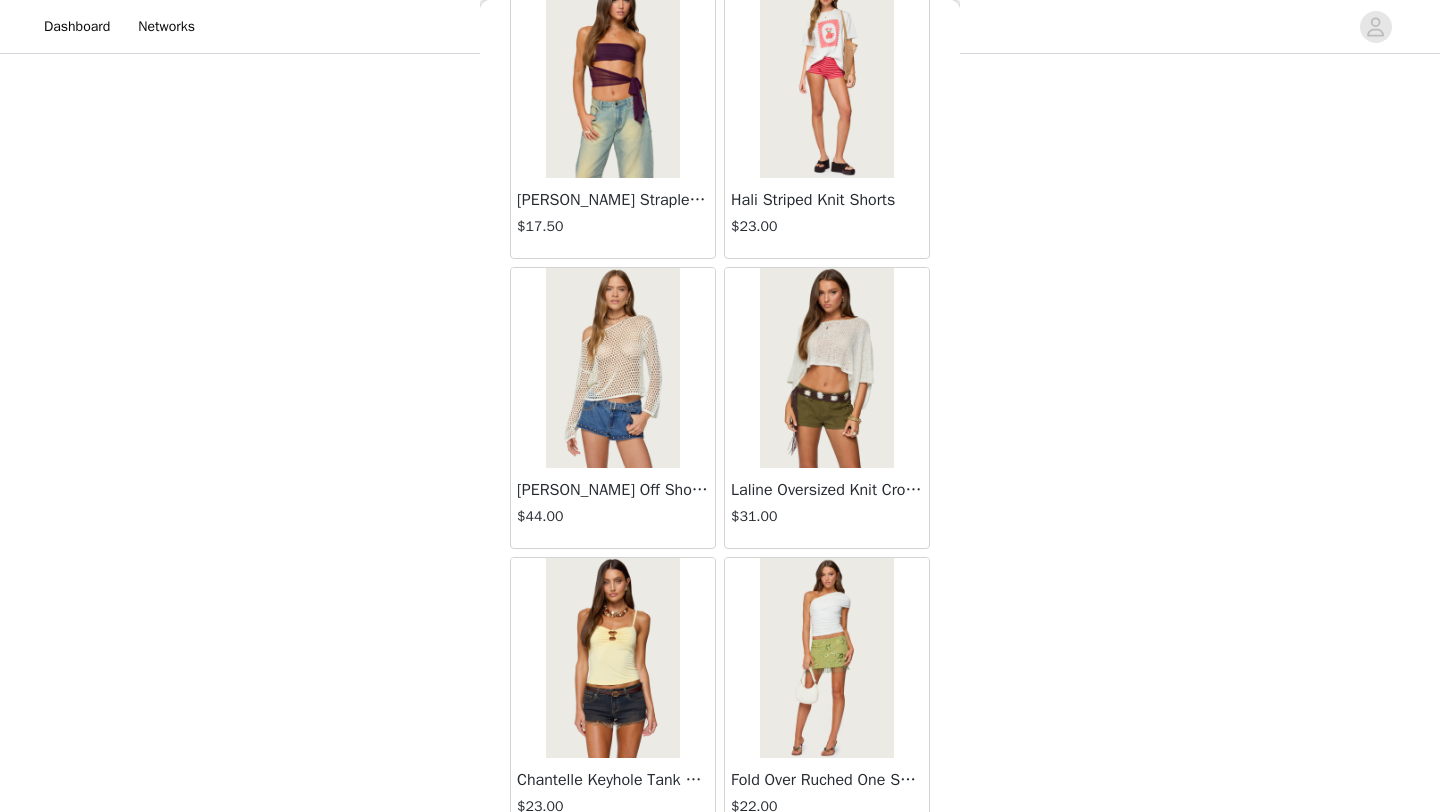 scroll, scrollTop: 10948, scrollLeft: 0, axis: vertical 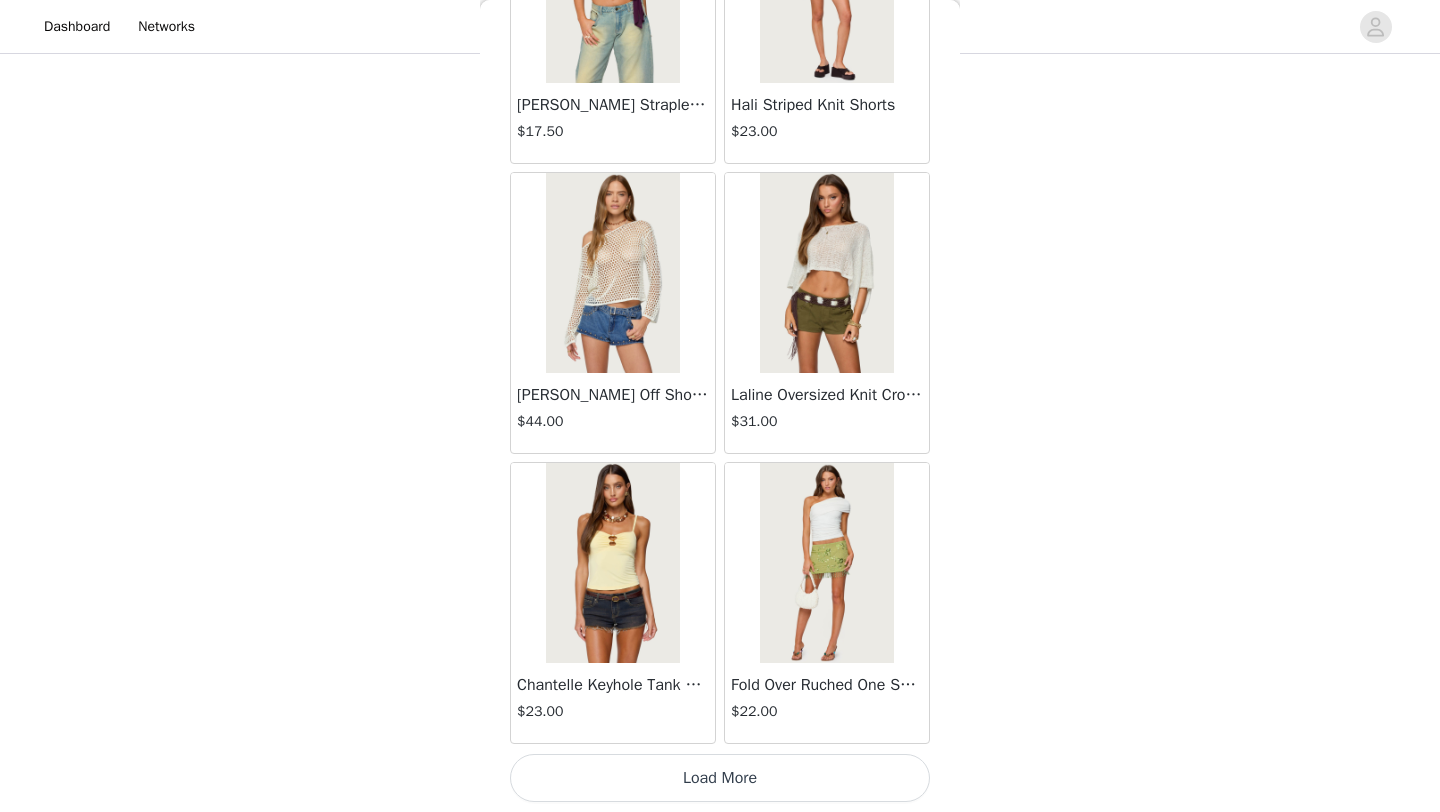 click on "Load More" at bounding box center (720, 778) 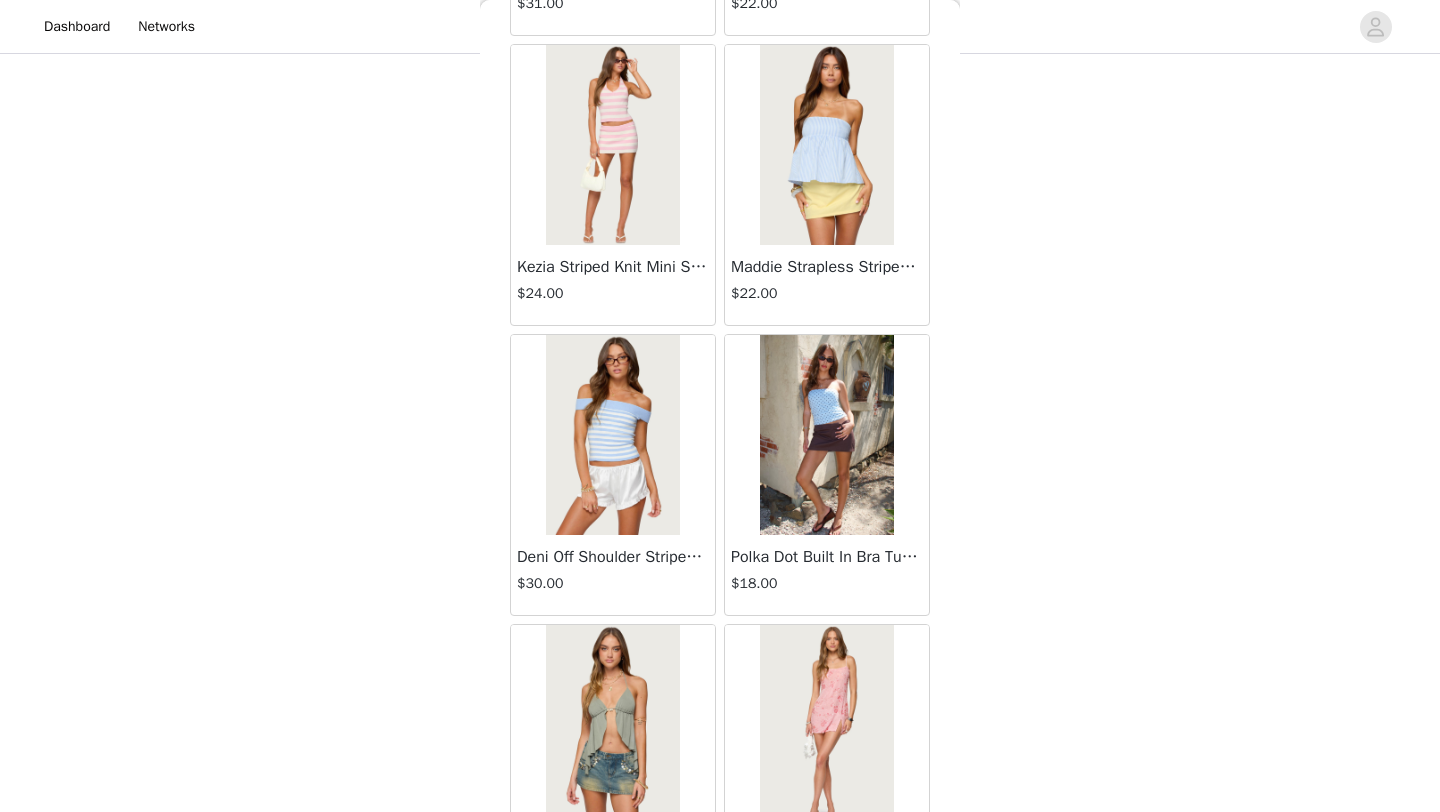 scroll, scrollTop: 12847, scrollLeft: 0, axis: vertical 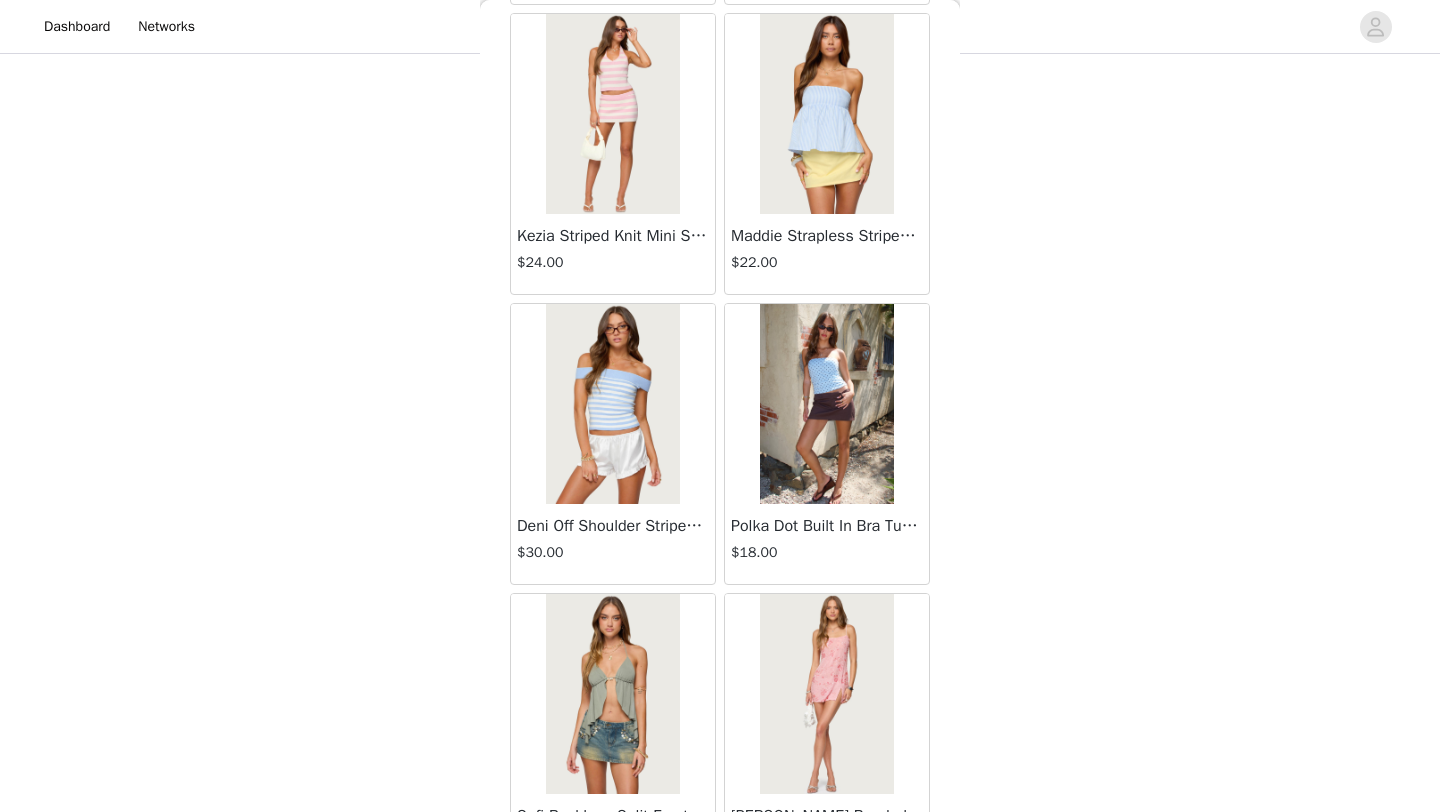 click on "Deni Off Shoulder Striped Knit Top" at bounding box center (613, 526) 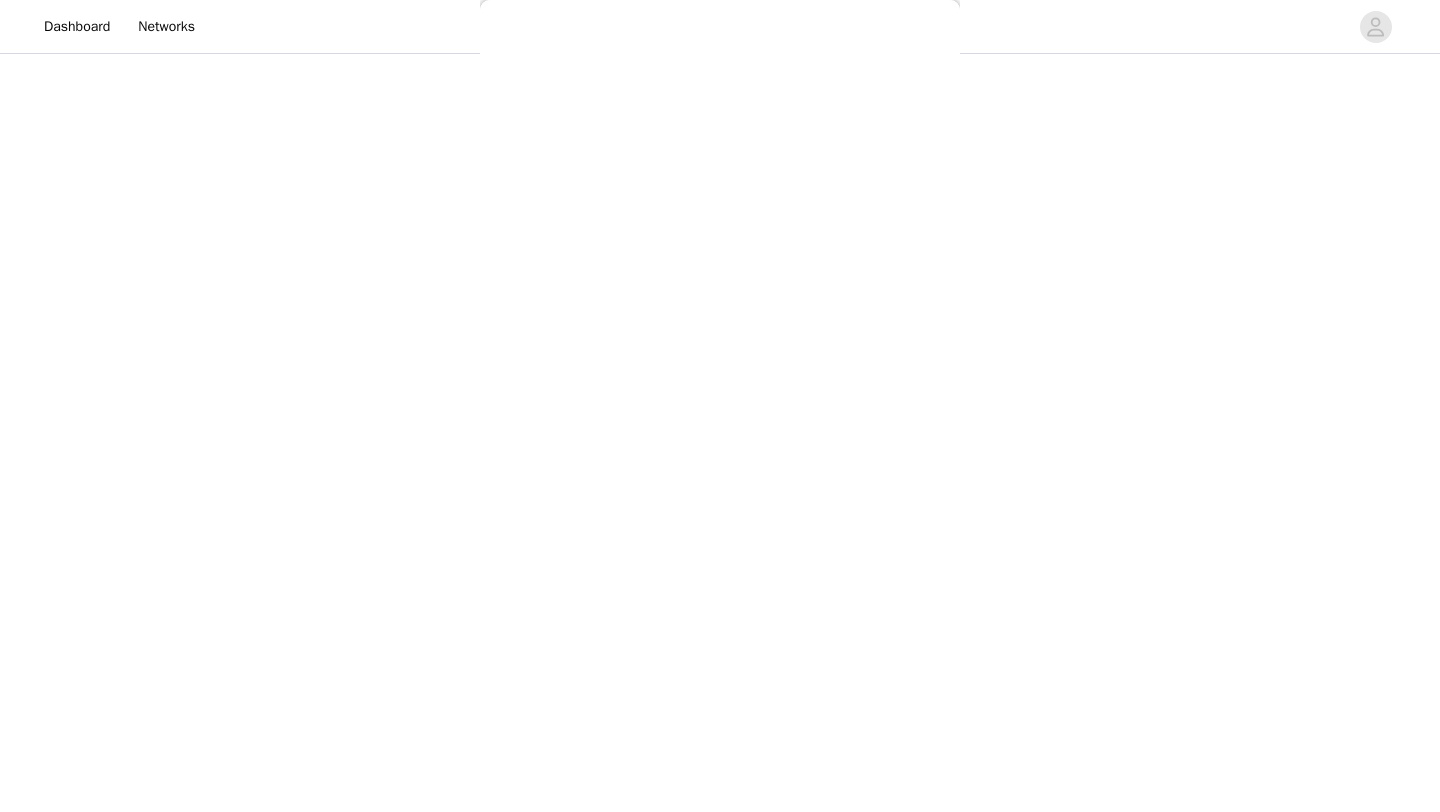 scroll, scrollTop: 161, scrollLeft: 0, axis: vertical 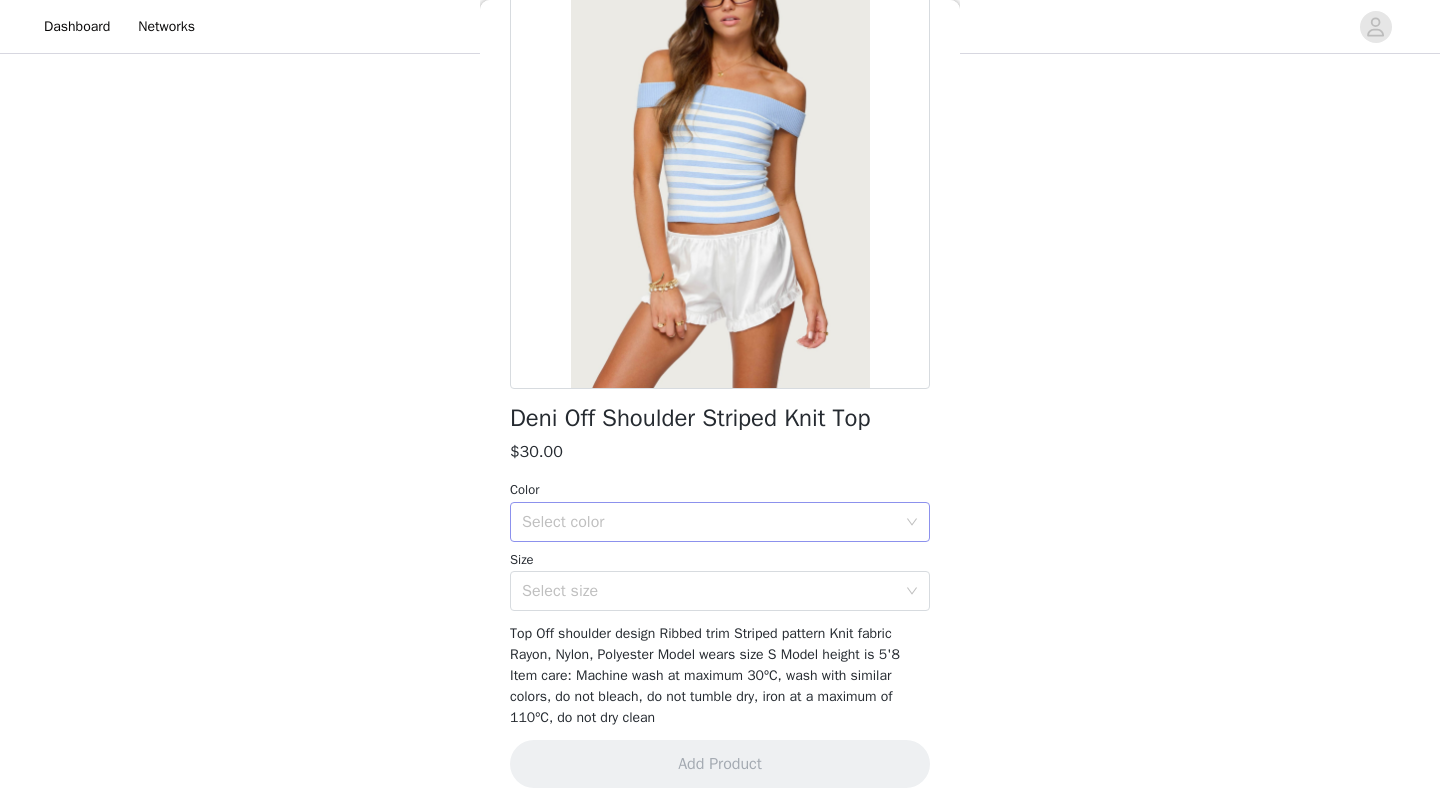 click on "Select color" at bounding box center [709, 522] 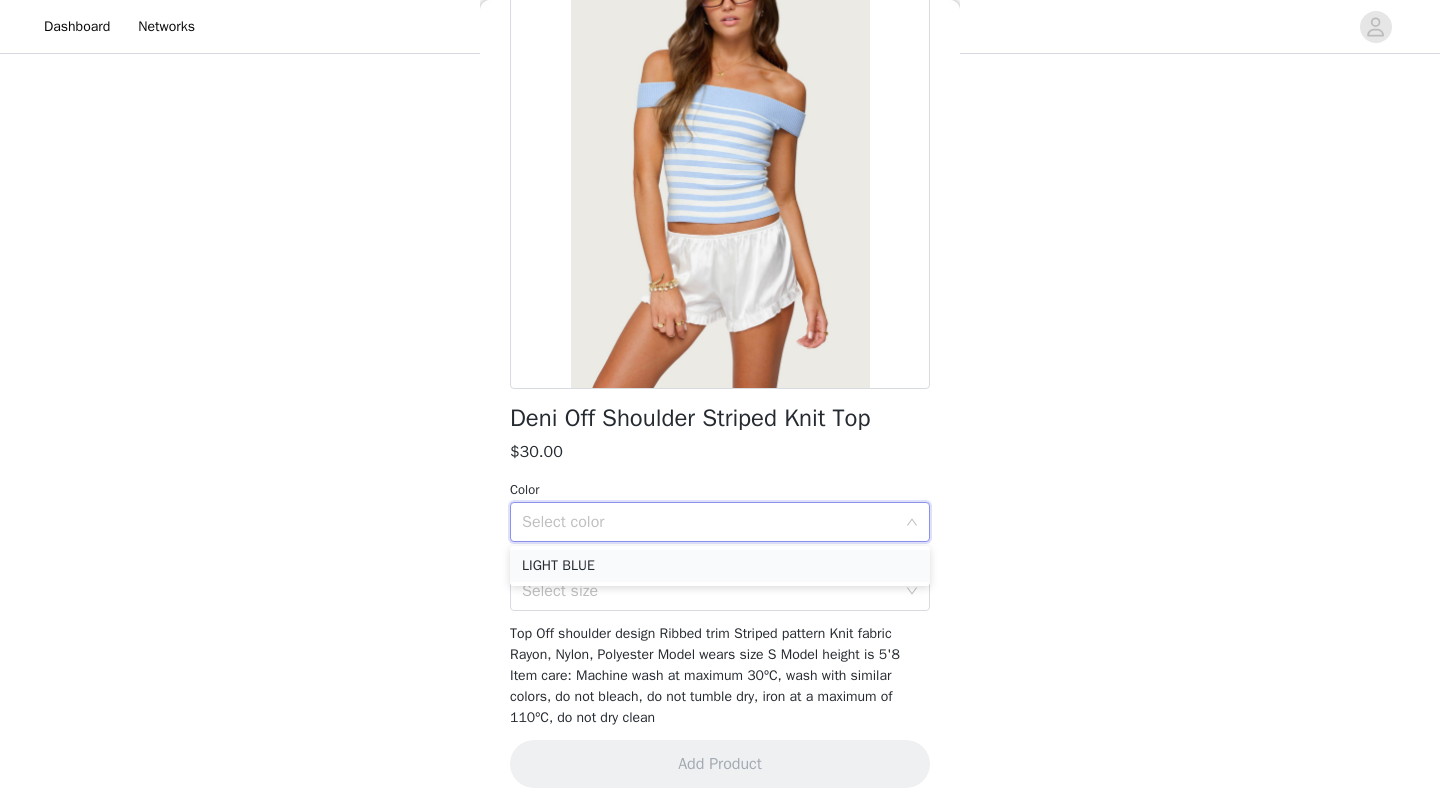click on "LIGHT BLUE" at bounding box center [720, 566] 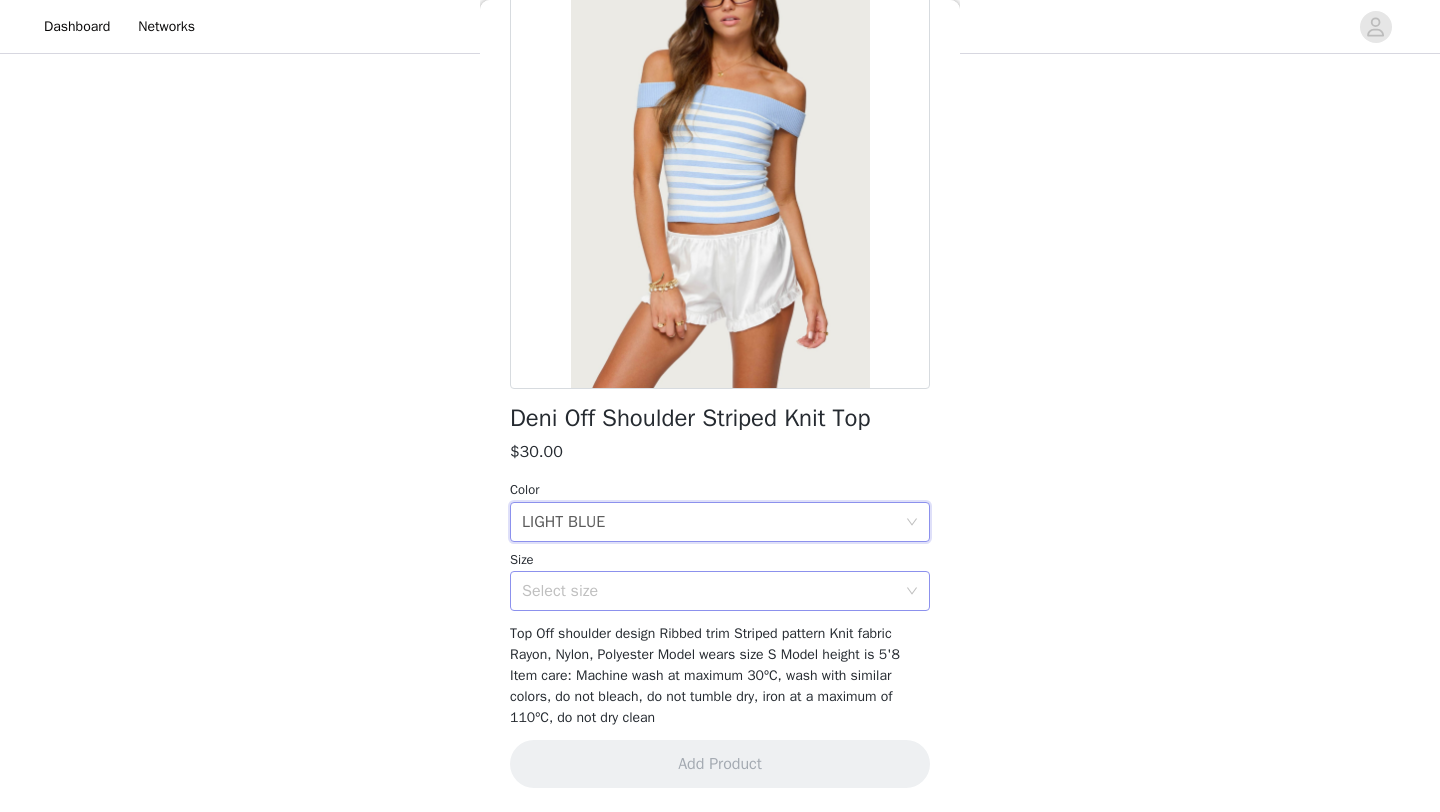 click on "Select size" at bounding box center [709, 591] 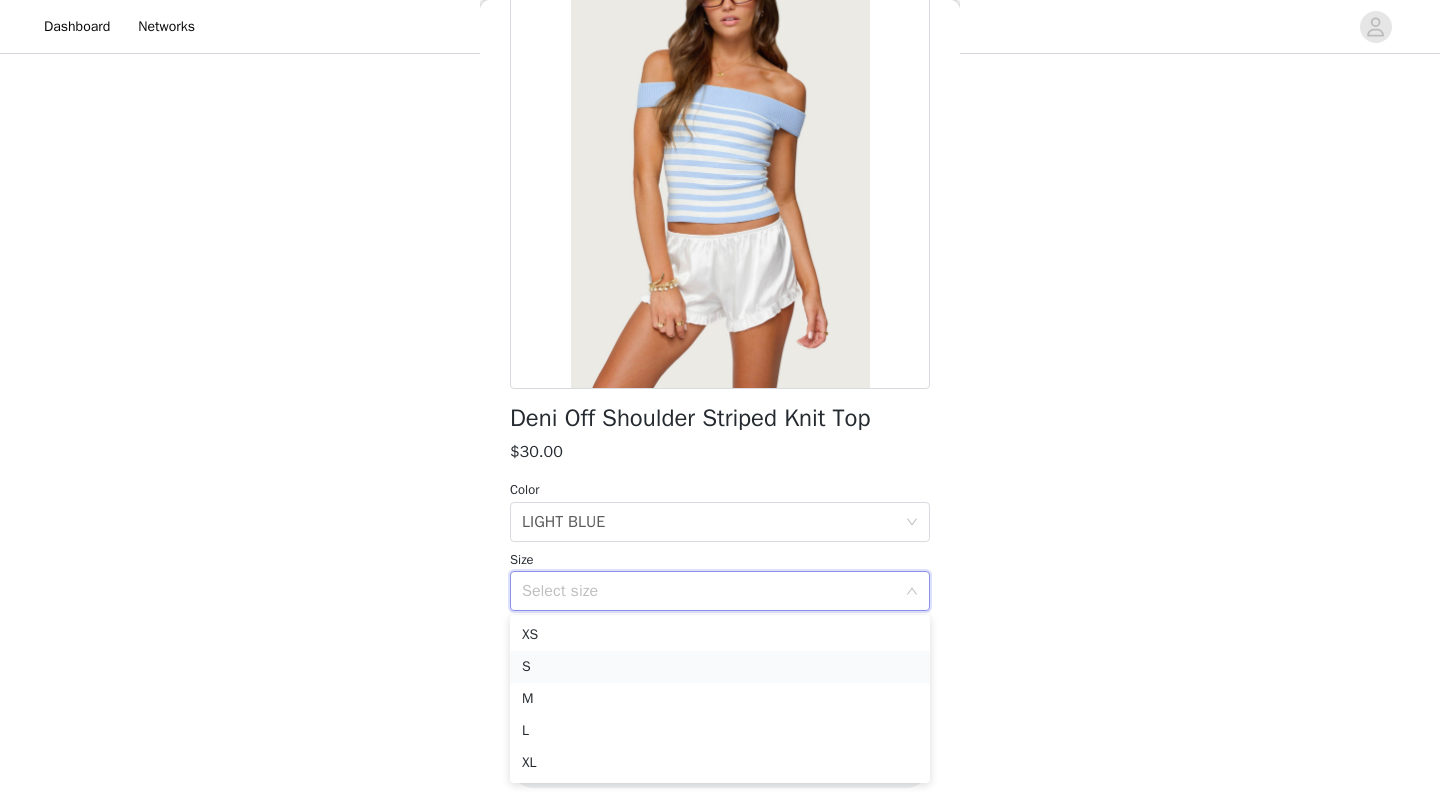 click on "S" at bounding box center [720, 667] 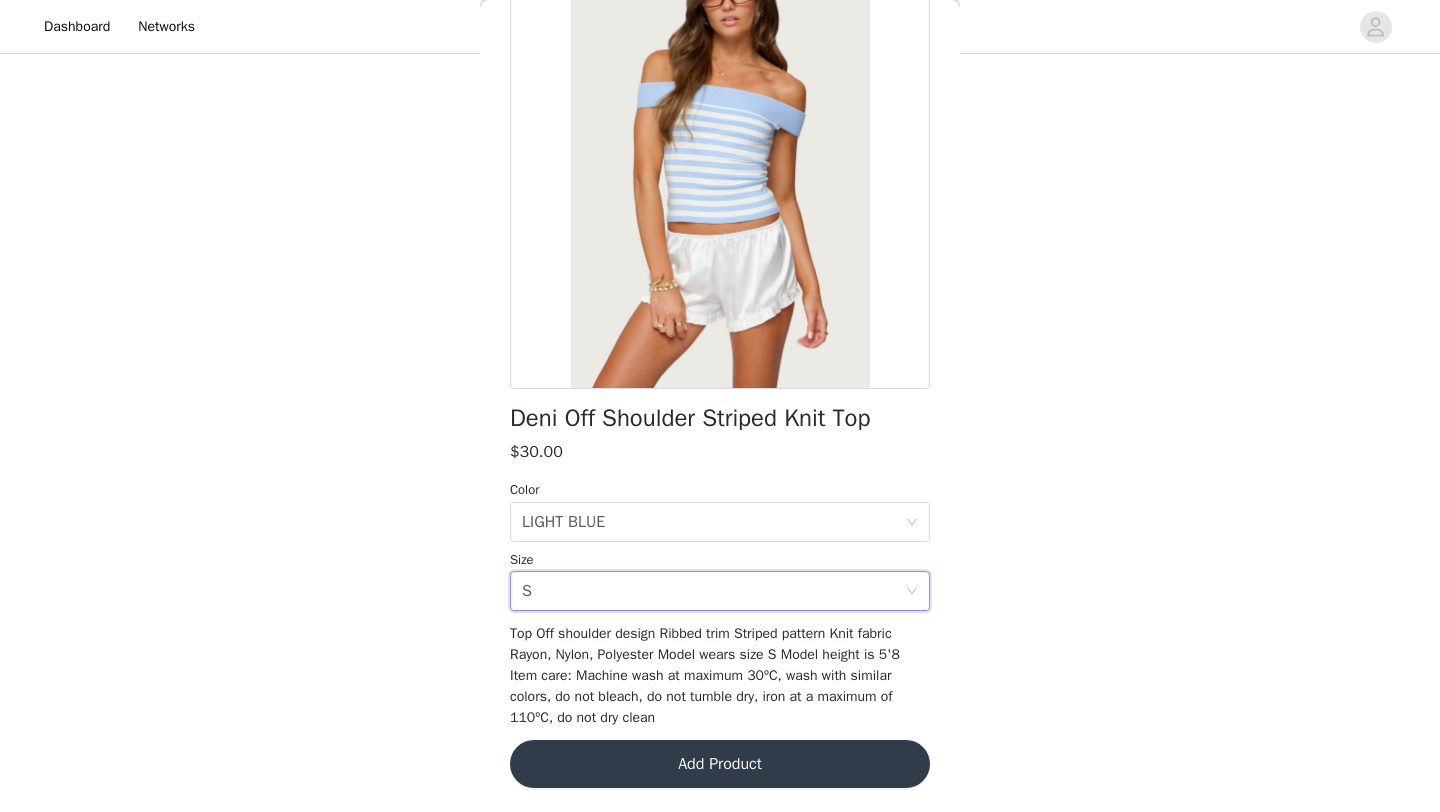 click on "Add Product" at bounding box center [720, 764] 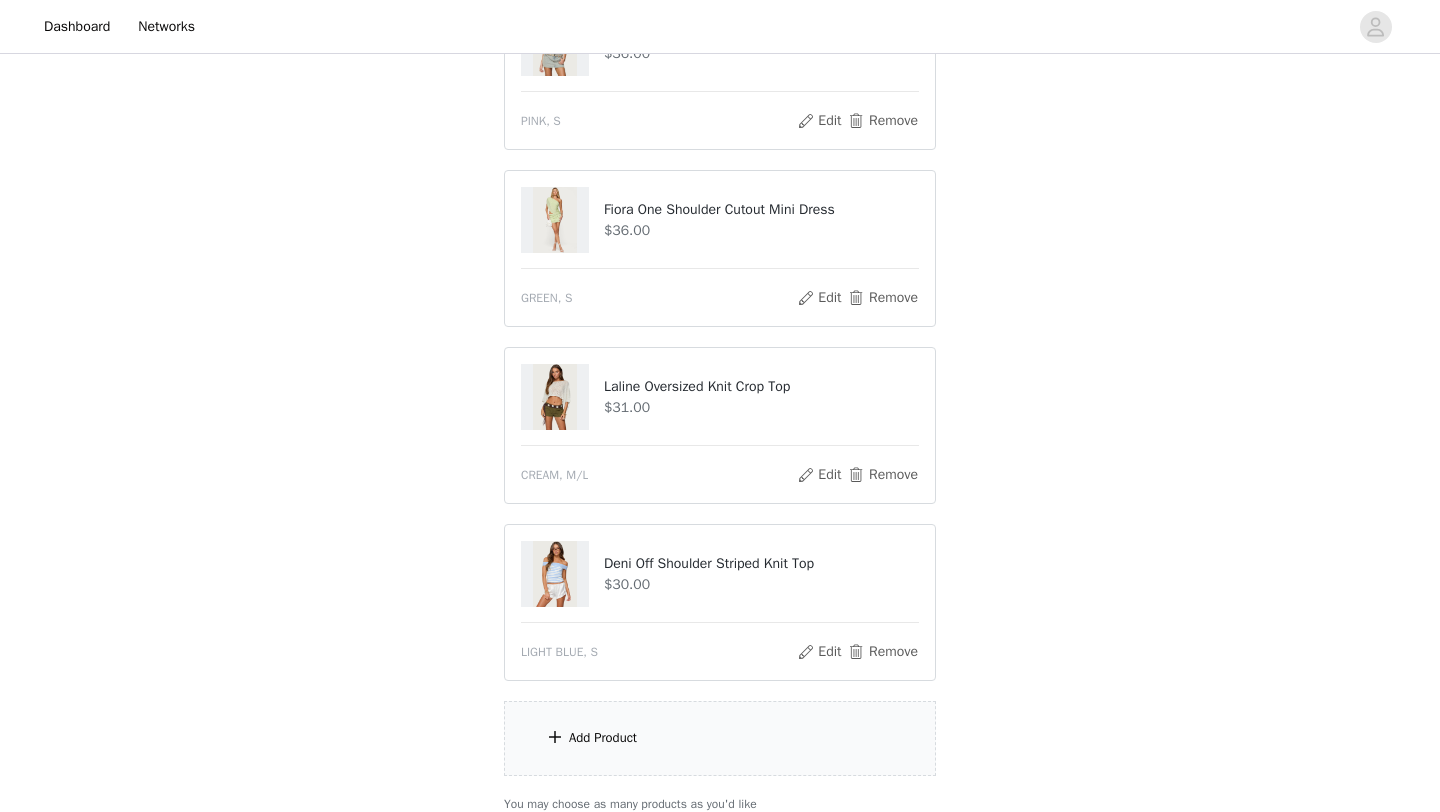 scroll, scrollTop: 489, scrollLeft: 0, axis: vertical 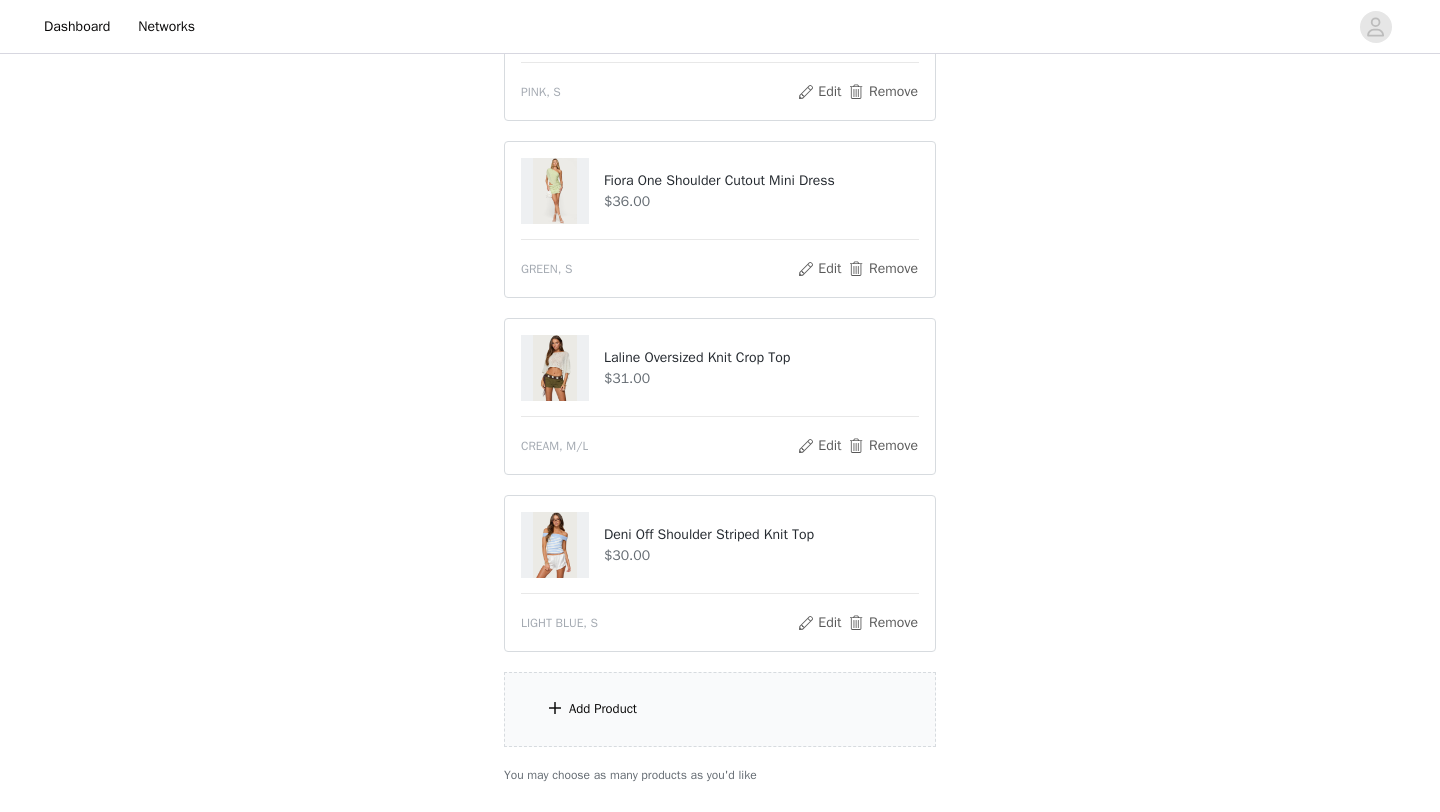 click on "Add Product" at bounding box center [720, 709] 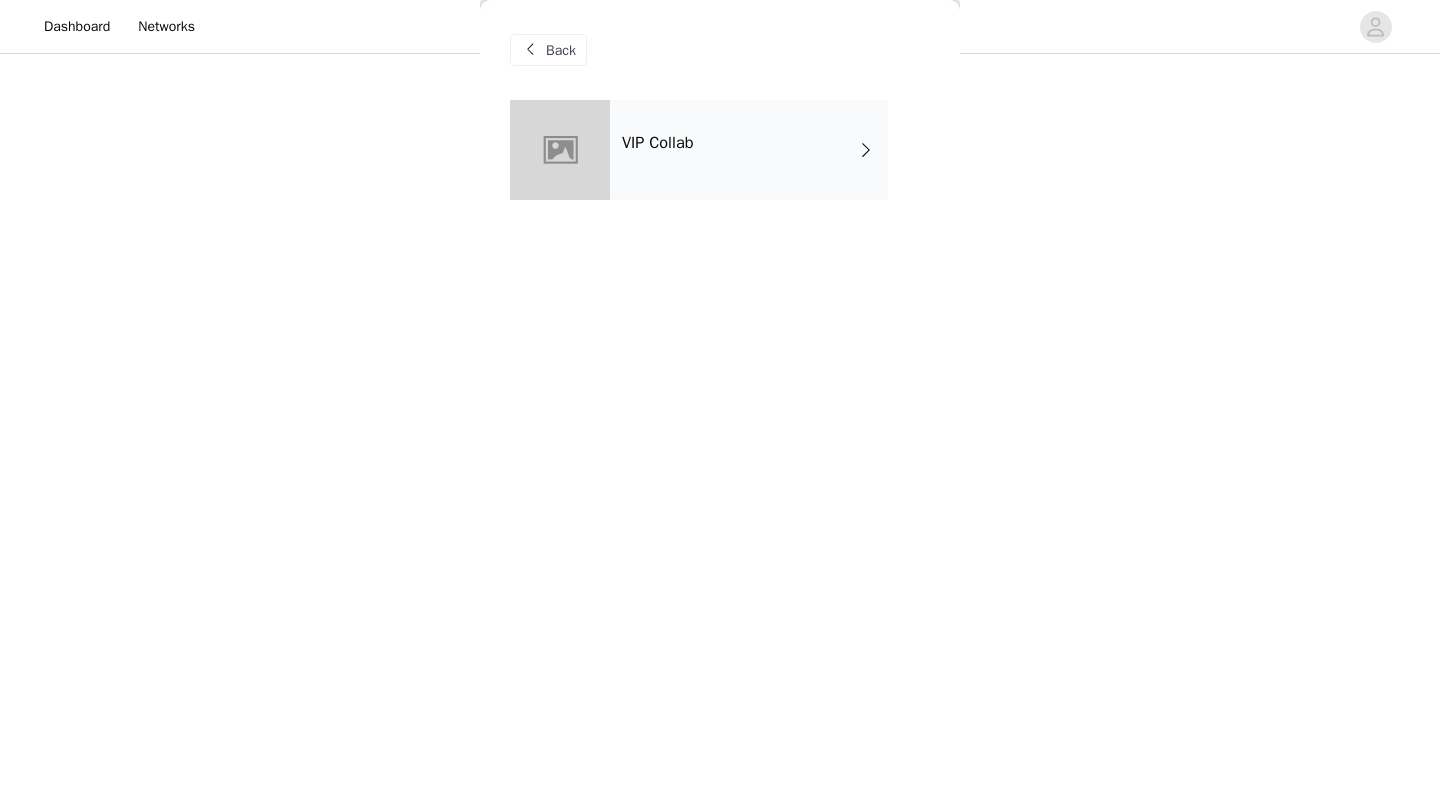 click on "VIP Collab" at bounding box center (749, 150) 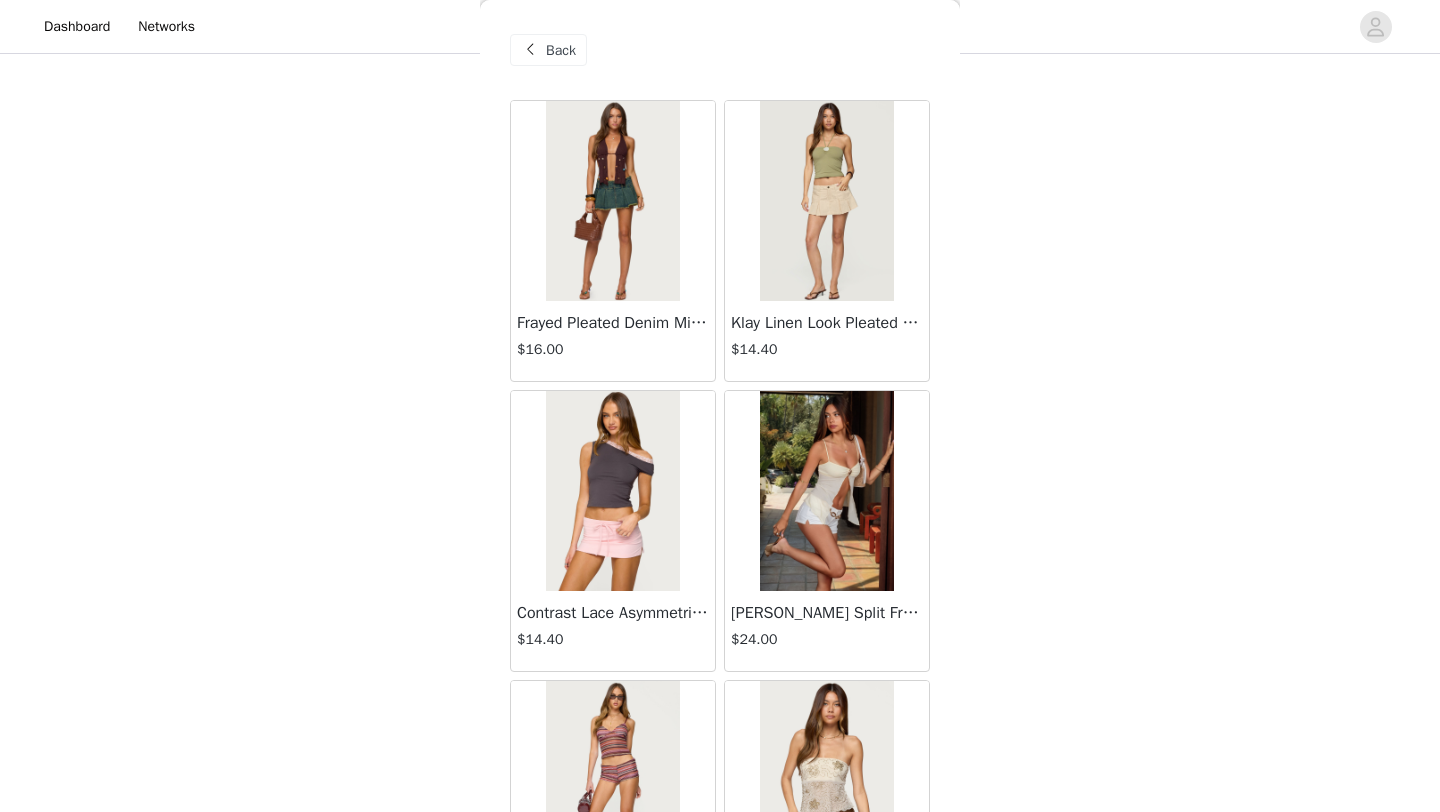 scroll, scrollTop: 2248, scrollLeft: 0, axis: vertical 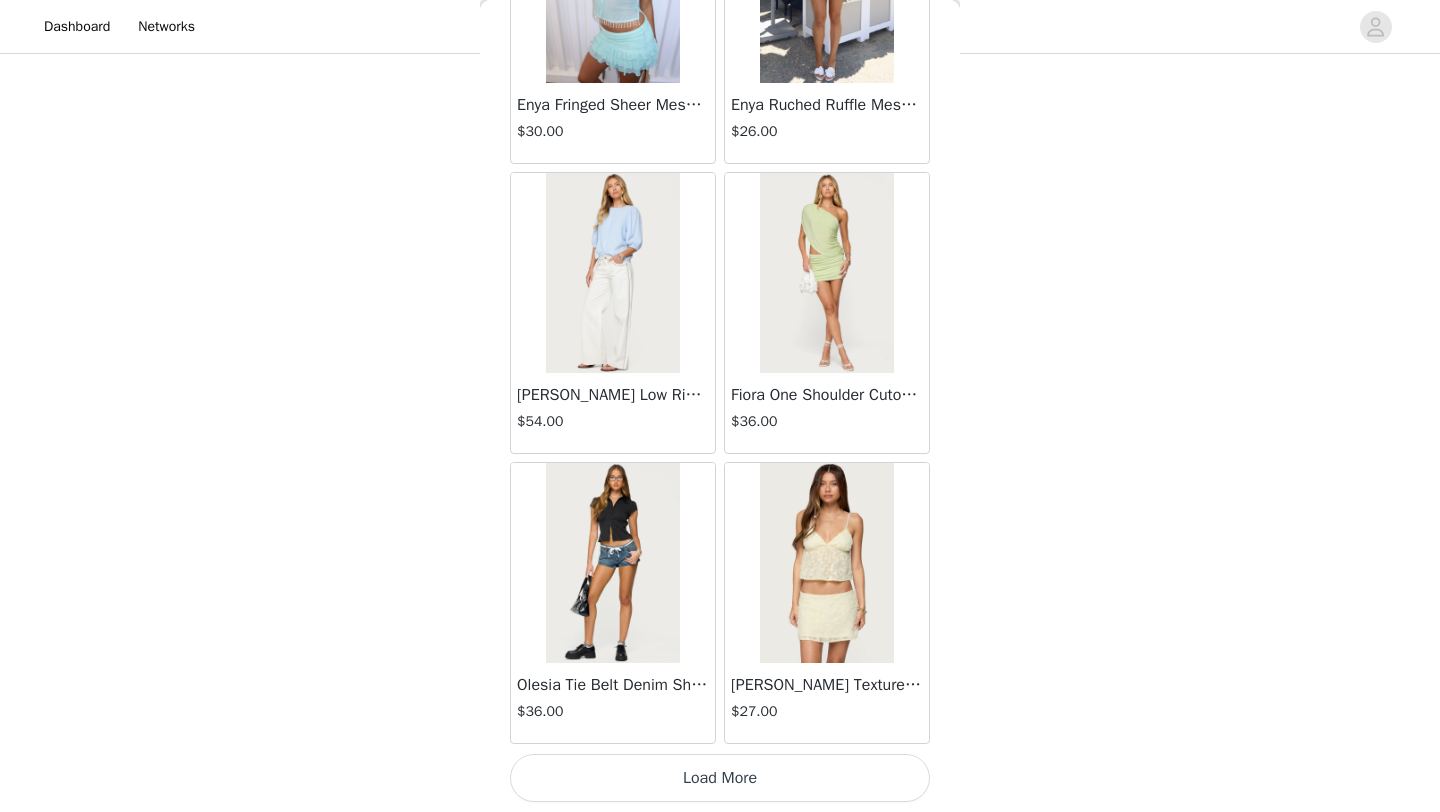 click on "Load More" at bounding box center (720, 778) 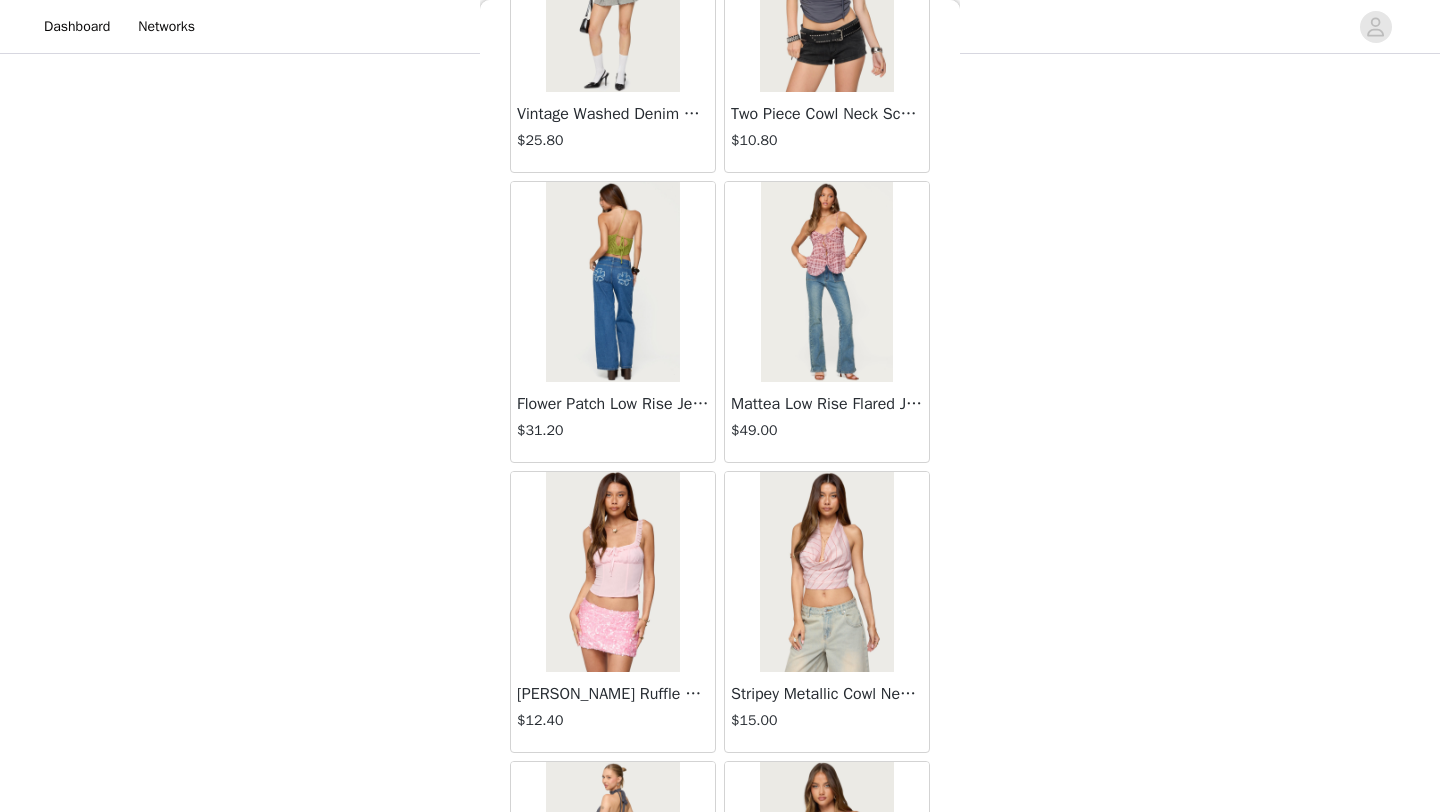 scroll, scrollTop: 5148, scrollLeft: 0, axis: vertical 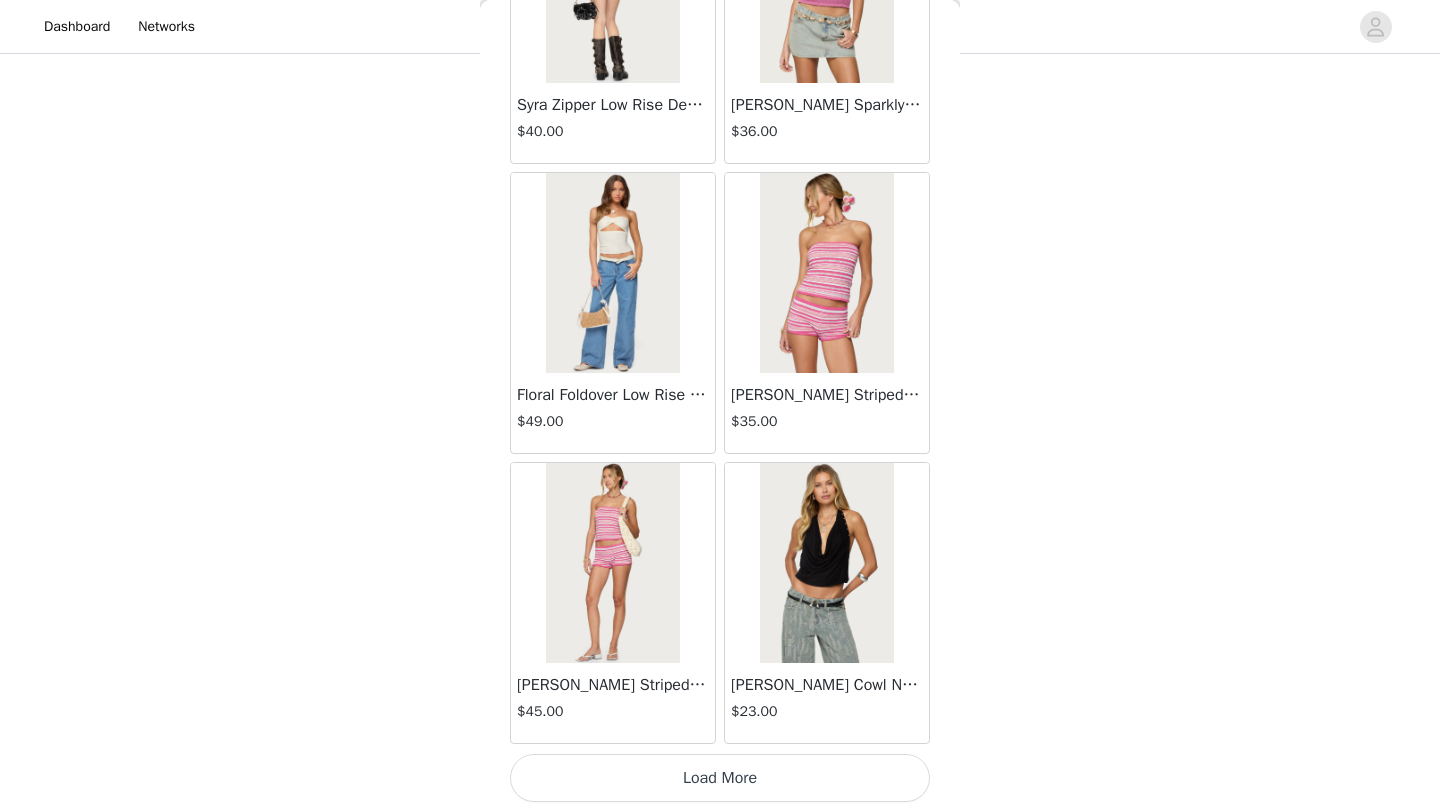 click on "Load More" at bounding box center [720, 778] 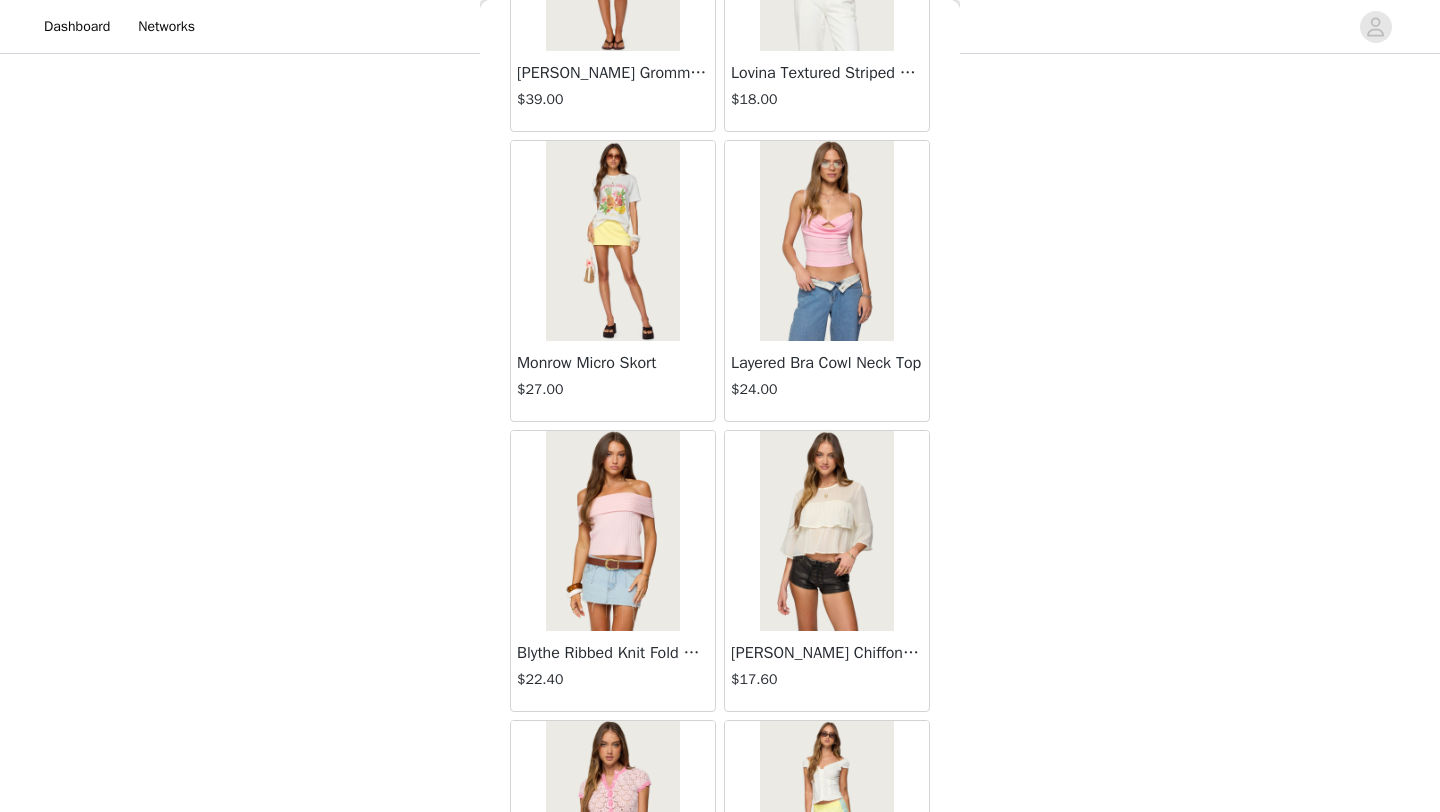 scroll, scrollTop: 8048, scrollLeft: 0, axis: vertical 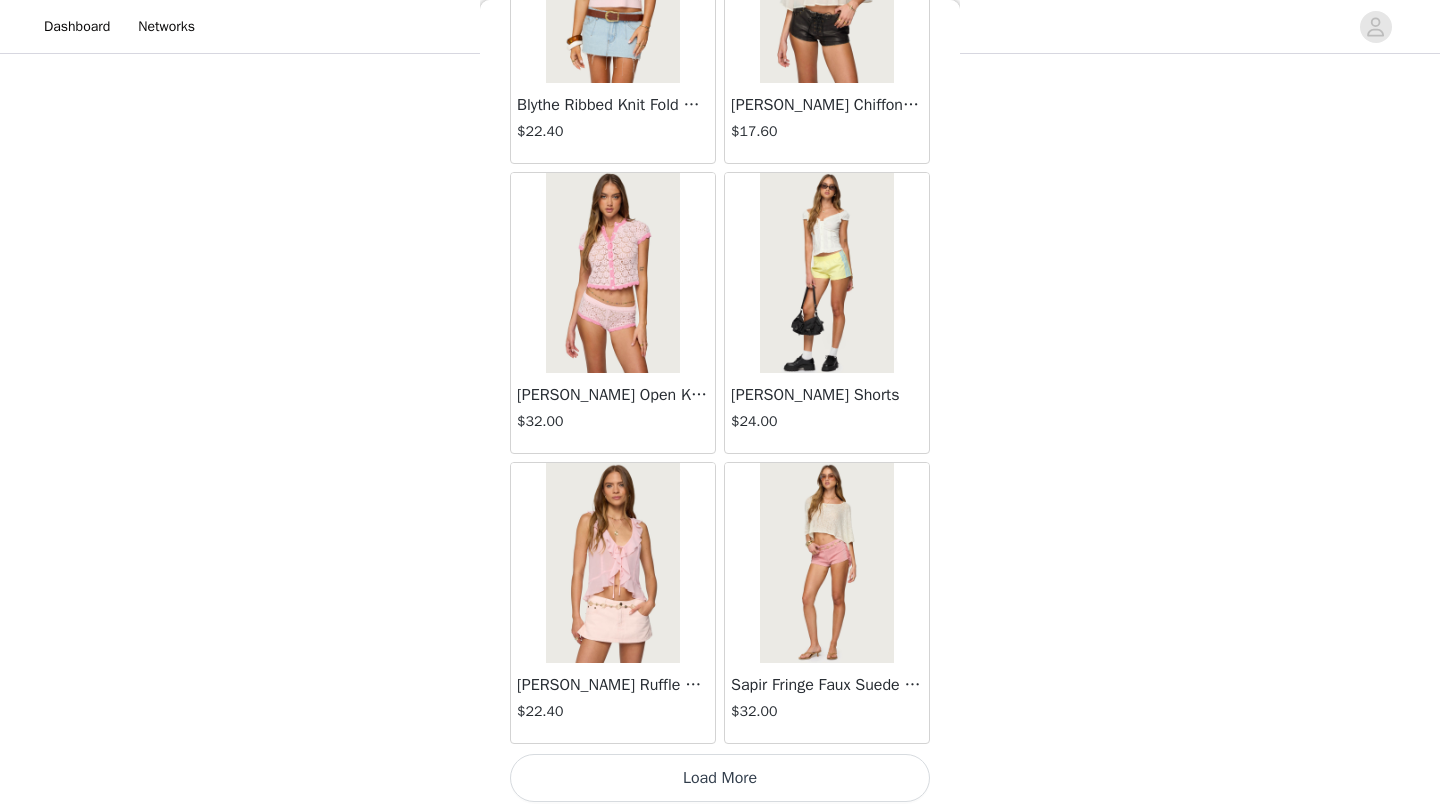 click on "Load More" at bounding box center (720, 778) 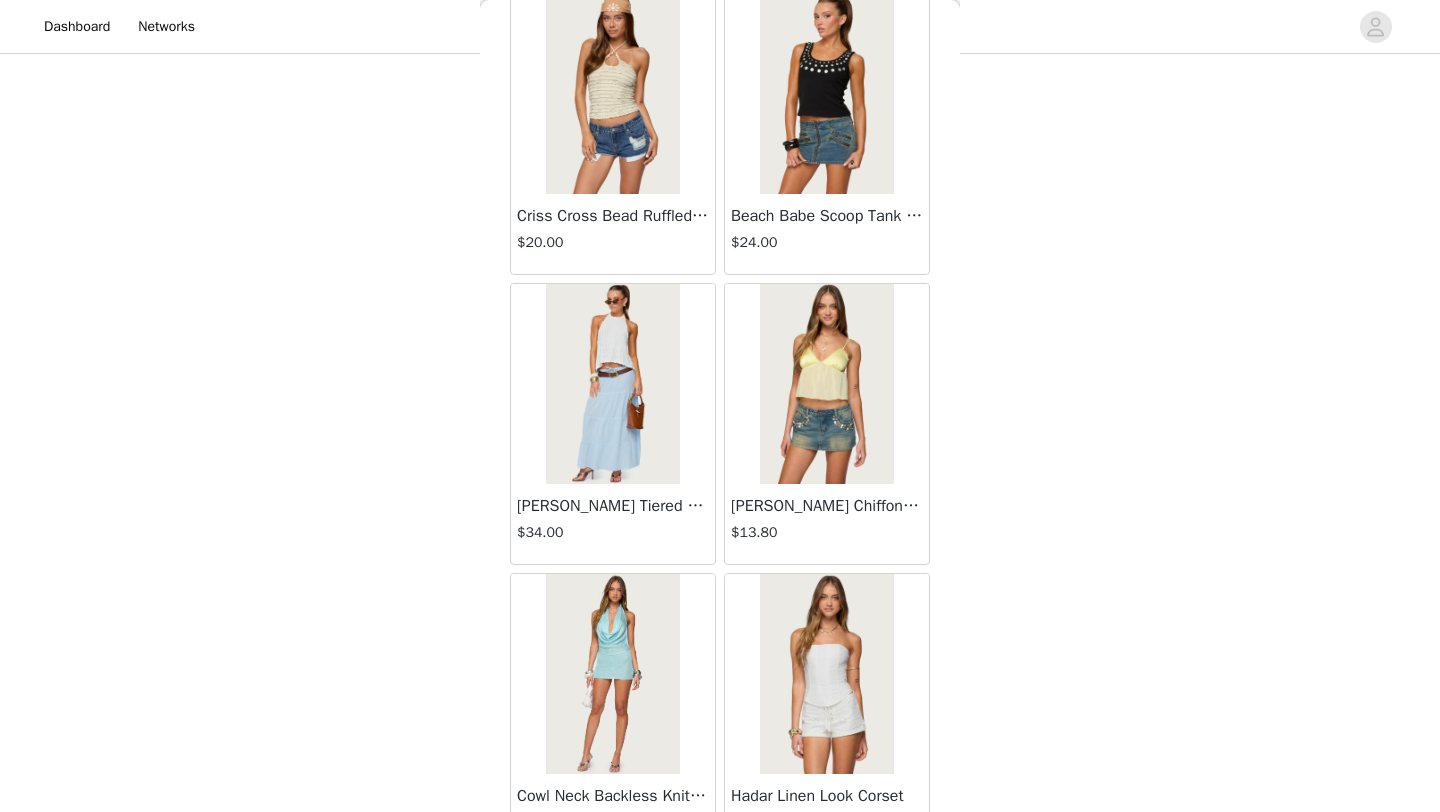 scroll, scrollTop: 10369, scrollLeft: 0, axis: vertical 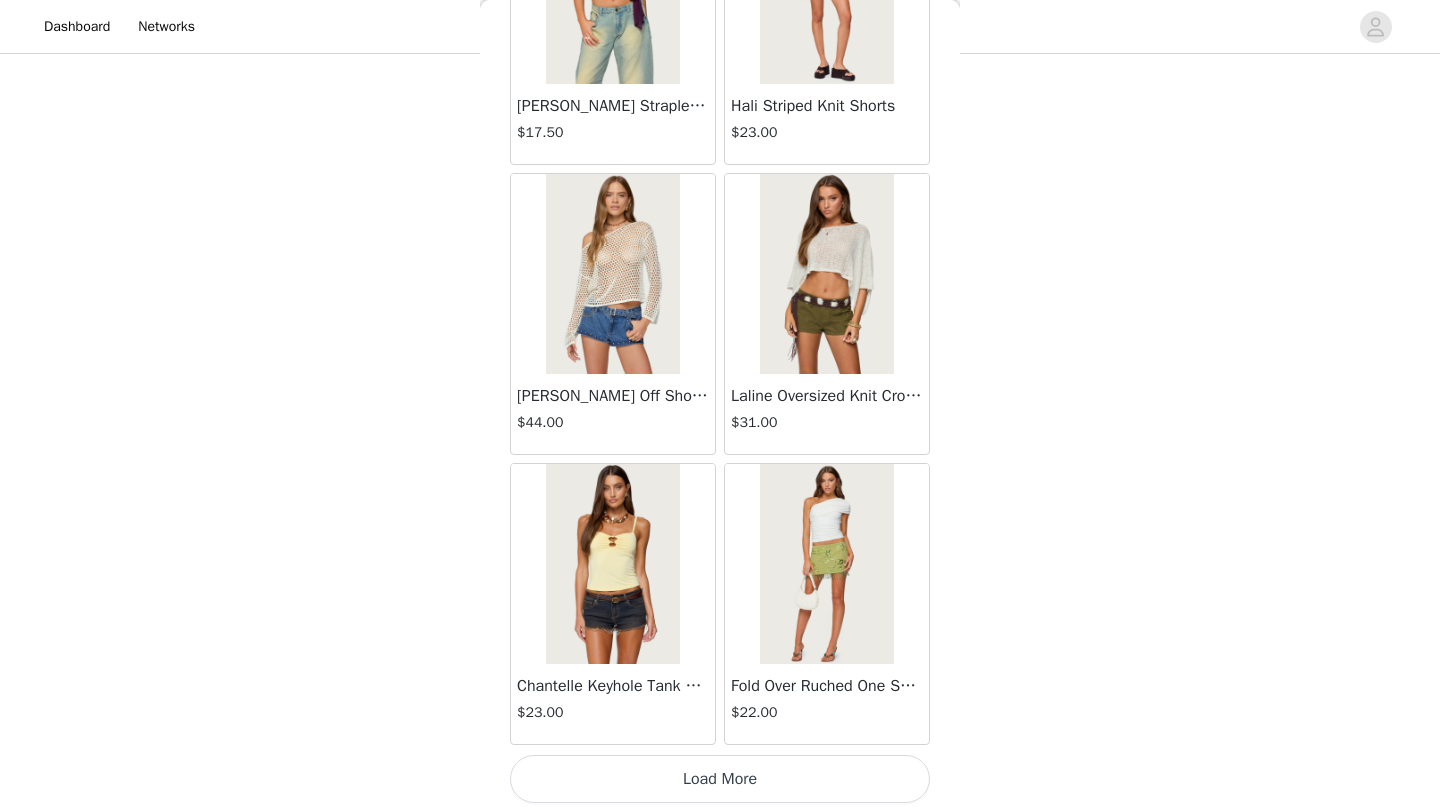 click on "Load More" at bounding box center (720, 779) 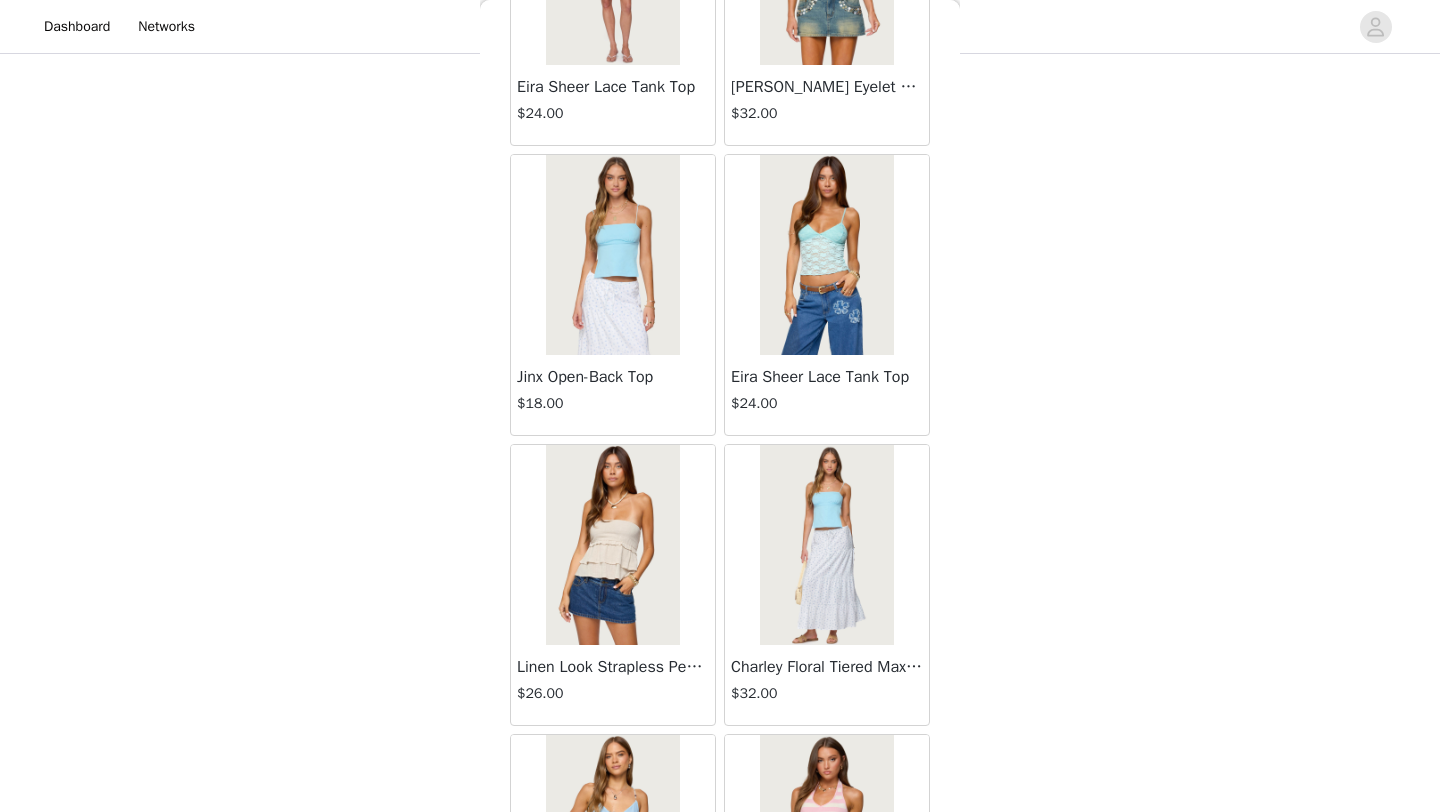 scroll, scrollTop: 13848, scrollLeft: 0, axis: vertical 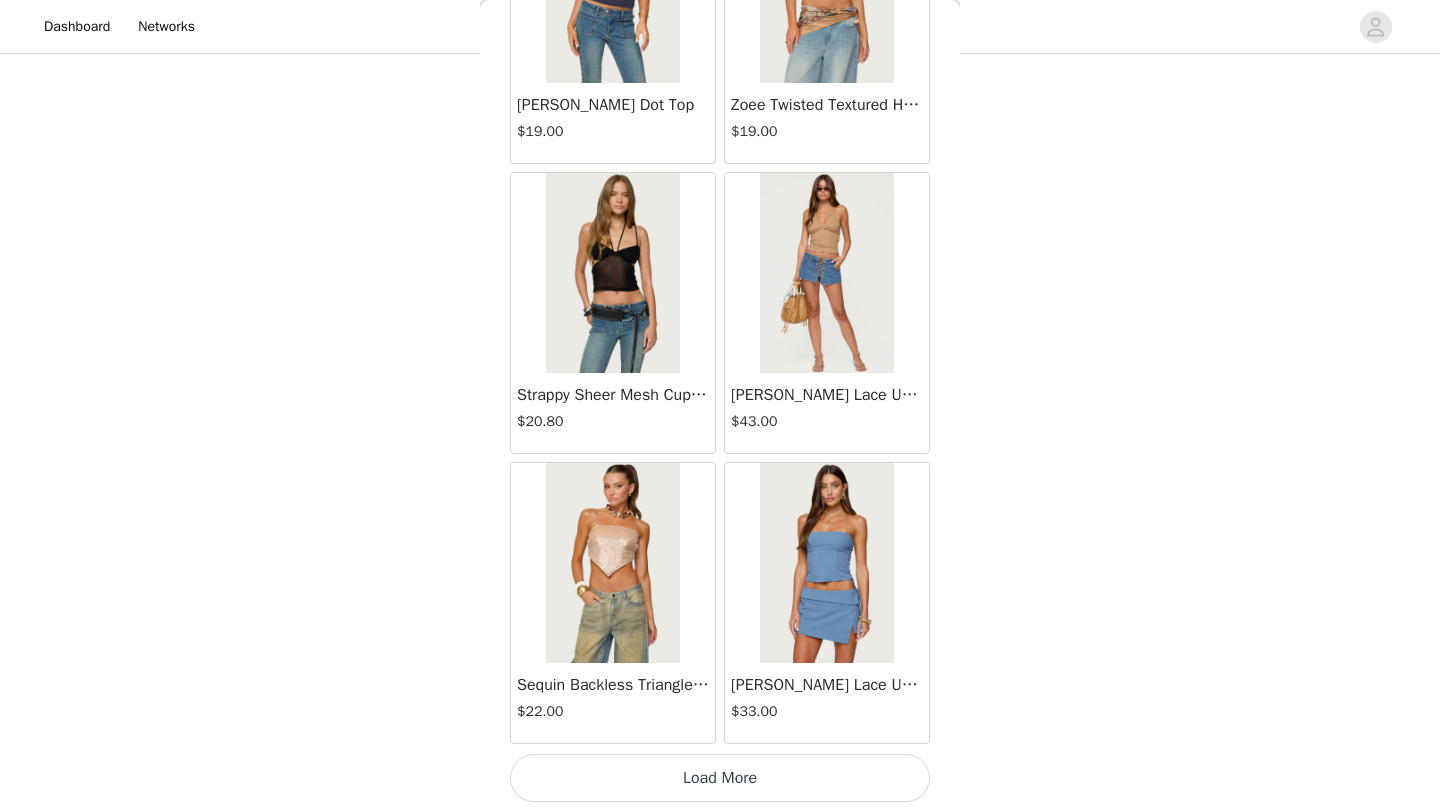 click on "Load More" at bounding box center (720, 778) 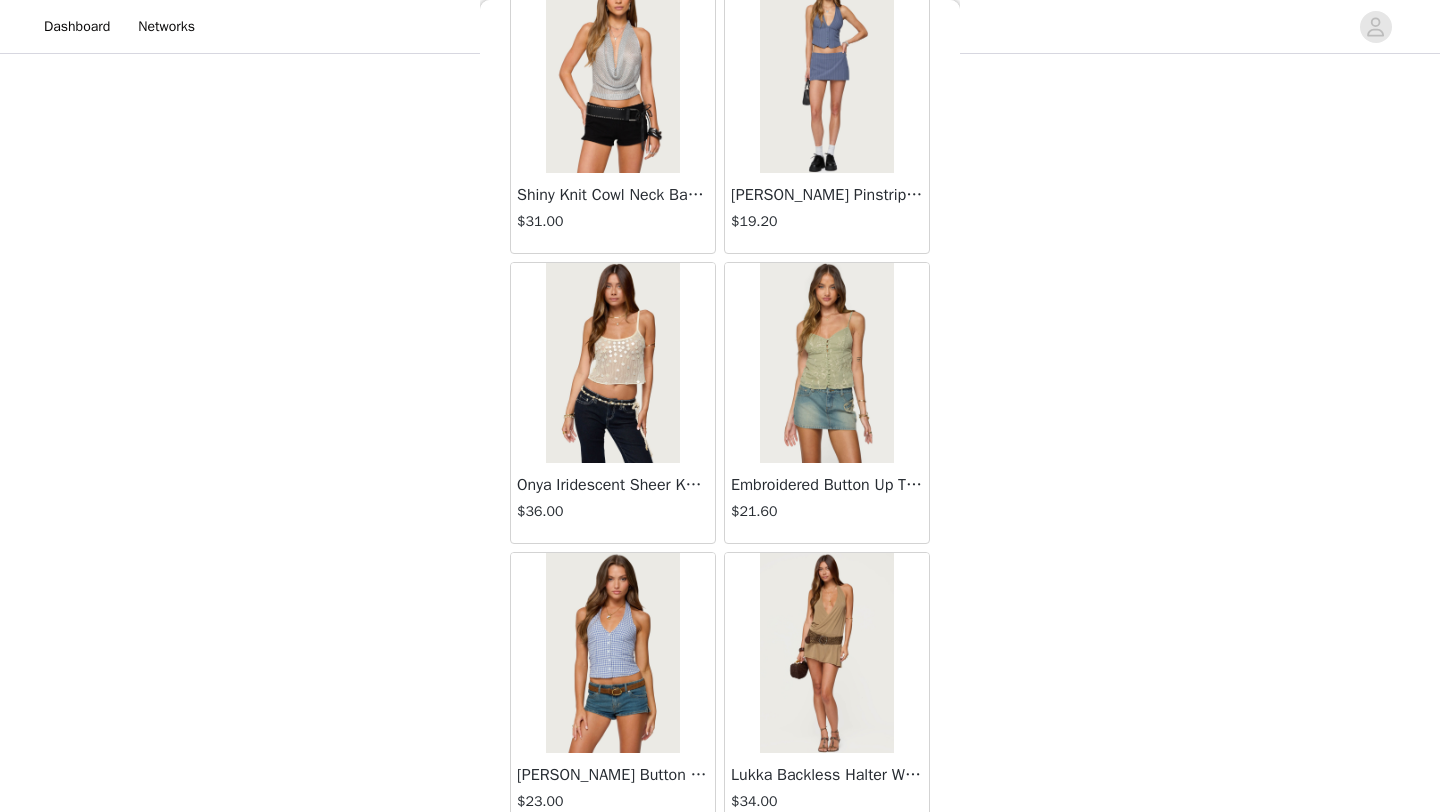 scroll, scrollTop: 15227, scrollLeft: 0, axis: vertical 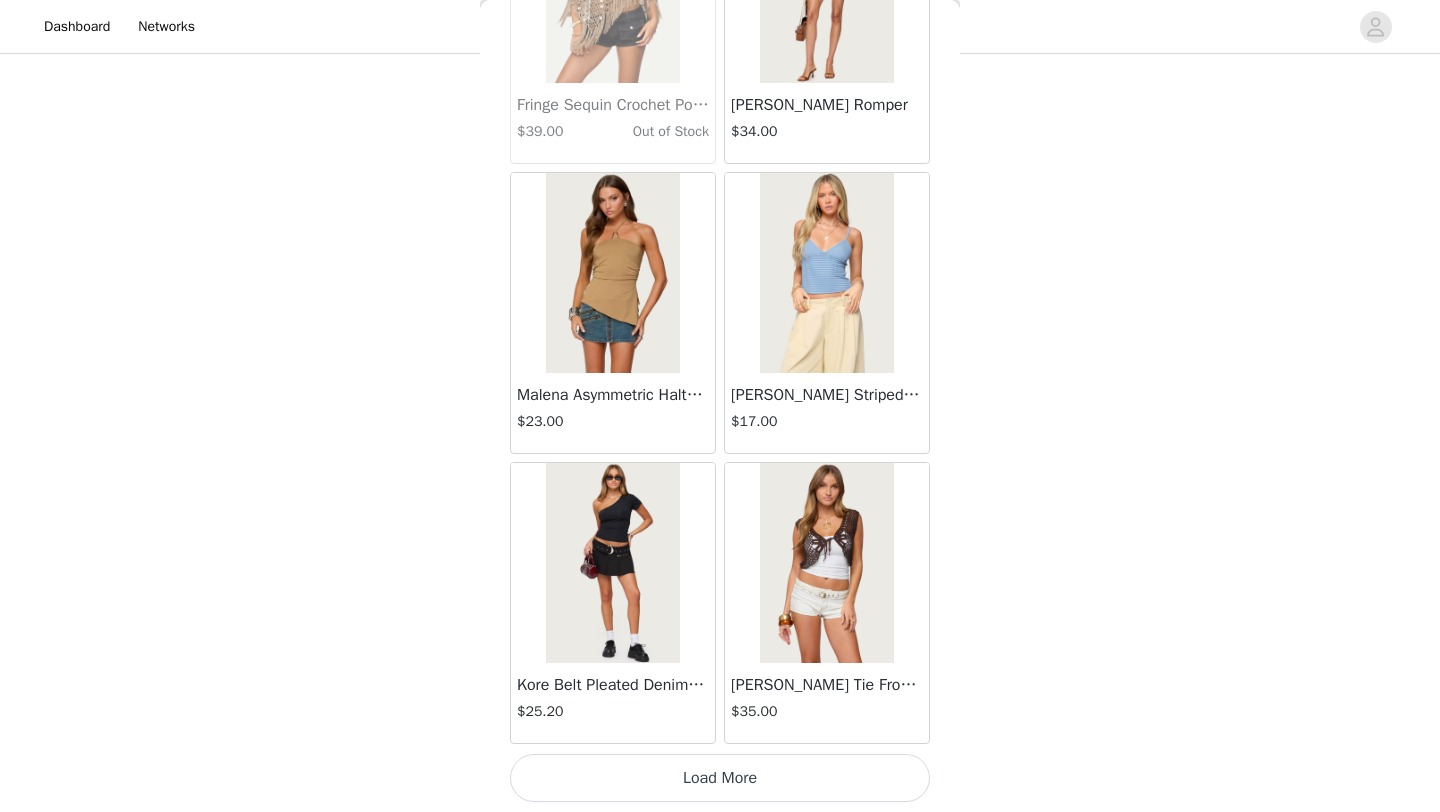 click at bounding box center [826, 563] 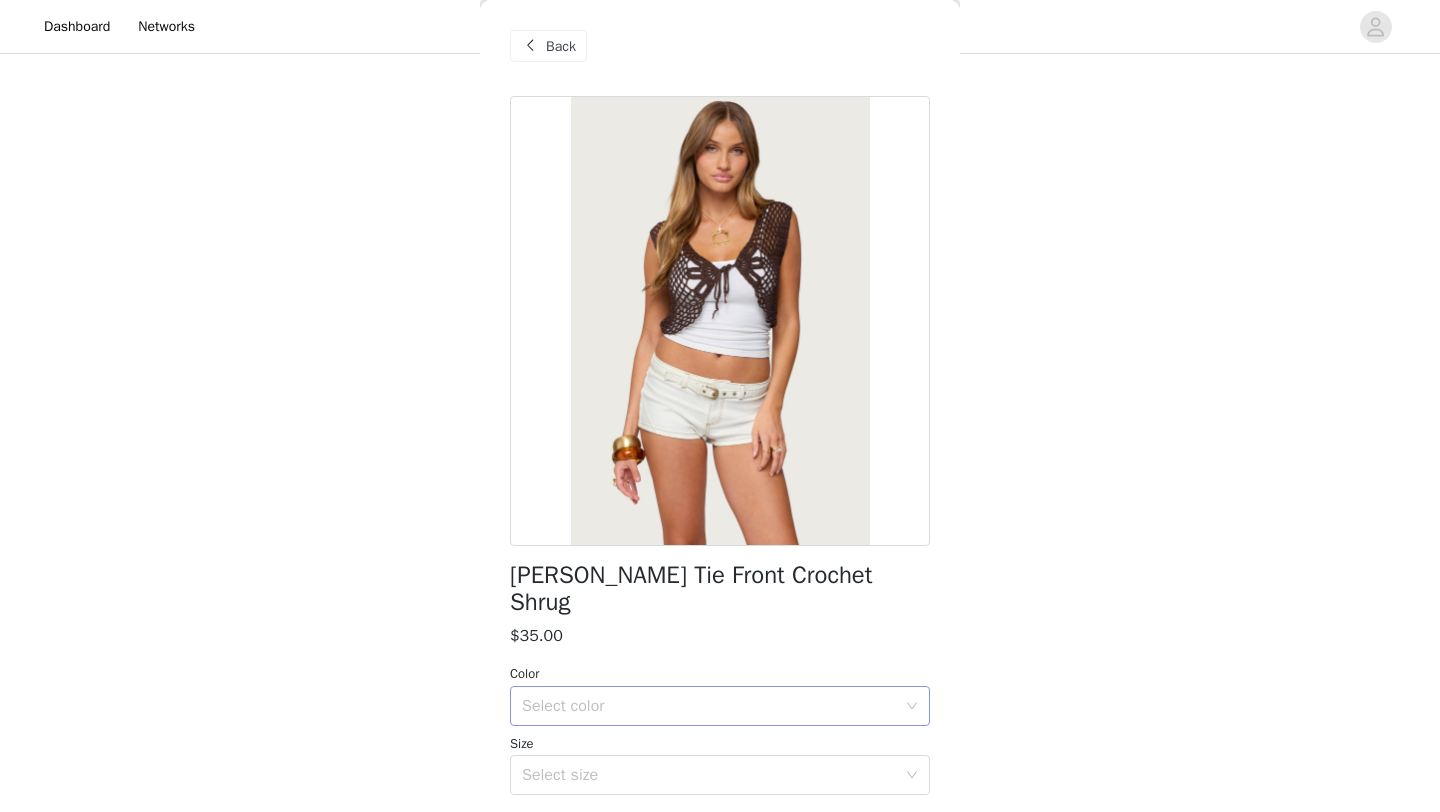 scroll, scrollTop: 0, scrollLeft: 0, axis: both 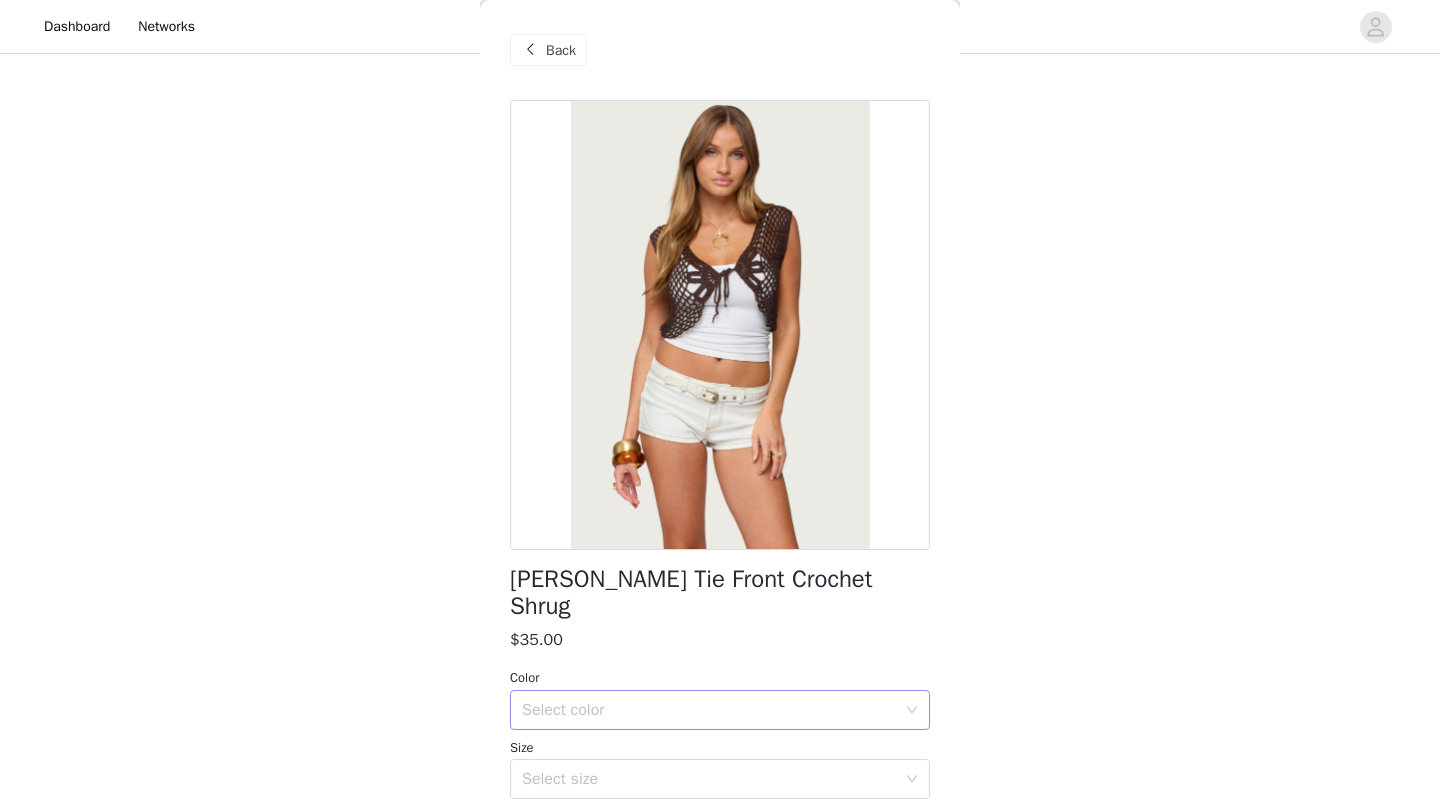 click on "Select color" at bounding box center [709, 710] 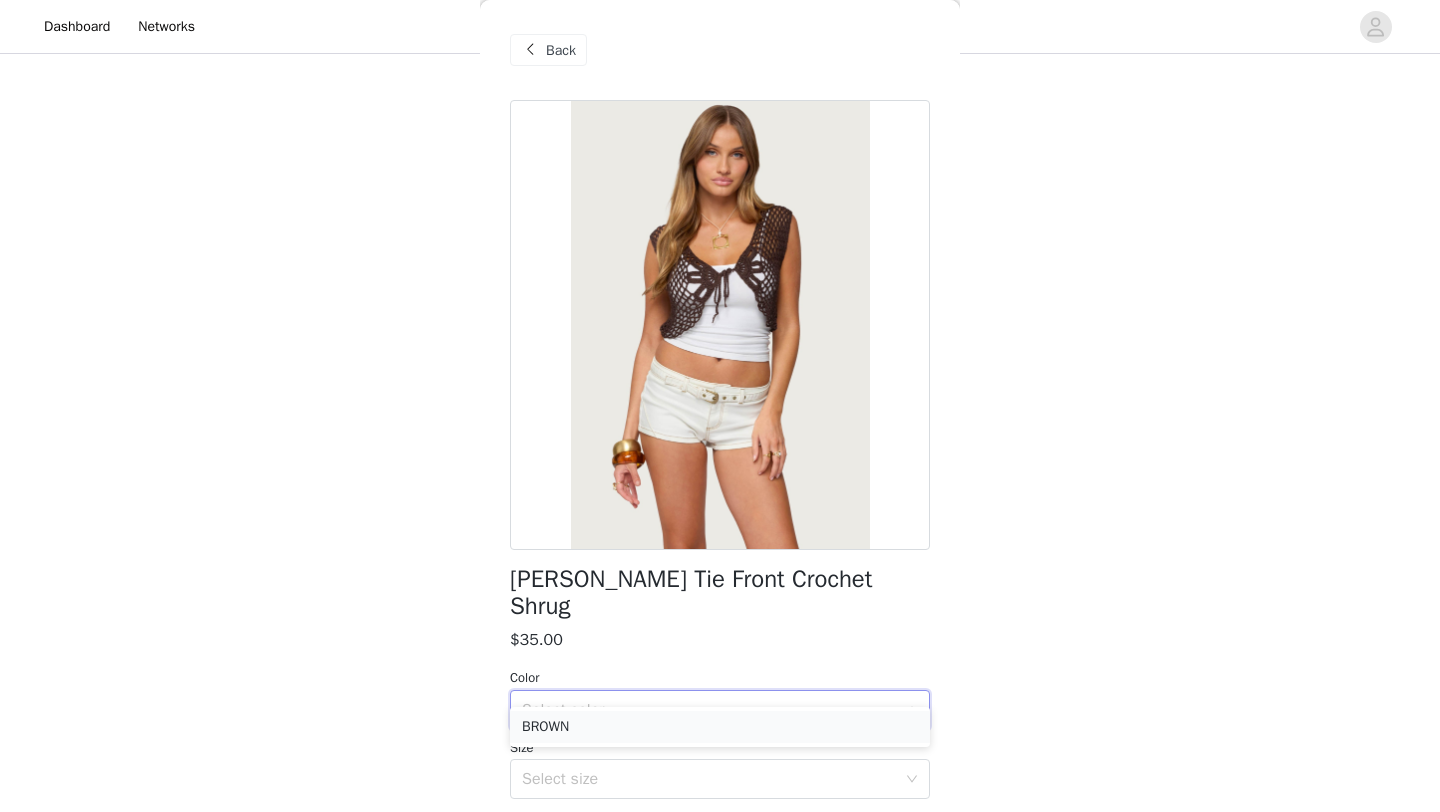 click on "BROWN" at bounding box center [720, 727] 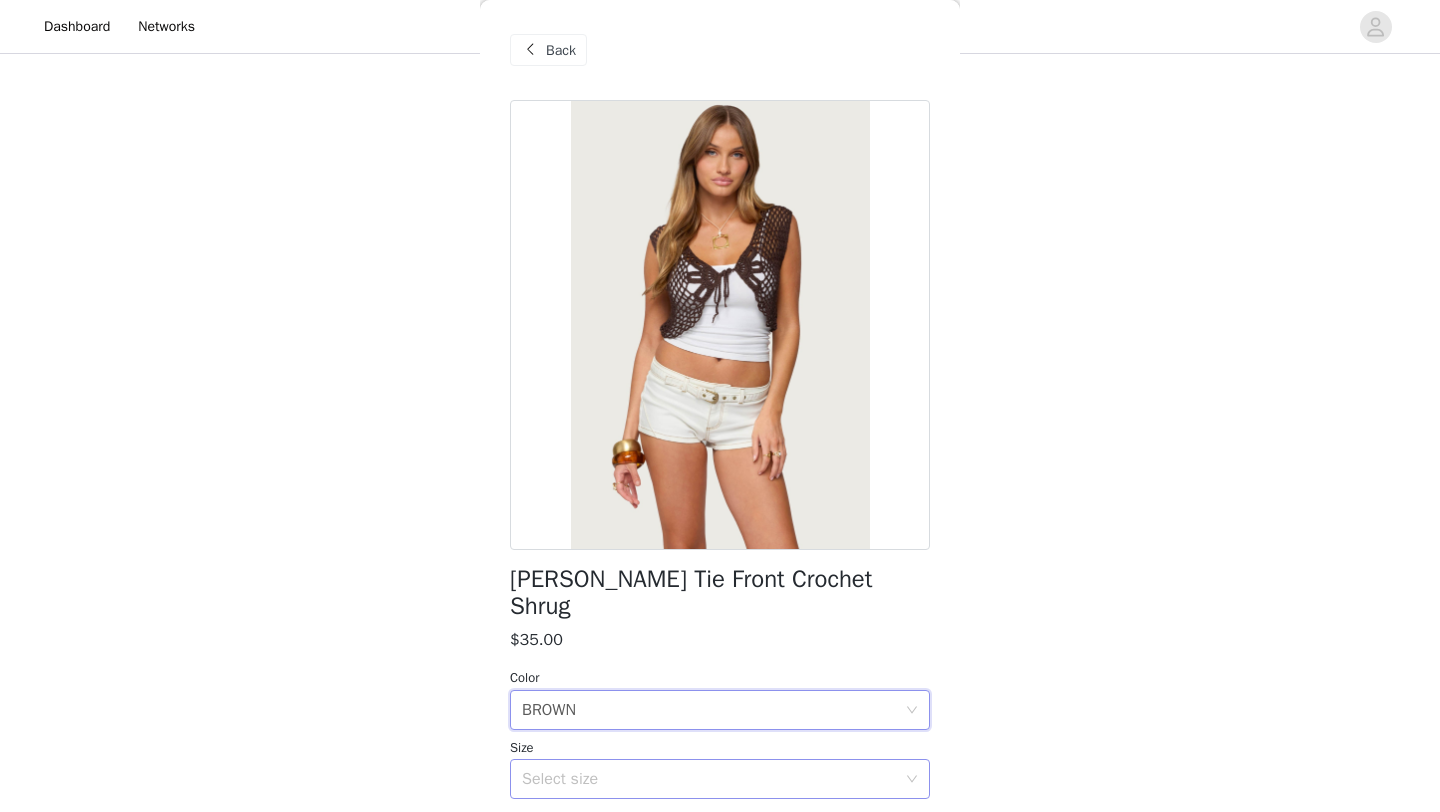 click on "Select size" at bounding box center [709, 779] 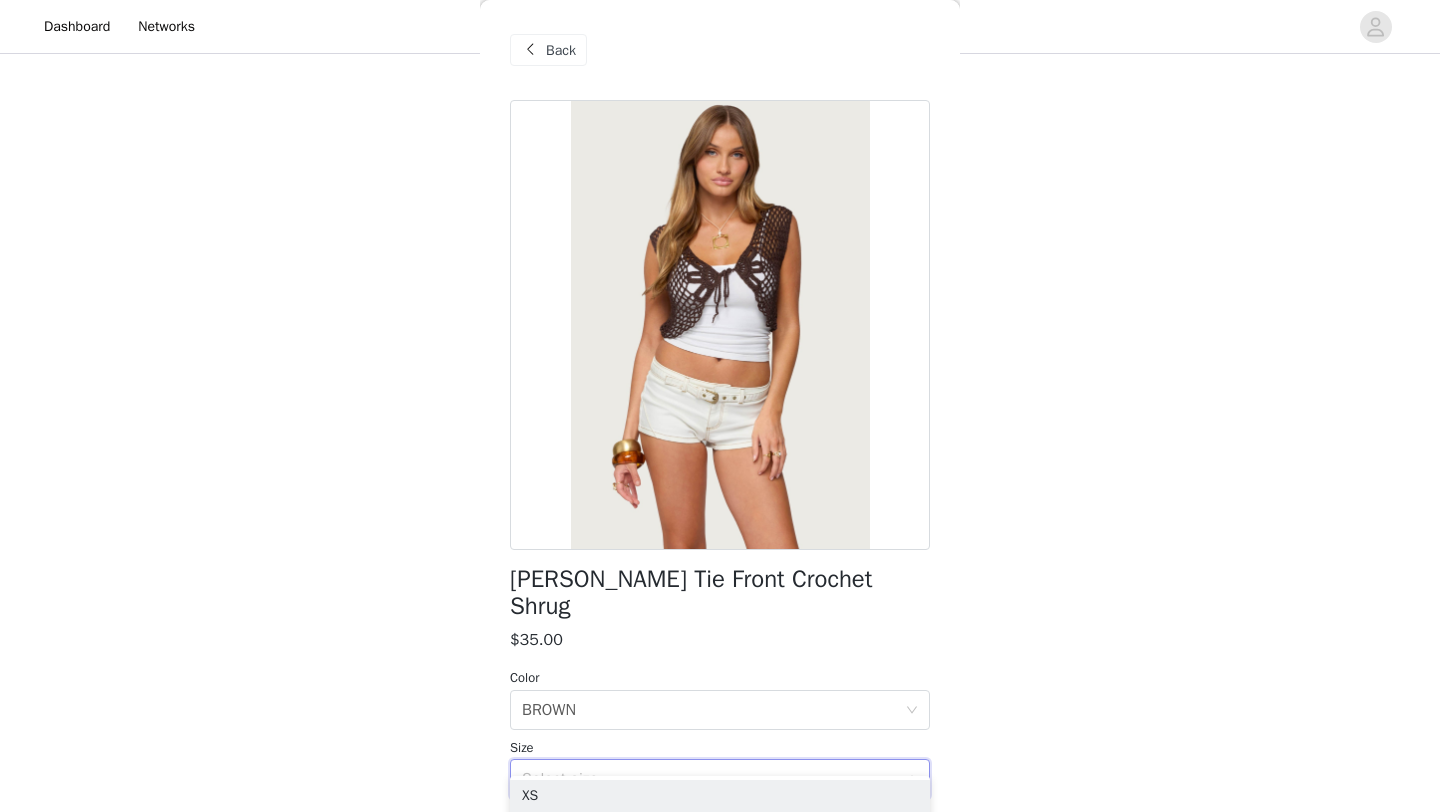 scroll, scrollTop: 140, scrollLeft: 0, axis: vertical 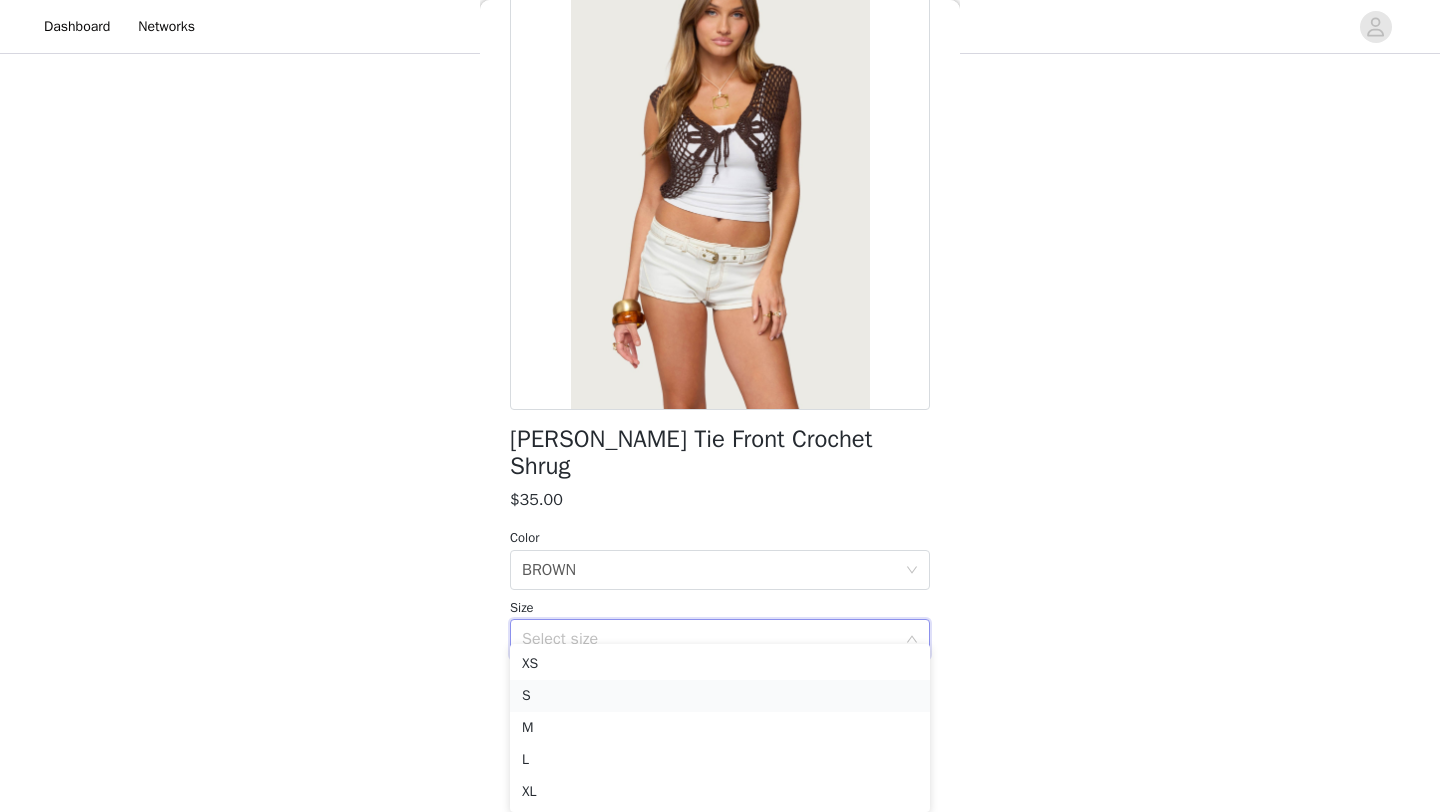 click on "S" at bounding box center [720, 696] 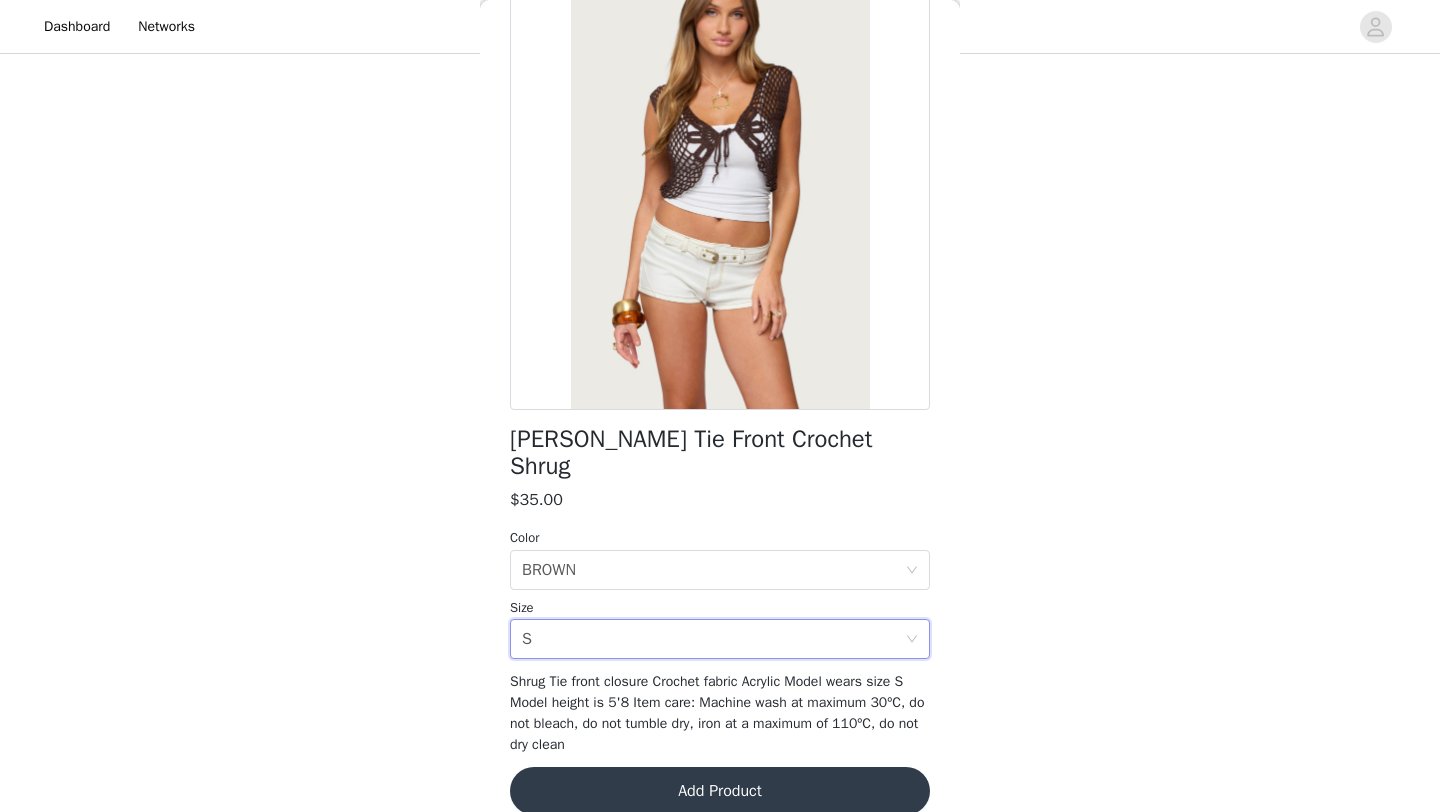 scroll, scrollTop: 629, scrollLeft: 0, axis: vertical 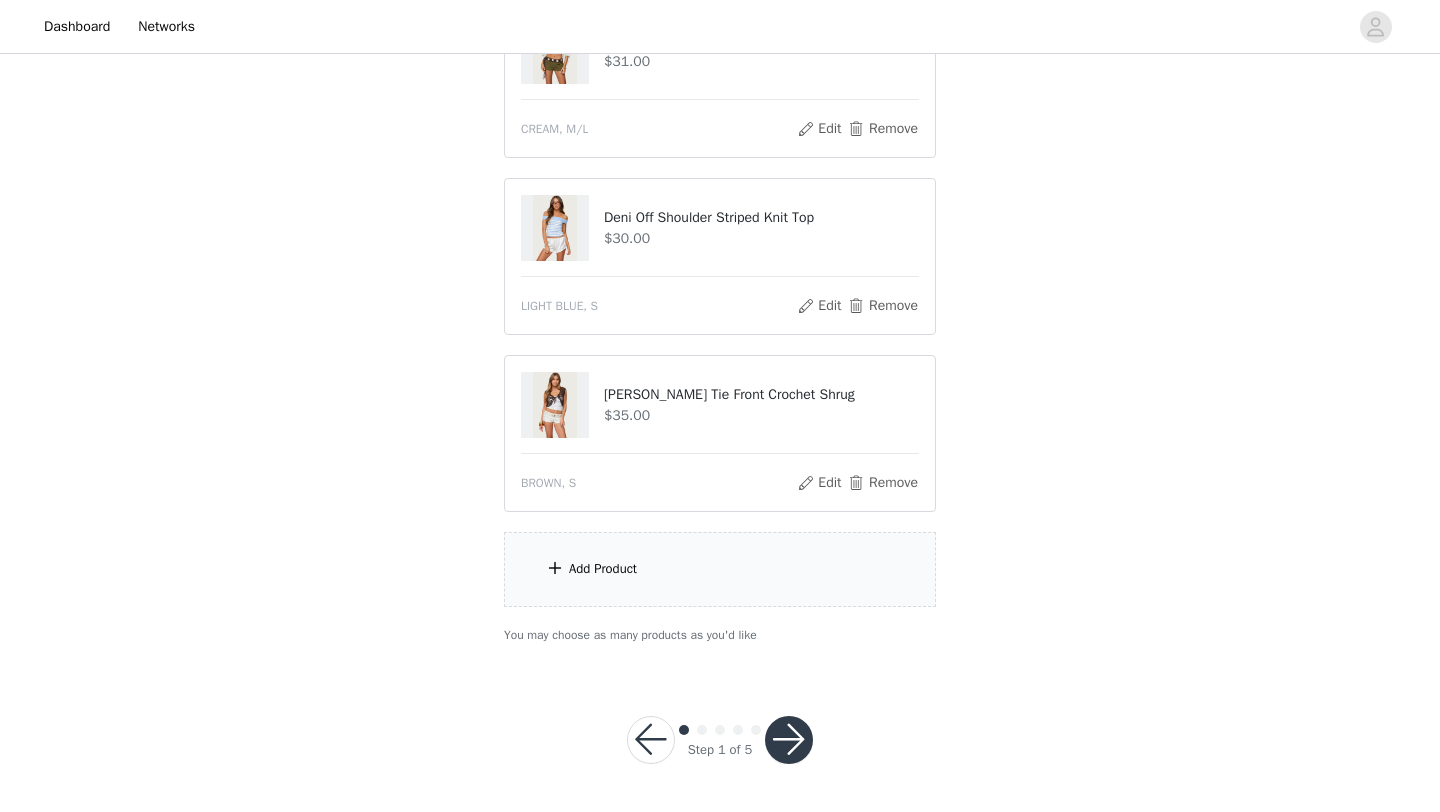 click on "Add Product" at bounding box center [720, 569] 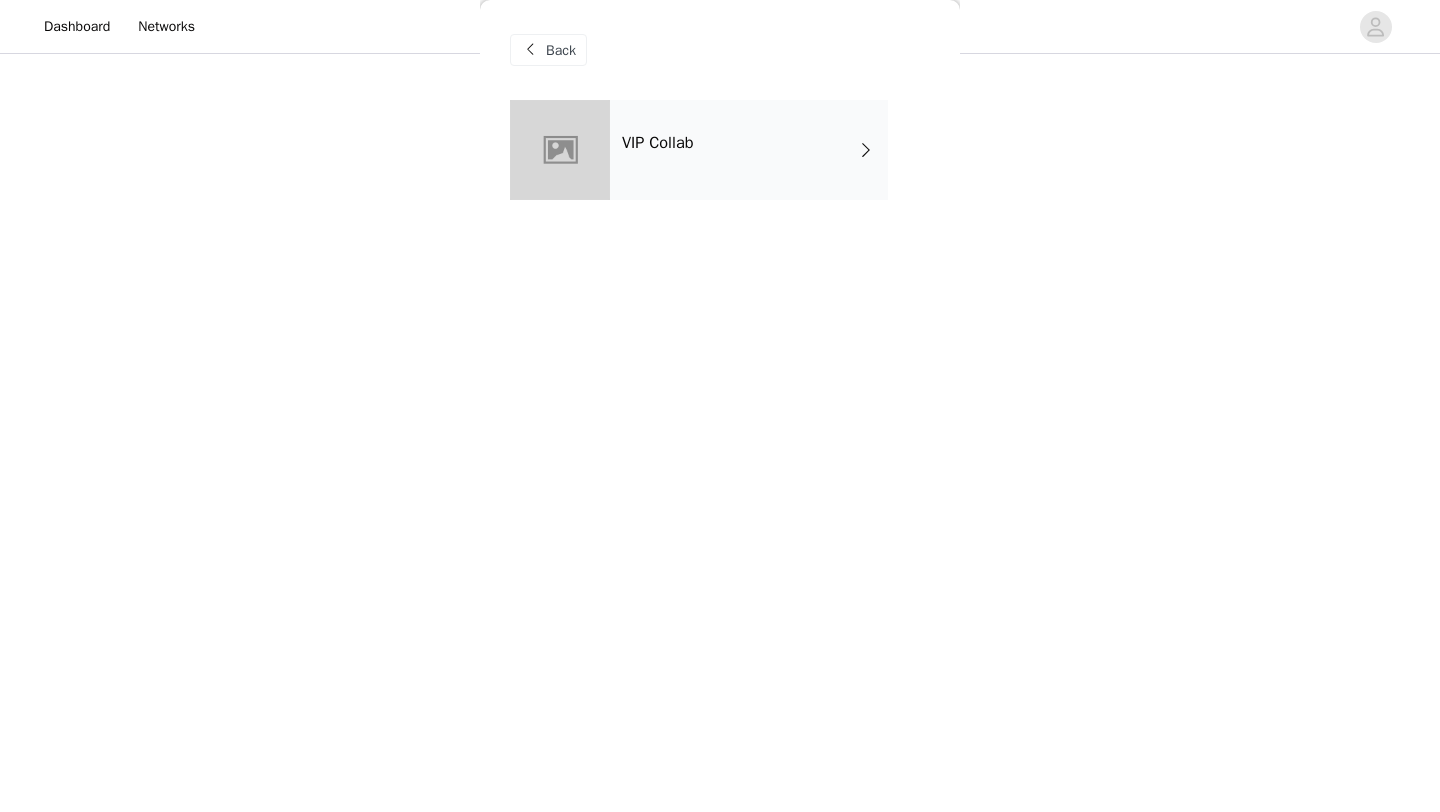 click on "VIP Collab" at bounding box center [749, 150] 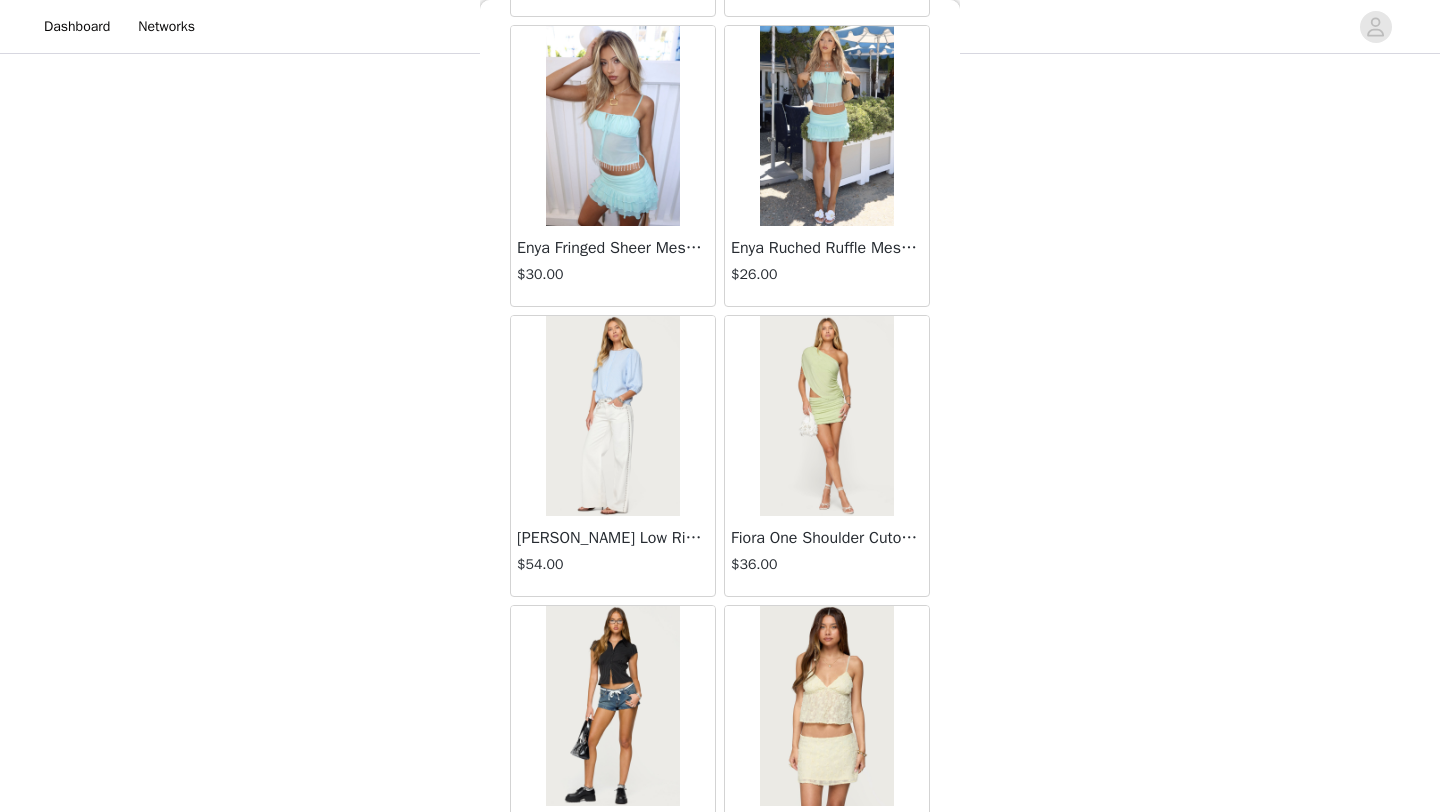 scroll, scrollTop: 2248, scrollLeft: 0, axis: vertical 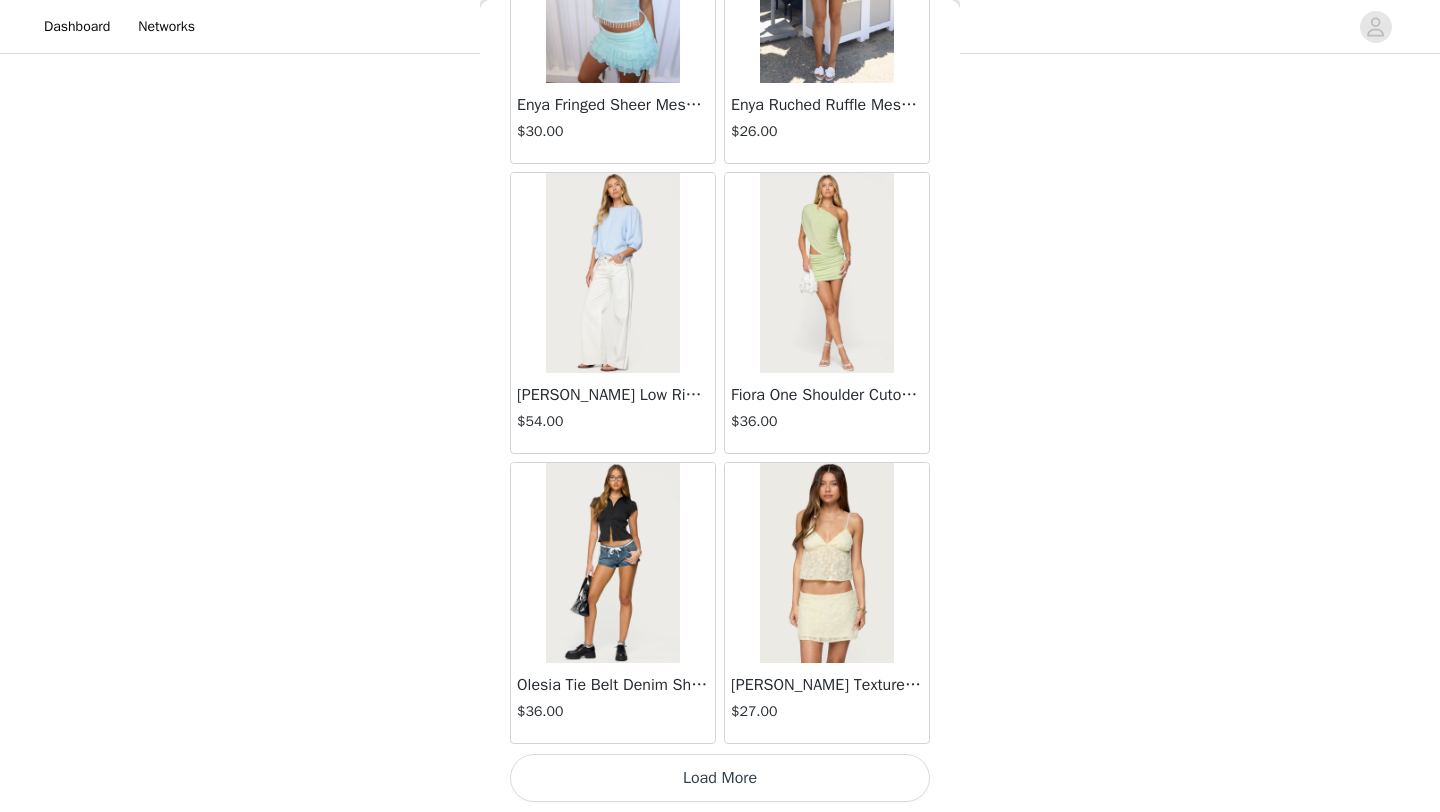 click on "Load More" at bounding box center [720, 778] 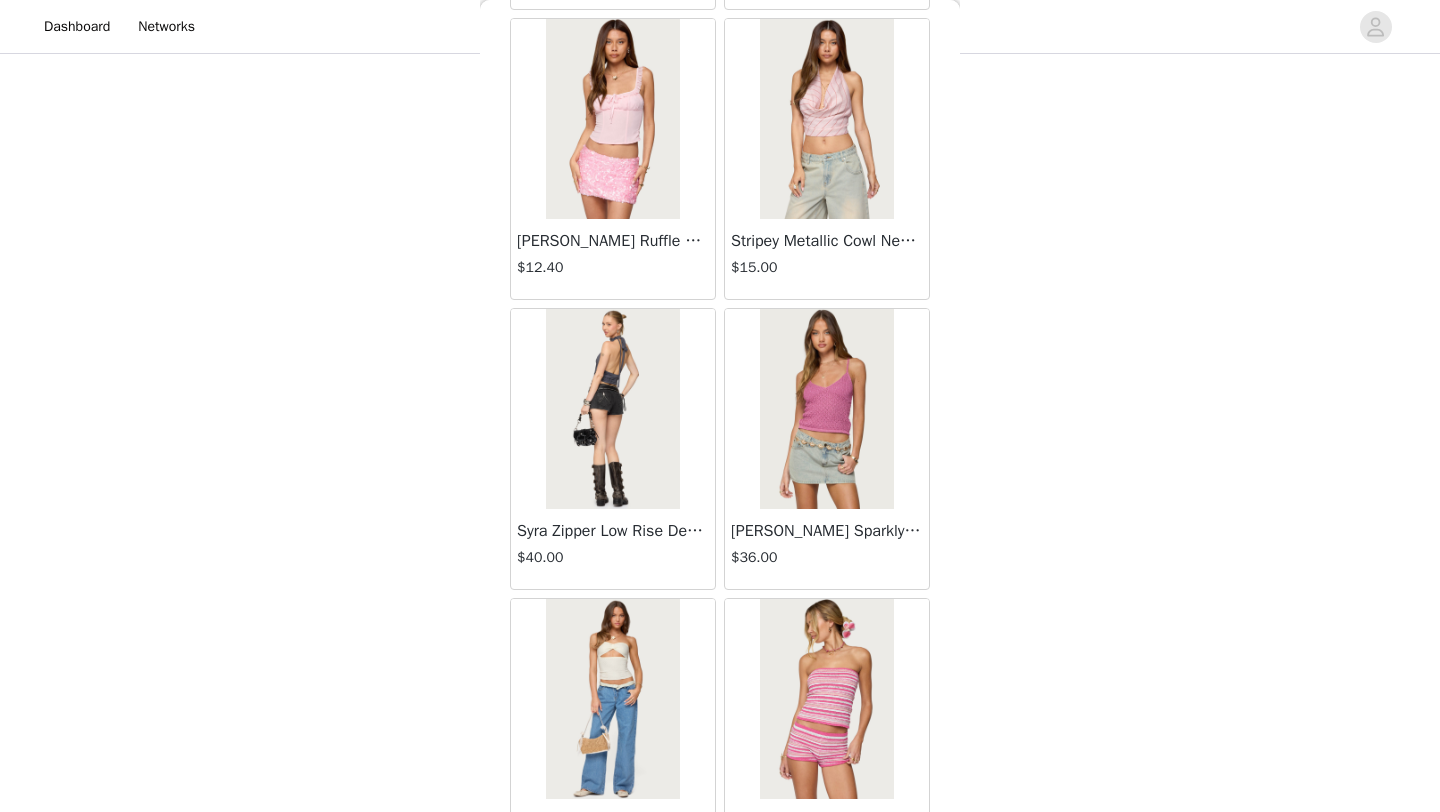 scroll, scrollTop: 5148, scrollLeft: 0, axis: vertical 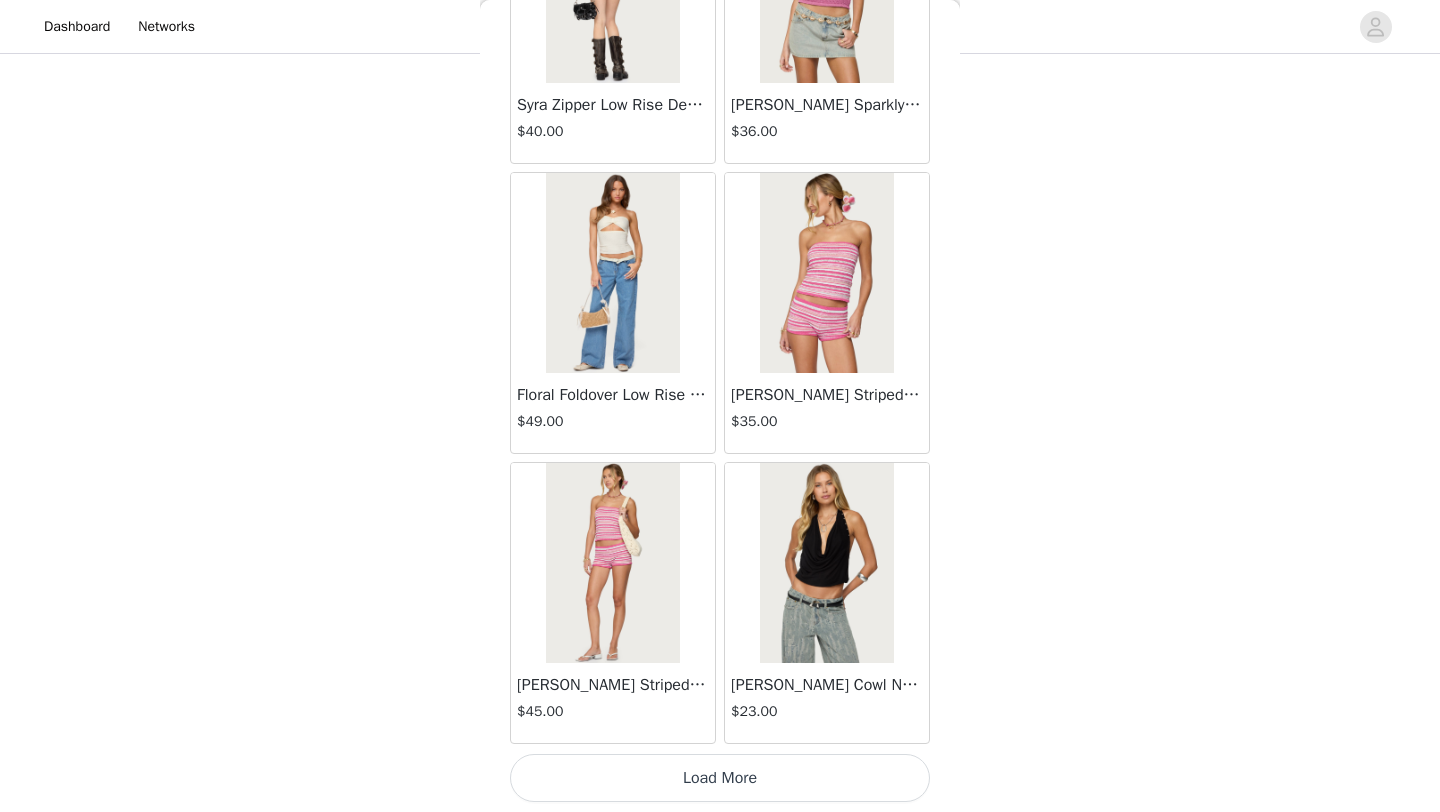 click on "Load More" at bounding box center [720, 778] 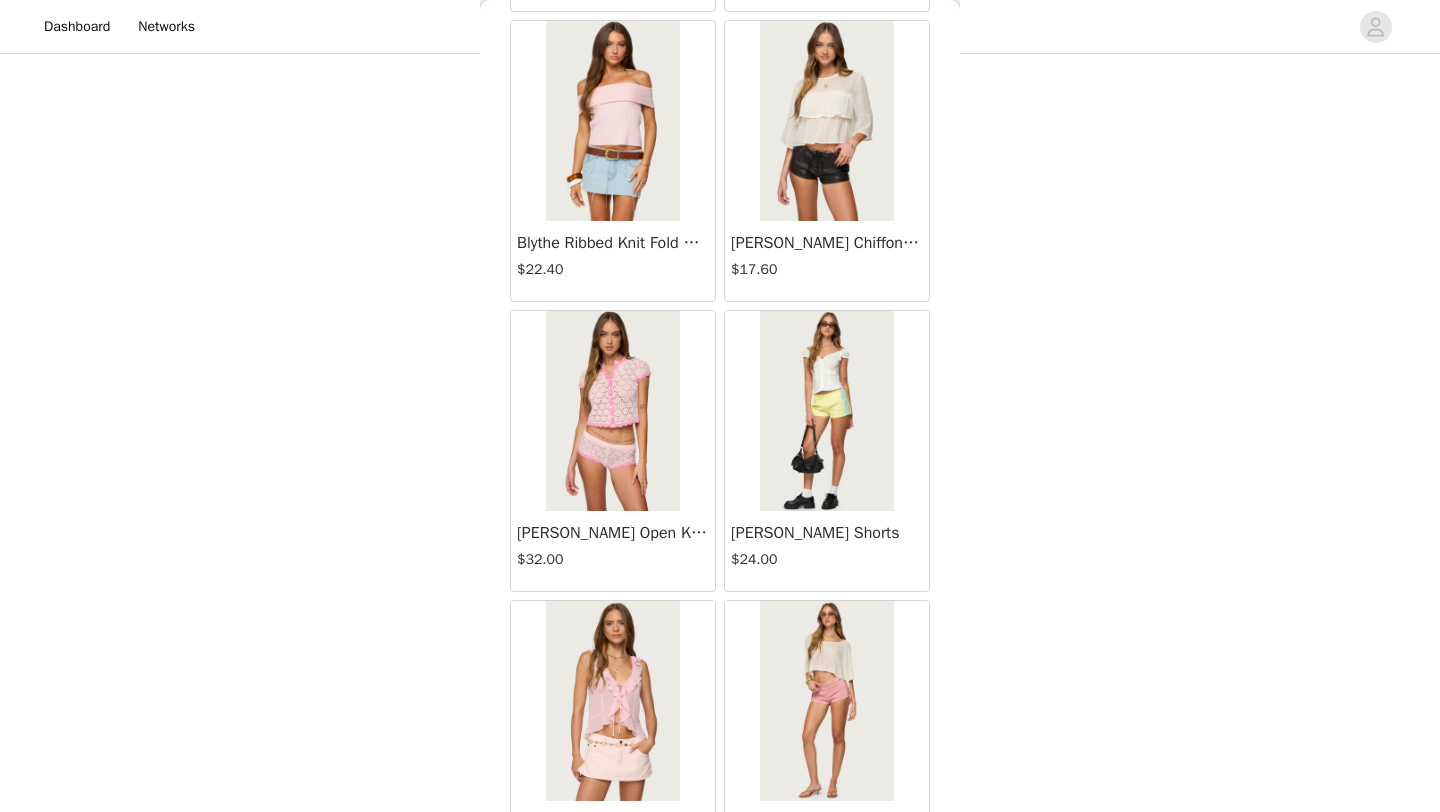 scroll, scrollTop: 8048, scrollLeft: 0, axis: vertical 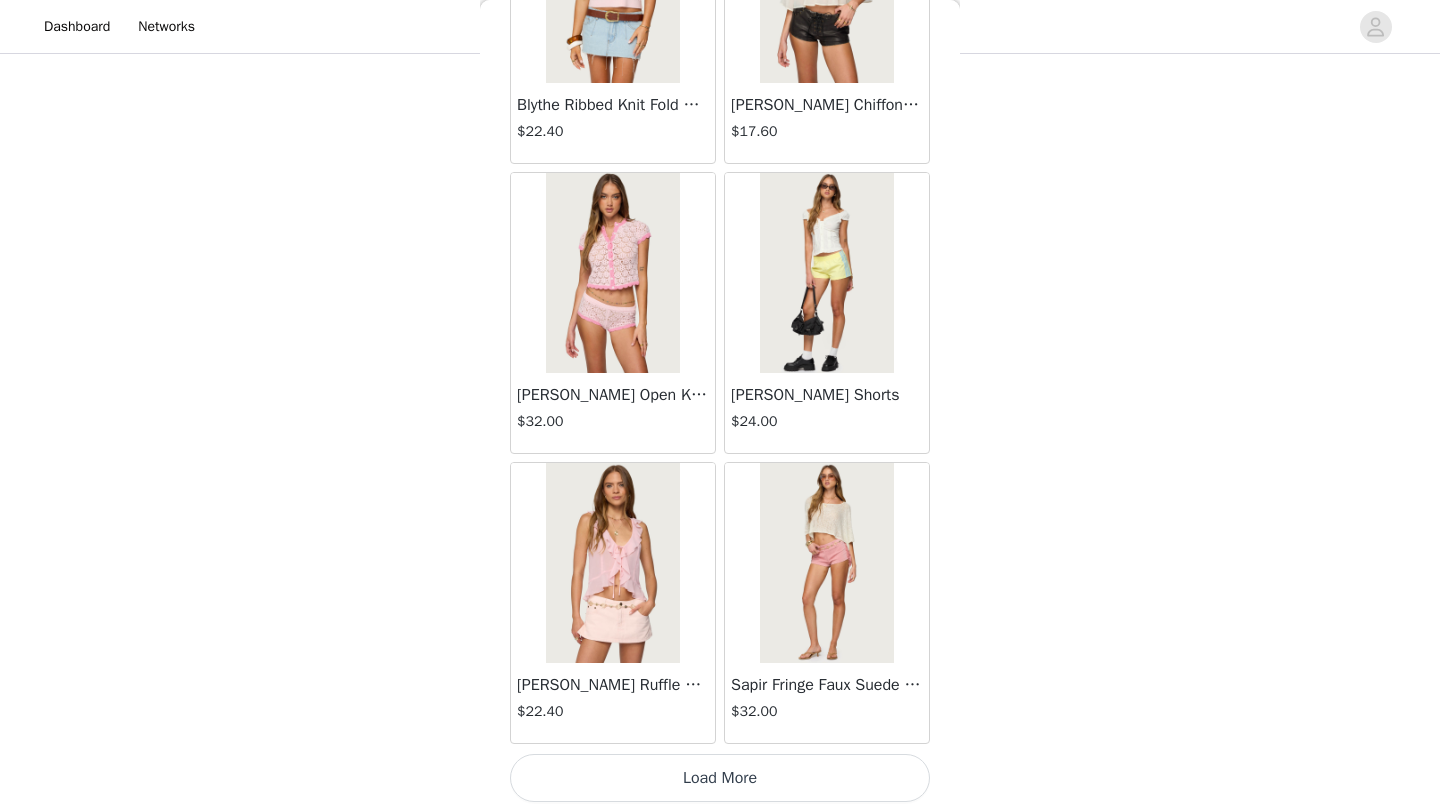 click on "Load More" at bounding box center (720, 778) 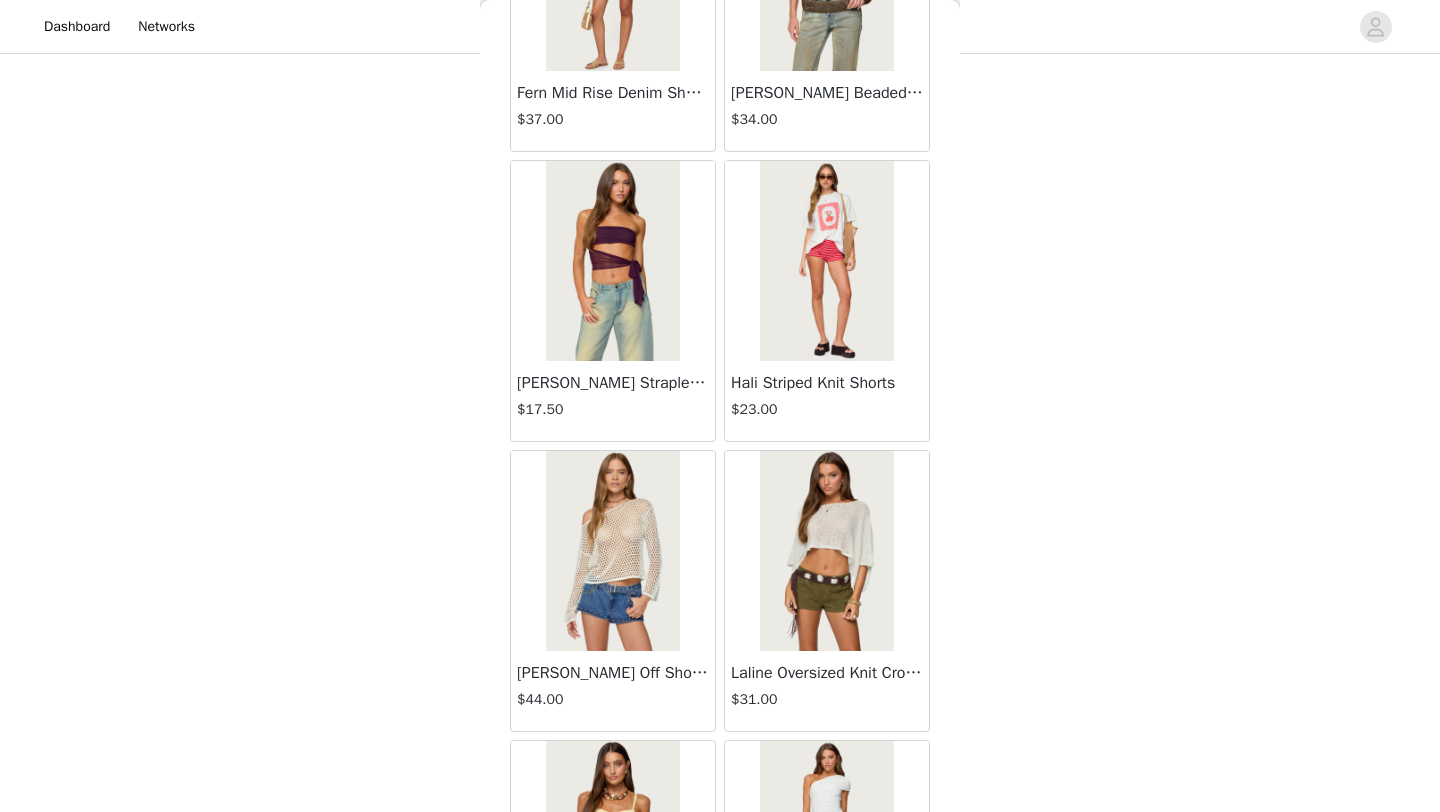 scroll, scrollTop: 10948, scrollLeft: 0, axis: vertical 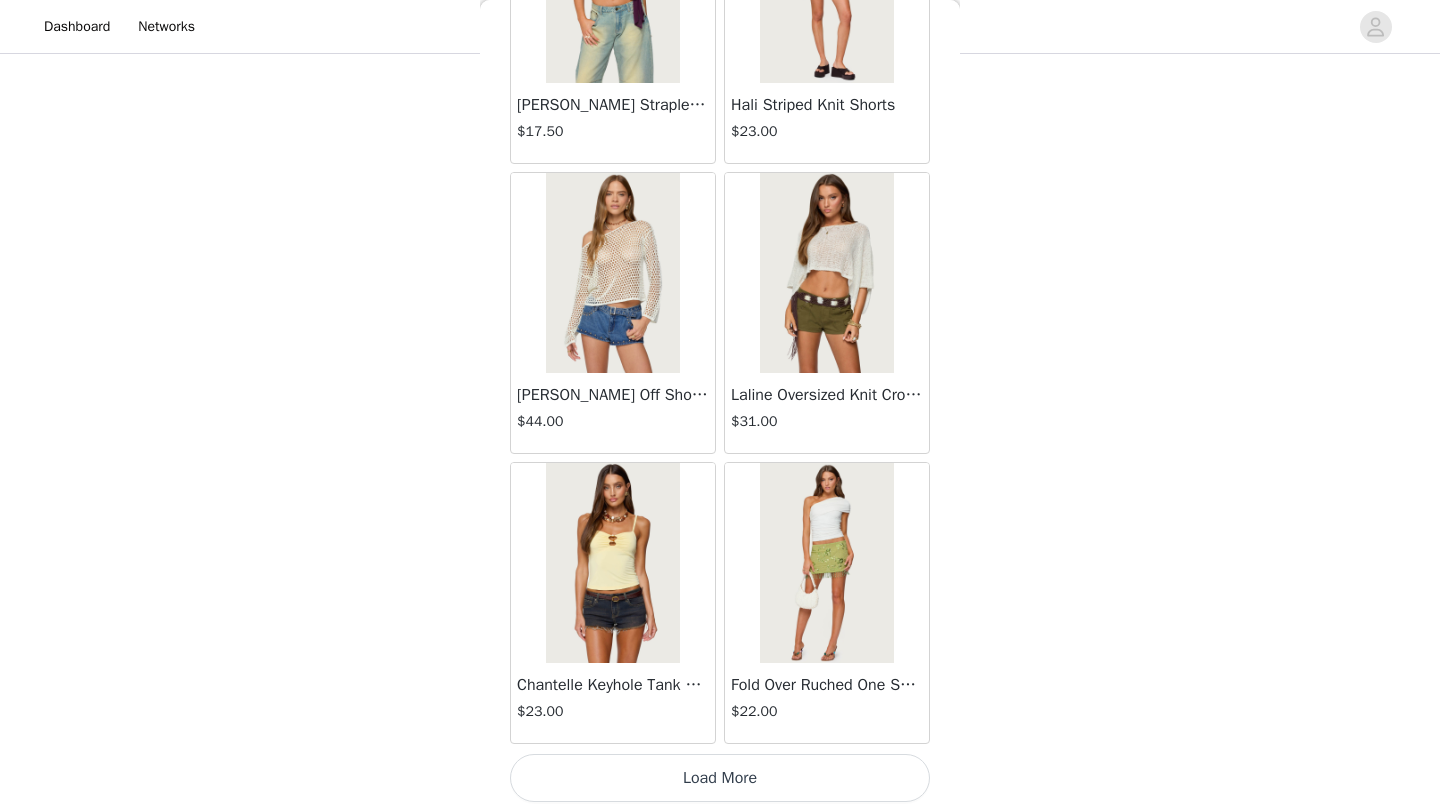 click on "Load More" at bounding box center [720, 778] 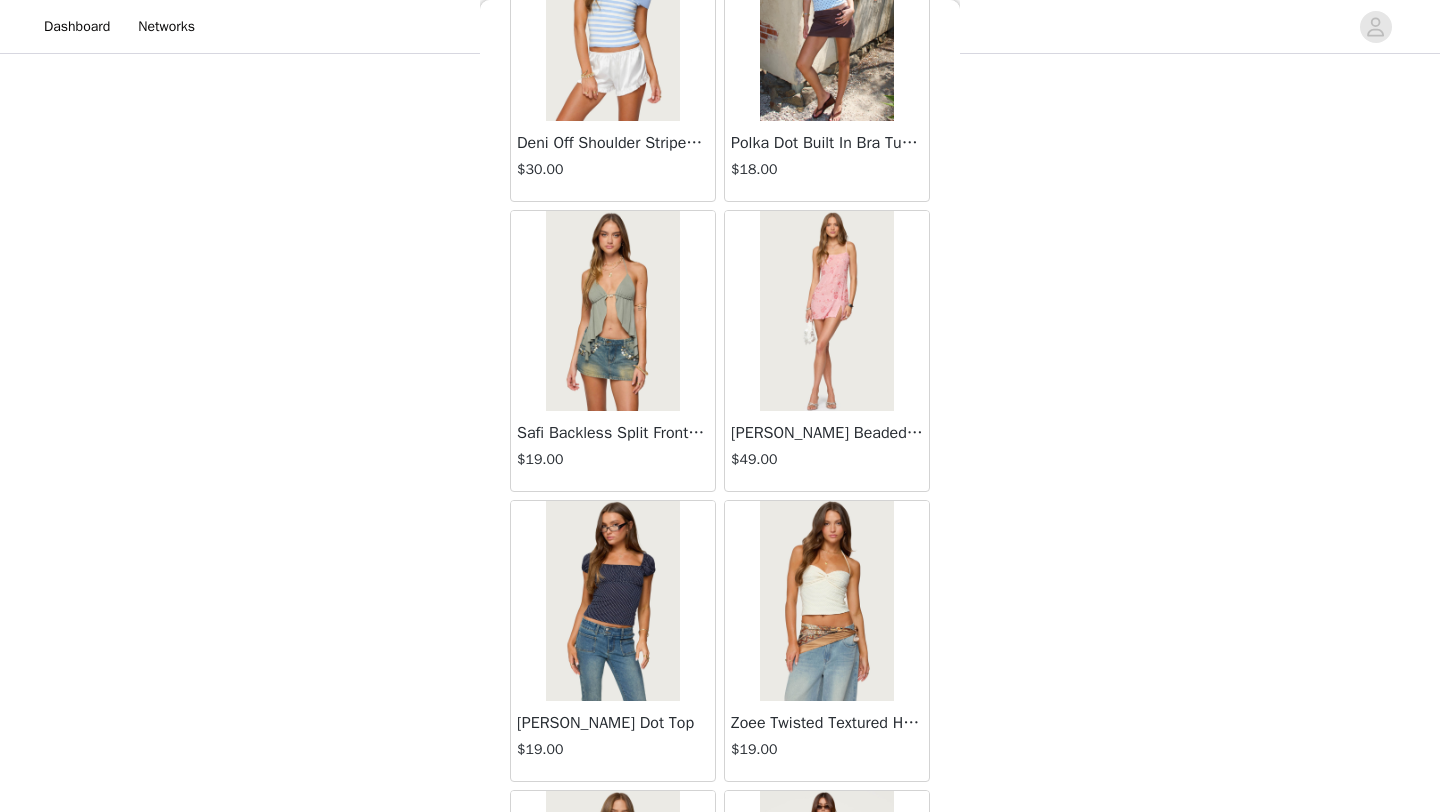 scroll, scrollTop: 13848, scrollLeft: 0, axis: vertical 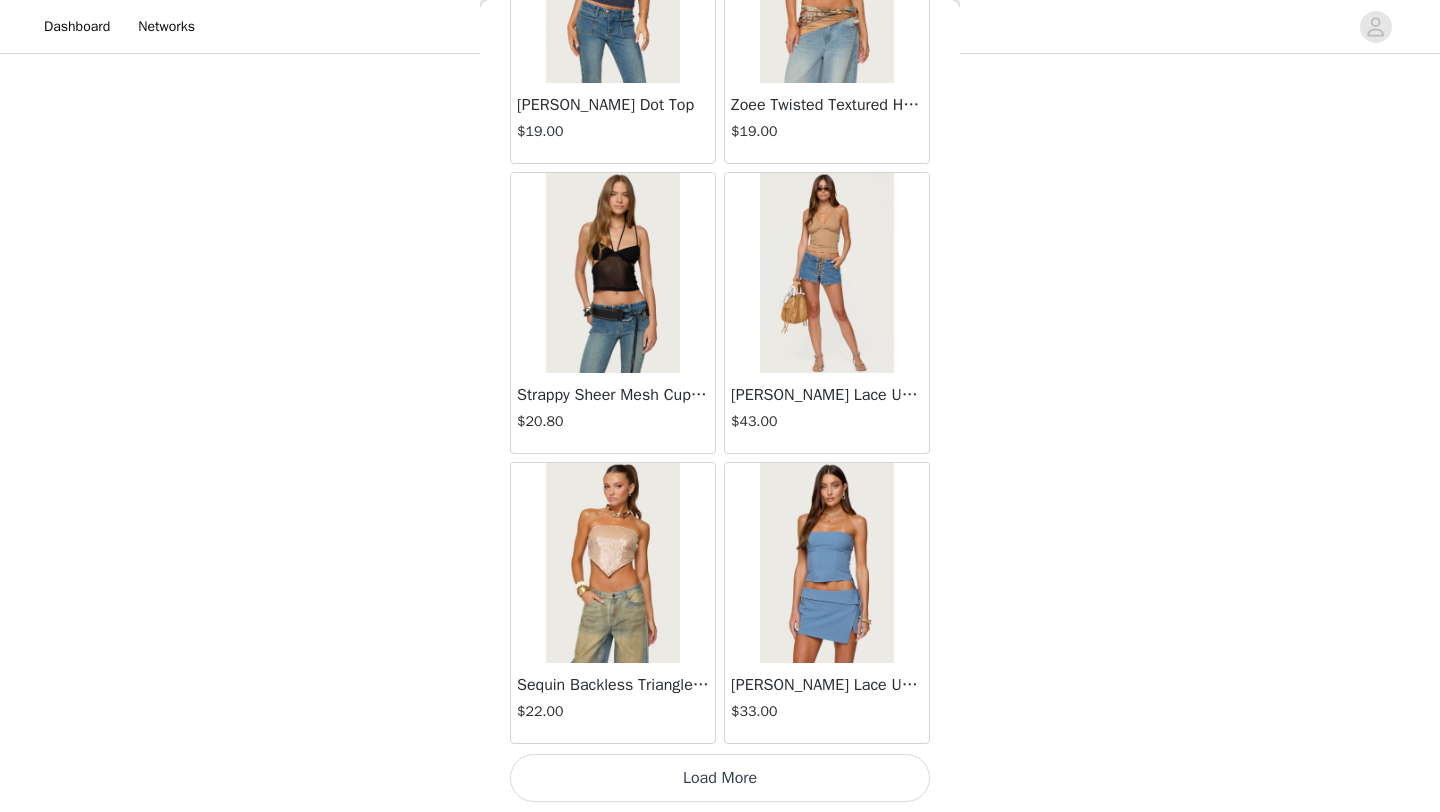 click on "Load More" at bounding box center (720, 778) 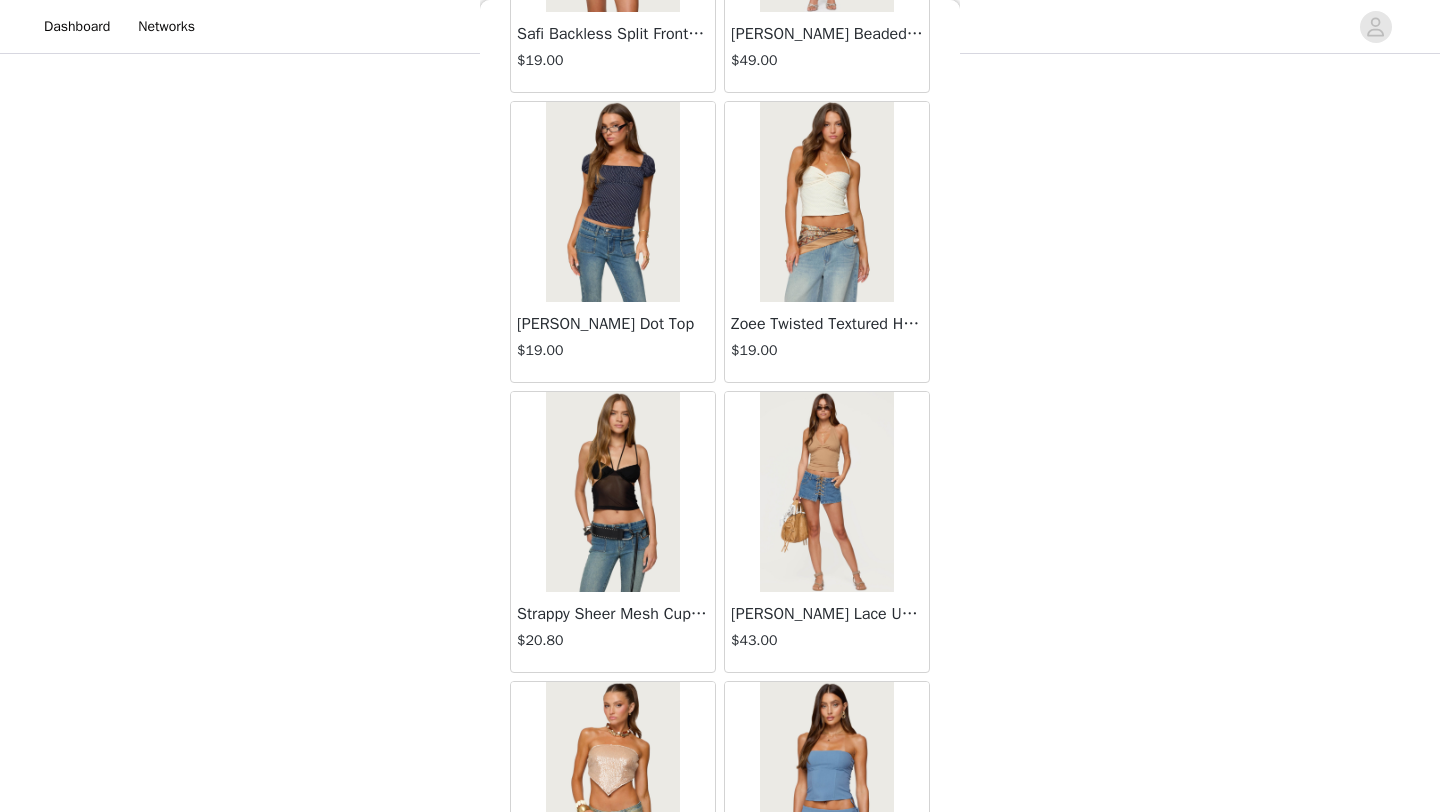 scroll, scrollTop: 13623, scrollLeft: 0, axis: vertical 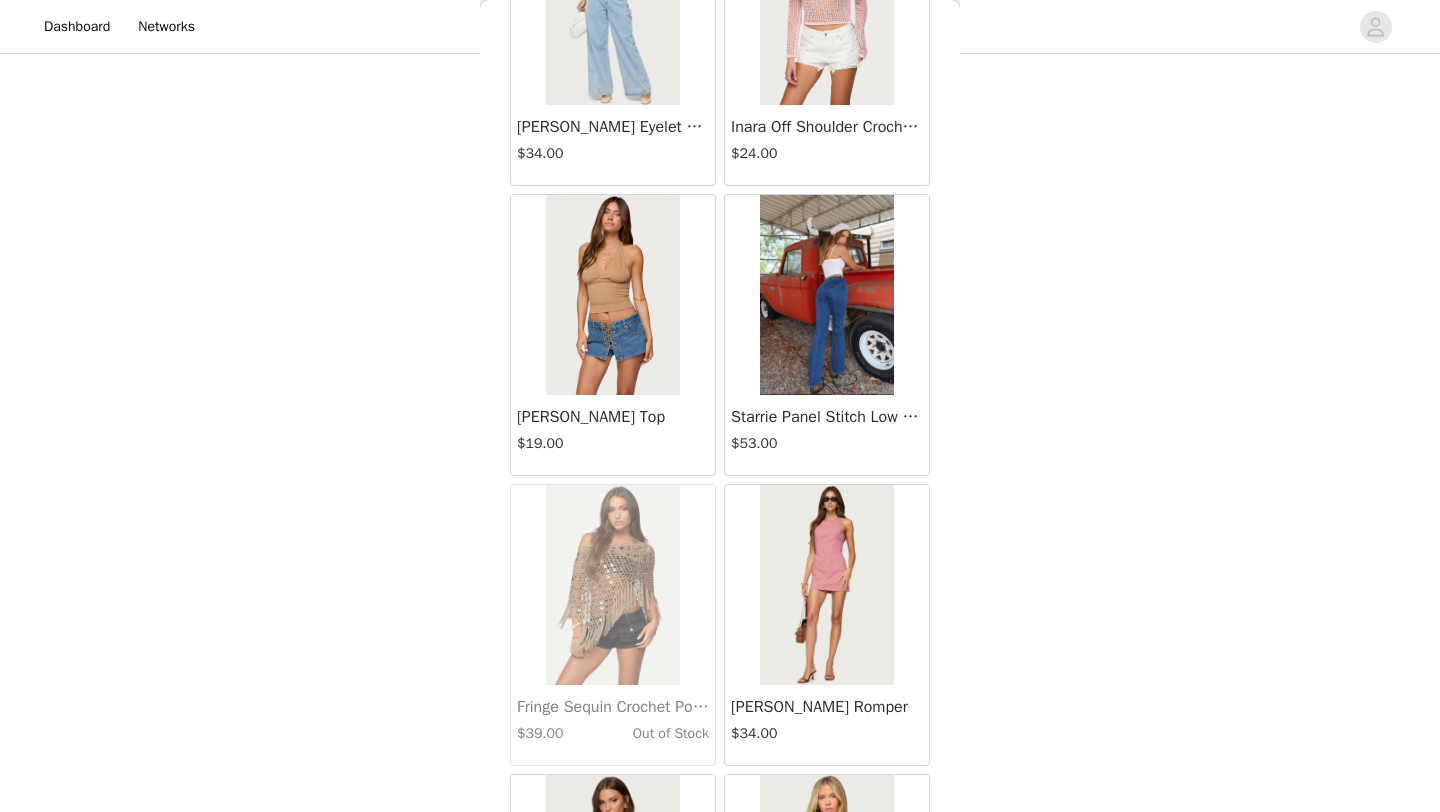 click at bounding box center (826, 295) 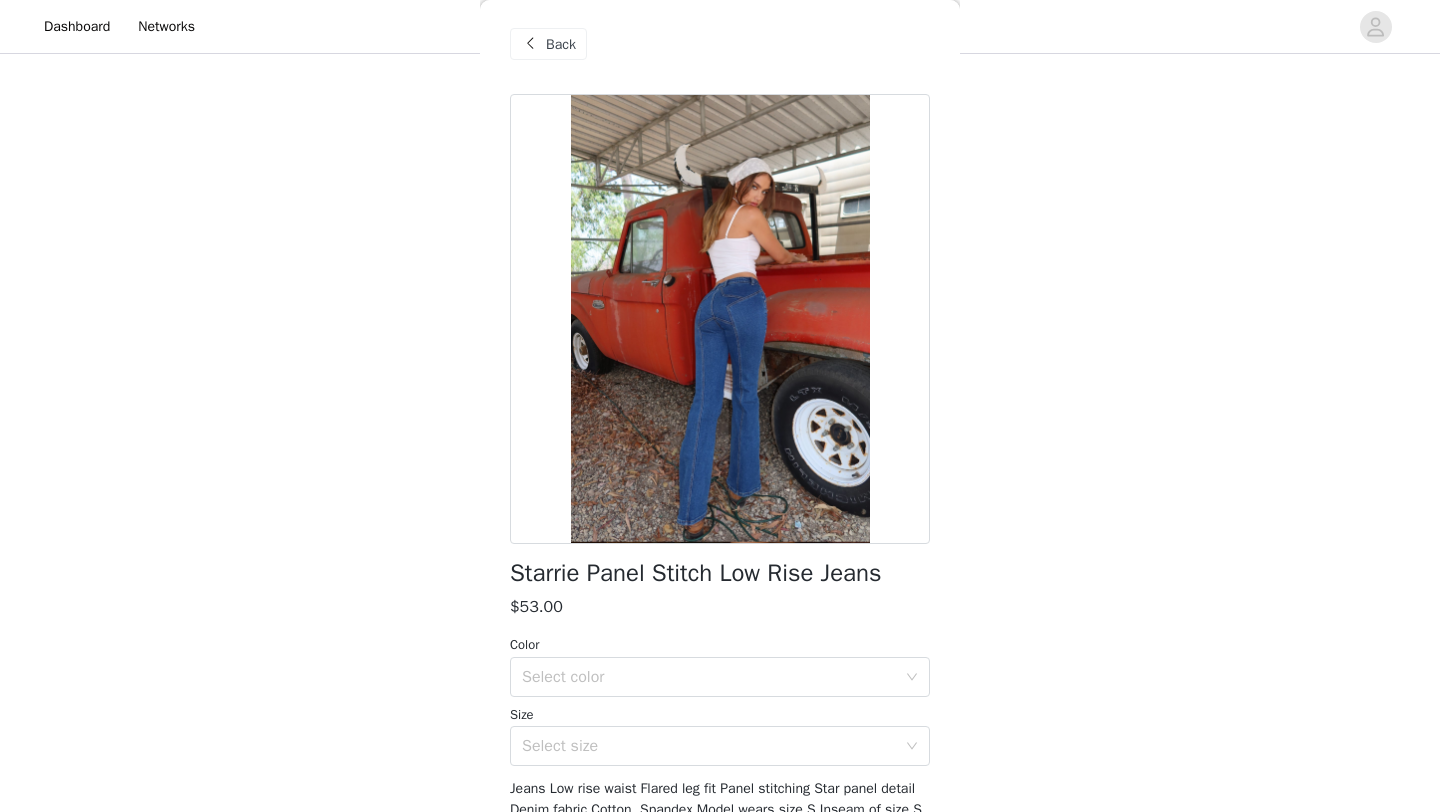 scroll, scrollTop: 0, scrollLeft: 0, axis: both 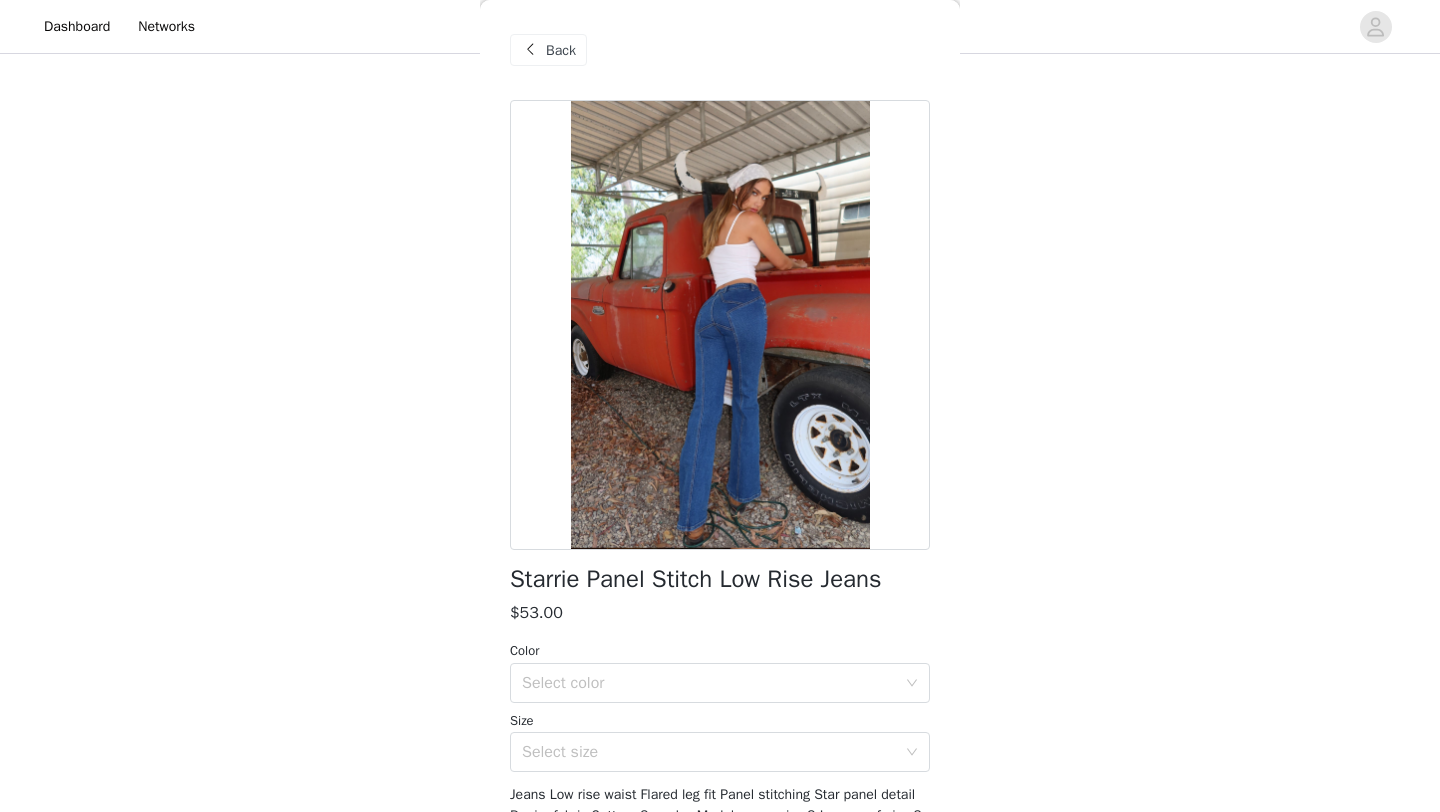 click on "Back" at bounding box center (561, 50) 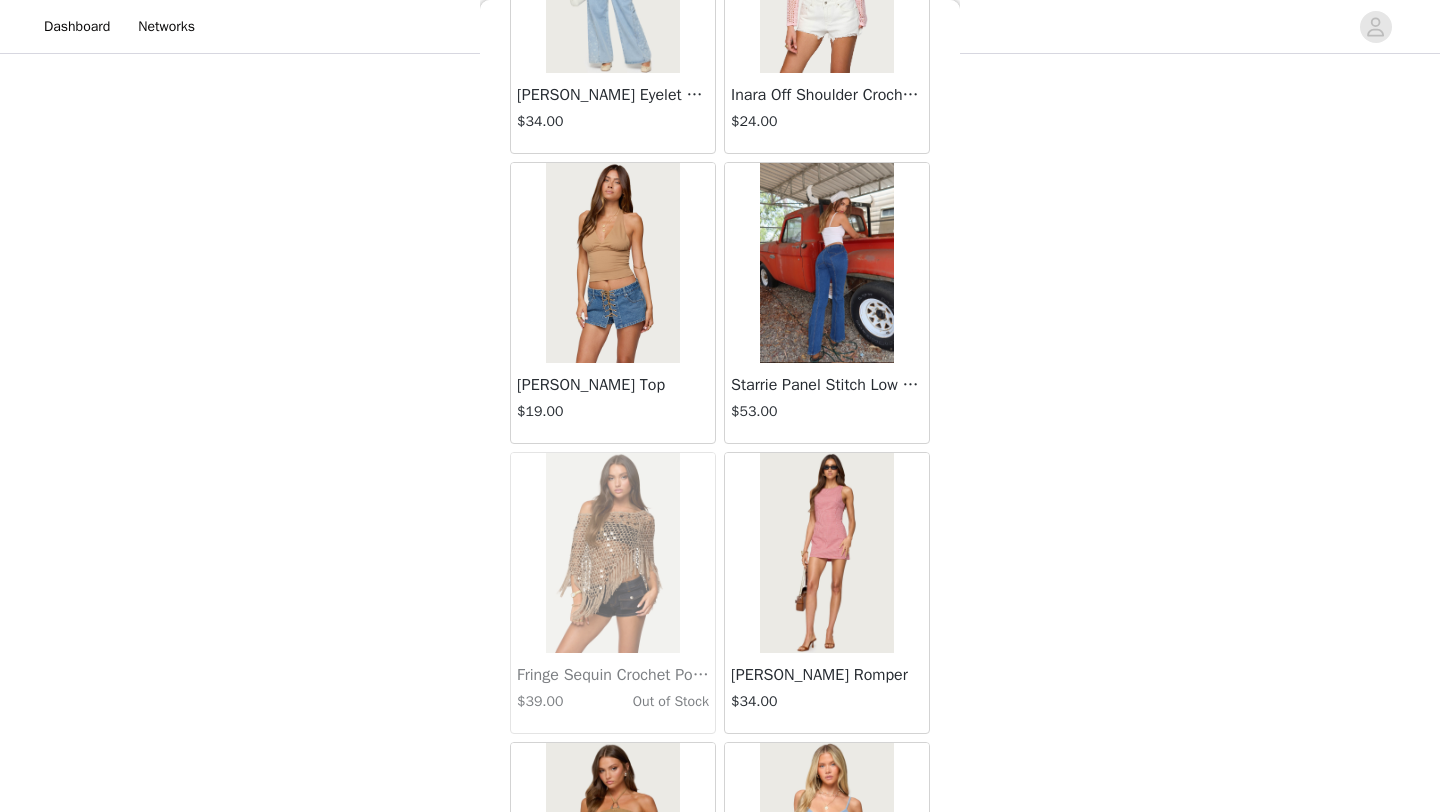 scroll, scrollTop: 16748, scrollLeft: 0, axis: vertical 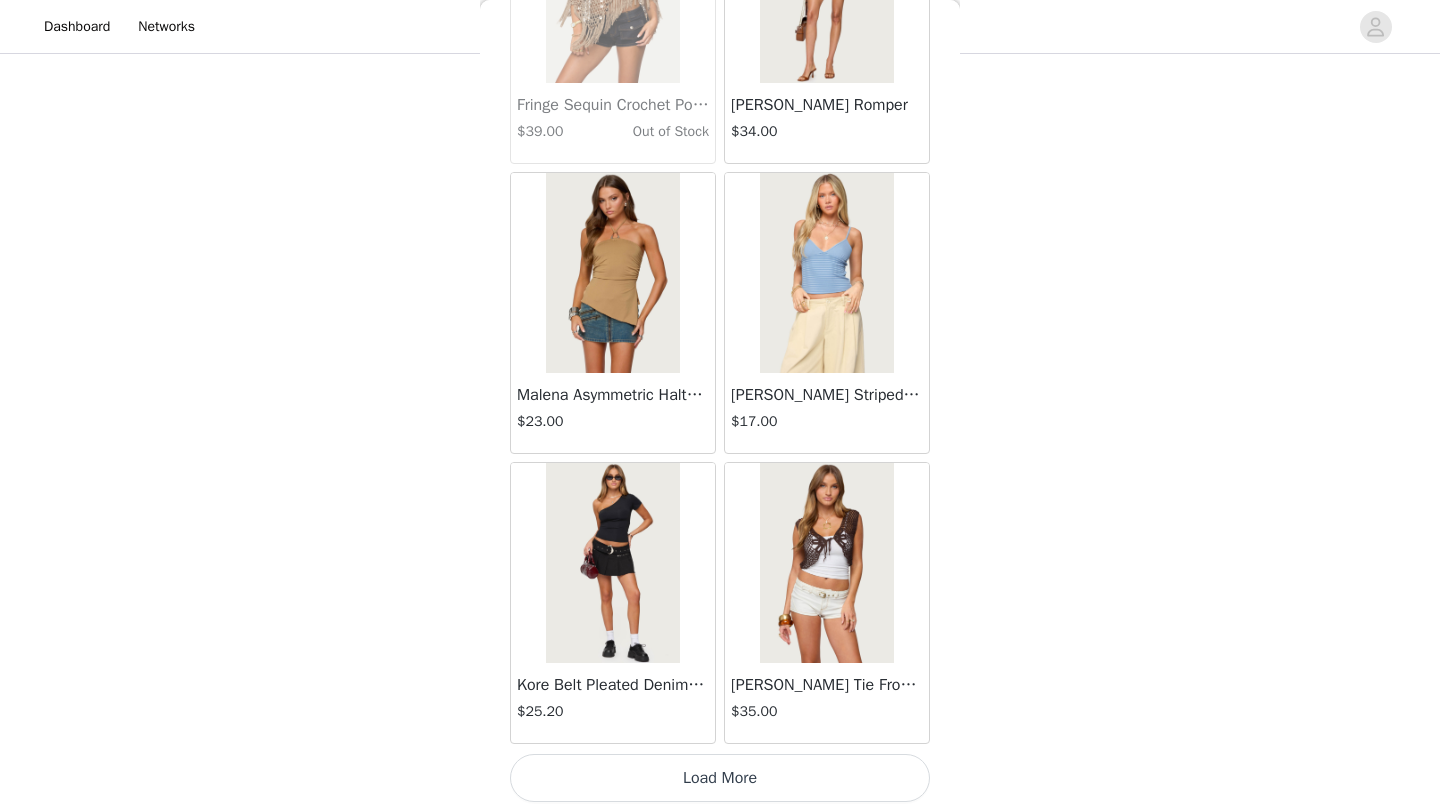 click on "Load More" at bounding box center [720, 778] 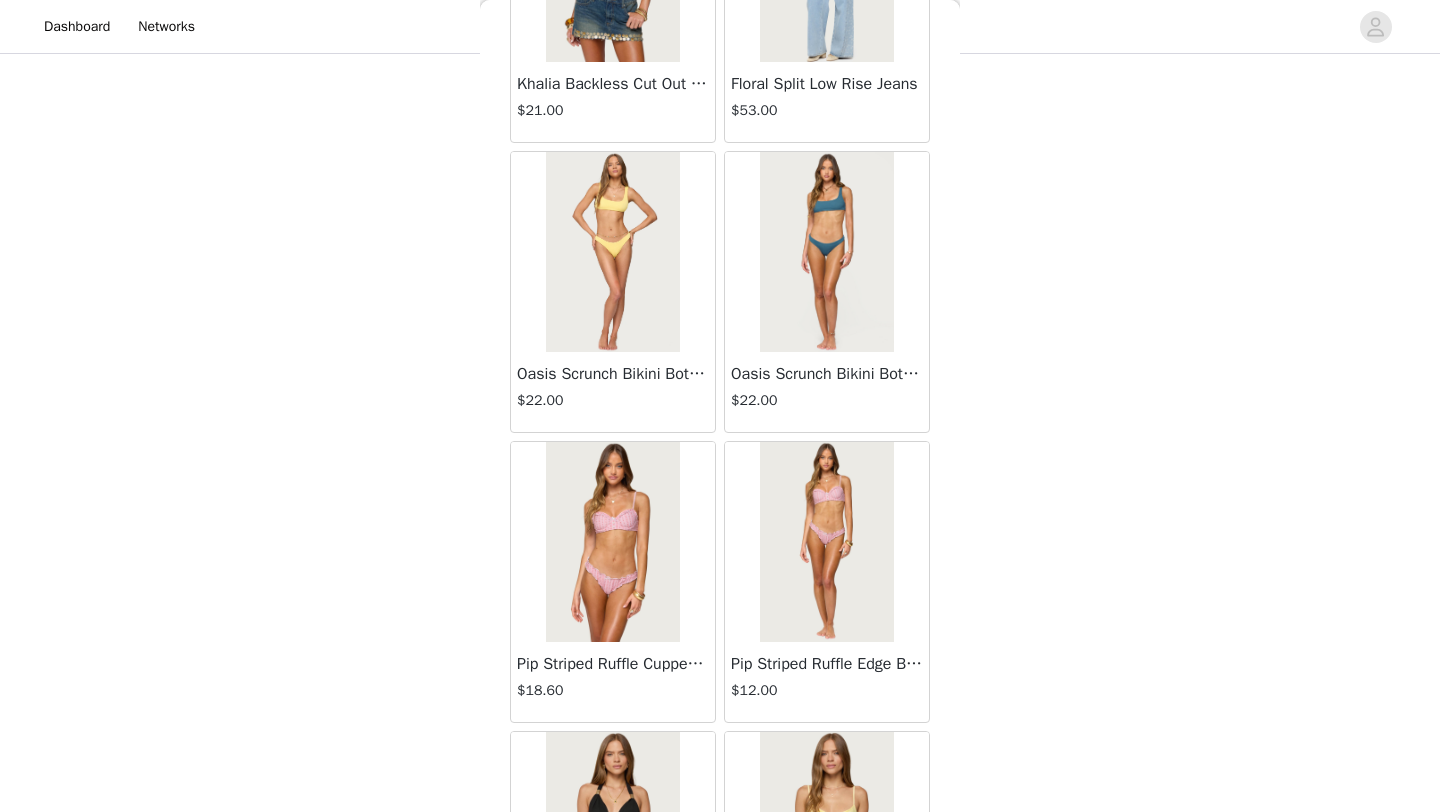 scroll, scrollTop: 19092, scrollLeft: 0, axis: vertical 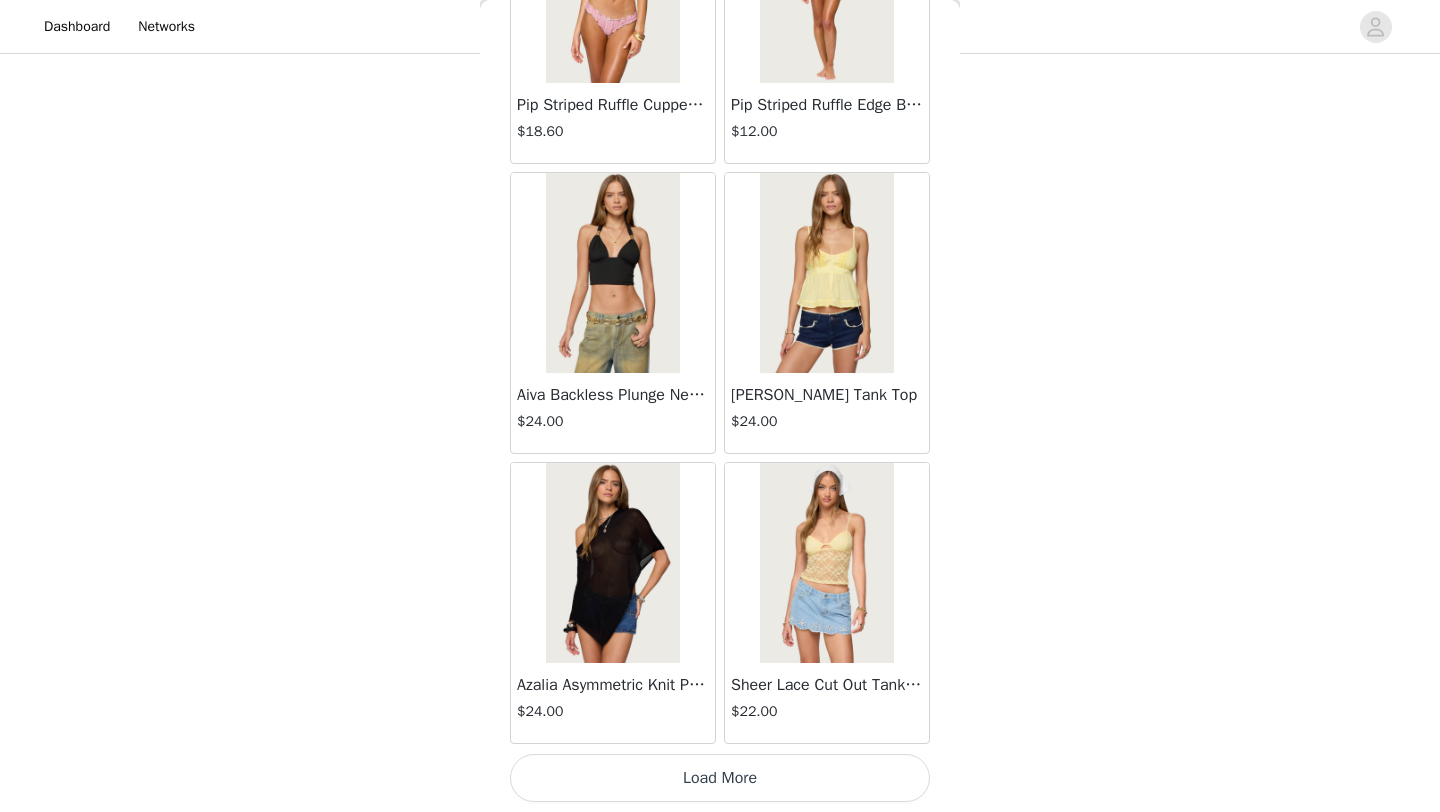 click on "Load More" at bounding box center [720, 778] 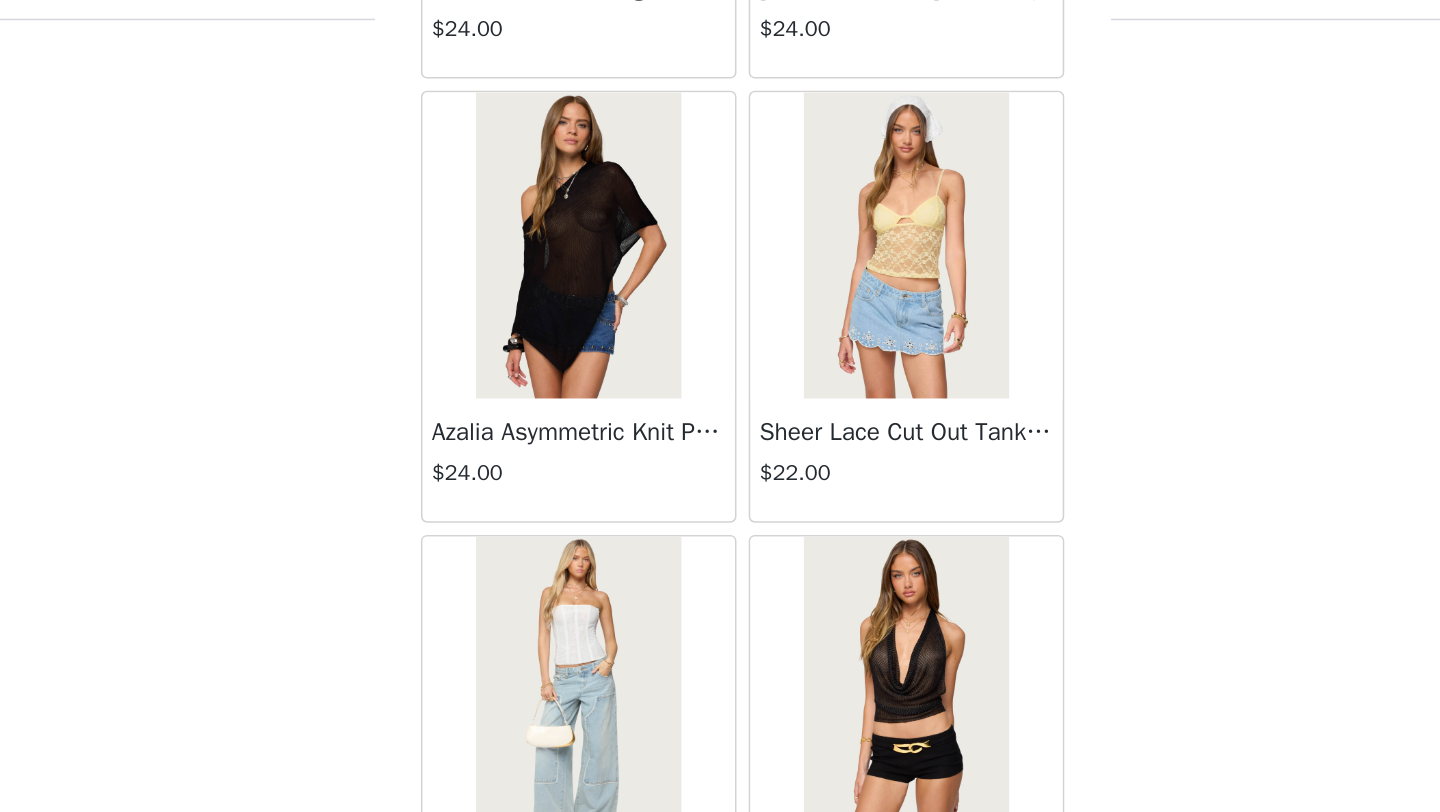 scroll, scrollTop: 20009, scrollLeft: 0, axis: vertical 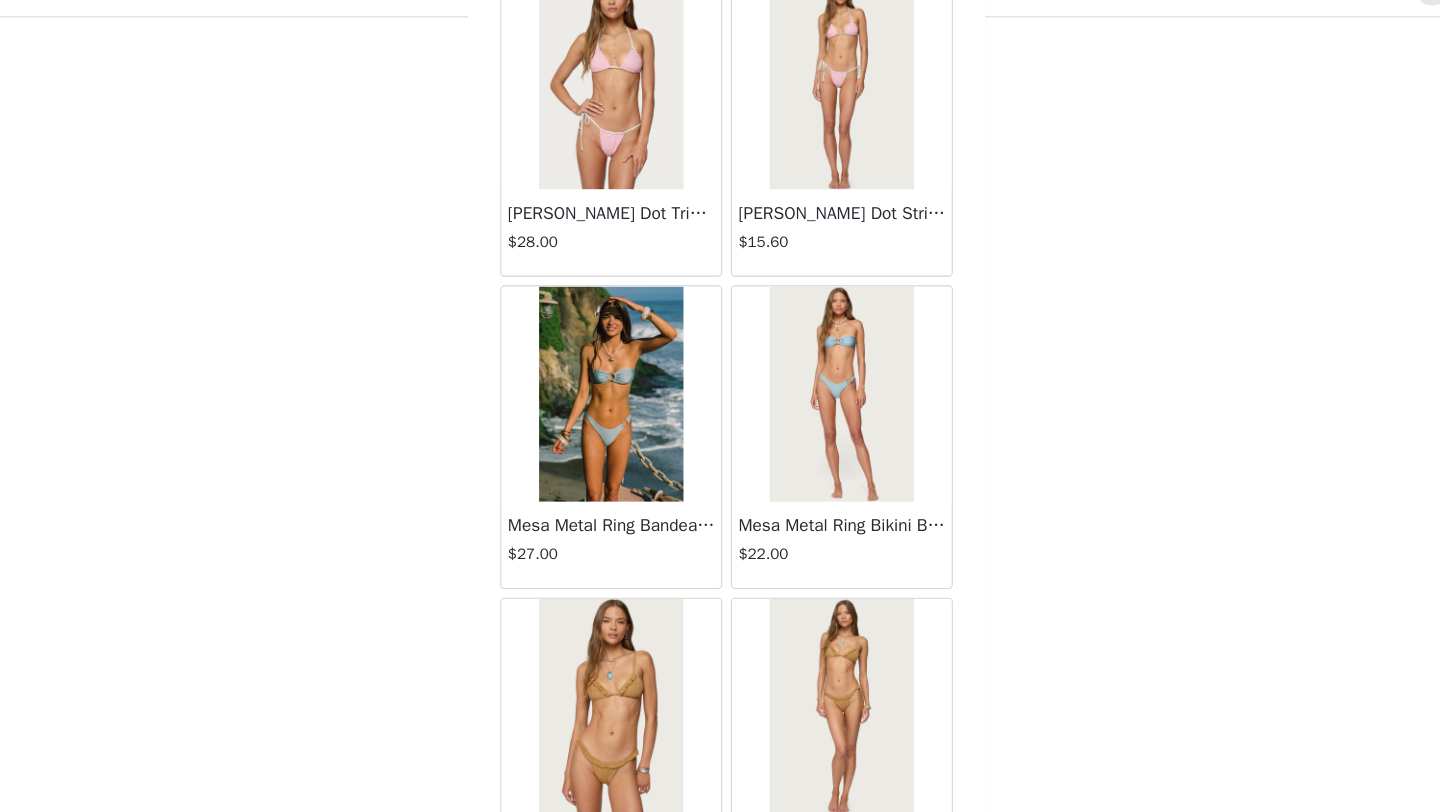 click on "Mesa Metal Ring Bikini Bottom" at bounding box center (827, 525) 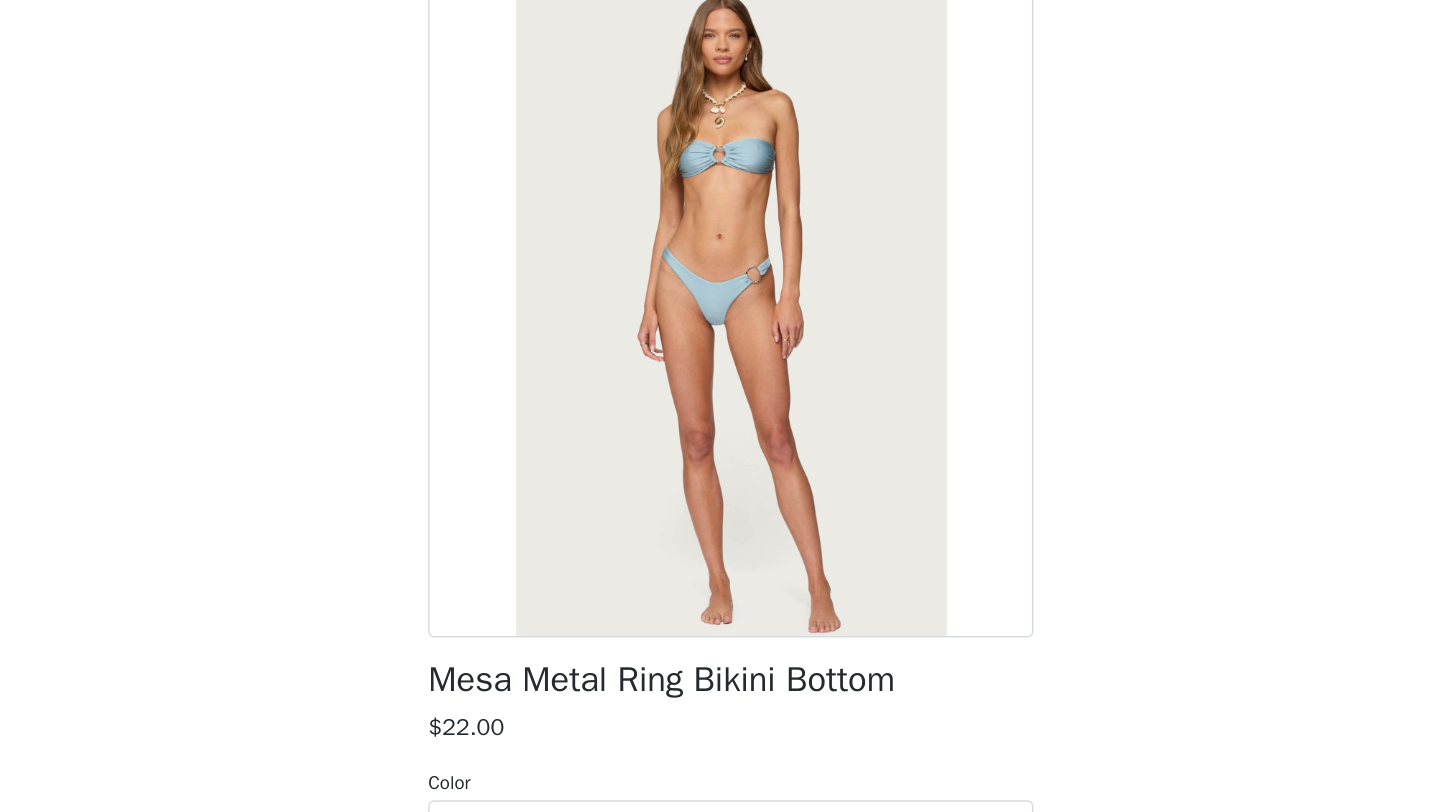 scroll, scrollTop: 140, scrollLeft: 0, axis: vertical 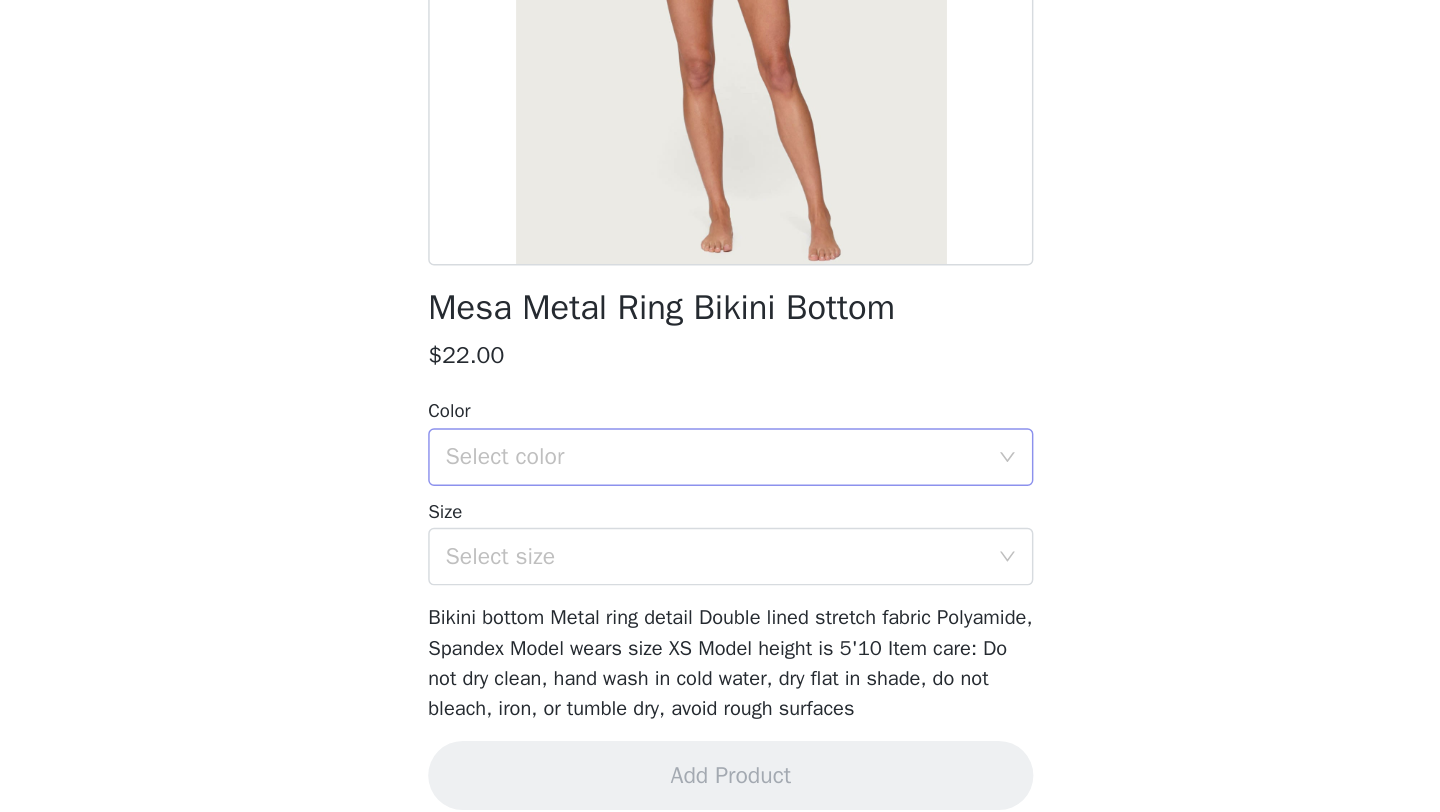 click on "Select color" at bounding box center (709, 543) 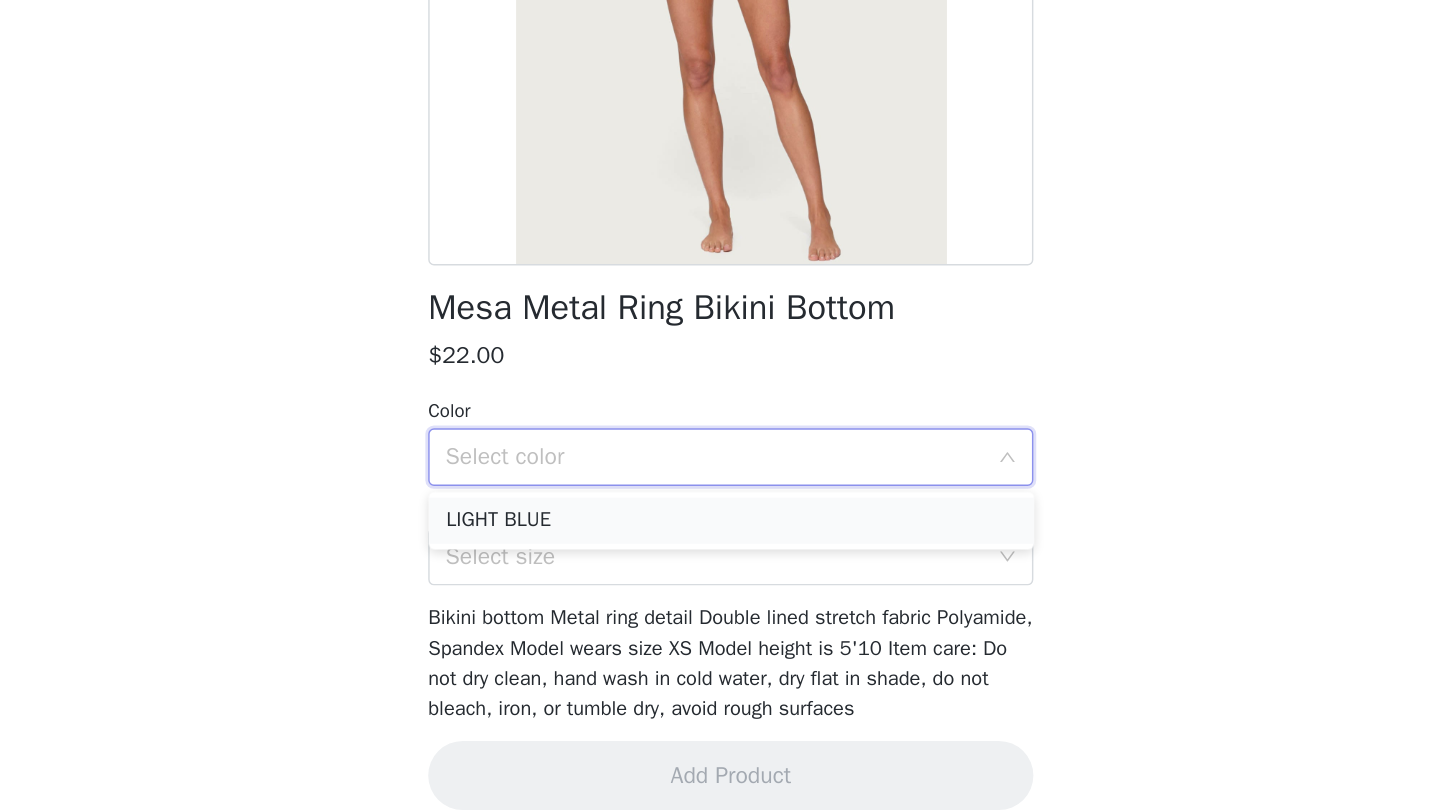 click on "LIGHT BLUE" at bounding box center (720, 587) 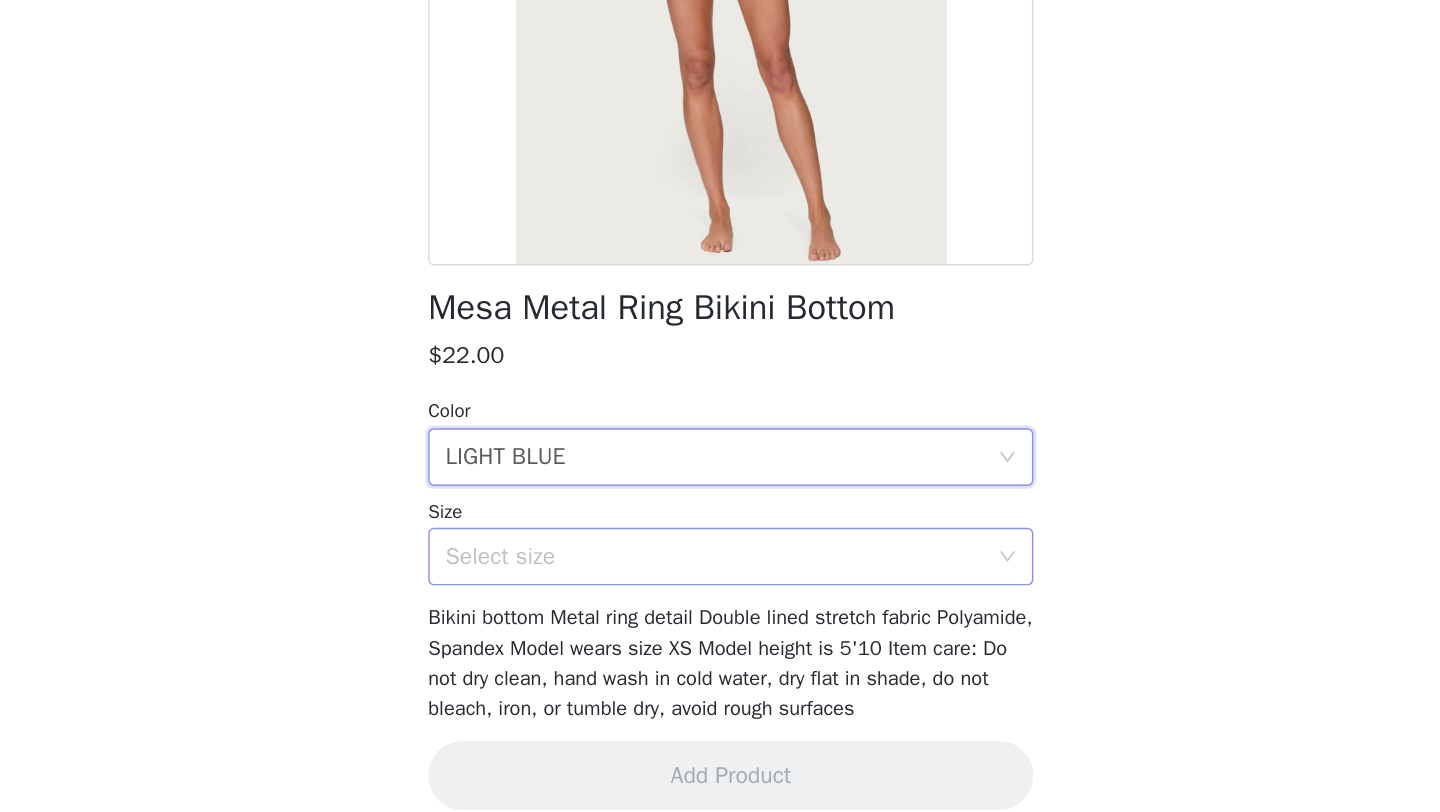 click on "Select size" at bounding box center (709, 612) 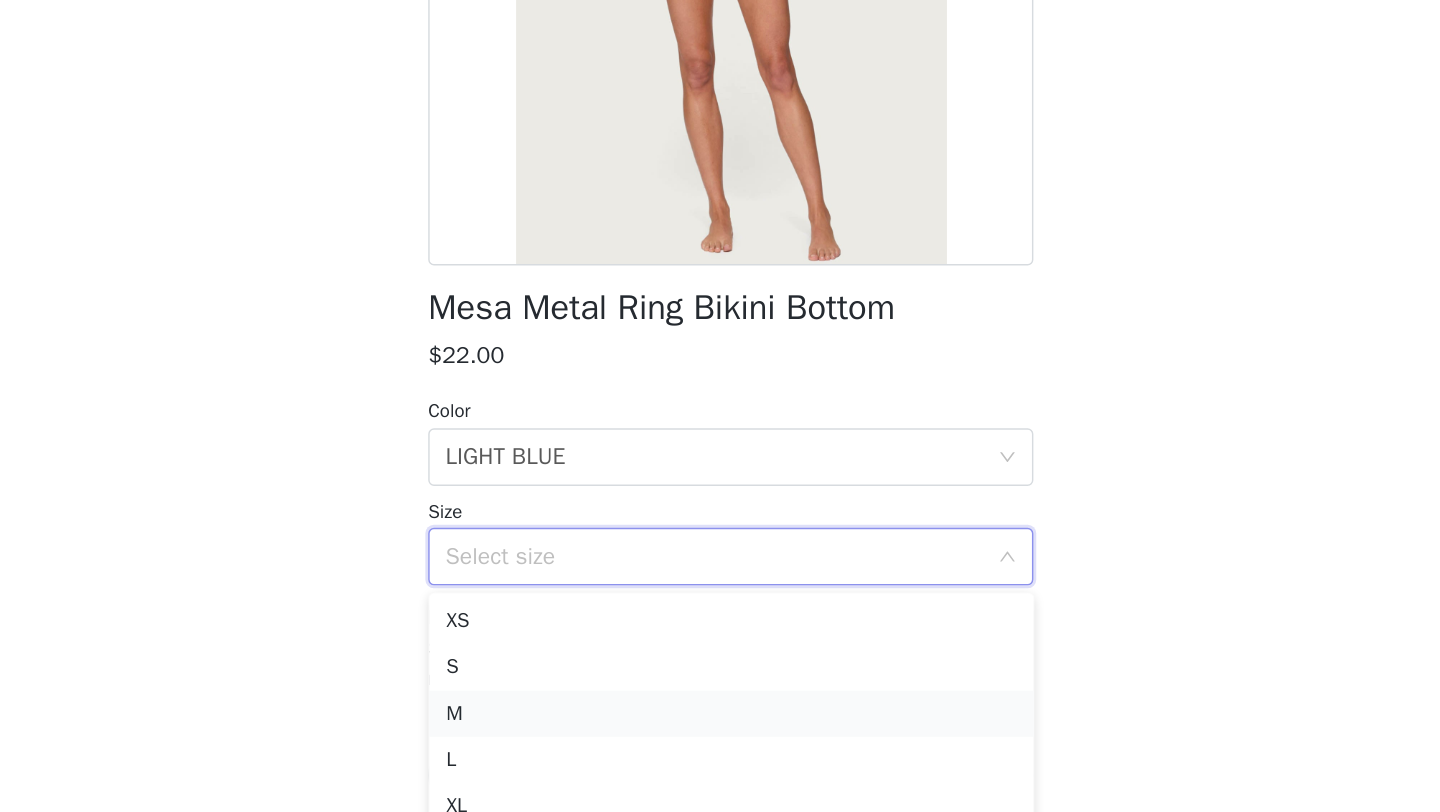 click on "M" at bounding box center [720, 721] 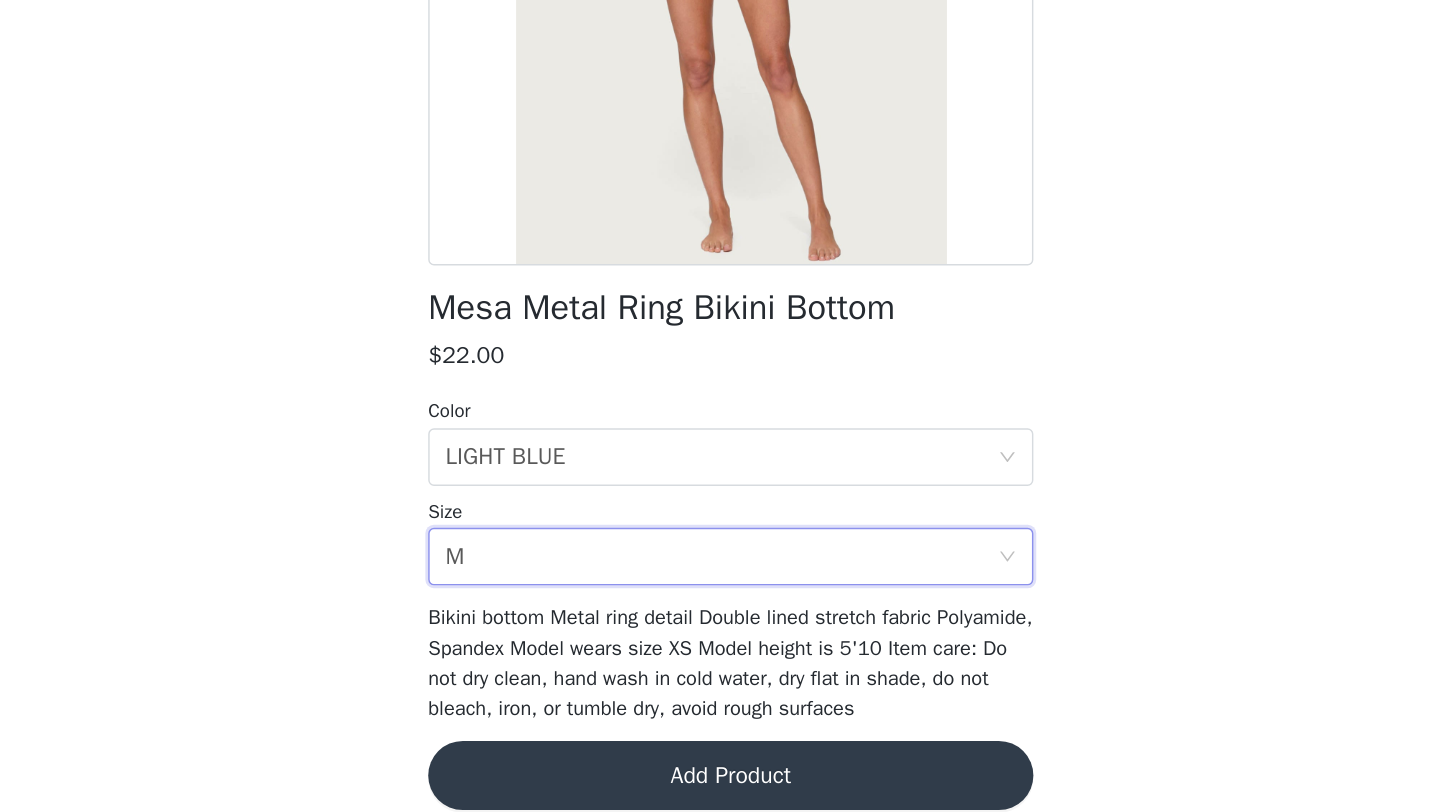 click on "Add Product" at bounding box center (720, 764) 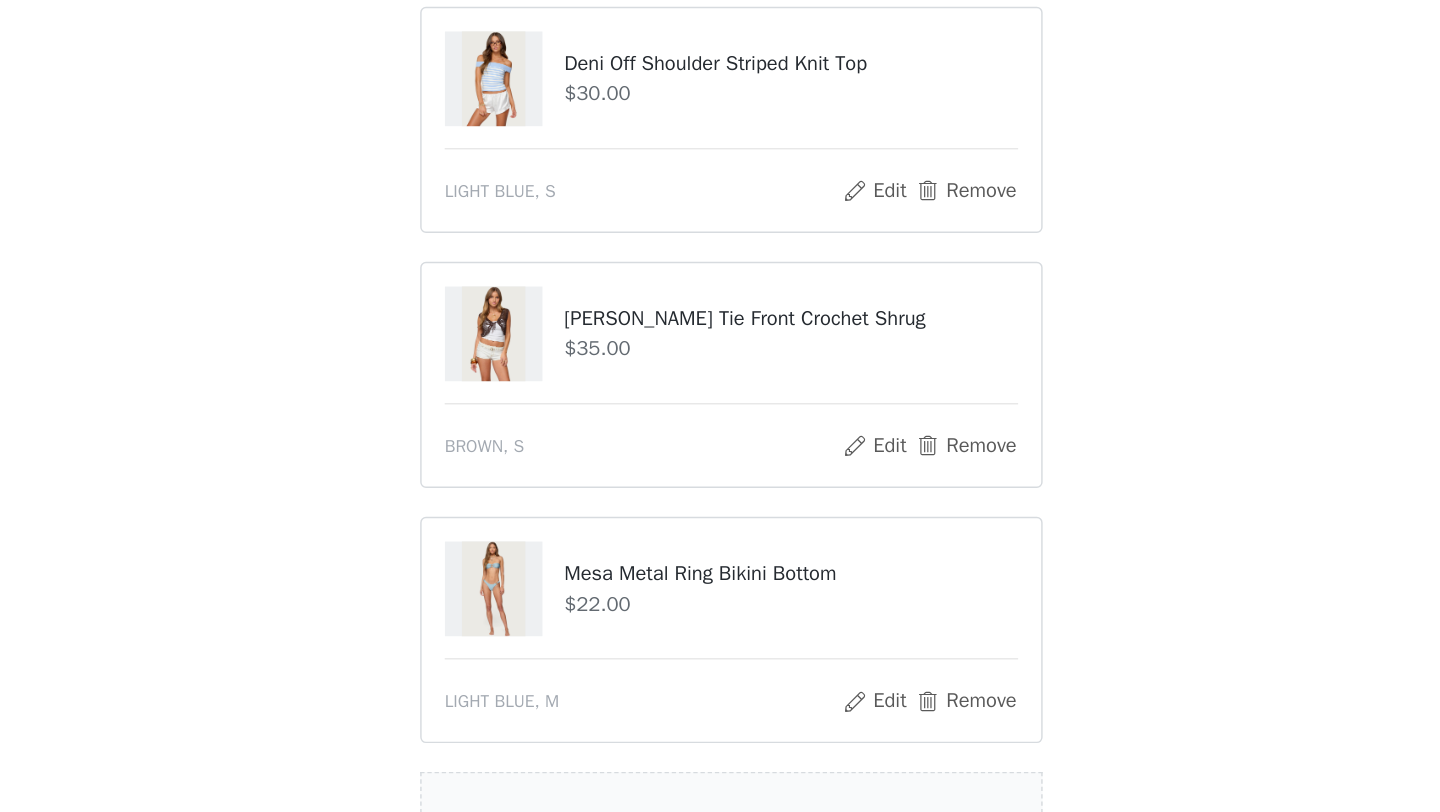 scroll, scrollTop: 841, scrollLeft: 0, axis: vertical 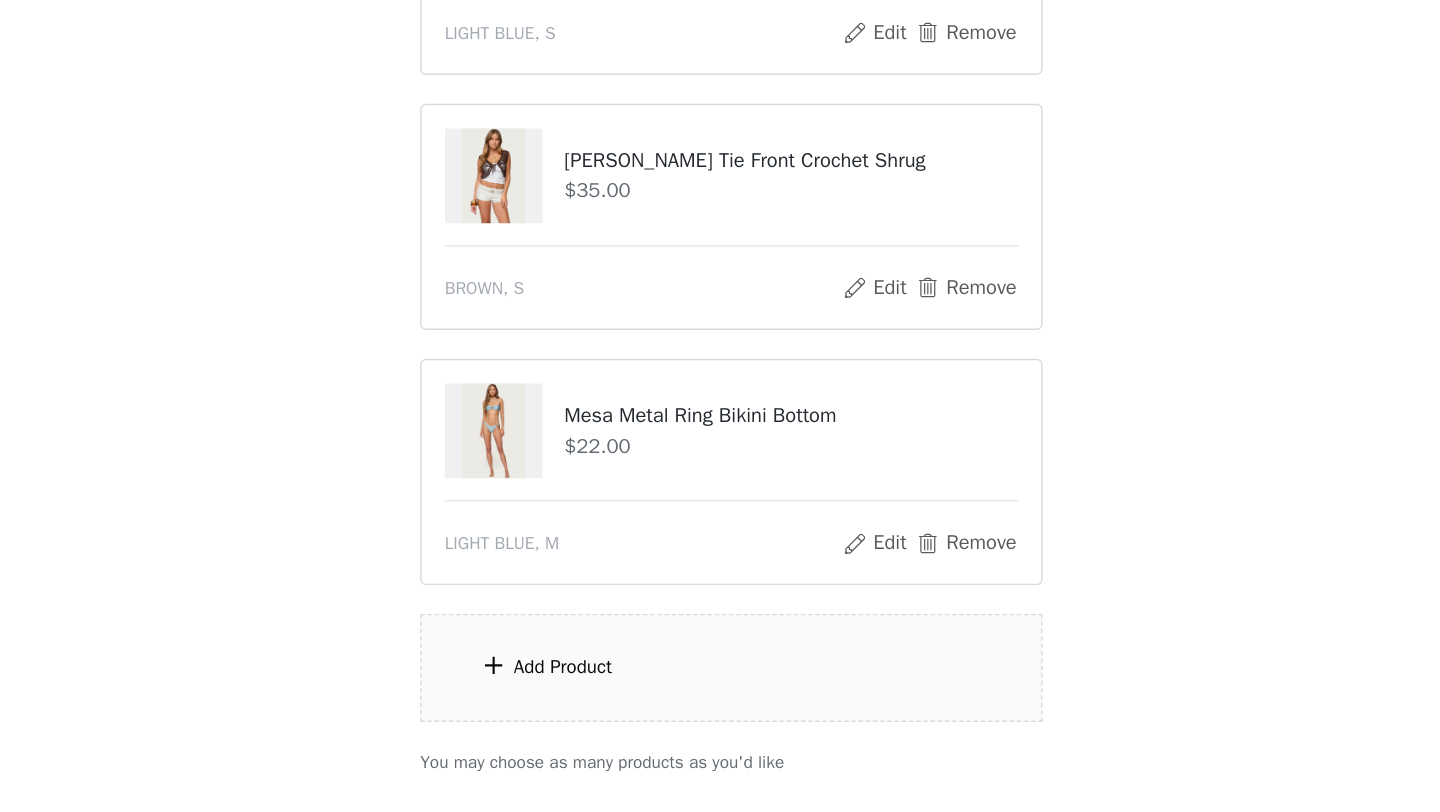 click on "Add Product" at bounding box center [720, 711] 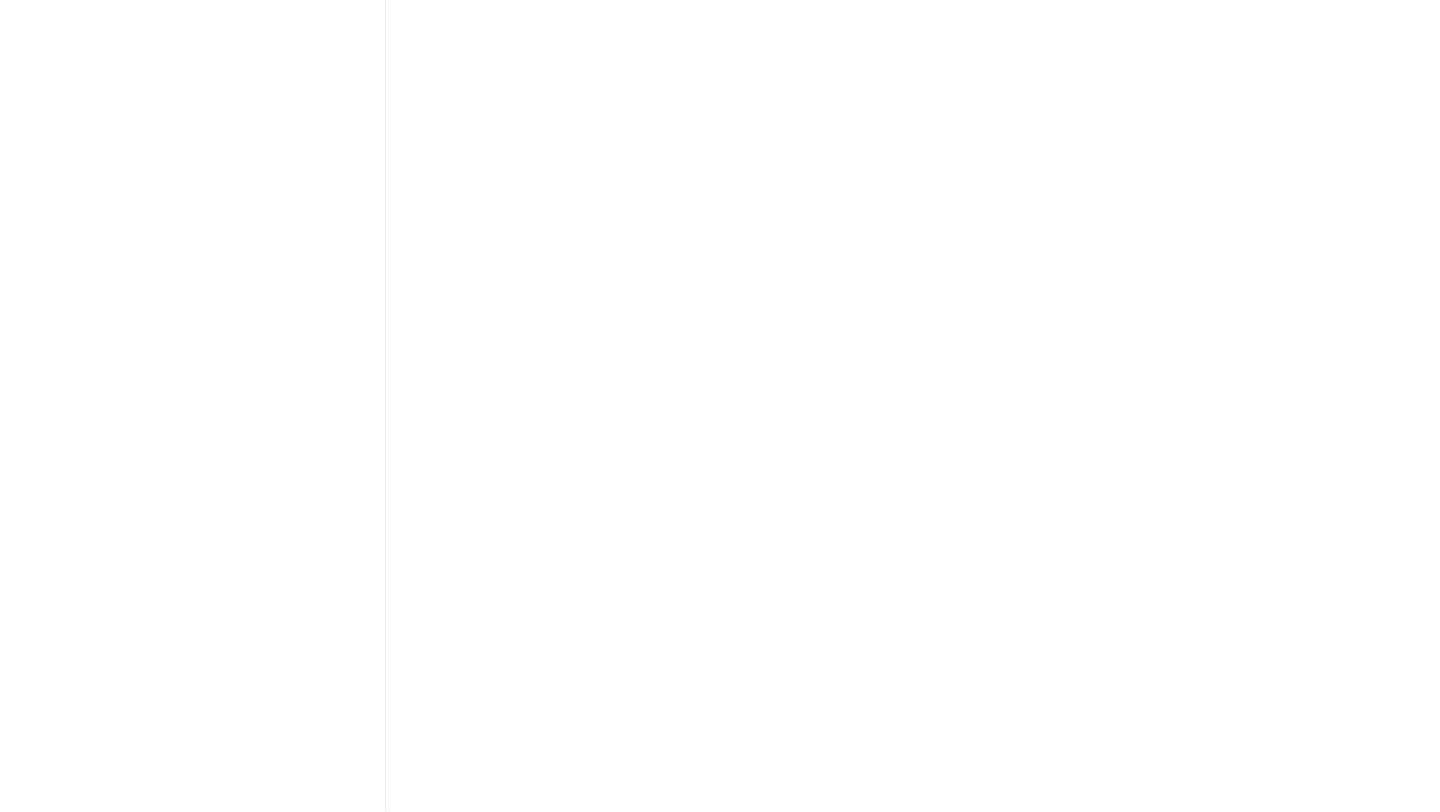 scroll, scrollTop: 841, scrollLeft: 0, axis: vertical 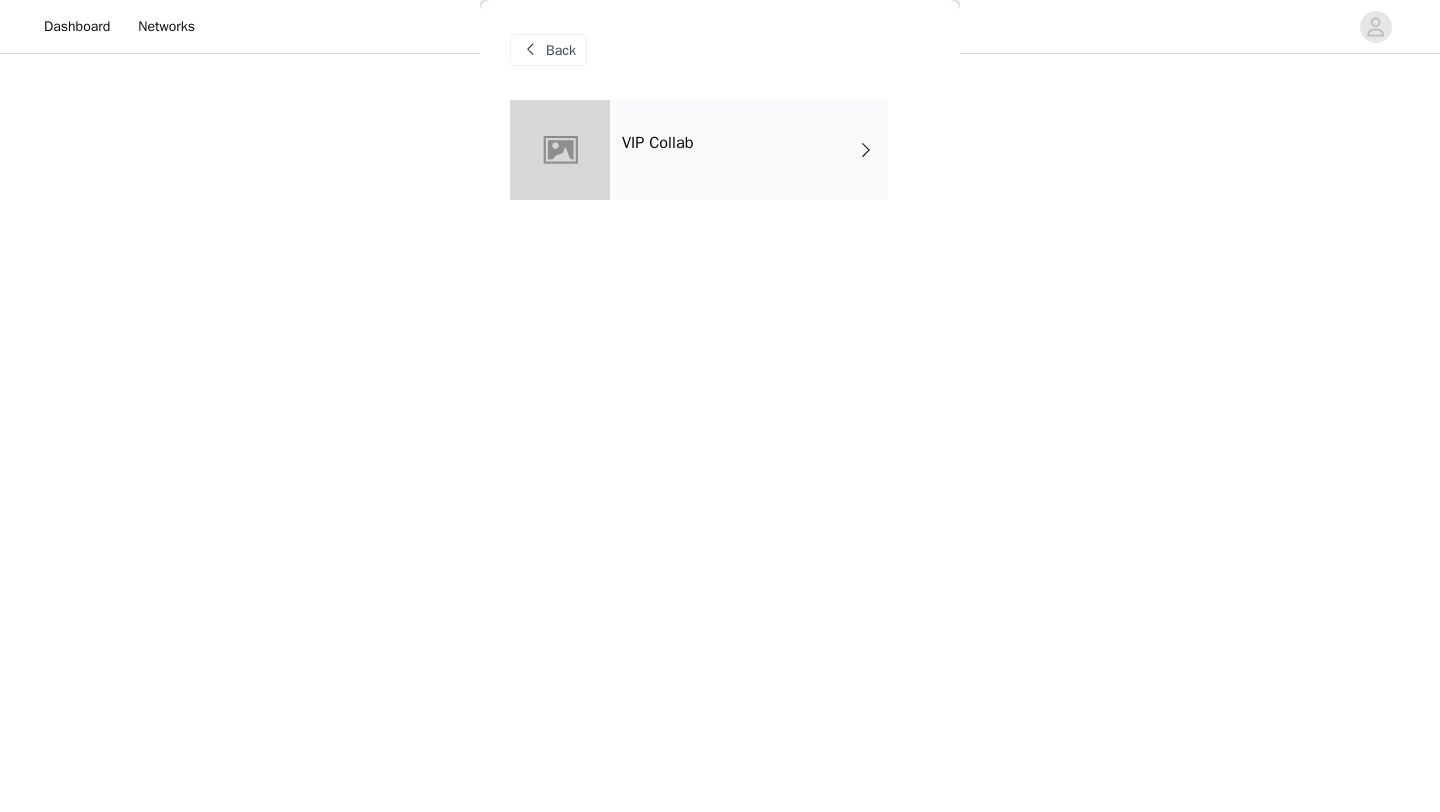 click on "VIP Collab" at bounding box center [749, 150] 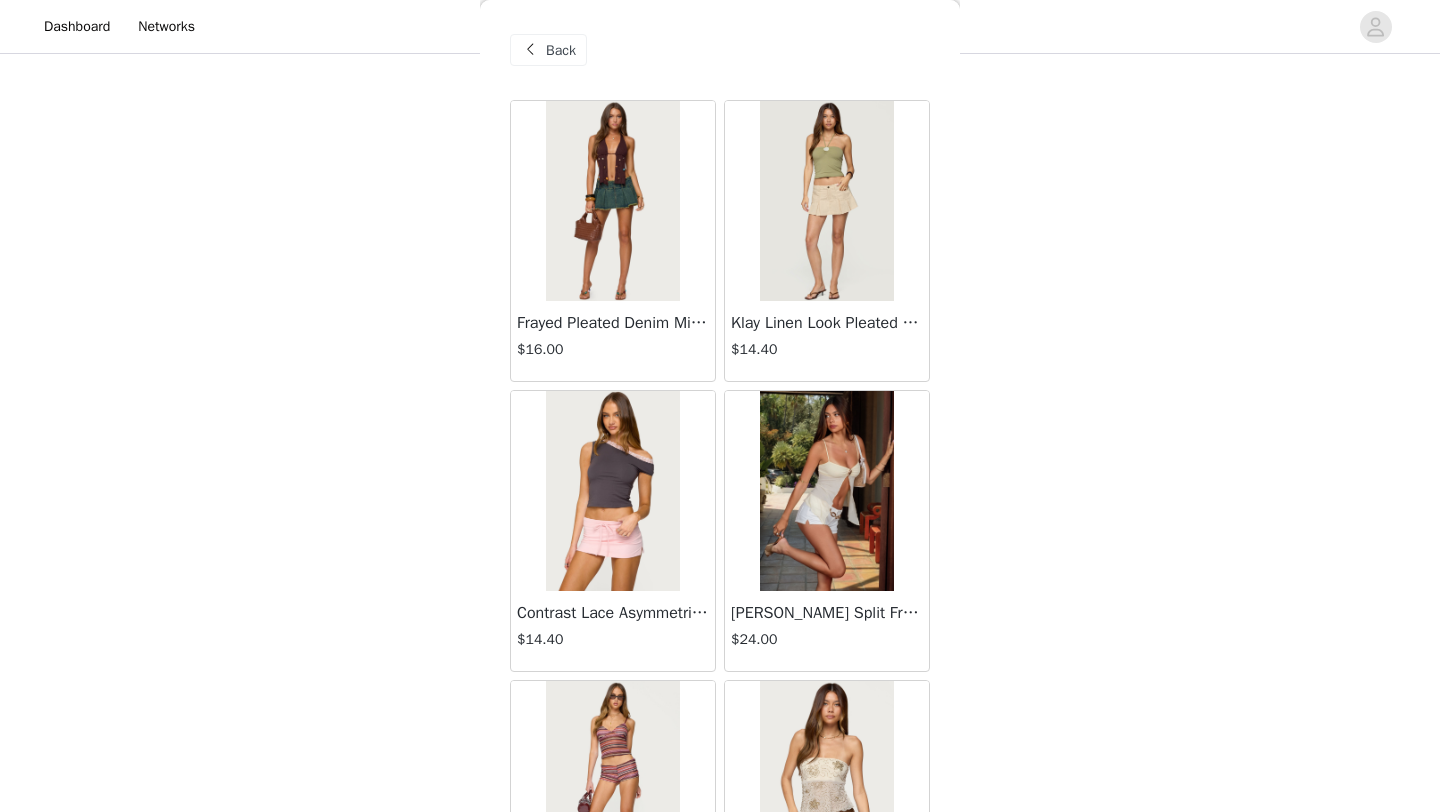 scroll, scrollTop: 643, scrollLeft: 0, axis: vertical 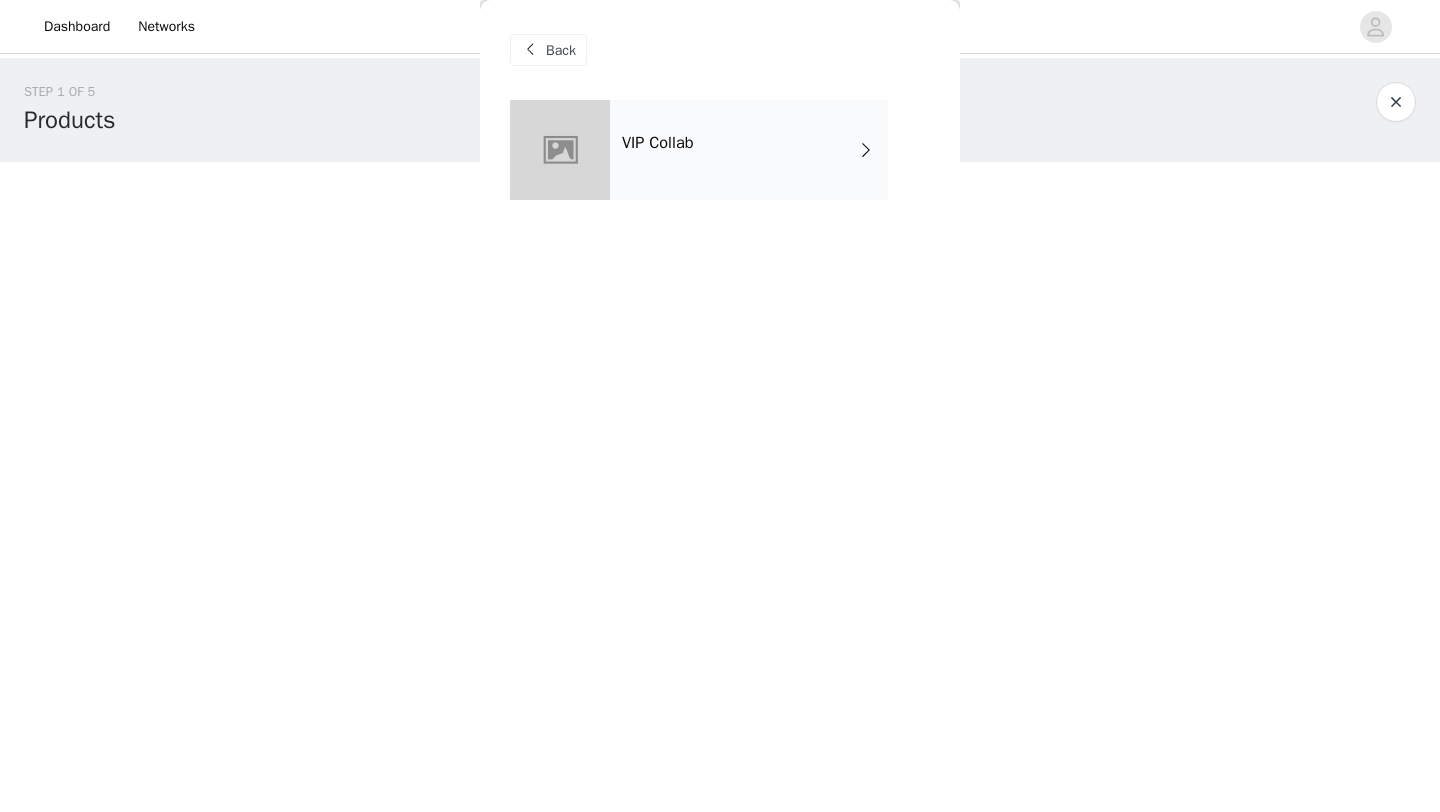 click on "VIP Collab" at bounding box center [749, 150] 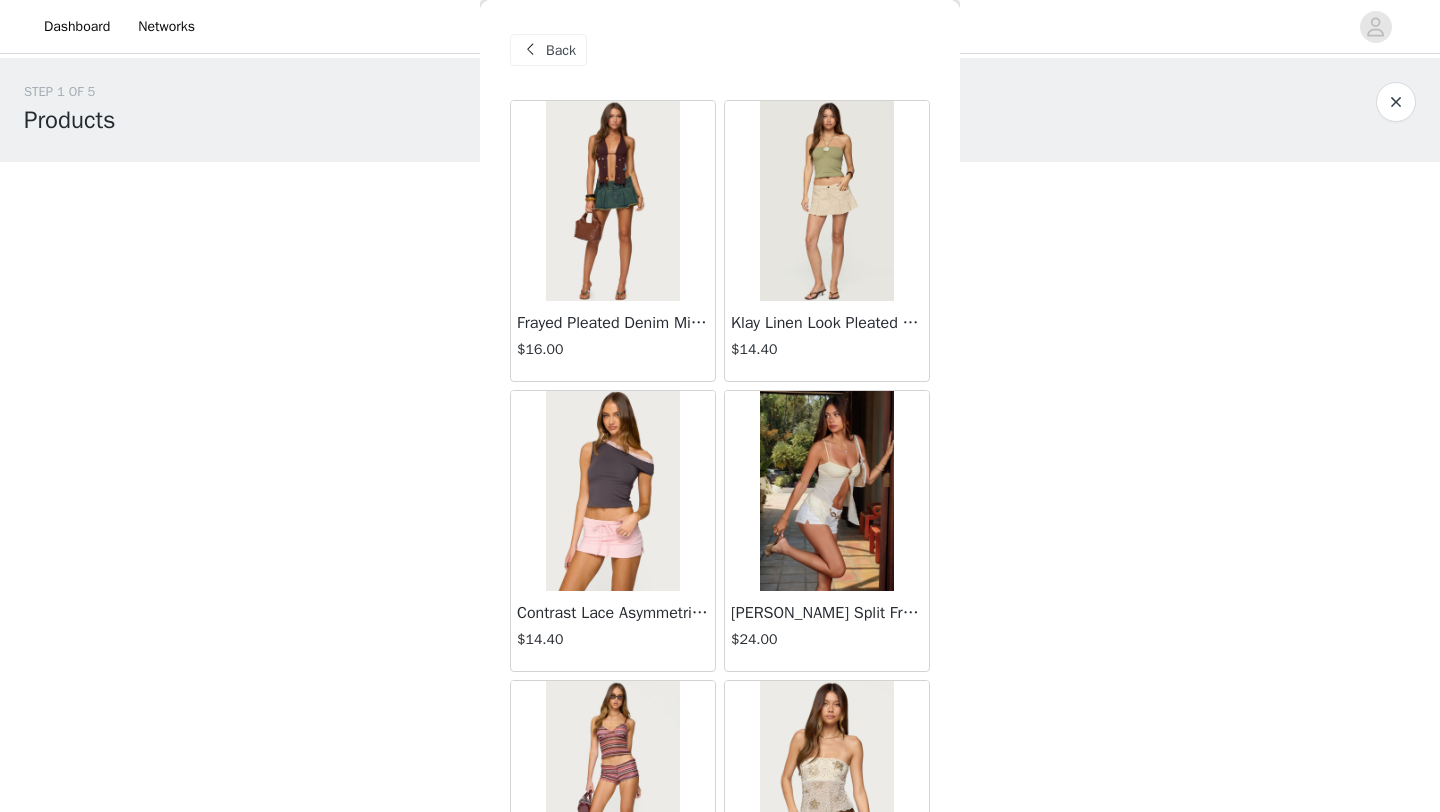 scroll, scrollTop: 2248, scrollLeft: 0, axis: vertical 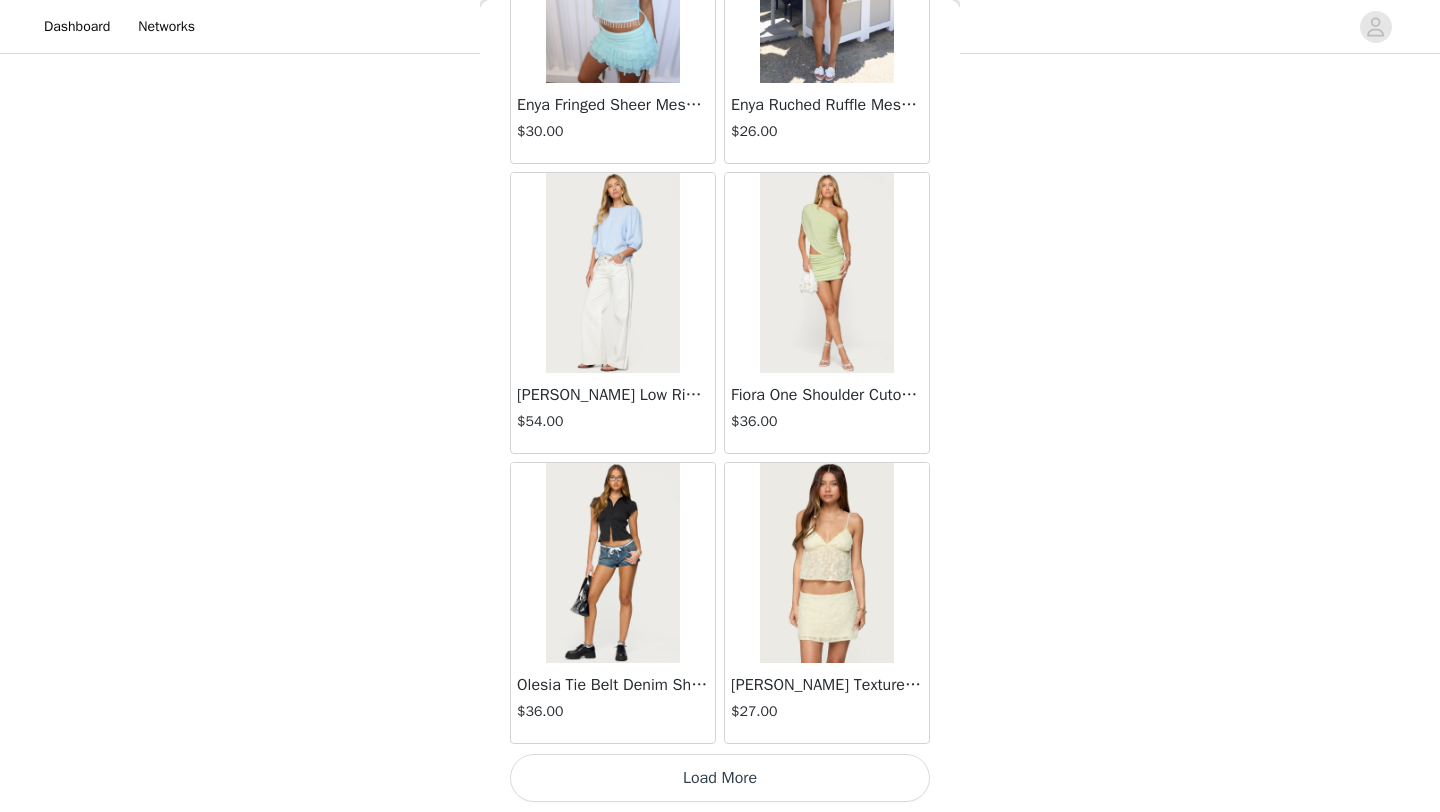 click on "Load More" at bounding box center (720, 778) 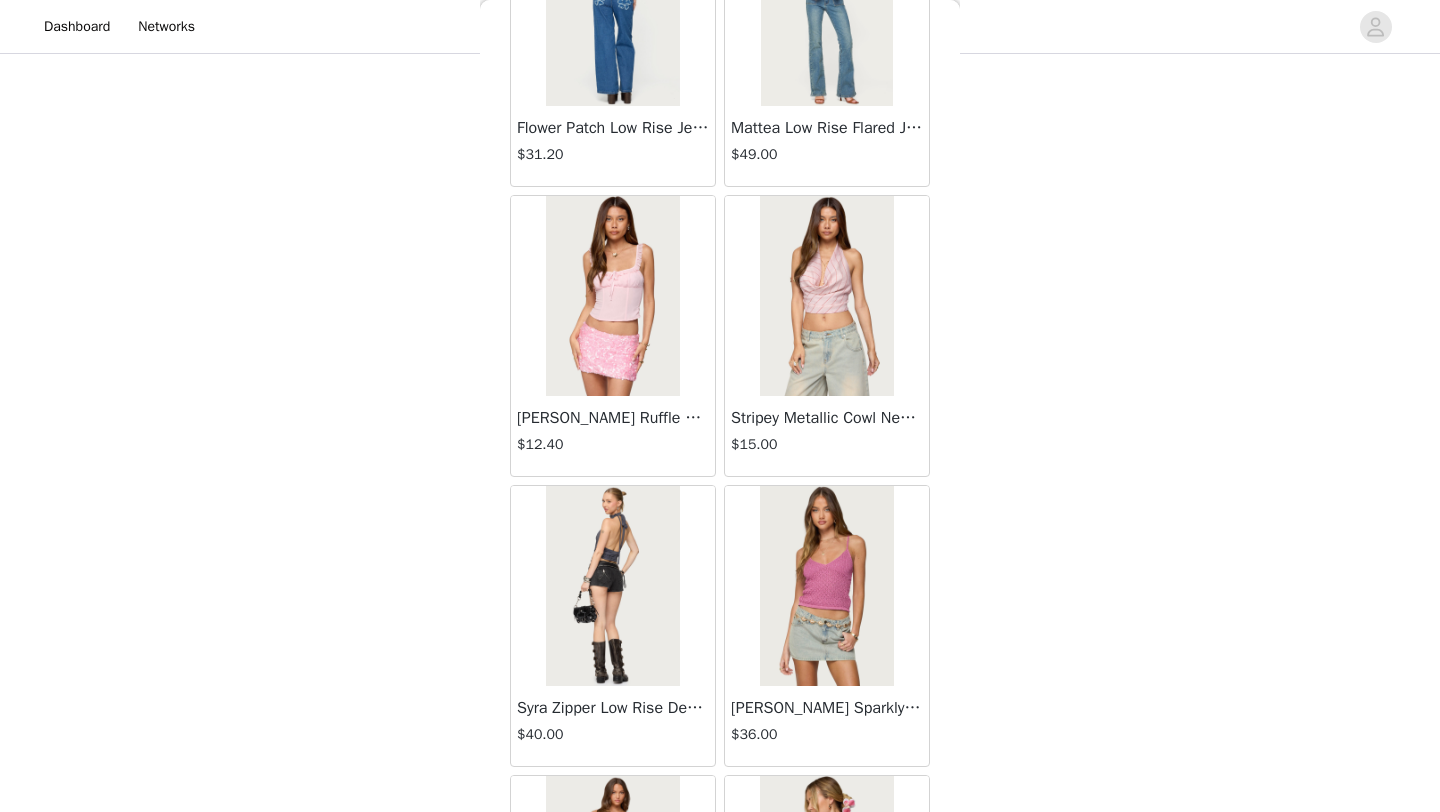 scroll, scrollTop: 5148, scrollLeft: 0, axis: vertical 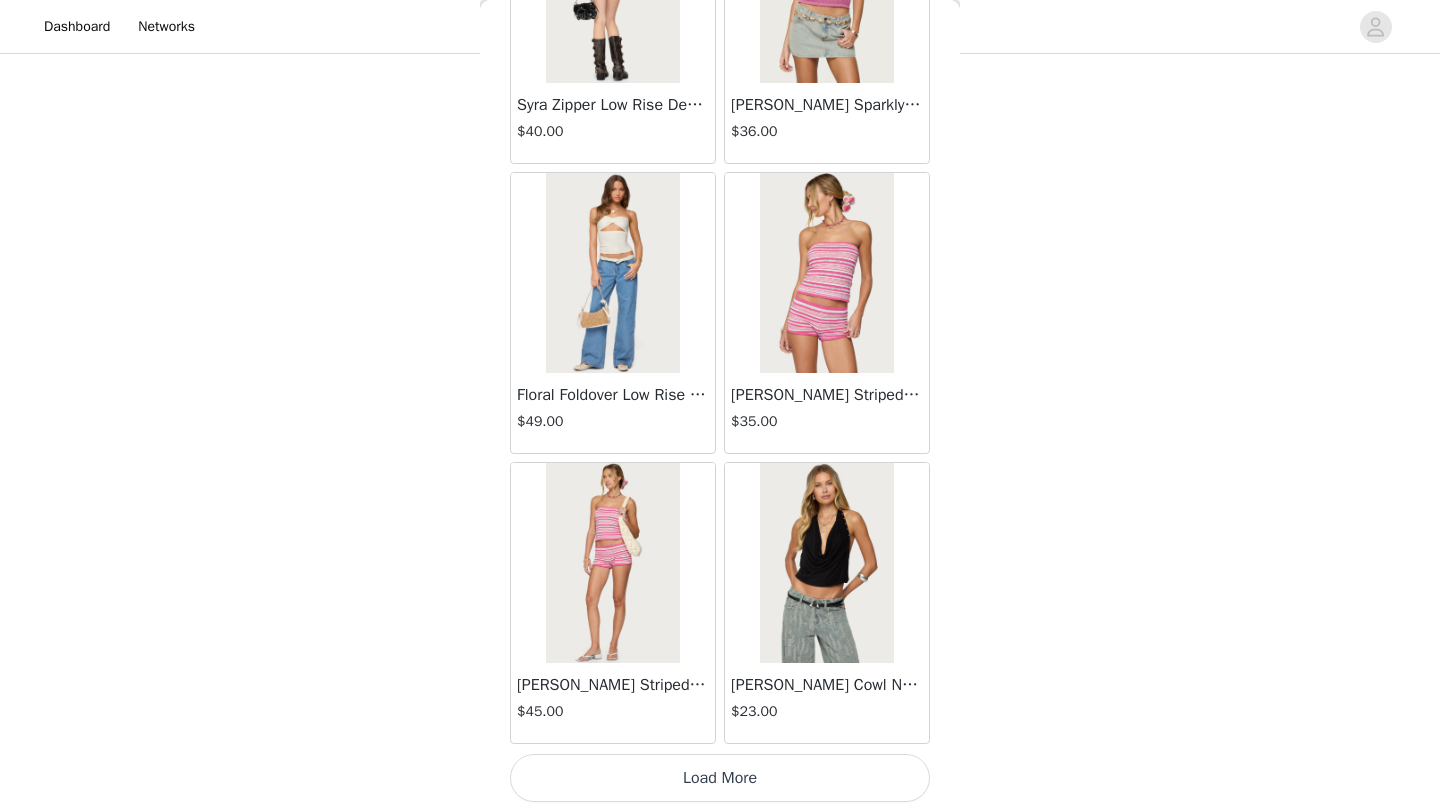 click on "Load More" at bounding box center (720, 778) 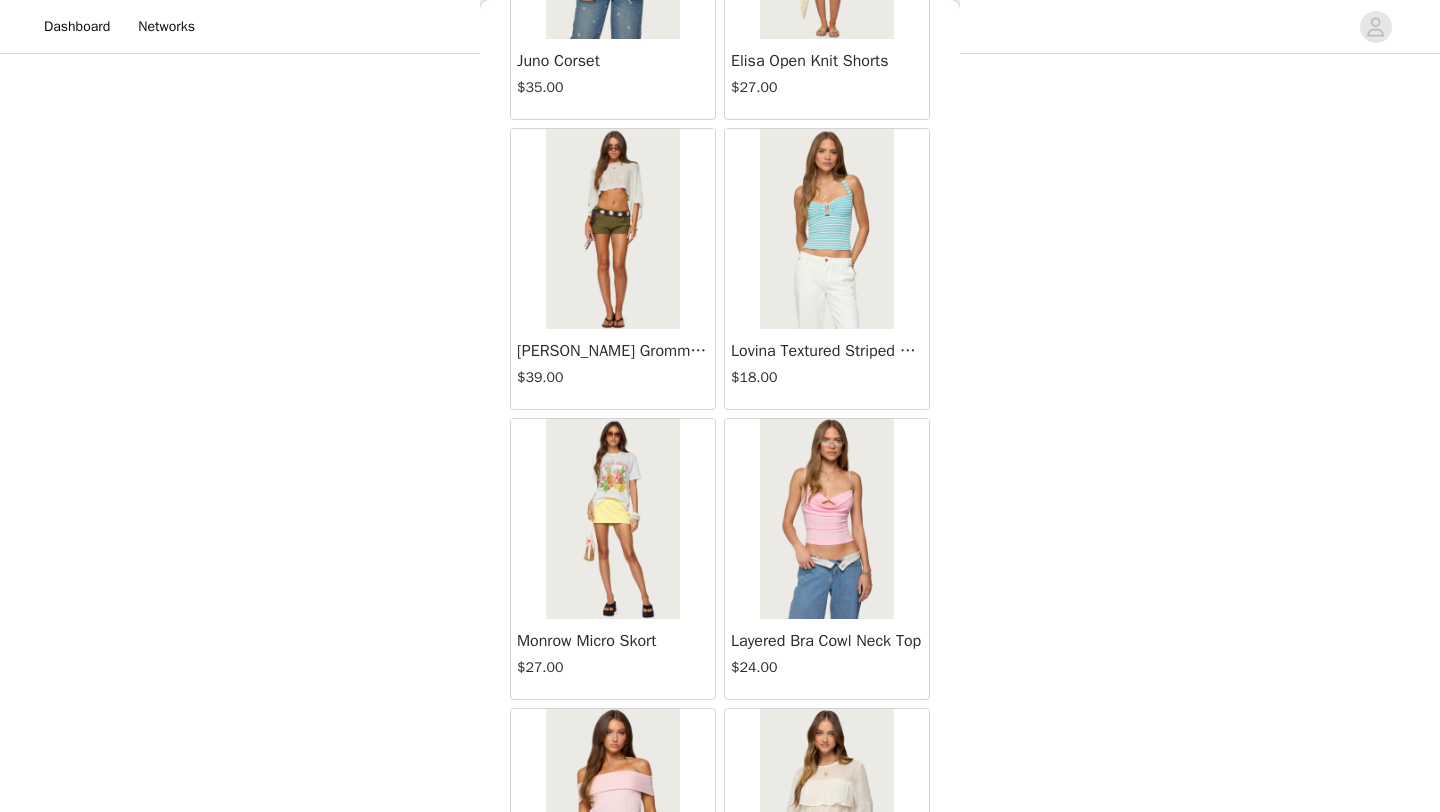 scroll, scrollTop: 8048, scrollLeft: 0, axis: vertical 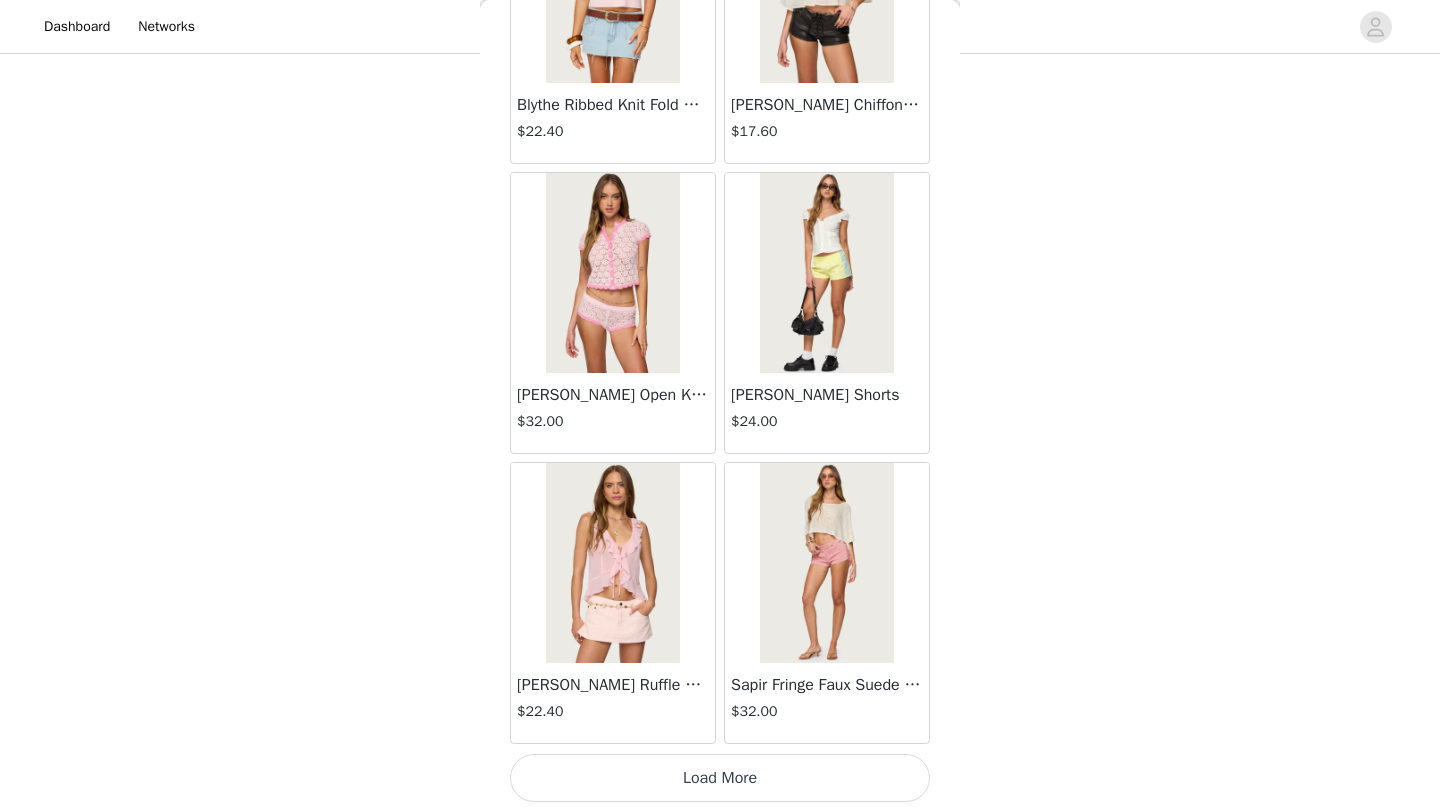 click on "Load More" at bounding box center (720, 778) 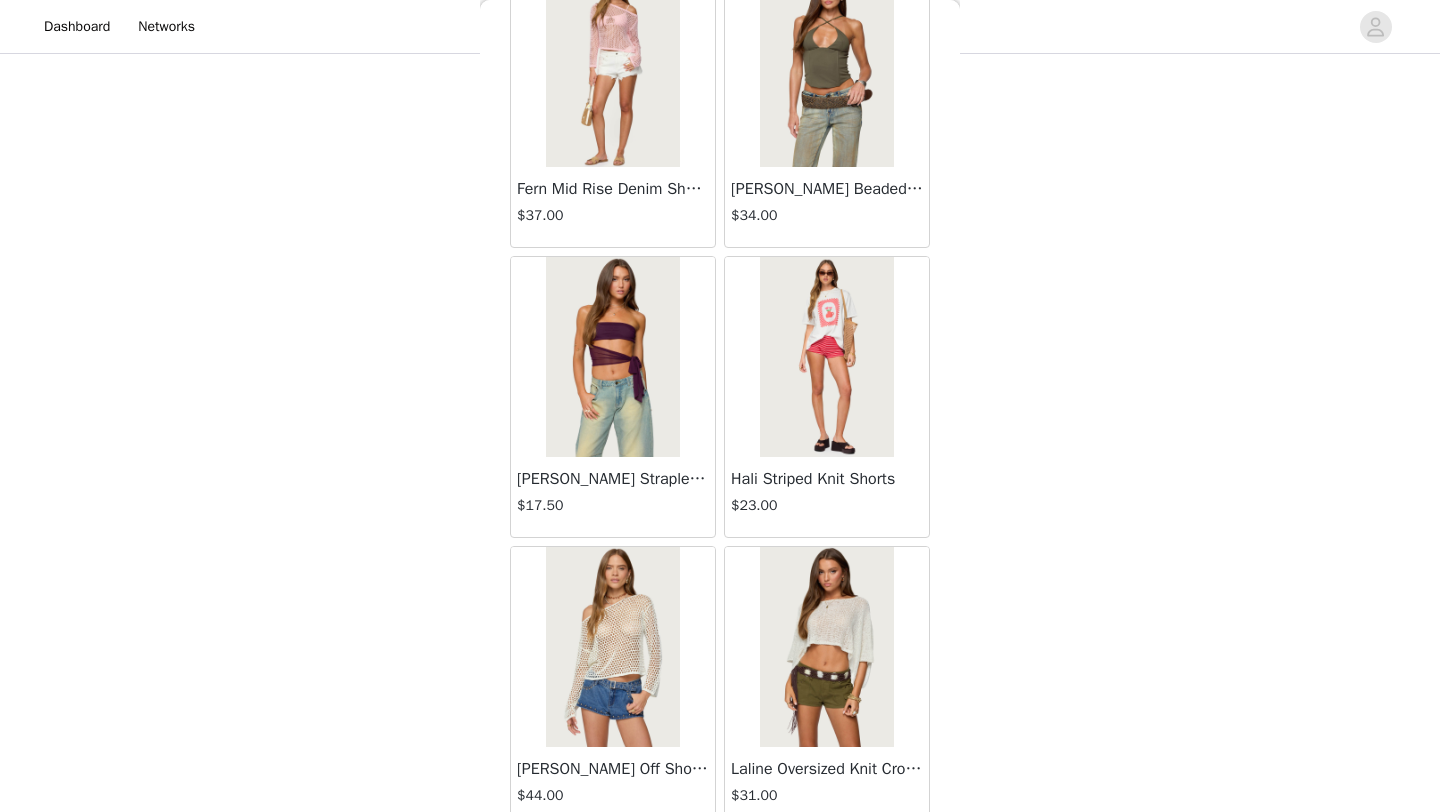 scroll, scrollTop: 10948, scrollLeft: 0, axis: vertical 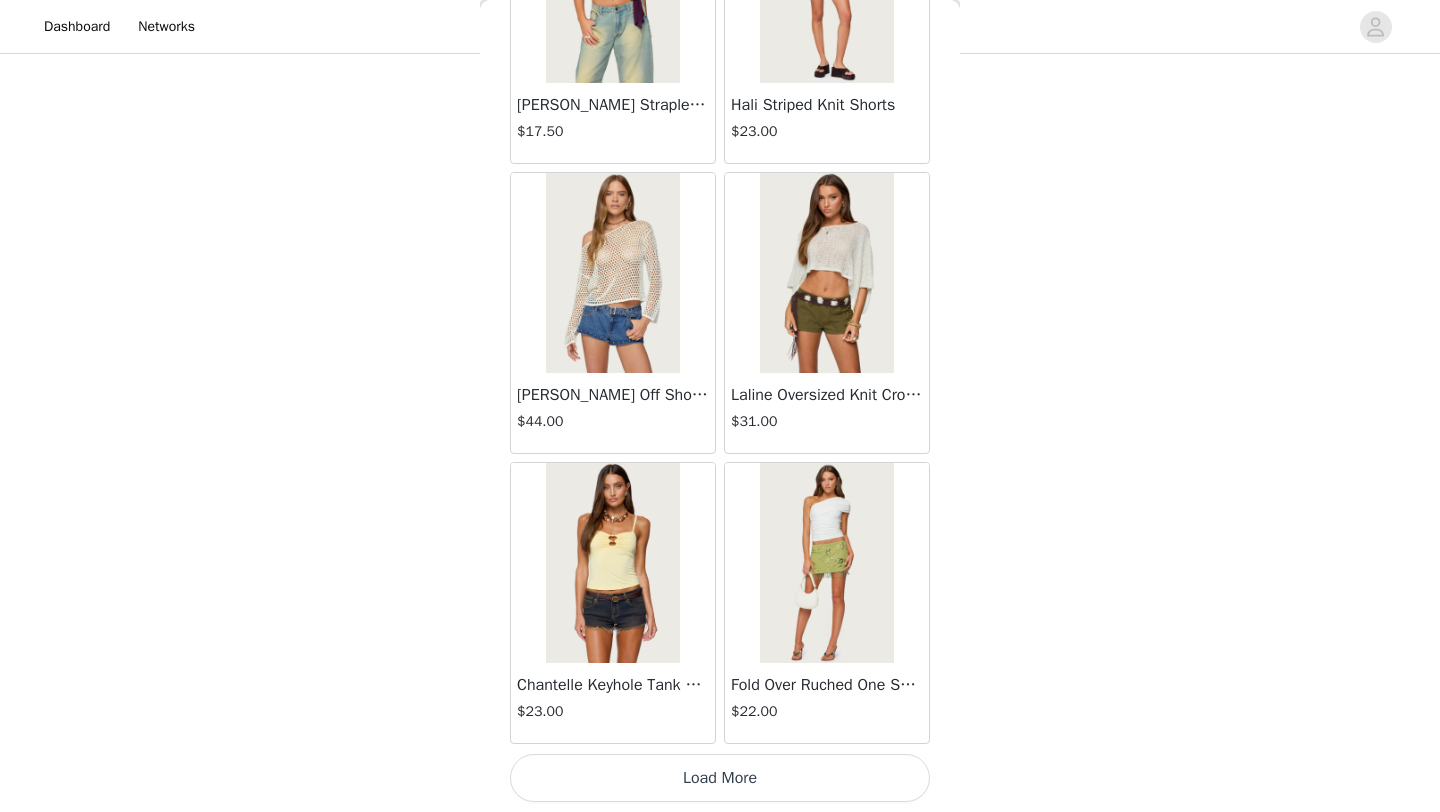 click on "Frayed Pleated Denim Mini Skort   $16.00       Klay Linen Look Pleated Mini Skort   $14.40       Contrast Lace Asymmetric Off Shoulder Top   $14.40       [PERSON_NAME] Split Front Sheer Mesh Top   $24.00       Zigzag Stripe Shorts   $19.00       Astra Beaded Sheer Strapless Top   $33.00       Beaded Floral Embroidered Tank Top   $32.00       San Diego Oversized T Shirt   $22.00       Talula Eyelet Babydoll Top   $17.60       Talula Eyelet Shorts   $16.80       Polka Dot Tailored Button Up Shirt   $31.00       Tiger Flower Off Shoulder Top   $21.00       Tiger Flower Mini Skort   $23.00       [PERSON_NAME] Off Shoulder Chiffon Romper   $45.00       Enya Fringed Sheer Mesh Top   $30.00       Enya Ruched Ruffle Mesh Mini Skirt   $26.00       Quincy Studded Low Rise Jeans   $54.00       Fiora One Shoulder Cutout Mini Dress   $36.00       Olesia Tie Belt Denim Shorts   $36.00       [PERSON_NAME] Textured Floral Babydoll Top   $27.00       [PERSON_NAME] Floral Backless Top   $30.00       [PERSON_NAME] Textured Floral Mini Skirt   $28.00" at bounding box center (720, -5020) 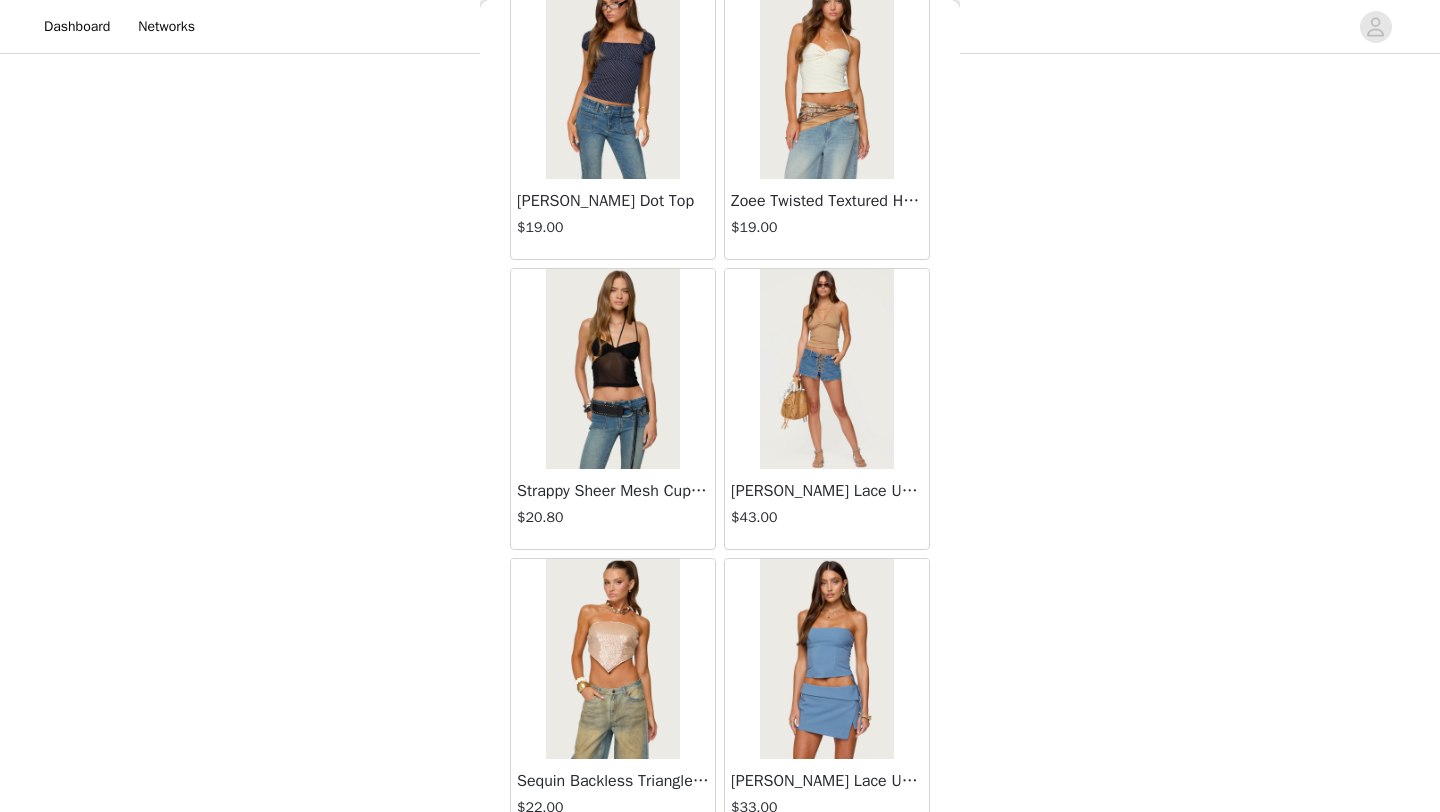 scroll, scrollTop: 13848, scrollLeft: 0, axis: vertical 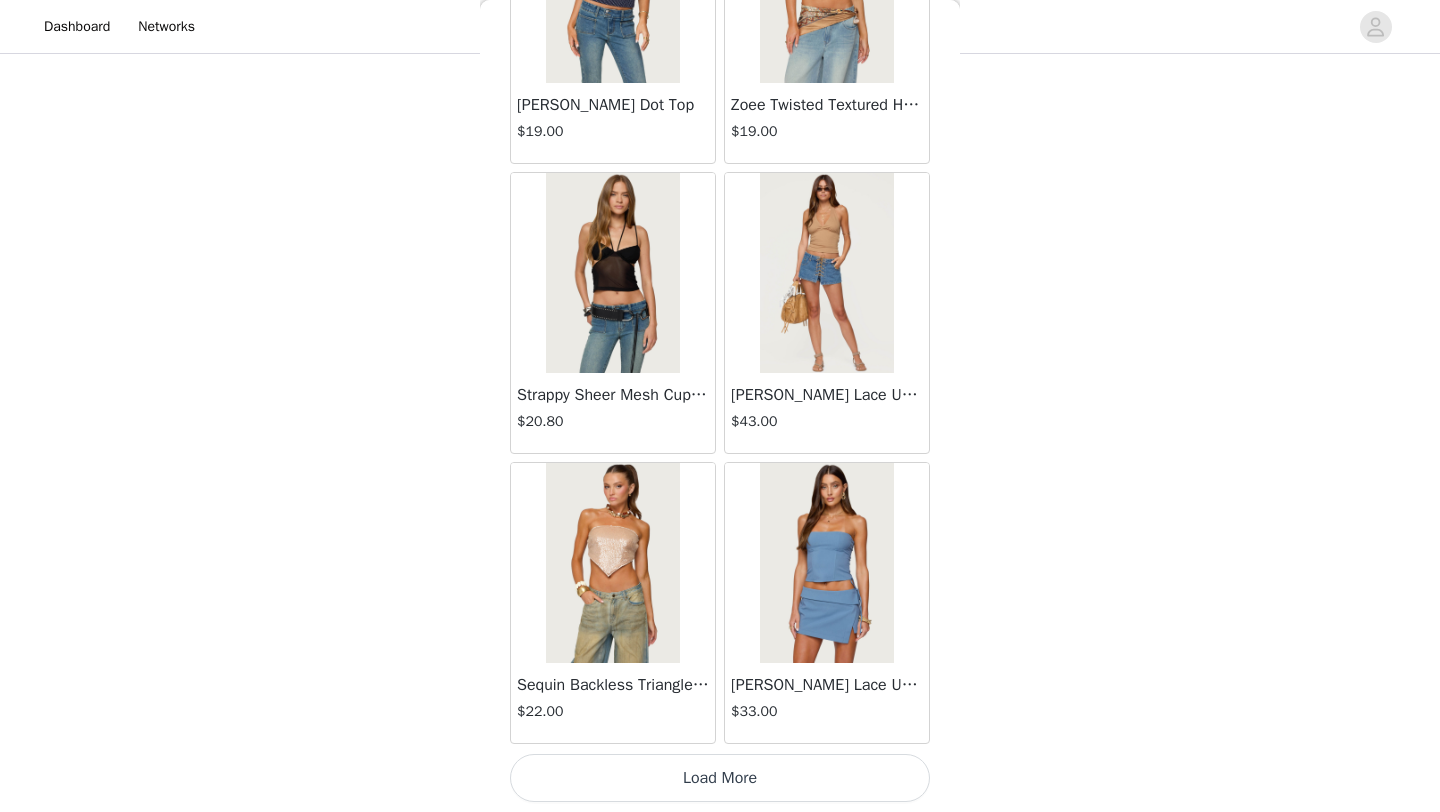 click on "Load More" at bounding box center (720, 778) 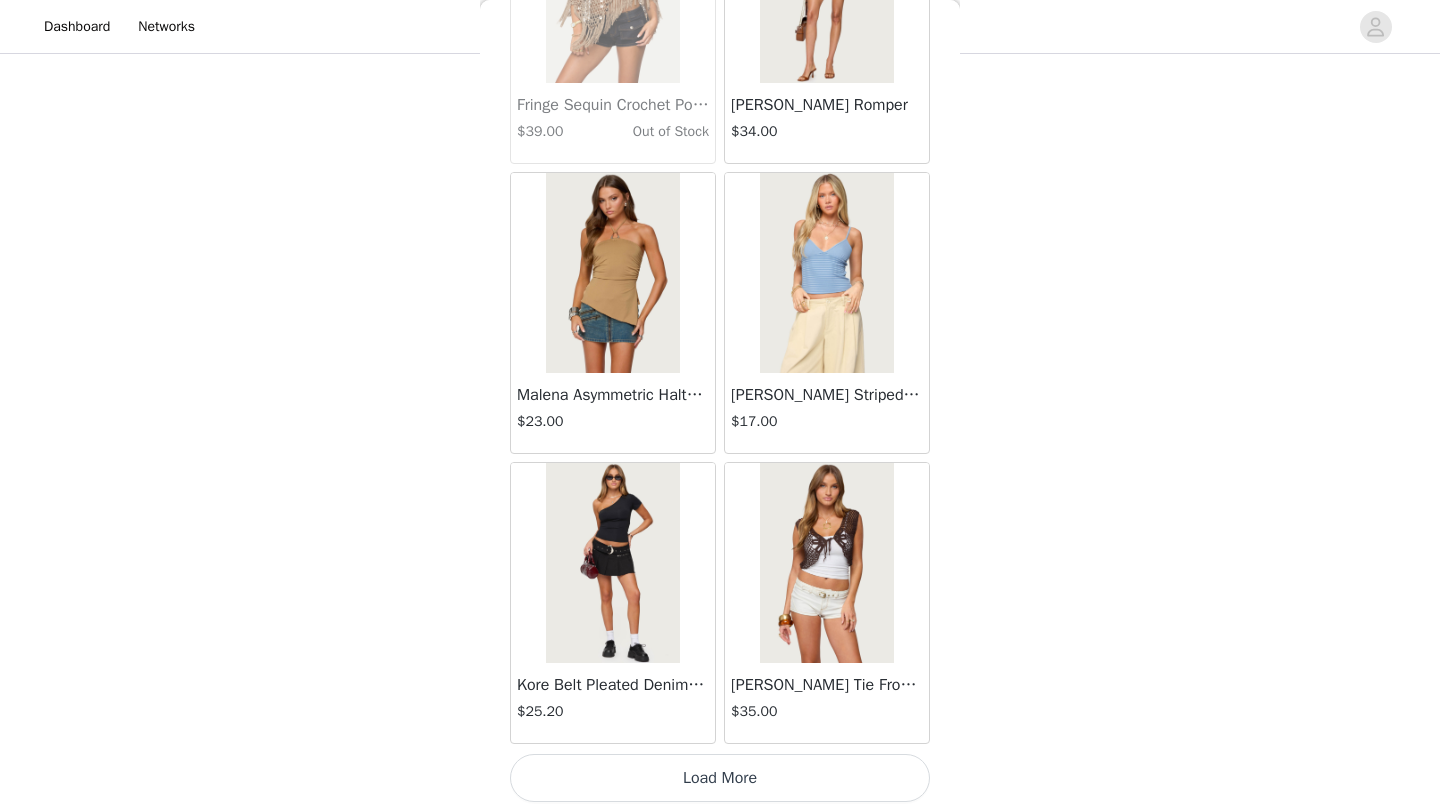 click on "Load More" at bounding box center [720, 778] 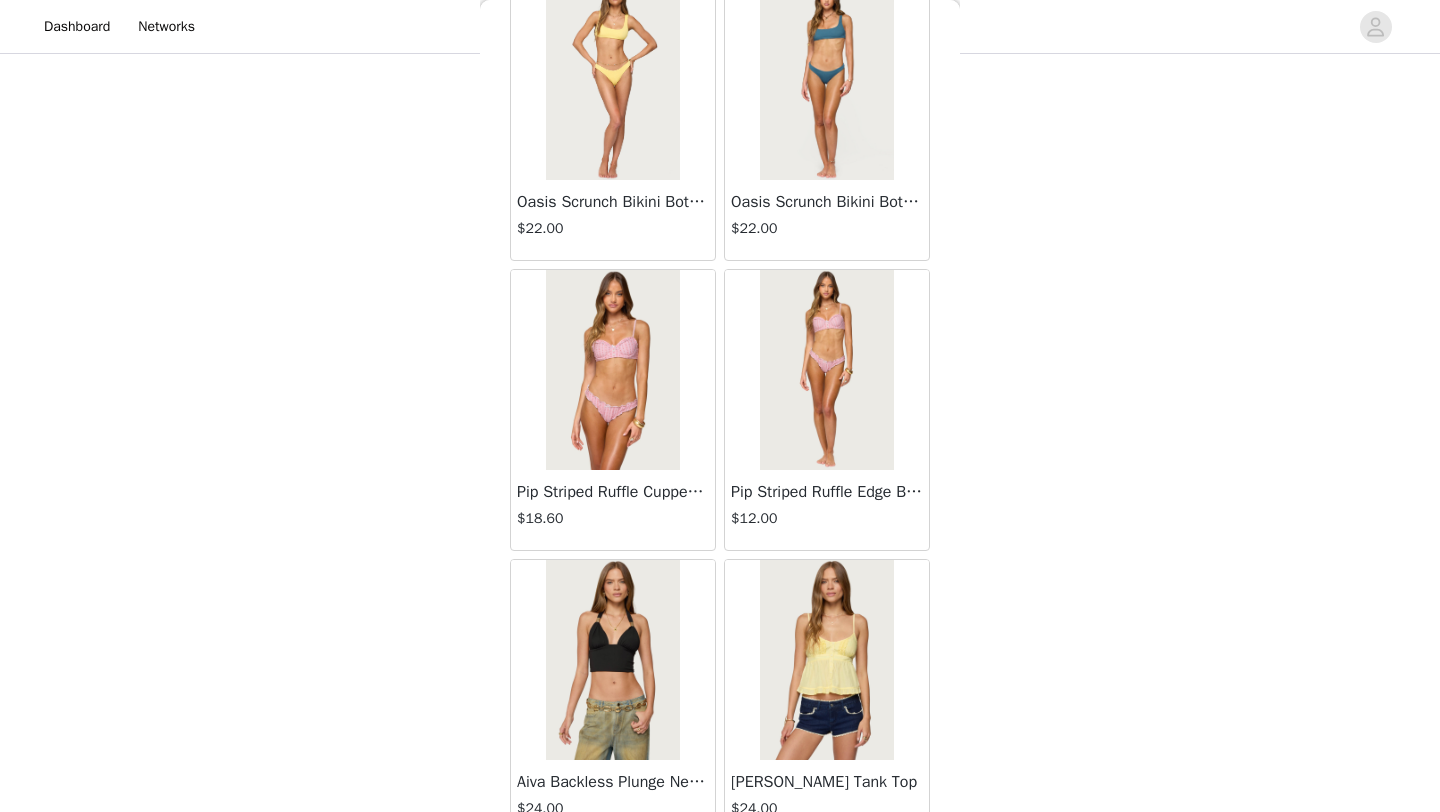 scroll, scrollTop: 19648, scrollLeft: 0, axis: vertical 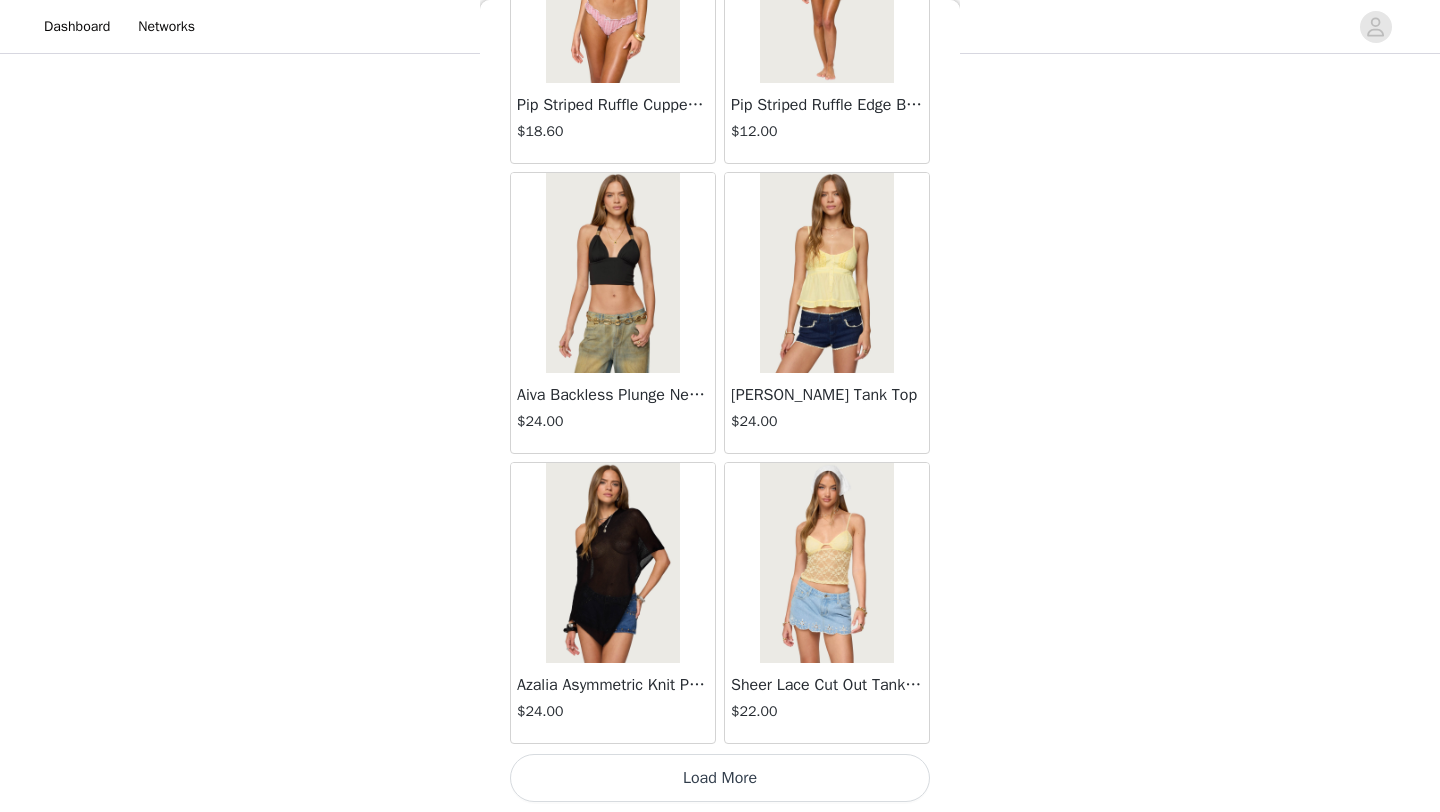 click on "Load More" at bounding box center [720, 778] 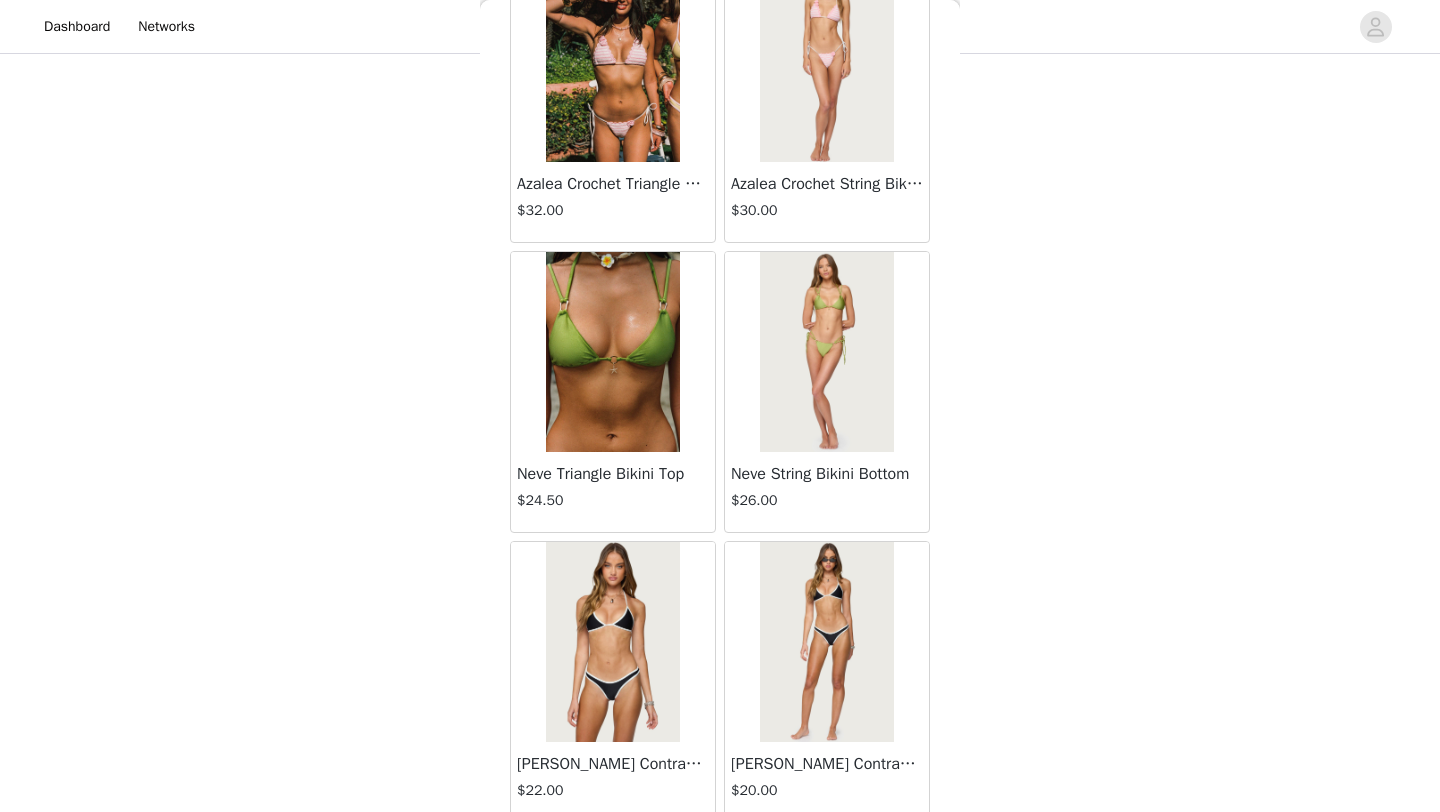 scroll, scrollTop: 20774, scrollLeft: 0, axis: vertical 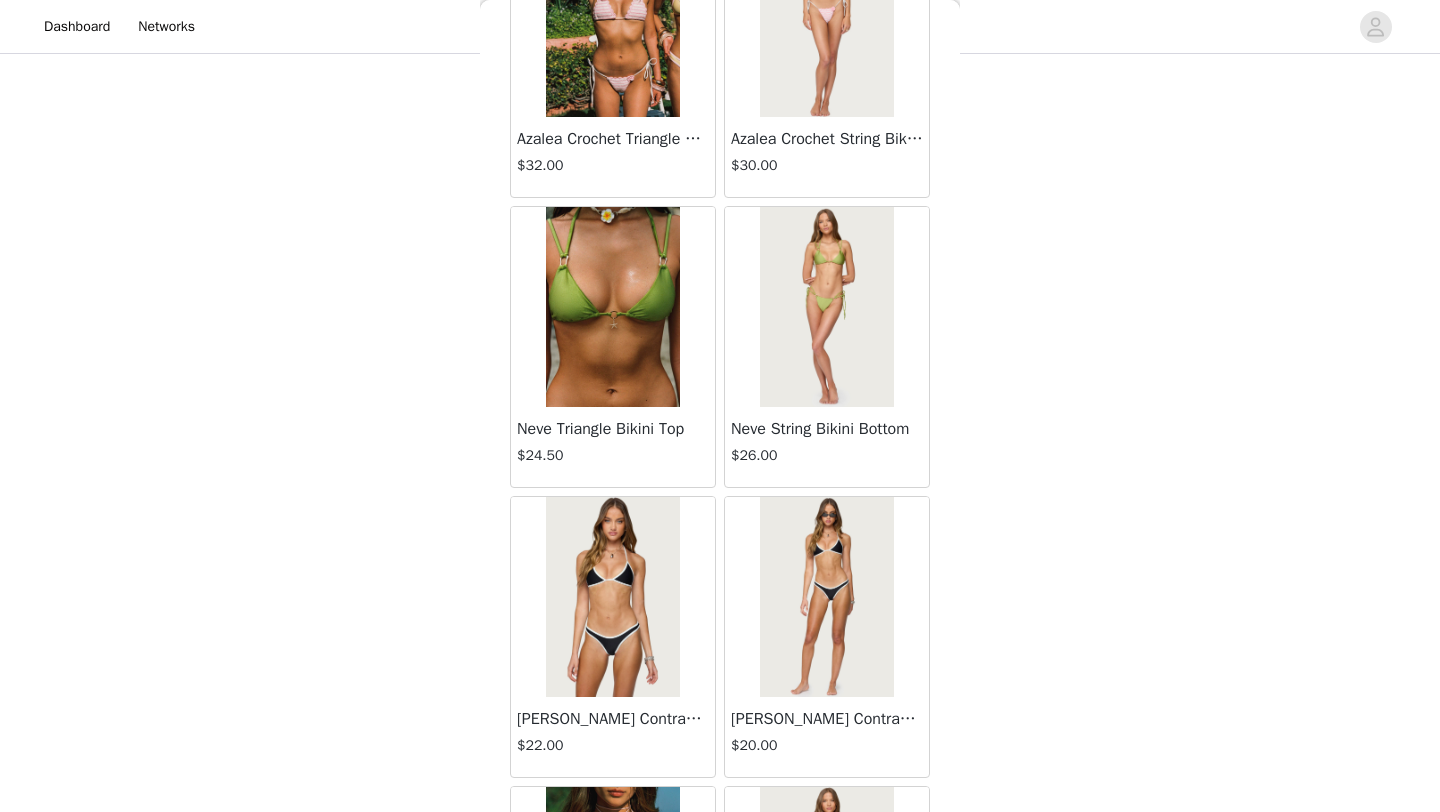click at bounding box center (612, 307) 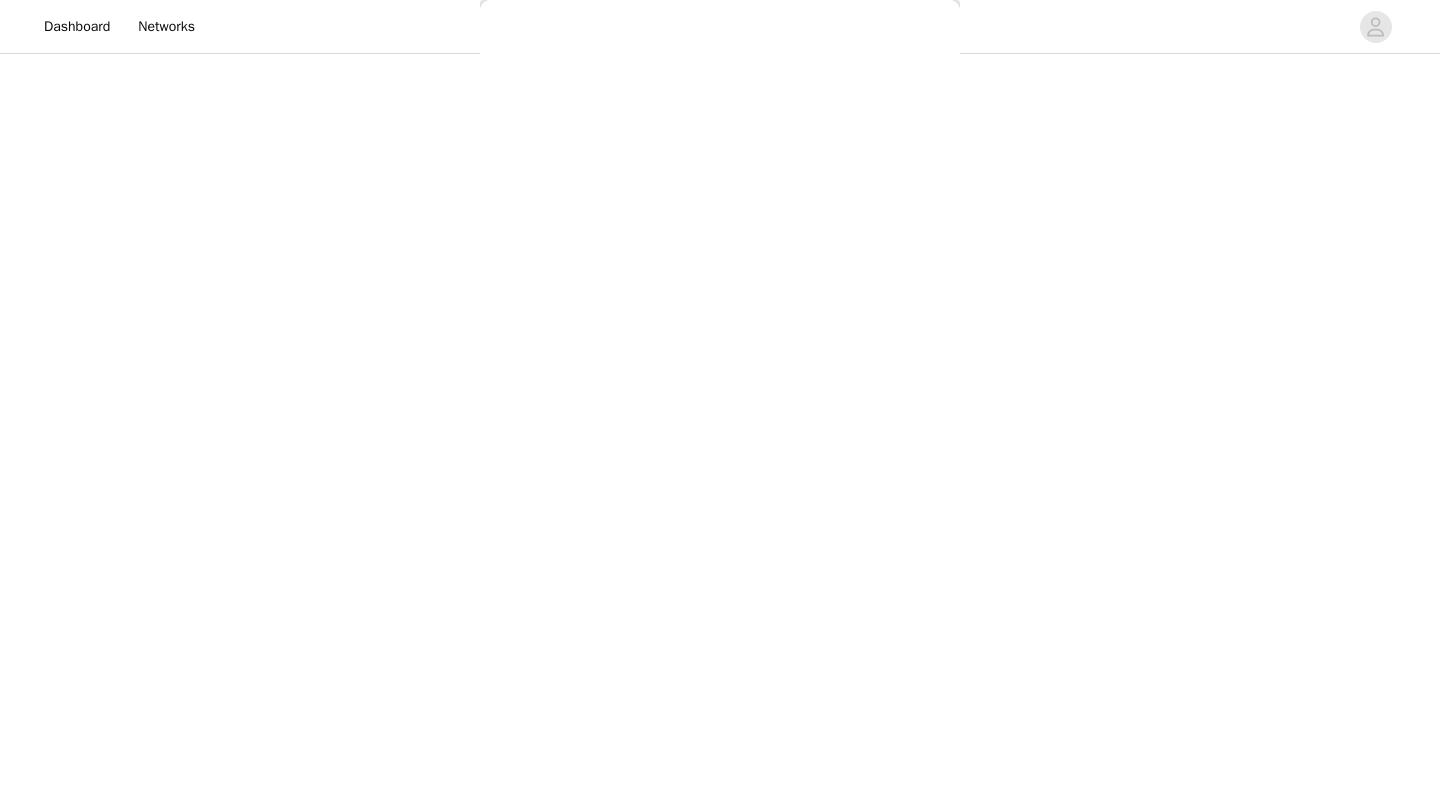 scroll, scrollTop: 182, scrollLeft: 0, axis: vertical 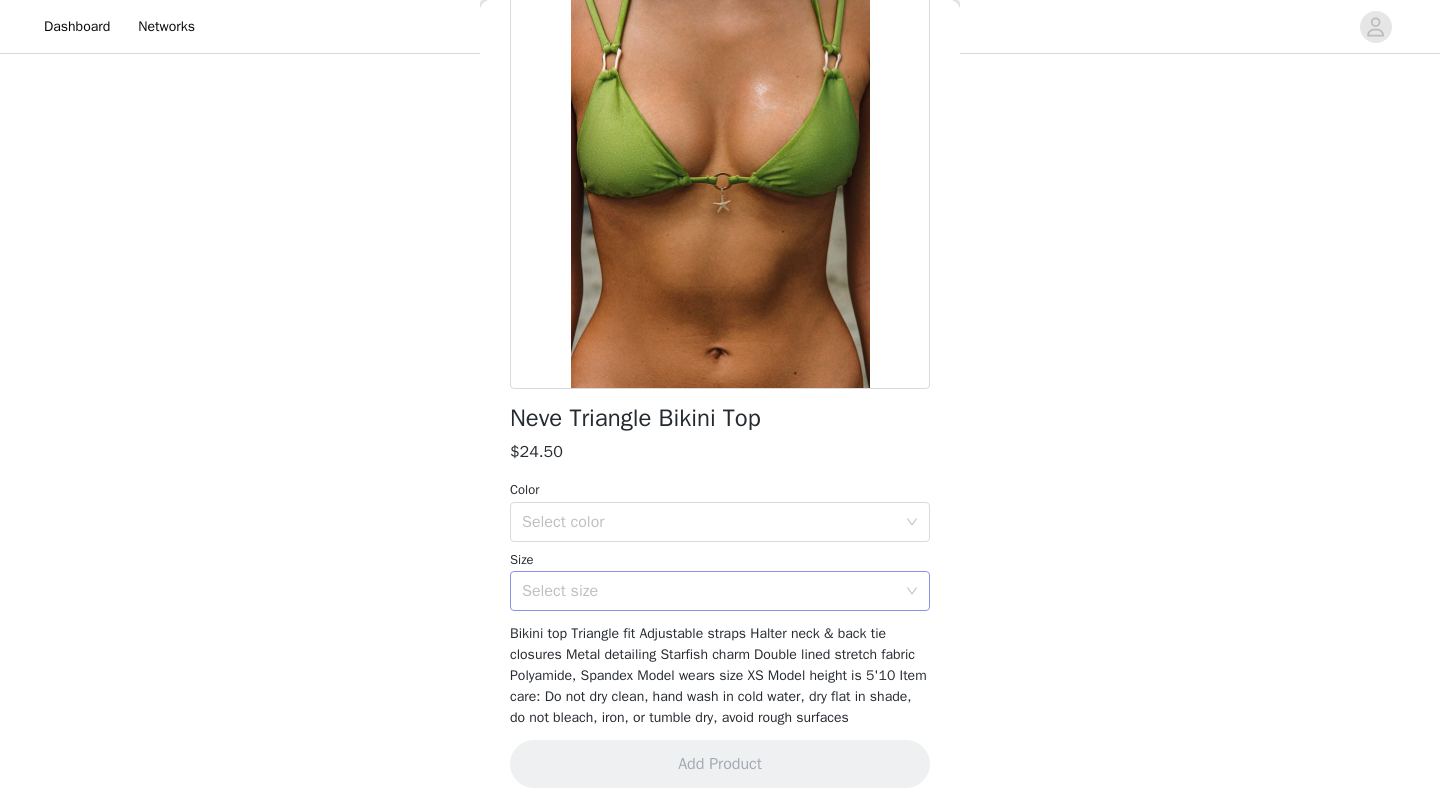 click on "Select size" at bounding box center (709, 591) 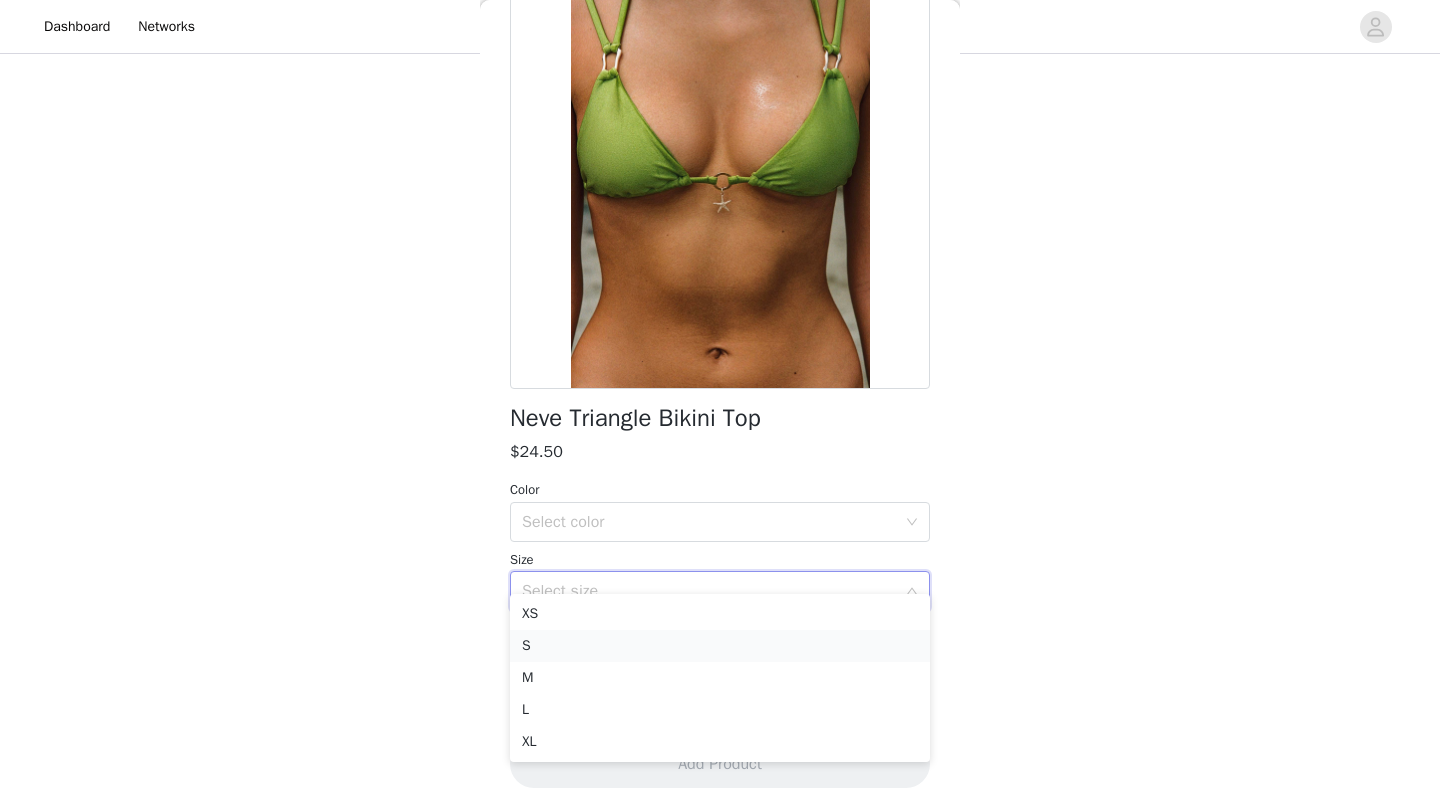 click on "S" at bounding box center [720, 646] 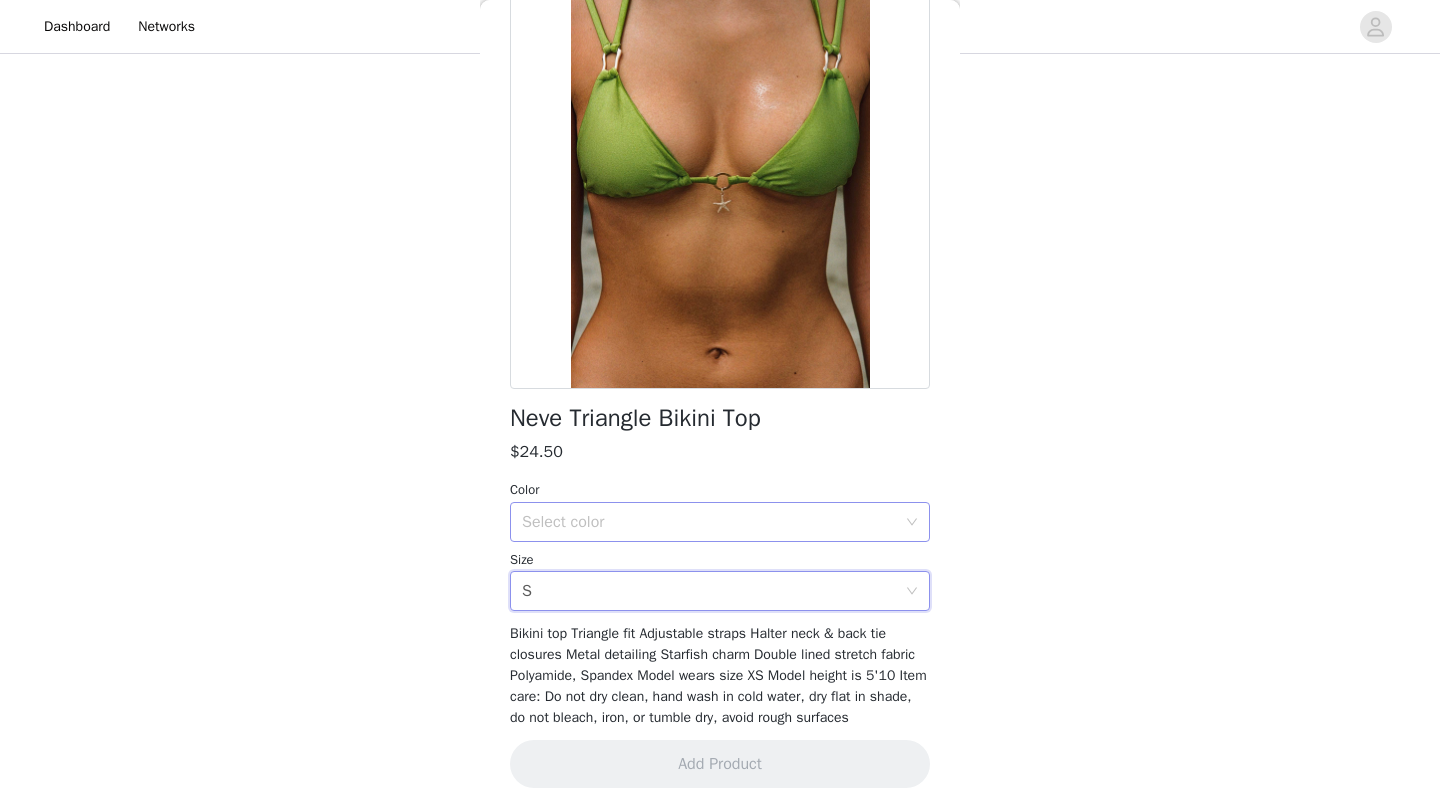 click on "Select color" at bounding box center (709, 522) 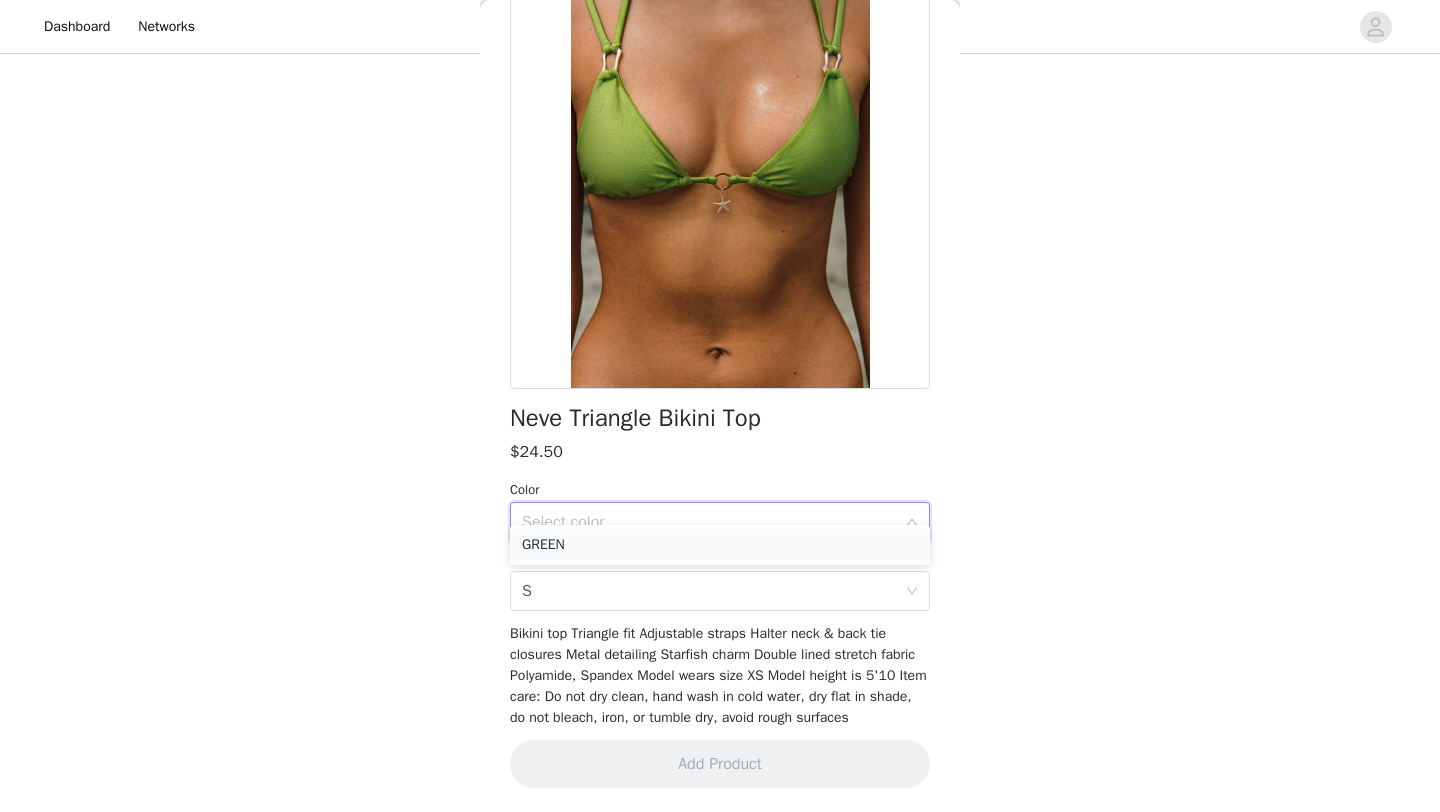 click on "GREEN" at bounding box center (720, 545) 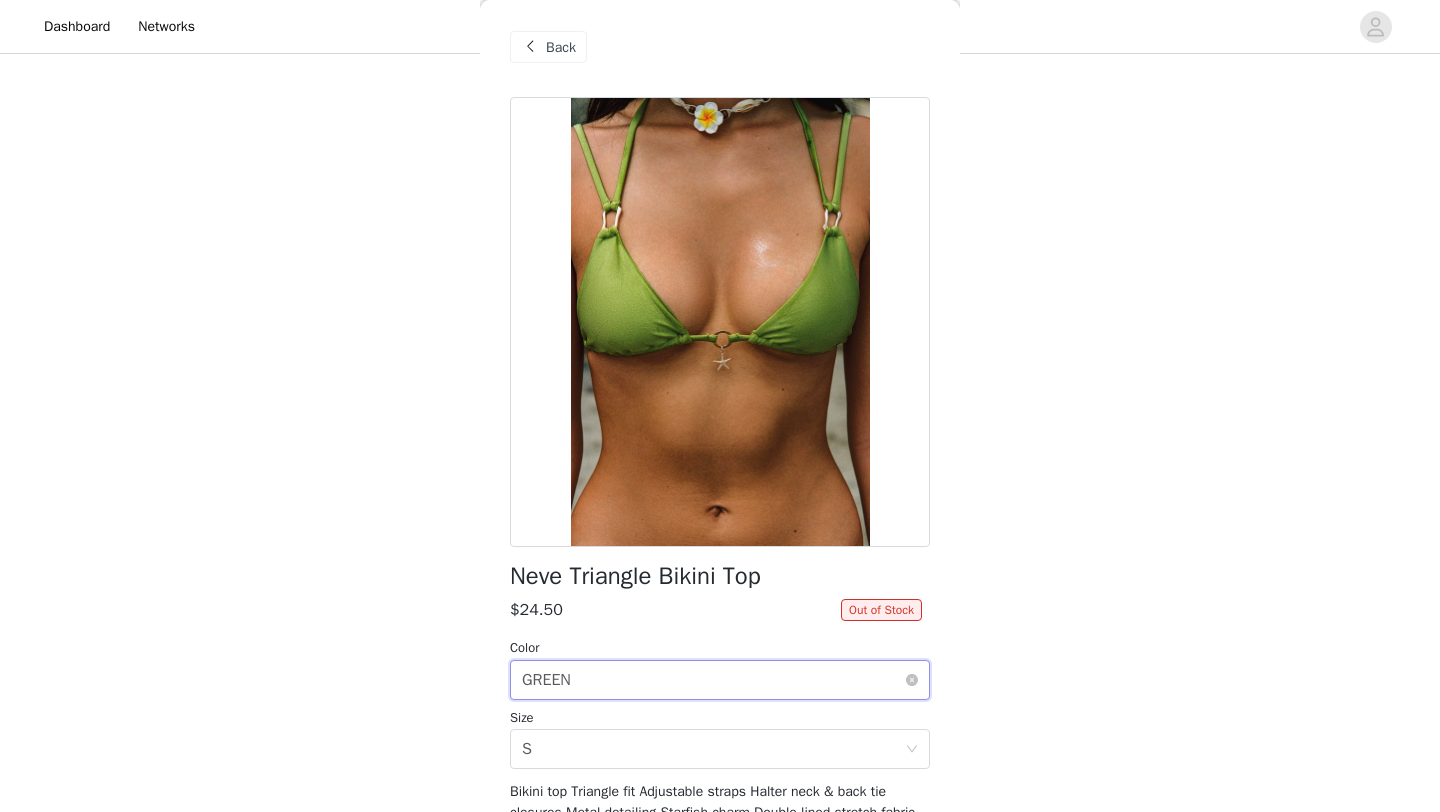 scroll, scrollTop: 0, scrollLeft: 0, axis: both 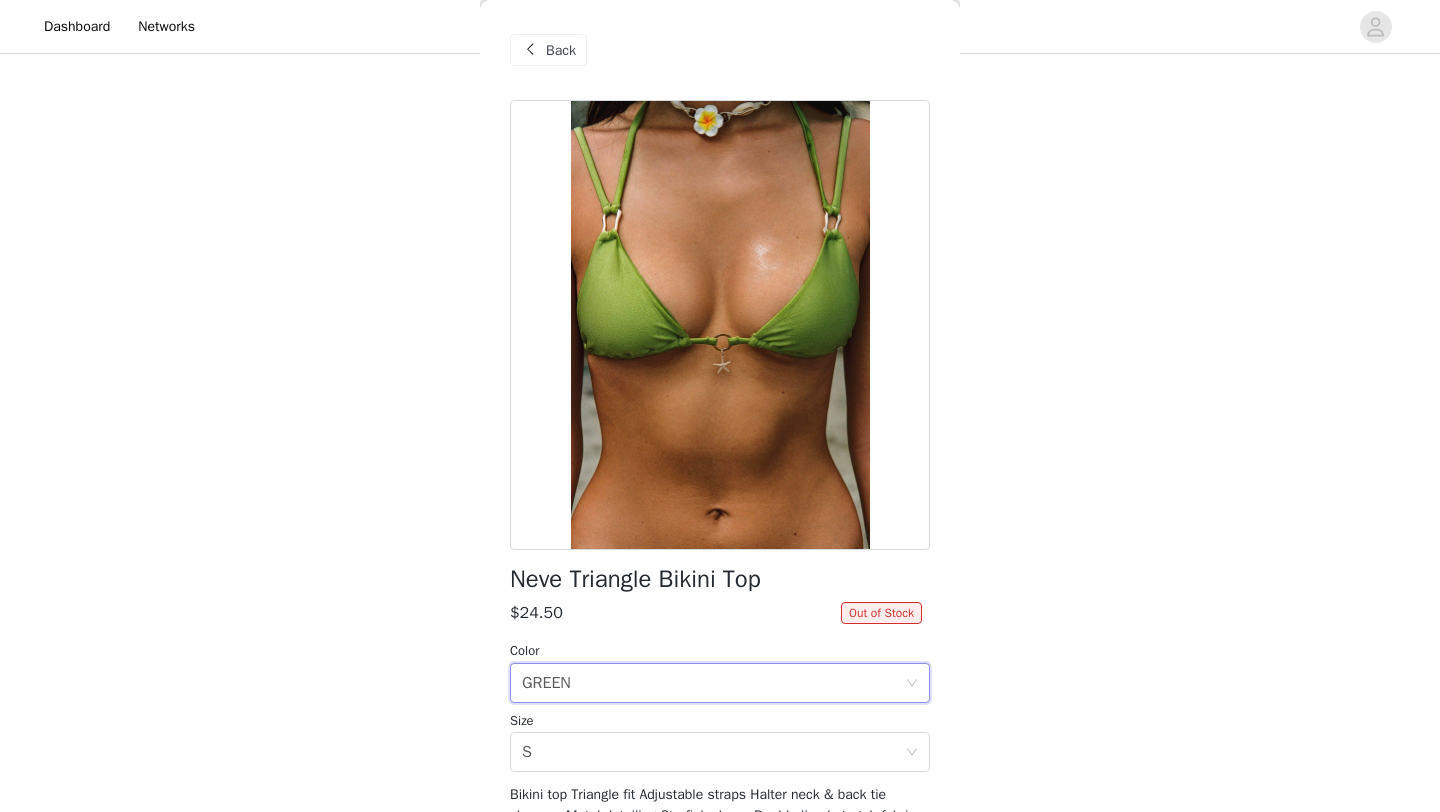 click on "Back" at bounding box center (561, 50) 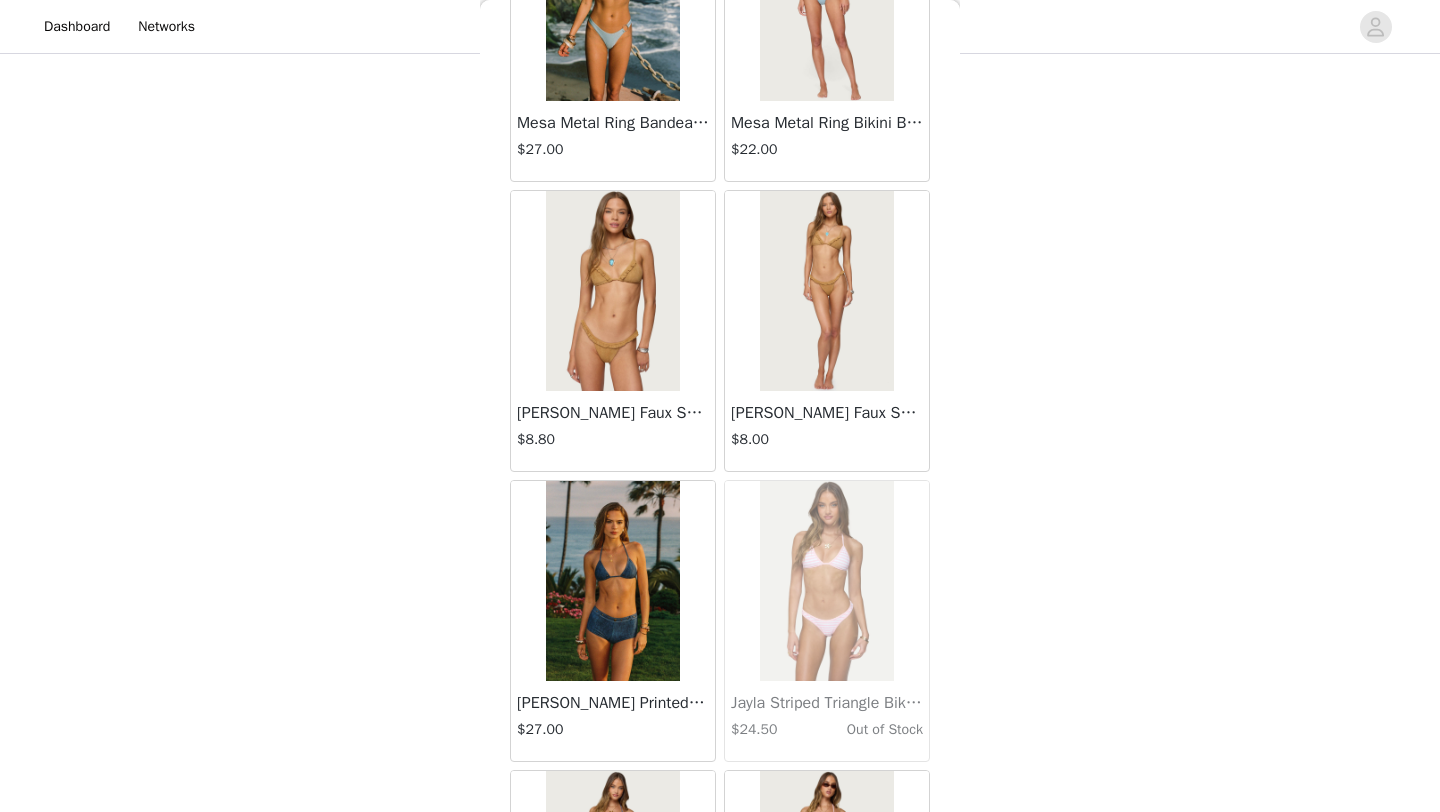 scroll, scrollTop: 22548, scrollLeft: 0, axis: vertical 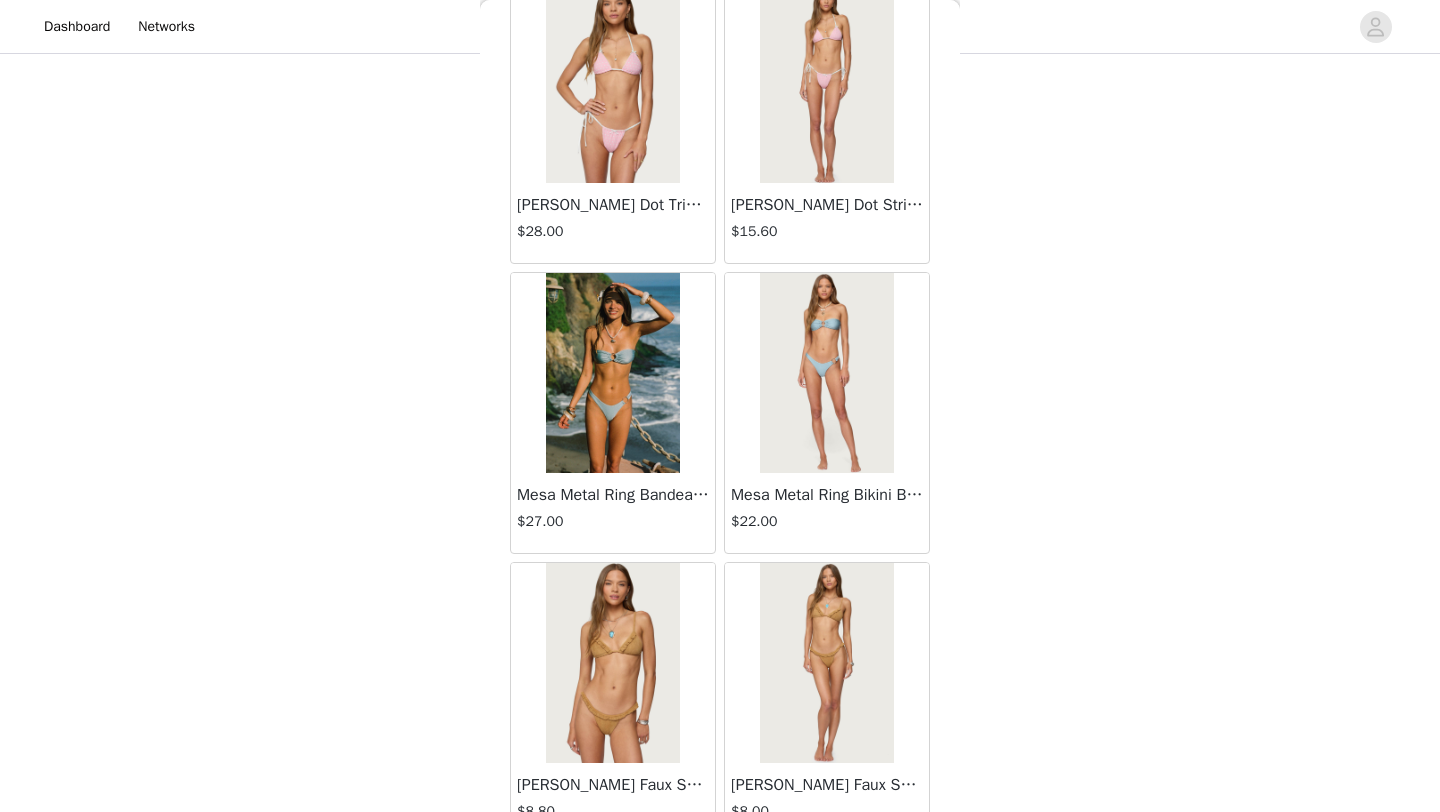 click at bounding box center (612, 373) 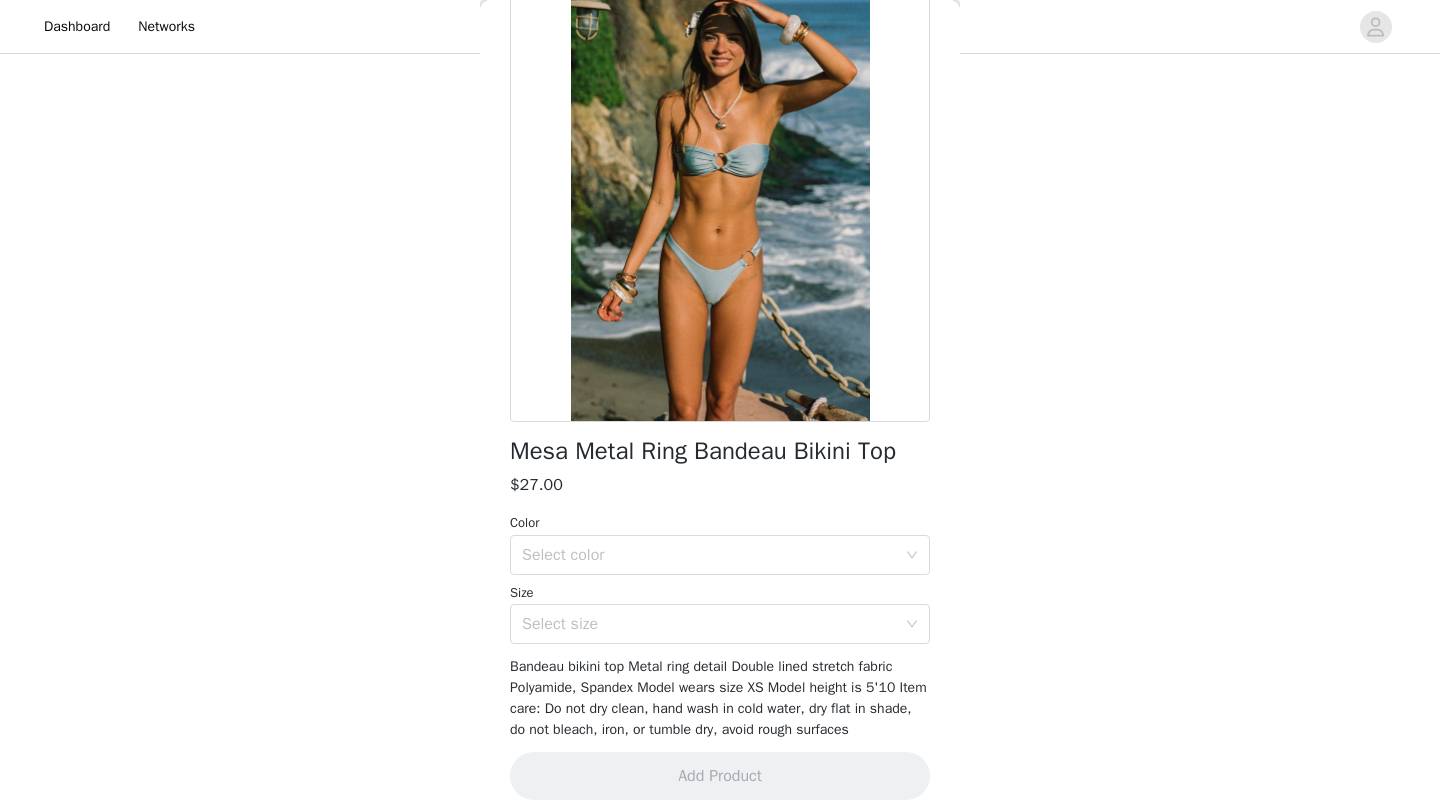 scroll, scrollTop: 140, scrollLeft: 0, axis: vertical 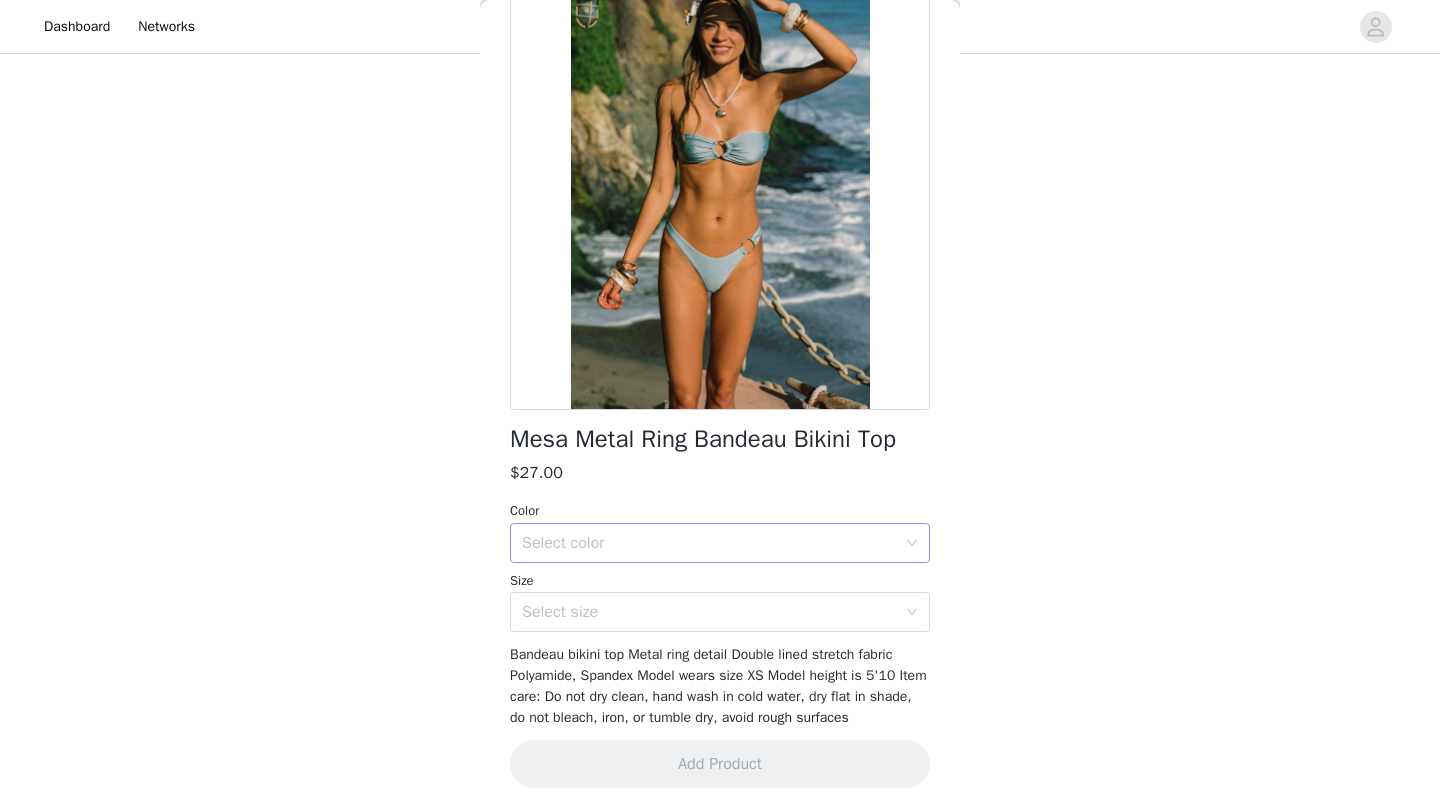 click on "Select color" at bounding box center (709, 543) 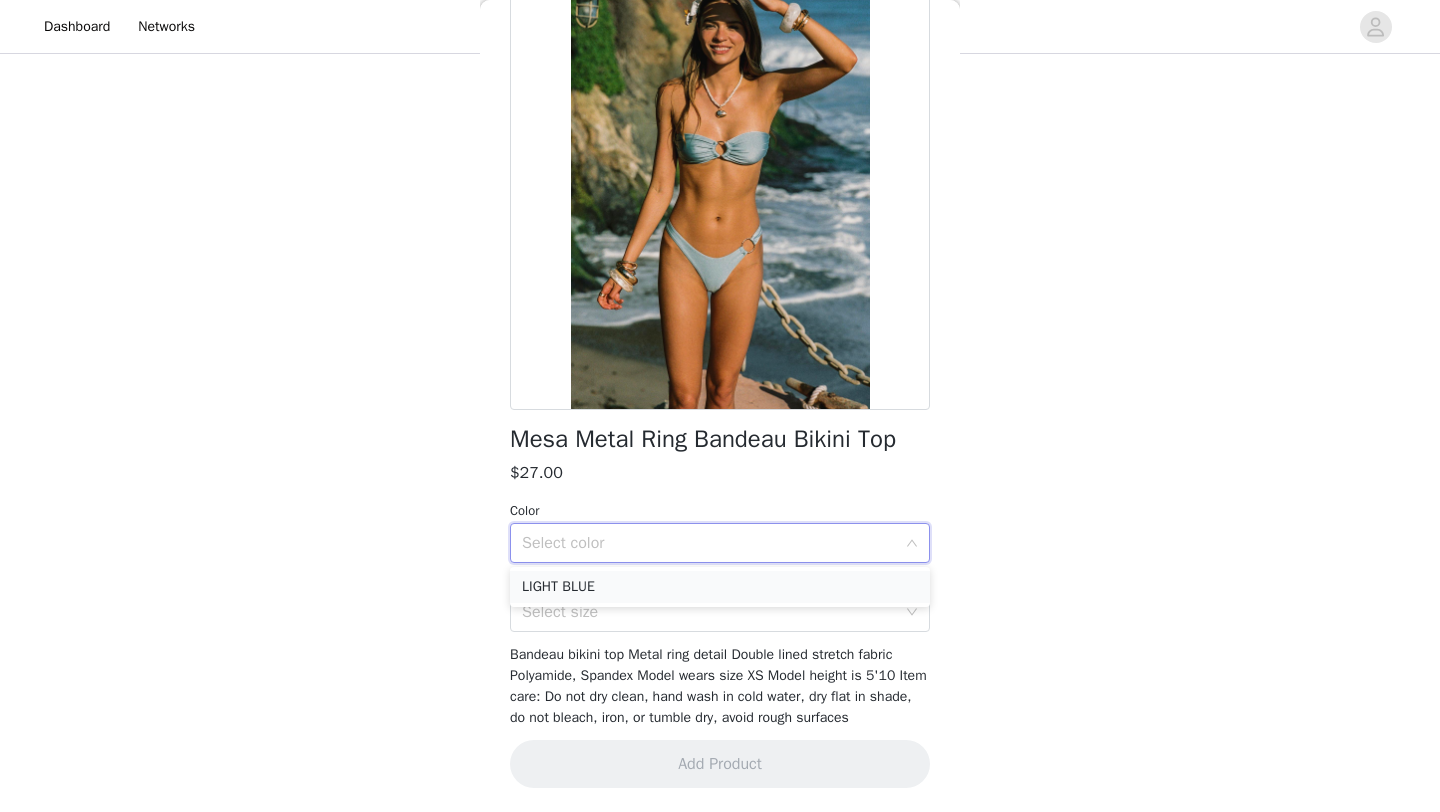 click on "LIGHT BLUE" at bounding box center (720, 587) 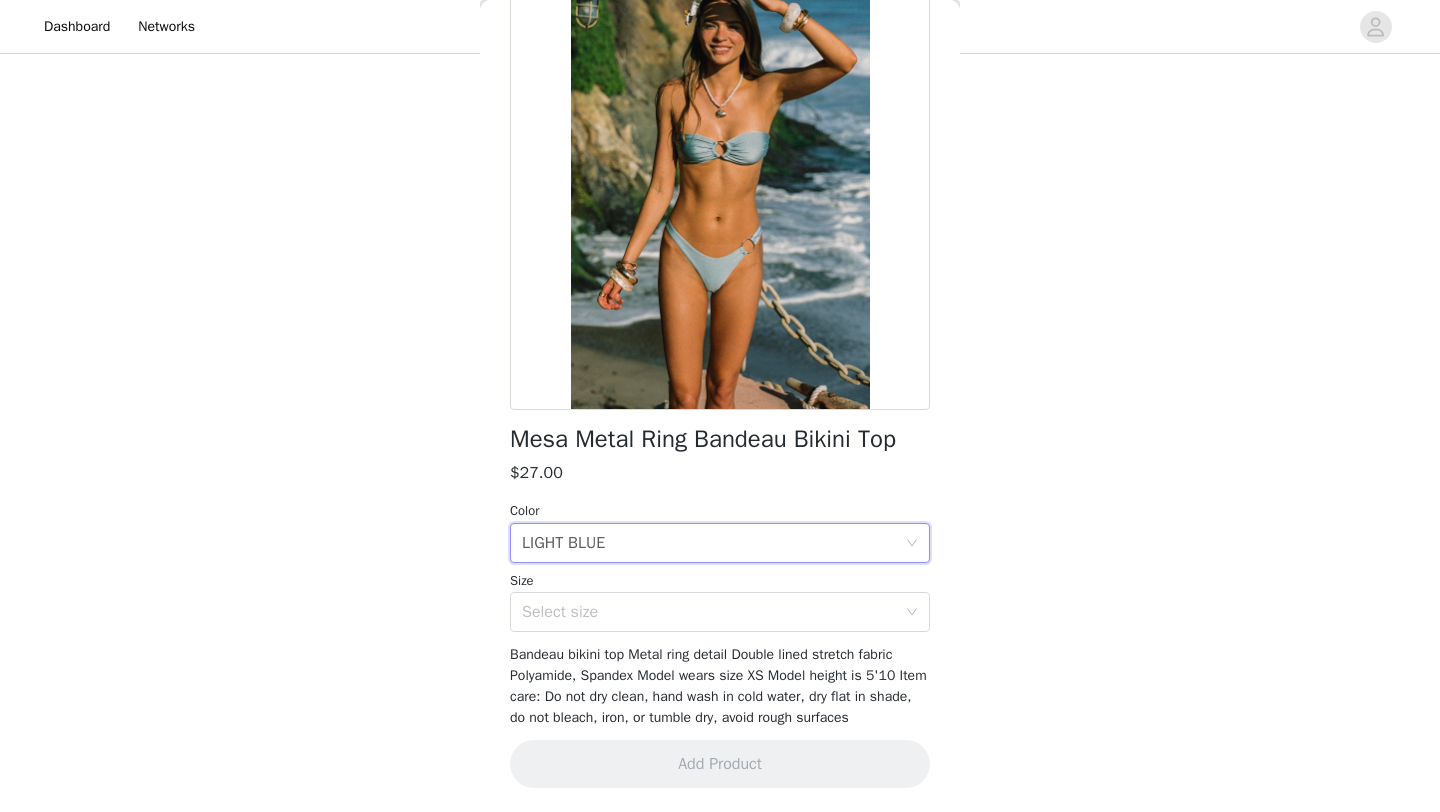 click on "Mesa Metal Ring Bandeau Bikini Top       $27.00         Color   Select color LIGHT BLUE Size   Select size   Bandeau bikini top Metal ring detail Double lined stretch fabric Polyamide, Spandex Model wears size XS Model height is 5'10 Item care: Do not dry clean, hand wash in cold water, dry flat in shade, do not bleach, iron, or tumble dry, avoid rough surfaces   Add Product" at bounding box center [720, 386] 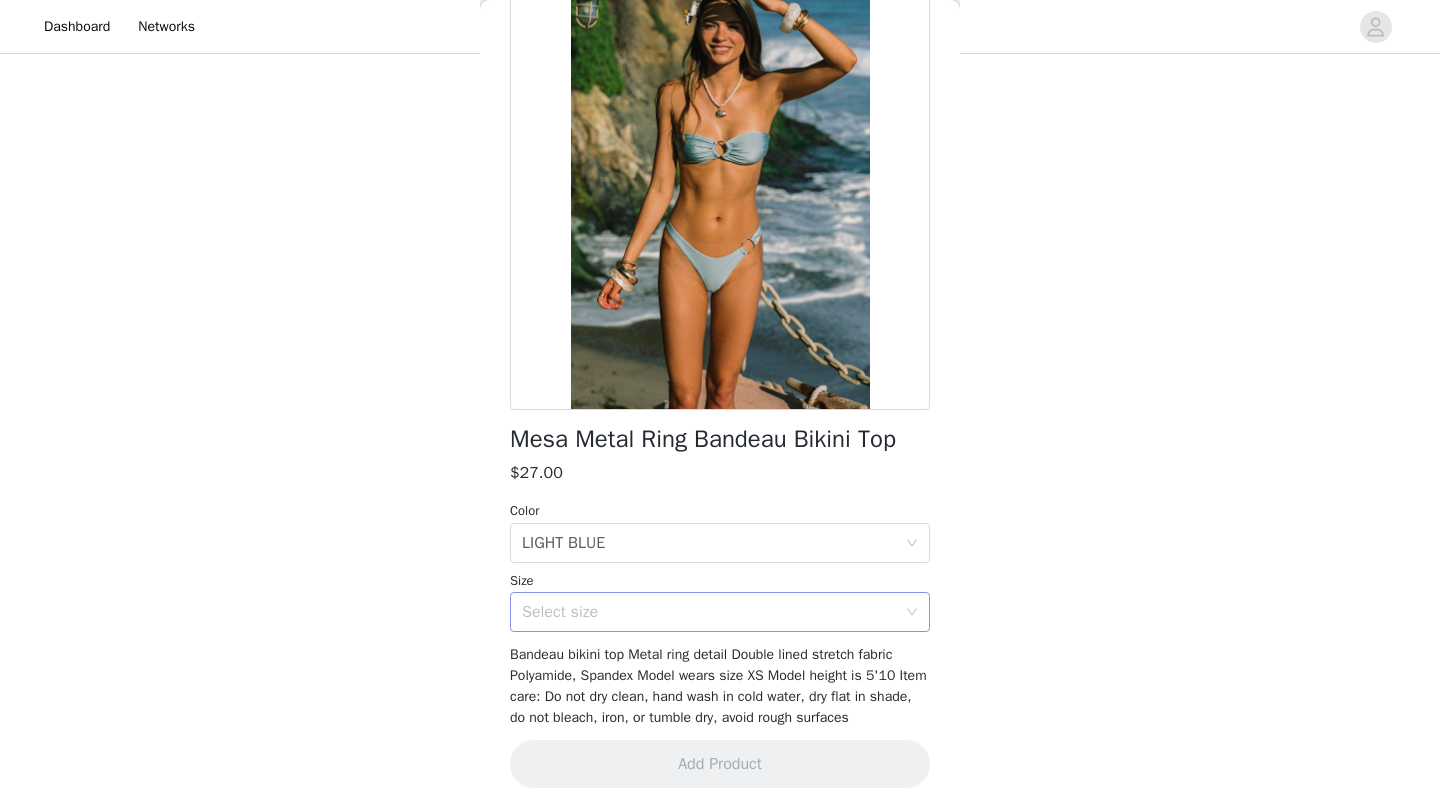 click on "Select size" at bounding box center (709, 612) 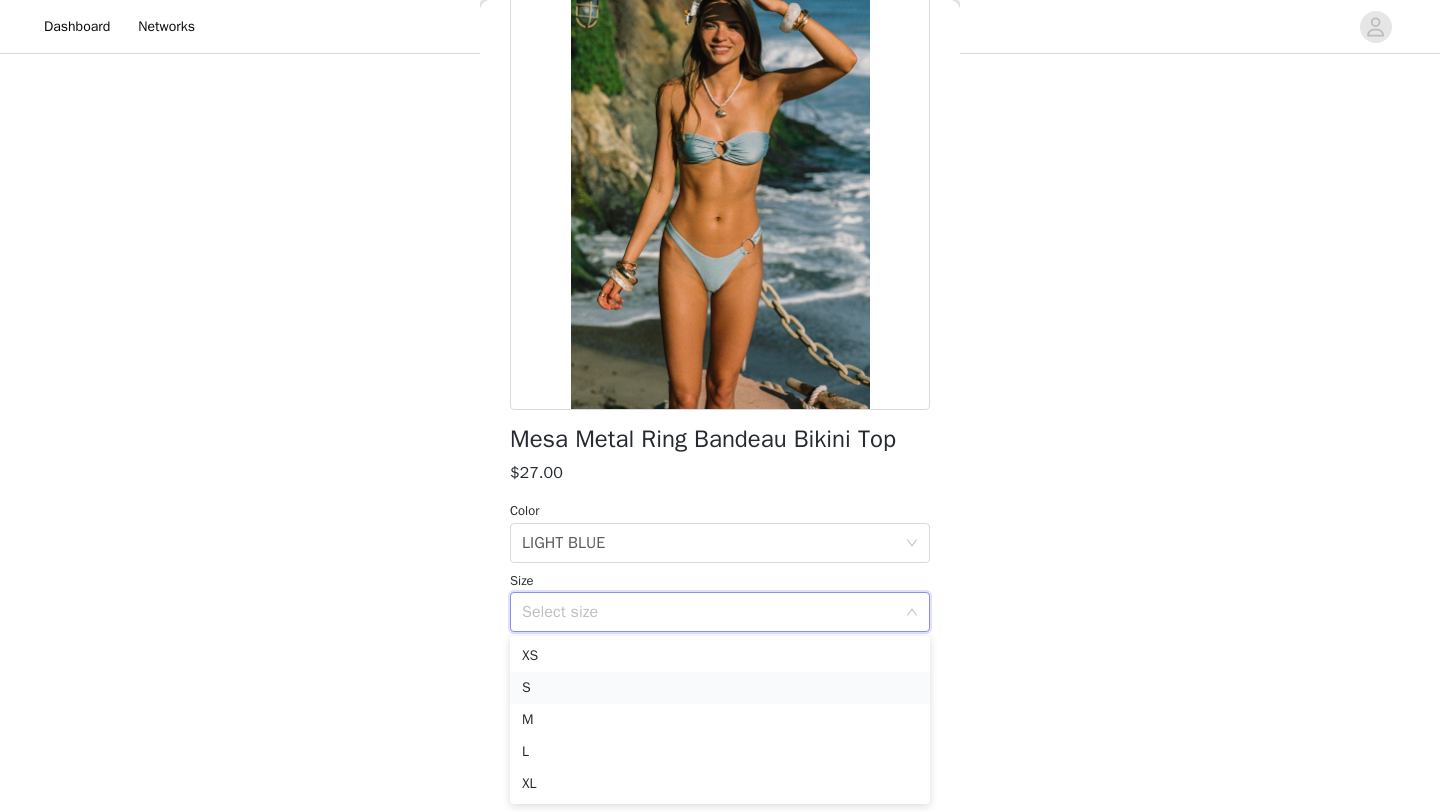 click on "S" at bounding box center (720, 688) 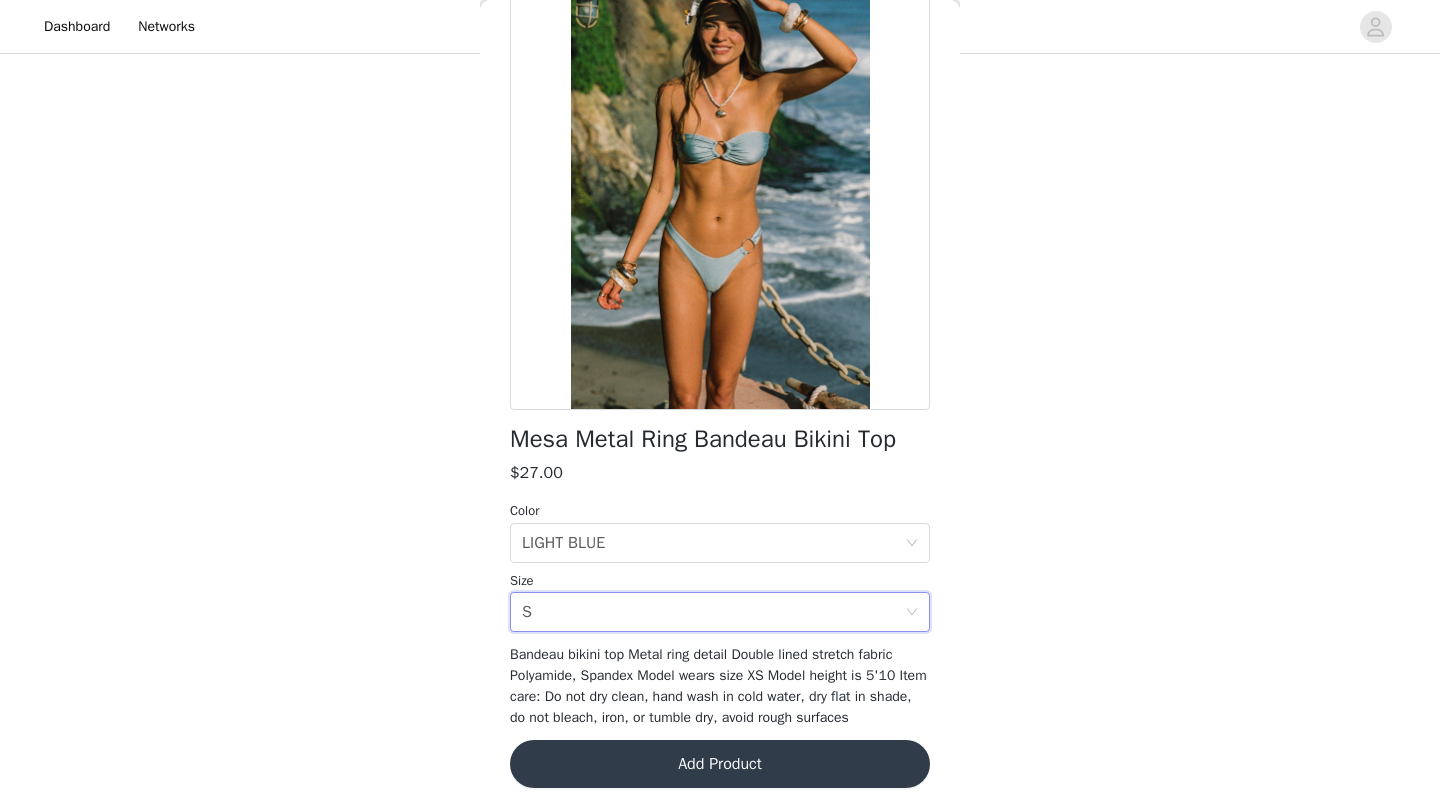click on "Add Product" at bounding box center [720, 764] 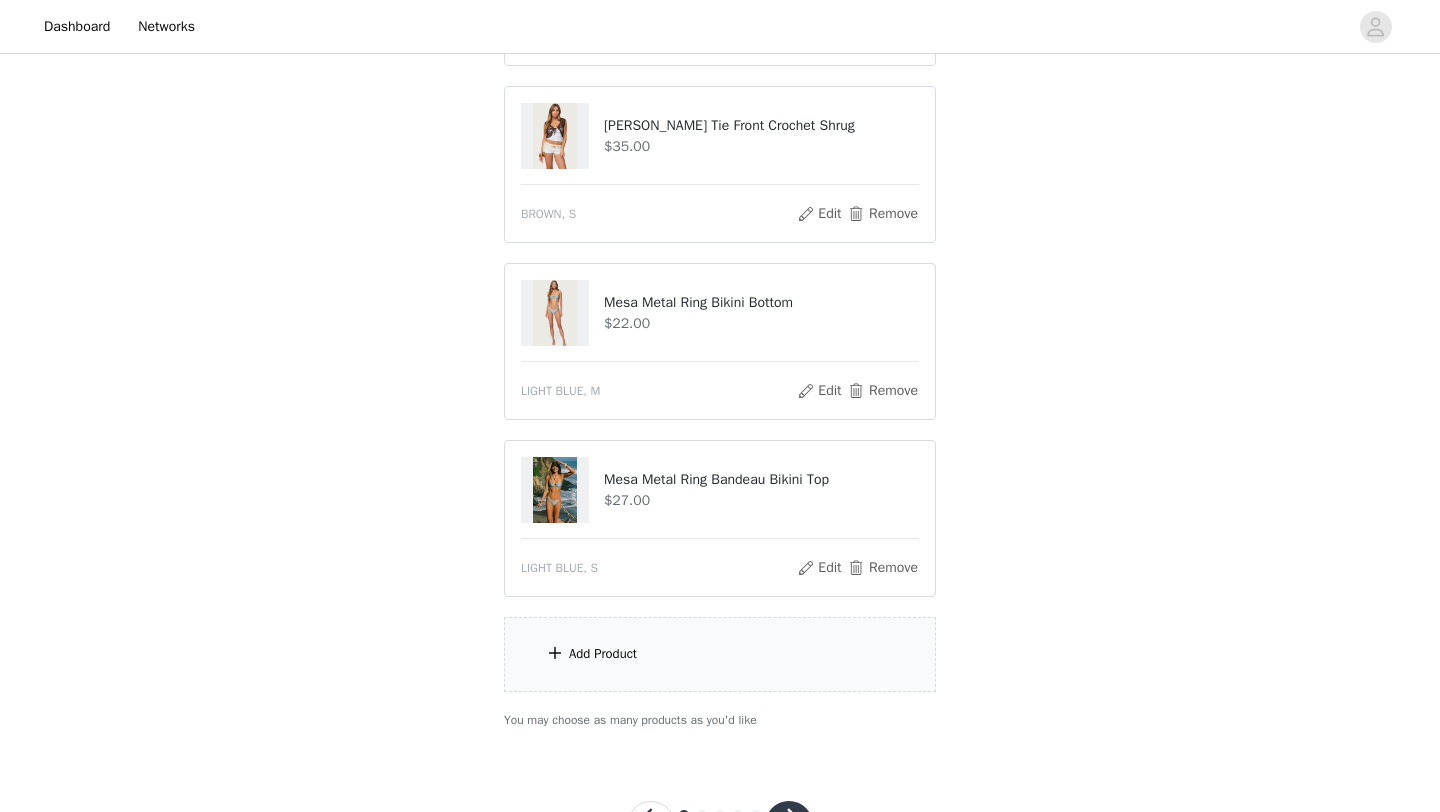 scroll, scrollTop: 1079, scrollLeft: 0, axis: vertical 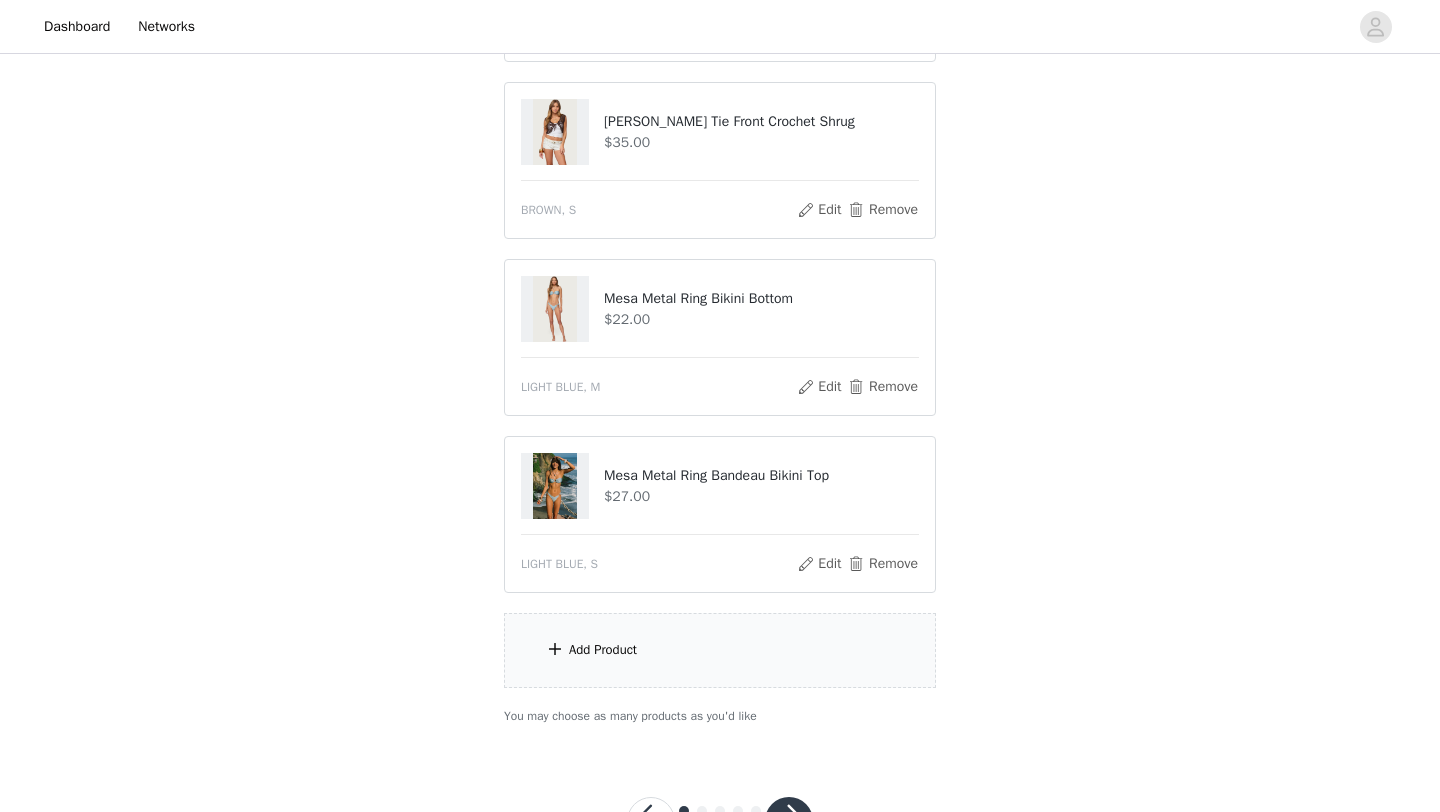 click on "Add Product" at bounding box center [603, 650] 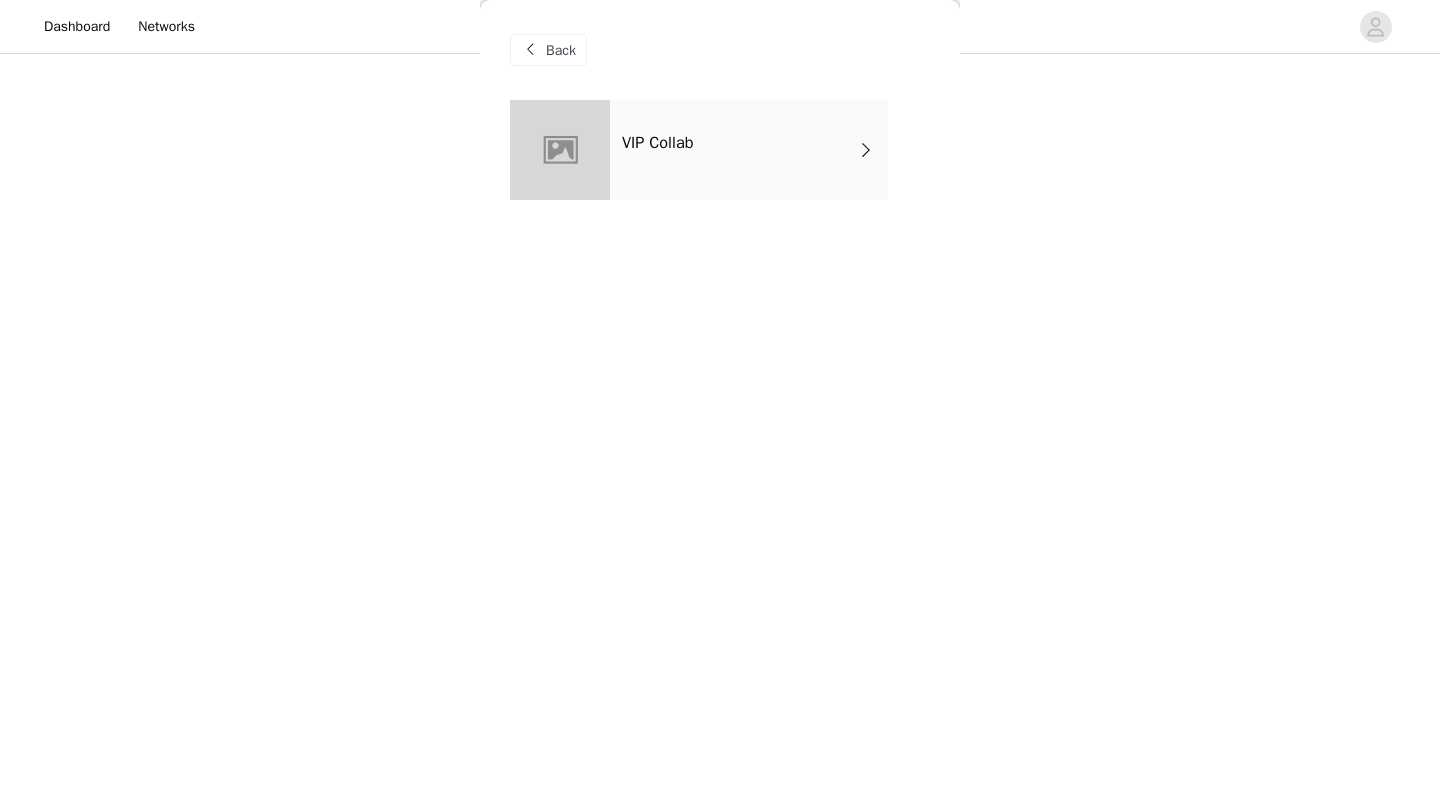 scroll, scrollTop: 972, scrollLeft: 0, axis: vertical 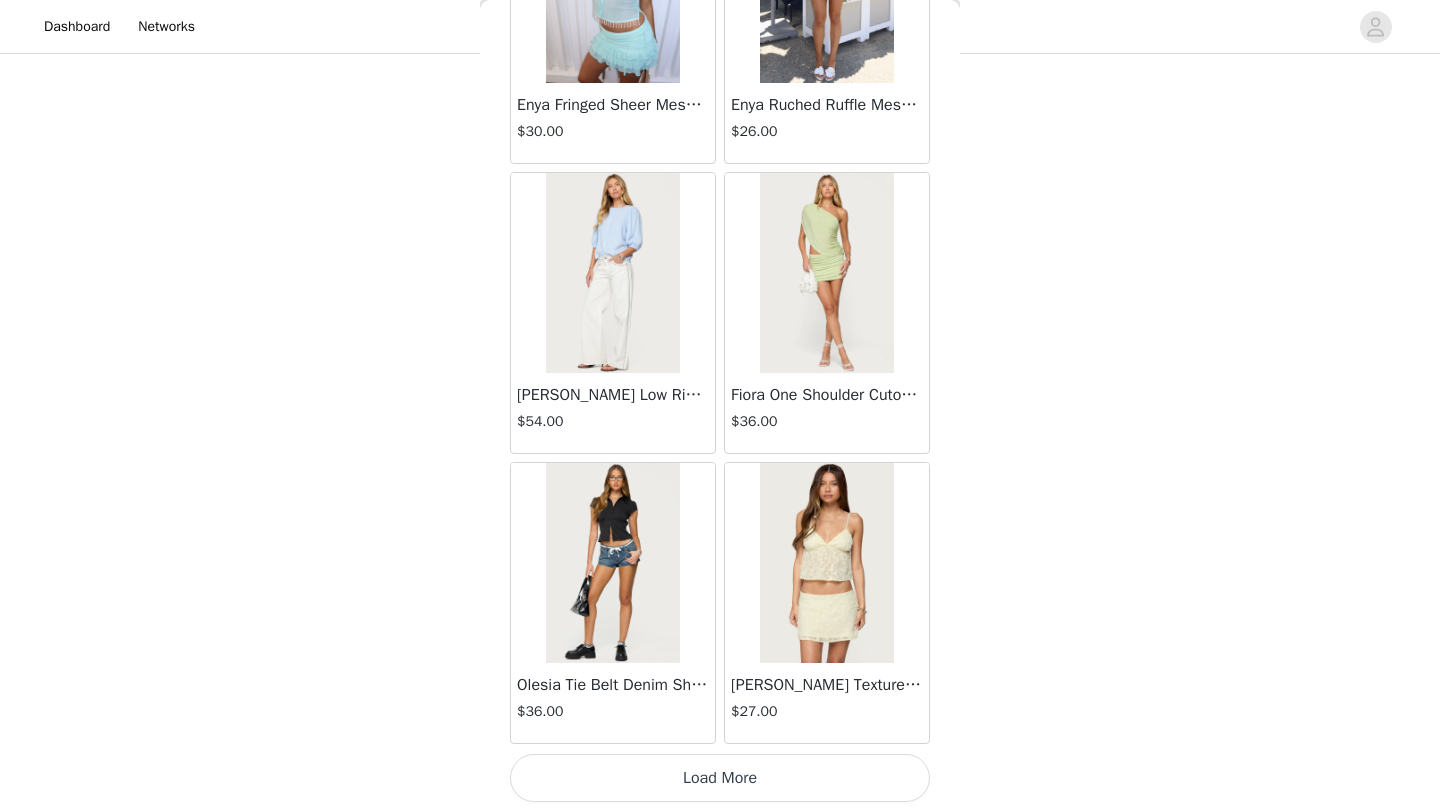 click on "Load More" at bounding box center [720, 778] 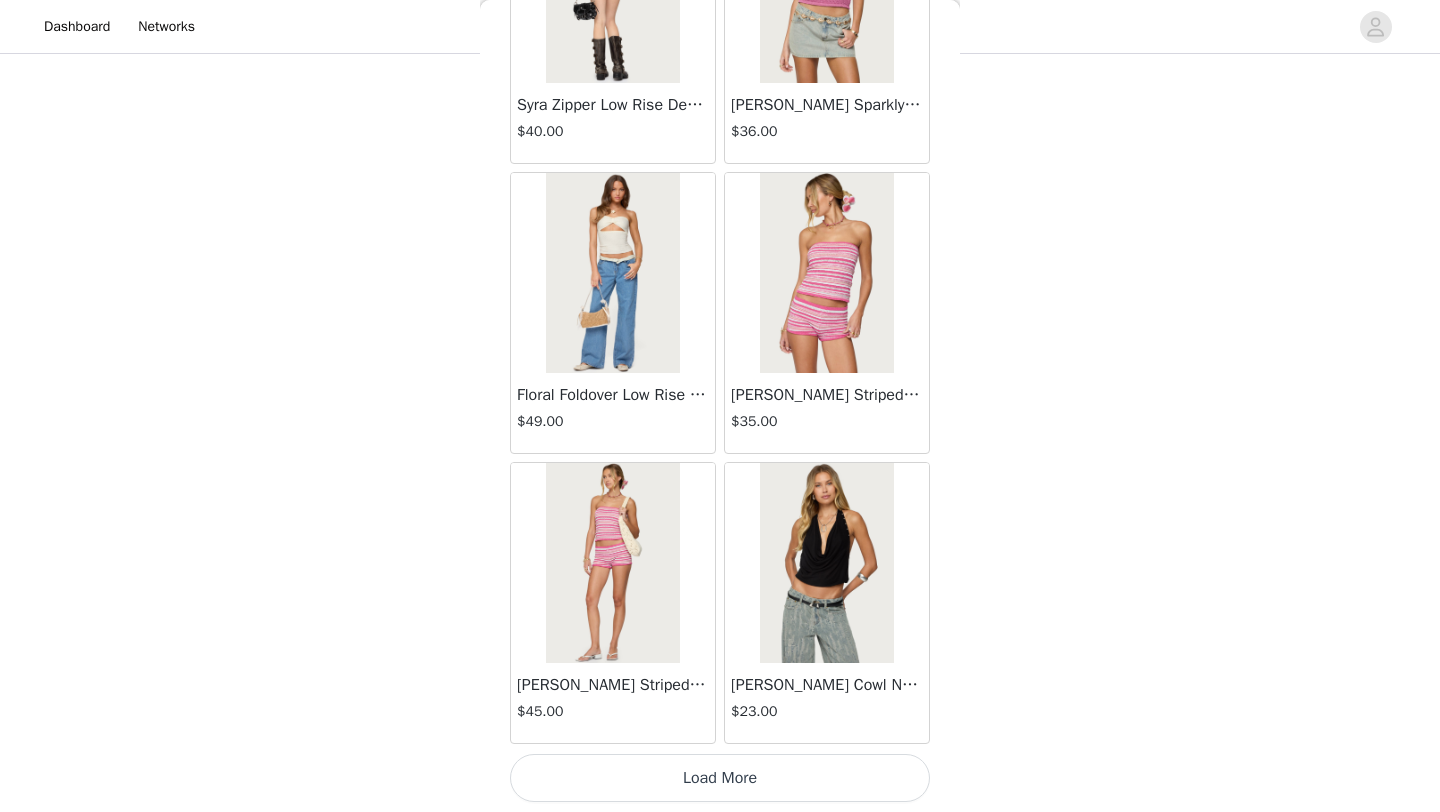 click on "Load More" at bounding box center [720, 778] 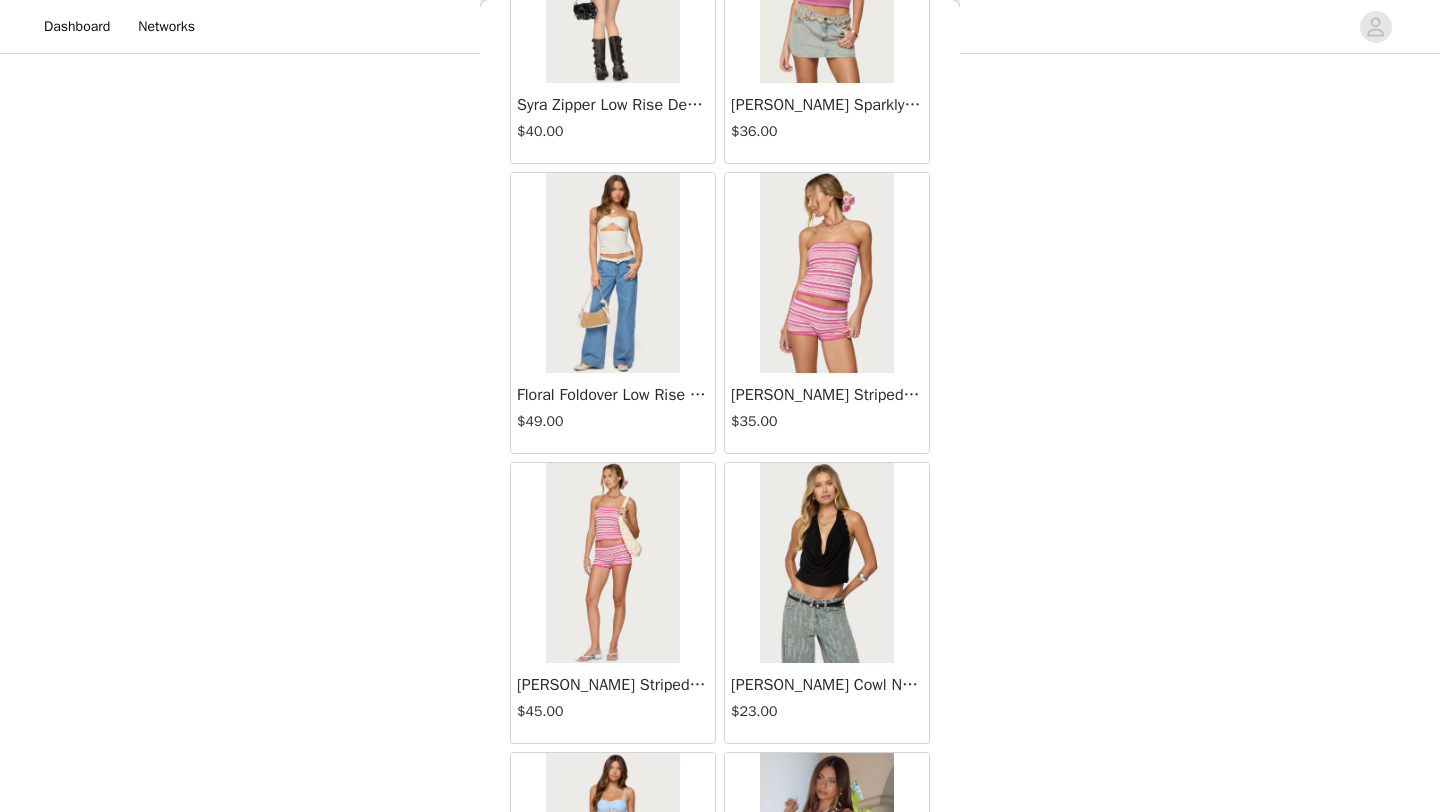 scroll, scrollTop: 8048, scrollLeft: 0, axis: vertical 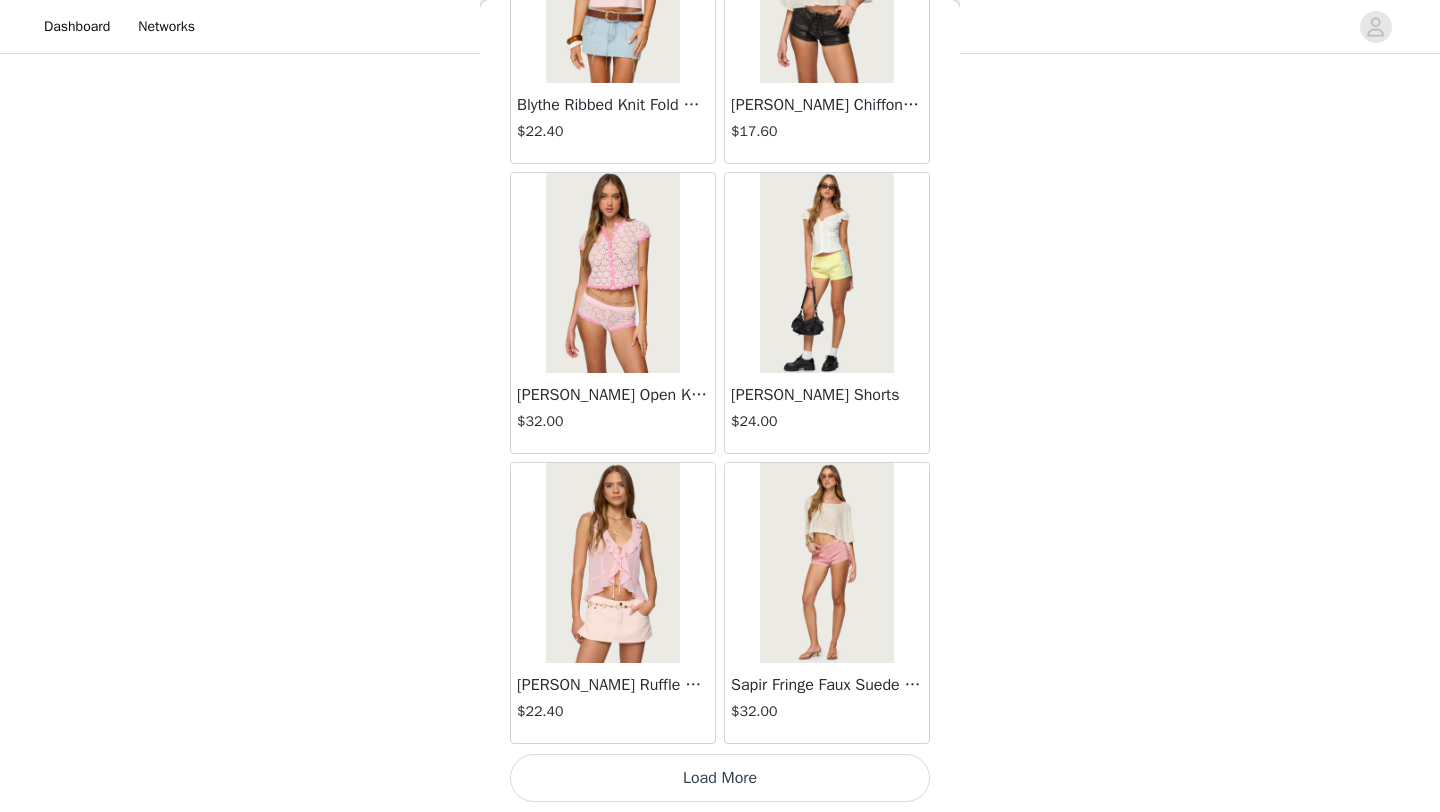 click on "Load More" at bounding box center (720, 778) 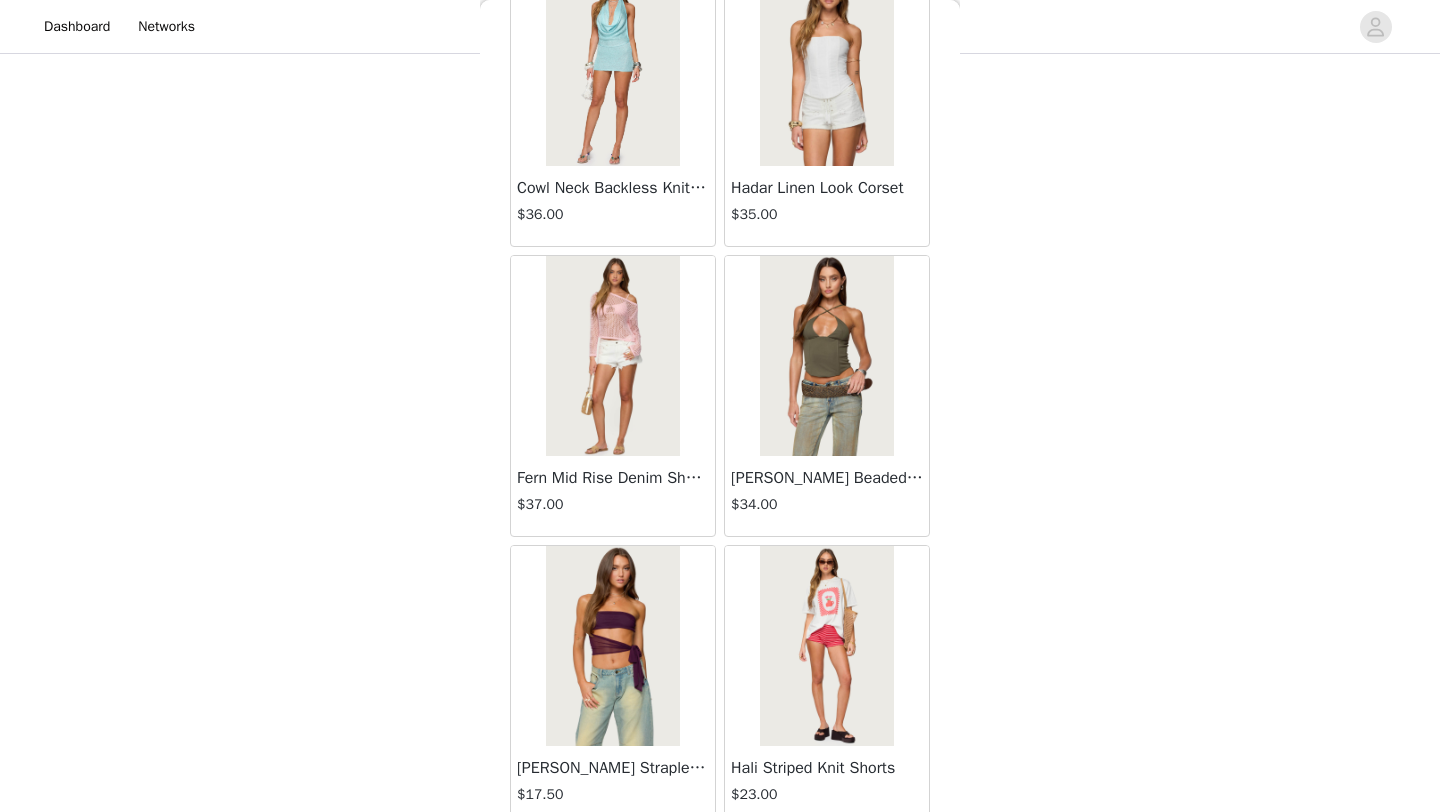 scroll, scrollTop: 10948, scrollLeft: 0, axis: vertical 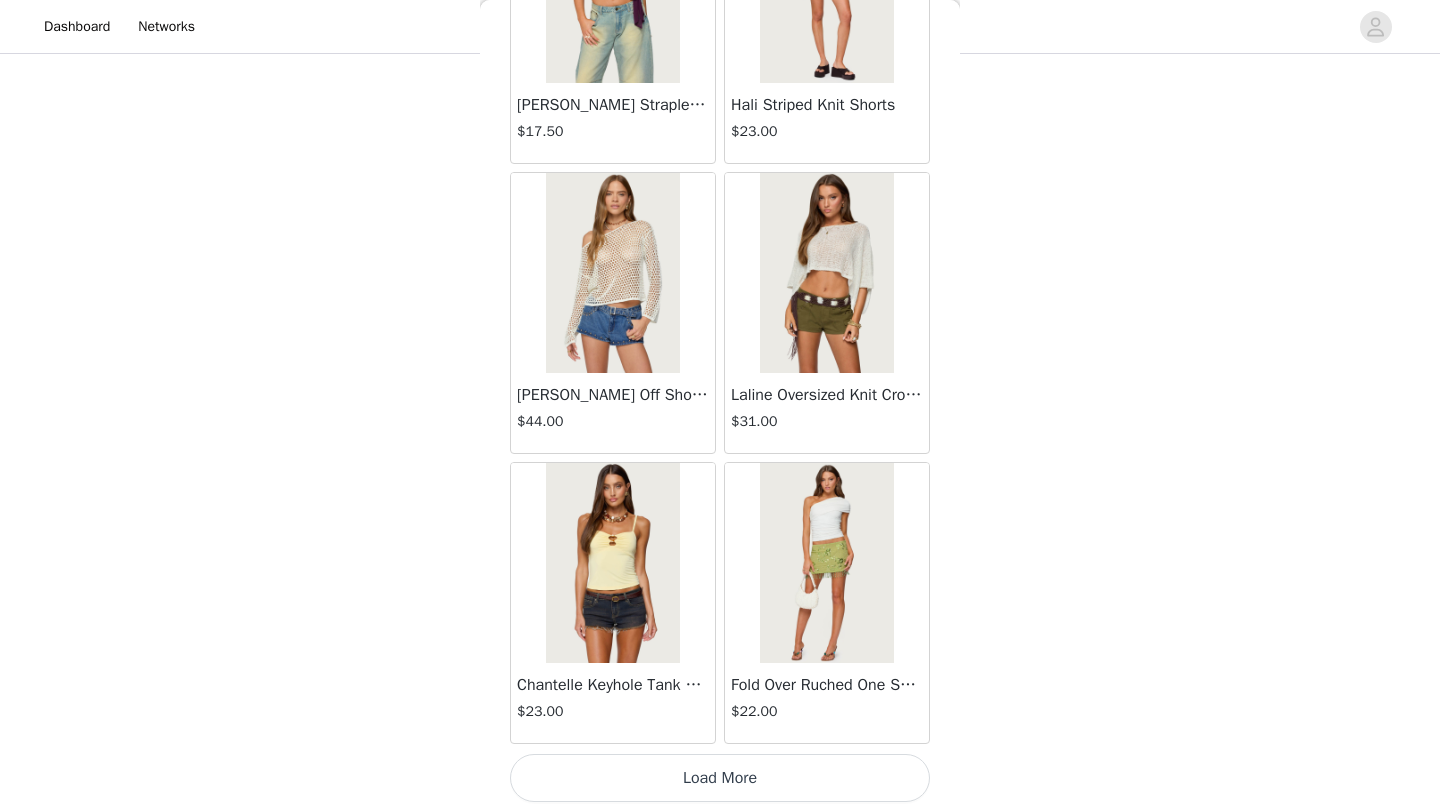 click on "Load More" at bounding box center (720, 778) 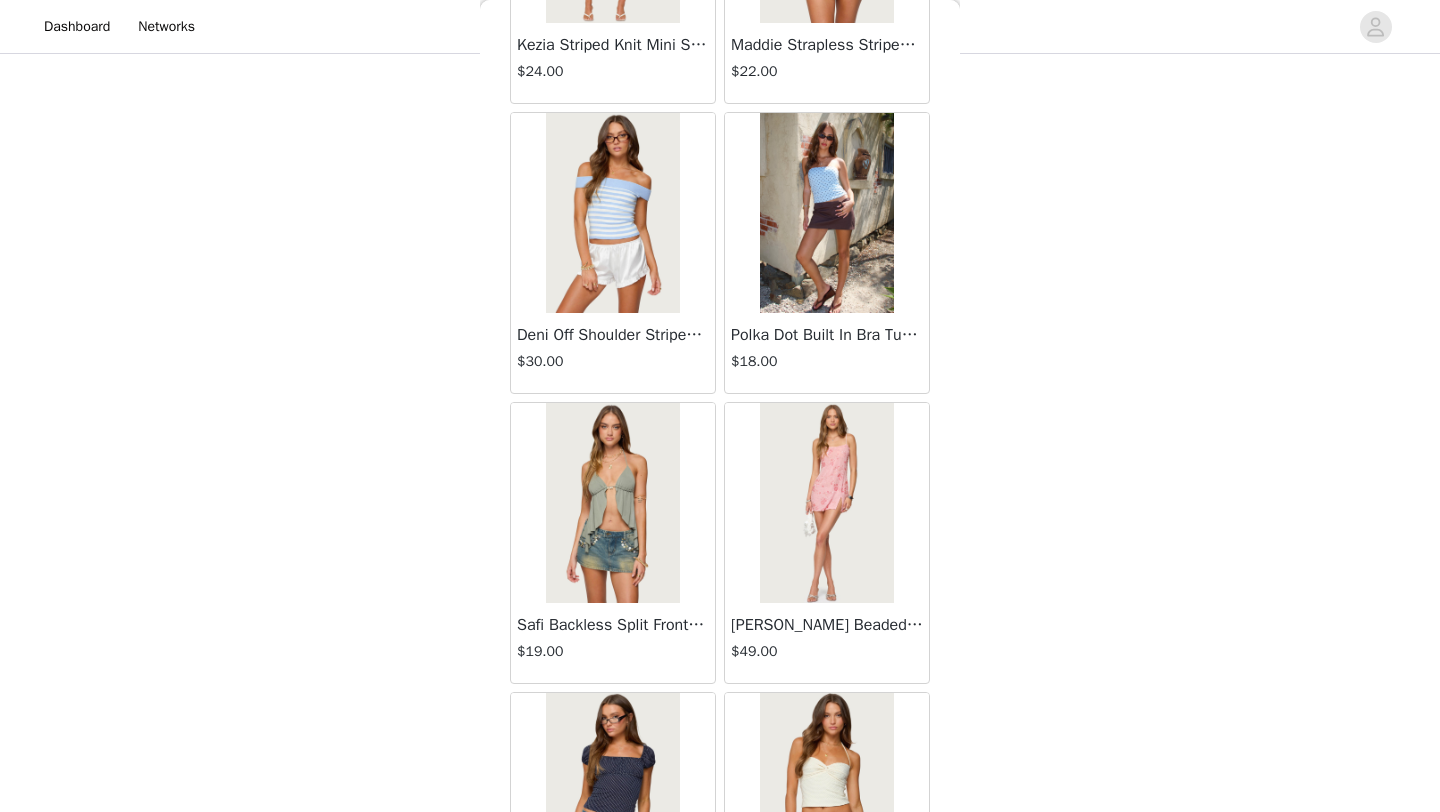 scroll, scrollTop: 13848, scrollLeft: 0, axis: vertical 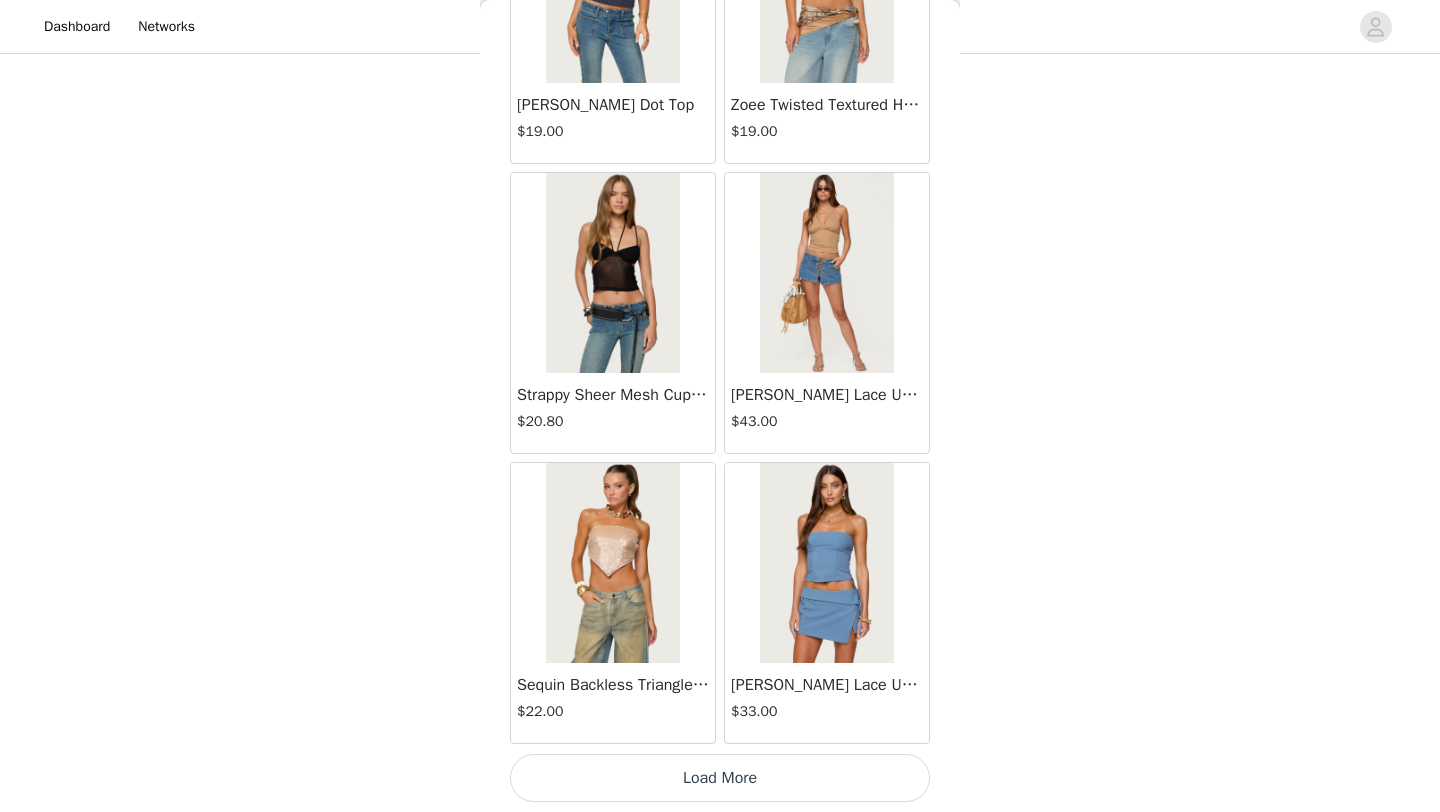 click on "Frayed Pleated Denim Mini Skort   $16.00       Klay Linen Look Pleated Mini Skort   $14.40       Contrast Lace Asymmetric Off Shoulder Top   $14.40       [PERSON_NAME] Split Front Sheer Mesh Top   $24.00       Zigzag Stripe Shorts   $19.00       Astra Beaded Sheer Strapless Top   $33.00       Beaded Floral Embroidered Tank Top   $32.00       San Diego Oversized T Shirt   $22.00       Talula Eyelet Babydoll Top   $17.60       Talula Eyelet Shorts   $16.80       Polka Dot Tailored Button Up Shirt   $31.00       Tiger Flower Off Shoulder Top   $21.00       Tiger Flower Mini Skort   $23.00       [PERSON_NAME] Off Shoulder Chiffon Romper   $45.00       Enya Fringed Sheer Mesh Top   $30.00       Enya Ruched Ruffle Mesh Mini Skirt   $26.00       Quincy Studded Low Rise Jeans   $54.00       Fiora One Shoulder Cutout Mini Dress   $36.00       Olesia Tie Belt Denim Shorts   $36.00       [PERSON_NAME] Textured Floral Babydoll Top   $27.00       [PERSON_NAME] Floral Backless Top   $30.00       [PERSON_NAME] Textured Floral Mini Skirt   $28.00" at bounding box center [720, -6470] 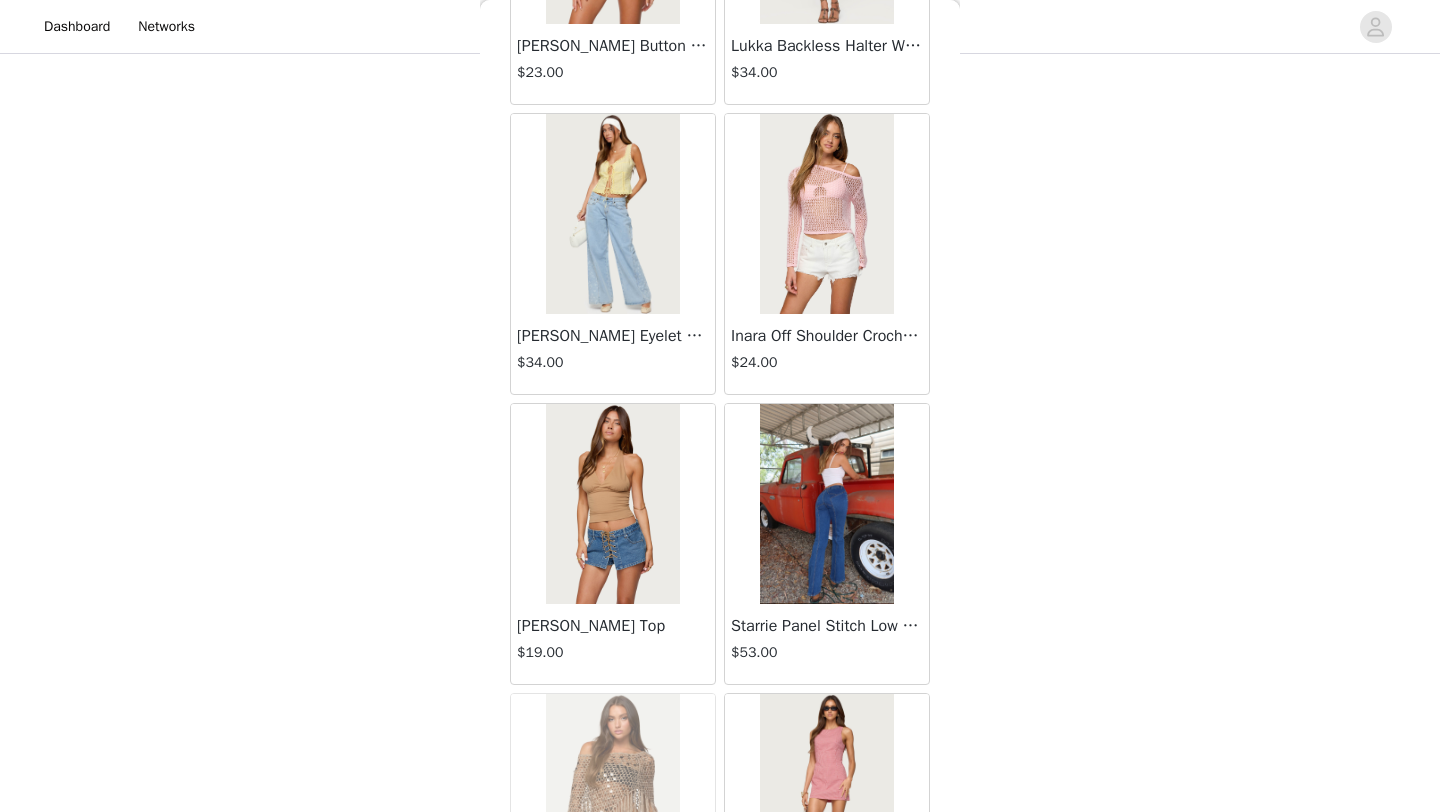scroll, scrollTop: 16748, scrollLeft: 0, axis: vertical 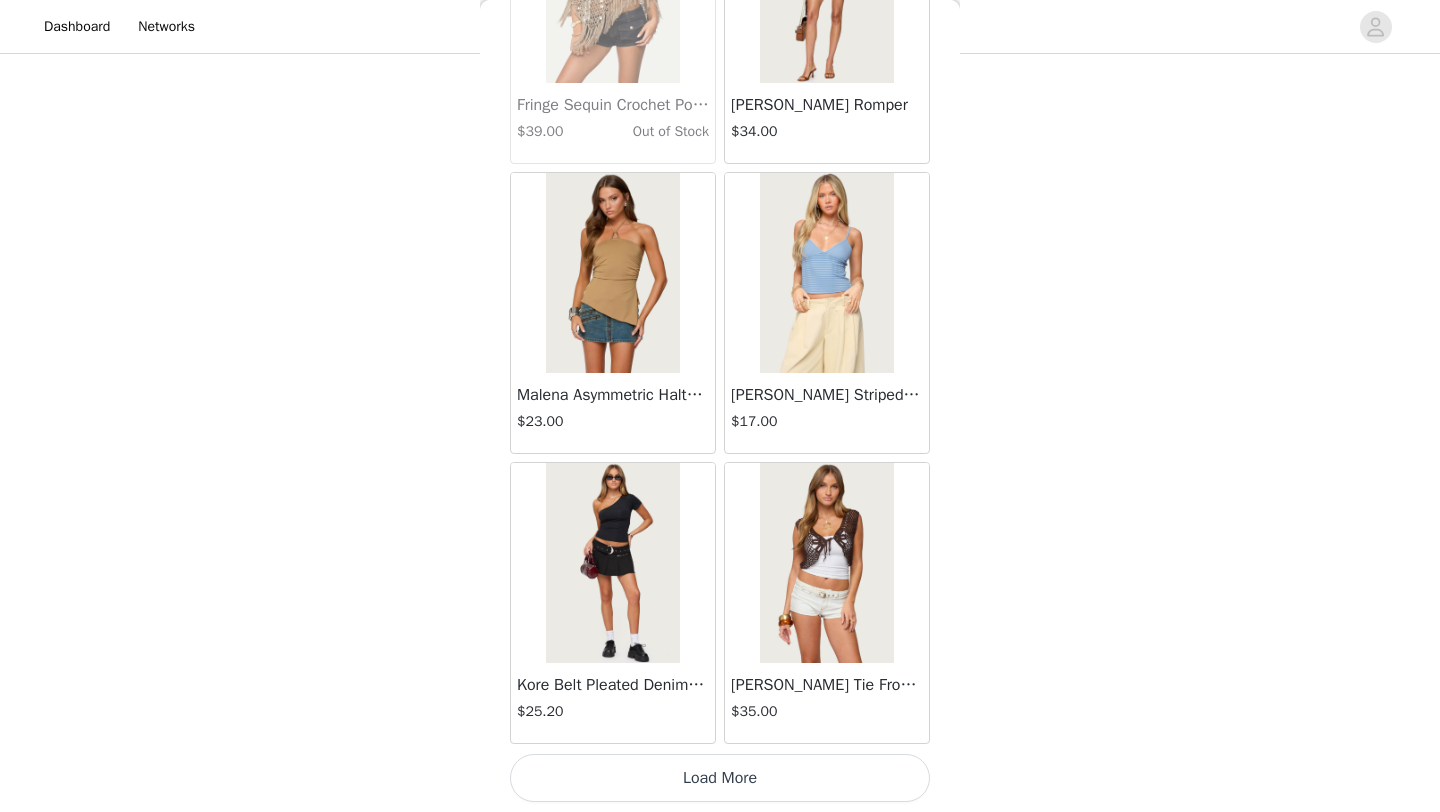 click on "Load More" at bounding box center (720, 778) 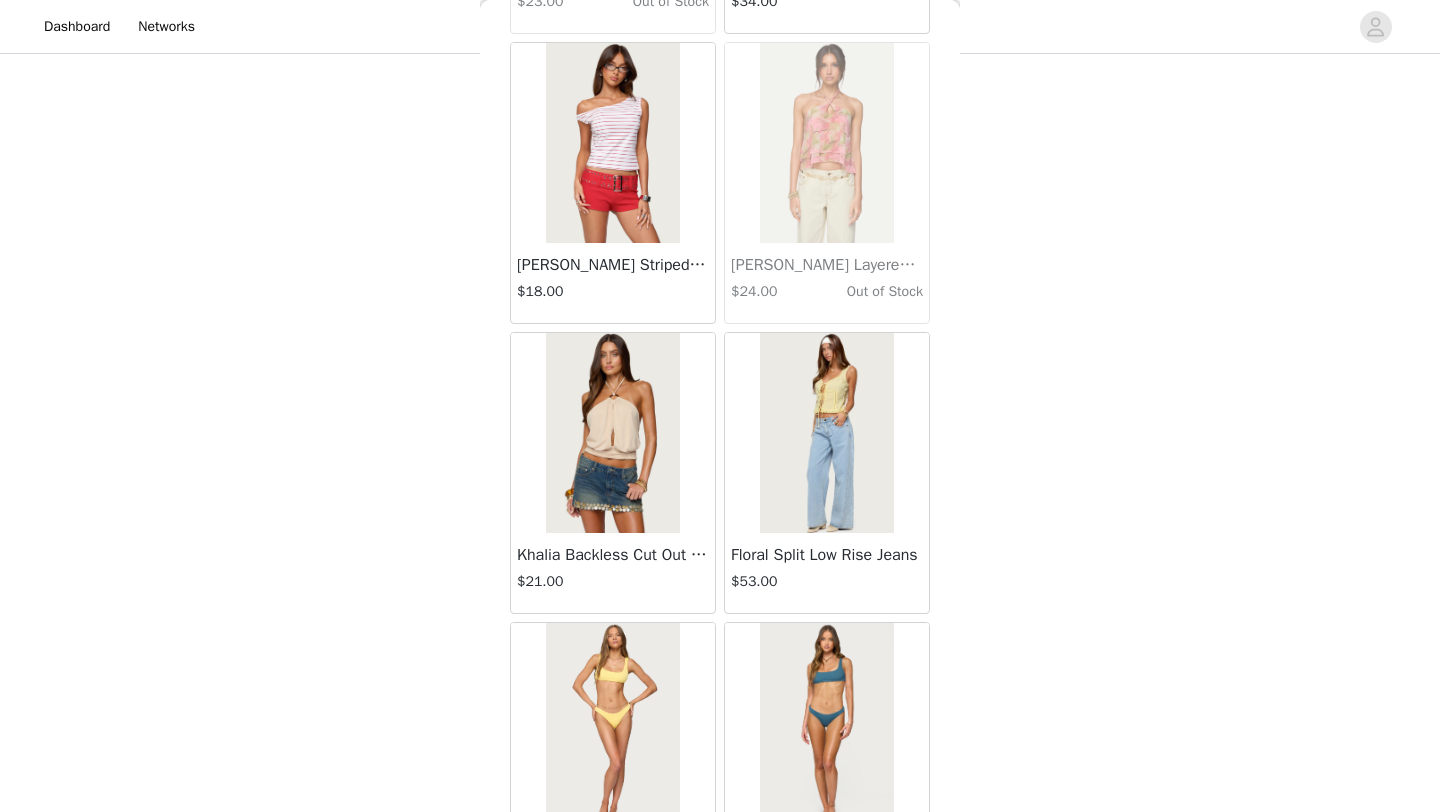 scroll, scrollTop: 19648, scrollLeft: 0, axis: vertical 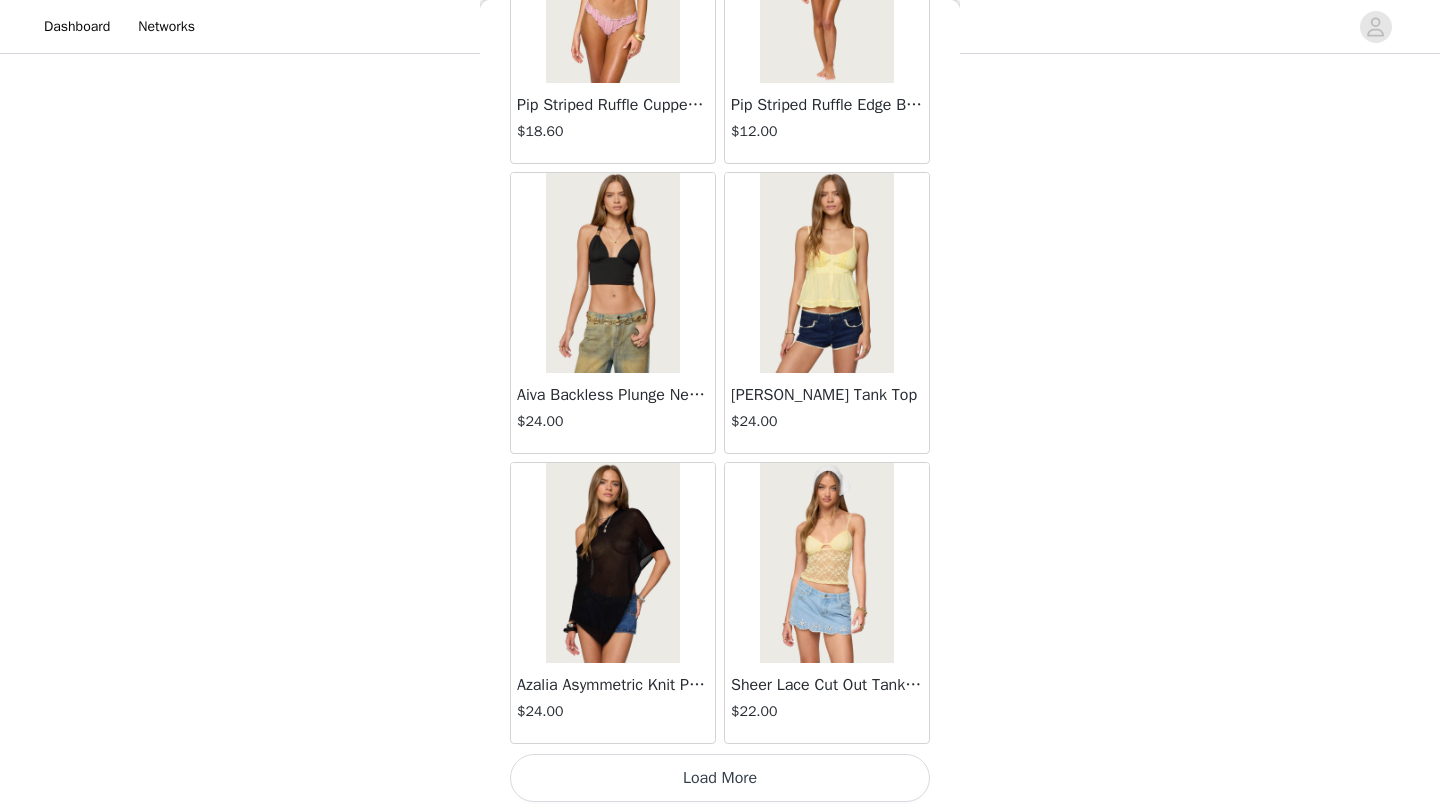 click on "Load More" at bounding box center [720, 778] 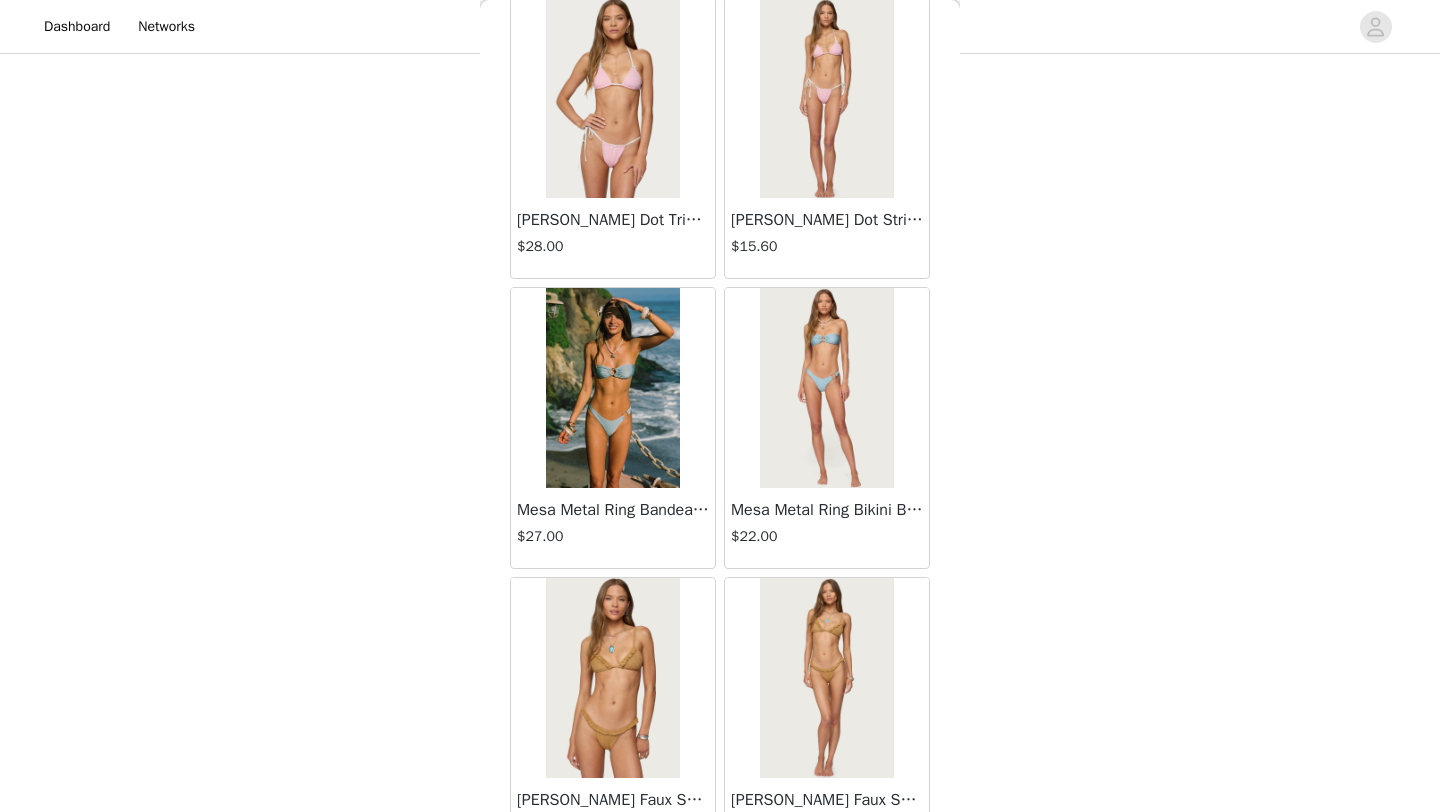 scroll, scrollTop: 21851, scrollLeft: 0, axis: vertical 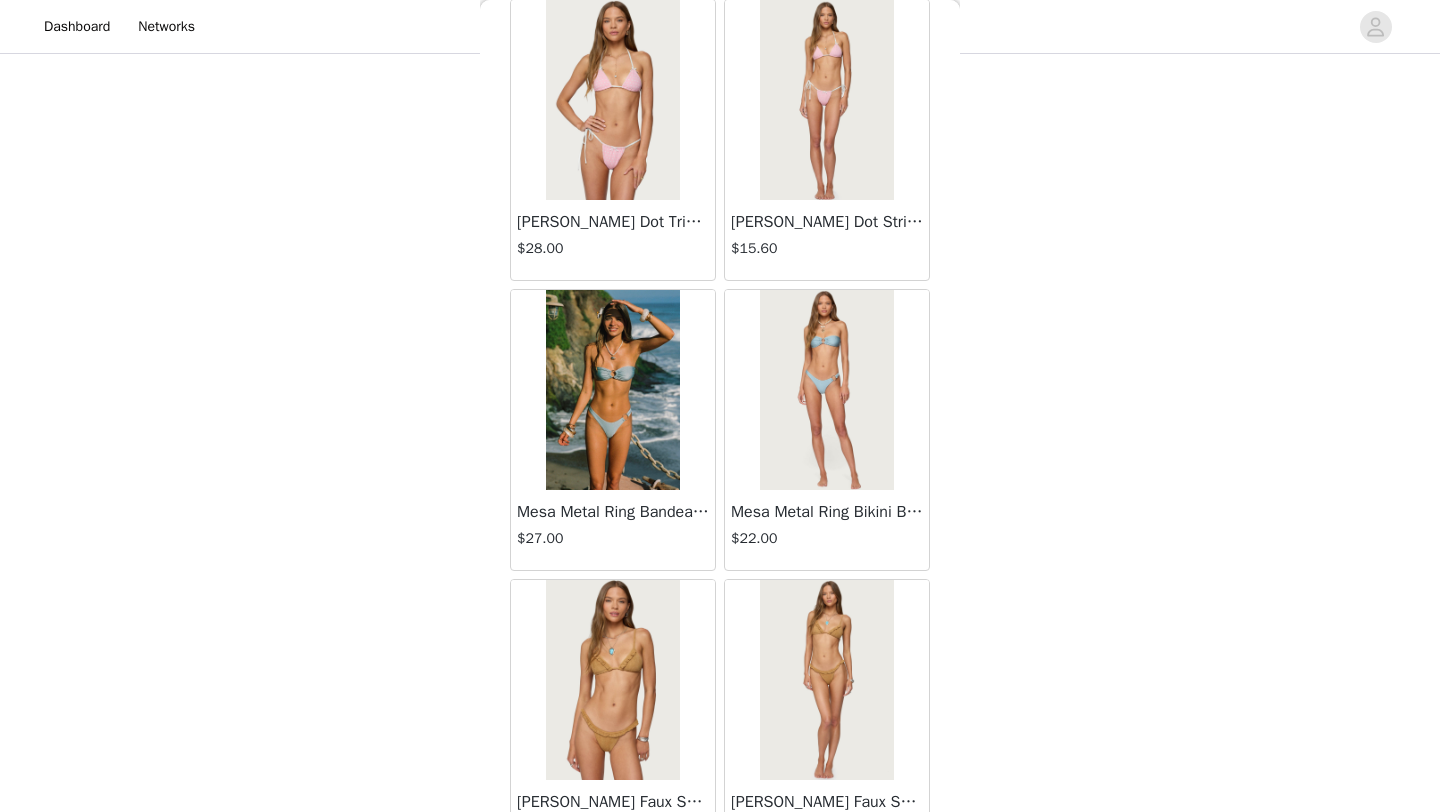 click on "Mesa Metal Ring Bikini Bottom" at bounding box center [827, 512] 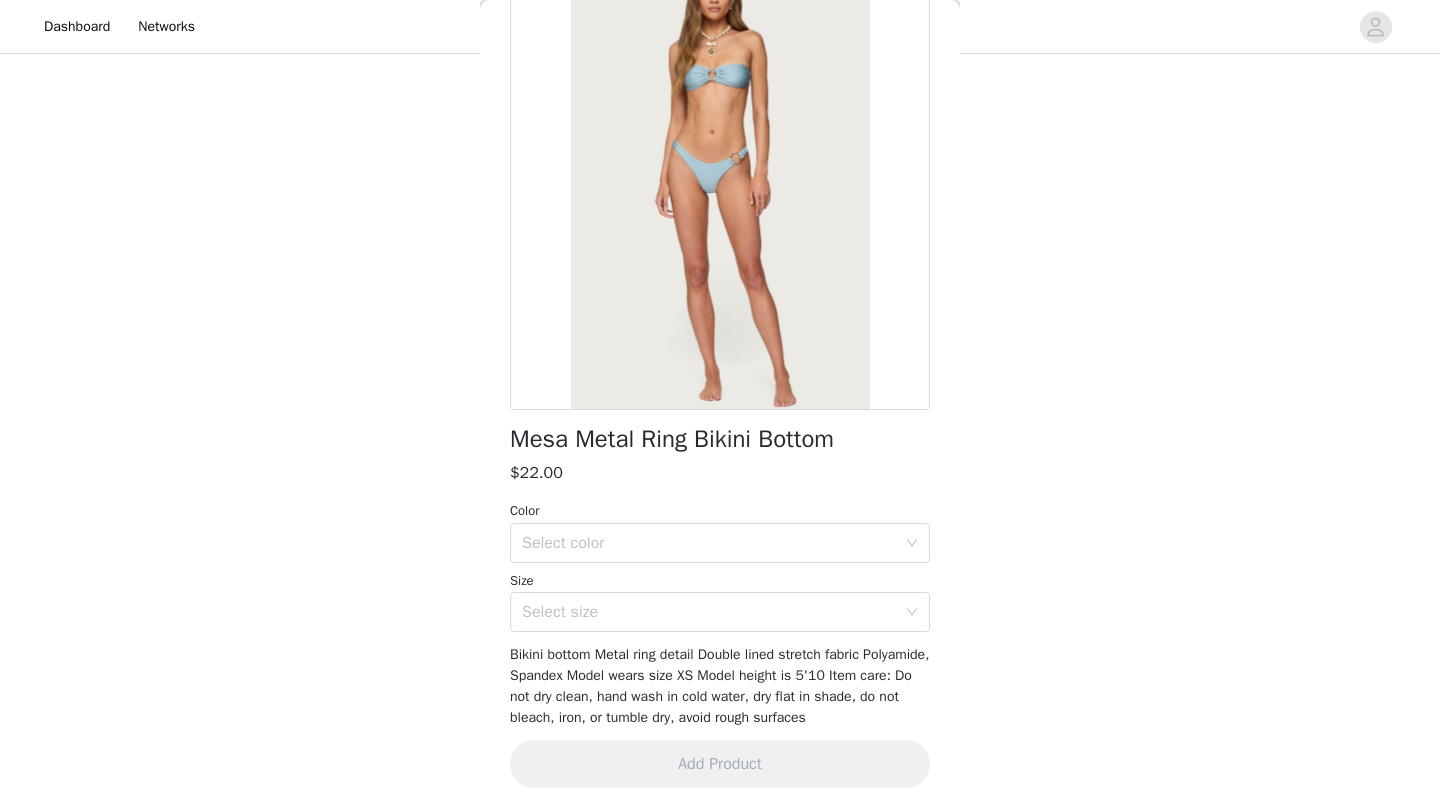 scroll, scrollTop: 140, scrollLeft: 0, axis: vertical 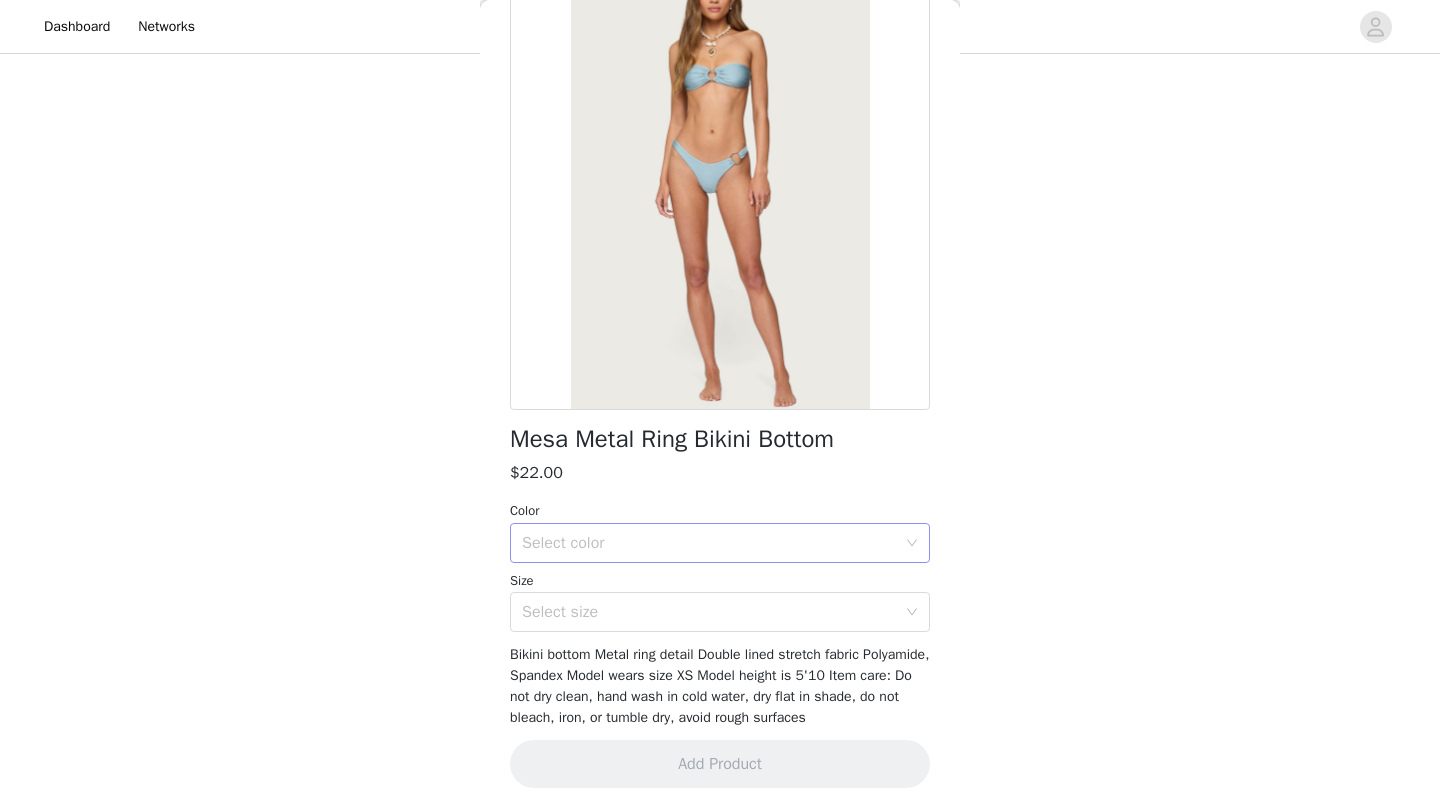 click on "Select color" at bounding box center [709, 543] 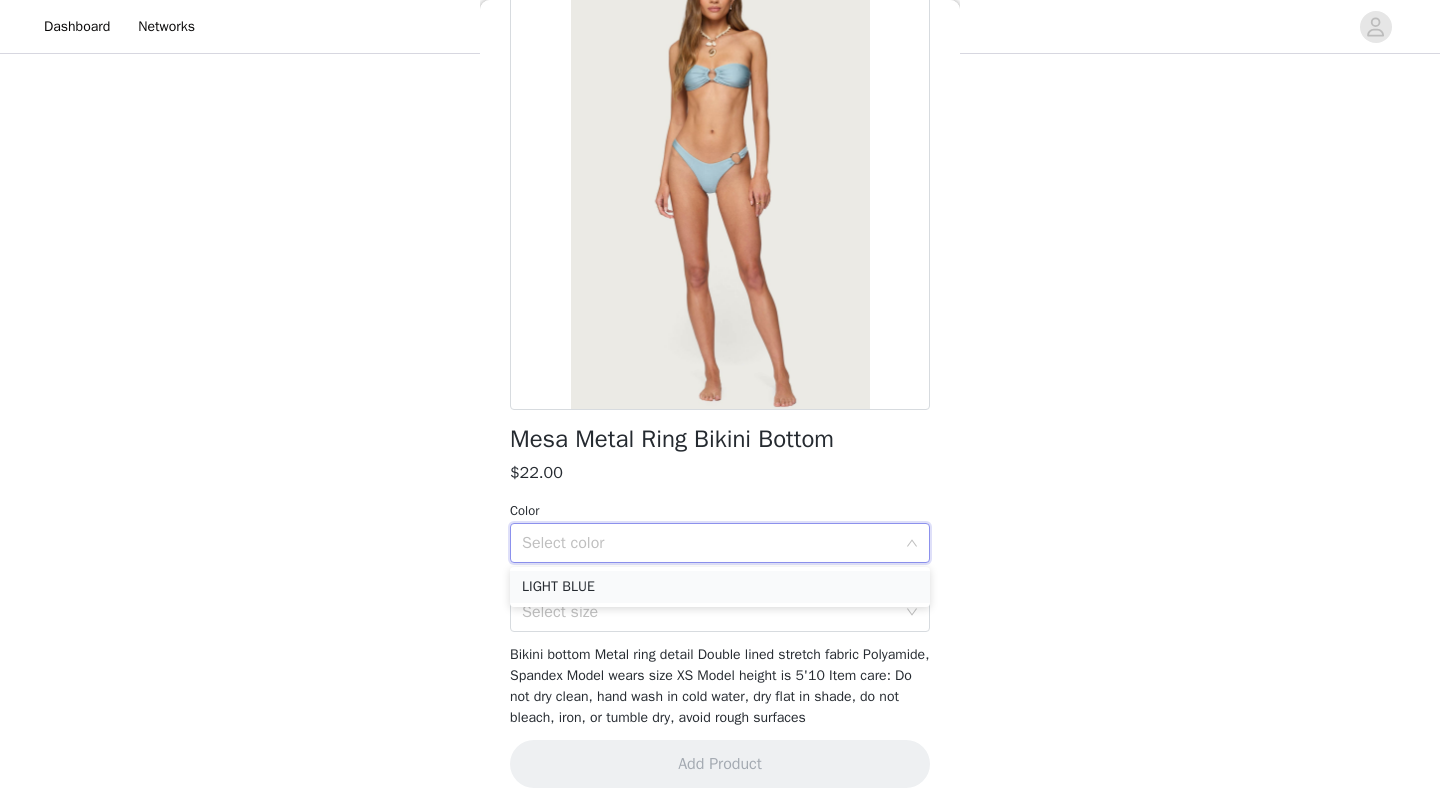 click on "LIGHT BLUE" at bounding box center [720, 587] 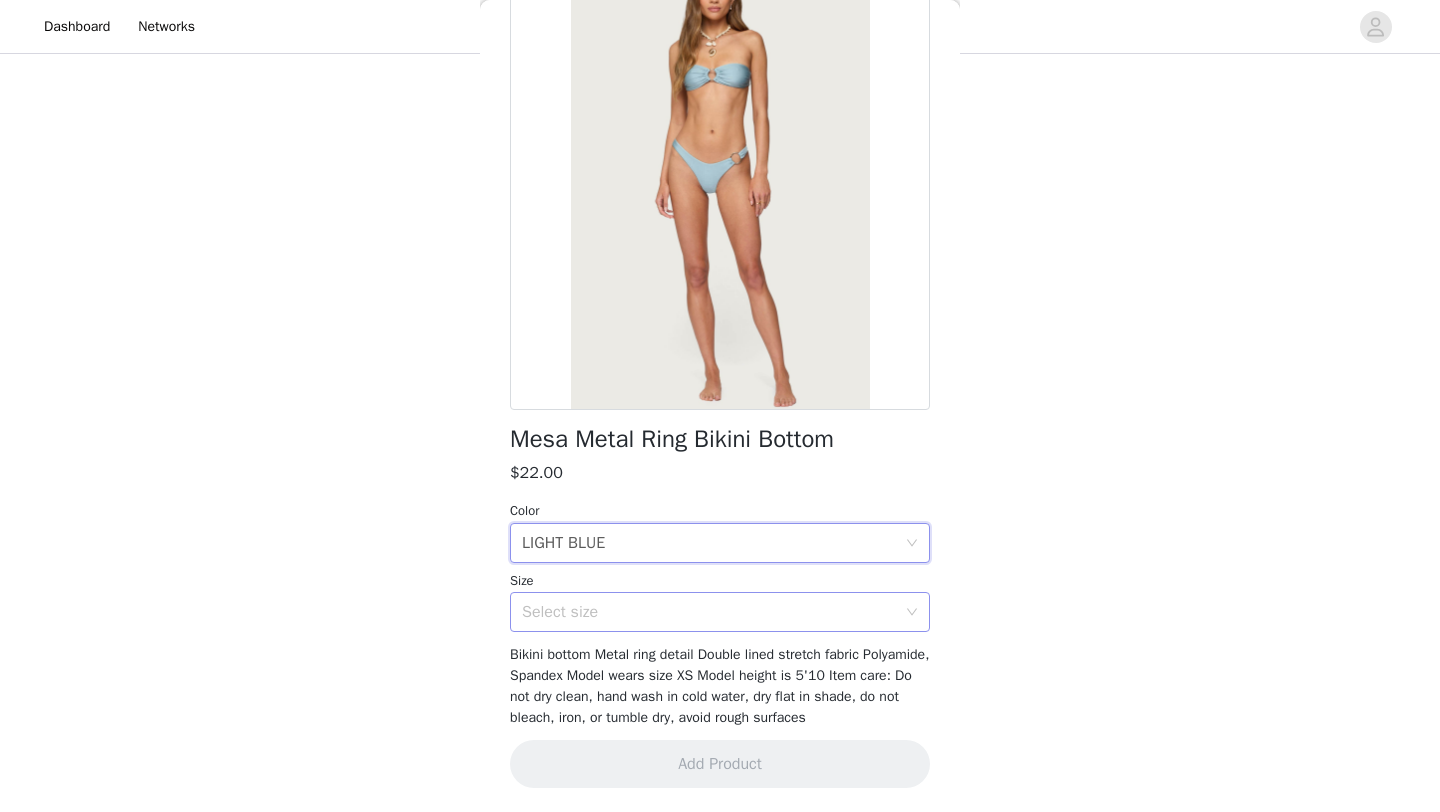 click on "Select size" at bounding box center [709, 612] 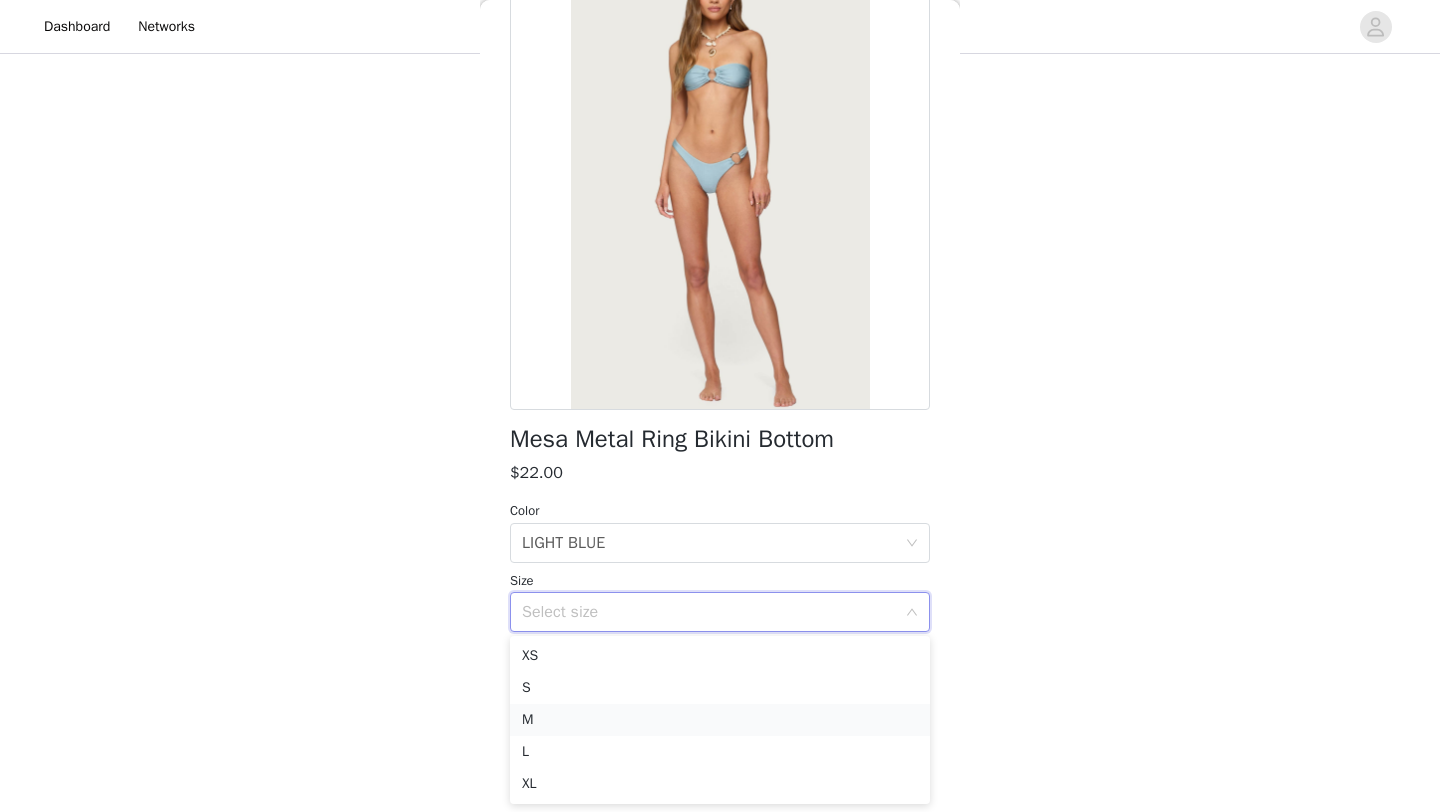 click on "M" at bounding box center (720, 720) 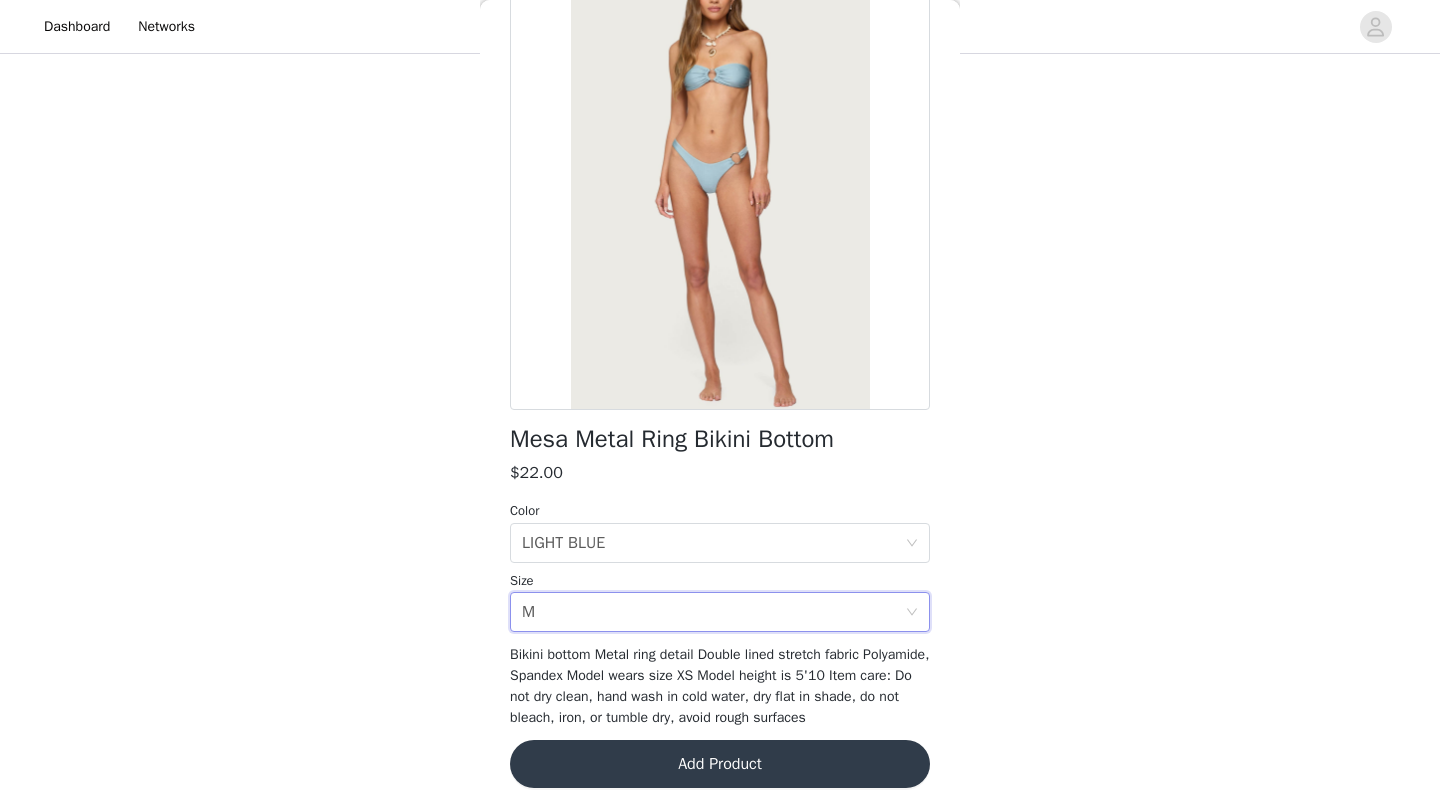 click on "Add Product" at bounding box center (720, 764) 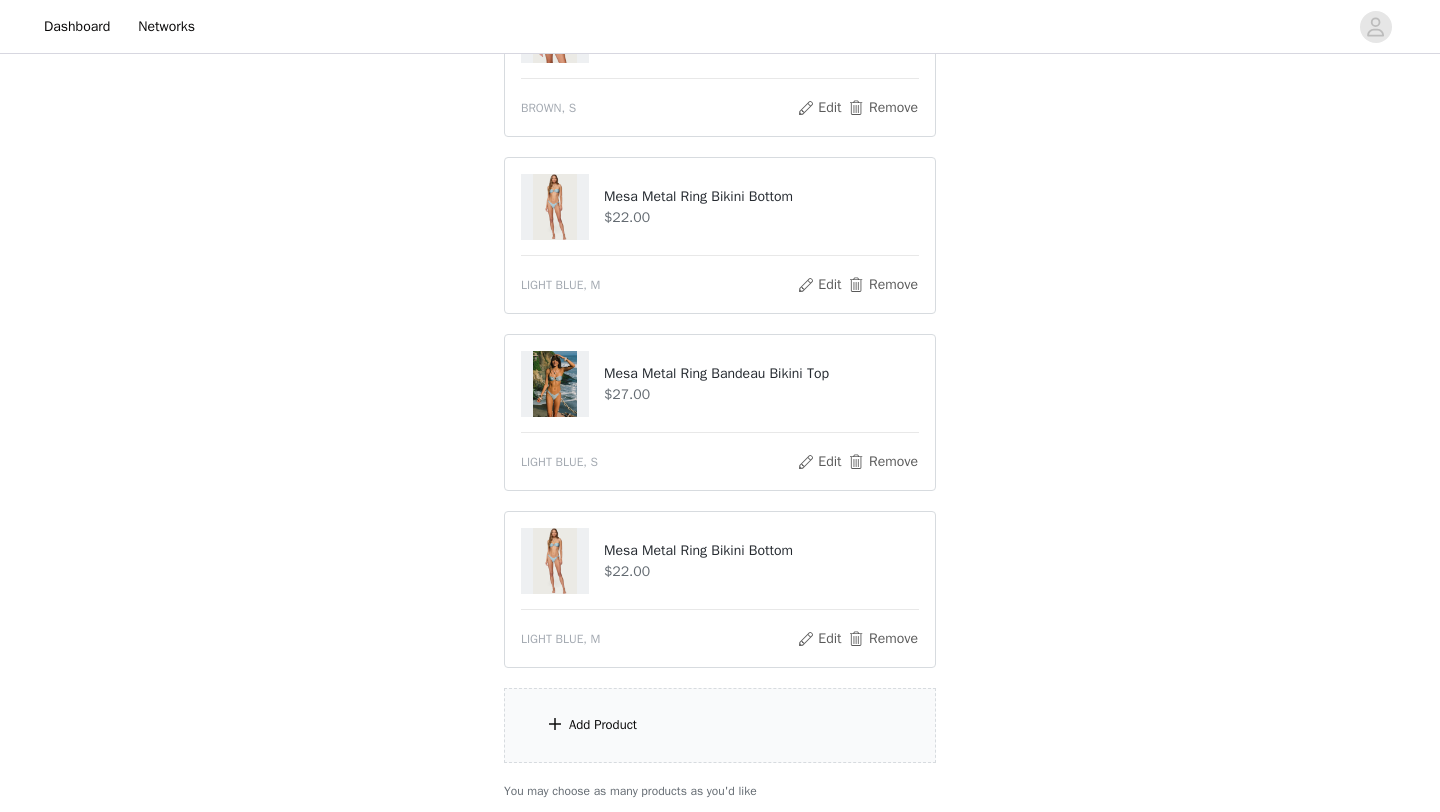 scroll, scrollTop: 1185, scrollLeft: 0, axis: vertical 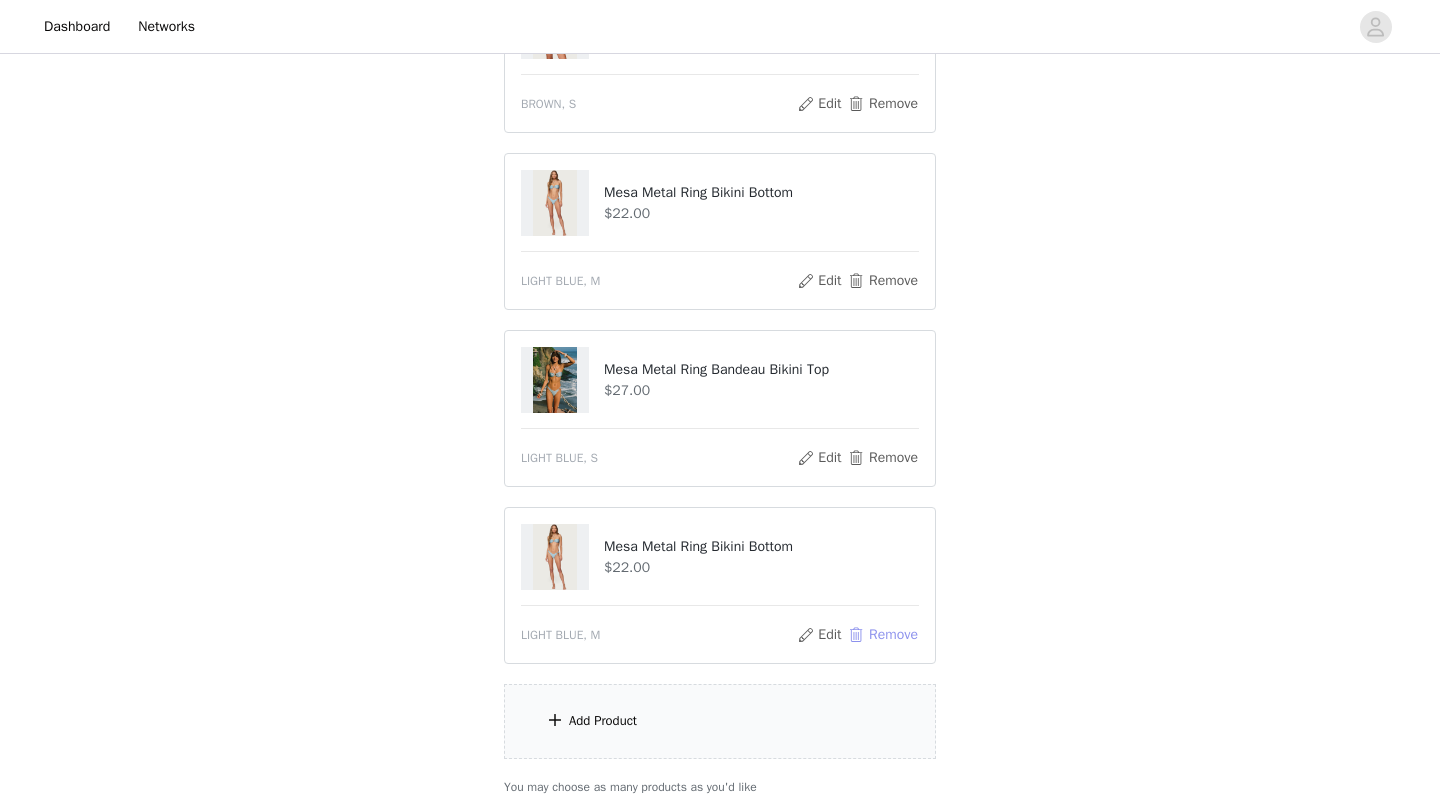 click on "Remove" at bounding box center (883, 635) 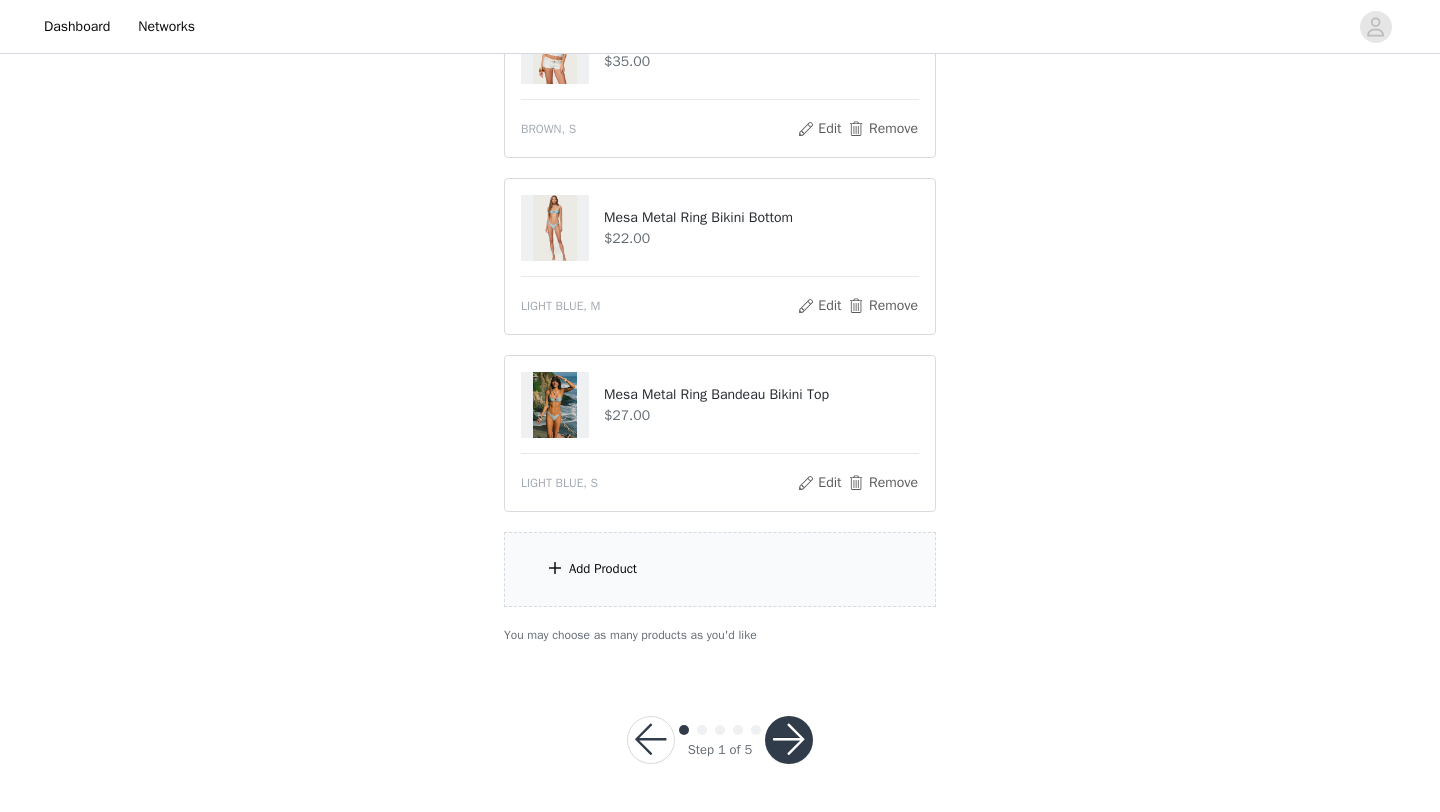 click on "Add Product" at bounding box center (720, 569) 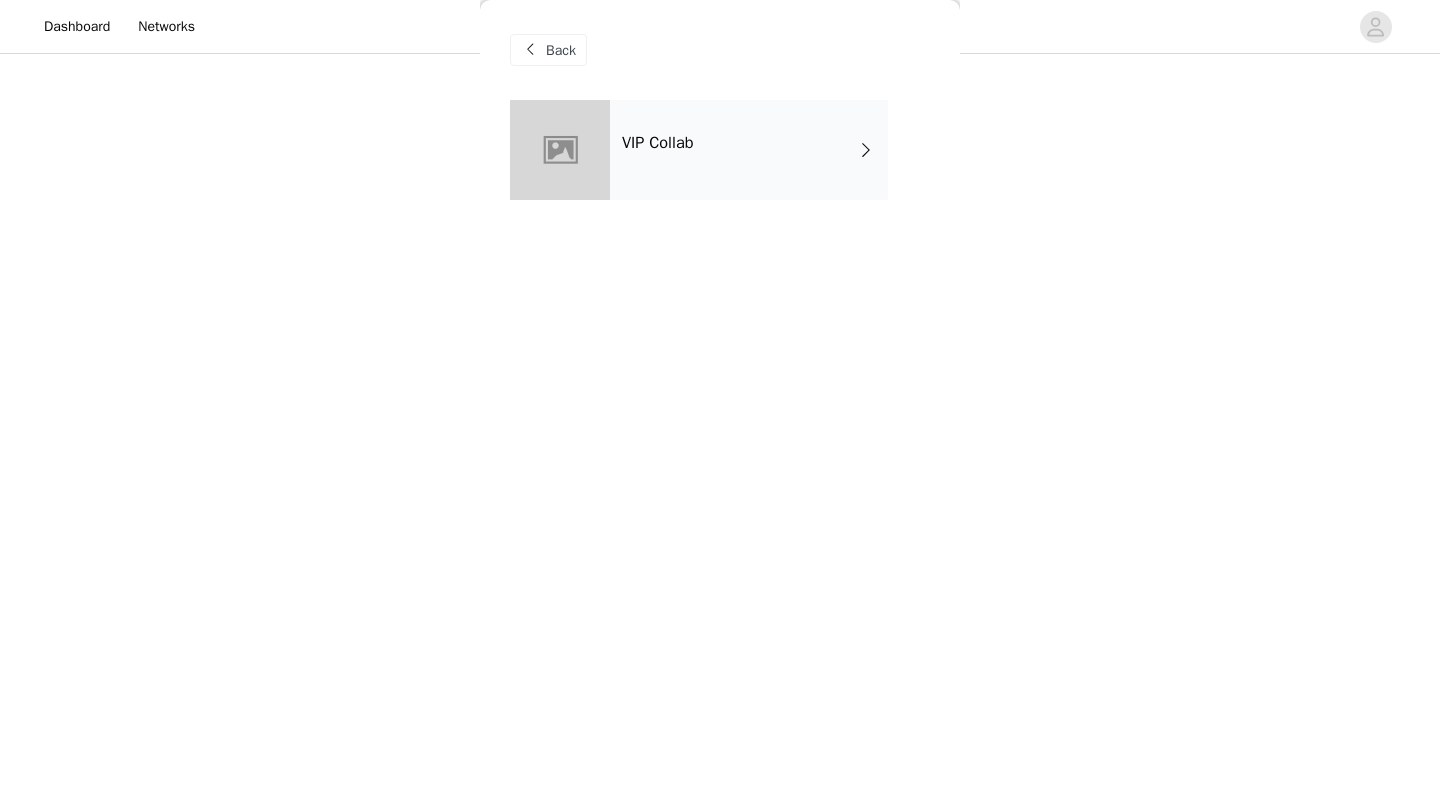 click on "VIP Collab" at bounding box center [749, 150] 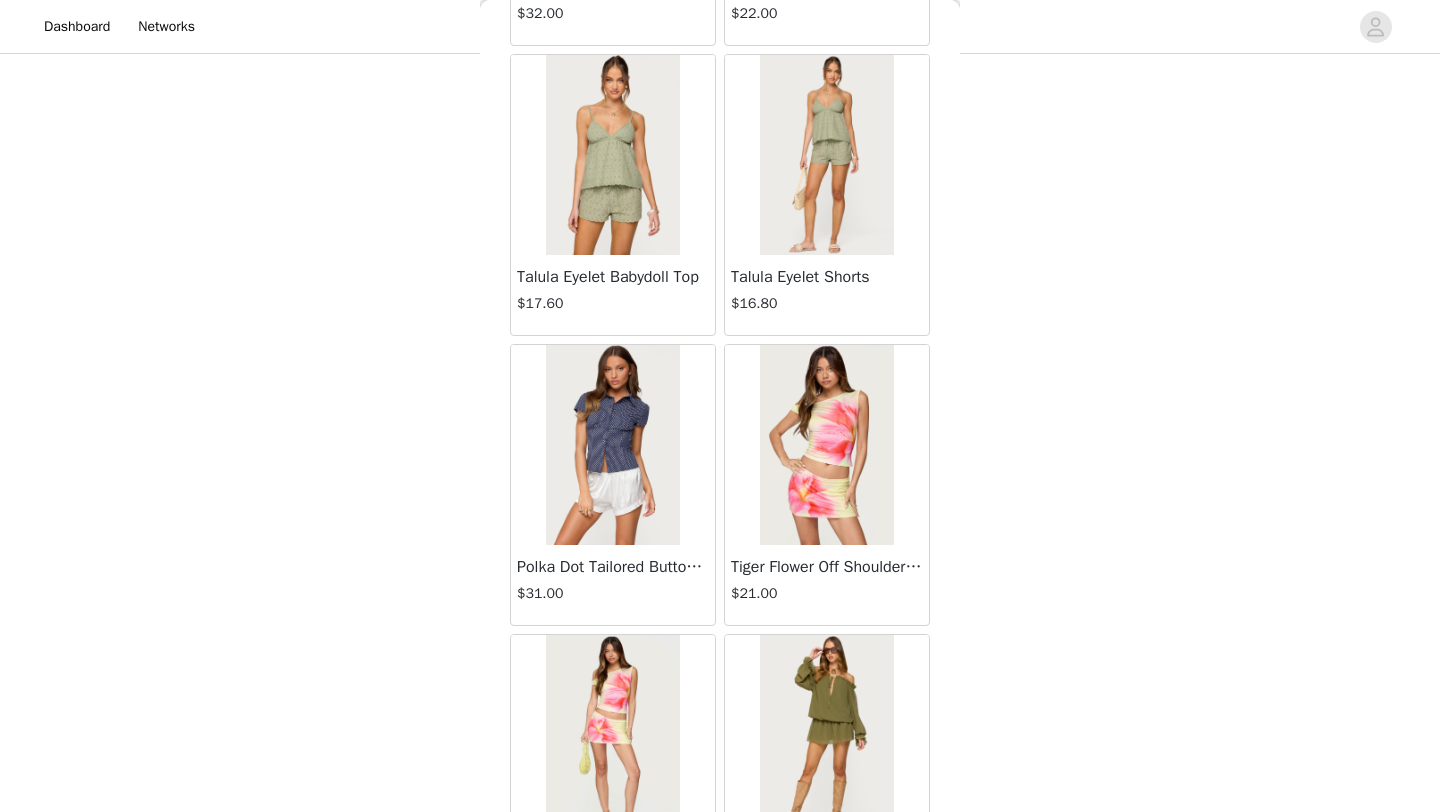 scroll, scrollTop: 2248, scrollLeft: 0, axis: vertical 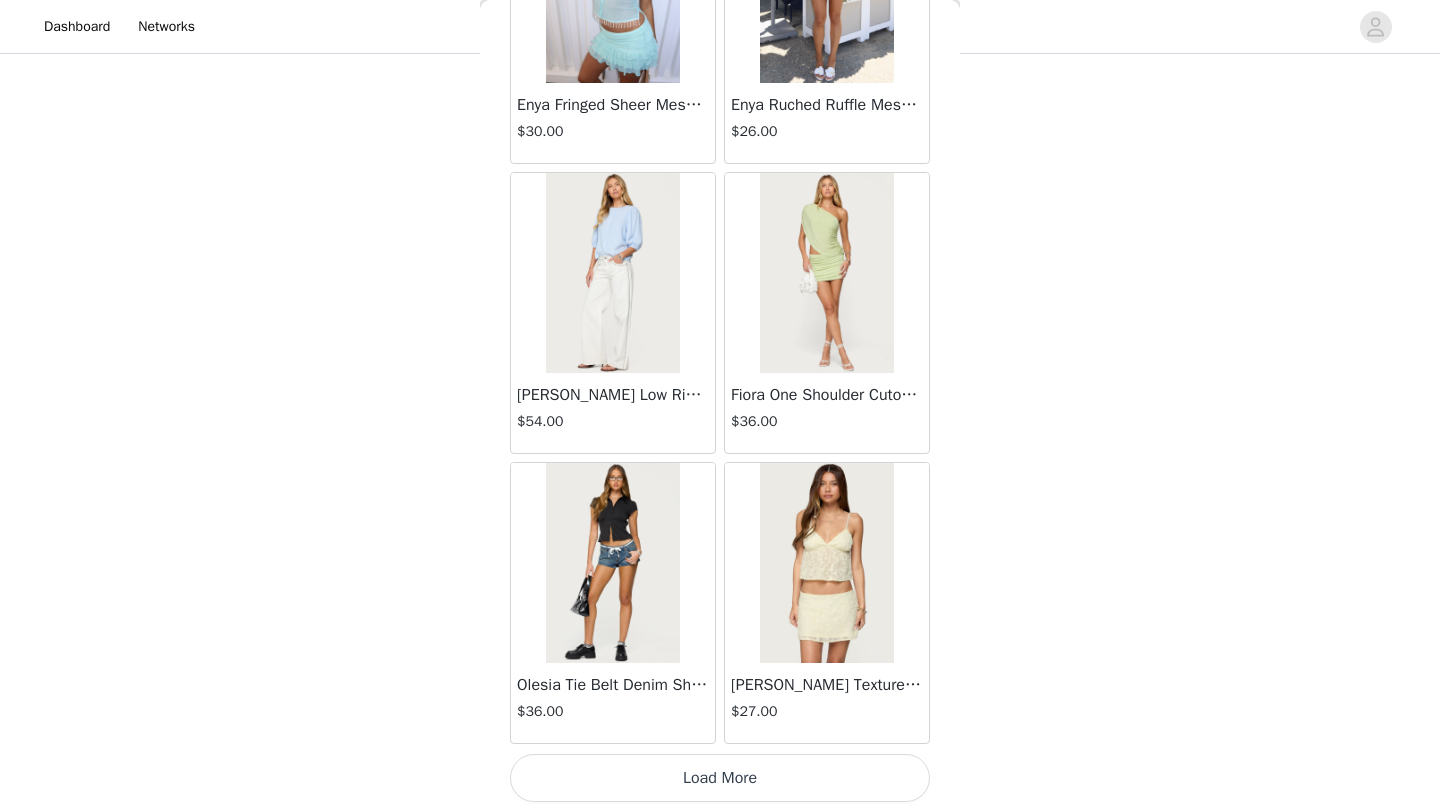 click on "Load More" at bounding box center (720, 778) 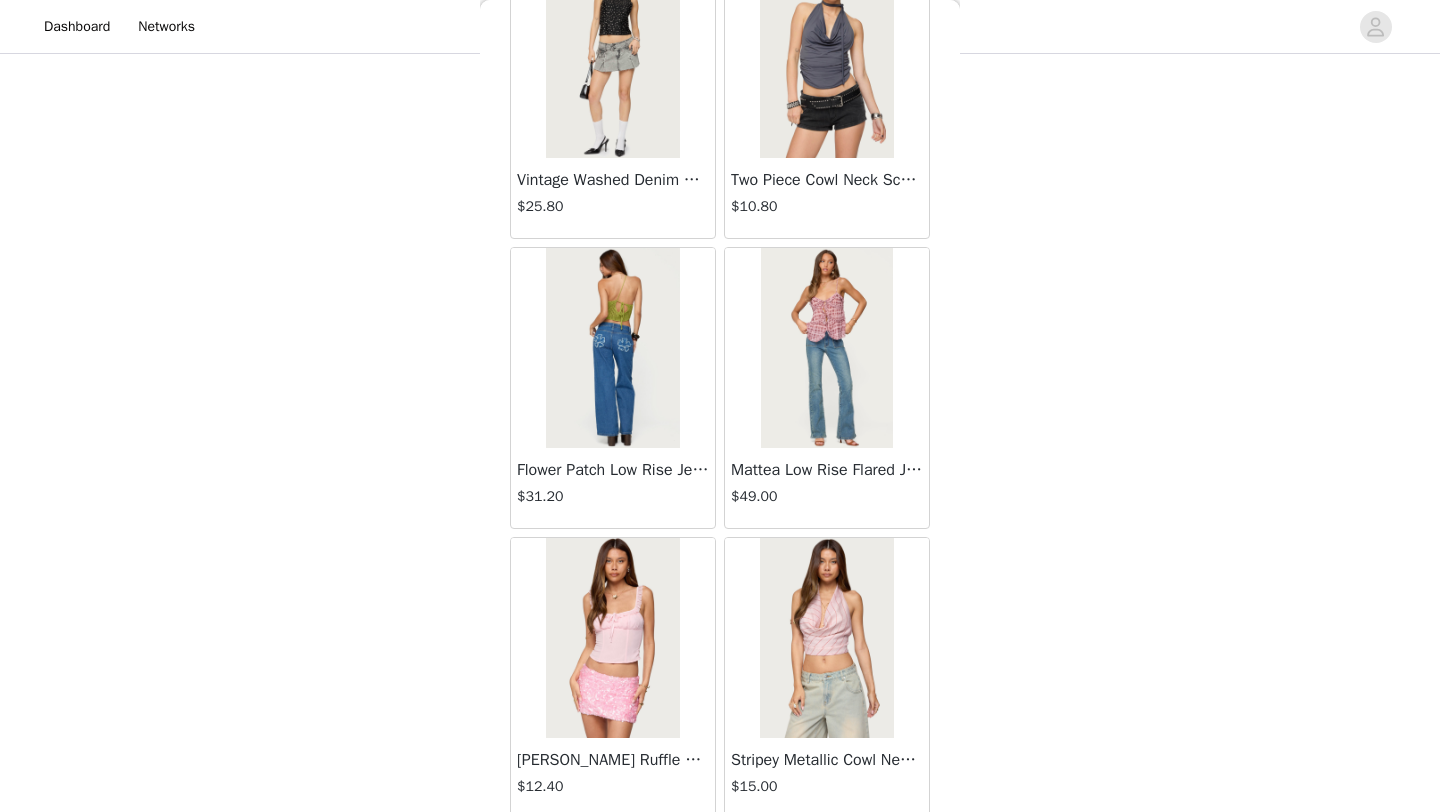 scroll, scrollTop: 5148, scrollLeft: 0, axis: vertical 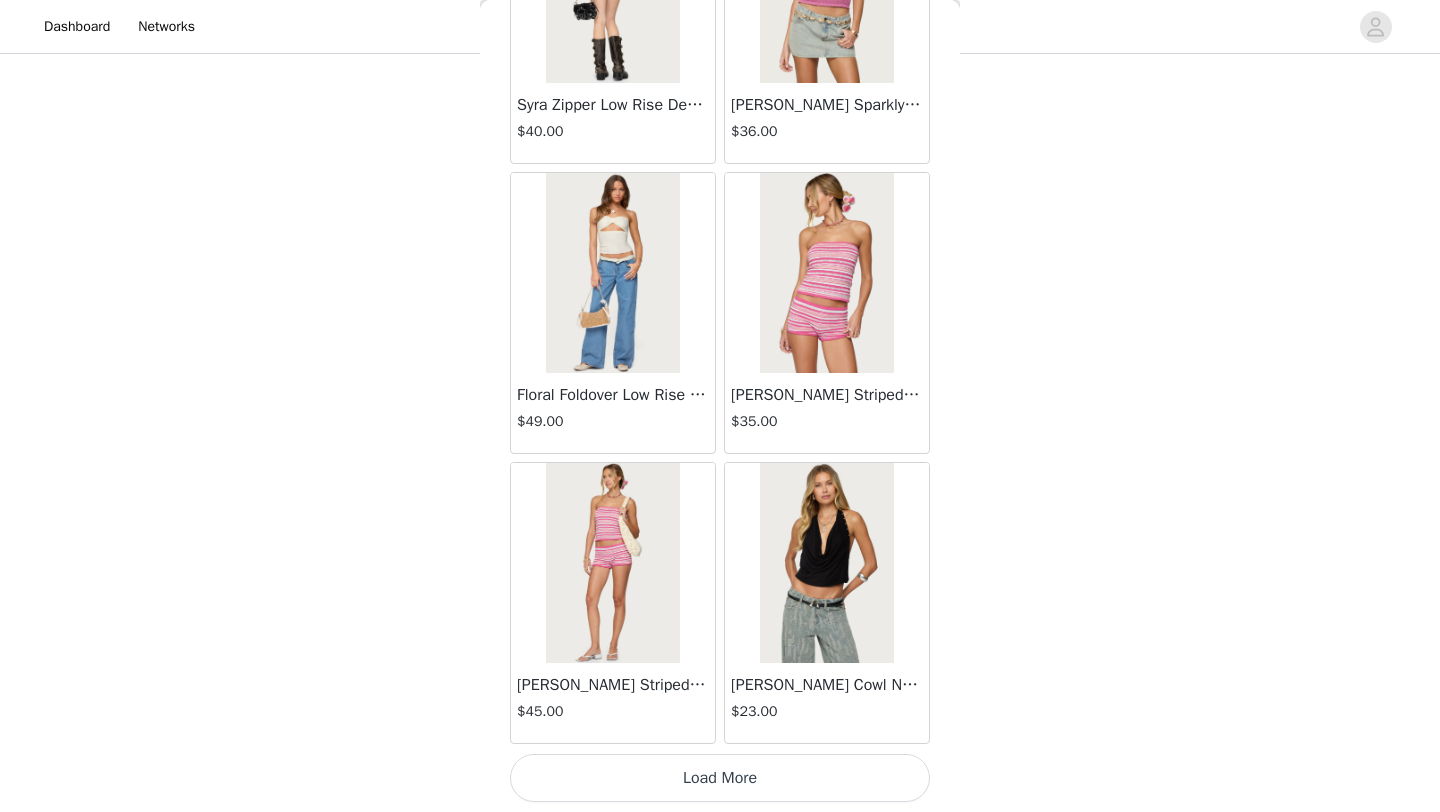 click on "Load More" at bounding box center (720, 778) 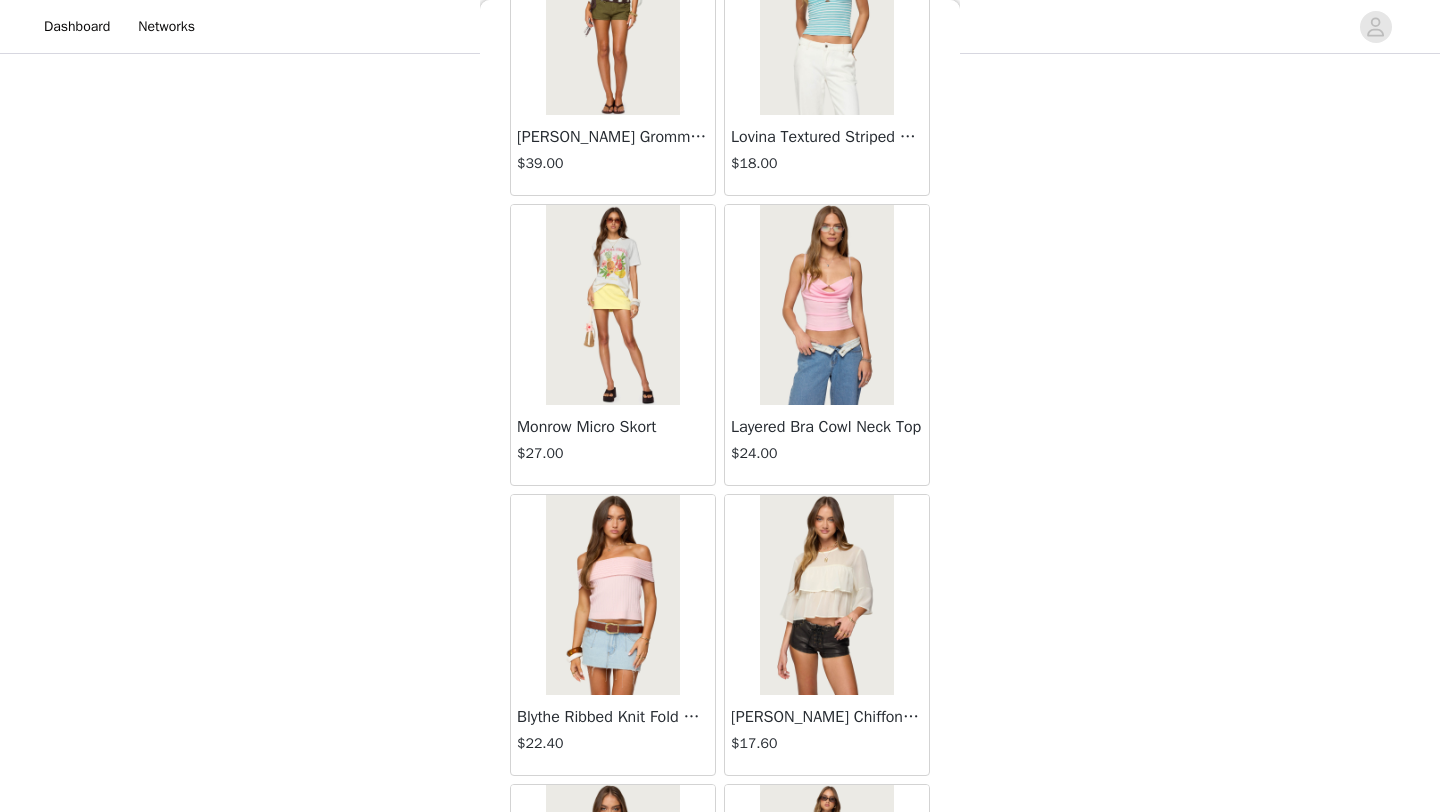 scroll, scrollTop: 8048, scrollLeft: 0, axis: vertical 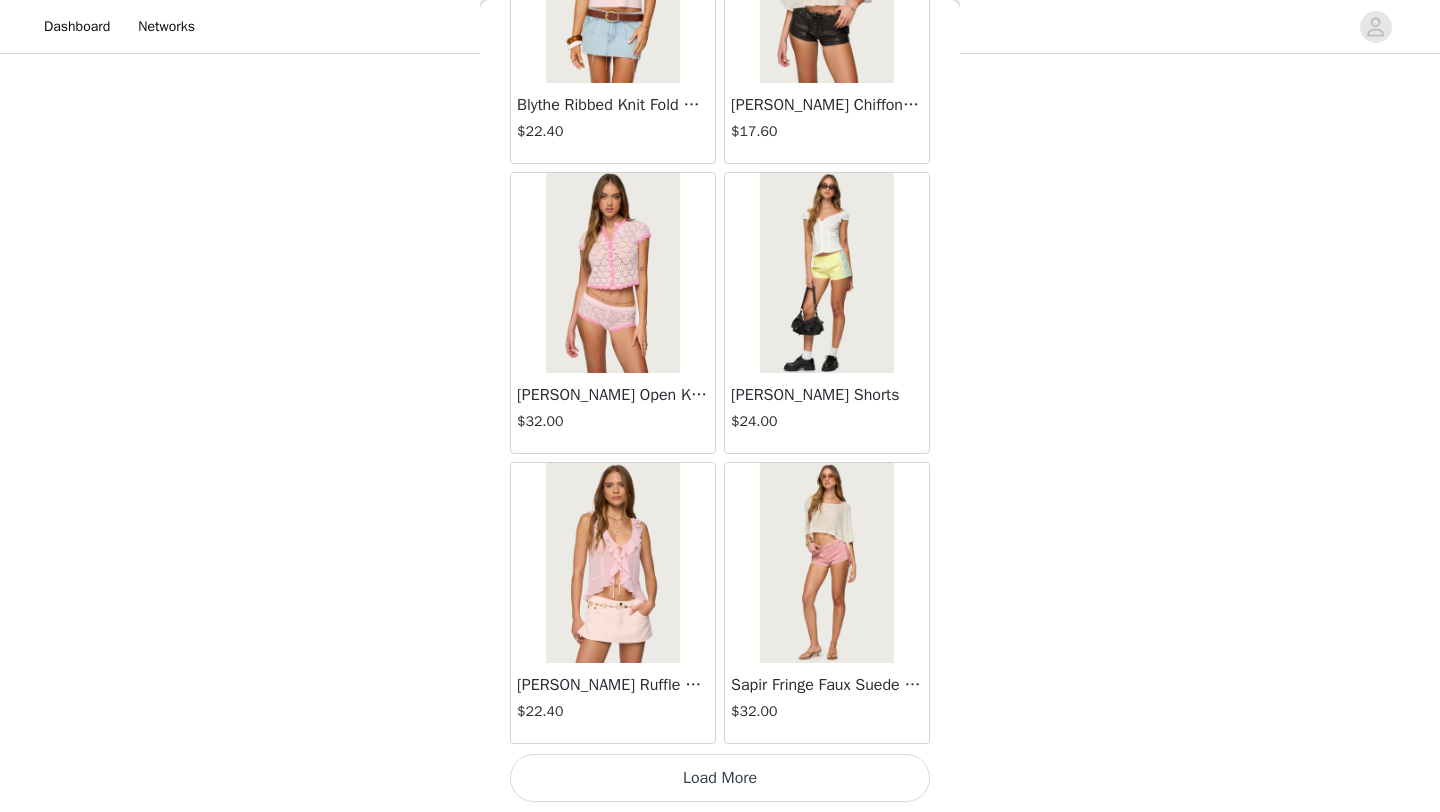 click on "Load More" at bounding box center [720, 778] 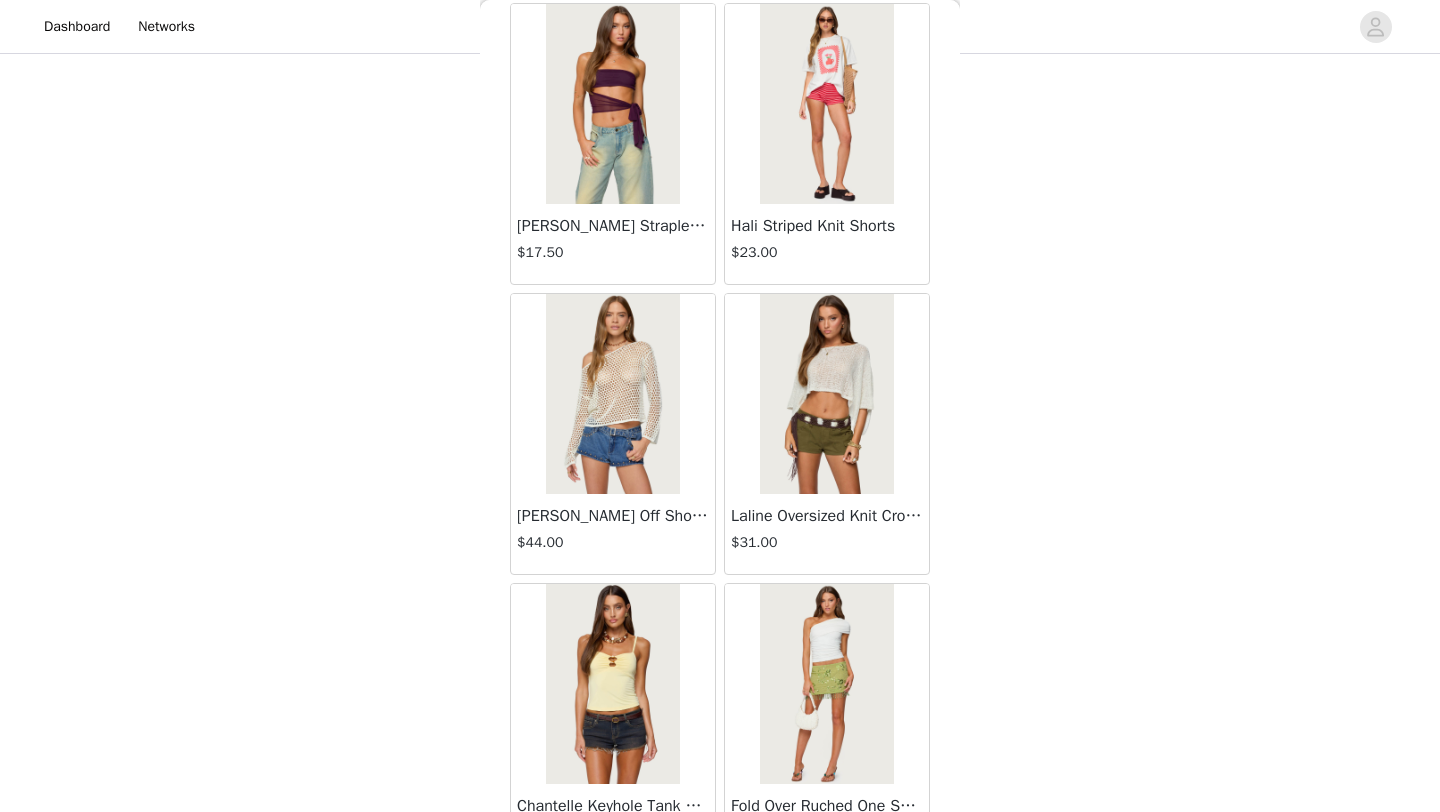scroll, scrollTop: 10948, scrollLeft: 0, axis: vertical 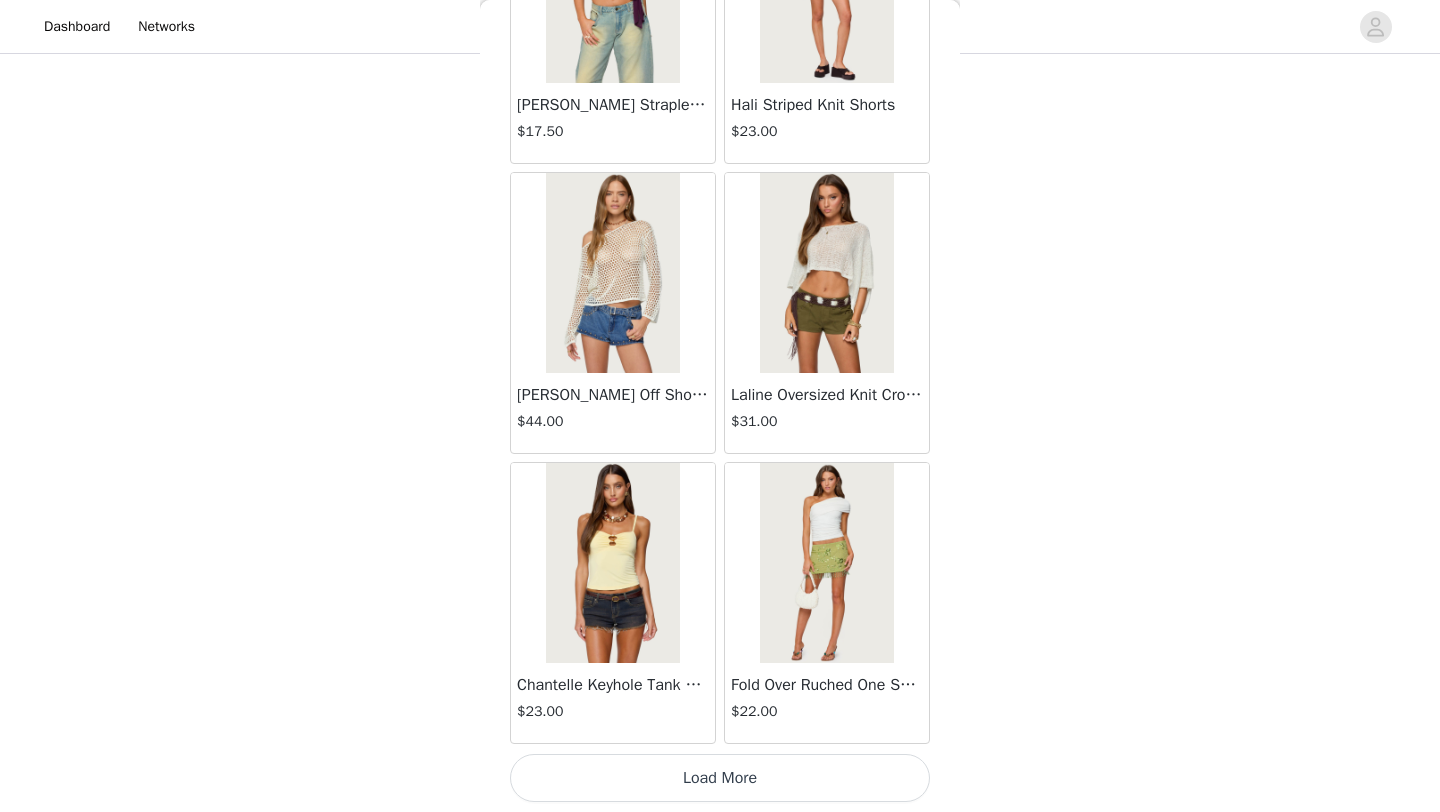 click on "Load More" at bounding box center (720, 778) 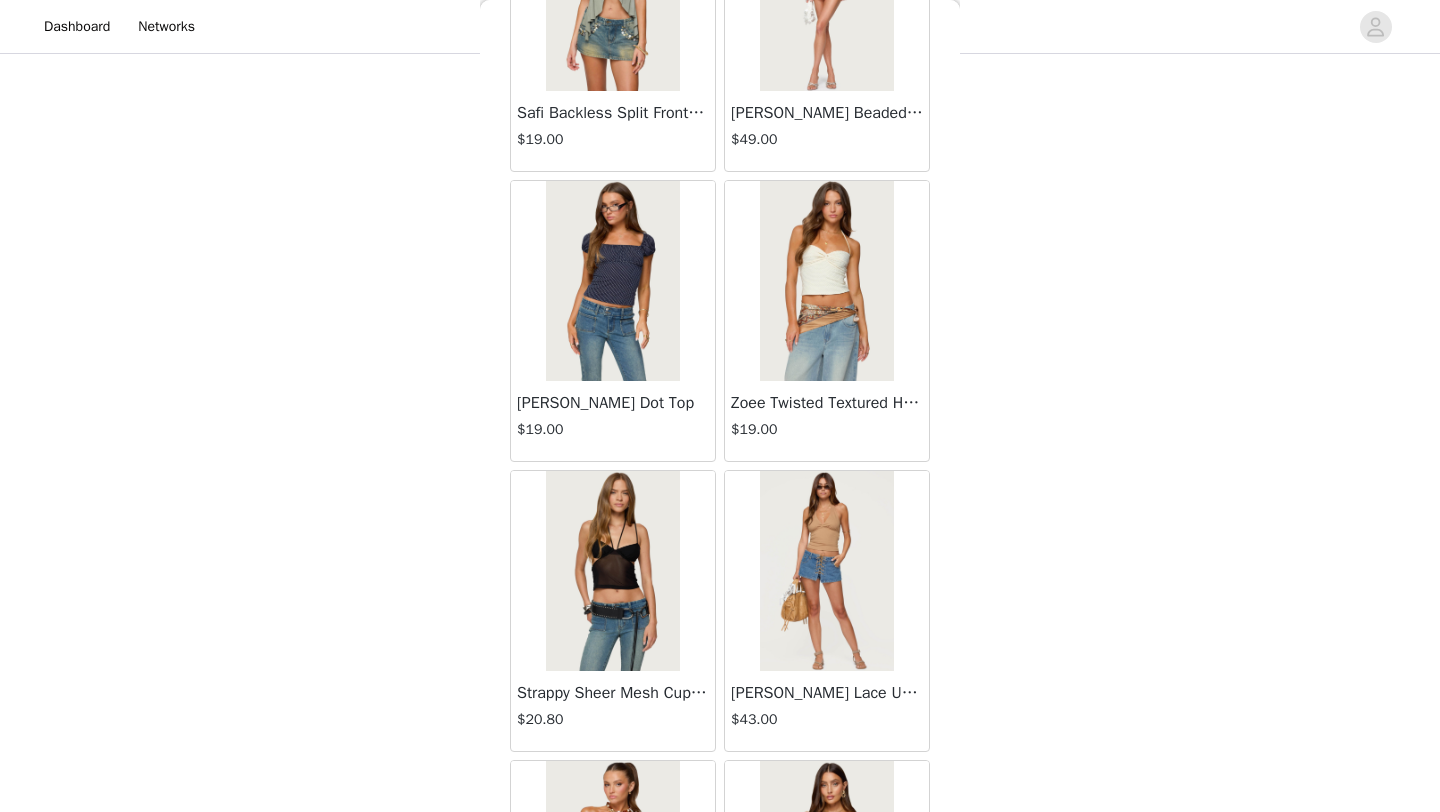 scroll, scrollTop: 13848, scrollLeft: 0, axis: vertical 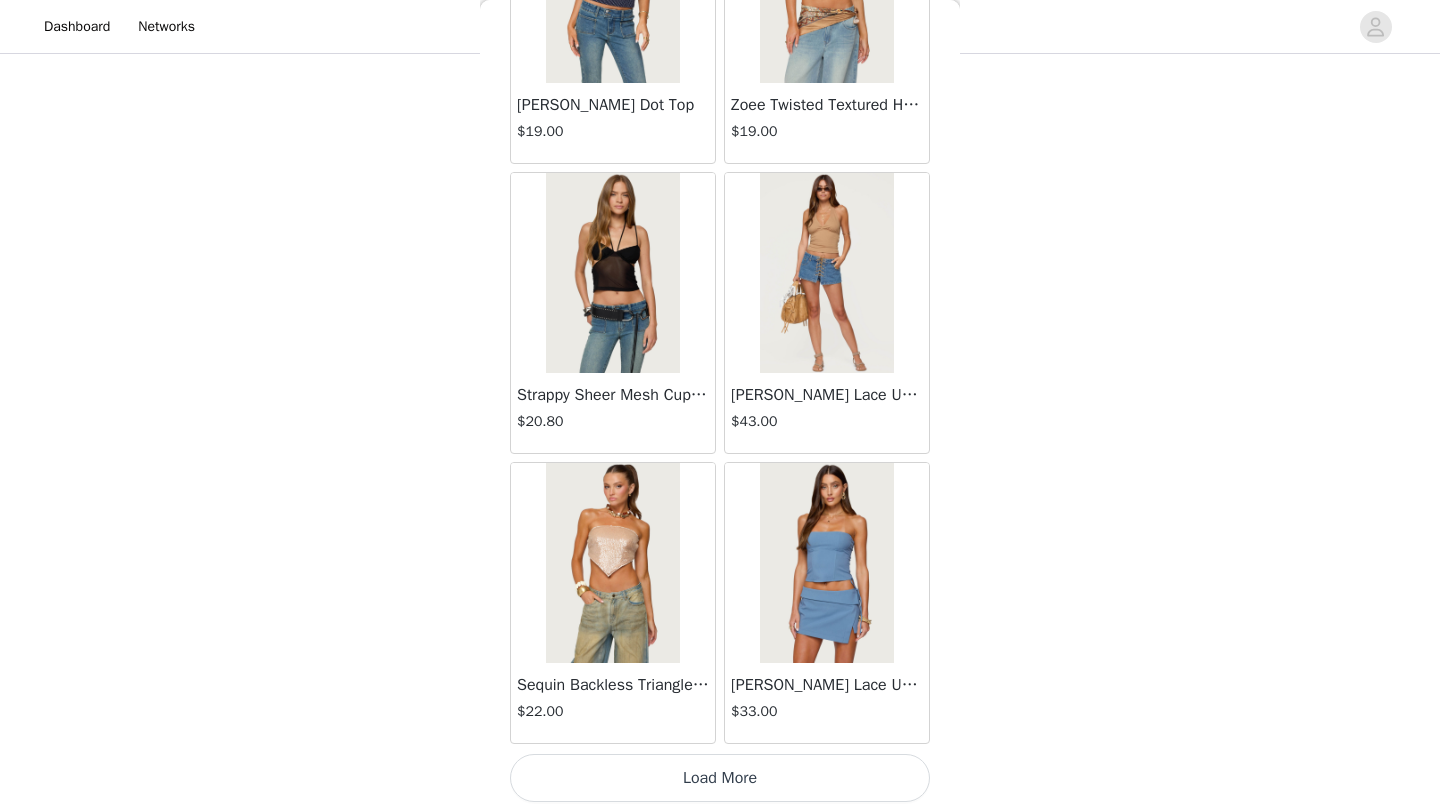 click on "Load More" at bounding box center [720, 778] 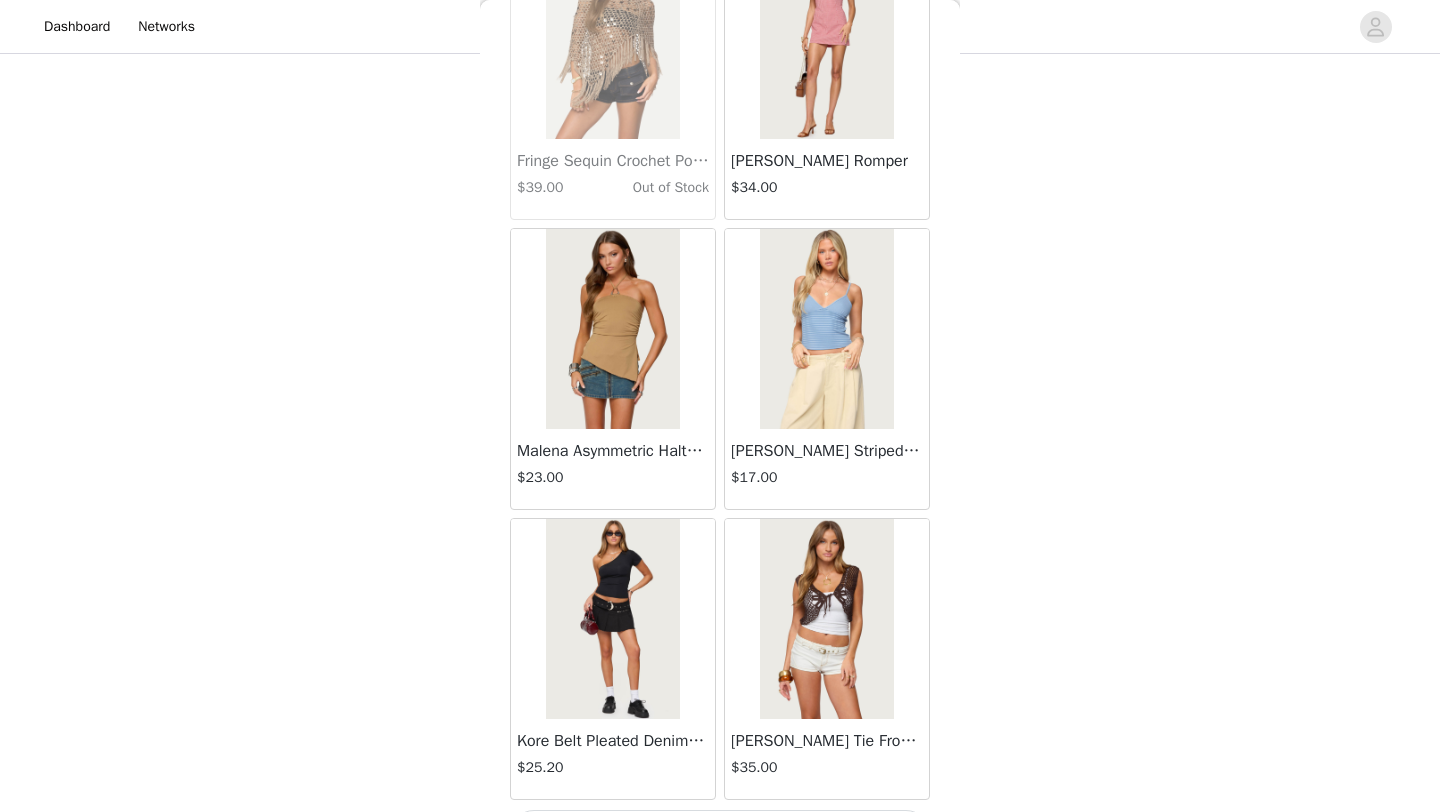 scroll, scrollTop: 16748, scrollLeft: 0, axis: vertical 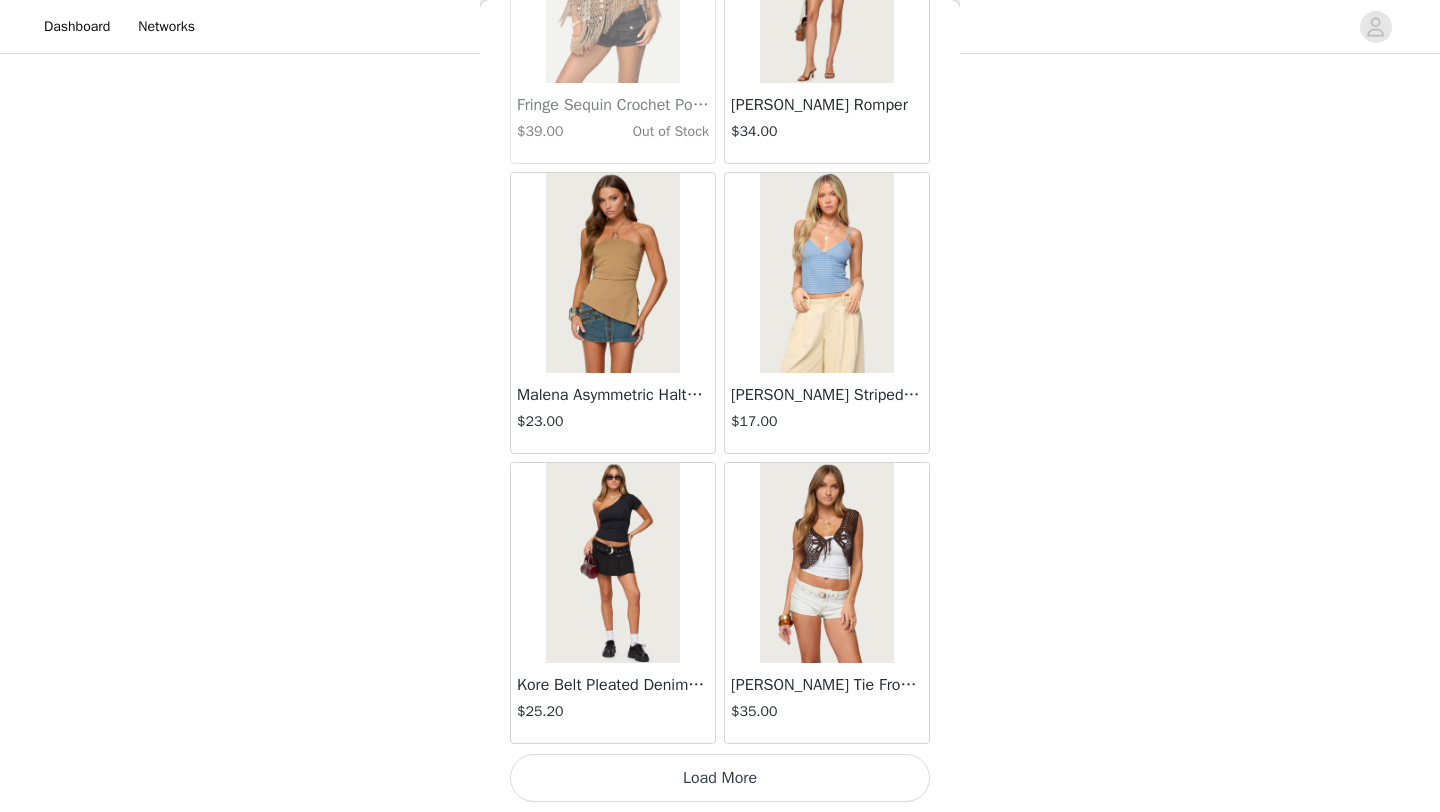 click on "Load More" at bounding box center (720, 778) 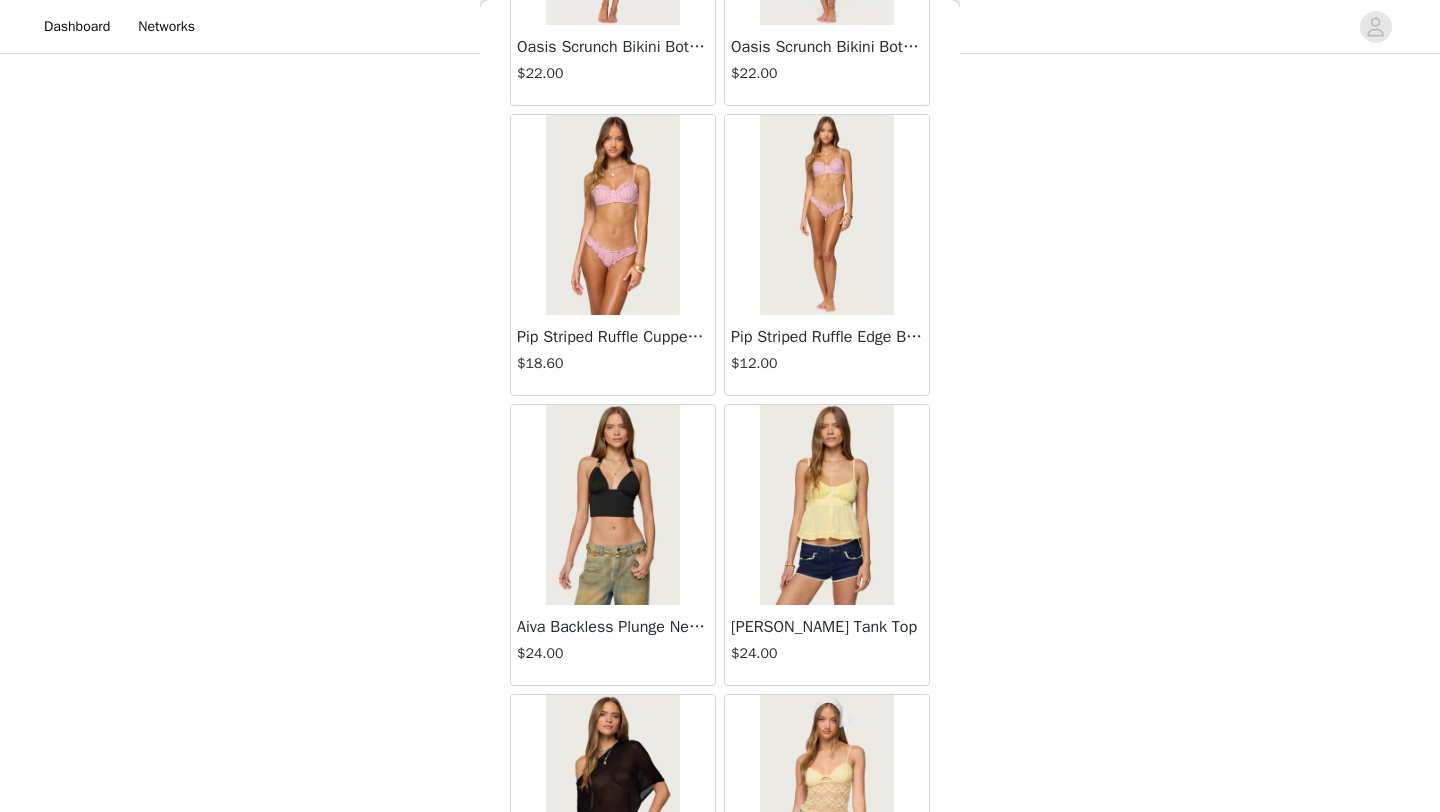 scroll, scrollTop: 19648, scrollLeft: 0, axis: vertical 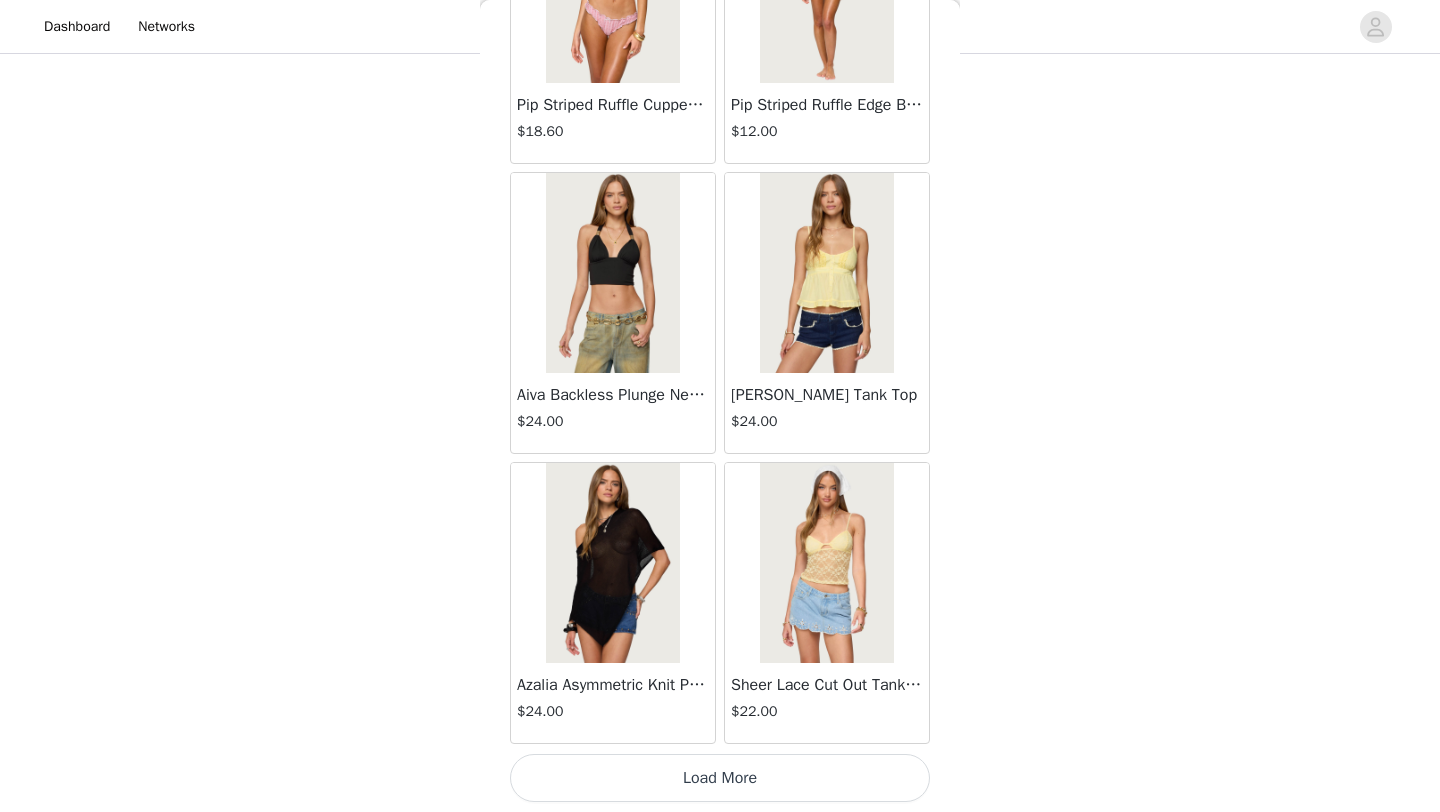 click on "Load More" at bounding box center (720, 778) 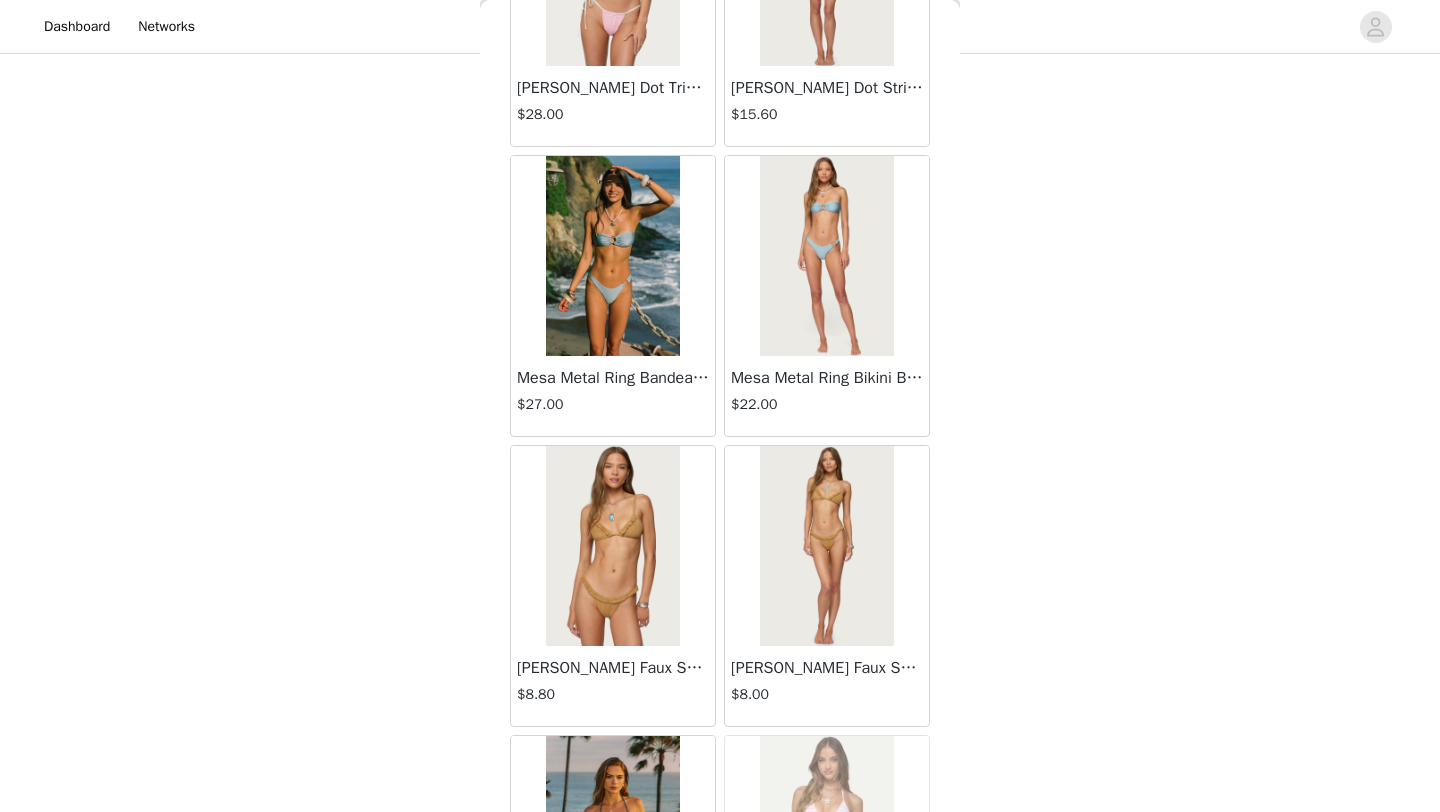 scroll, scrollTop: 22548, scrollLeft: 0, axis: vertical 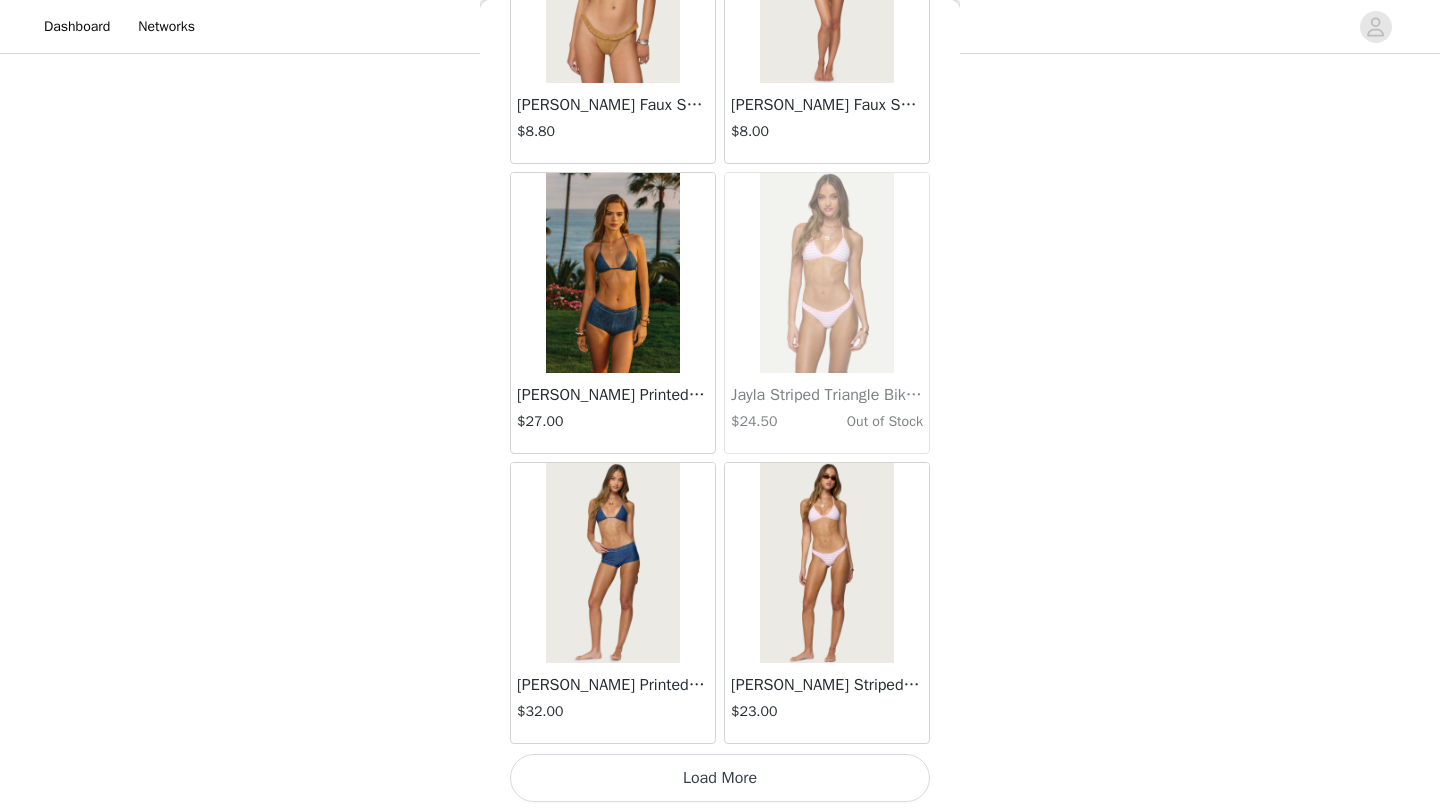 click on "Load More" at bounding box center [720, 778] 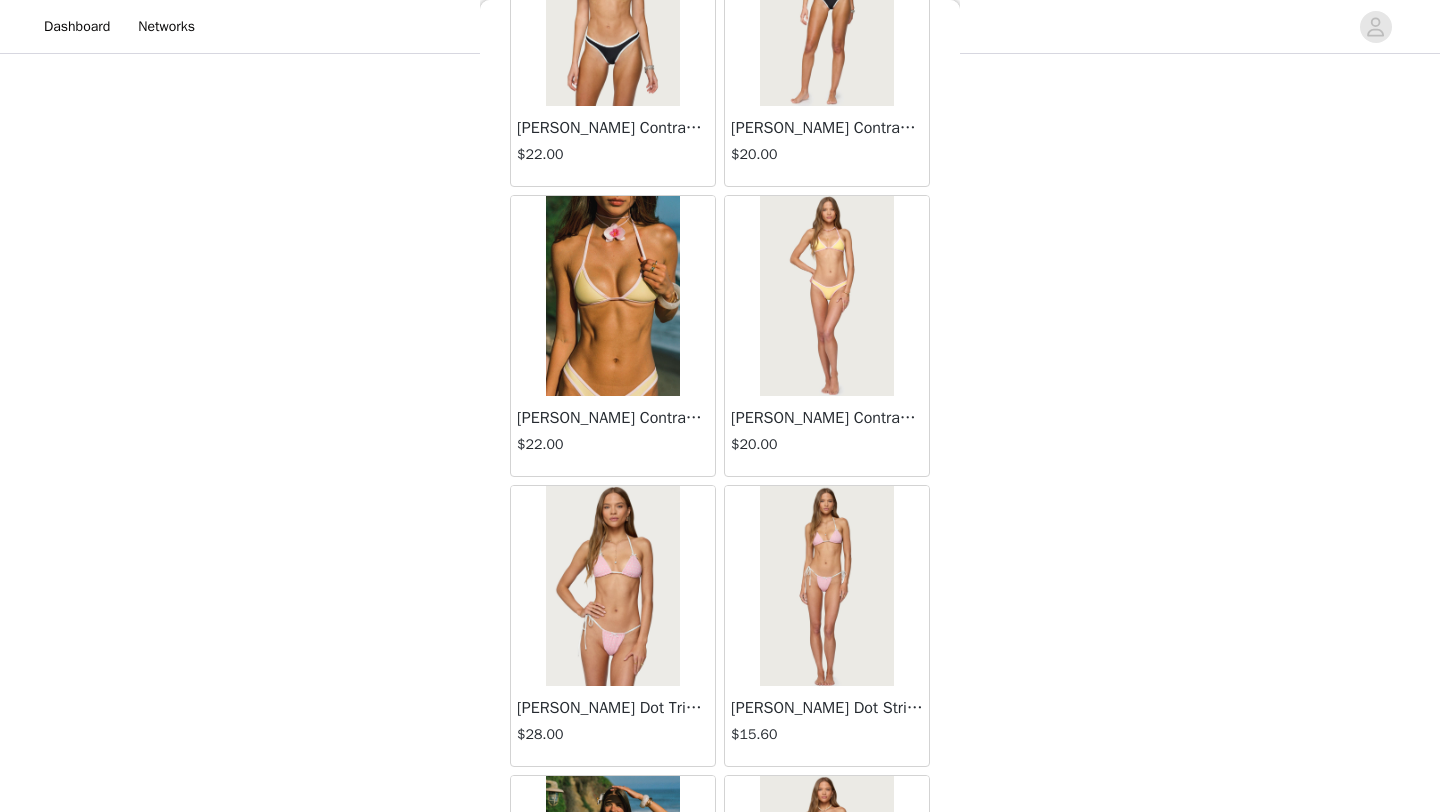 scroll, scrollTop: 21362, scrollLeft: 0, axis: vertical 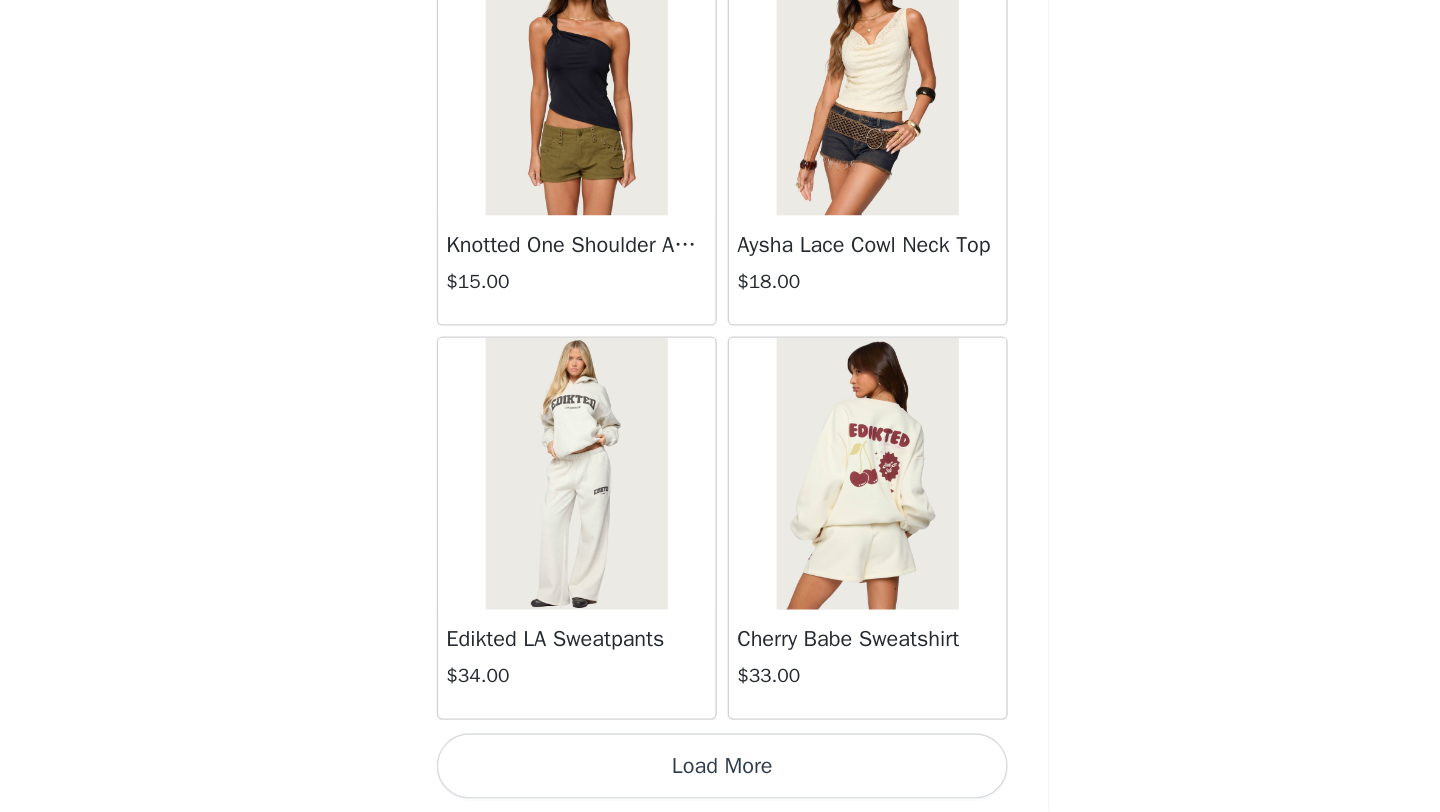 click on "Load More" at bounding box center [720, 778] 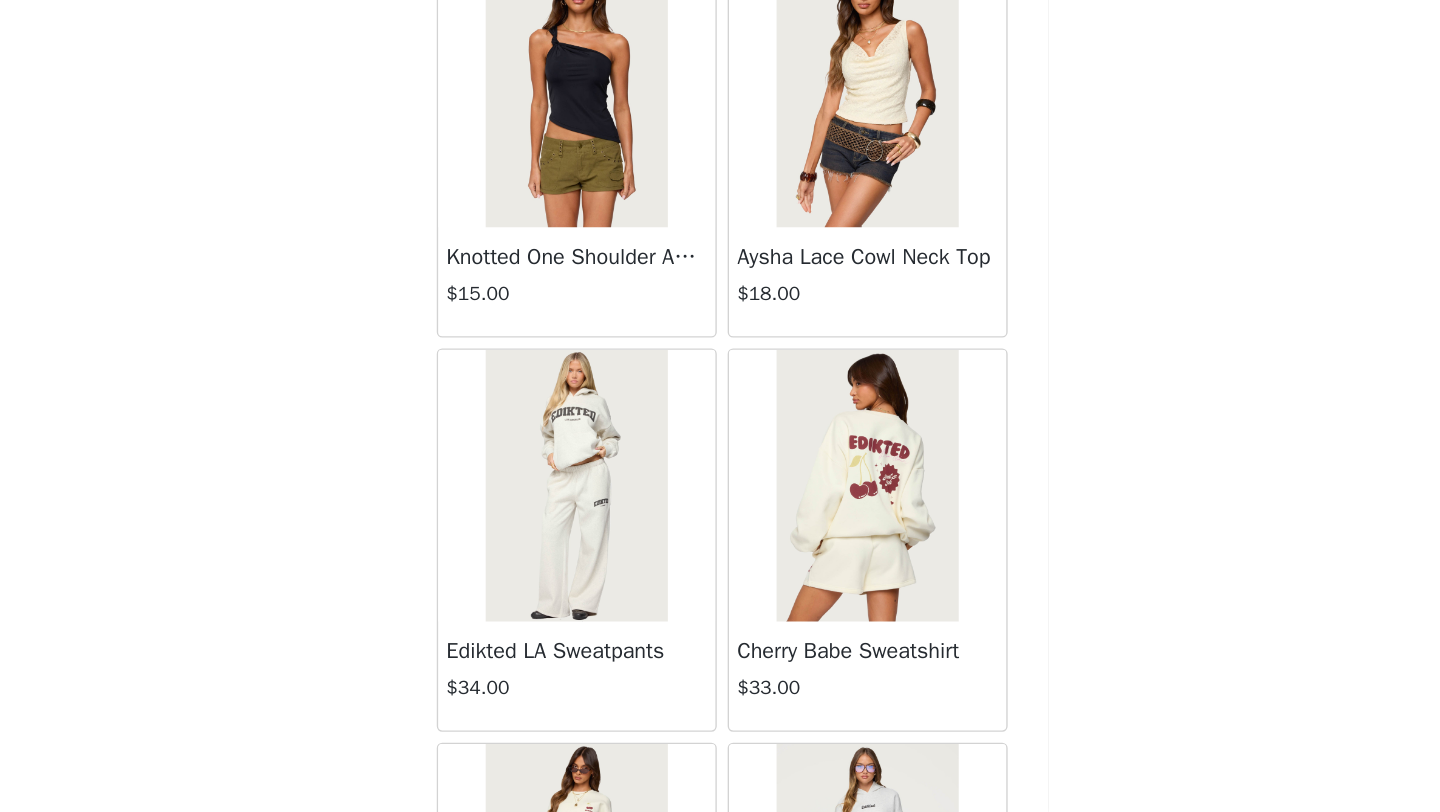 scroll, scrollTop: 25448, scrollLeft: 0, axis: vertical 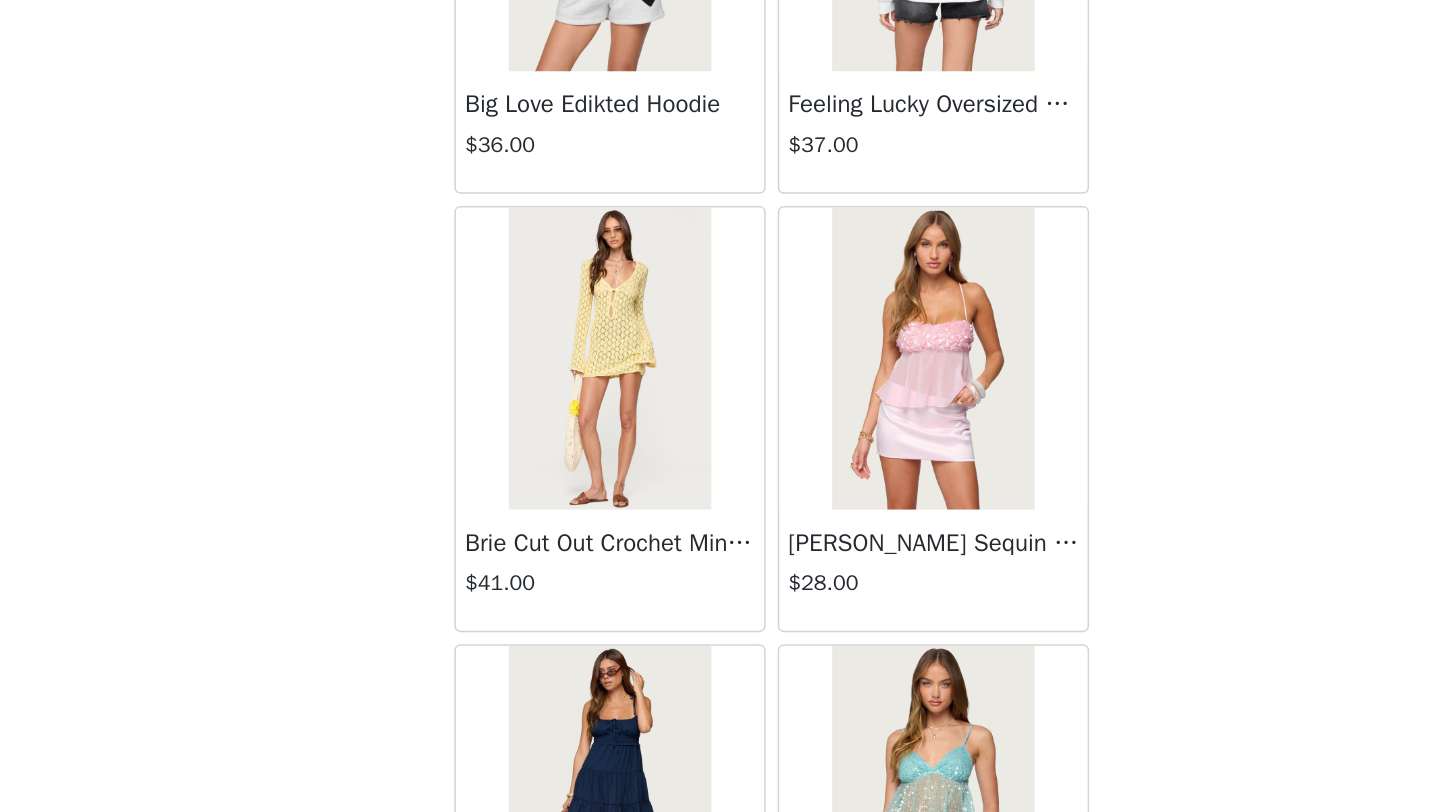 click at bounding box center [612, 512] 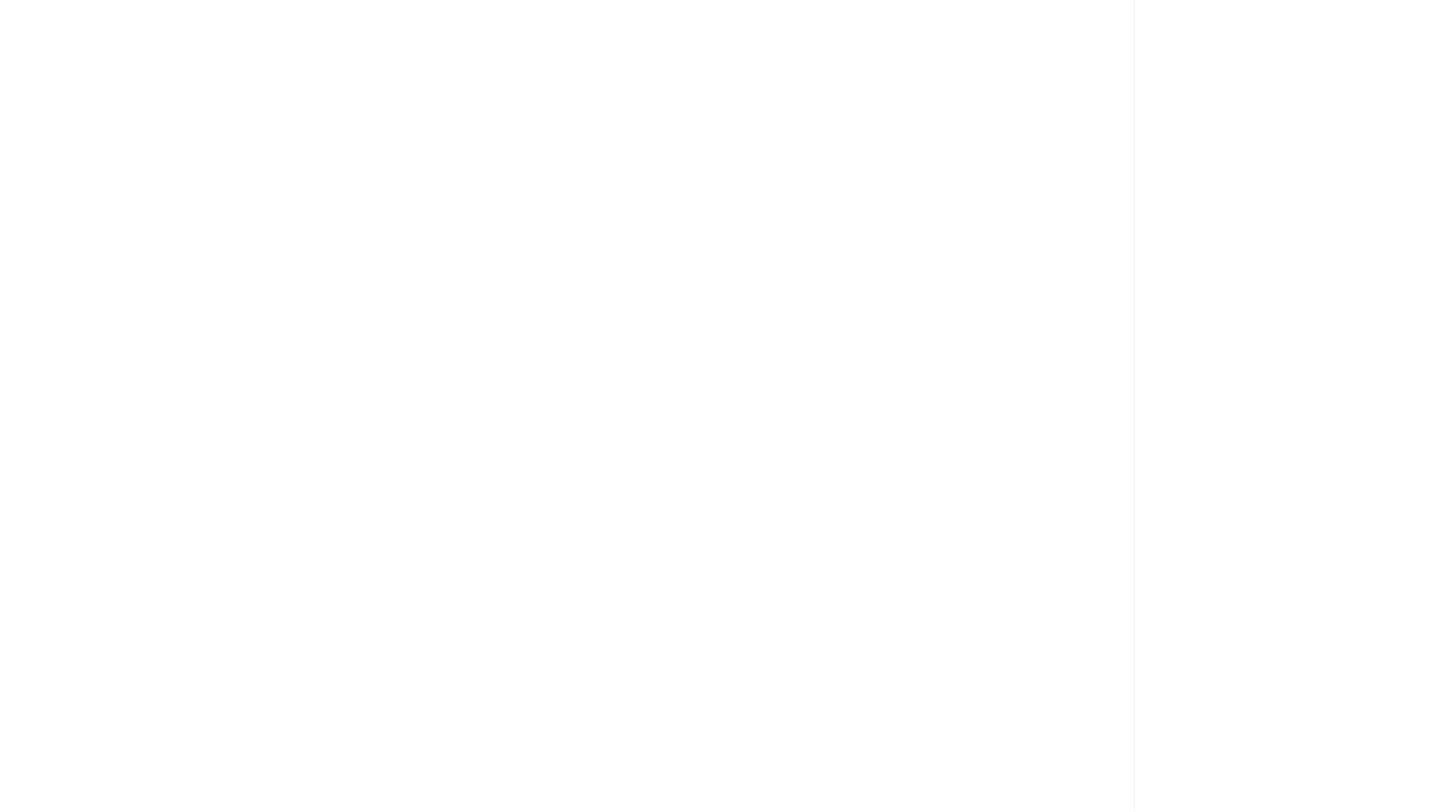 scroll, scrollTop: 140, scrollLeft: 0, axis: vertical 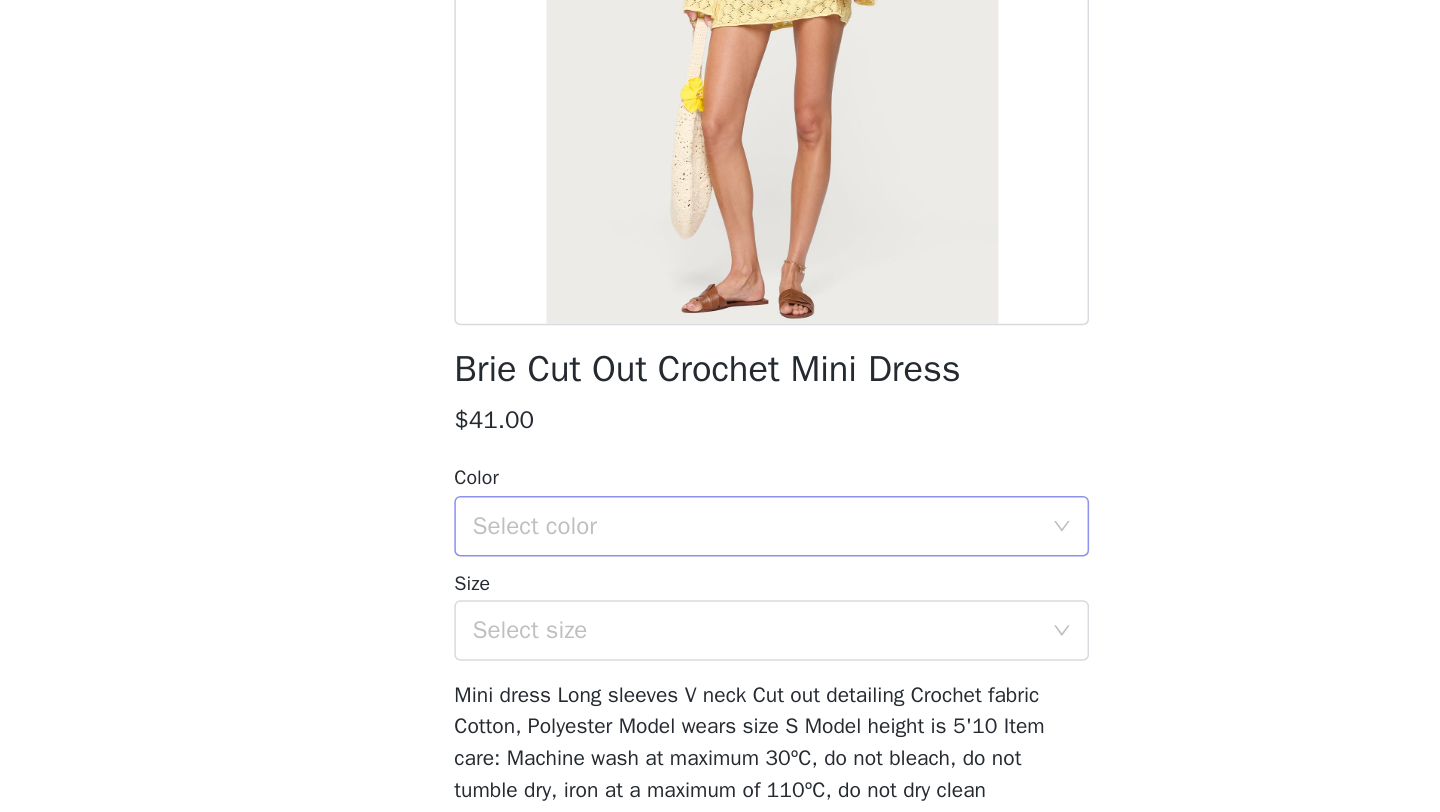 click on "Select color" at bounding box center [709, 543] 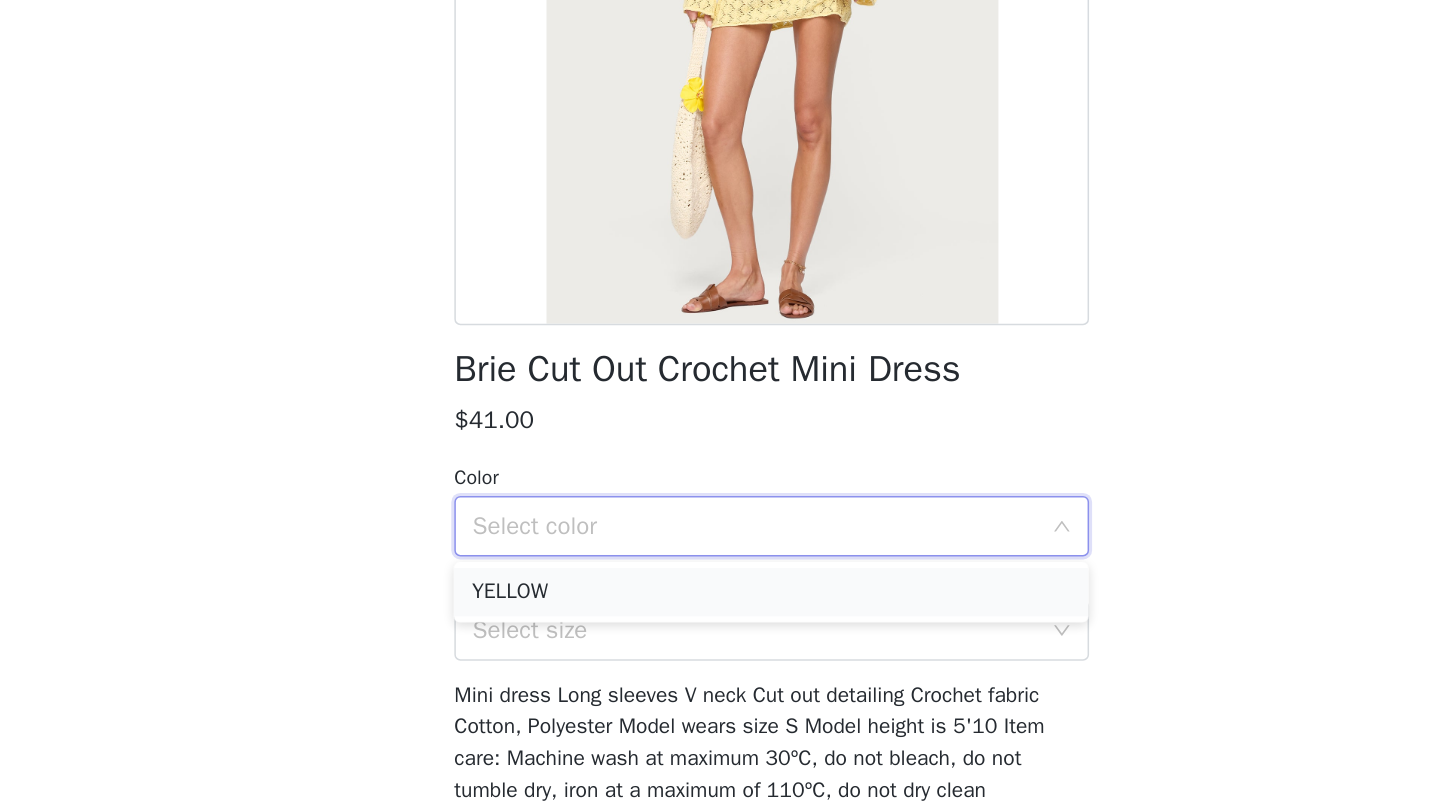 click on "YELLOW" at bounding box center [720, 587] 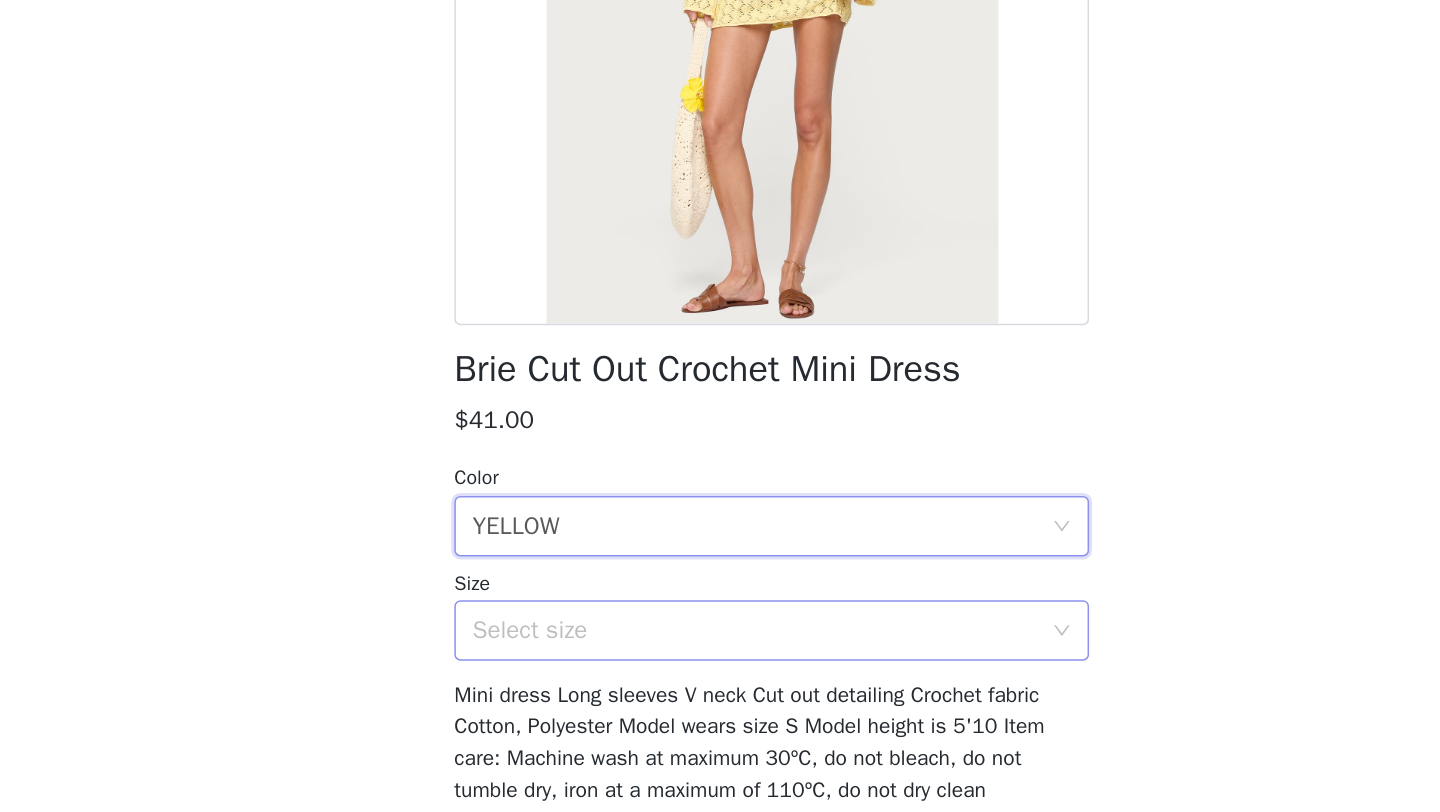 click on "Select size" at bounding box center (709, 612) 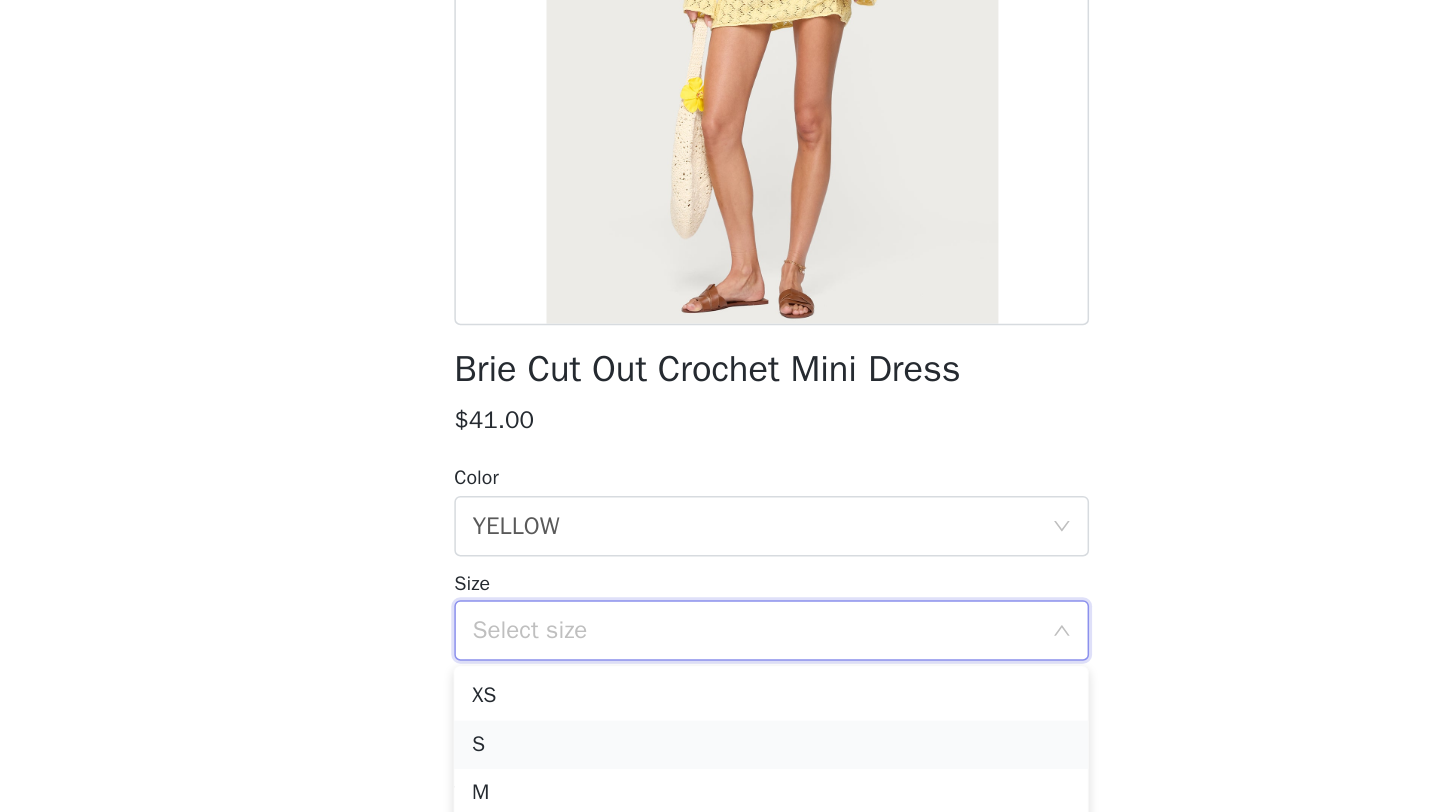 click on "S" at bounding box center [720, 688] 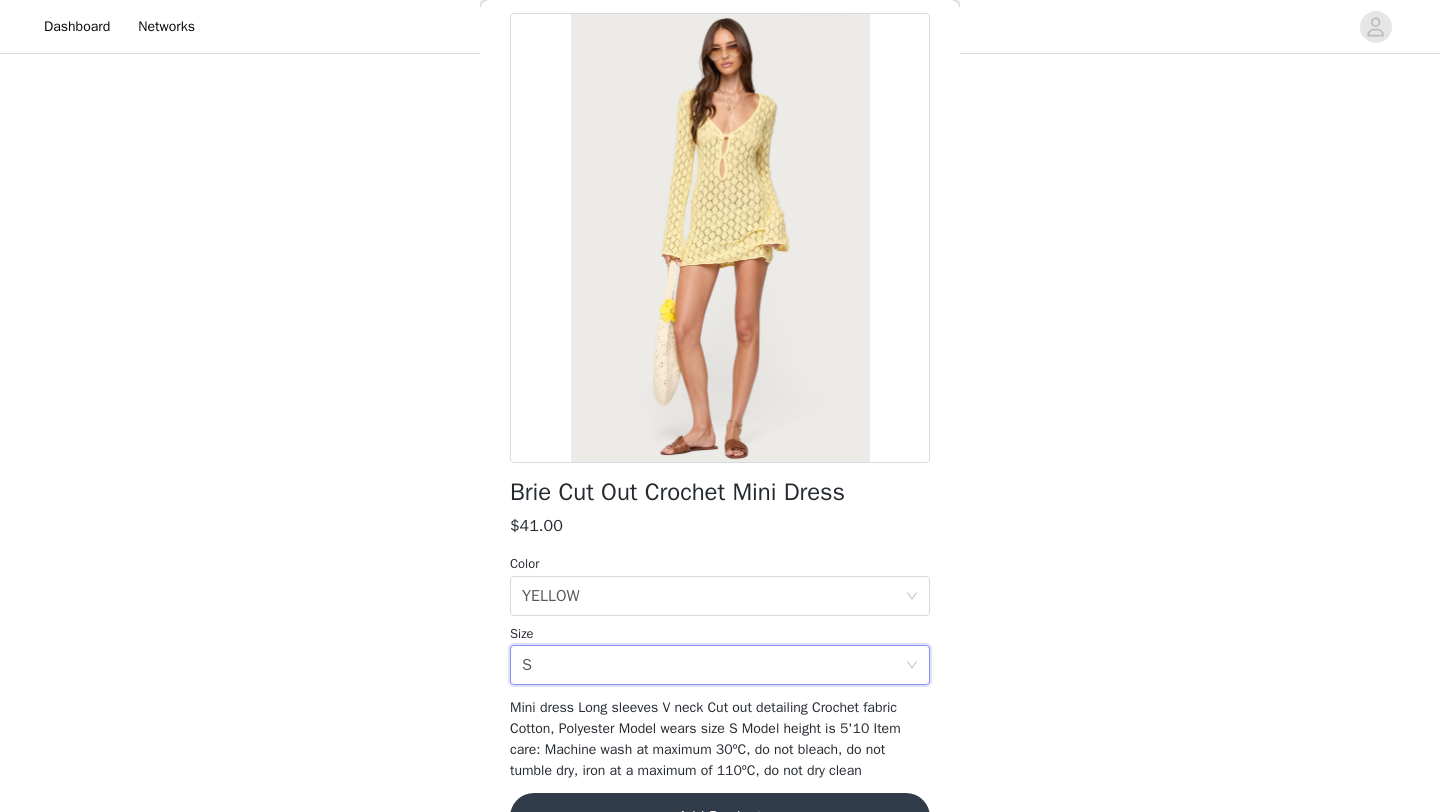 scroll, scrollTop: 140, scrollLeft: 0, axis: vertical 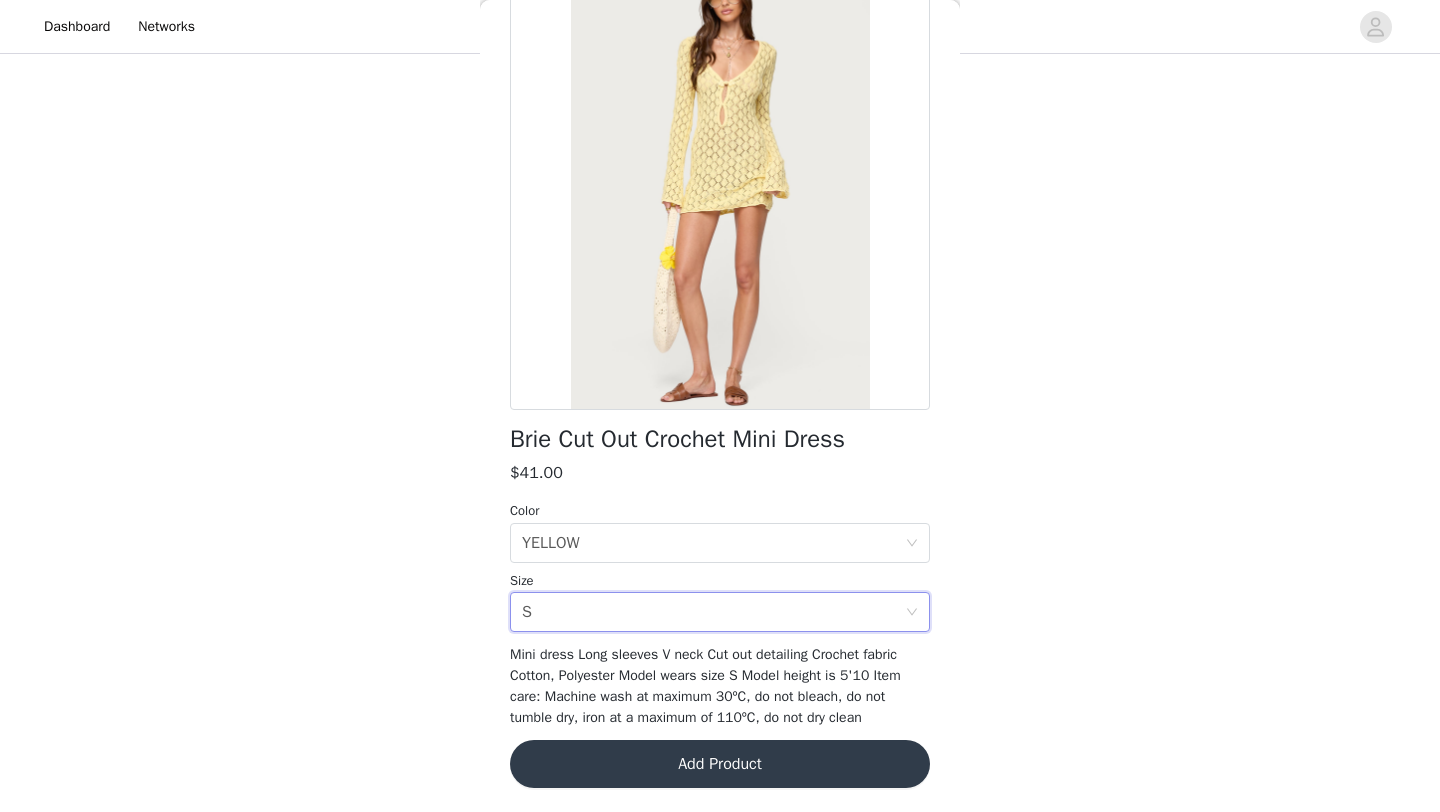 click on "Add Product" at bounding box center (720, 764) 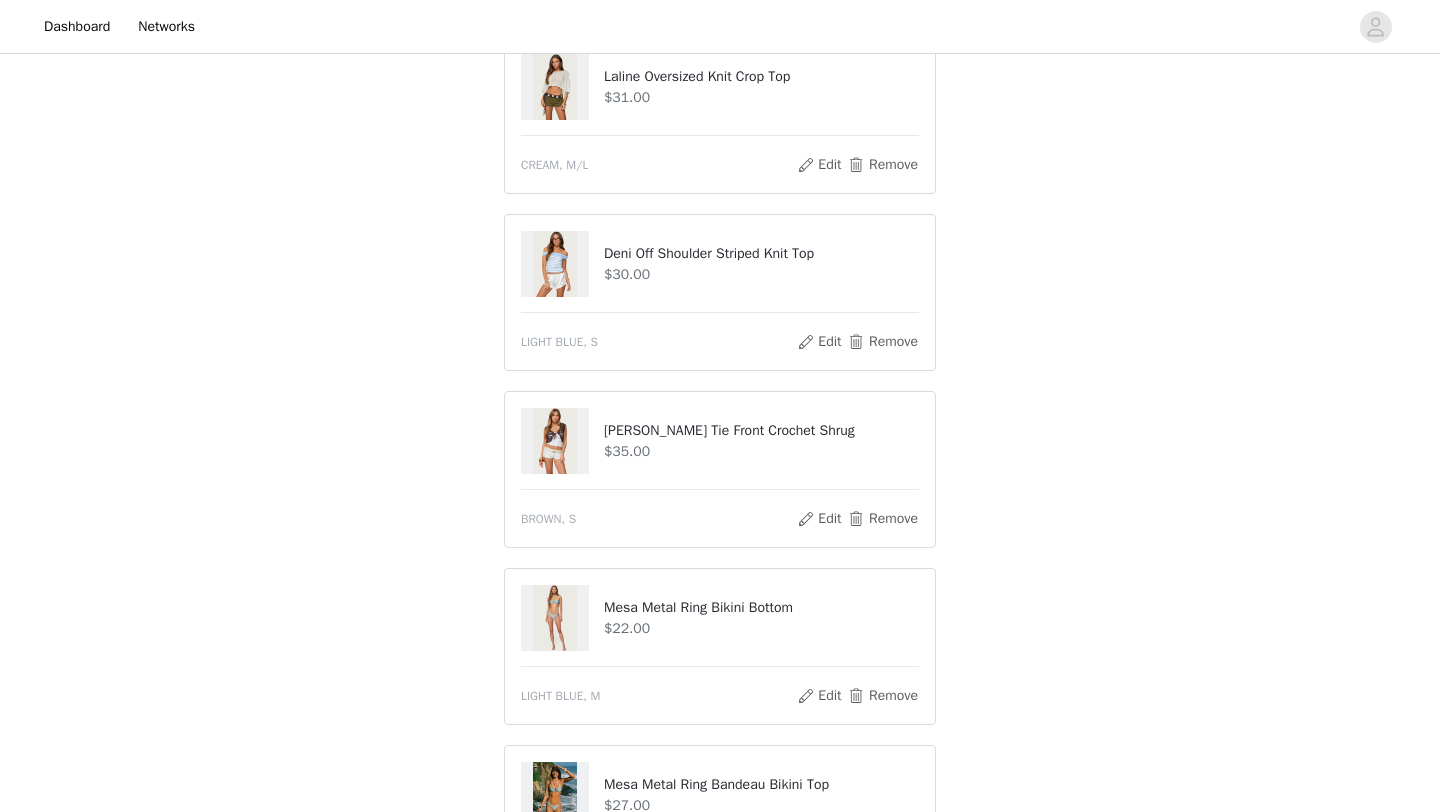 scroll, scrollTop: 775, scrollLeft: 0, axis: vertical 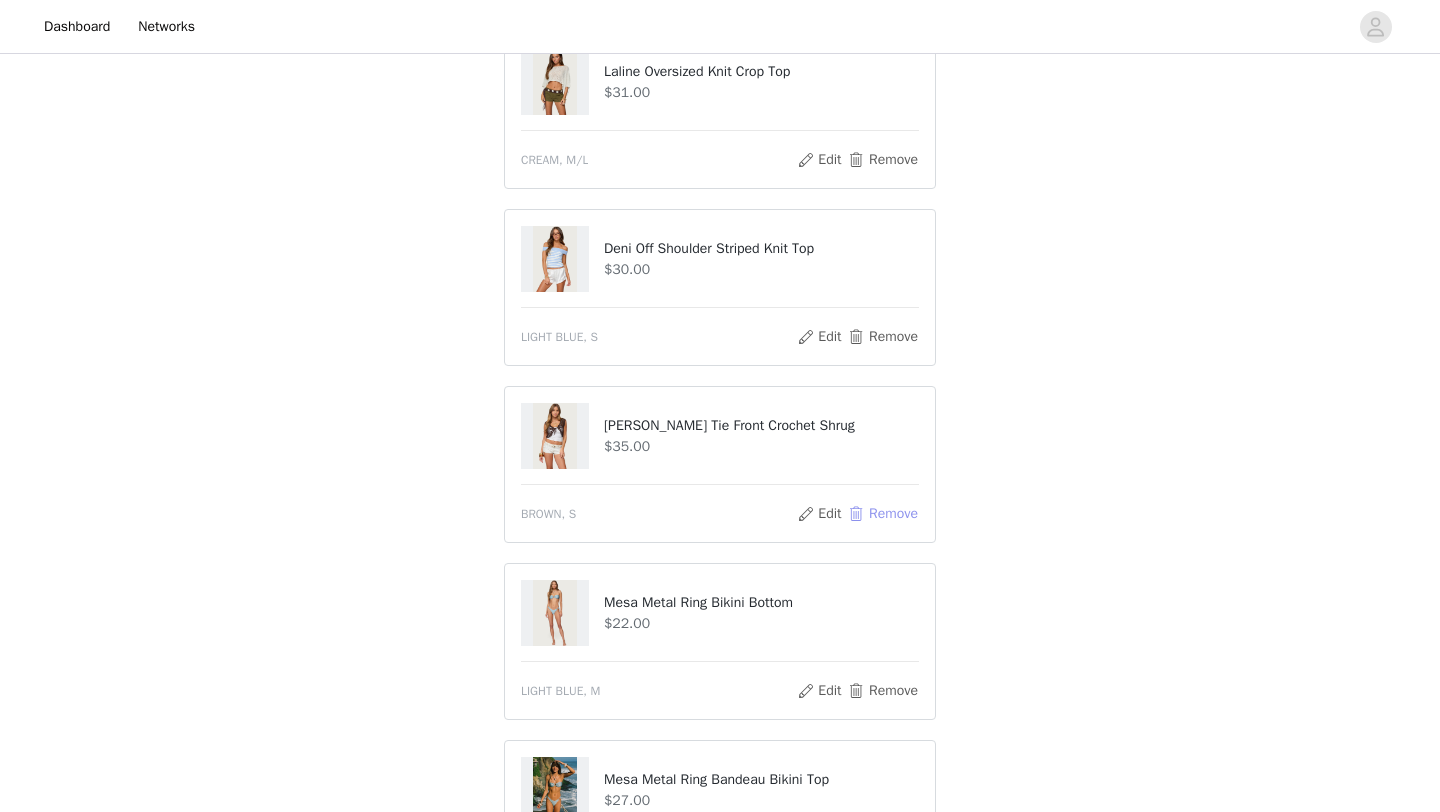 click on "Remove" at bounding box center (883, 514) 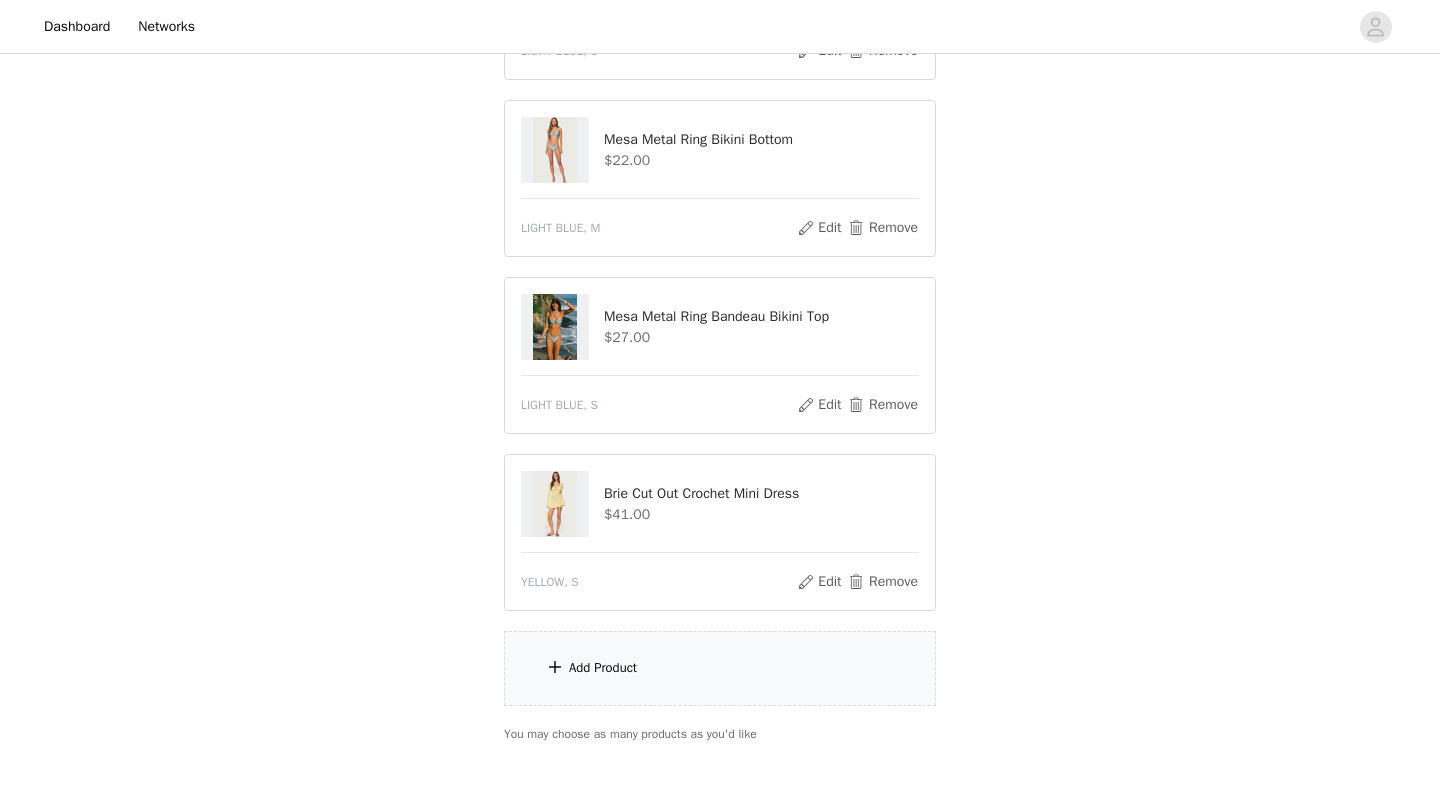 scroll, scrollTop: 1063, scrollLeft: 0, axis: vertical 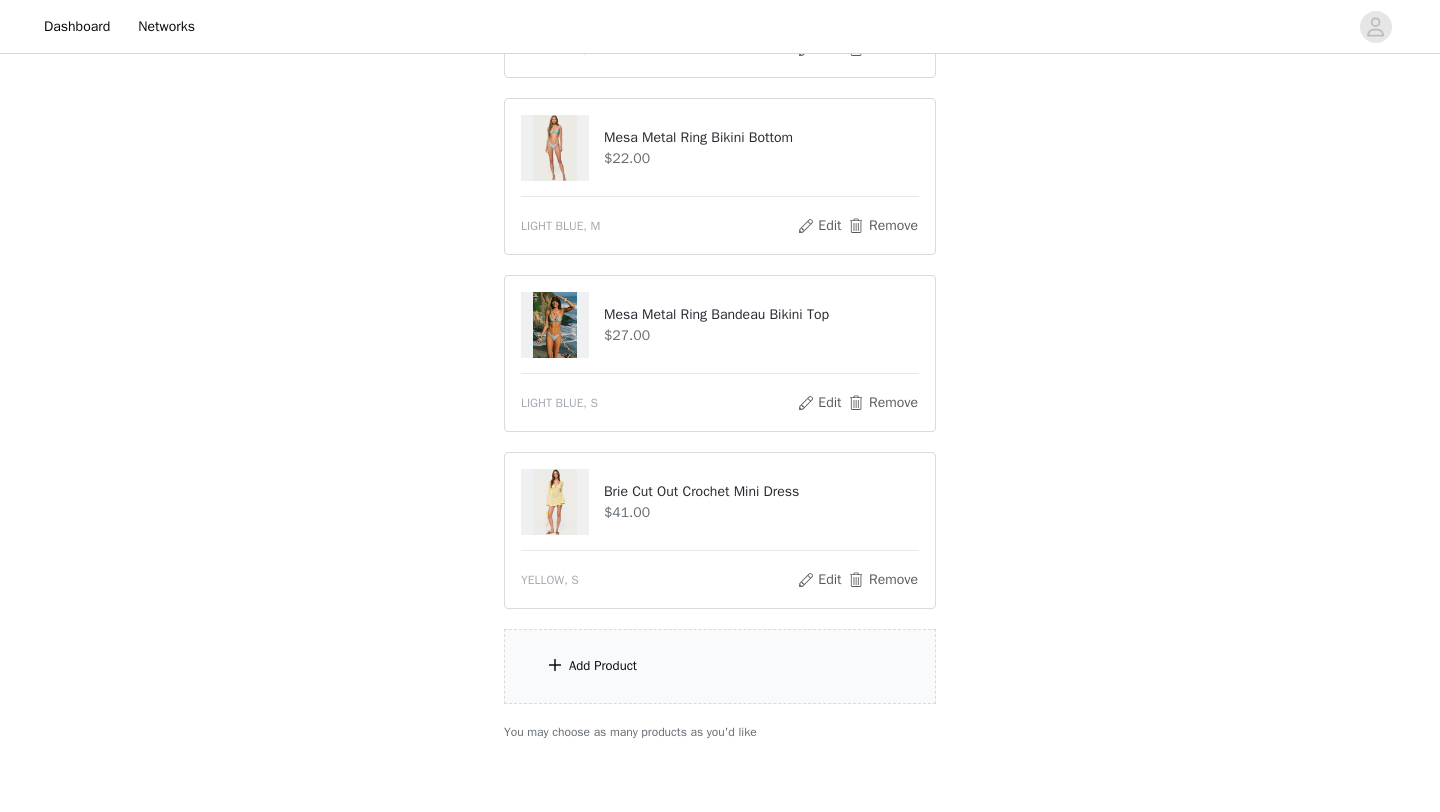 click on "Add Product" at bounding box center (603, 666) 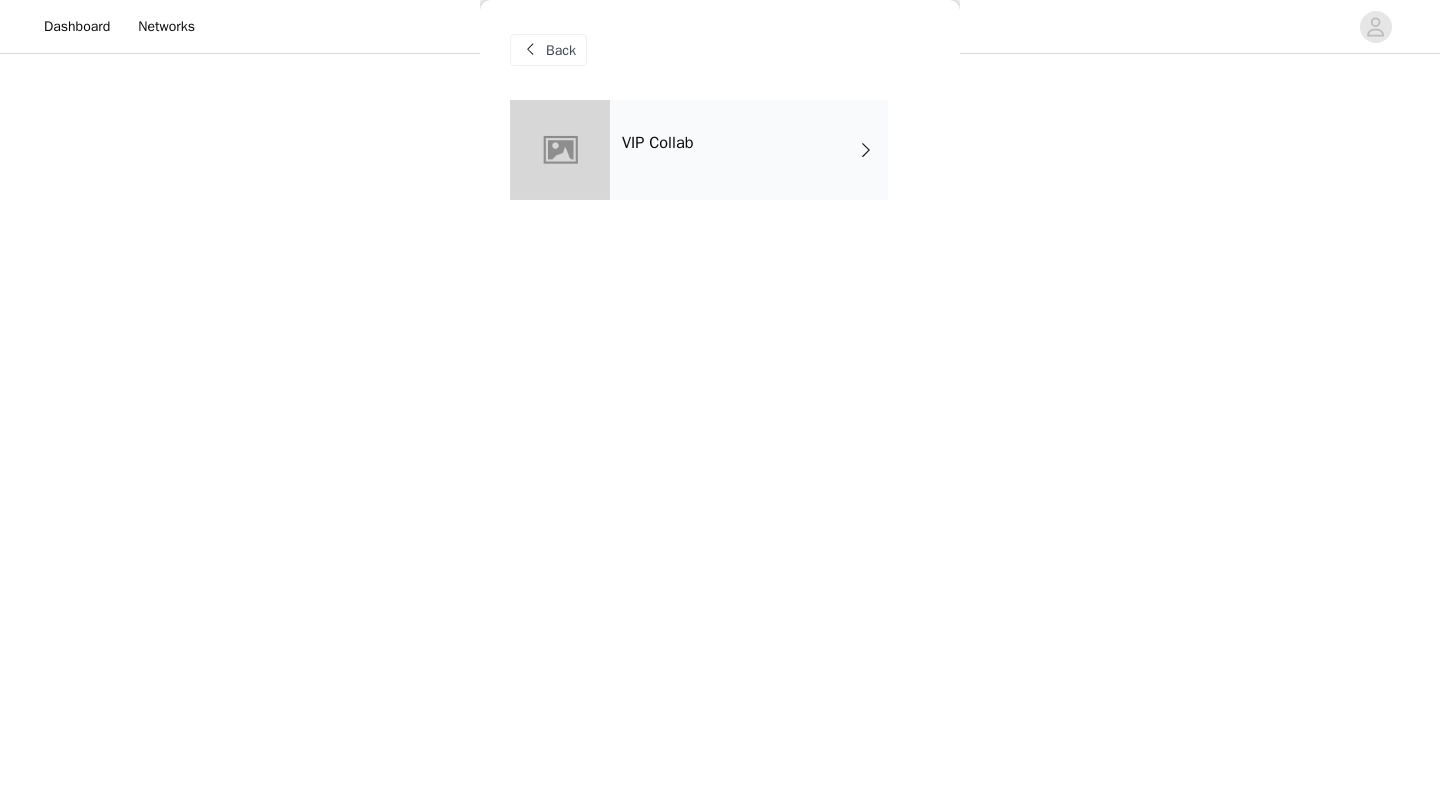 click on "VIP Collab" at bounding box center [749, 150] 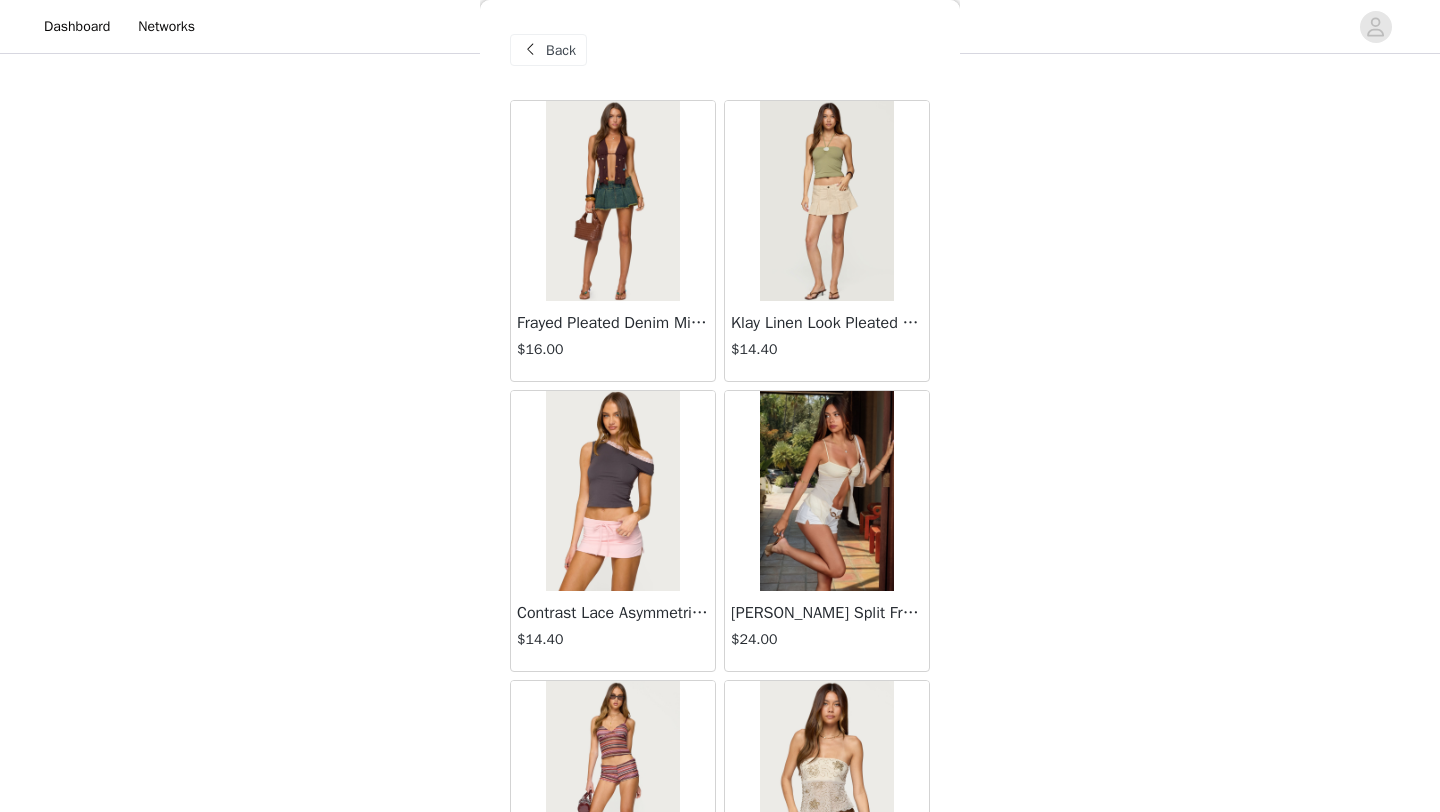 scroll, scrollTop: 2248, scrollLeft: 0, axis: vertical 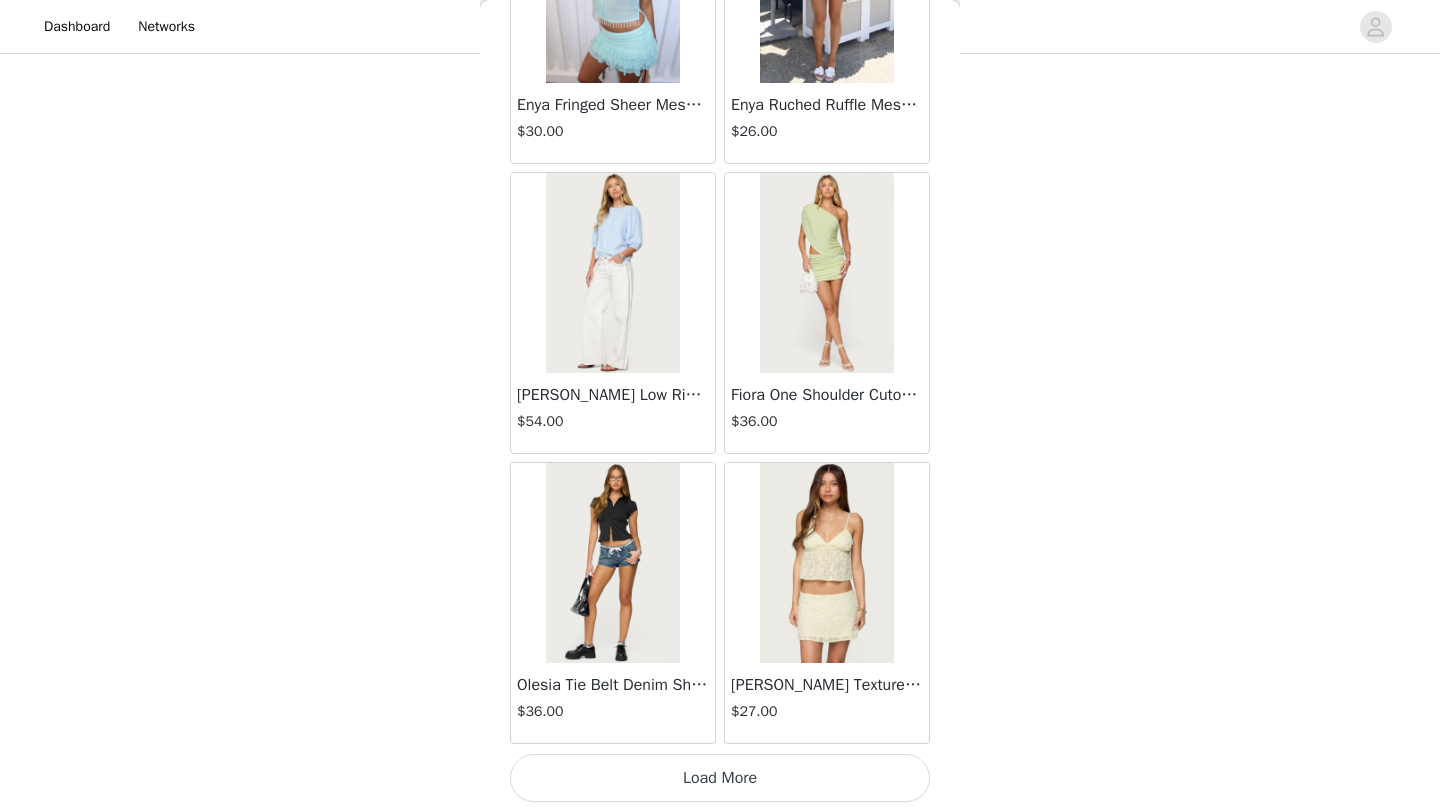 click on "Load More" at bounding box center (720, 778) 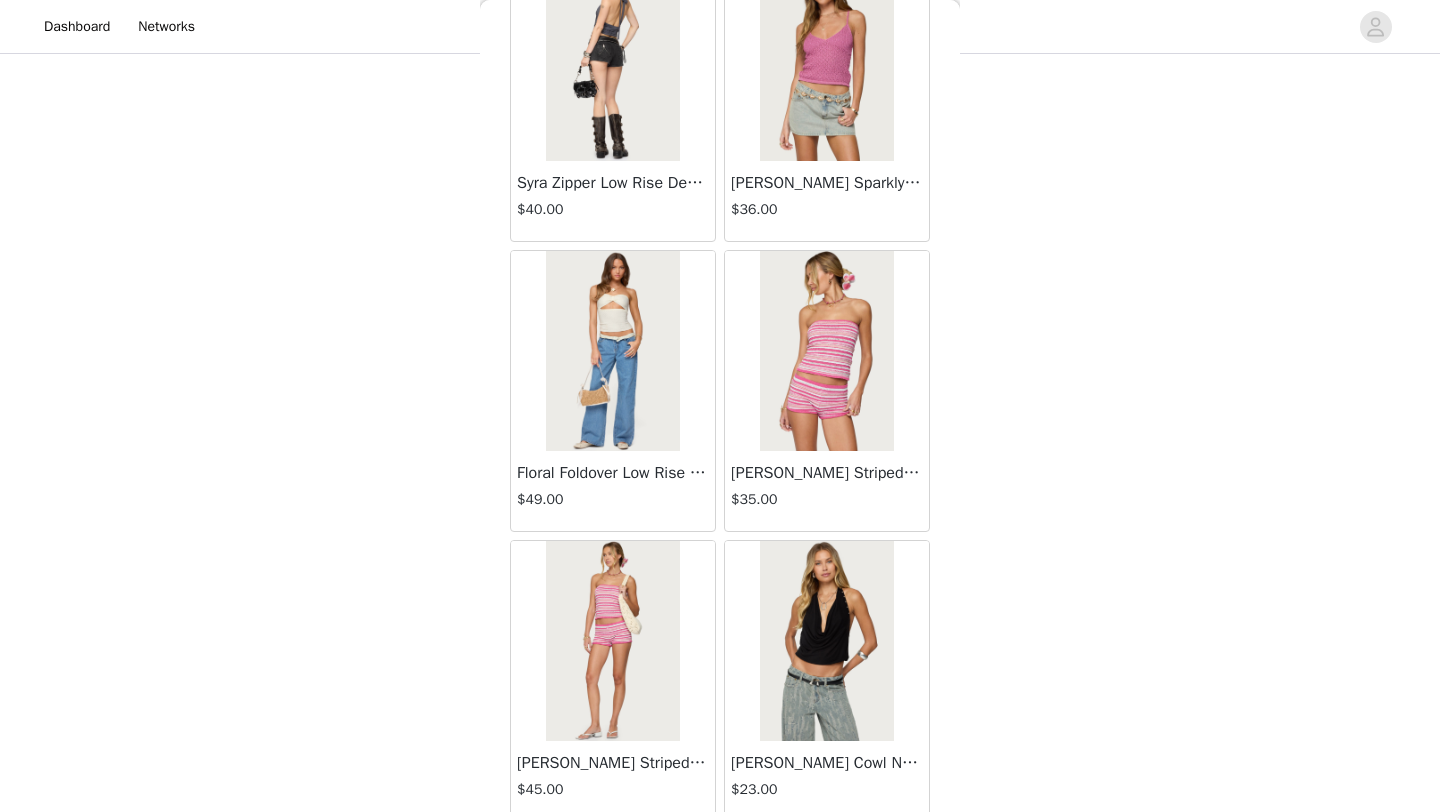 scroll, scrollTop: 5148, scrollLeft: 0, axis: vertical 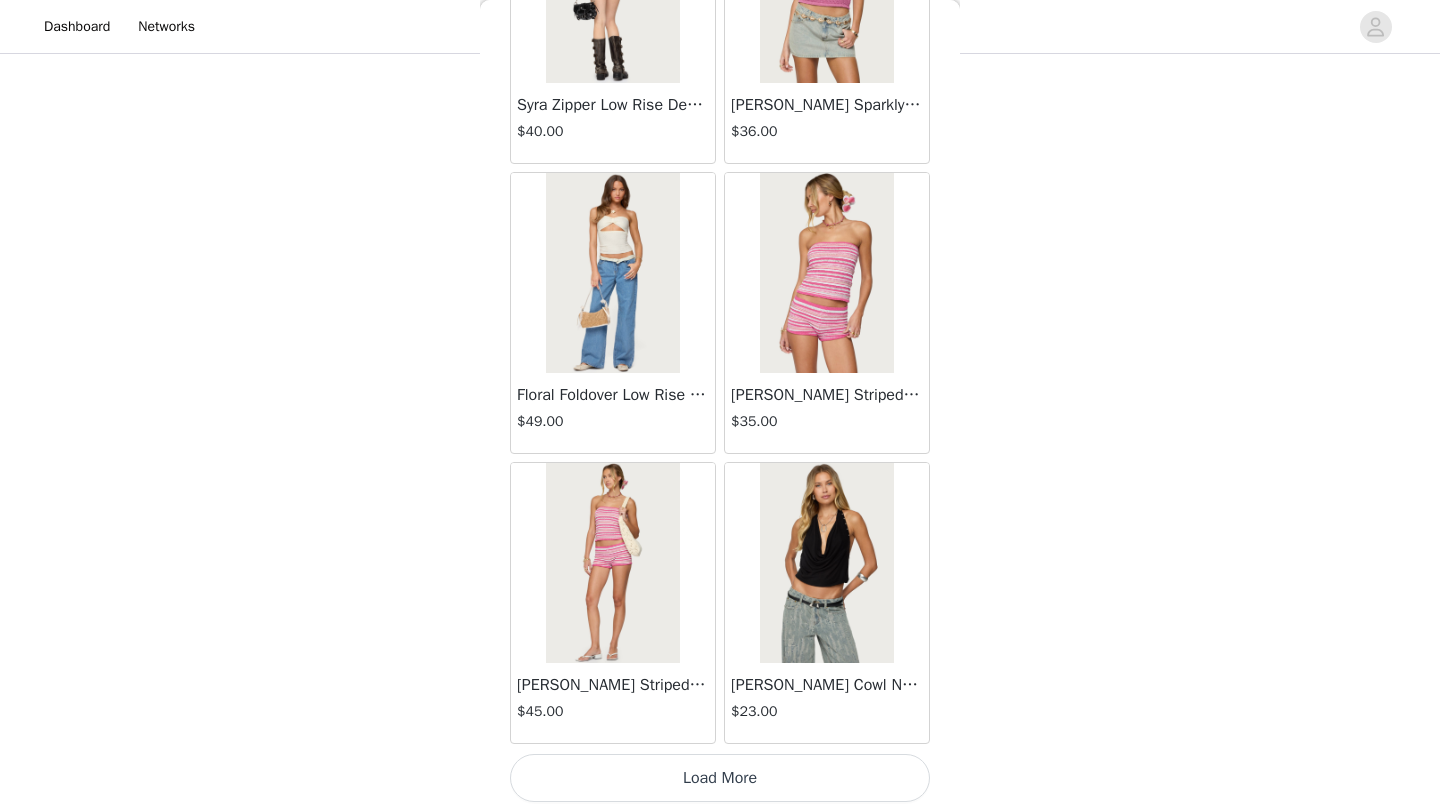 click on "Load More" at bounding box center (720, 778) 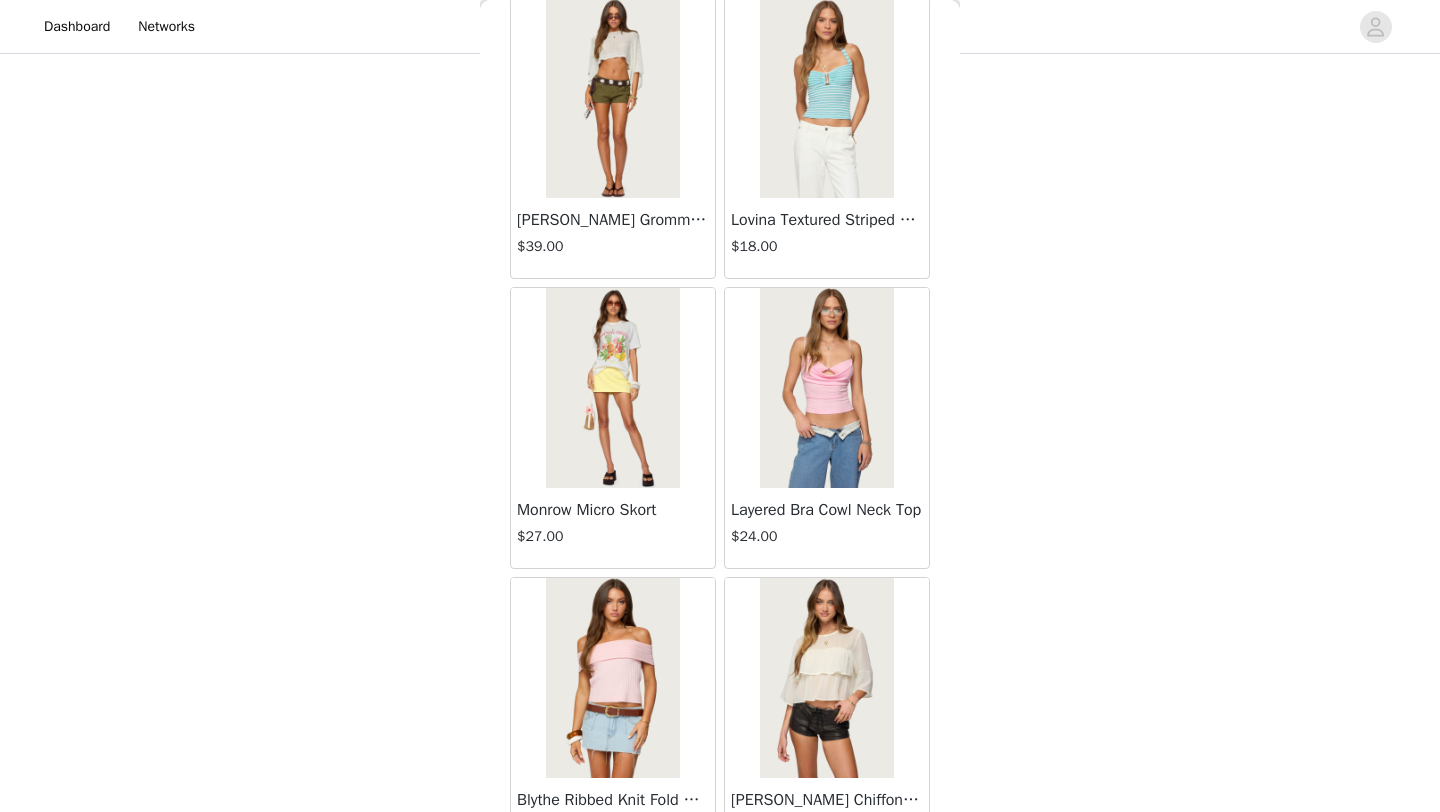 scroll, scrollTop: 8048, scrollLeft: 0, axis: vertical 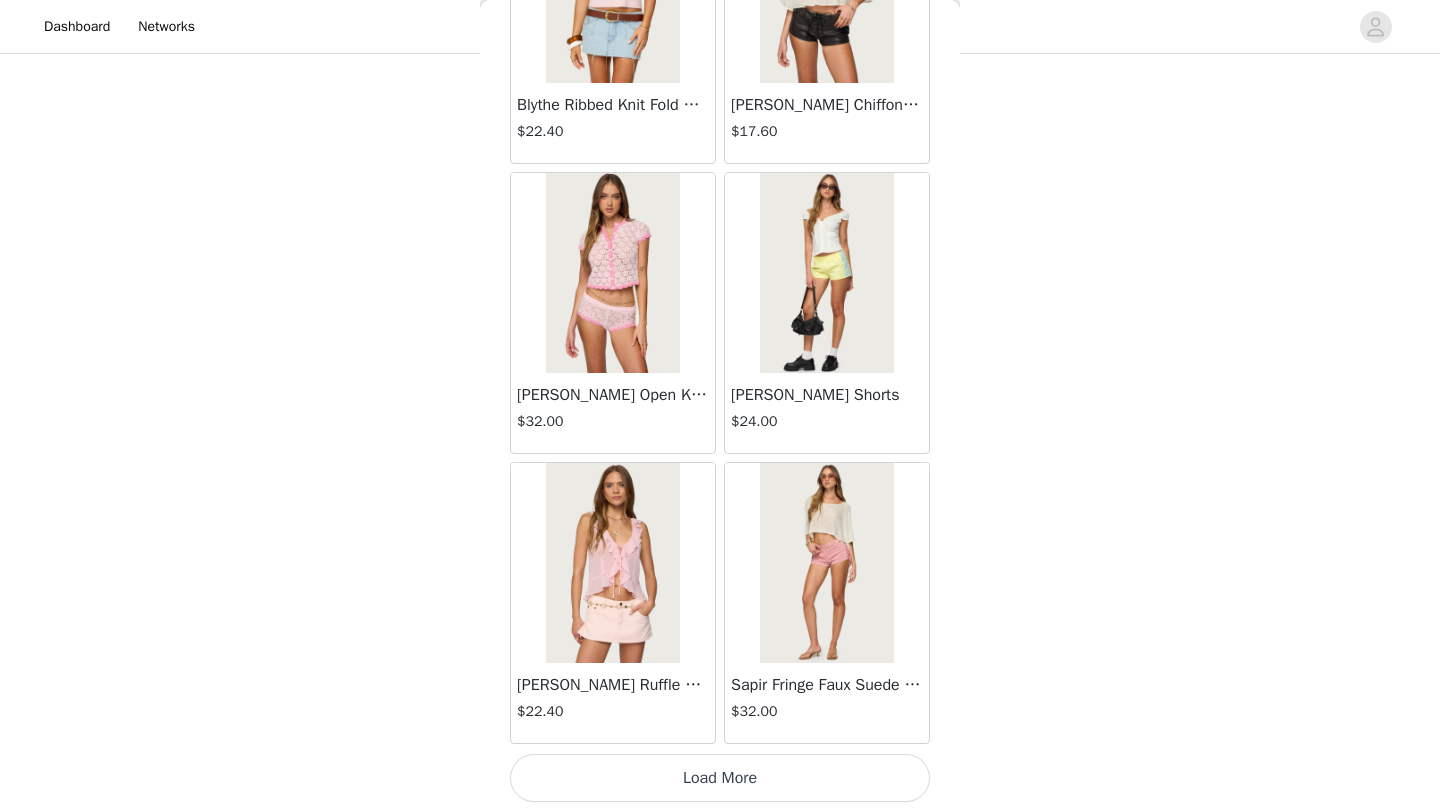 click on "Load More" at bounding box center [720, 778] 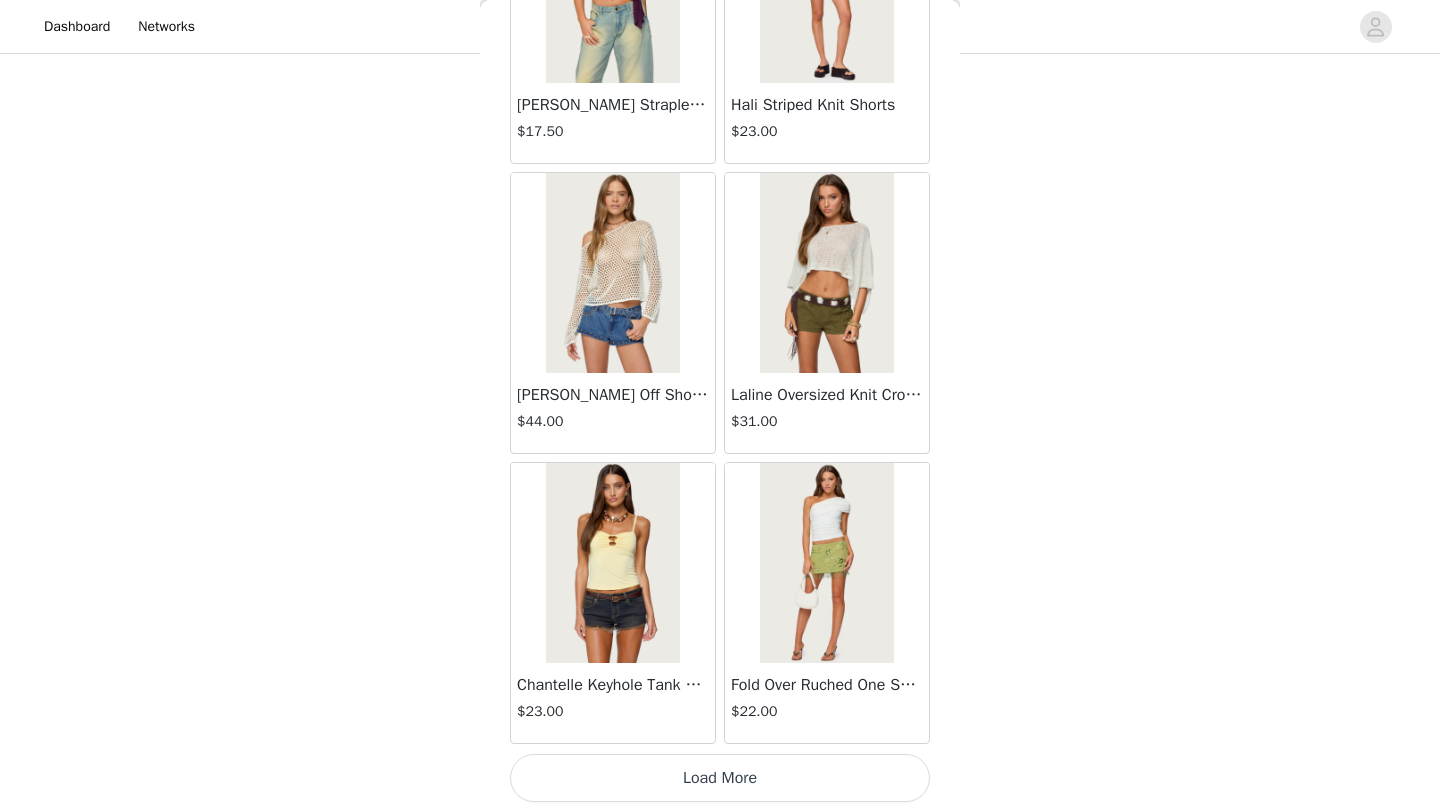 click on "Load More" at bounding box center [720, 778] 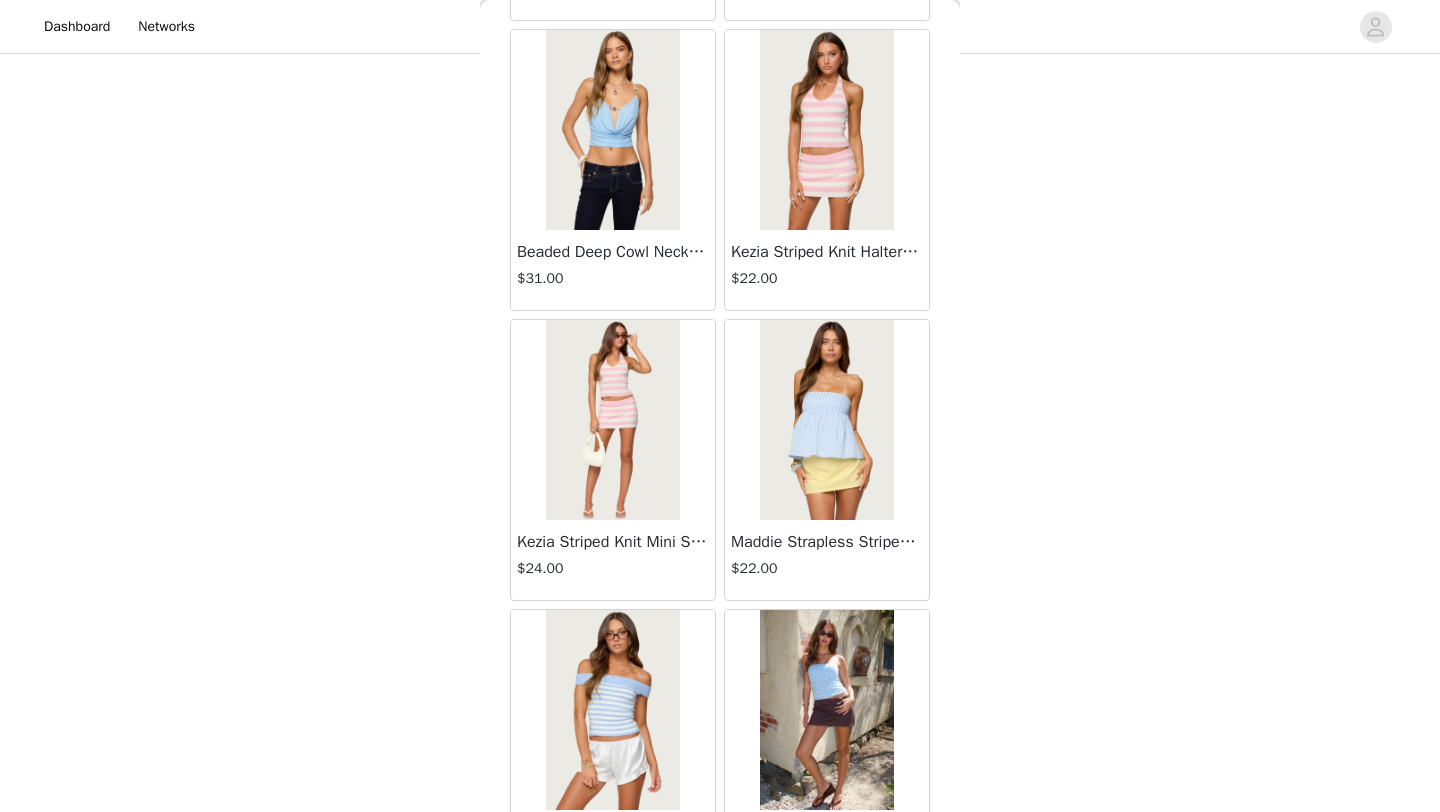 scroll, scrollTop: 13848, scrollLeft: 0, axis: vertical 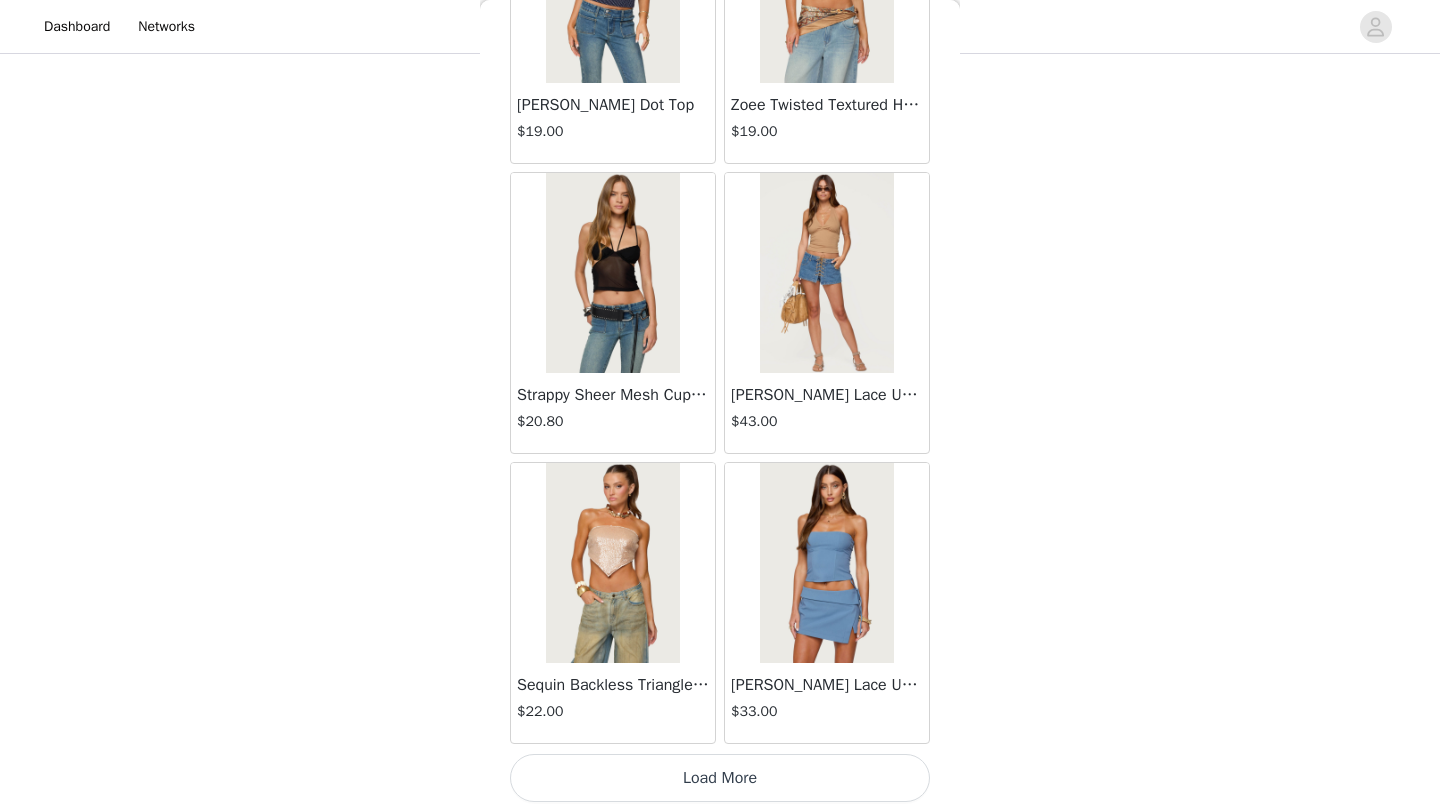 click on "Load More" at bounding box center (720, 778) 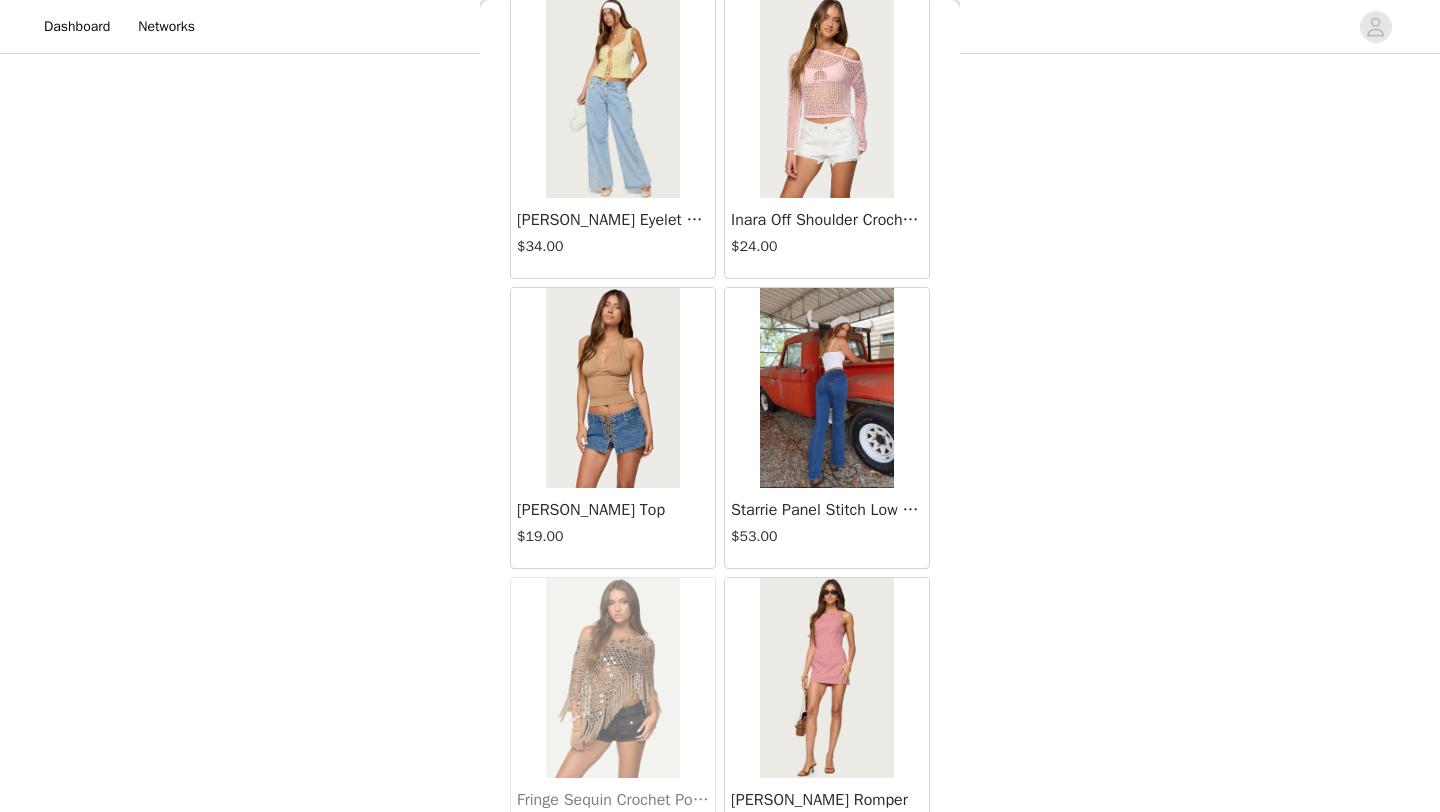 scroll, scrollTop: 16748, scrollLeft: 0, axis: vertical 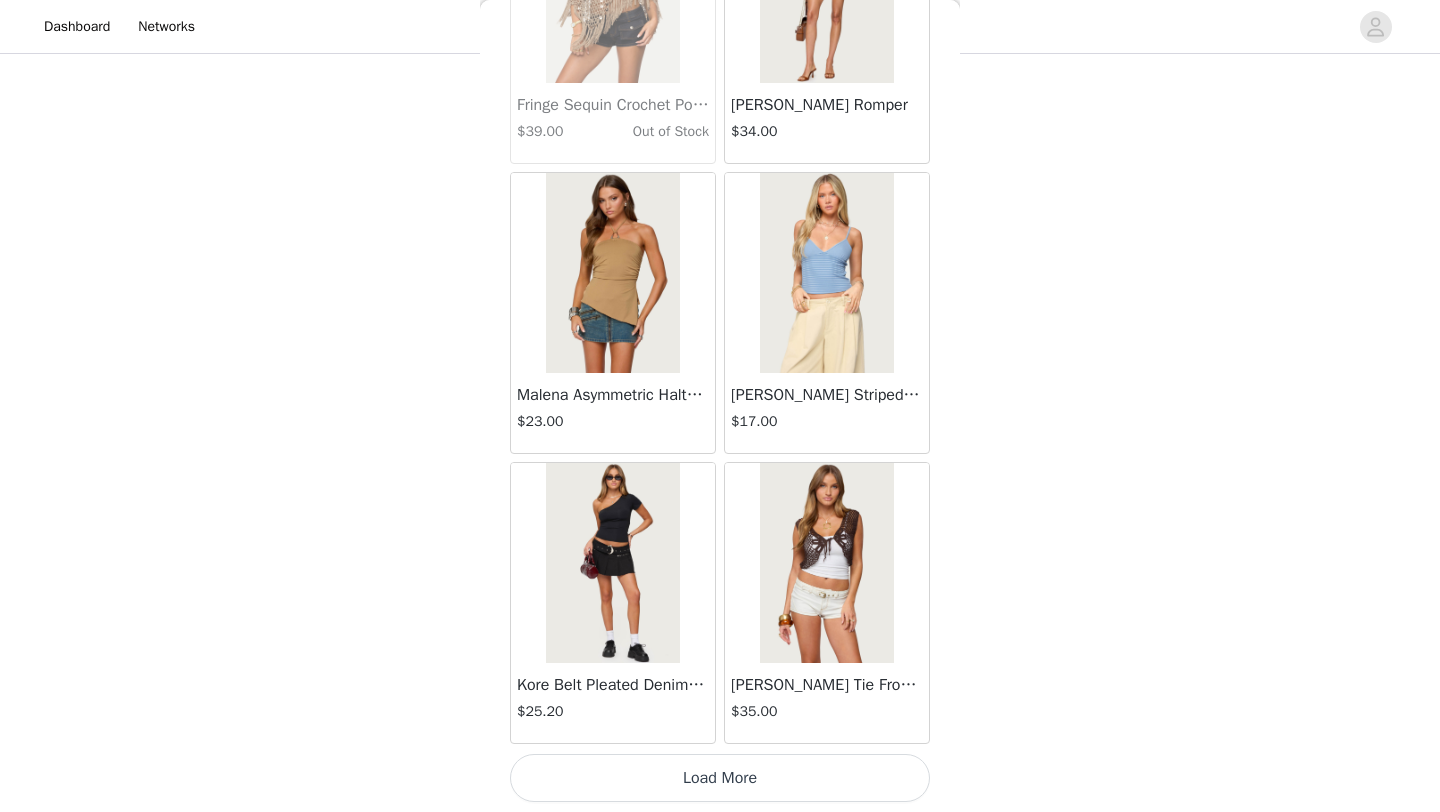 click on "Load More" at bounding box center [720, 778] 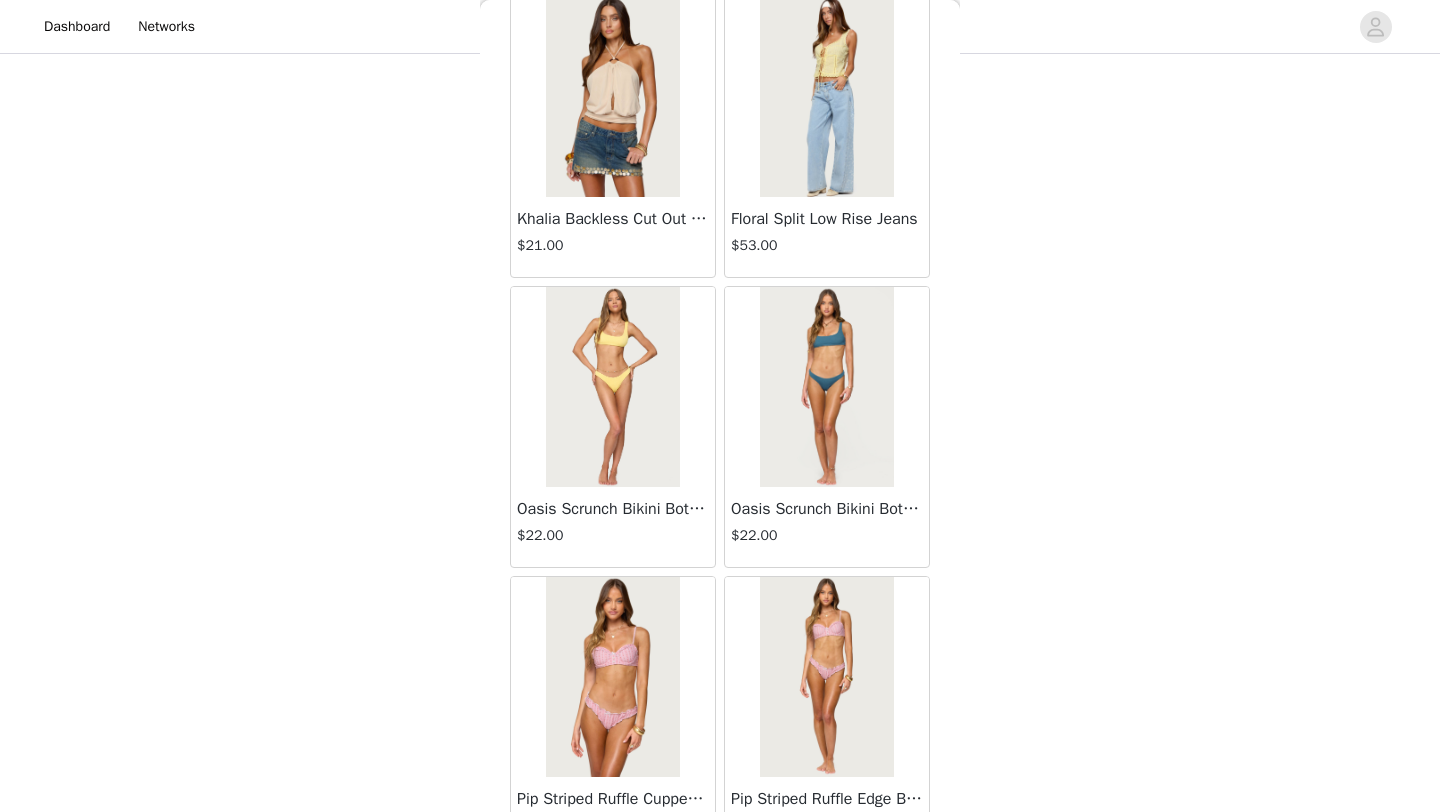scroll, scrollTop: 19648, scrollLeft: 0, axis: vertical 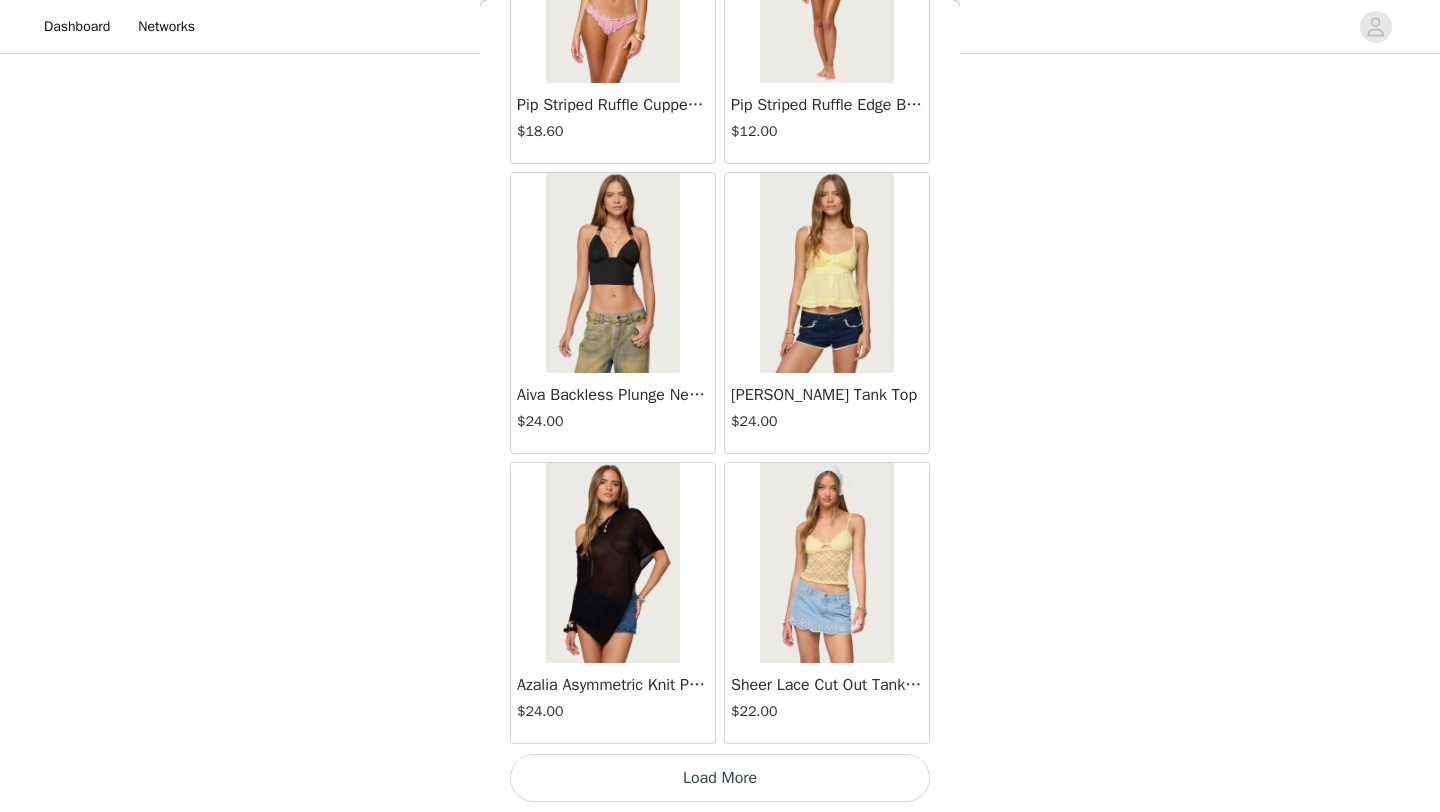 click on "Load More" at bounding box center [720, 778] 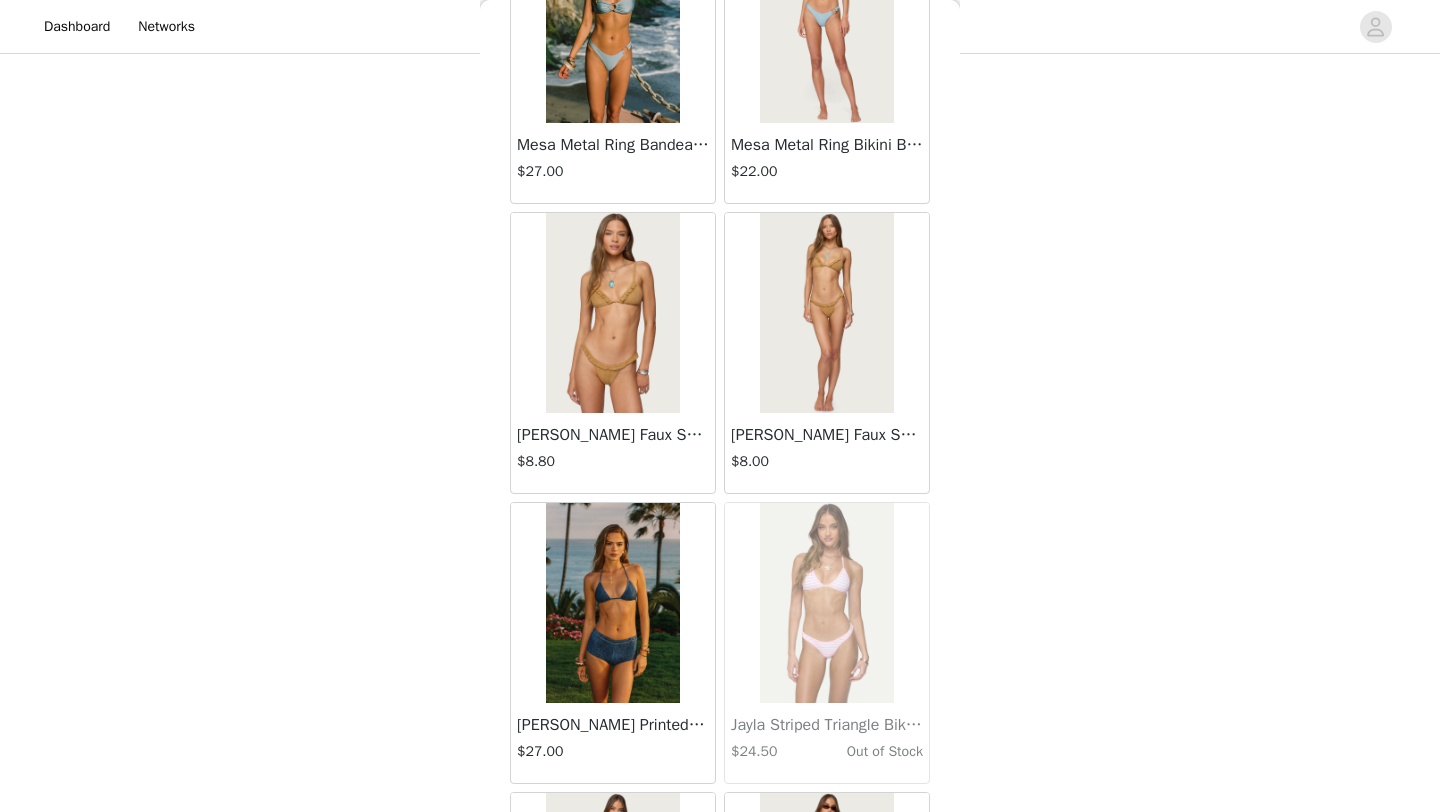 scroll, scrollTop: 22548, scrollLeft: 0, axis: vertical 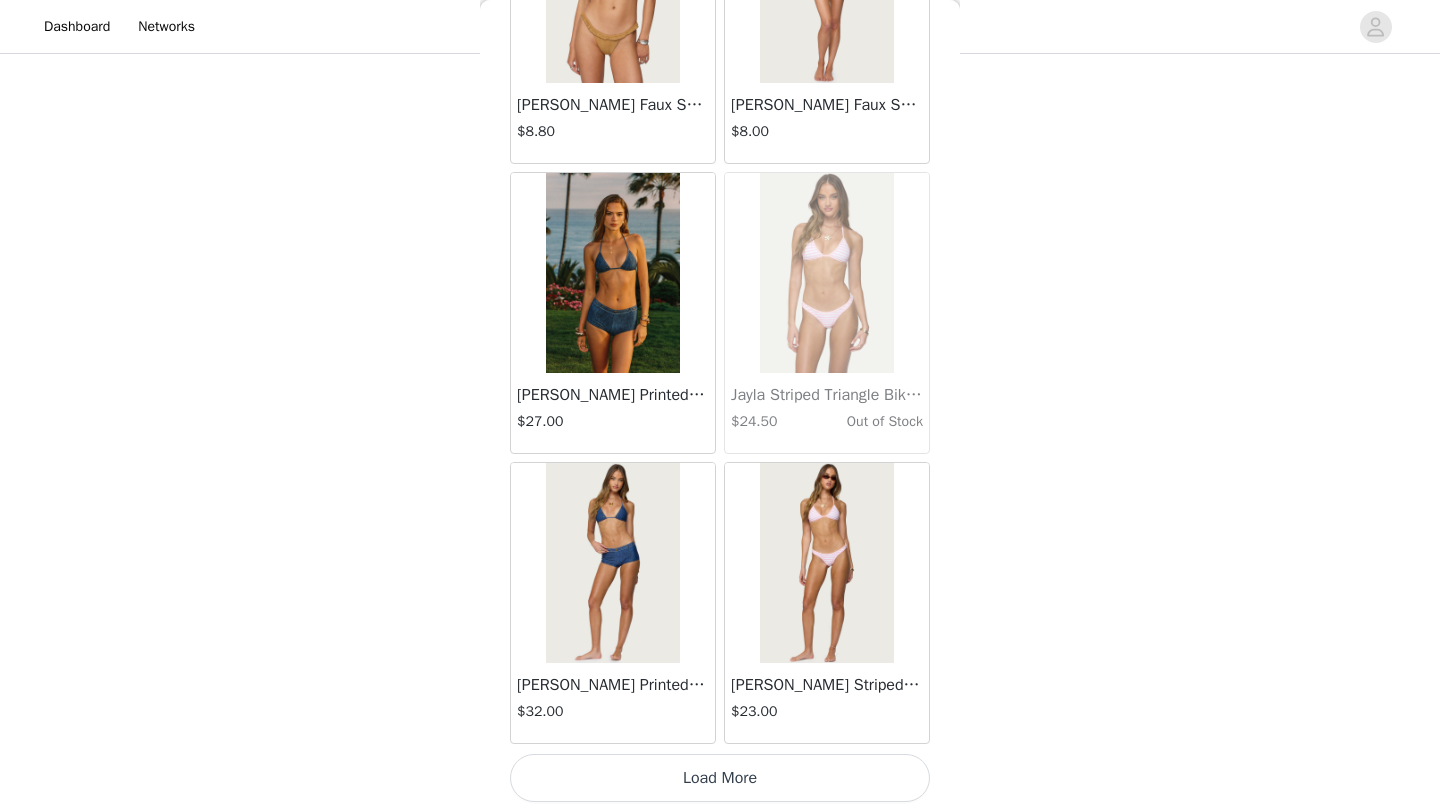 click on "Frayed Pleated Denim Mini Skort   $16.00       Klay Linen Look Pleated Mini Skort   $14.40       Contrast Lace Asymmetric Off Shoulder Top   $14.40       [PERSON_NAME] Split Front Sheer Mesh Top   $24.00       Zigzag Stripe Shorts   $19.00       Astra Beaded Sheer Strapless Top   $33.00       Beaded Floral Embroidered Tank Top   $32.00       San Diego Oversized T Shirt   $22.00       Talula Eyelet Babydoll Top   $17.60       Talula Eyelet Shorts   $16.80       Polka Dot Tailored Button Up Shirt   $31.00       Tiger Flower Off Shoulder Top   $21.00       Tiger Flower Mini Skort   $23.00       [PERSON_NAME] Off Shoulder Chiffon Romper   $45.00       Enya Fringed Sheer Mesh Top   $30.00       Enya Ruched Ruffle Mesh Mini Skirt   $26.00       Quincy Studded Low Rise Jeans   $54.00       Fiora One Shoulder Cutout Mini Dress   $36.00       Olesia Tie Belt Denim Shorts   $36.00       [PERSON_NAME] Textured Floral Babydoll Top   $27.00       [PERSON_NAME] Floral Backless Top   $30.00       [PERSON_NAME] Textured Floral Mini Skirt   $28.00" at bounding box center (720, -10820) 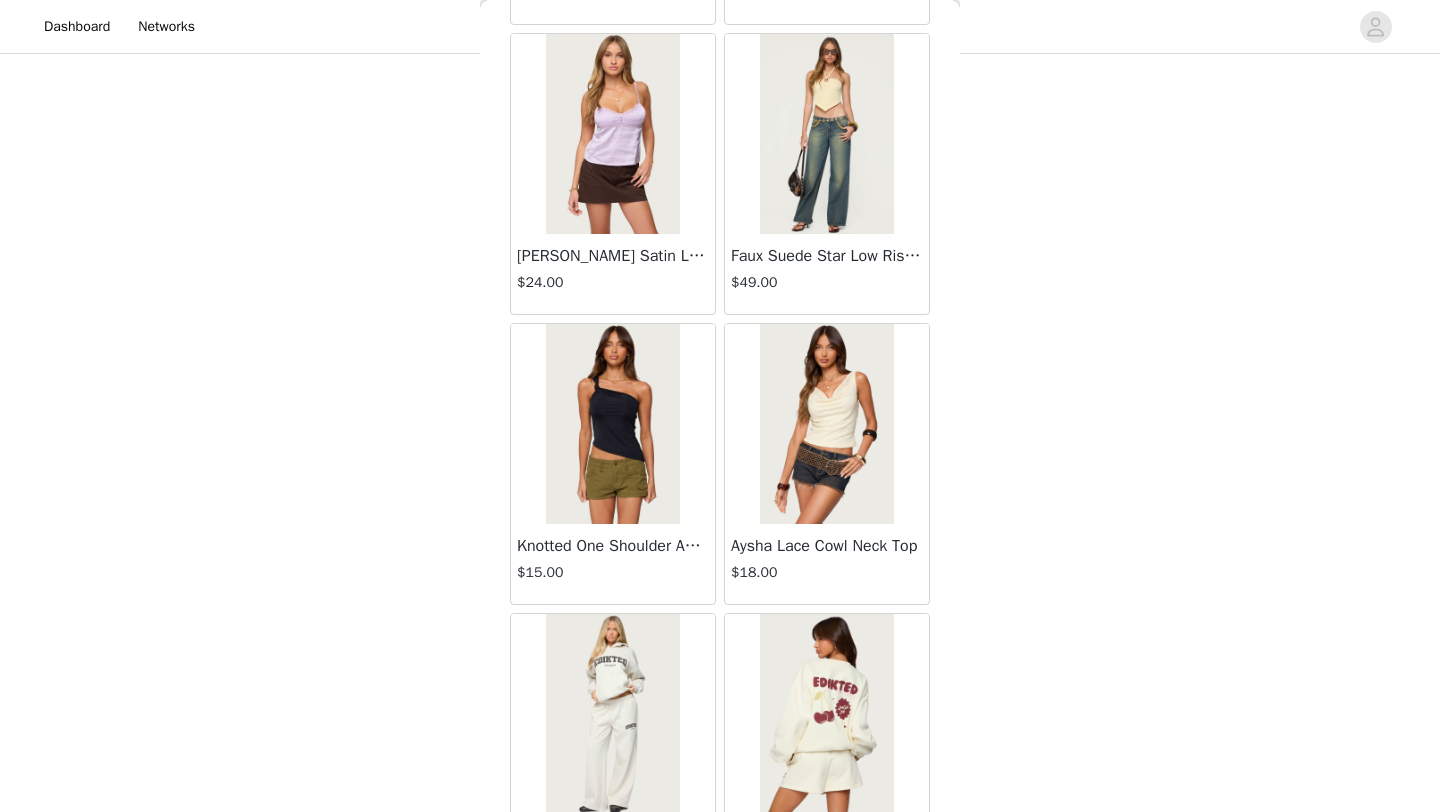 scroll, scrollTop: 25448, scrollLeft: 0, axis: vertical 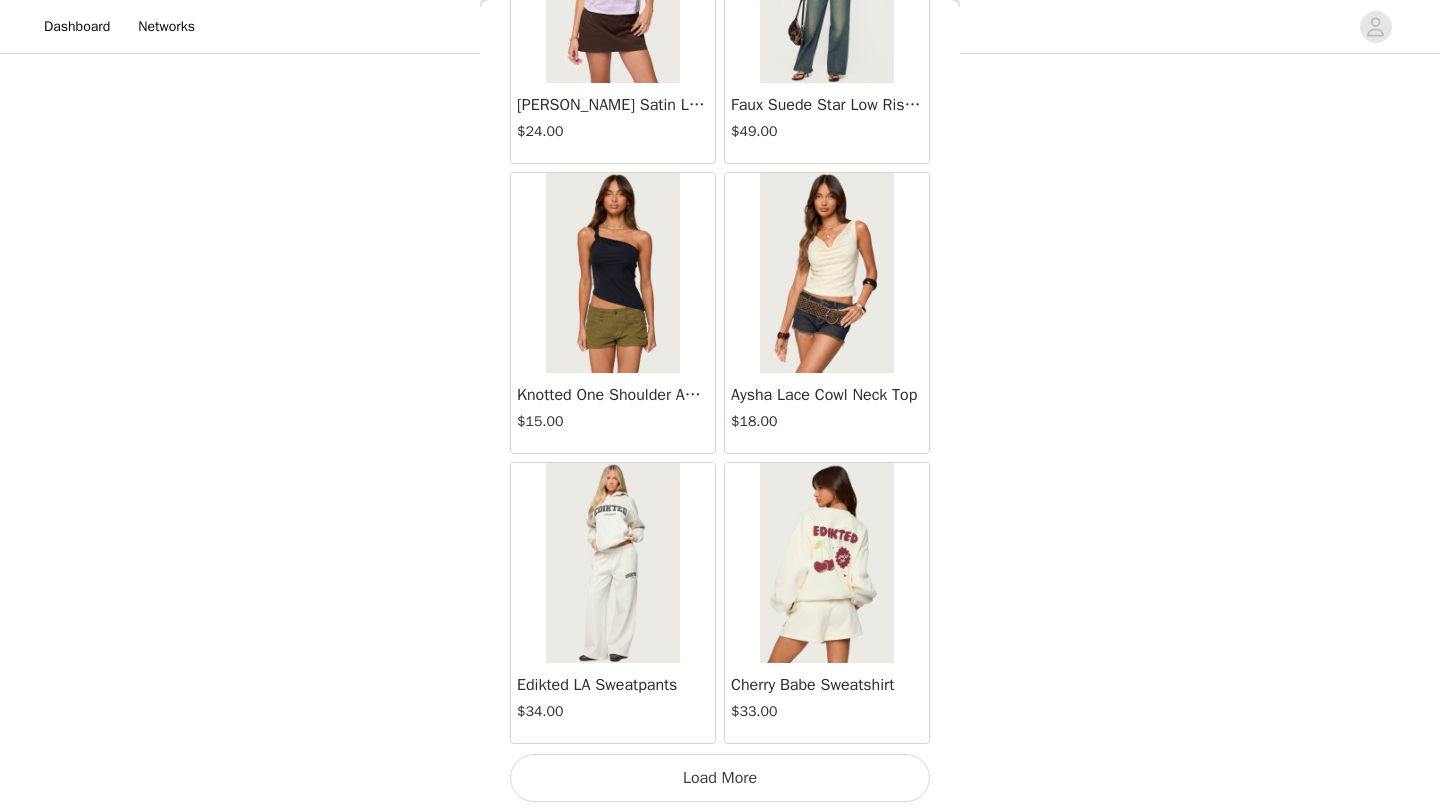 click on "Load More" at bounding box center (720, 778) 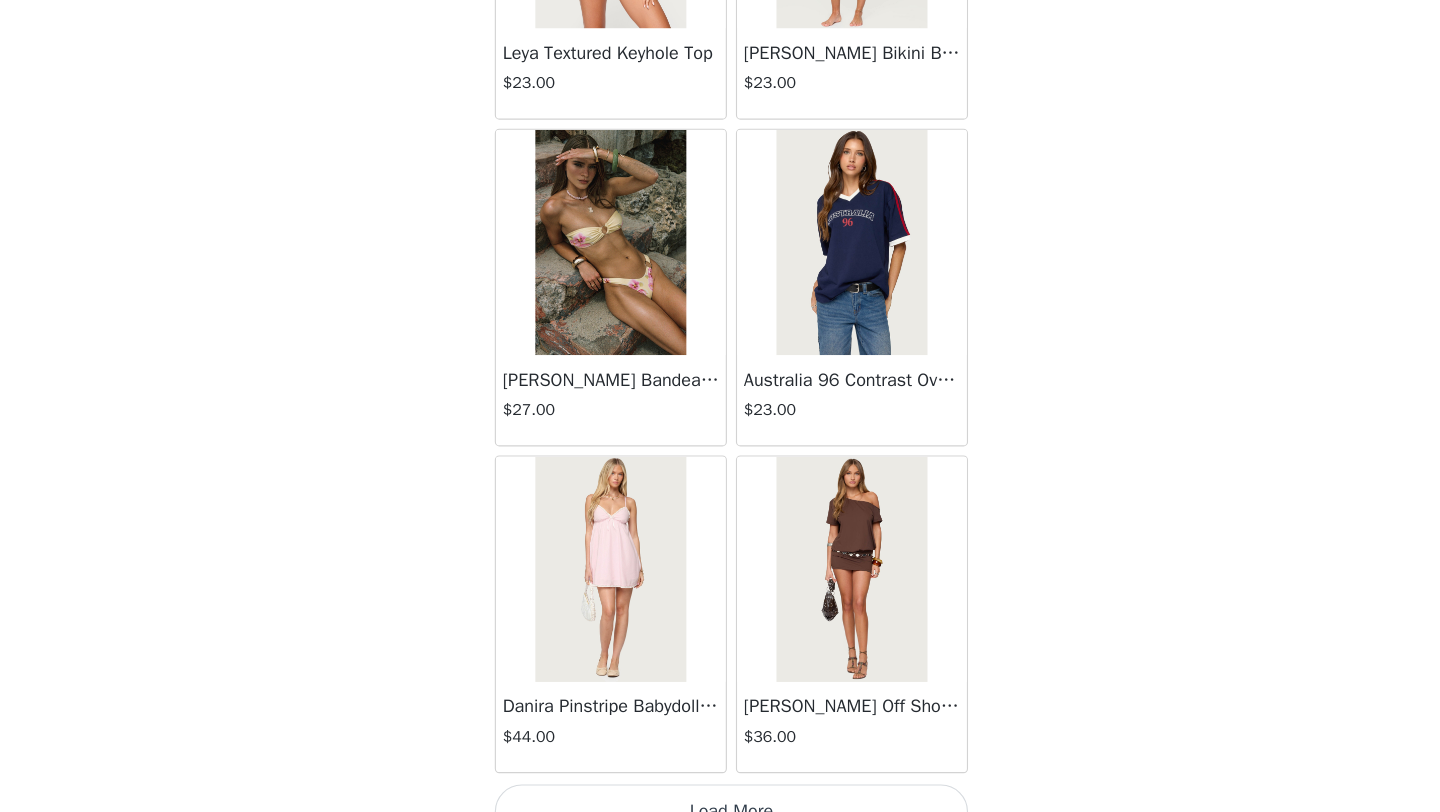 scroll, scrollTop: 28348, scrollLeft: 0, axis: vertical 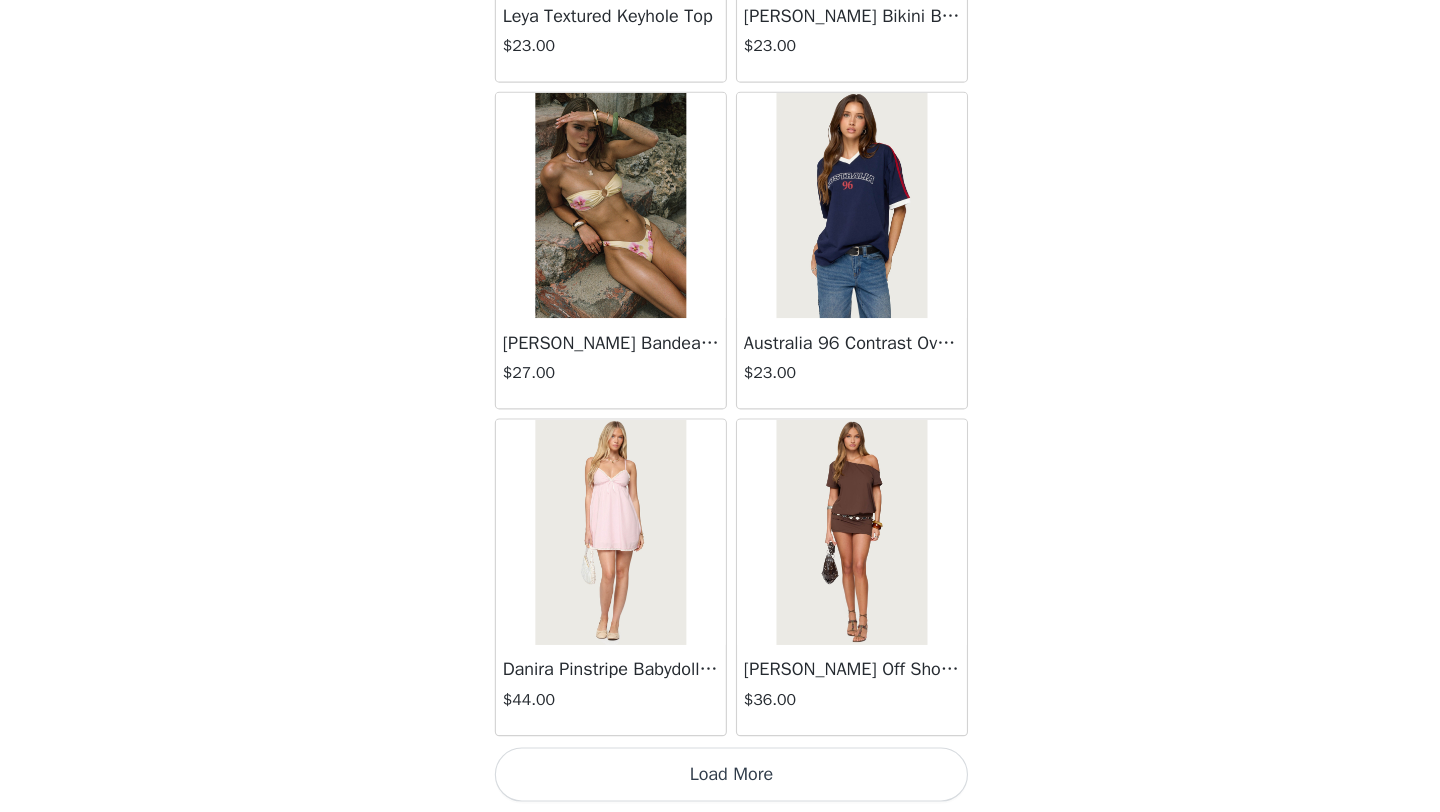 click on "Load More" at bounding box center [720, 778] 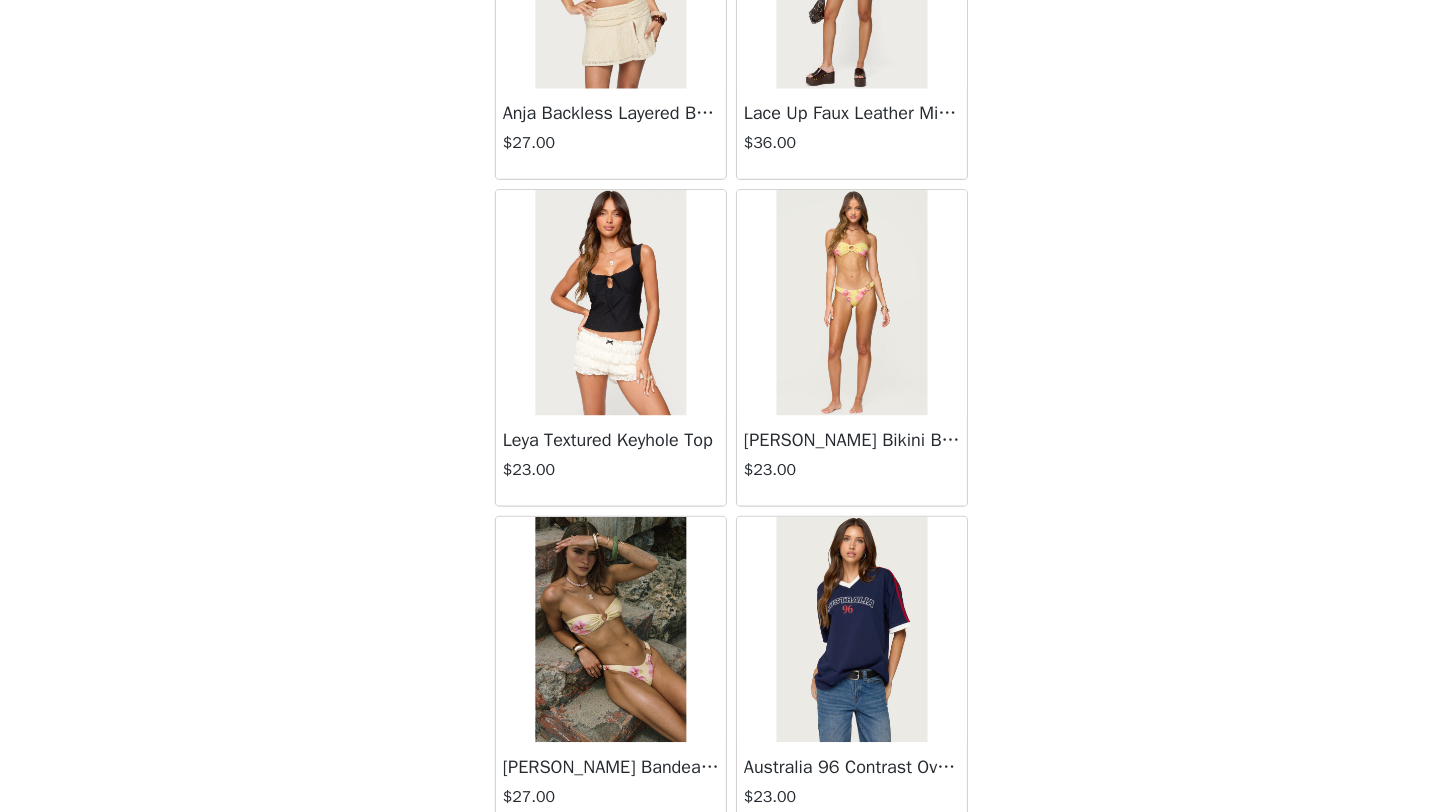 scroll, scrollTop: 27963, scrollLeft: 0, axis: vertical 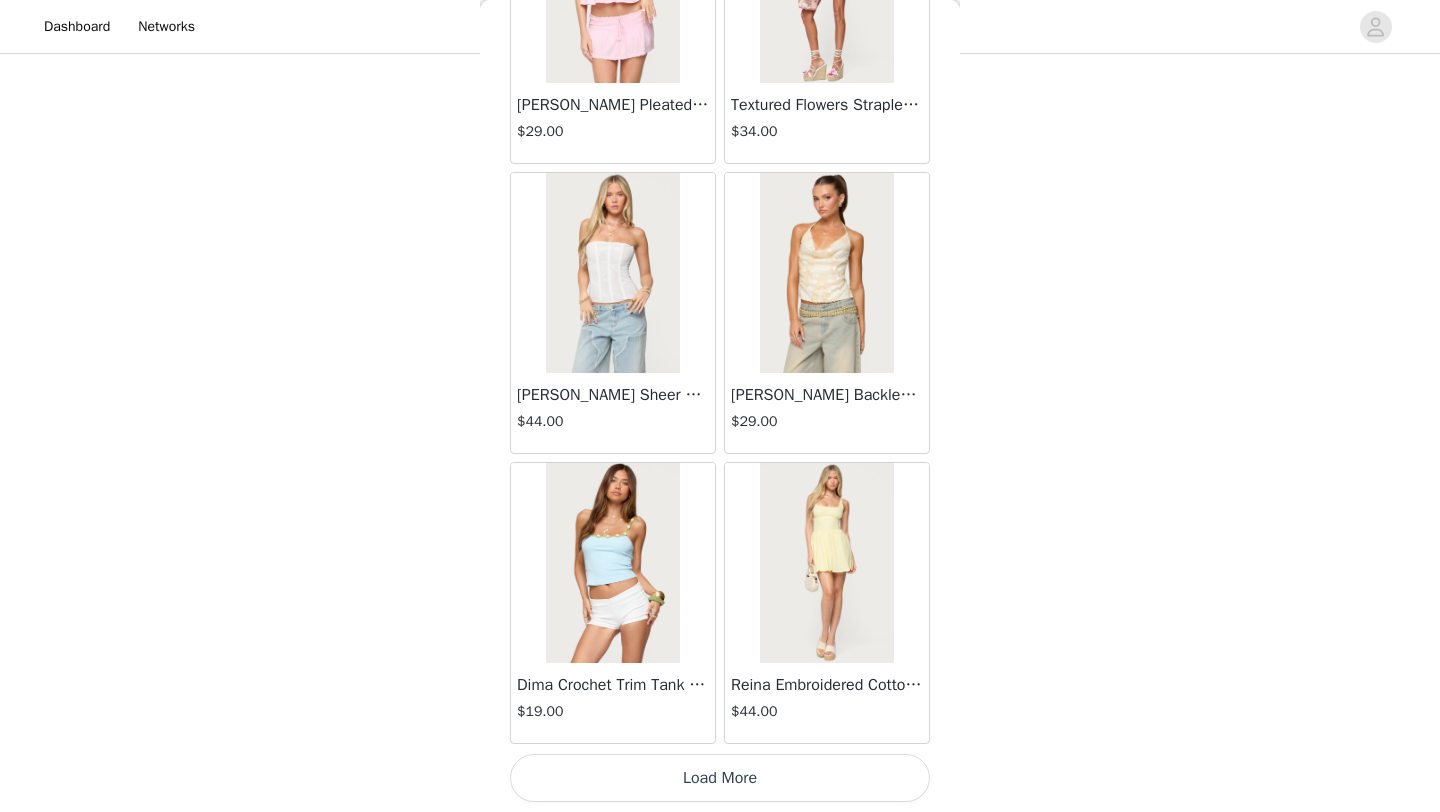 click on "Load More" at bounding box center (720, 778) 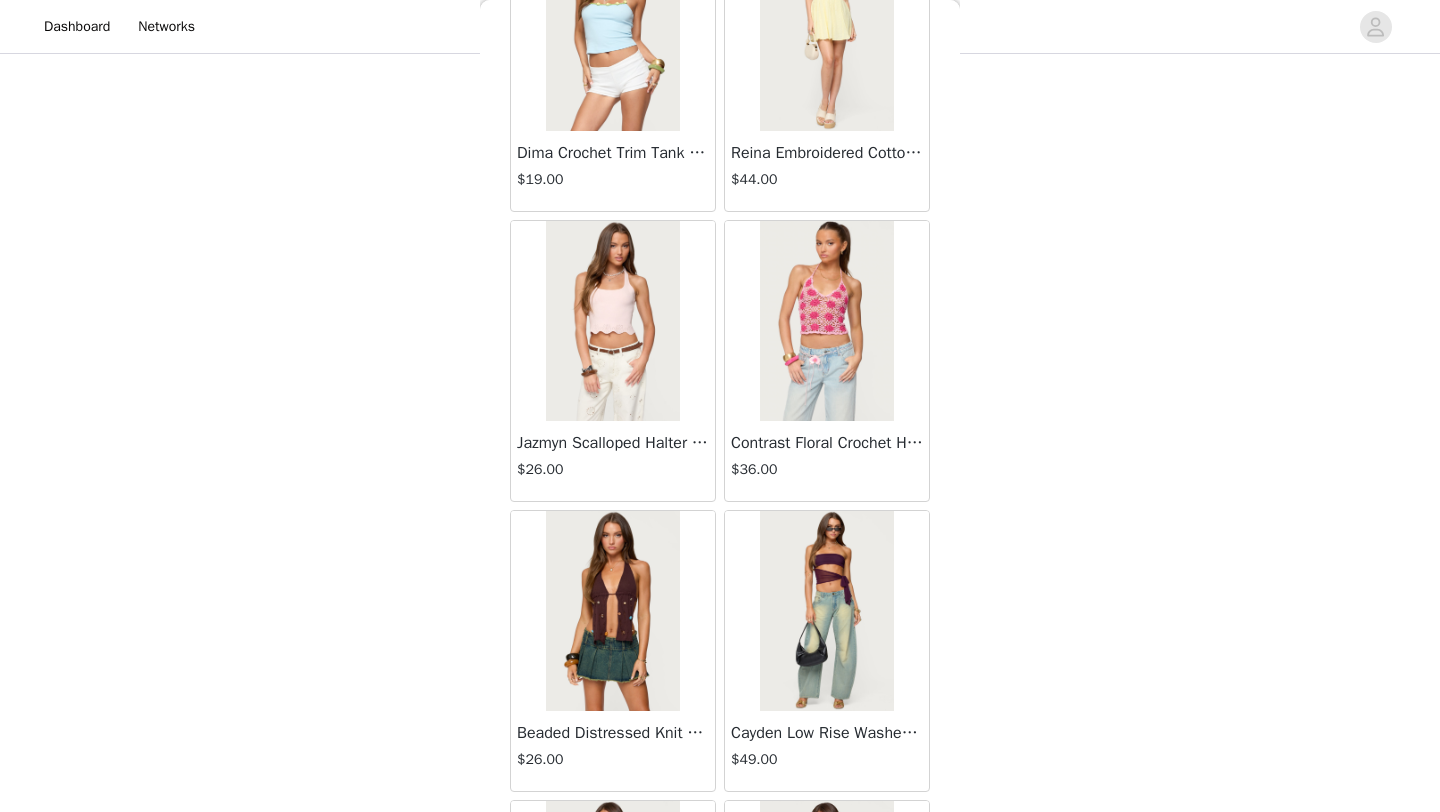 scroll, scrollTop: 31788, scrollLeft: 0, axis: vertical 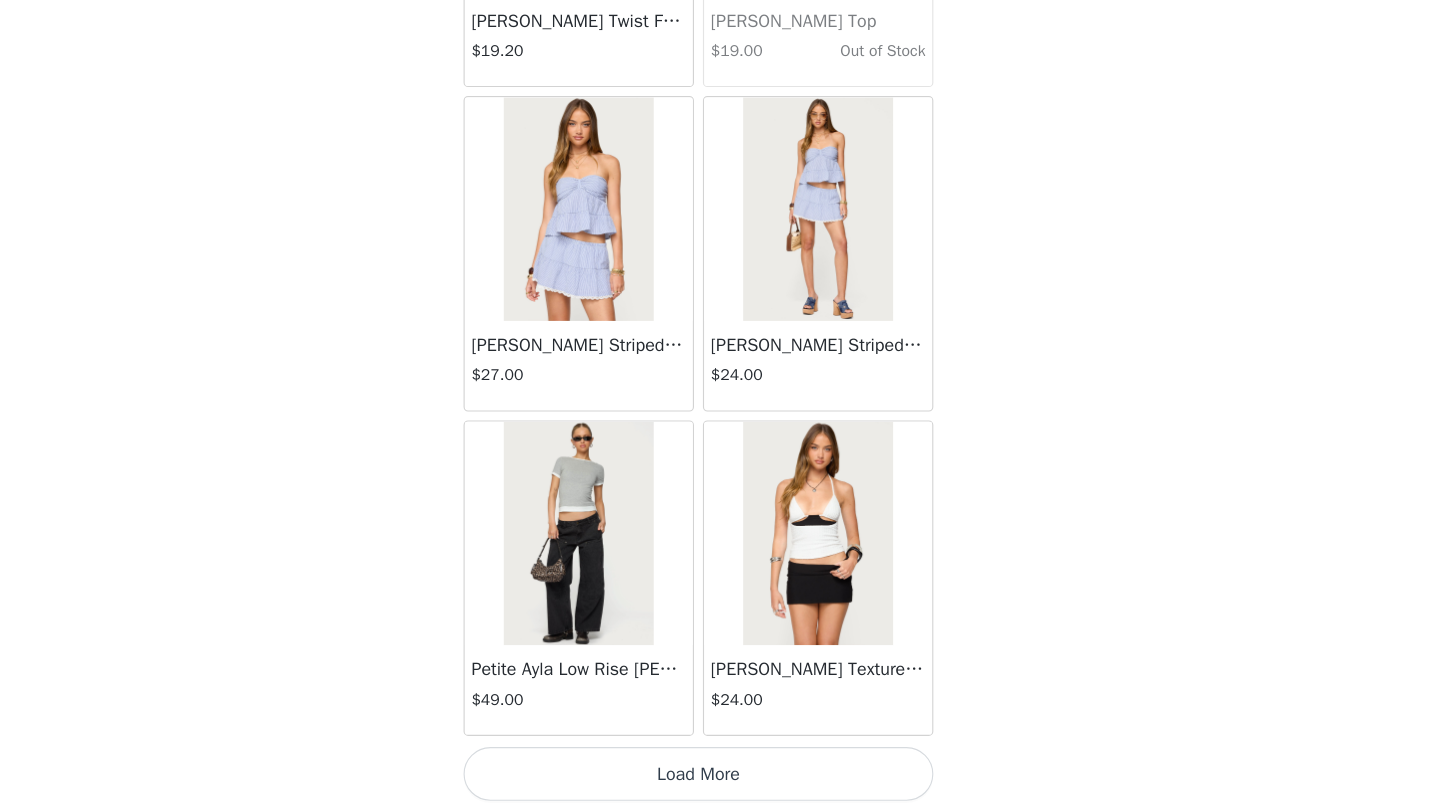 click on "Load More" at bounding box center [720, 778] 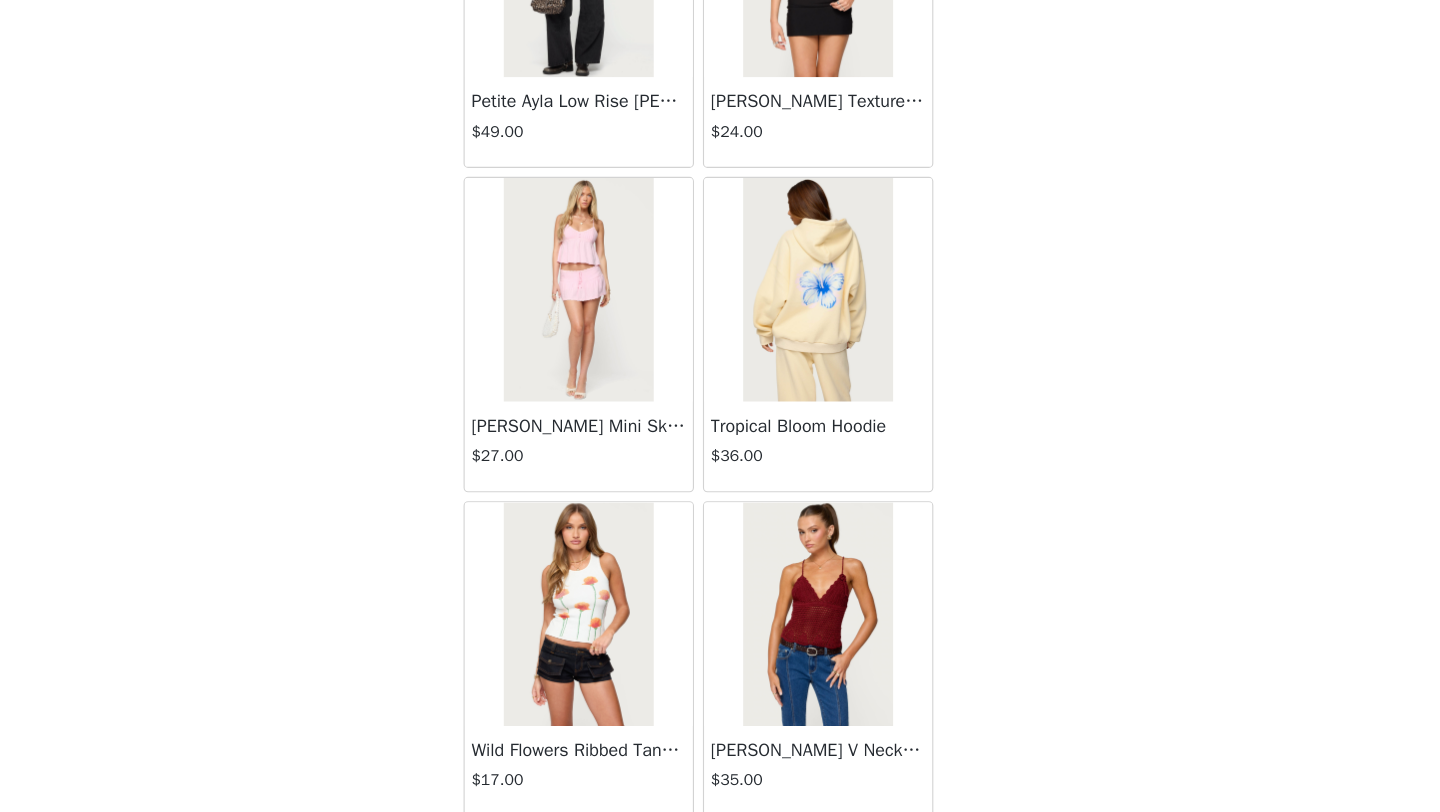 scroll, scrollTop: 34658, scrollLeft: 0, axis: vertical 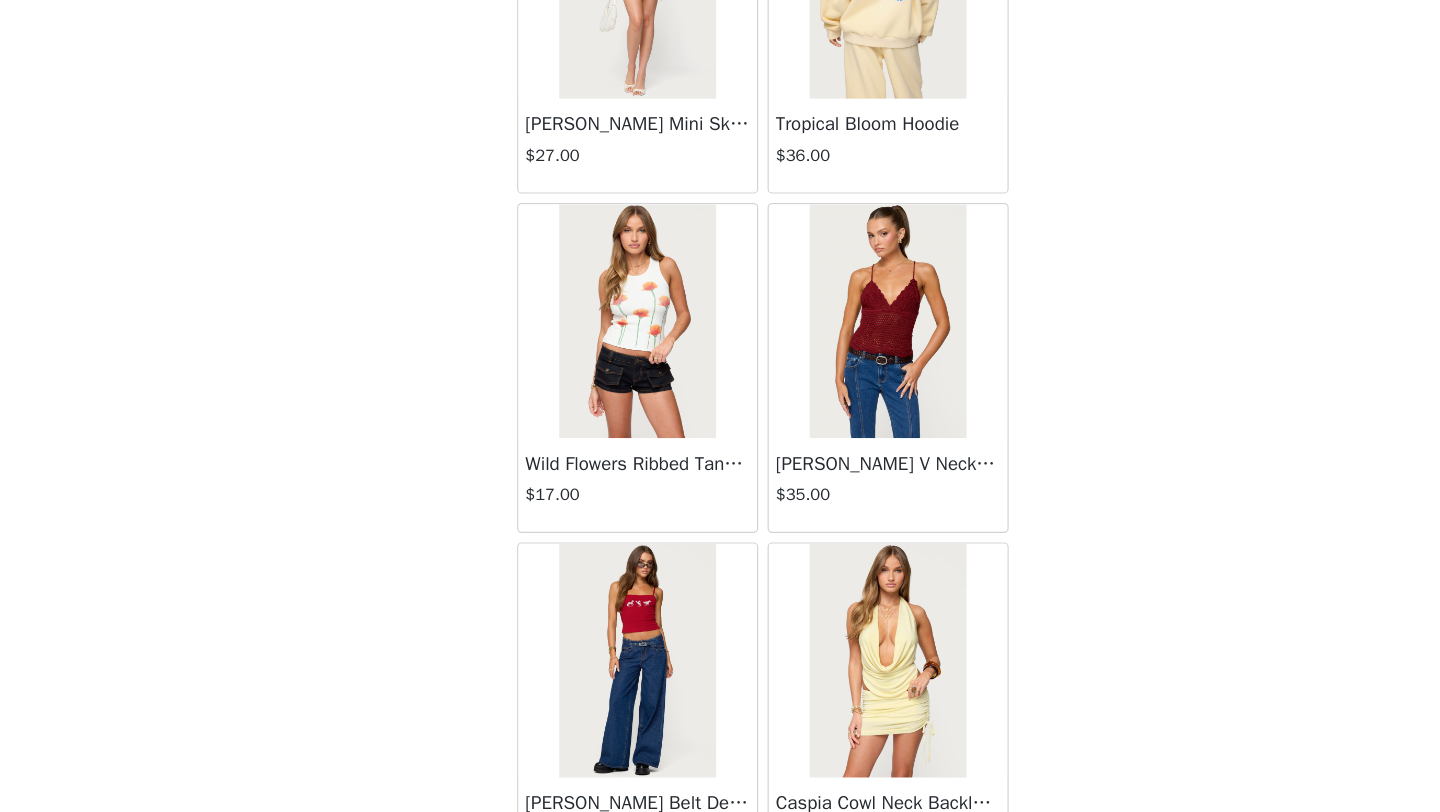 click on "[PERSON_NAME] V Neck Top" at bounding box center (827, 514) 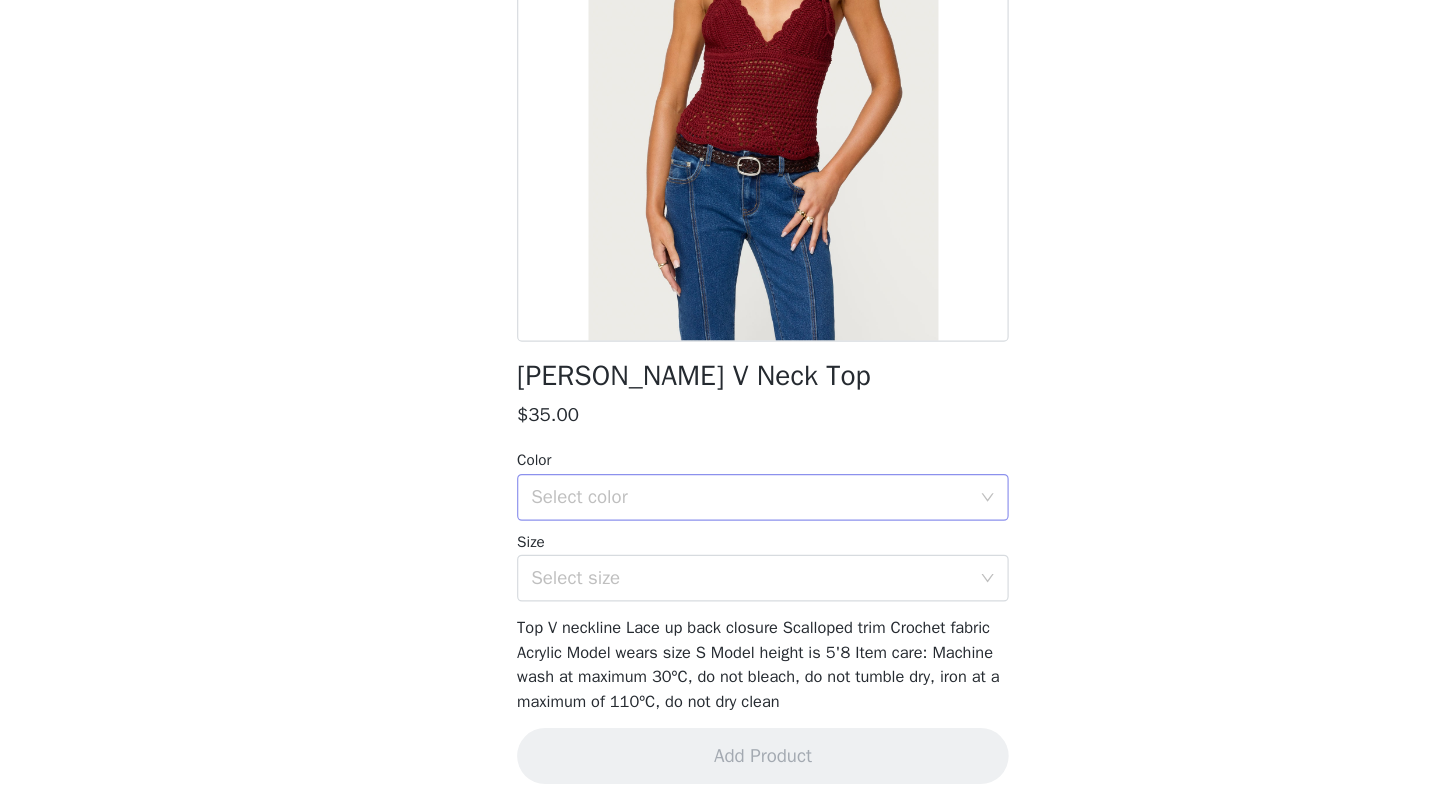 click on "Select color" at bounding box center [713, 543] 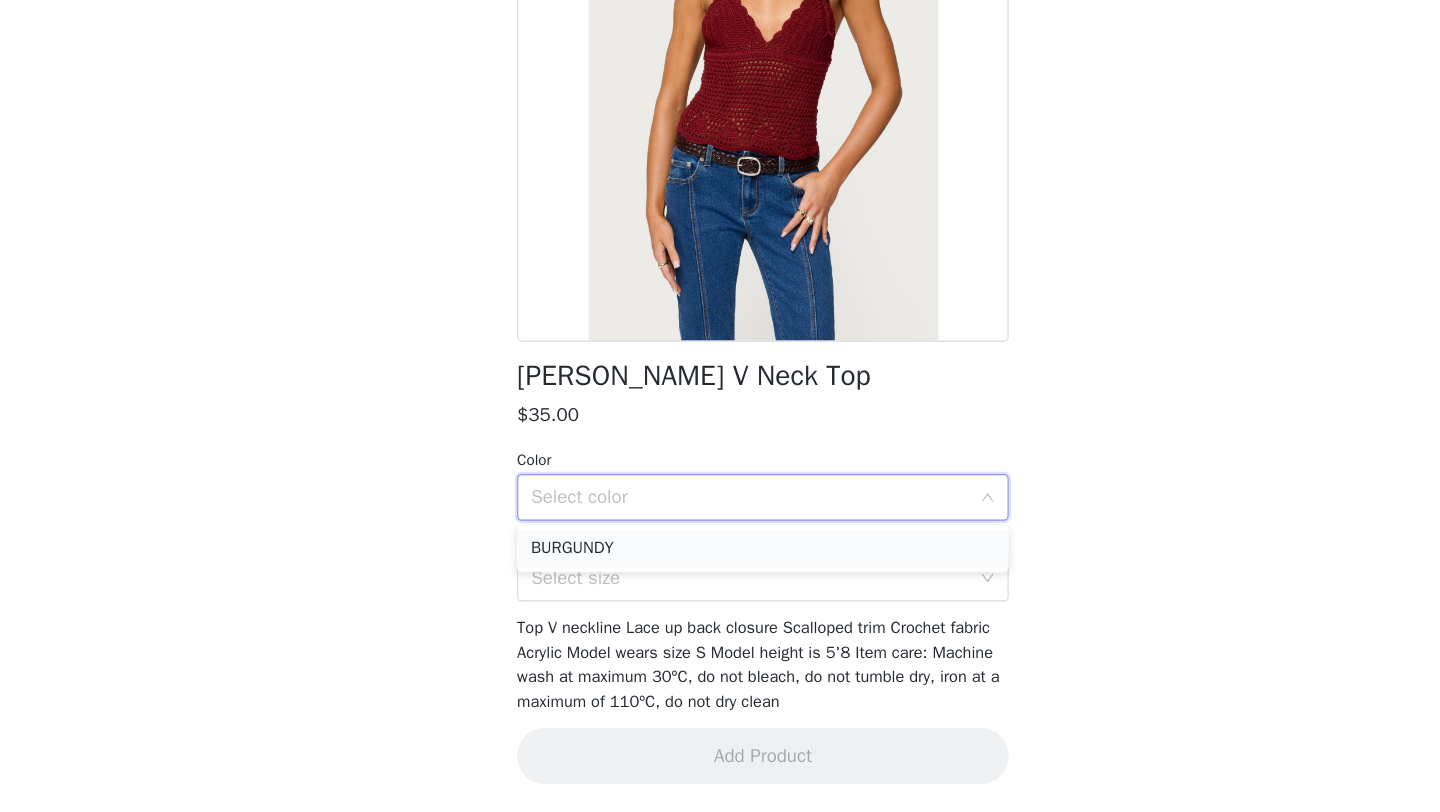 click on "BURGUNDY" at bounding box center [720, 587] 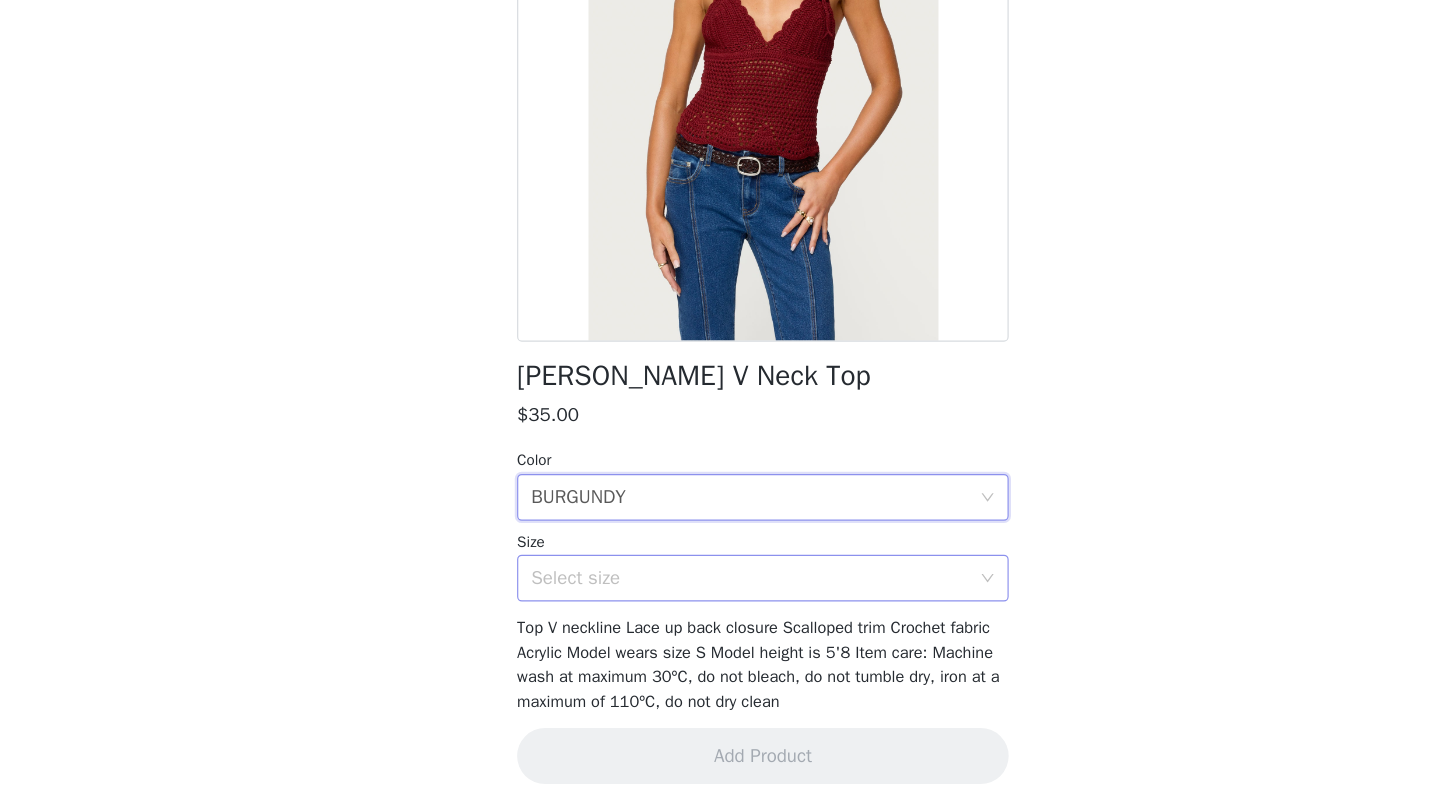 click on "Select size" at bounding box center (709, 612) 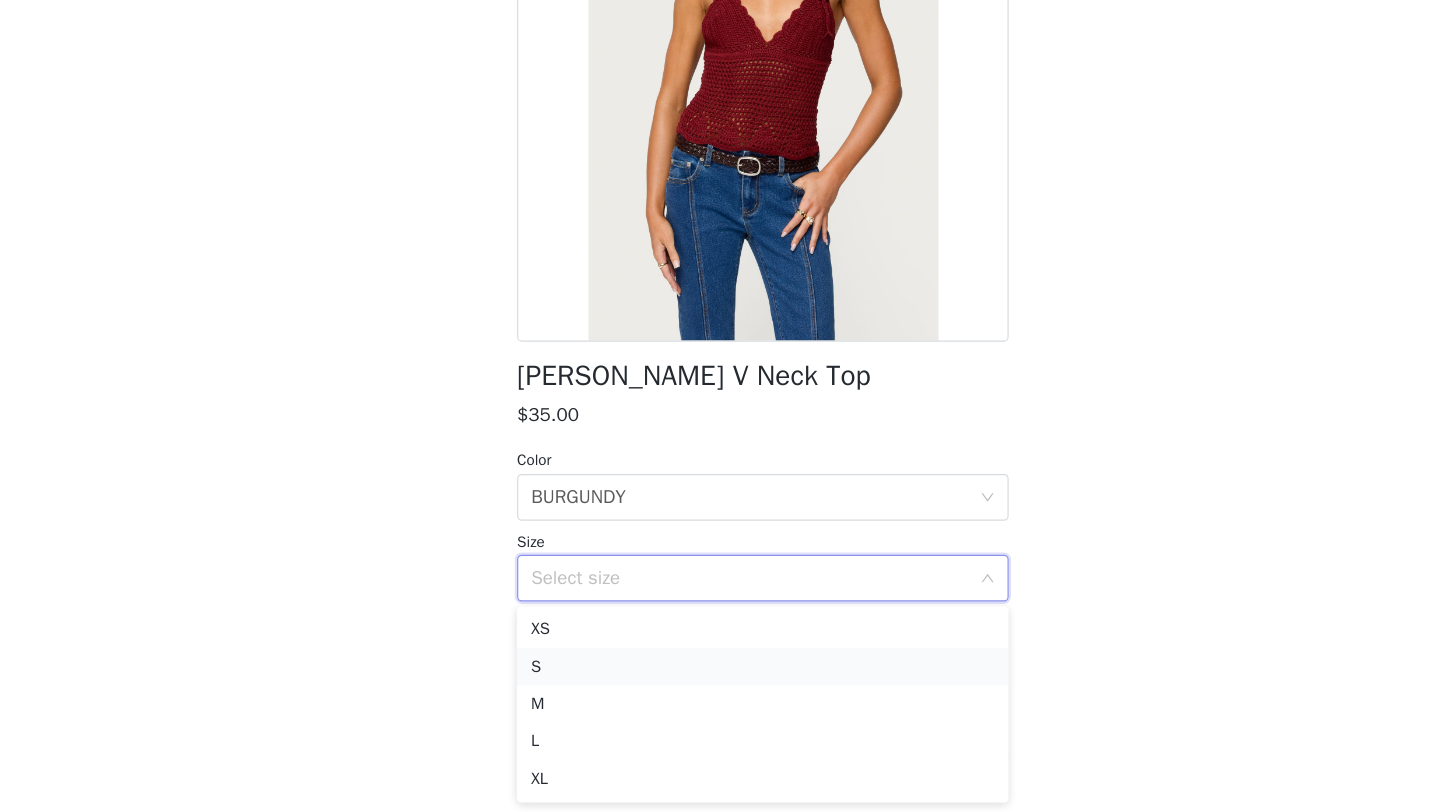 click on "S" at bounding box center (720, 688) 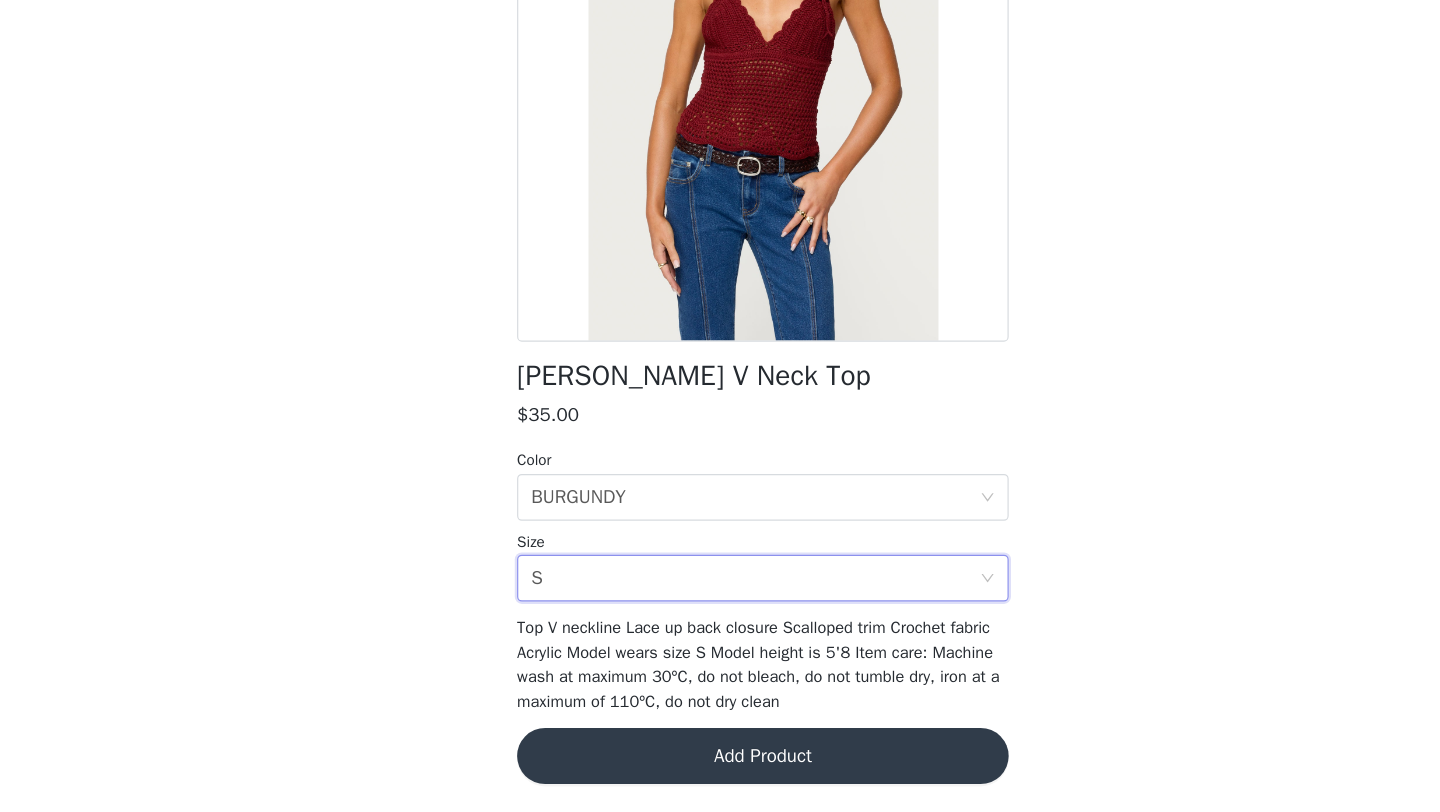 click on "Add Product" at bounding box center [720, 764] 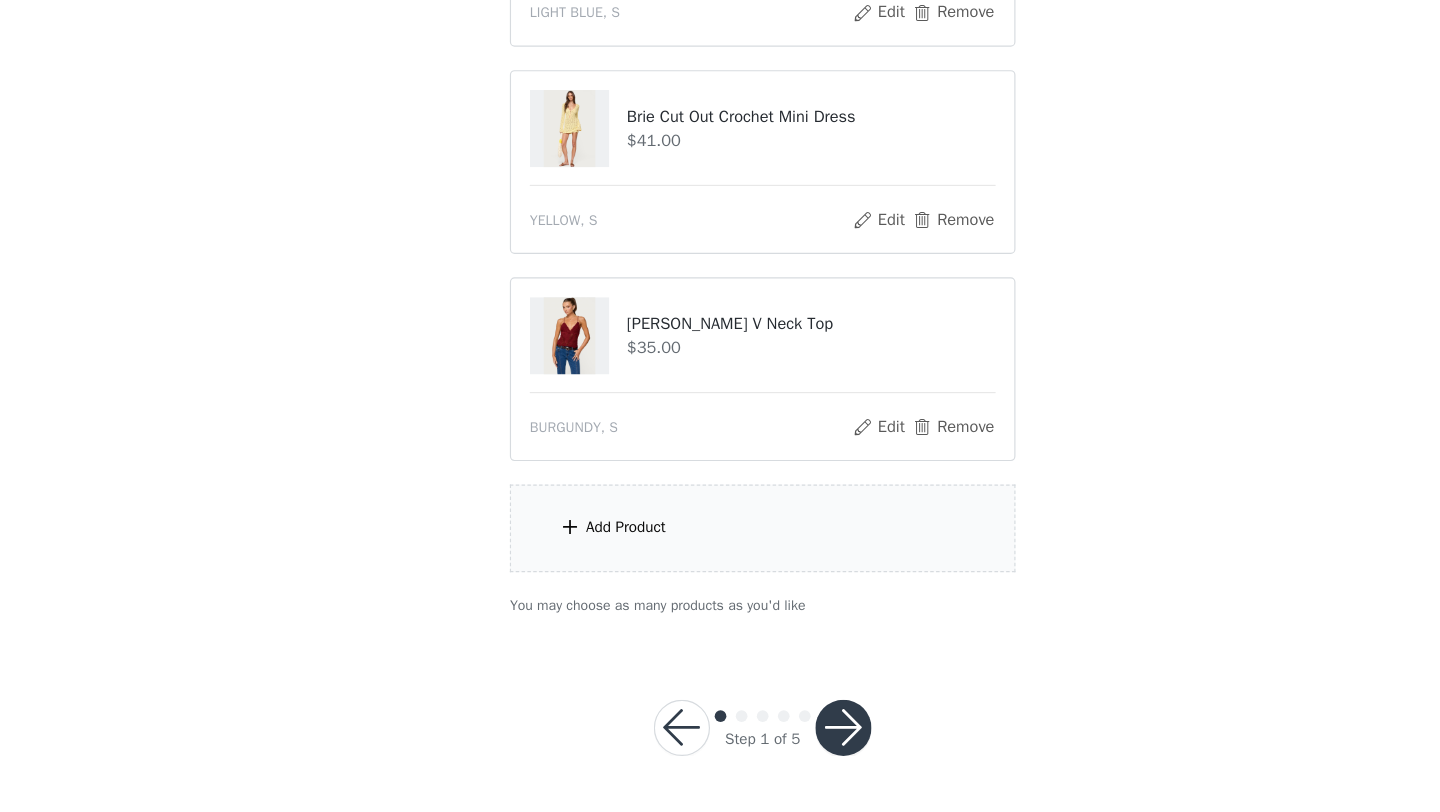 click on "Add Product" at bounding box center (720, 569) 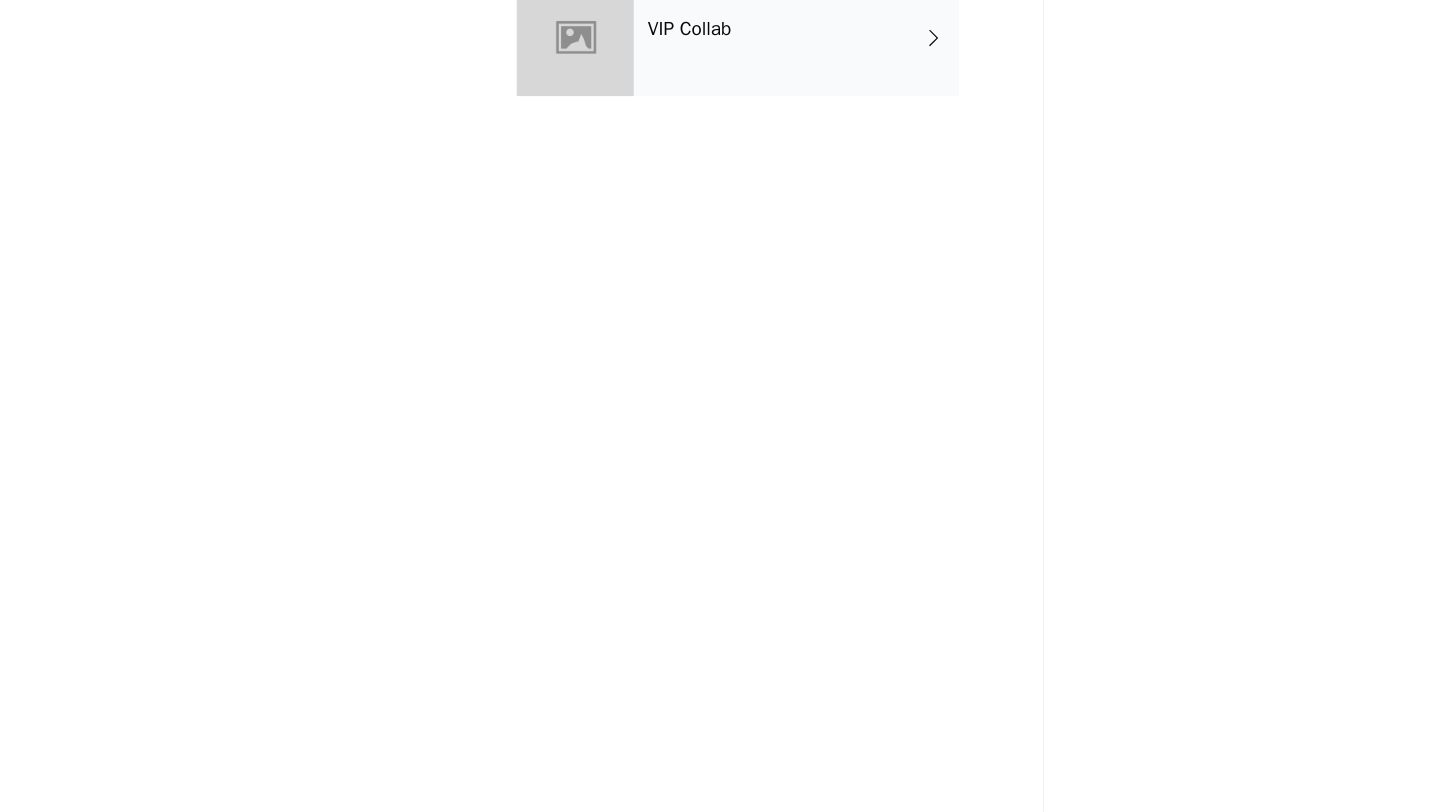 click on "VIP Collab" at bounding box center [749, 150] 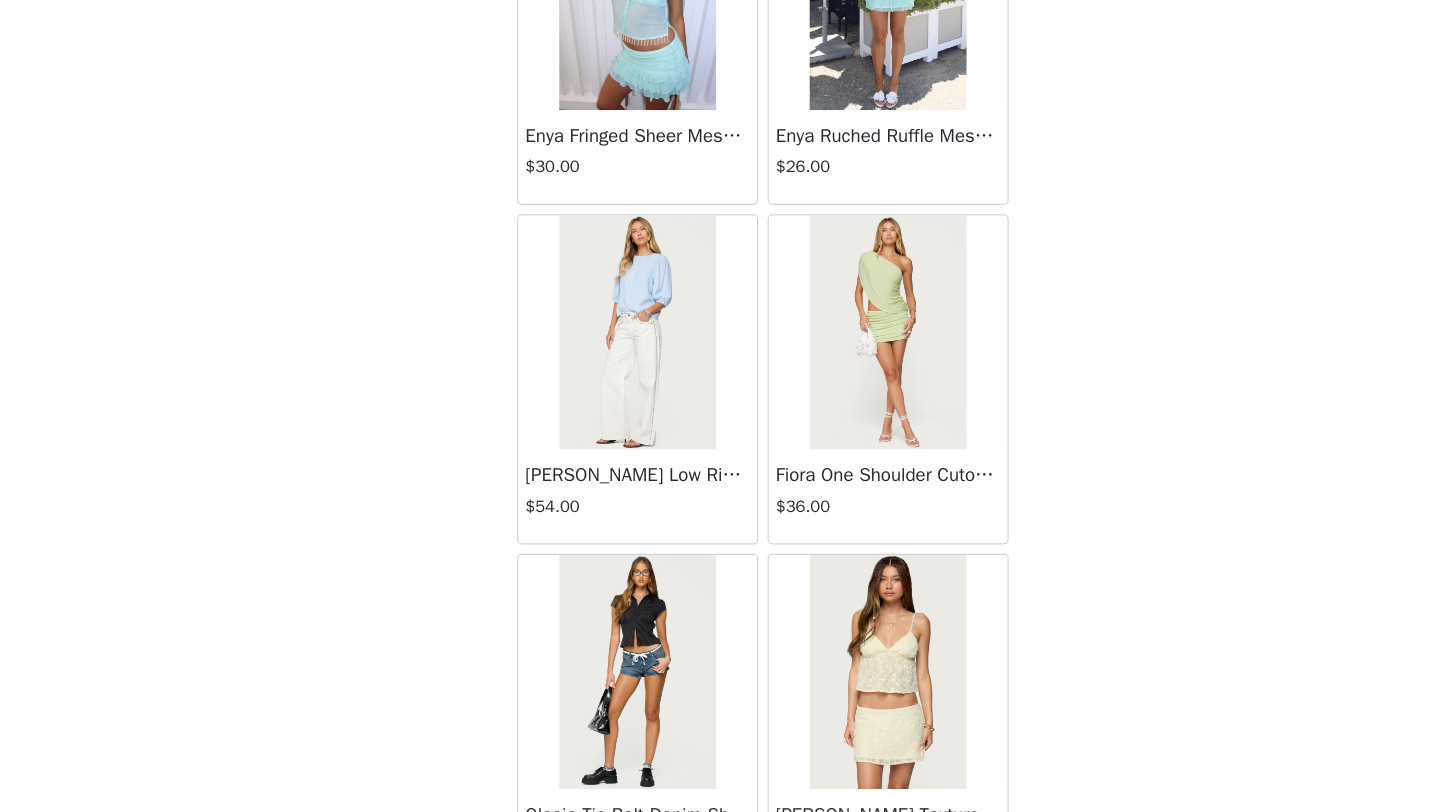 scroll, scrollTop: 2248, scrollLeft: 0, axis: vertical 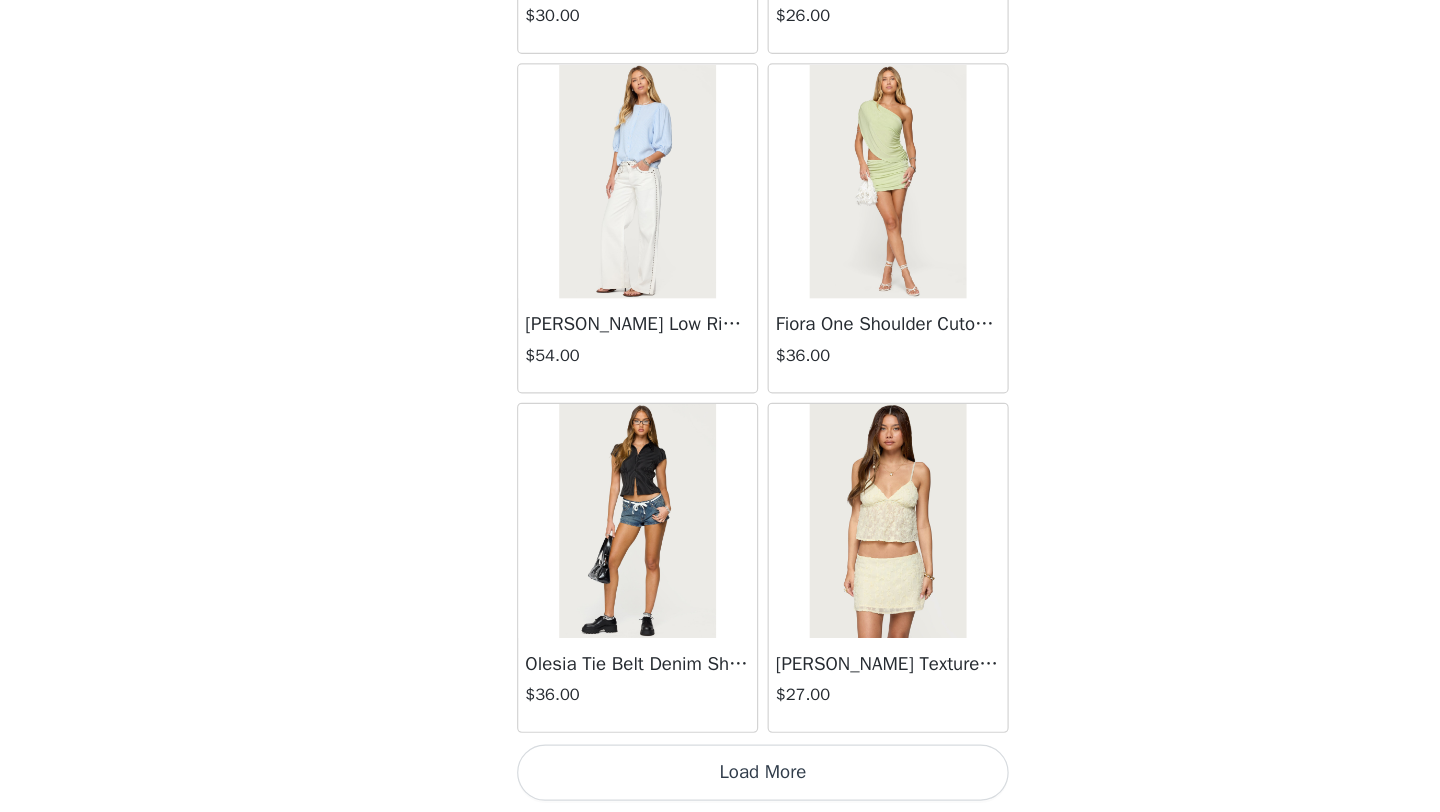 click on "Load More" at bounding box center [720, 778] 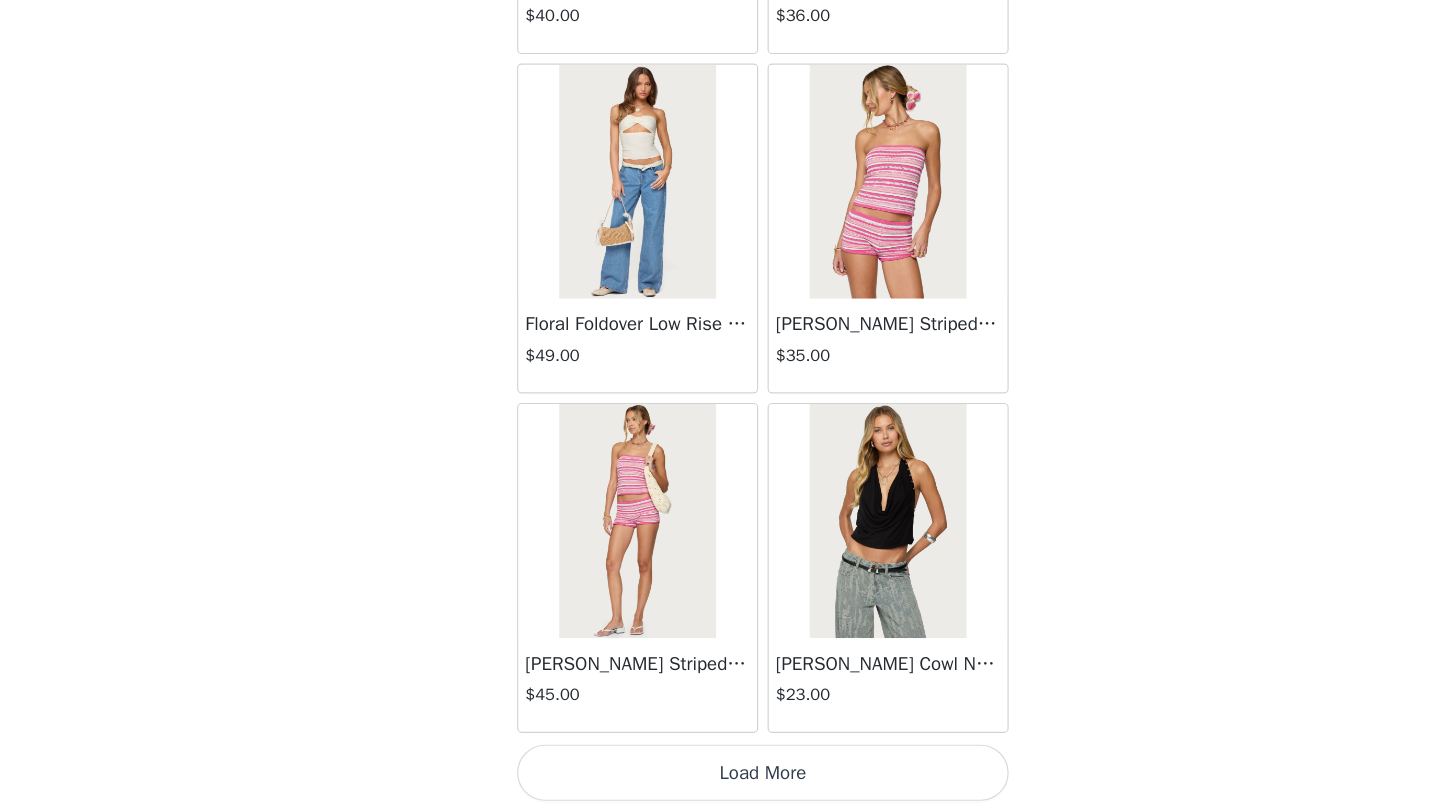 click on "Load More" at bounding box center (720, 778) 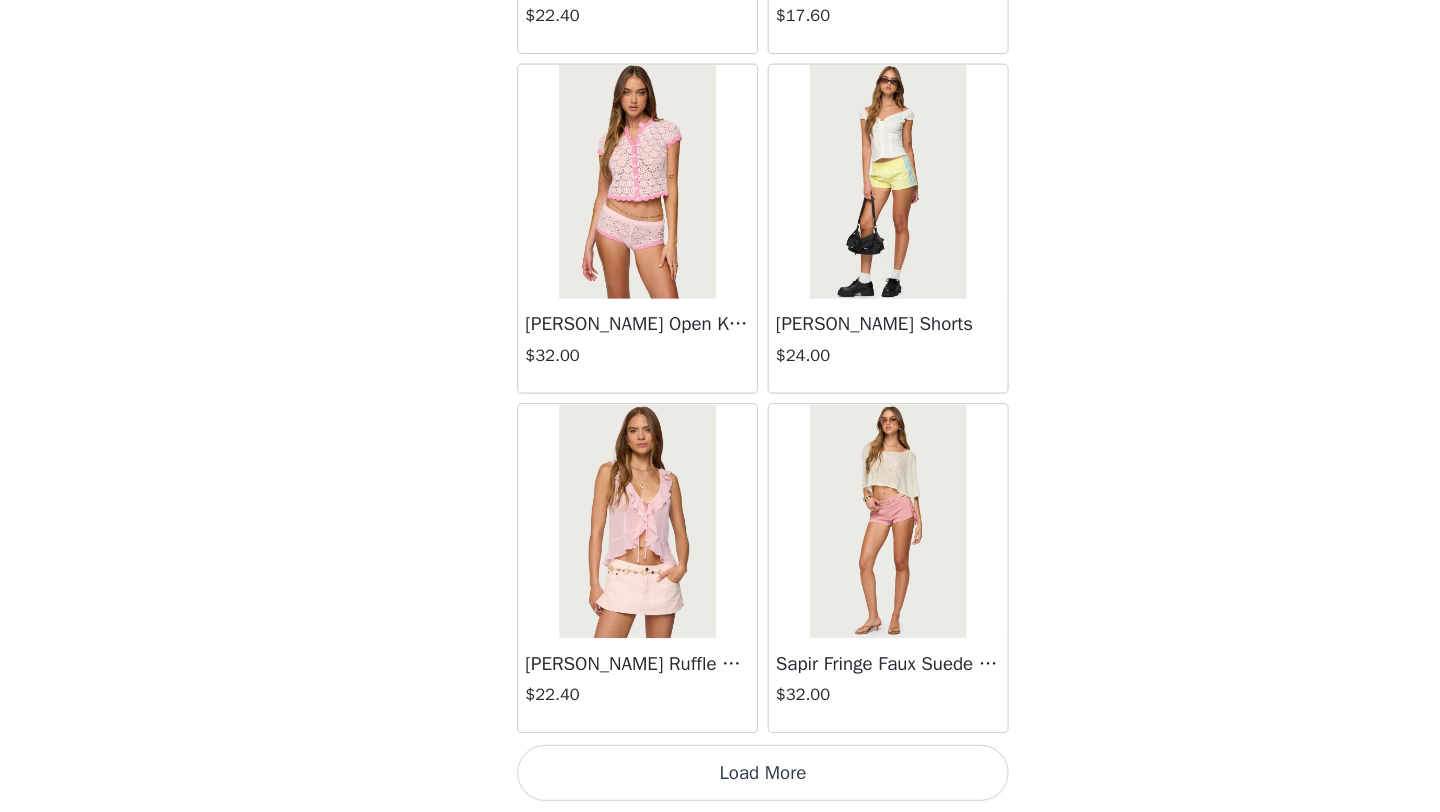 click on "Load More" at bounding box center [720, 778] 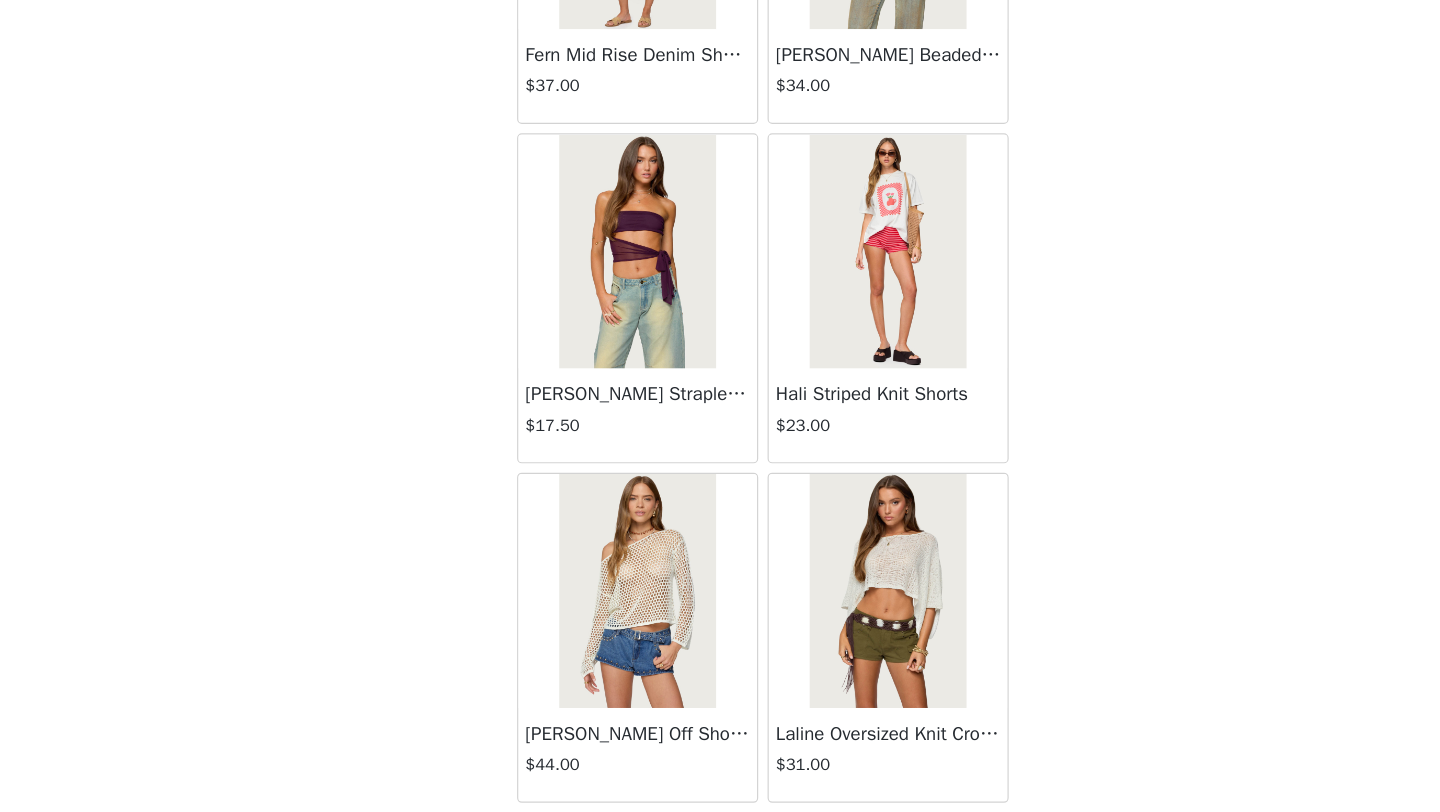 scroll, scrollTop: 10948, scrollLeft: 0, axis: vertical 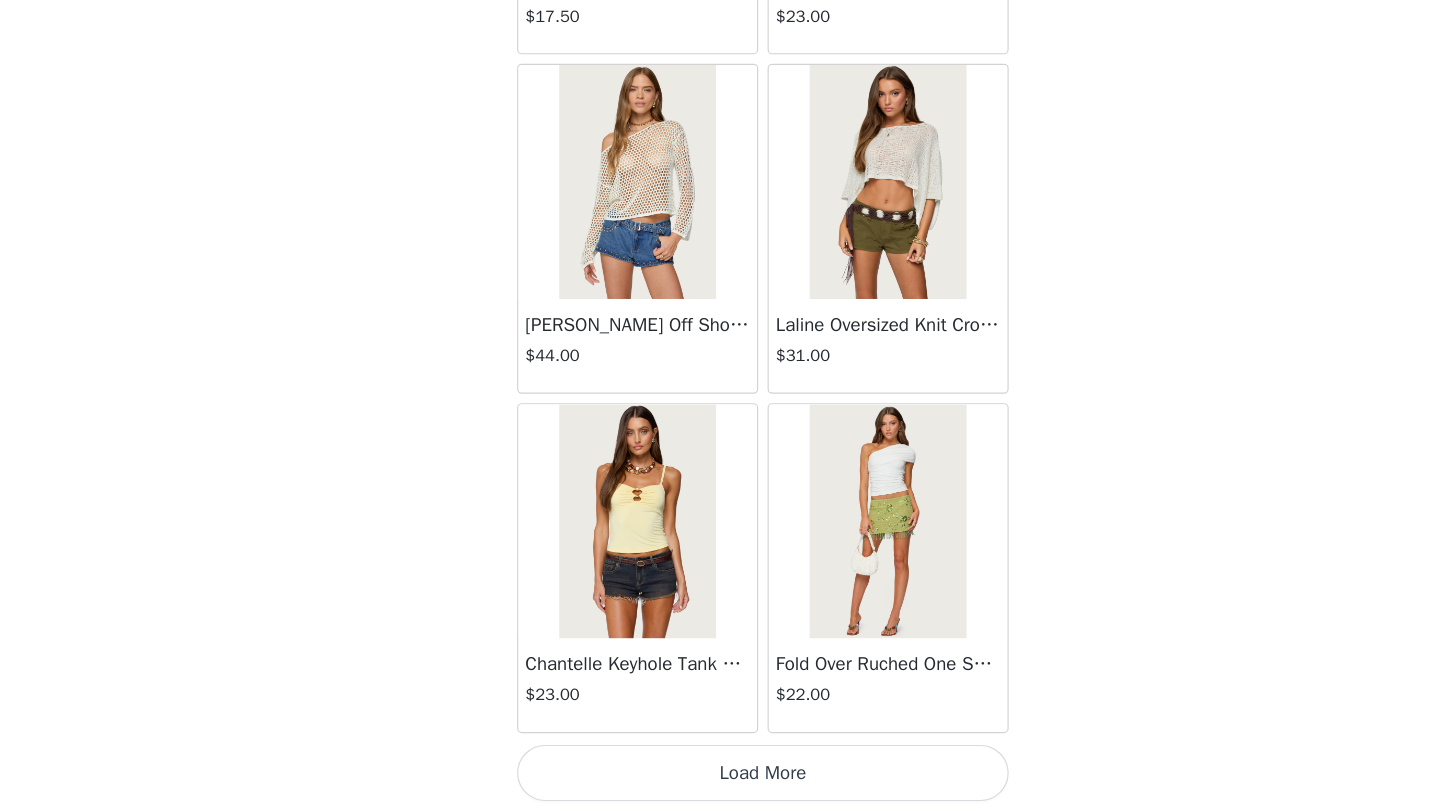 click on "Load More" at bounding box center (720, 778) 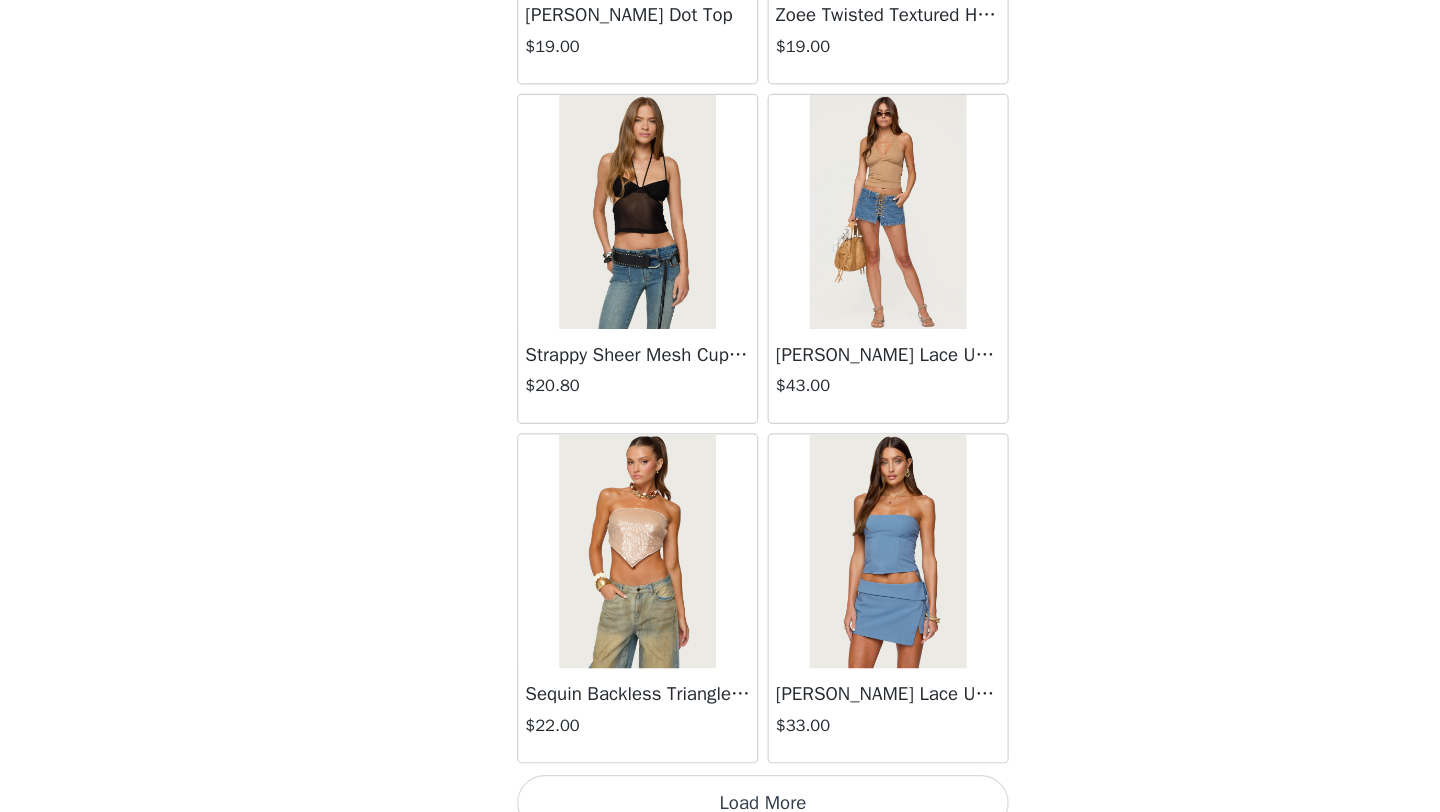 scroll, scrollTop: 13848, scrollLeft: 0, axis: vertical 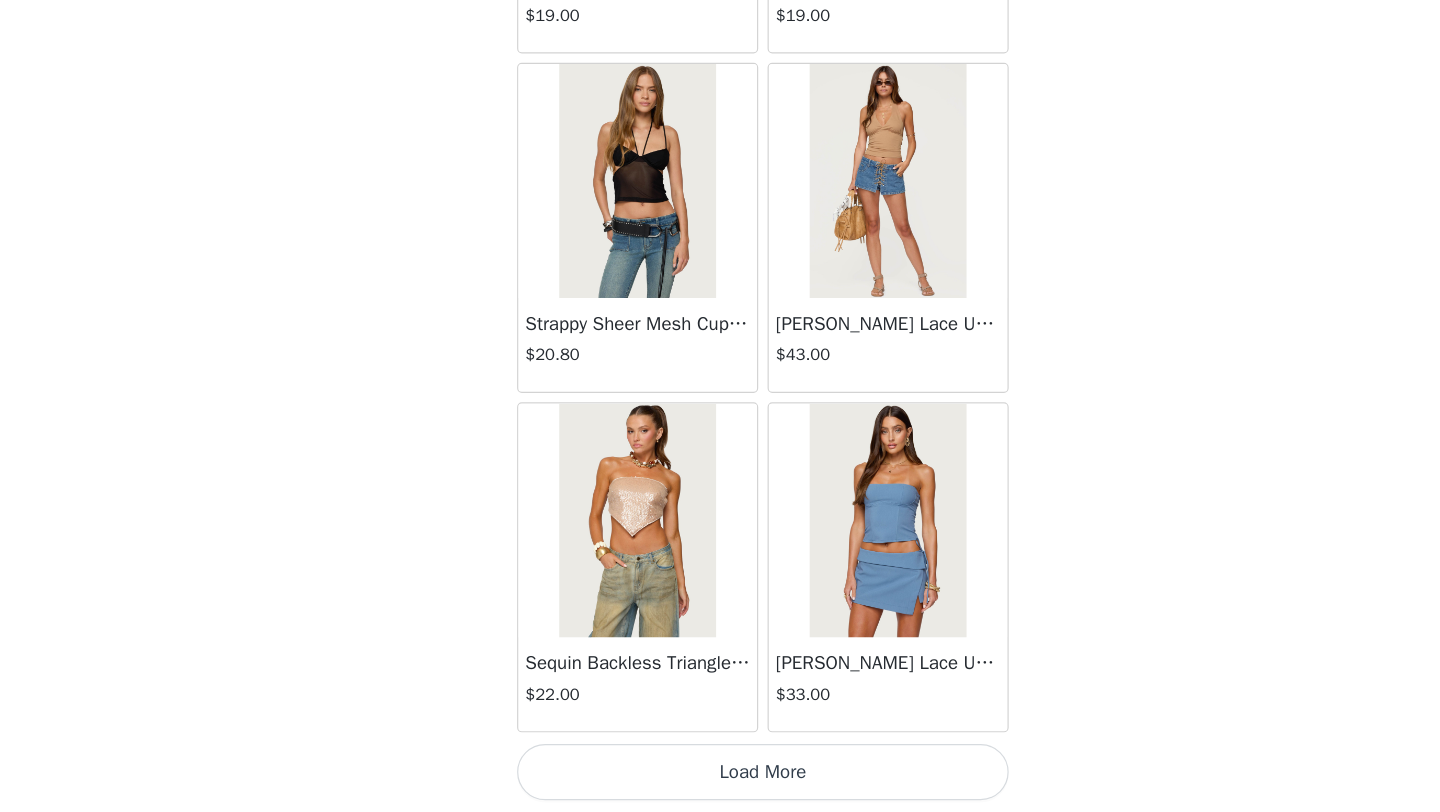 click on "Frayed Pleated Denim Mini Skort   $16.00       Klay Linen Look Pleated Mini Skort   $14.40       Contrast Lace Asymmetric Off Shoulder Top   $14.40       [PERSON_NAME] Split Front Sheer Mesh Top   $24.00       Zigzag Stripe Shorts   $19.00       Astra Beaded Sheer Strapless Top   $33.00       Beaded Floral Embroidered Tank Top   $32.00       San Diego Oversized T Shirt   $22.00       Talula Eyelet Babydoll Top   $17.60       Talula Eyelet Shorts   $16.80       Polka Dot Tailored Button Up Shirt   $31.00       Tiger Flower Off Shoulder Top   $21.00       Tiger Flower Mini Skort   $23.00       [PERSON_NAME] Off Shoulder Chiffon Romper   $45.00       Enya Fringed Sheer Mesh Top   $30.00       Enya Ruched Ruffle Mesh Mini Skirt   $26.00       Quincy Studded Low Rise Jeans   $54.00       Fiora One Shoulder Cutout Mini Dress   $36.00       Olesia Tie Belt Denim Shorts   $36.00       [PERSON_NAME] Textured Floral Babydoll Top   $27.00       [PERSON_NAME] Floral Backless Top   $30.00       [PERSON_NAME] Textured Floral Mini Skirt   $28.00" at bounding box center (720, -6470) 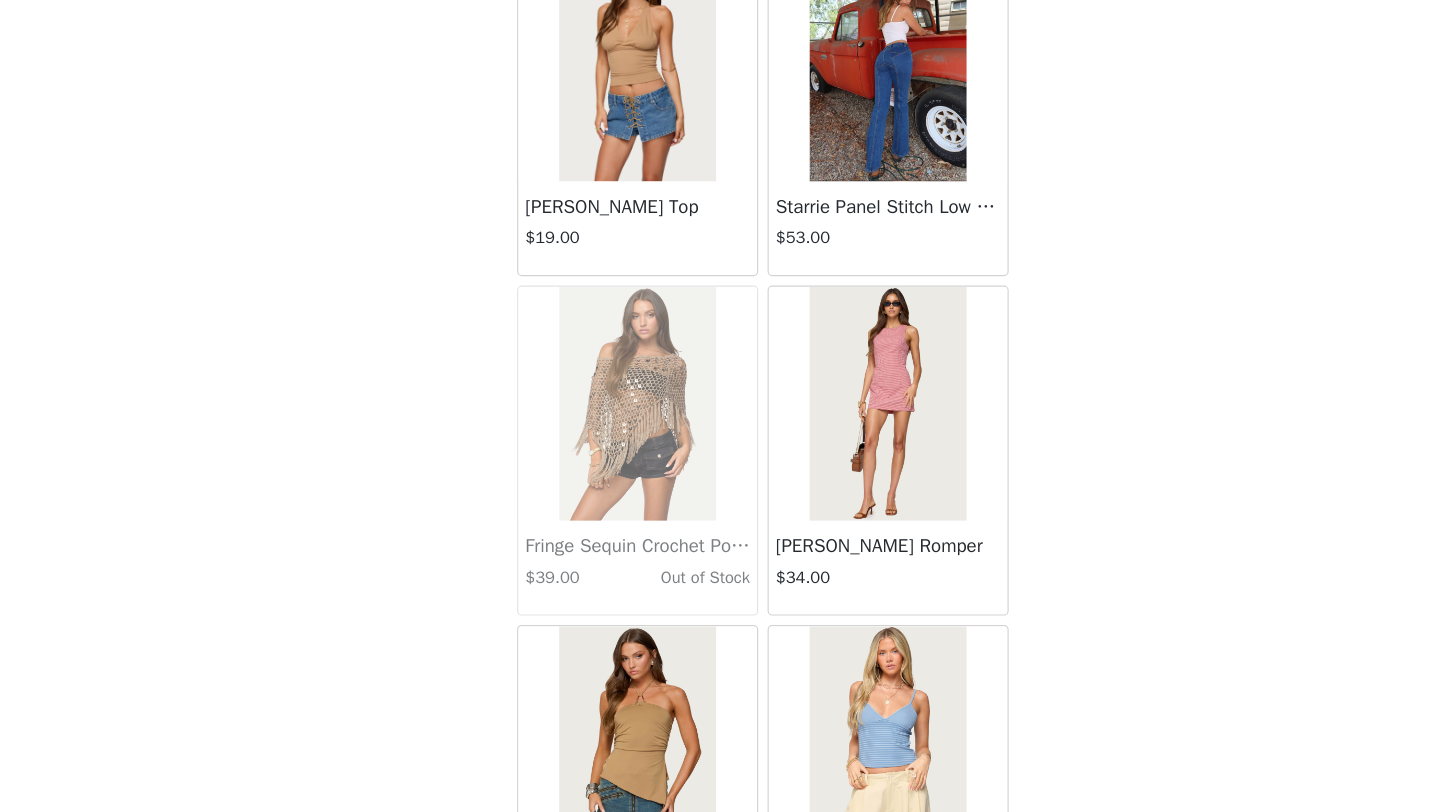 scroll, scrollTop: 16748, scrollLeft: 0, axis: vertical 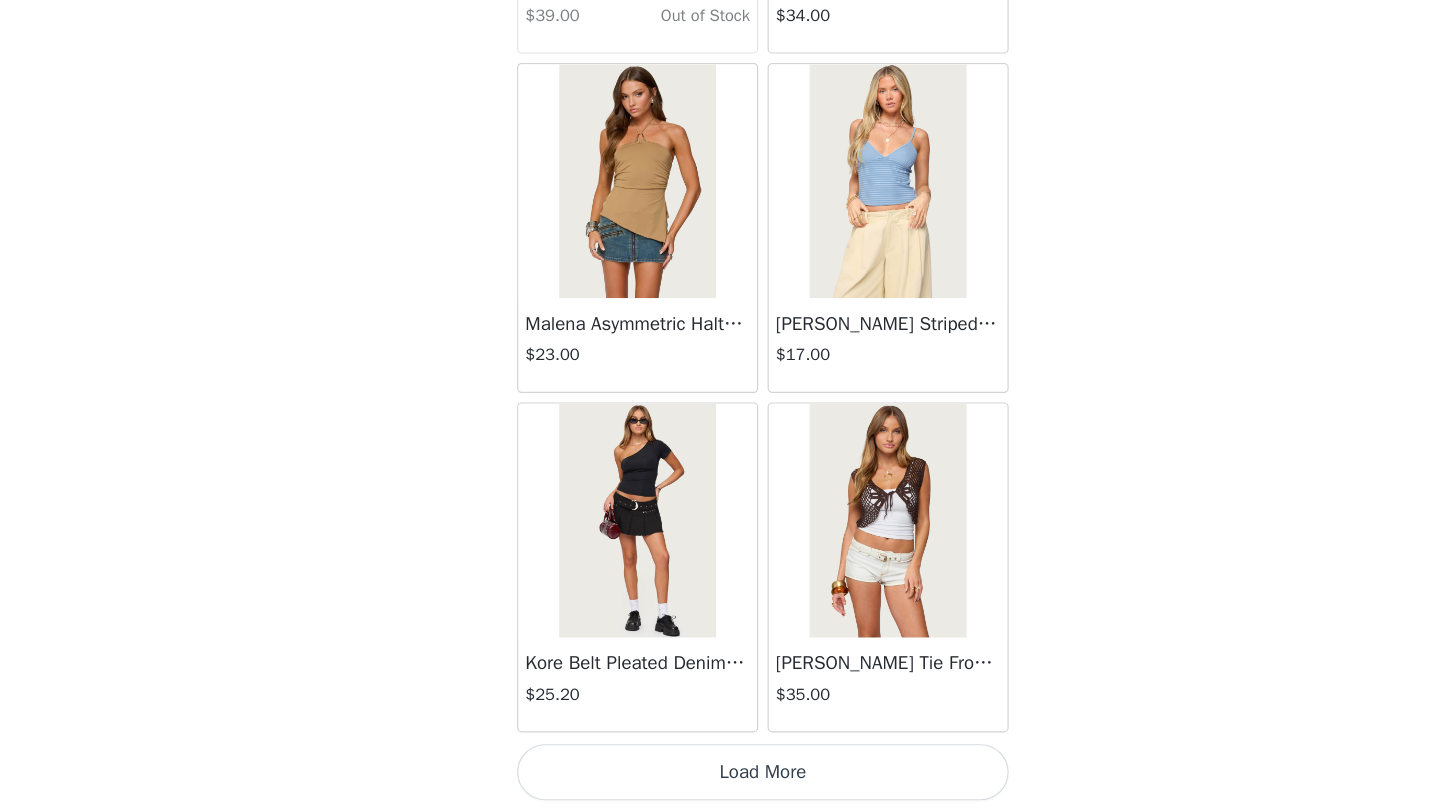 click on "Load More" at bounding box center [720, 778] 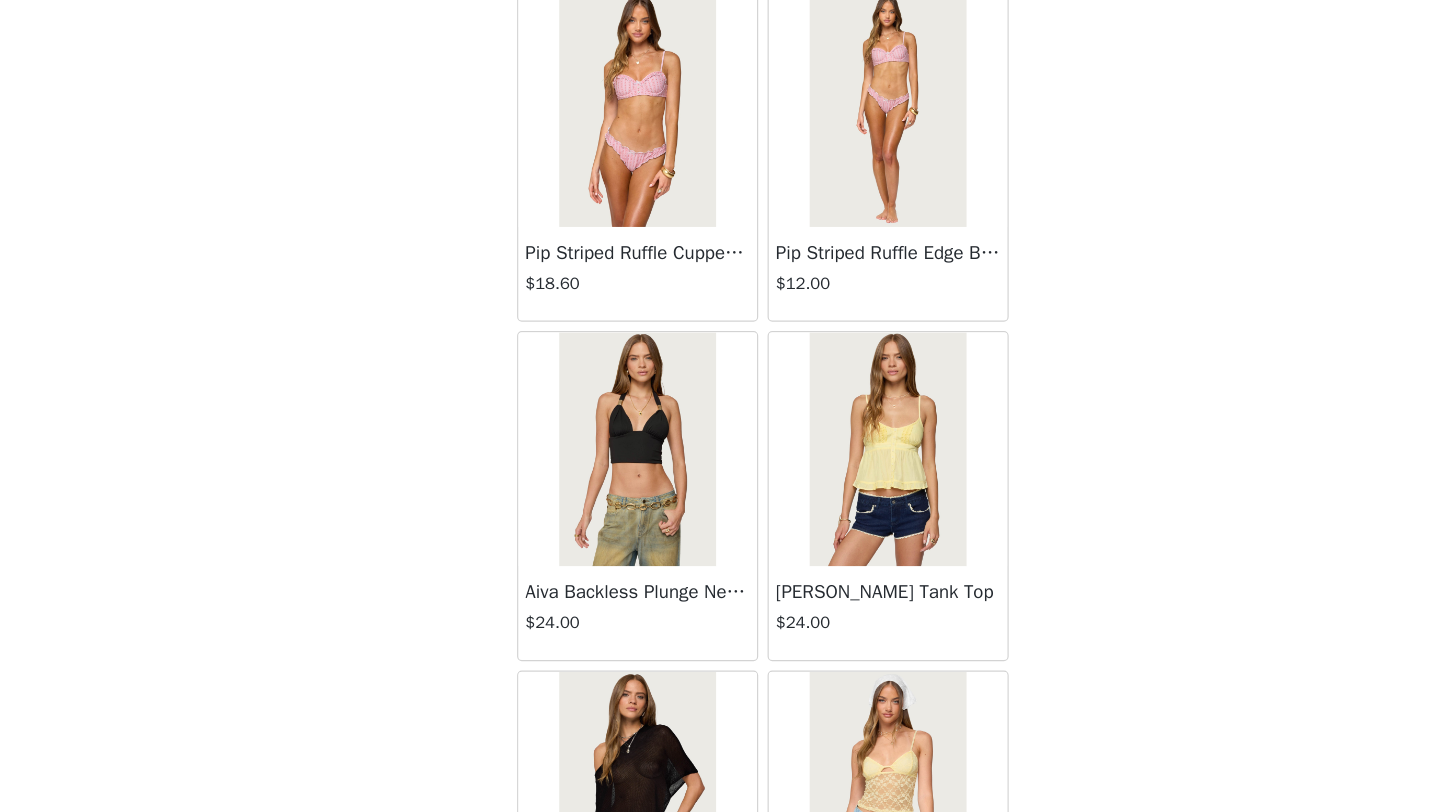 scroll, scrollTop: 19648, scrollLeft: 0, axis: vertical 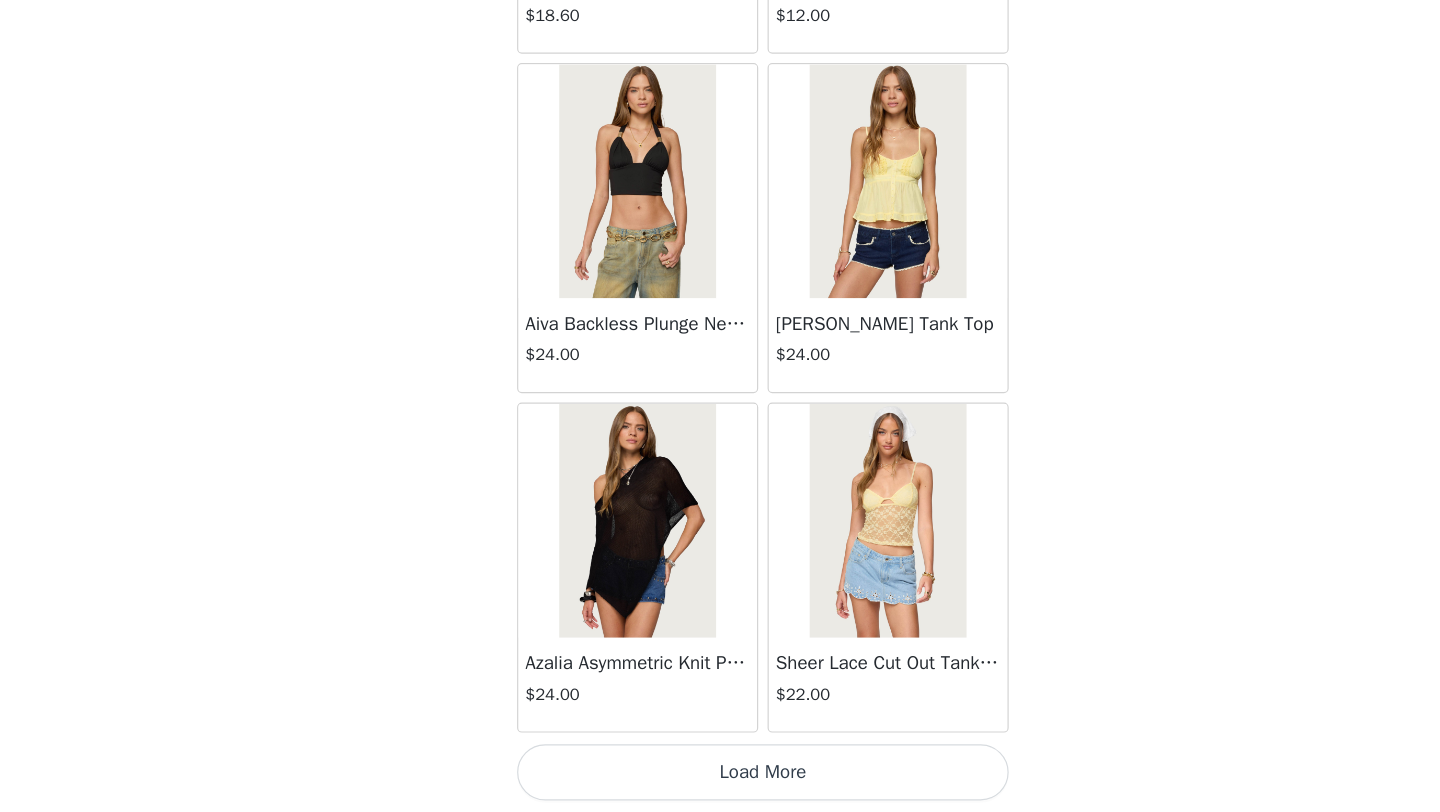 click on "Load More" at bounding box center [720, 778] 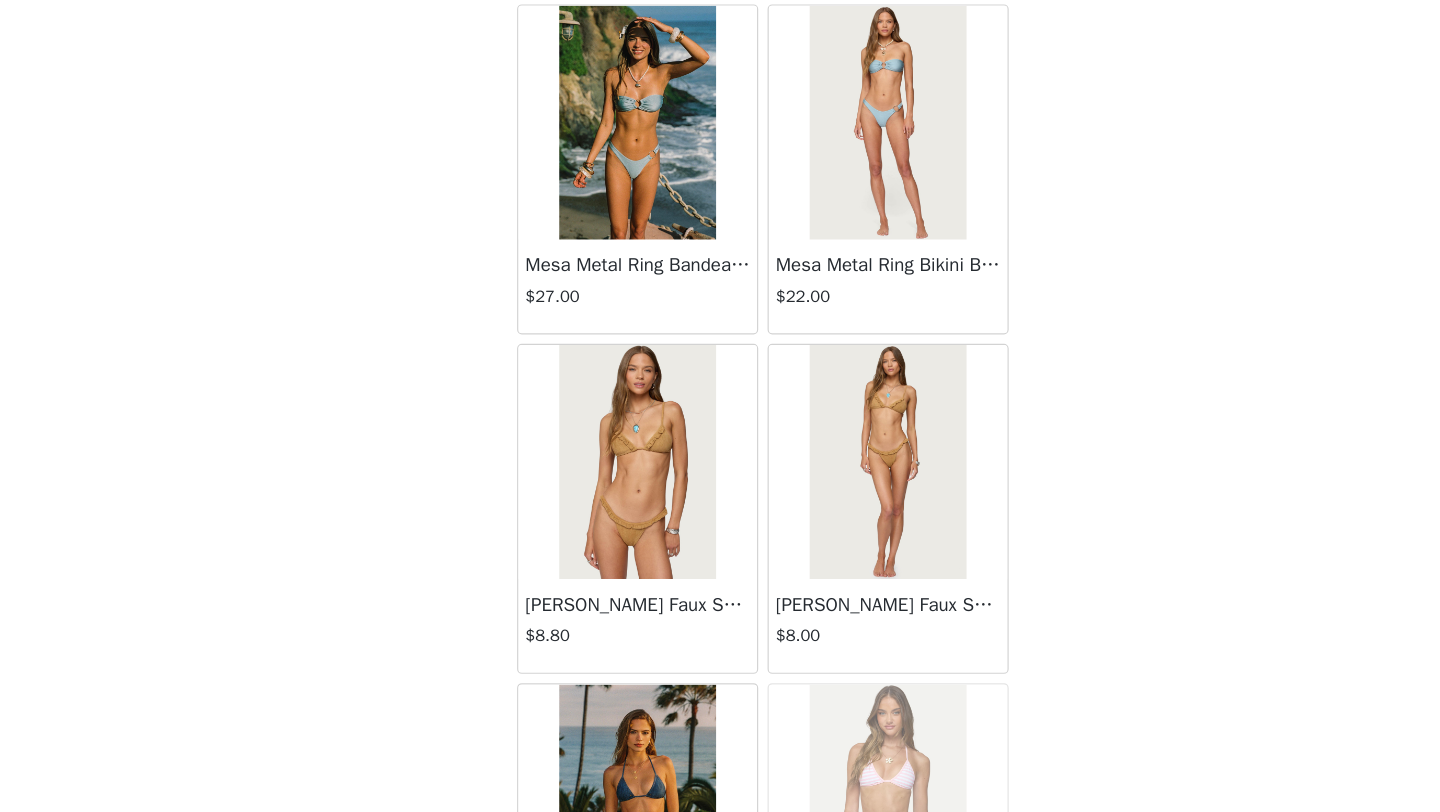 scroll, scrollTop: 22548, scrollLeft: 0, axis: vertical 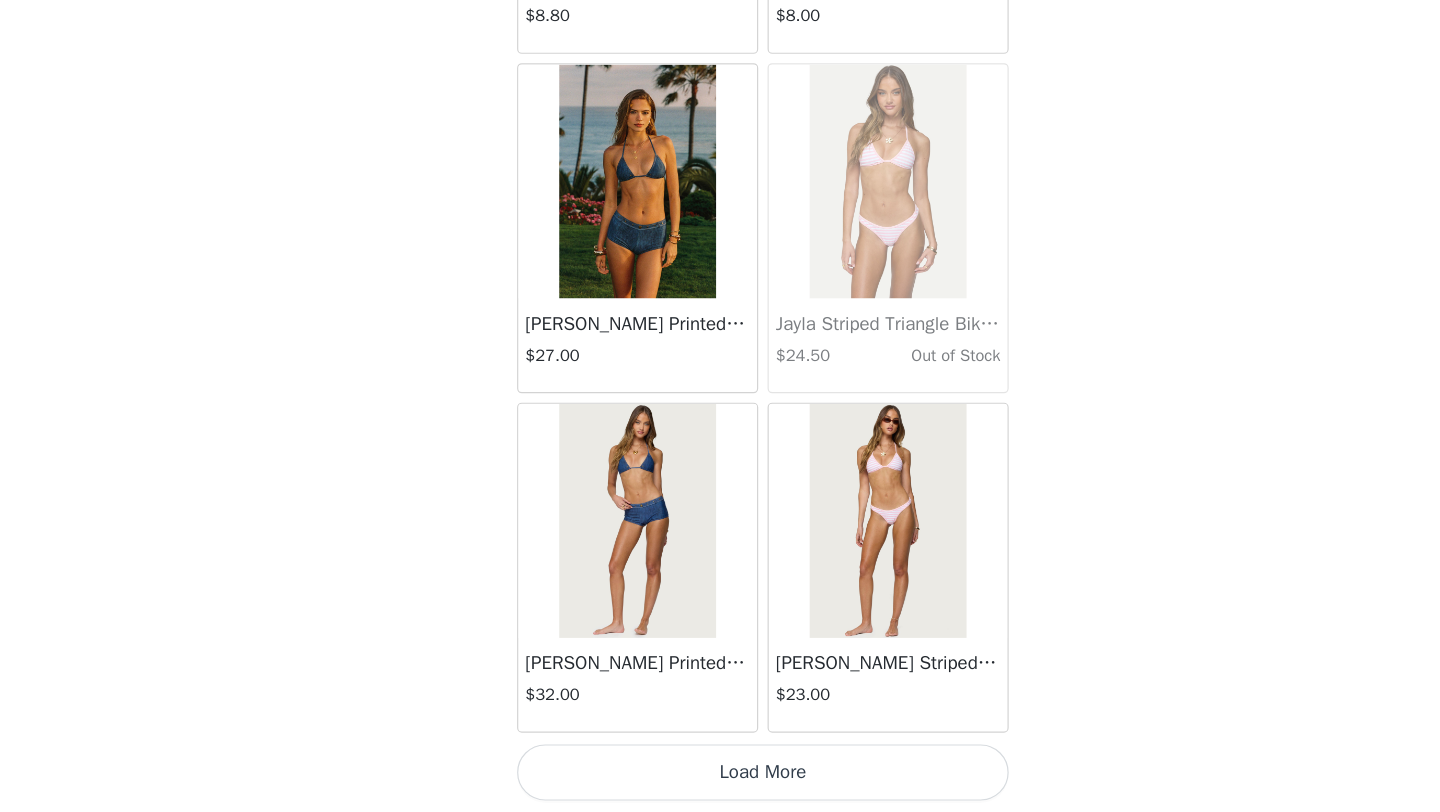 click on "Load More" at bounding box center [720, 778] 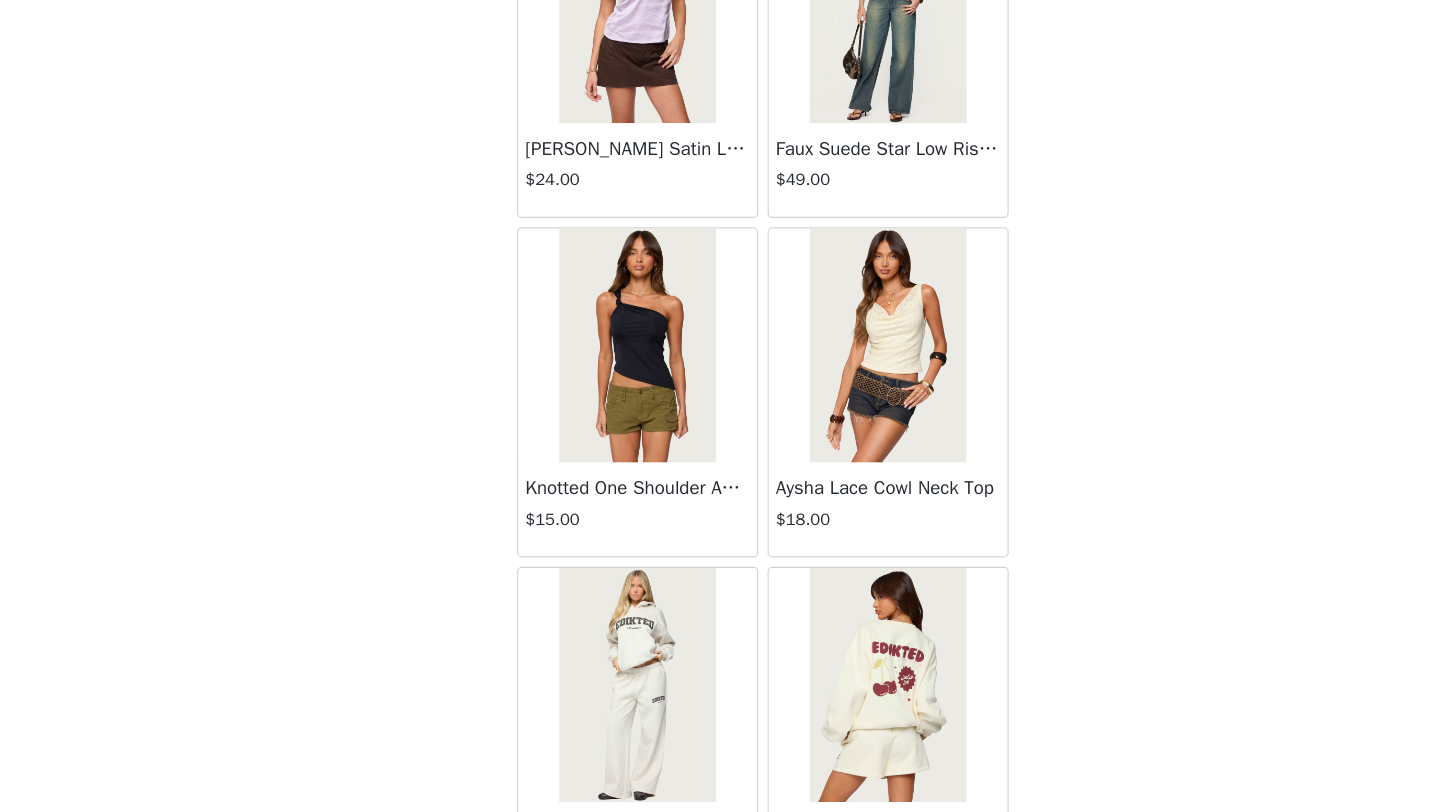 scroll, scrollTop: 25448, scrollLeft: 0, axis: vertical 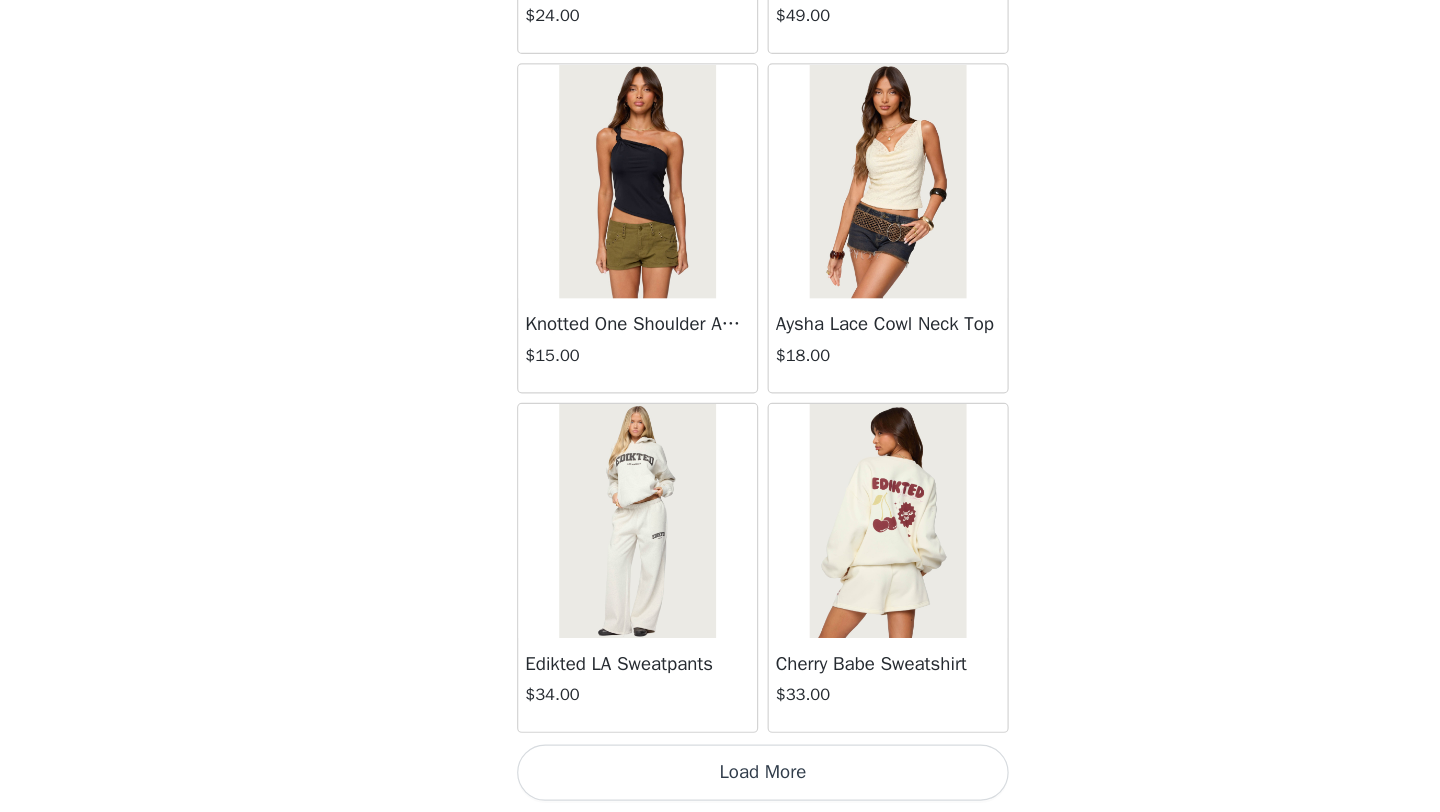 click on "Load More" at bounding box center (720, 778) 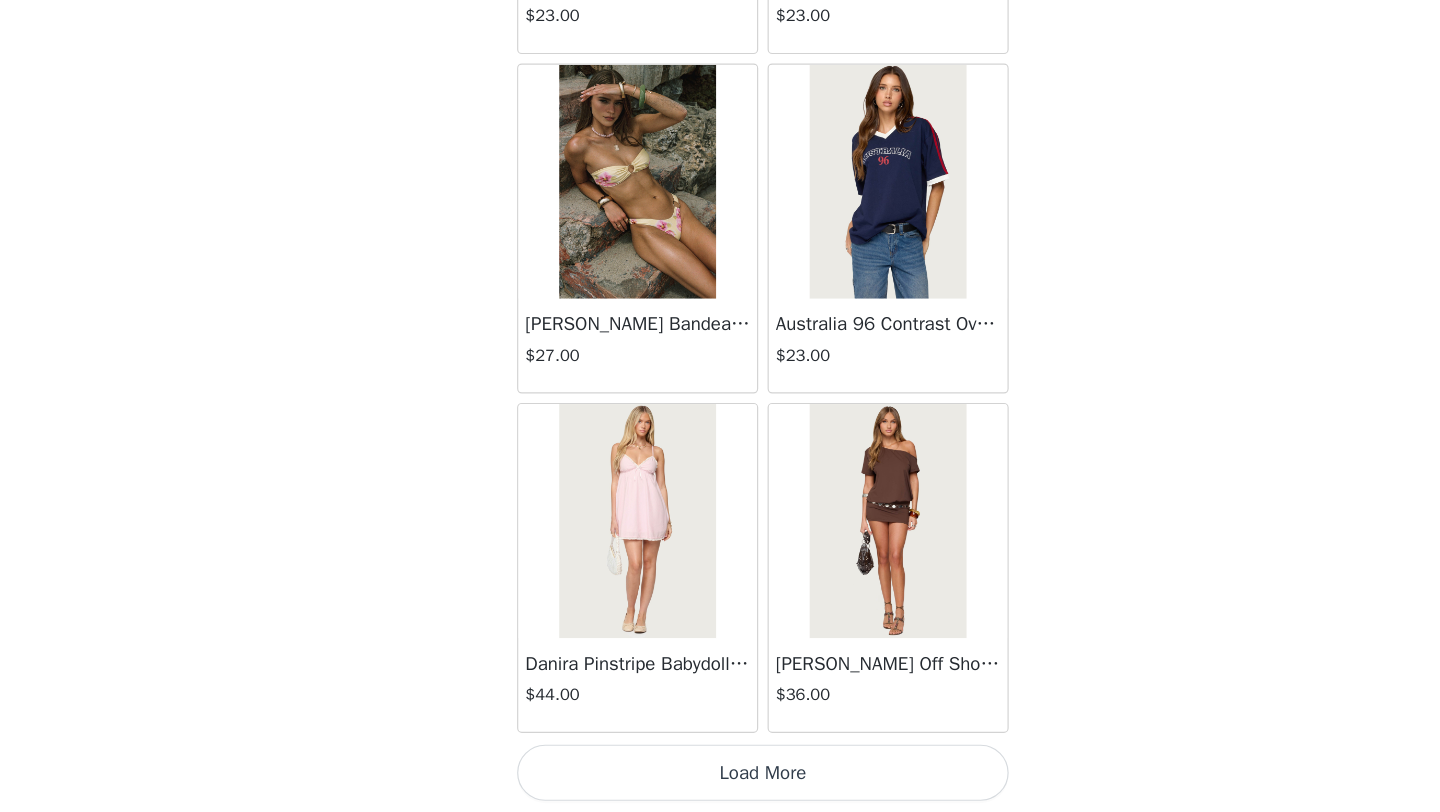 click on "Load More" at bounding box center (720, 778) 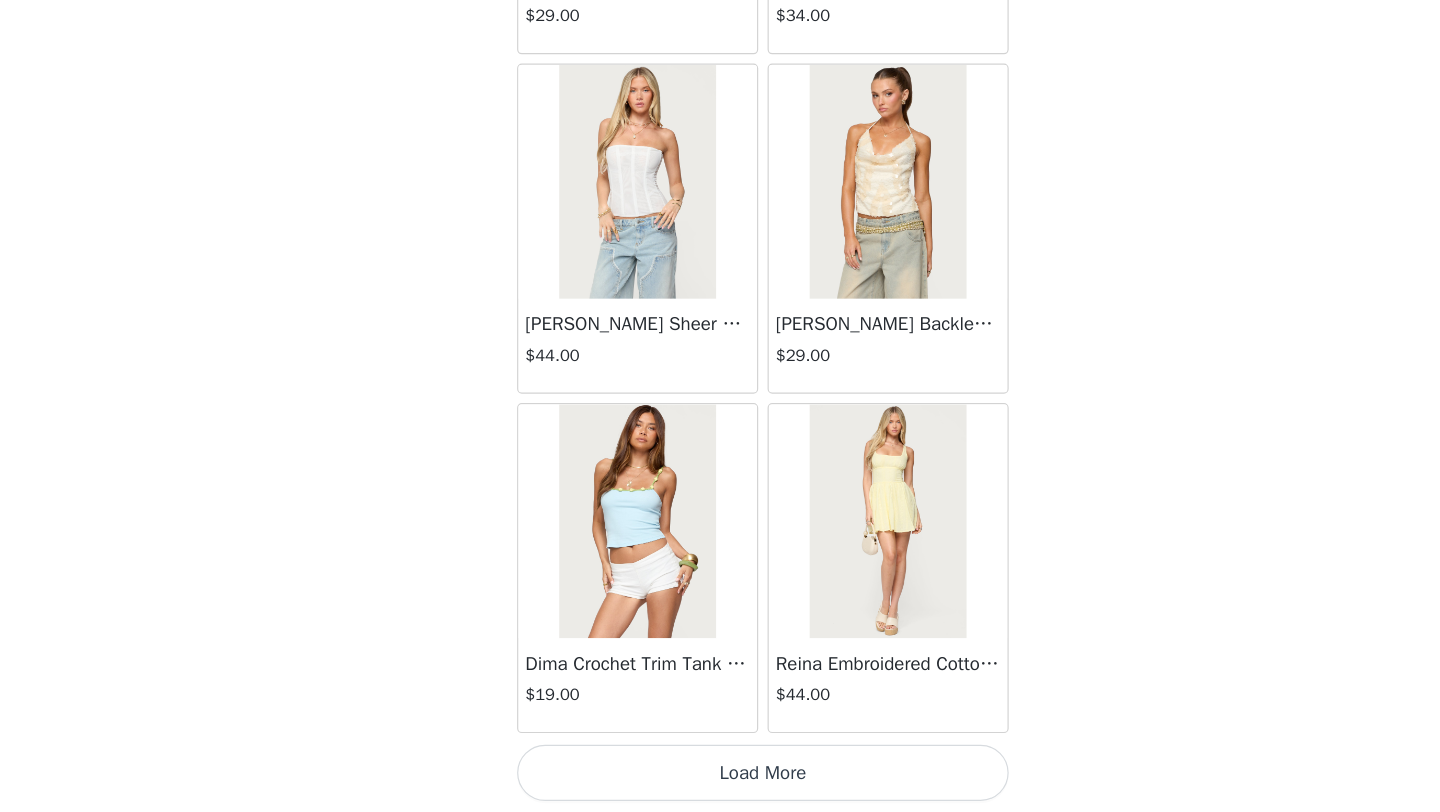 click on "Load More" at bounding box center (720, 778) 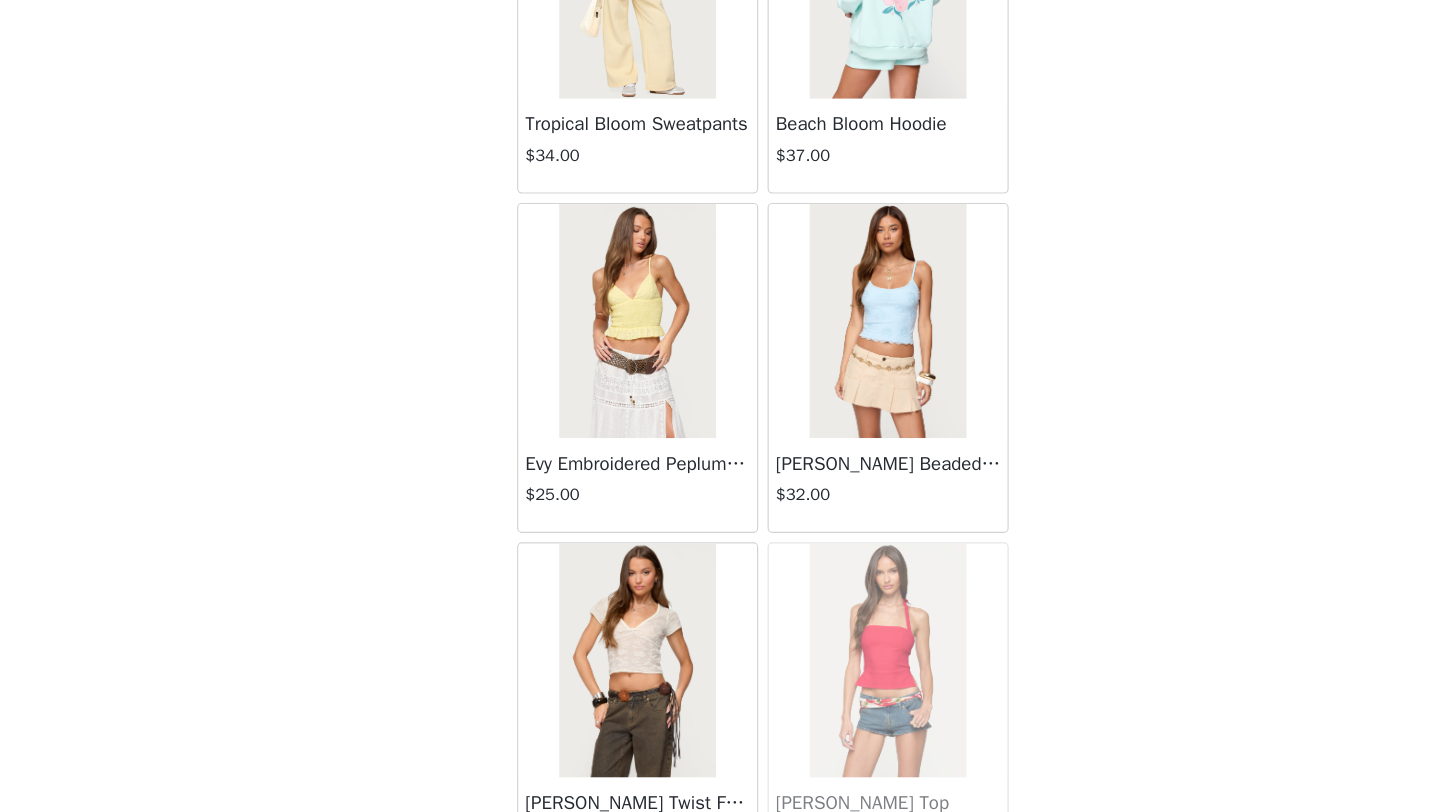 scroll, scrollTop: 34148, scrollLeft: 0, axis: vertical 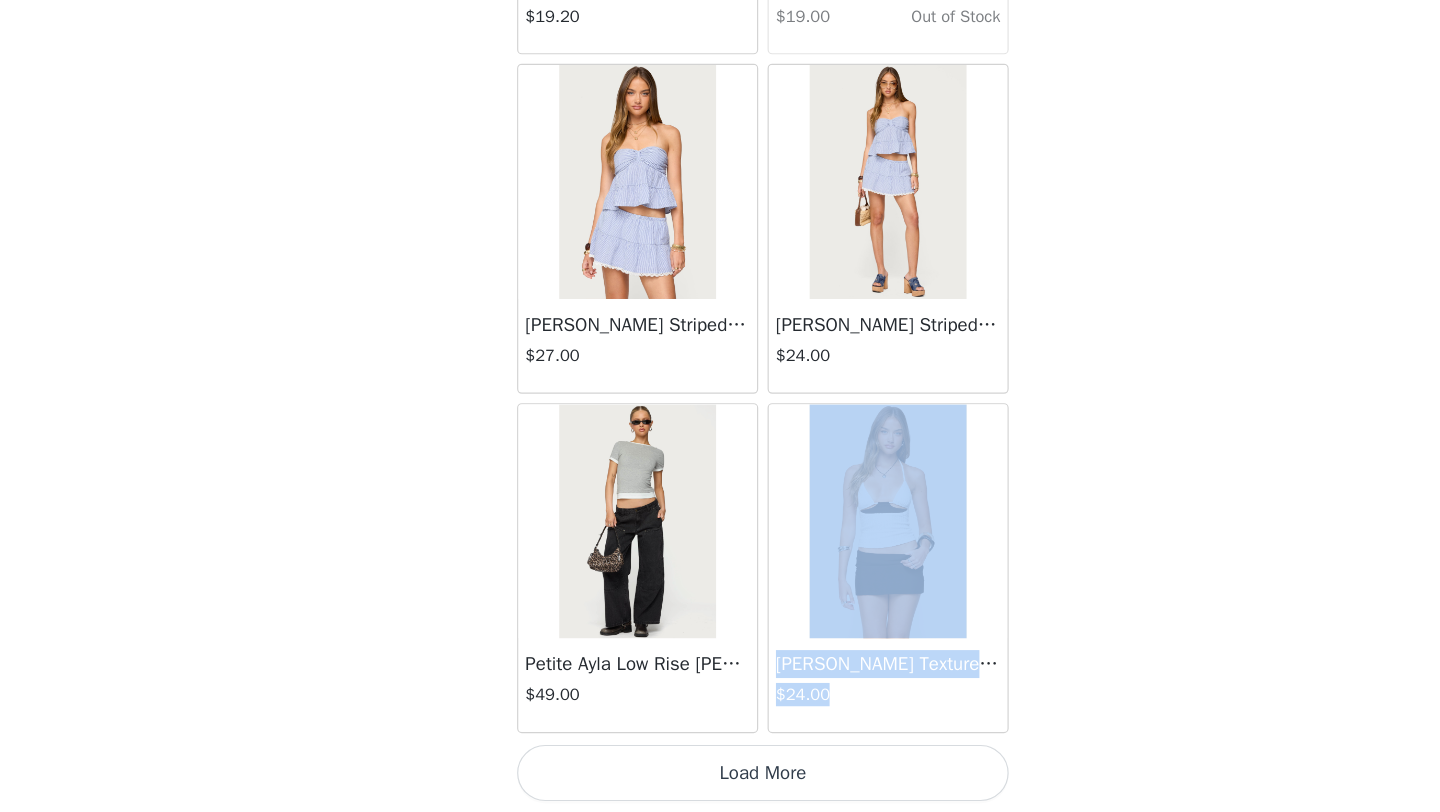 drag, startPoint x: 717, startPoint y: 733, endPoint x: 717, endPoint y: 779, distance: 46 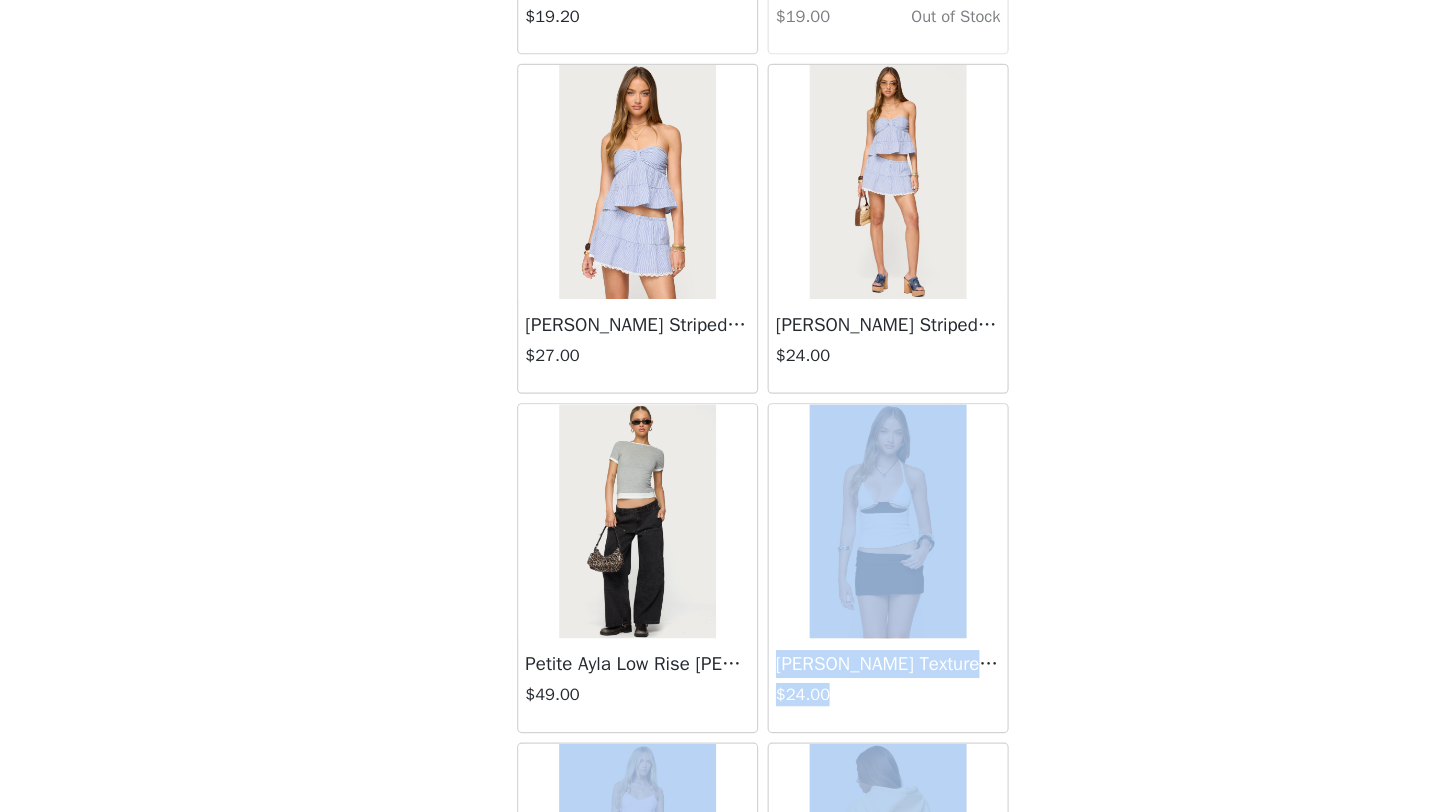 scroll, scrollTop: 34156, scrollLeft: 0, axis: vertical 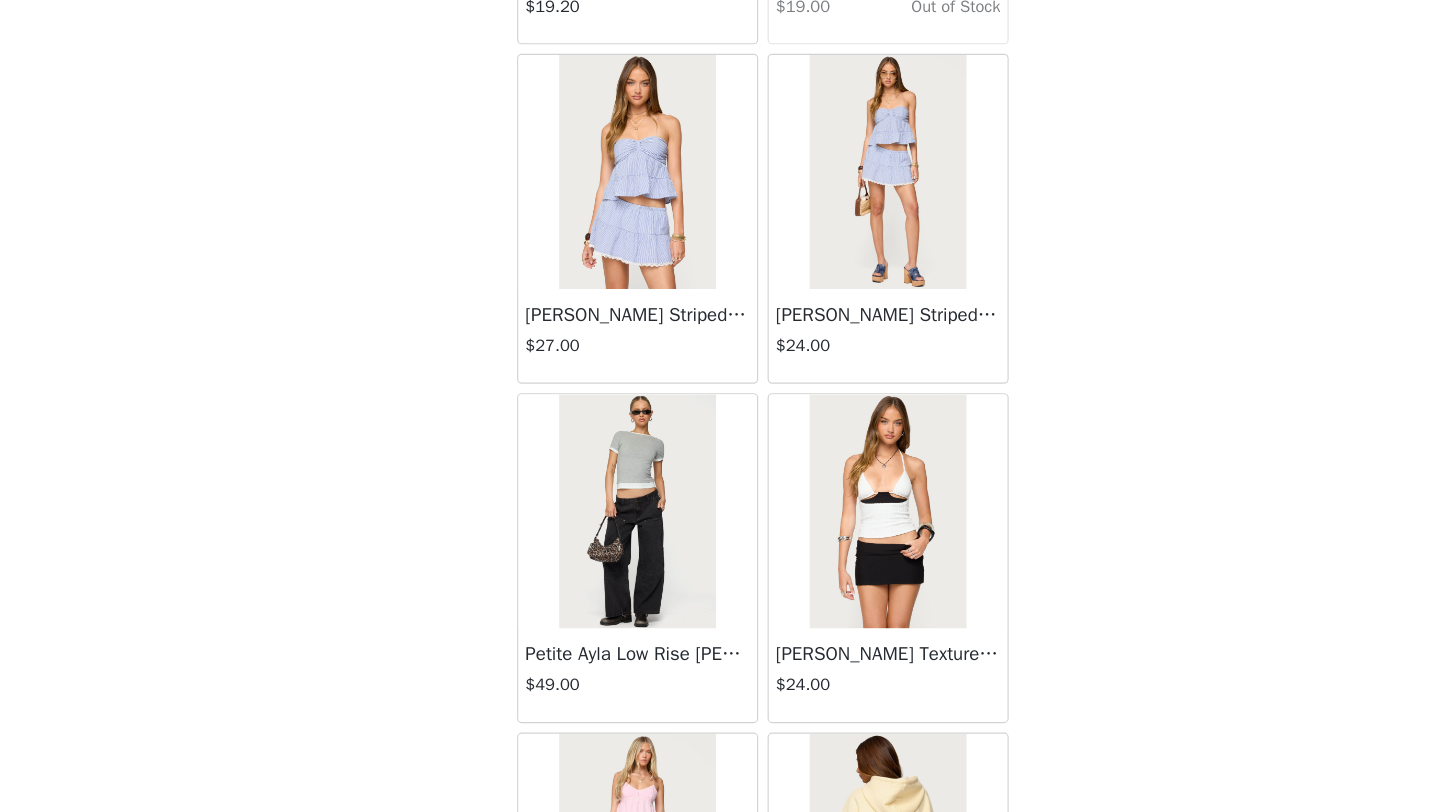 click on "Back       Frayed Pleated Denim Mini Skort   $16.00       Klay Linen Look Pleated Mini Skort   $14.40       Contrast Lace Asymmetric Off Shoulder Top   $14.40       [PERSON_NAME] Split Front Sheer Mesh Top   $24.00       Zigzag Stripe Shorts   $19.00       Astra Beaded Sheer Strapless Top   $33.00       Beaded Floral Embroidered Tank Top   $32.00       San Diego Oversized T Shirt   $22.00       Talula Eyelet Babydoll Top   $17.60       Talula Eyelet Shorts   $16.80       Polka Dot Tailored Button Up Shirt   $31.00       Tiger Flower Off Shoulder Top   $21.00       Tiger Flower Mini Skort   $23.00       [PERSON_NAME] Off Shoulder Chiffon Romper   $45.00       Enya Fringed Sheer Mesh Top   $30.00       Enya Ruched Ruffle Mesh Mini Skirt   $26.00       Quincy Studded Low Rise Jeans   $54.00       Fiora One Shoulder Cutout Mini Dress   $36.00       Olesia Tie Belt Denim Shorts   $36.00       [PERSON_NAME] Textured Floral Babydoll Top   $27.00       [PERSON_NAME] Floral Backless Top   $30.00       [PERSON_NAME] Textured Floral Mini Skirt" at bounding box center (720, 406) 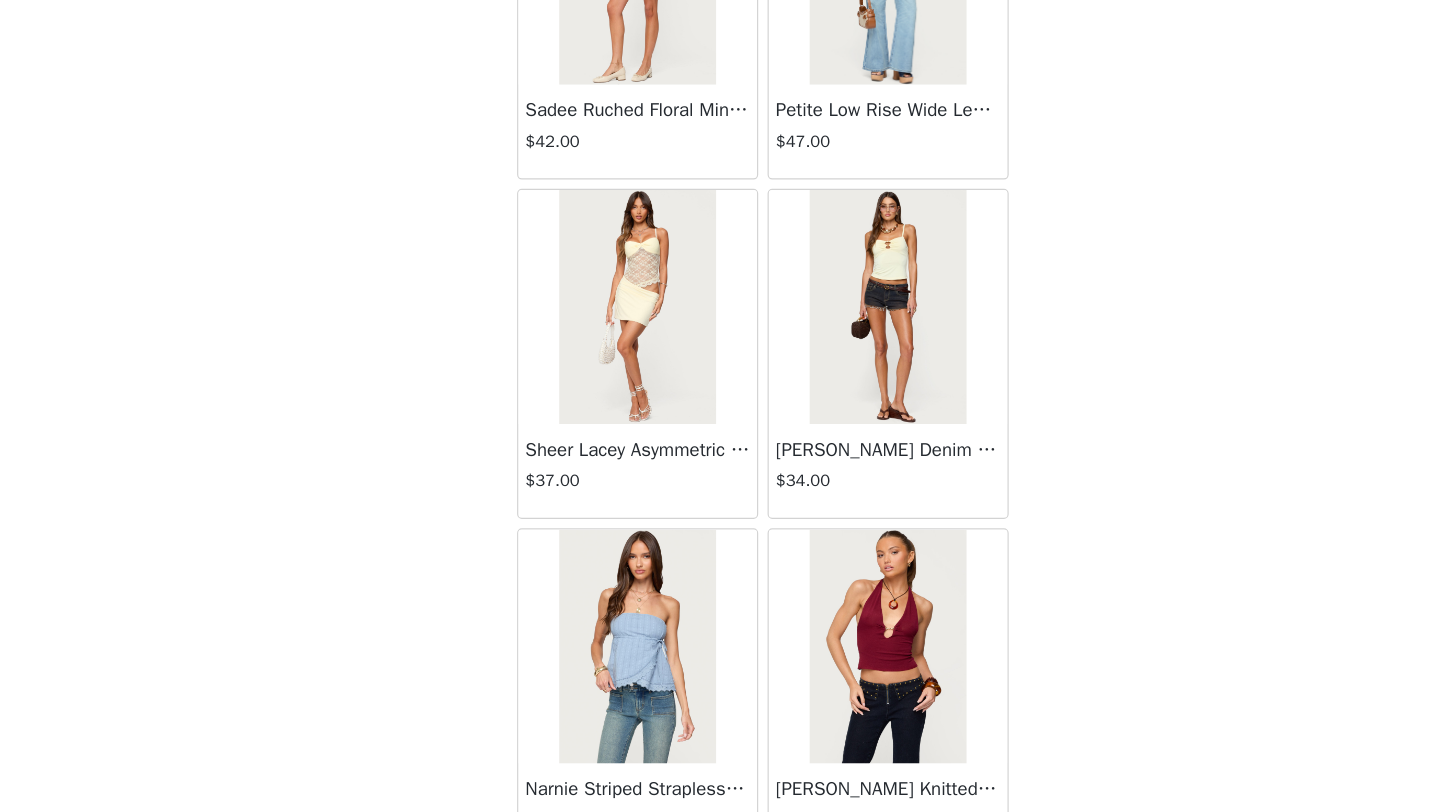 scroll, scrollTop: 37048, scrollLeft: 0, axis: vertical 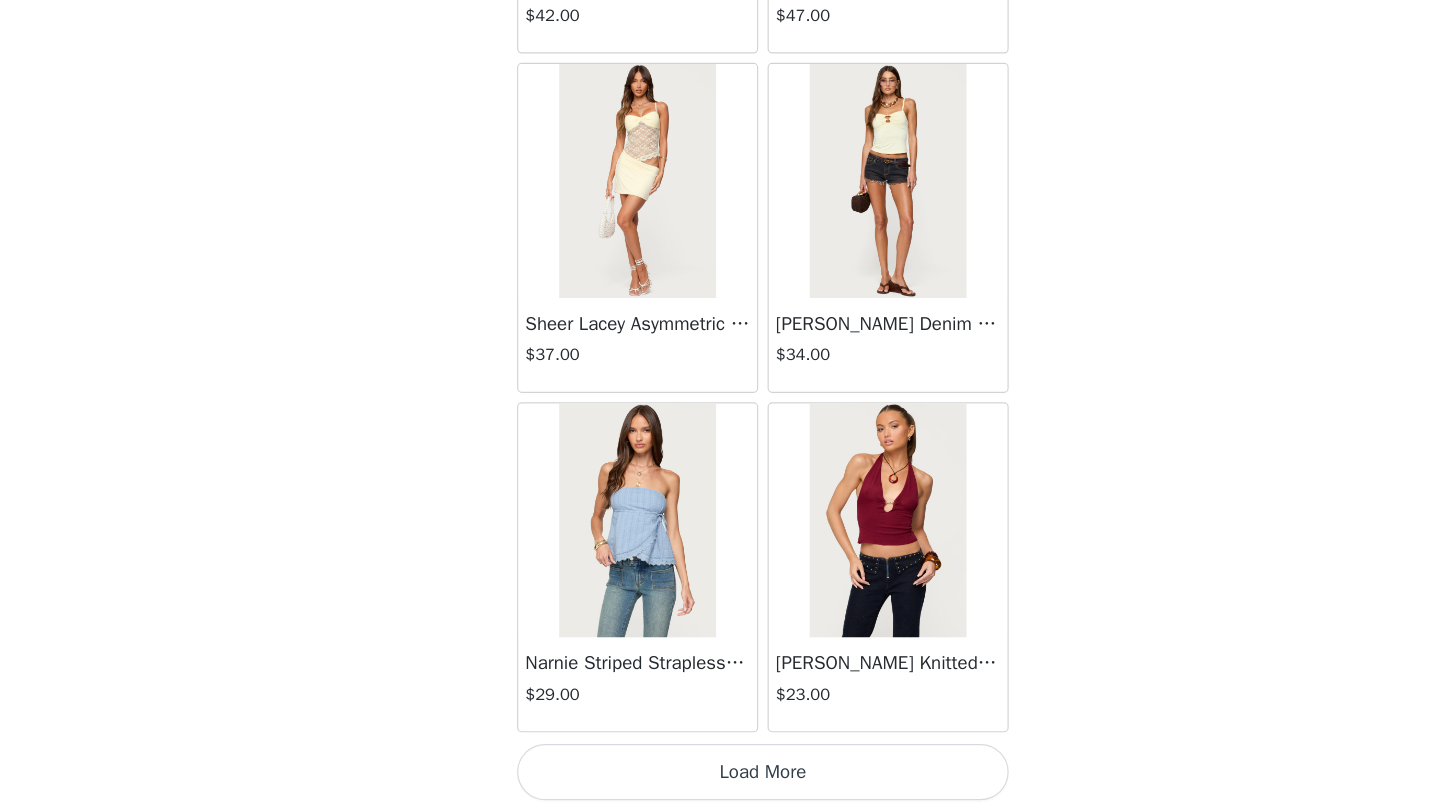 click on "Load More" at bounding box center [720, 778] 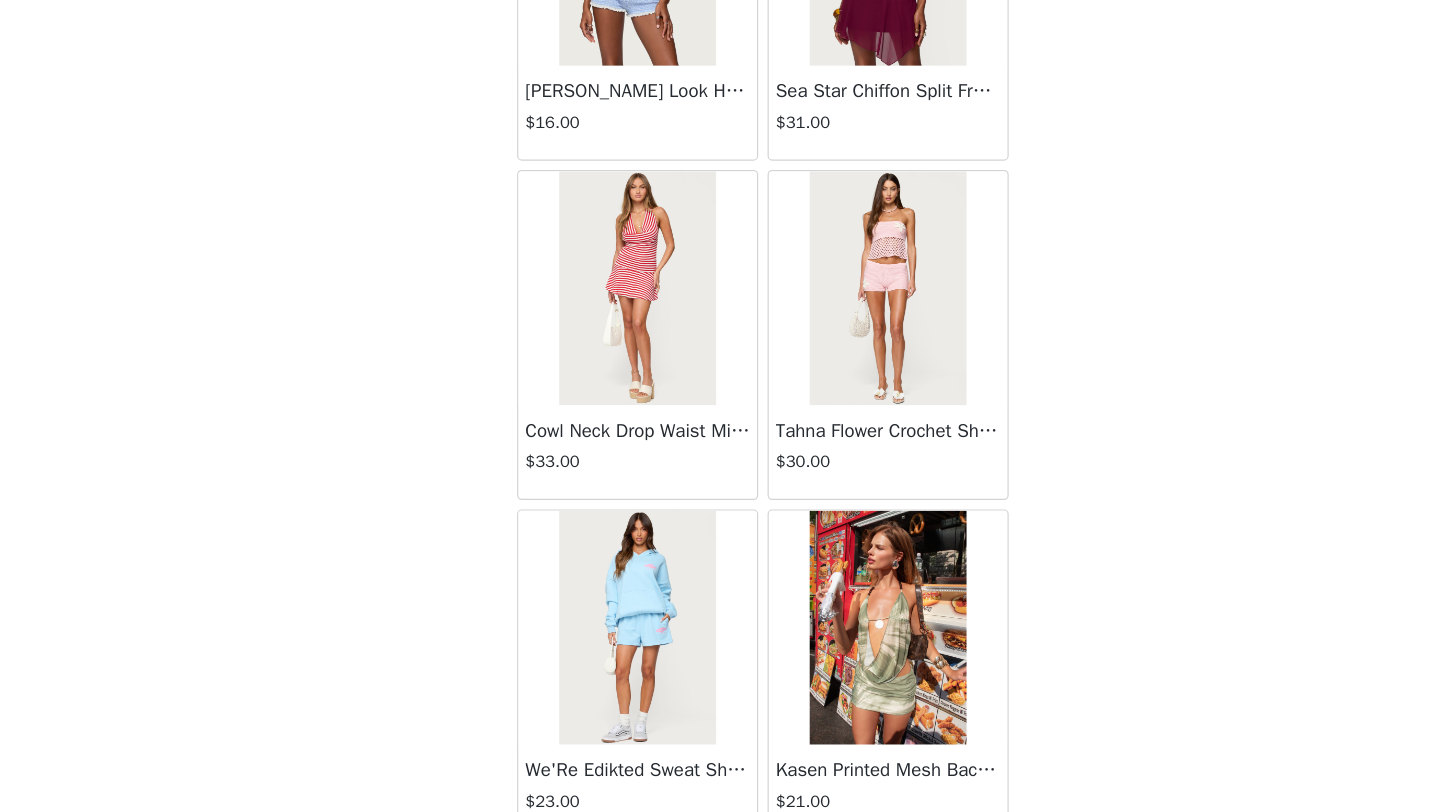 scroll, scrollTop: 39948, scrollLeft: 0, axis: vertical 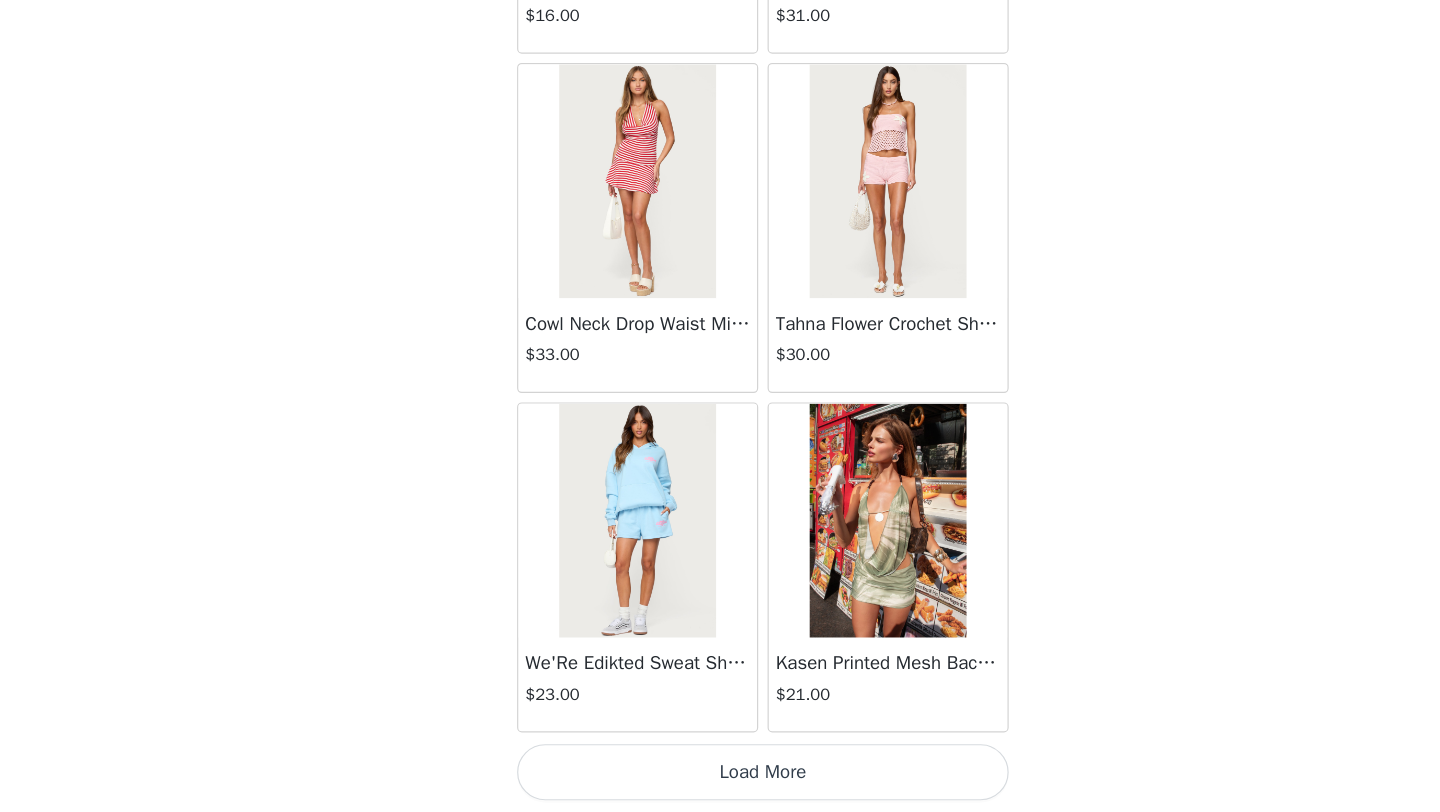 click on "Load More" at bounding box center (720, 778) 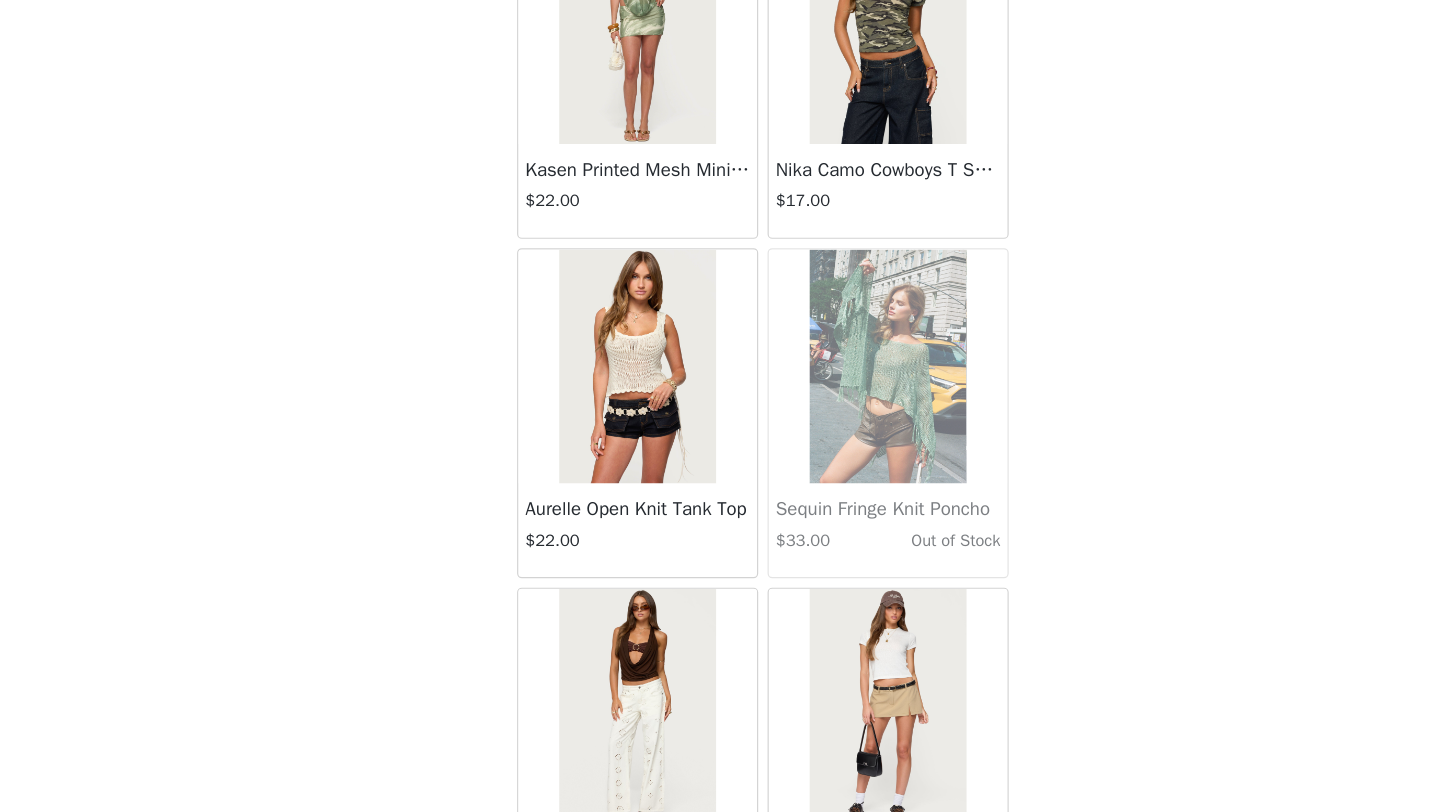 scroll, scrollTop: 40699, scrollLeft: 0, axis: vertical 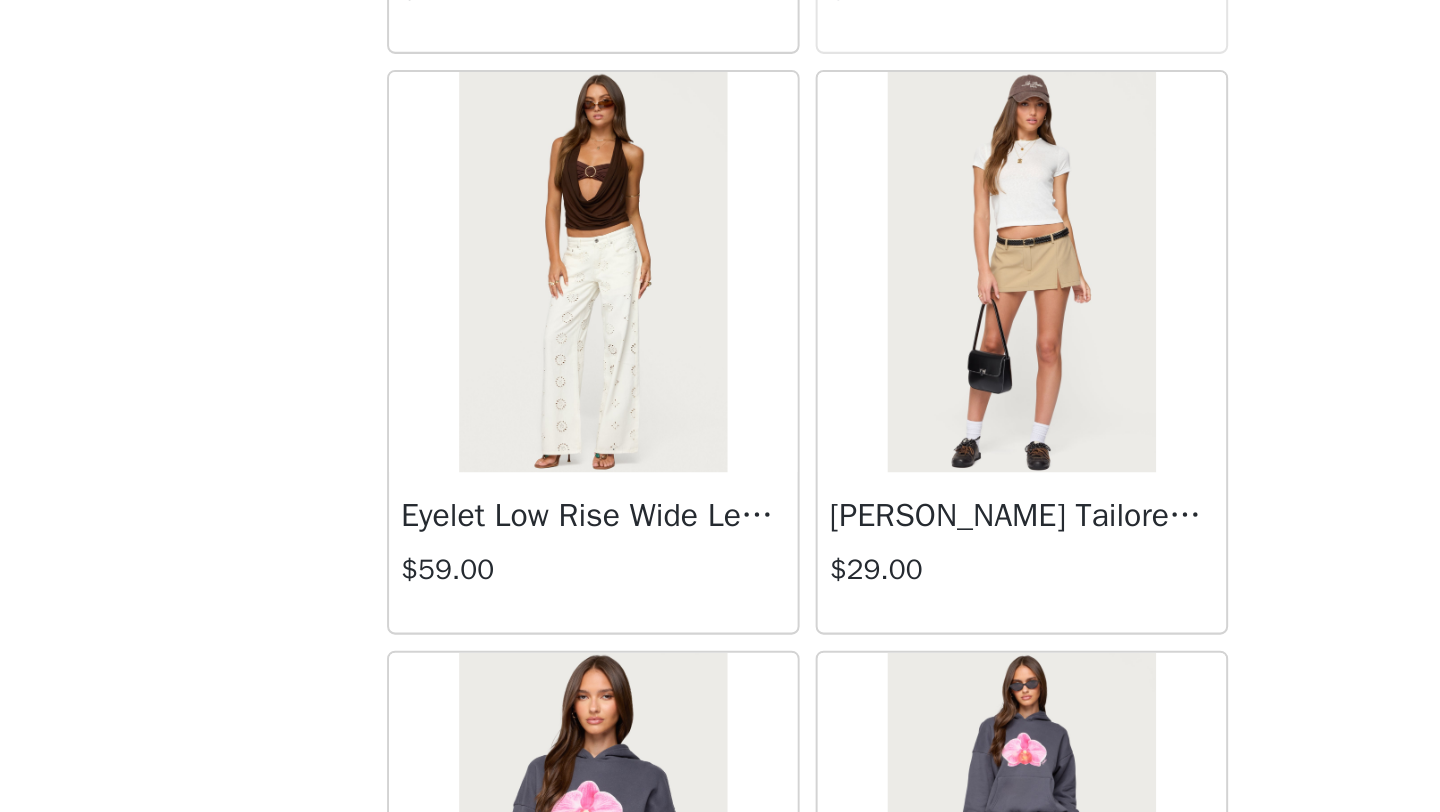 click at bounding box center [612, 281] 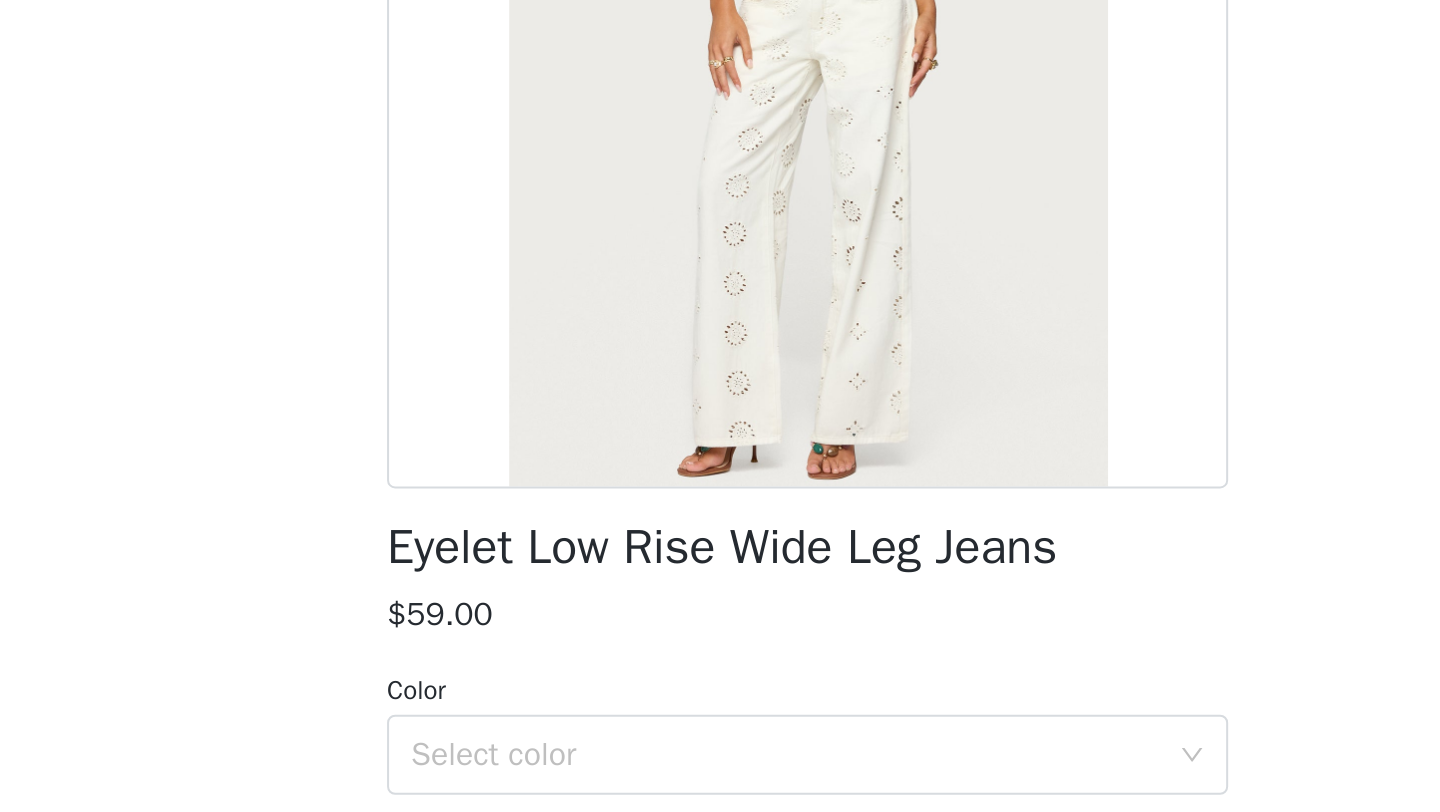 scroll, scrollTop: 161, scrollLeft: 0, axis: vertical 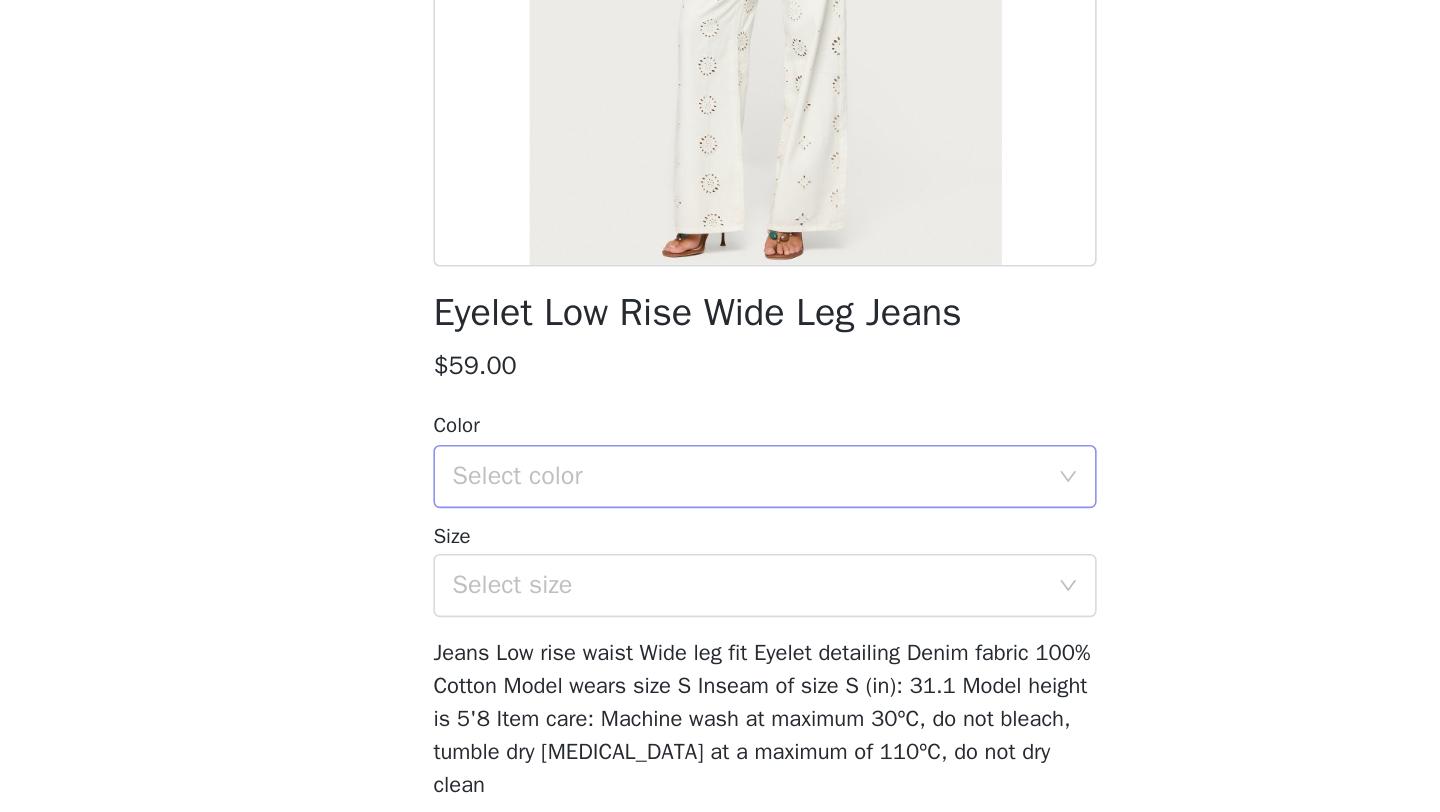 click on "Select color" at bounding box center (713, 522) 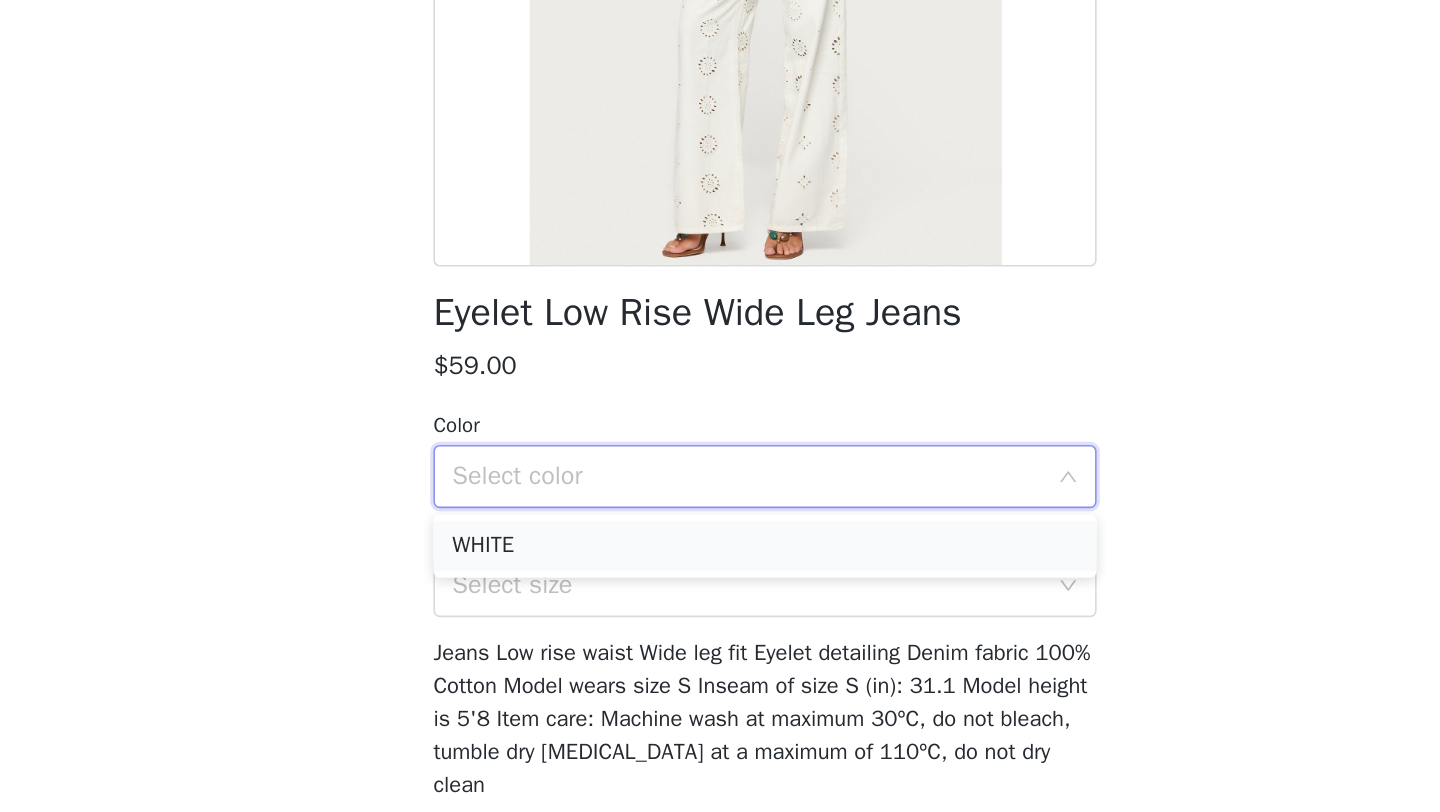 click on "WHITE" at bounding box center (720, 566) 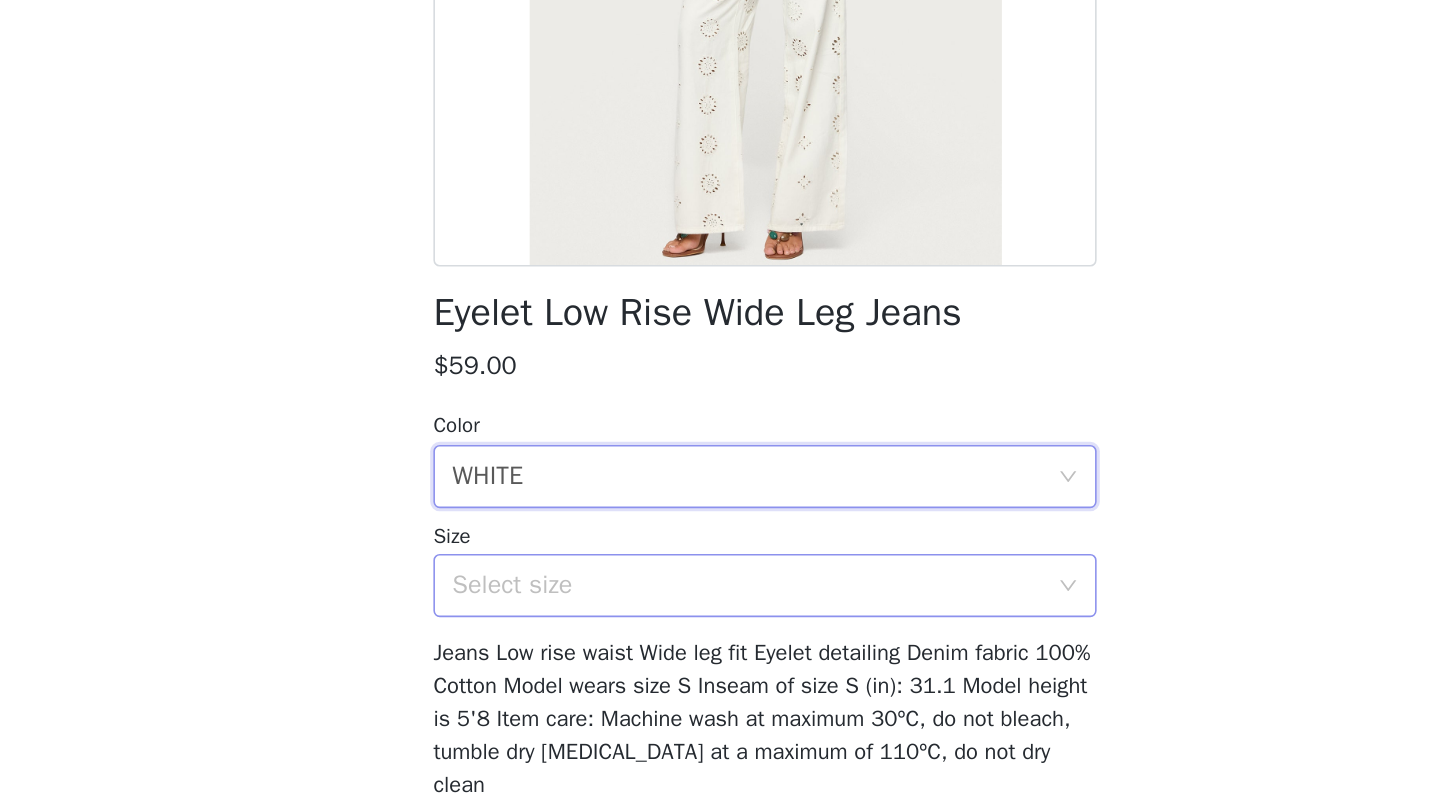 click on "Select size" at bounding box center [709, 591] 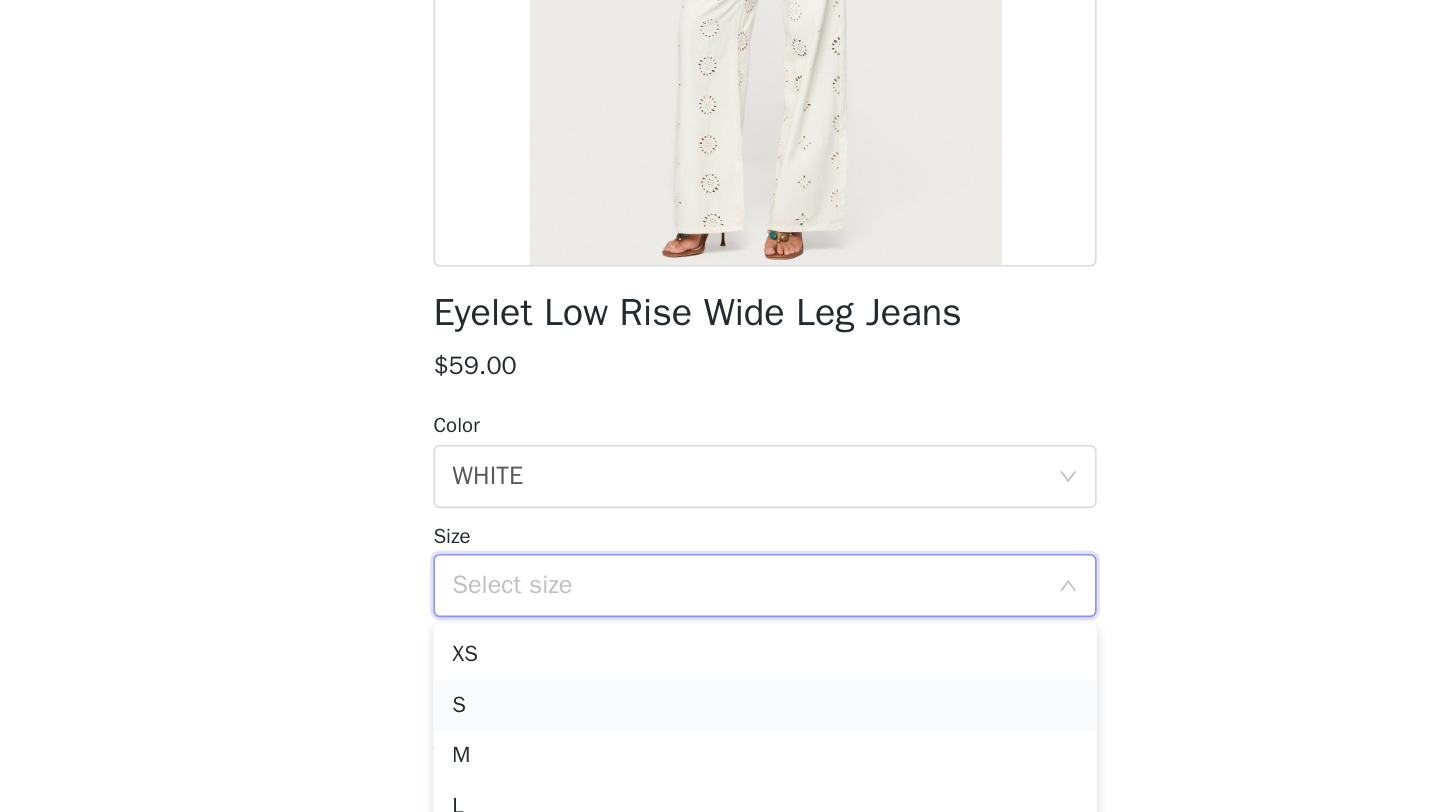 click on "S" at bounding box center (720, 667) 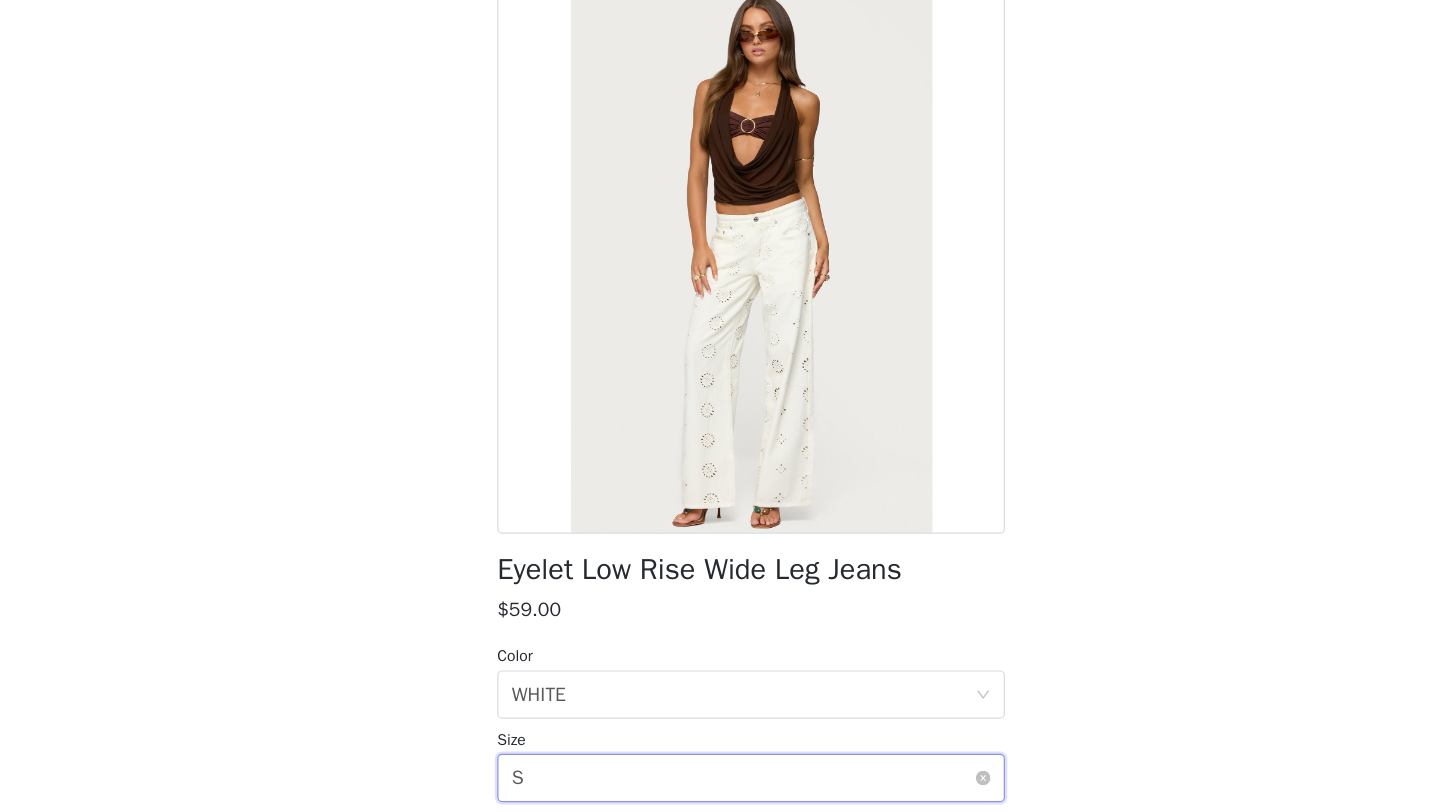 scroll, scrollTop: 161, scrollLeft: 0, axis: vertical 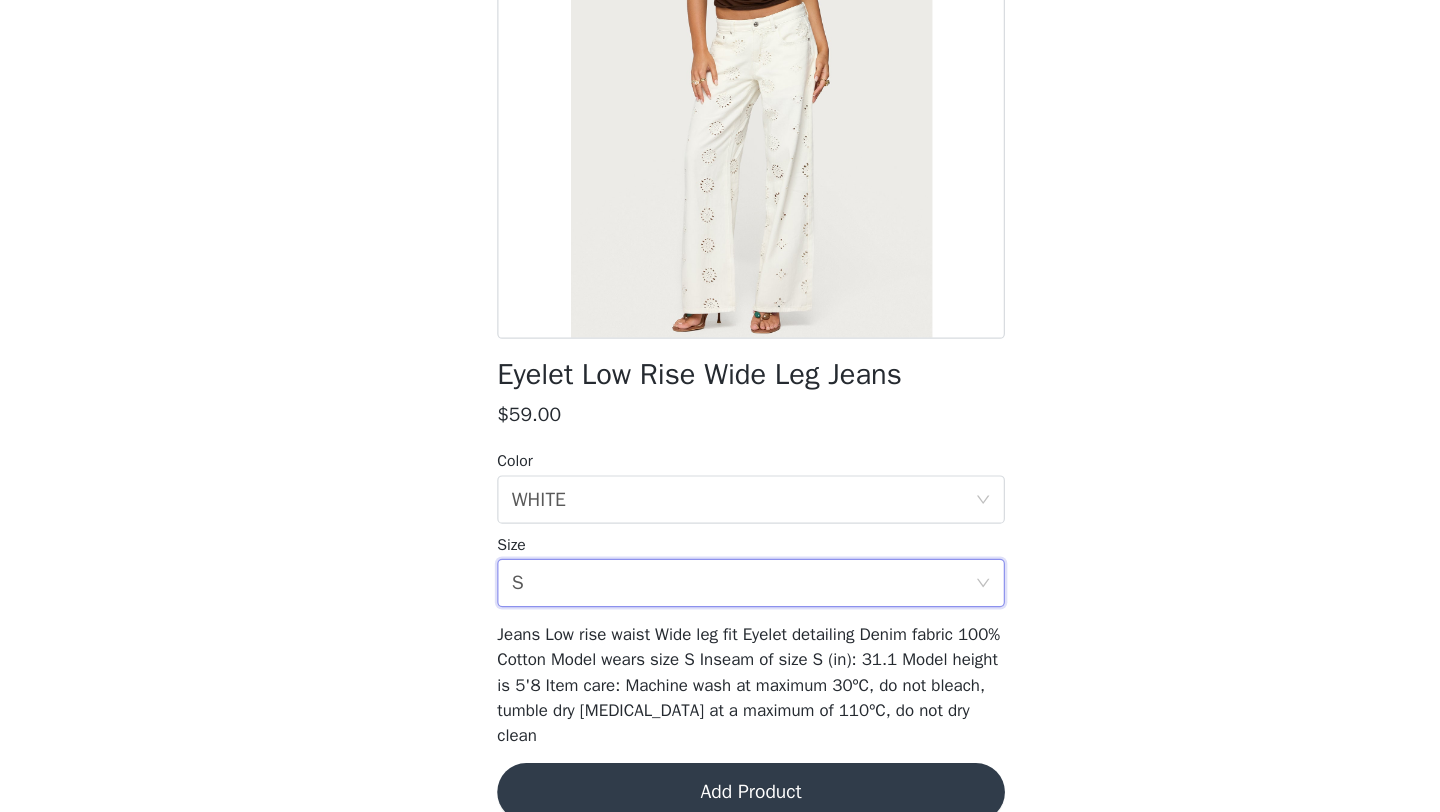 click on "Add Product" at bounding box center (720, 764) 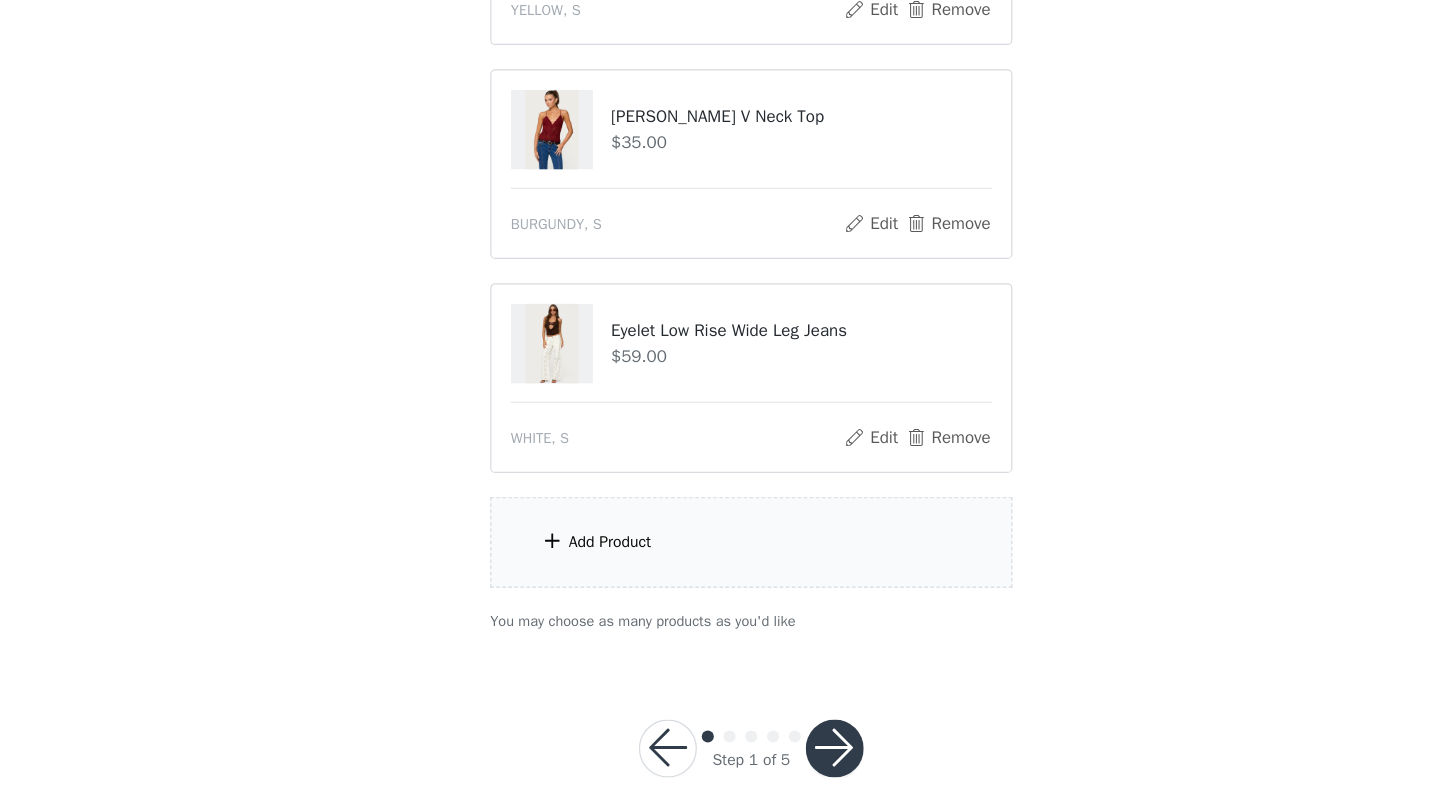 scroll, scrollTop: 1499, scrollLeft: 0, axis: vertical 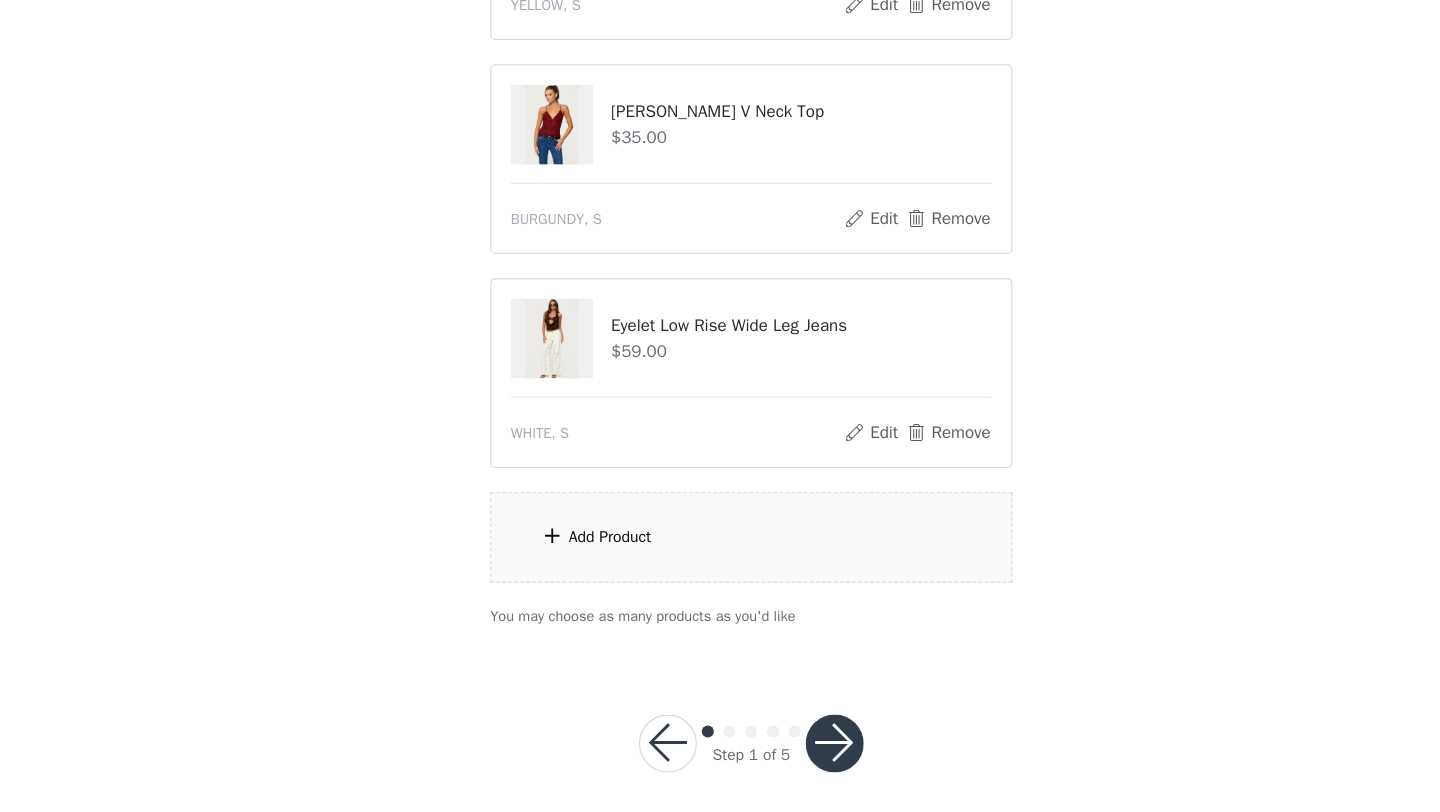 click on "Add Product" at bounding box center (720, 584) 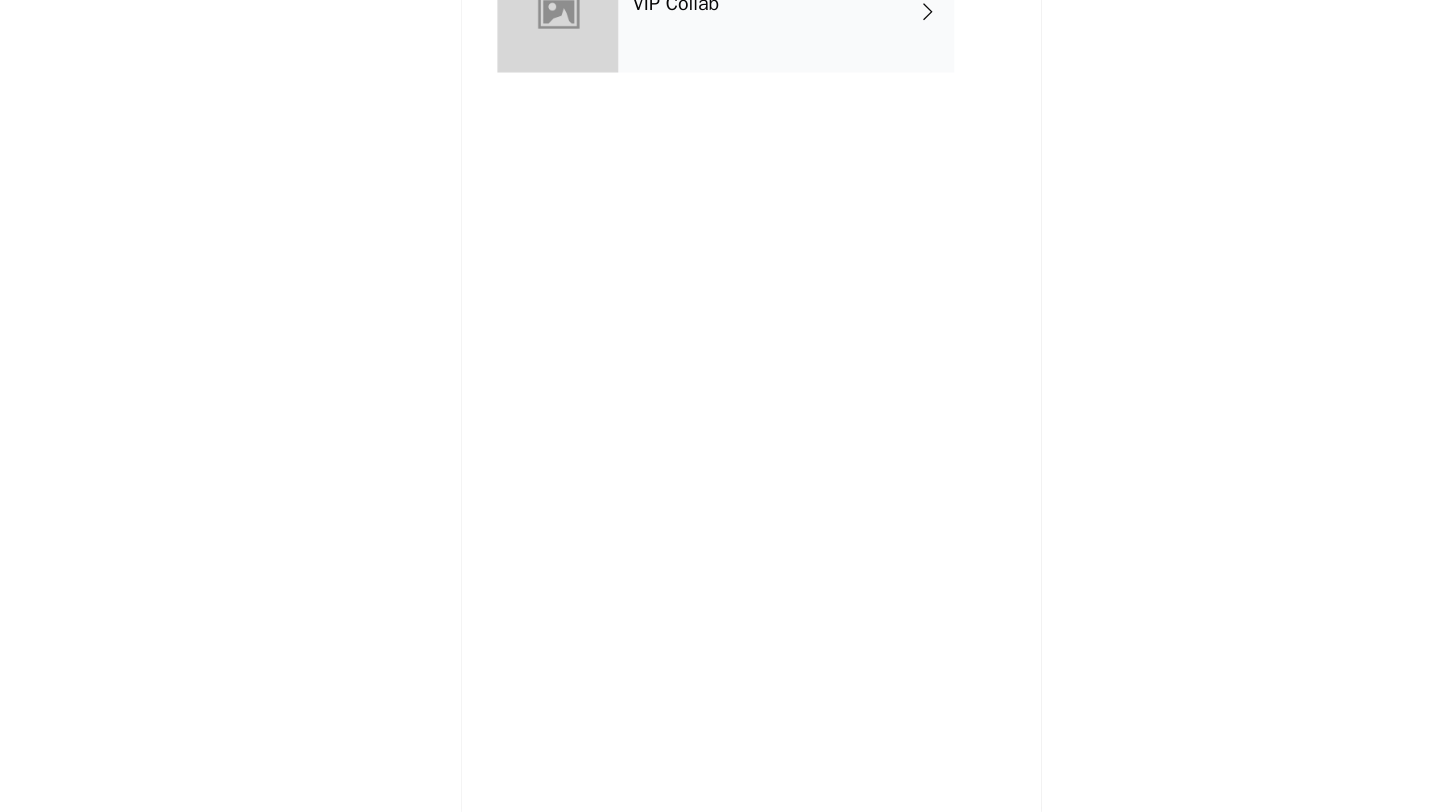 click on "VIP Collab" at bounding box center (749, 150) 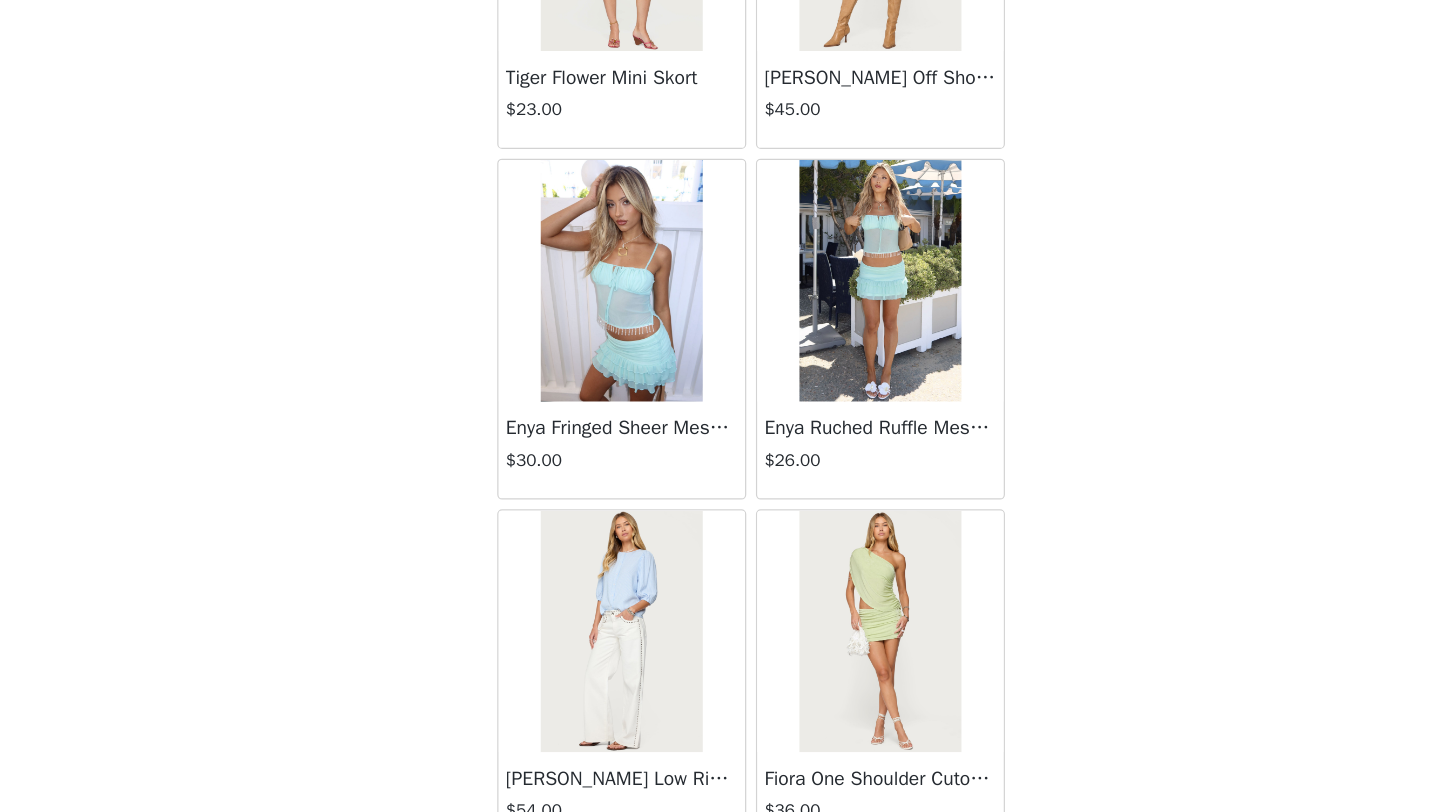 scroll, scrollTop: 2248, scrollLeft: 0, axis: vertical 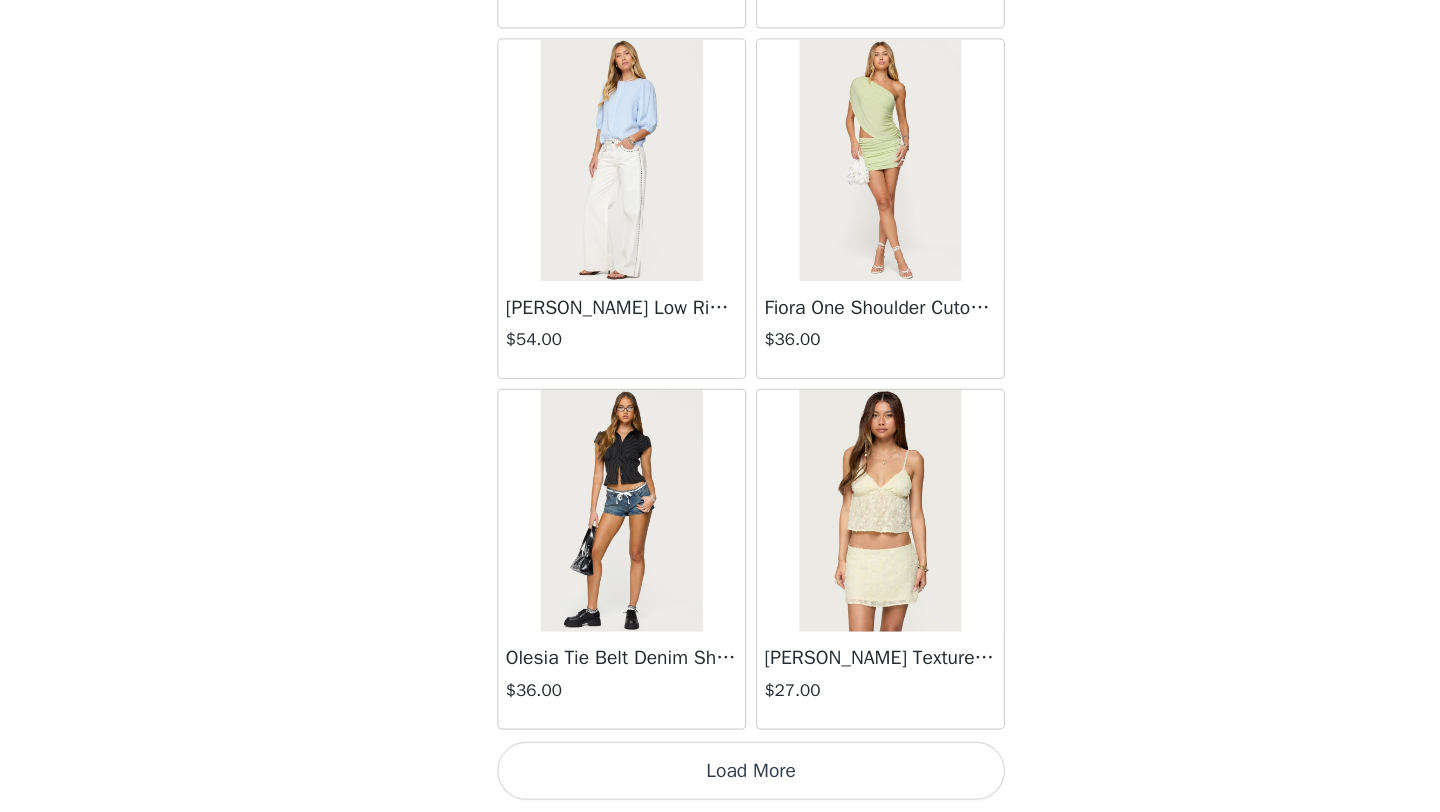 click on "Load More" at bounding box center (720, 778) 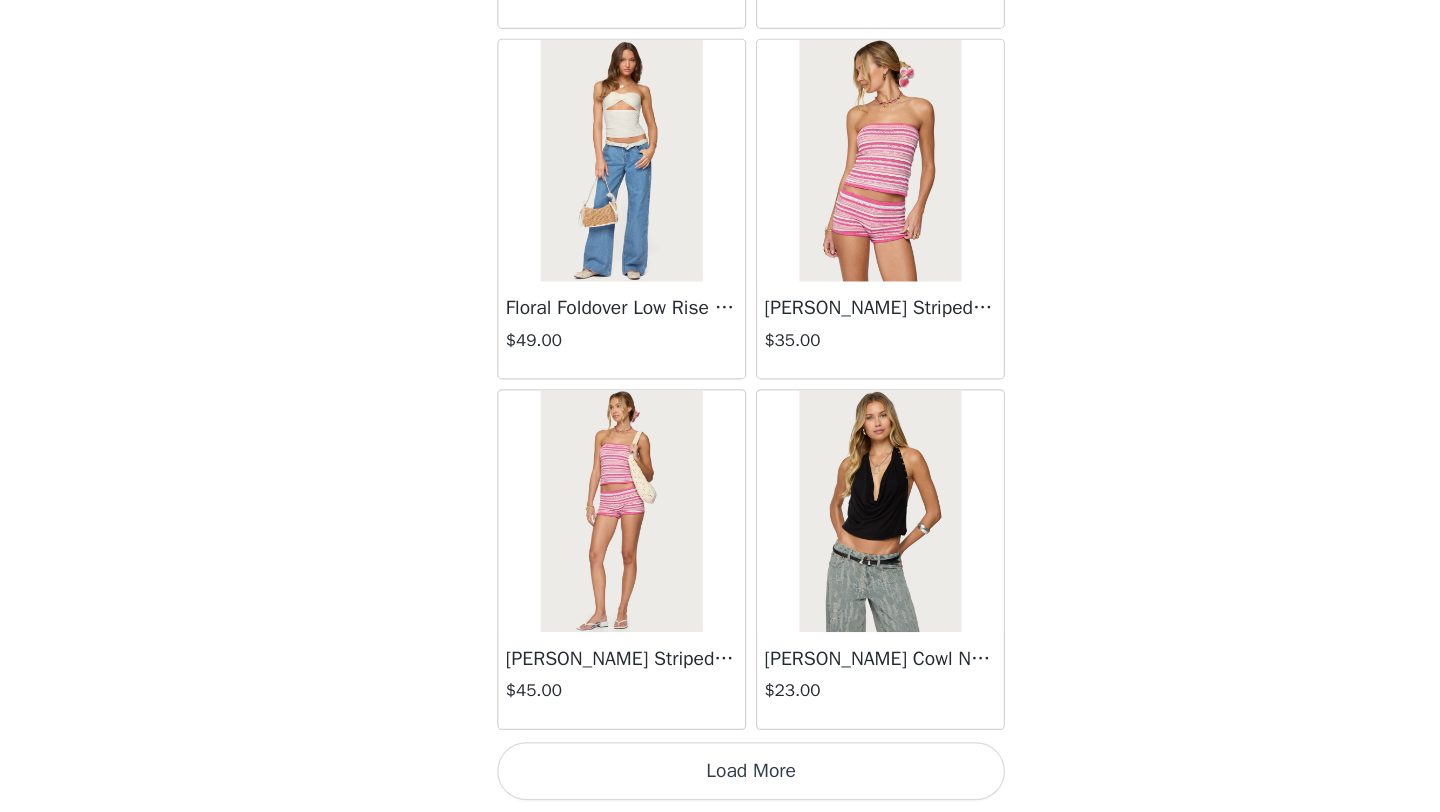 click on "Load More" at bounding box center (720, 778) 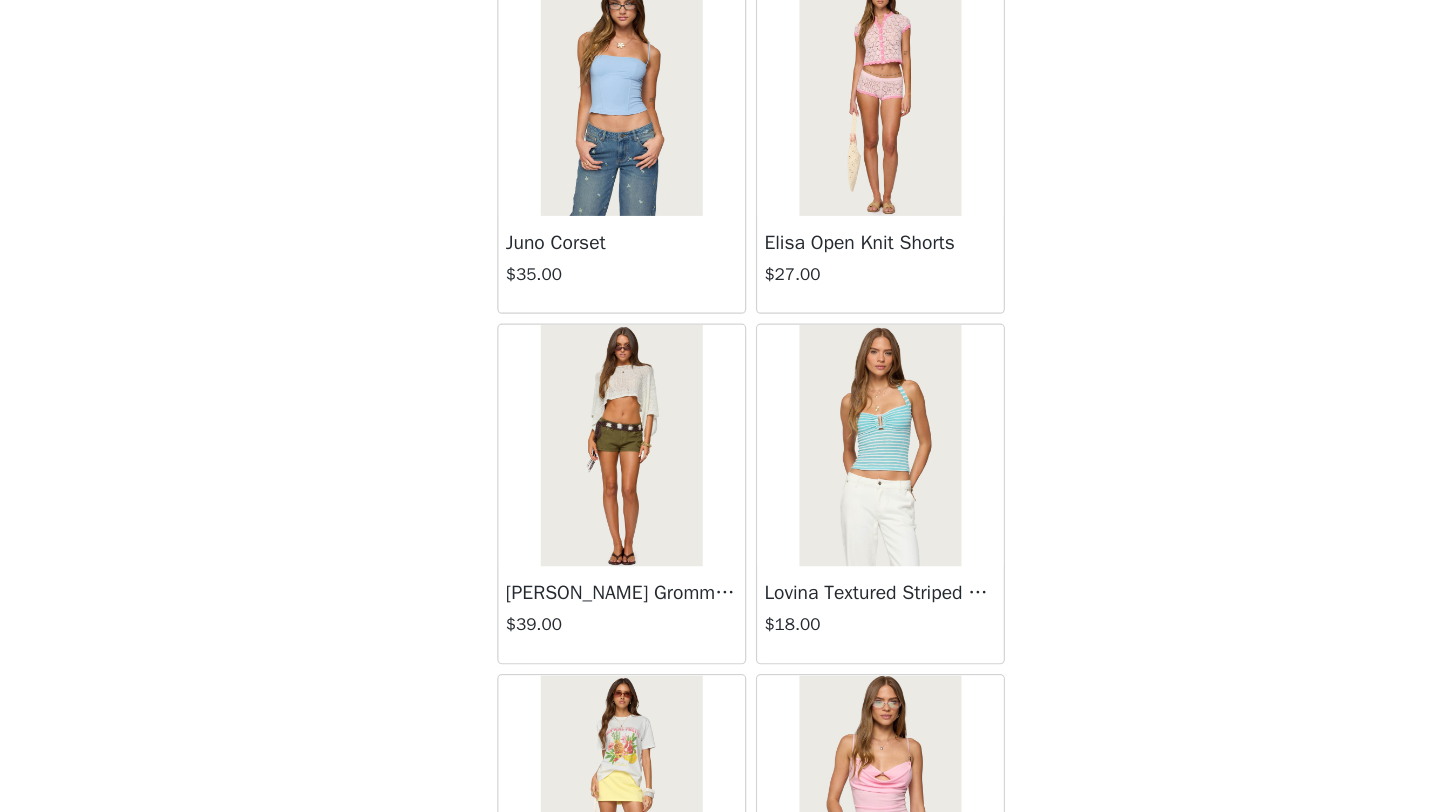 scroll, scrollTop: 8048, scrollLeft: 0, axis: vertical 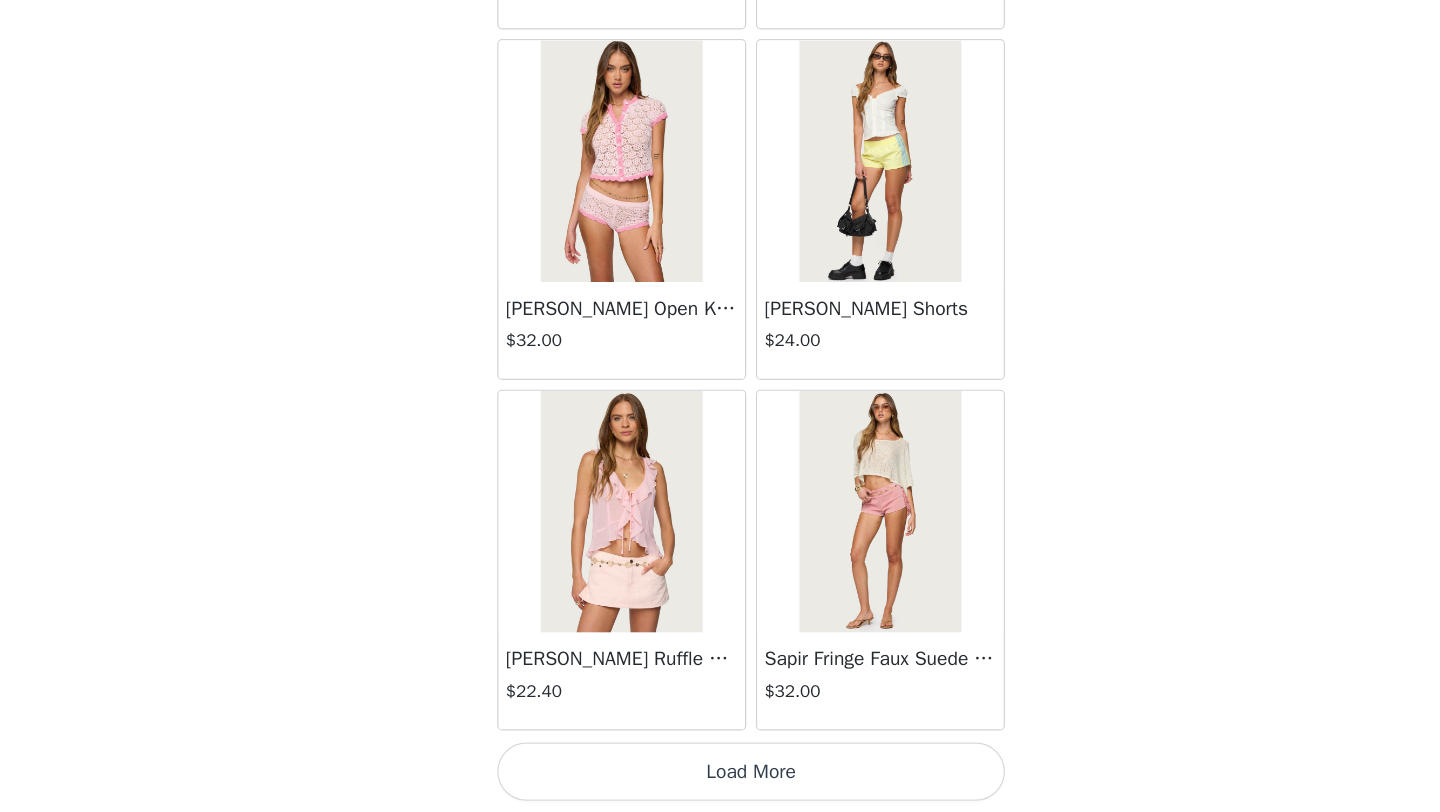 click on "Load More" at bounding box center (720, 778) 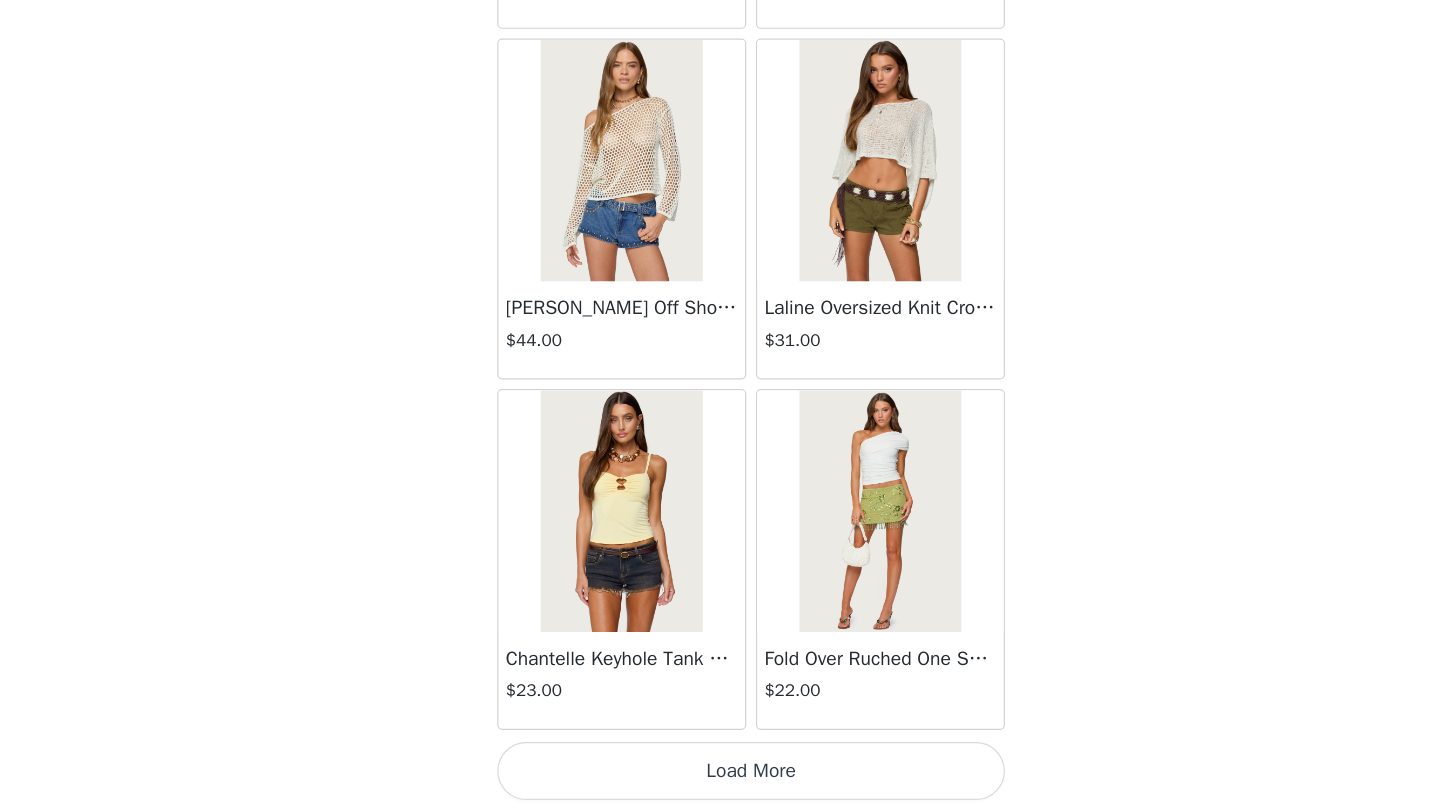 click on "Load More" at bounding box center [720, 778] 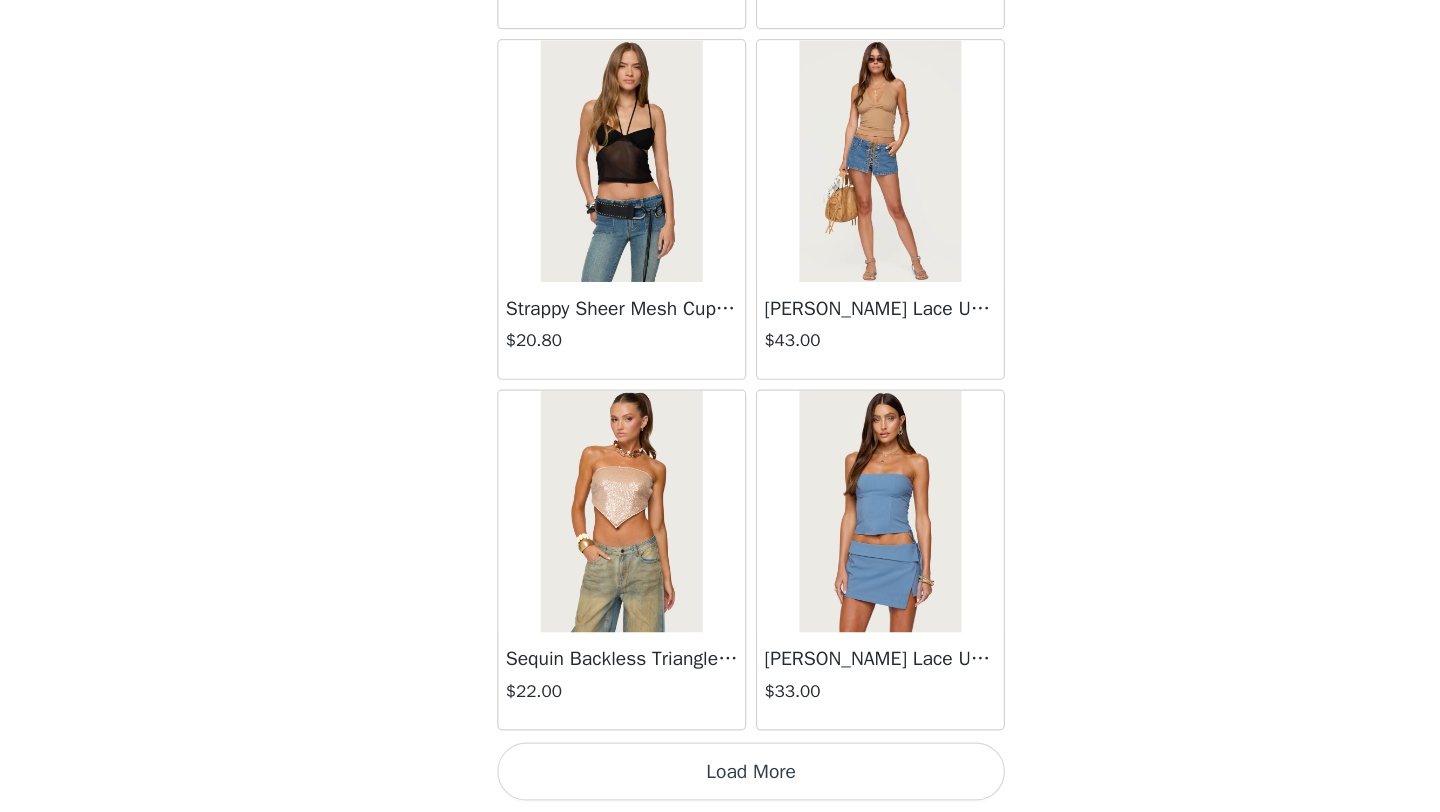 click on "Load More" at bounding box center (720, 778) 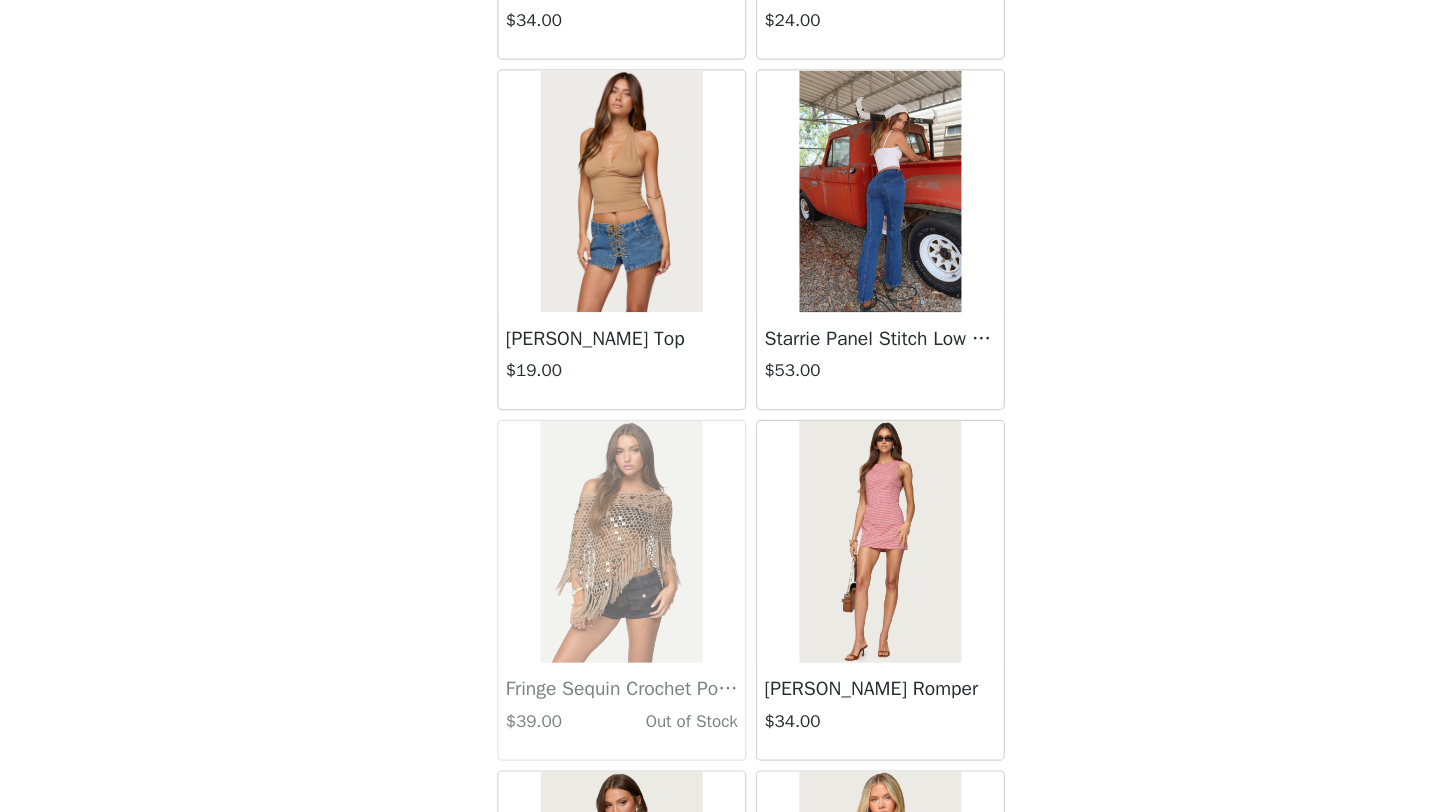 scroll, scrollTop: 16748, scrollLeft: 0, axis: vertical 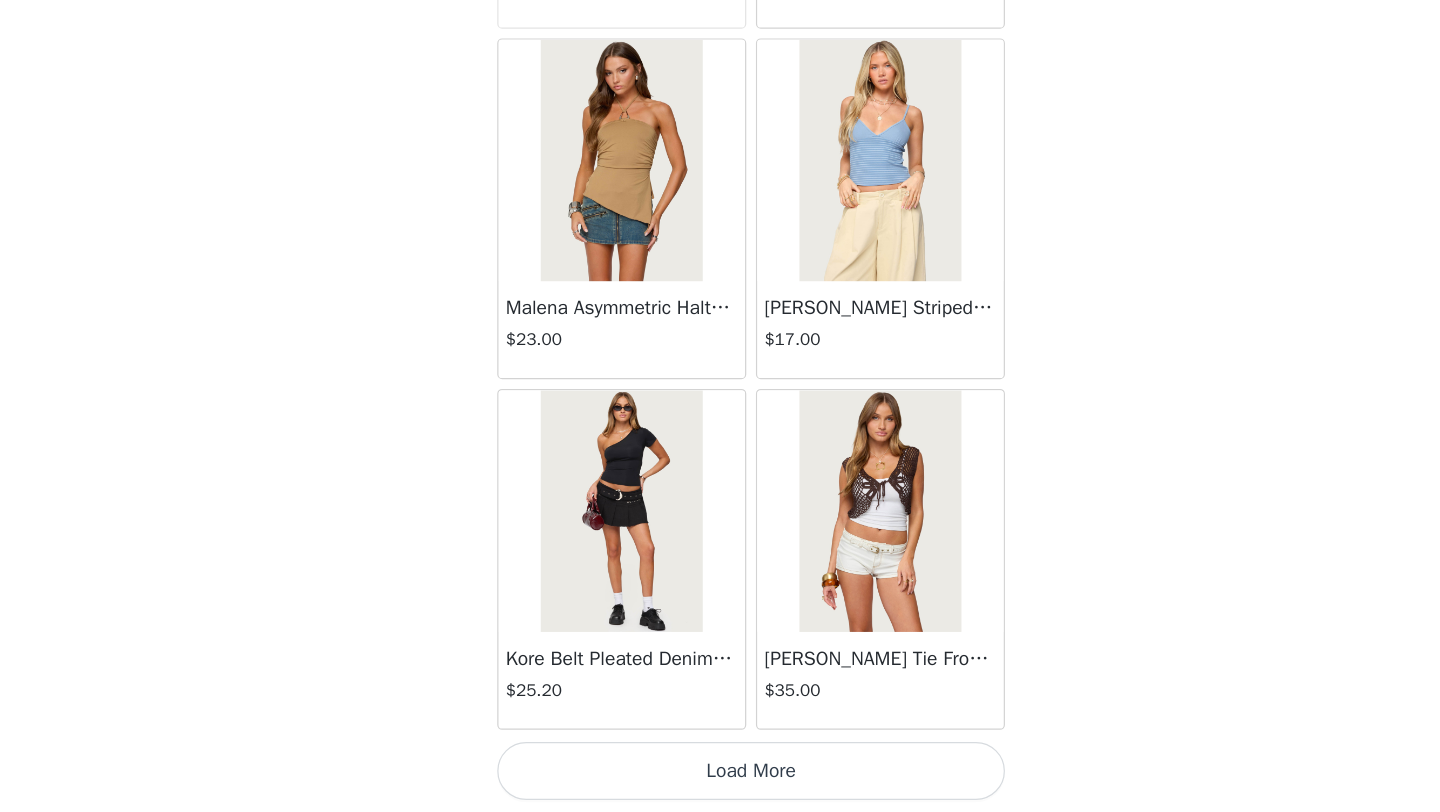 click on "Load More" at bounding box center [720, 778] 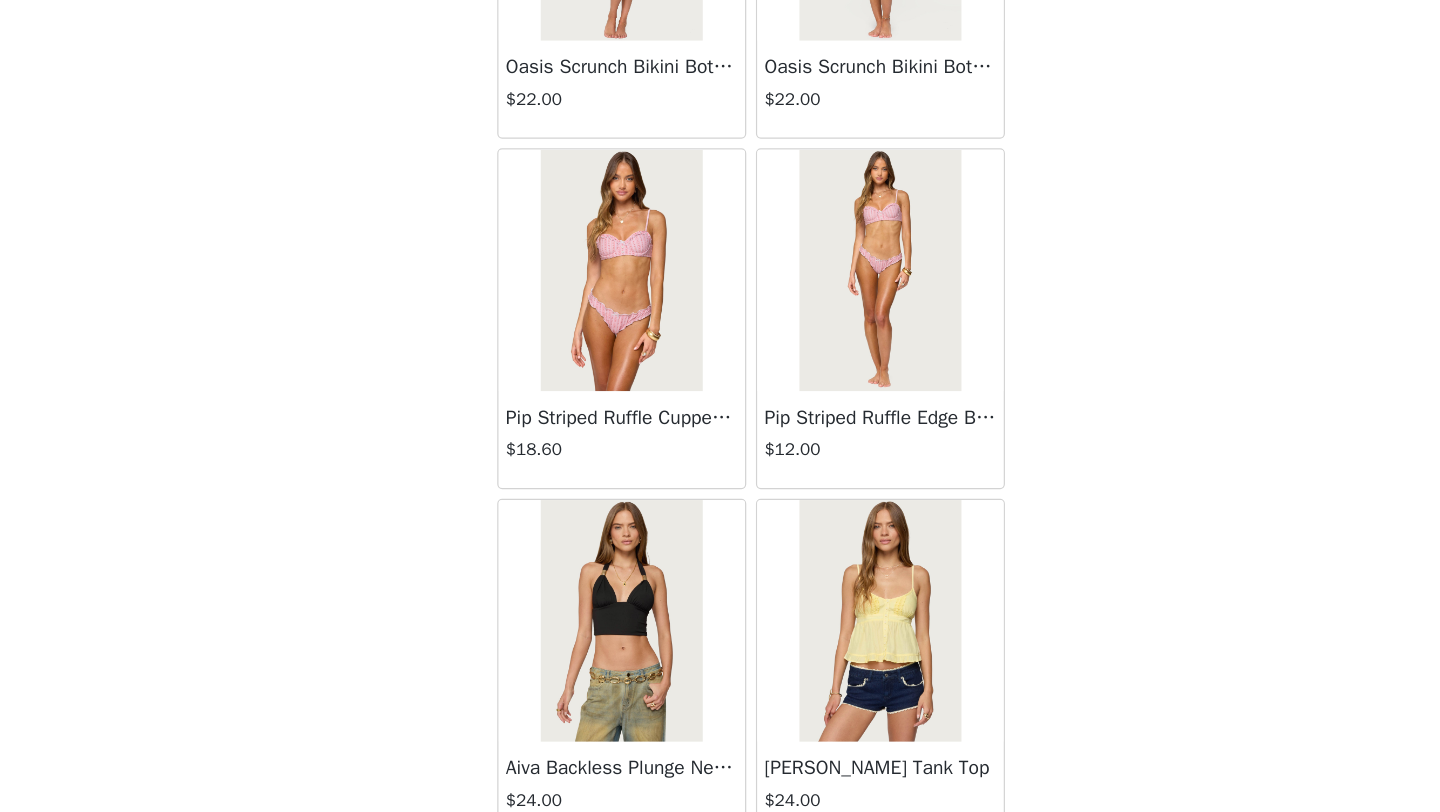 scroll, scrollTop: 19648, scrollLeft: 0, axis: vertical 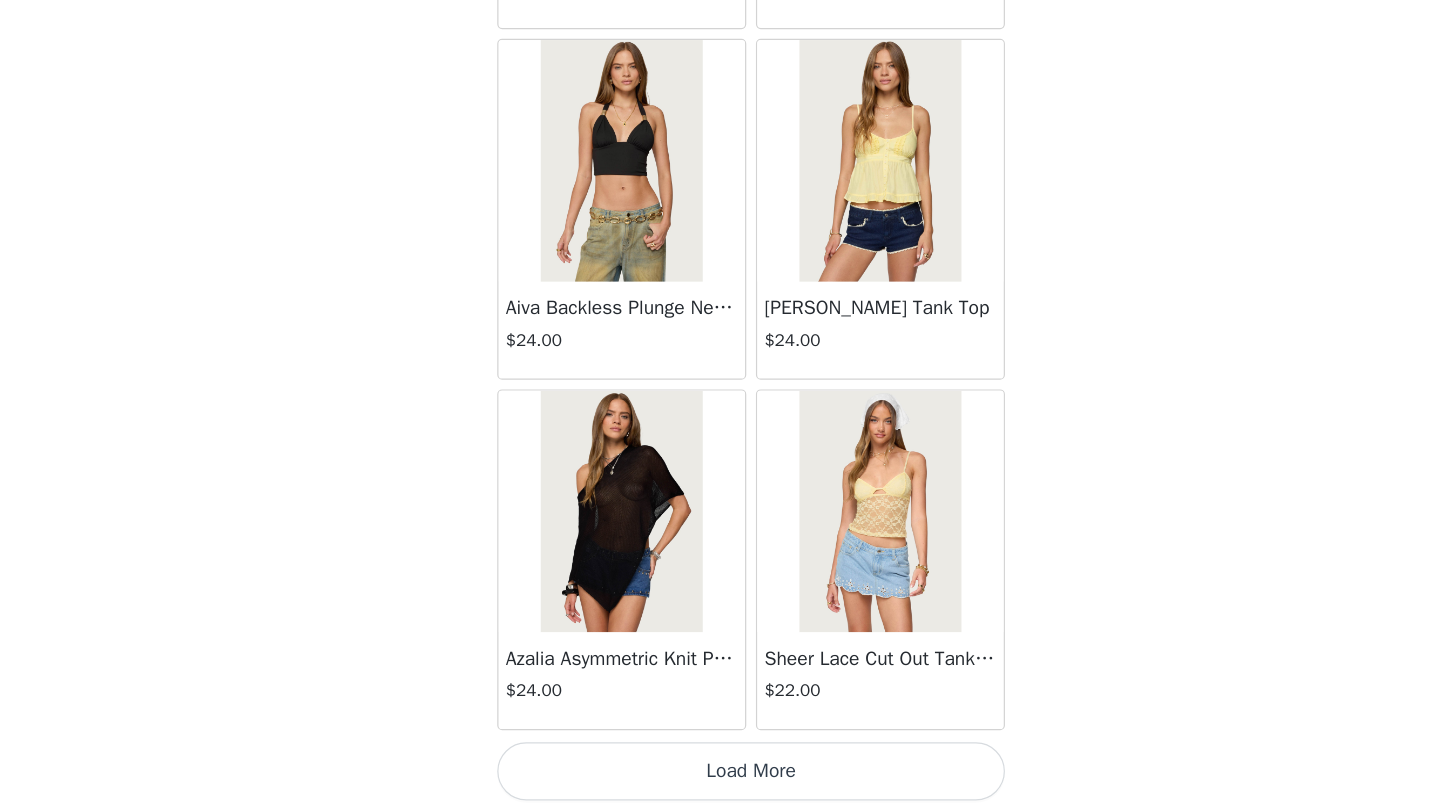 click on "Load More" at bounding box center [720, 778] 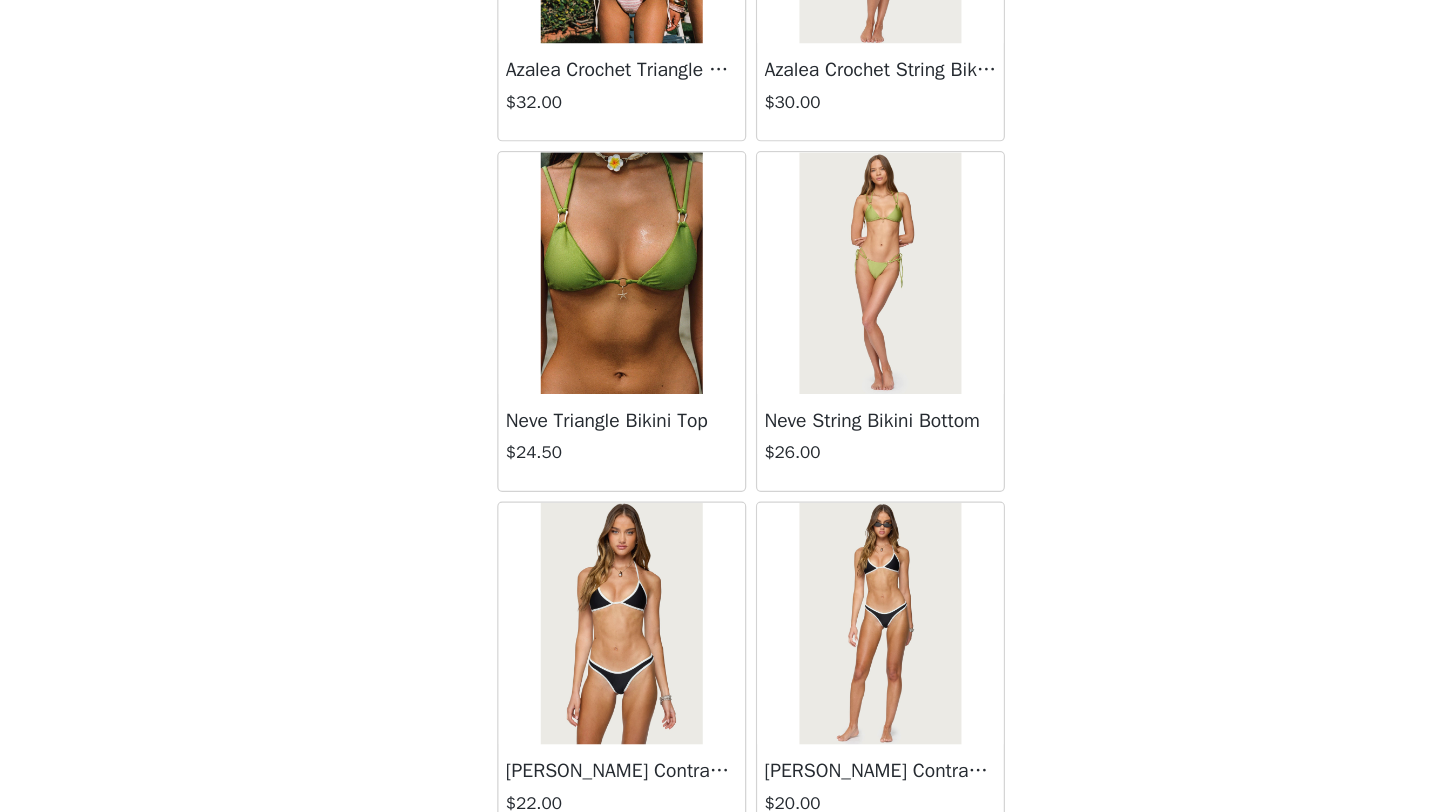scroll, scrollTop: 22548, scrollLeft: 0, axis: vertical 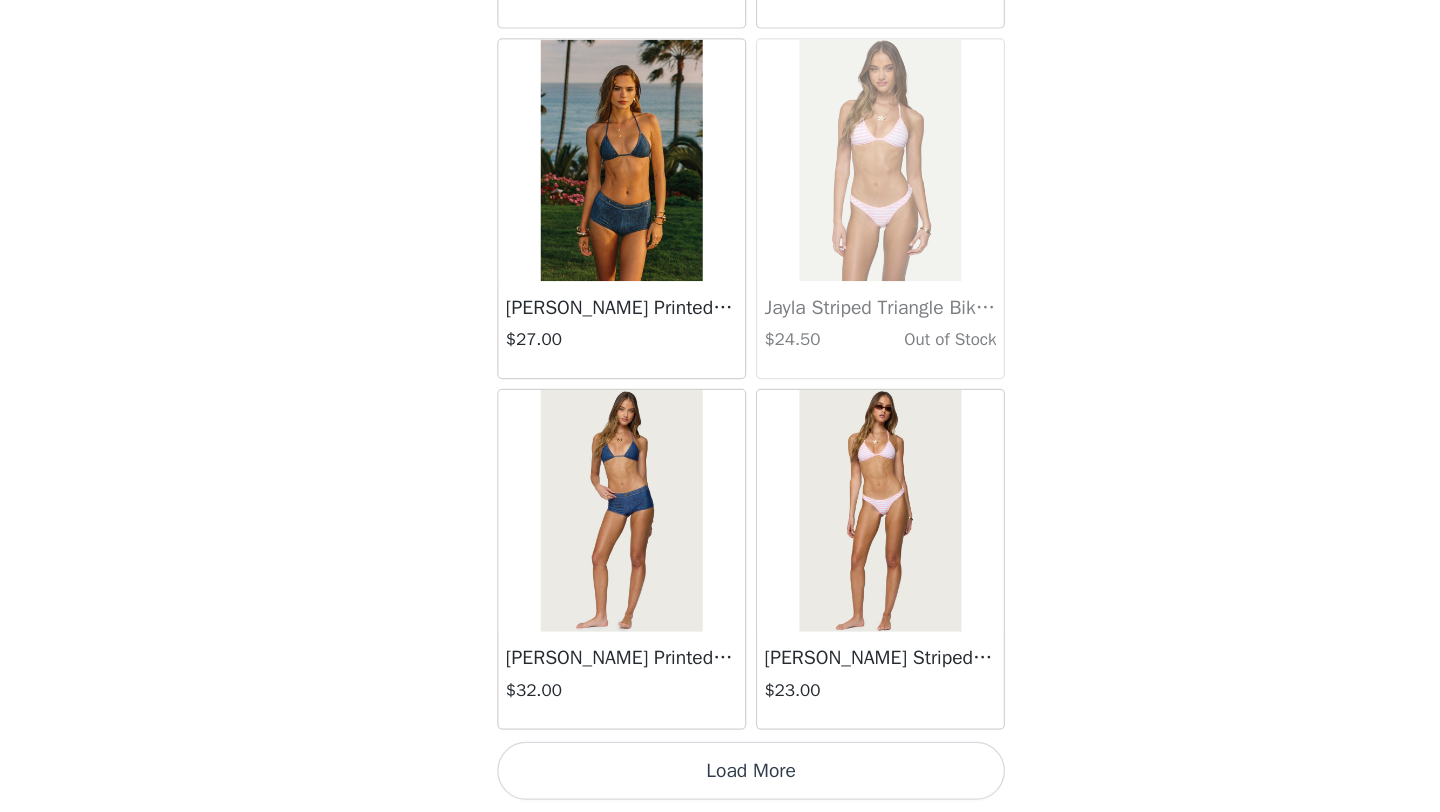 click on "Load More" at bounding box center [720, 778] 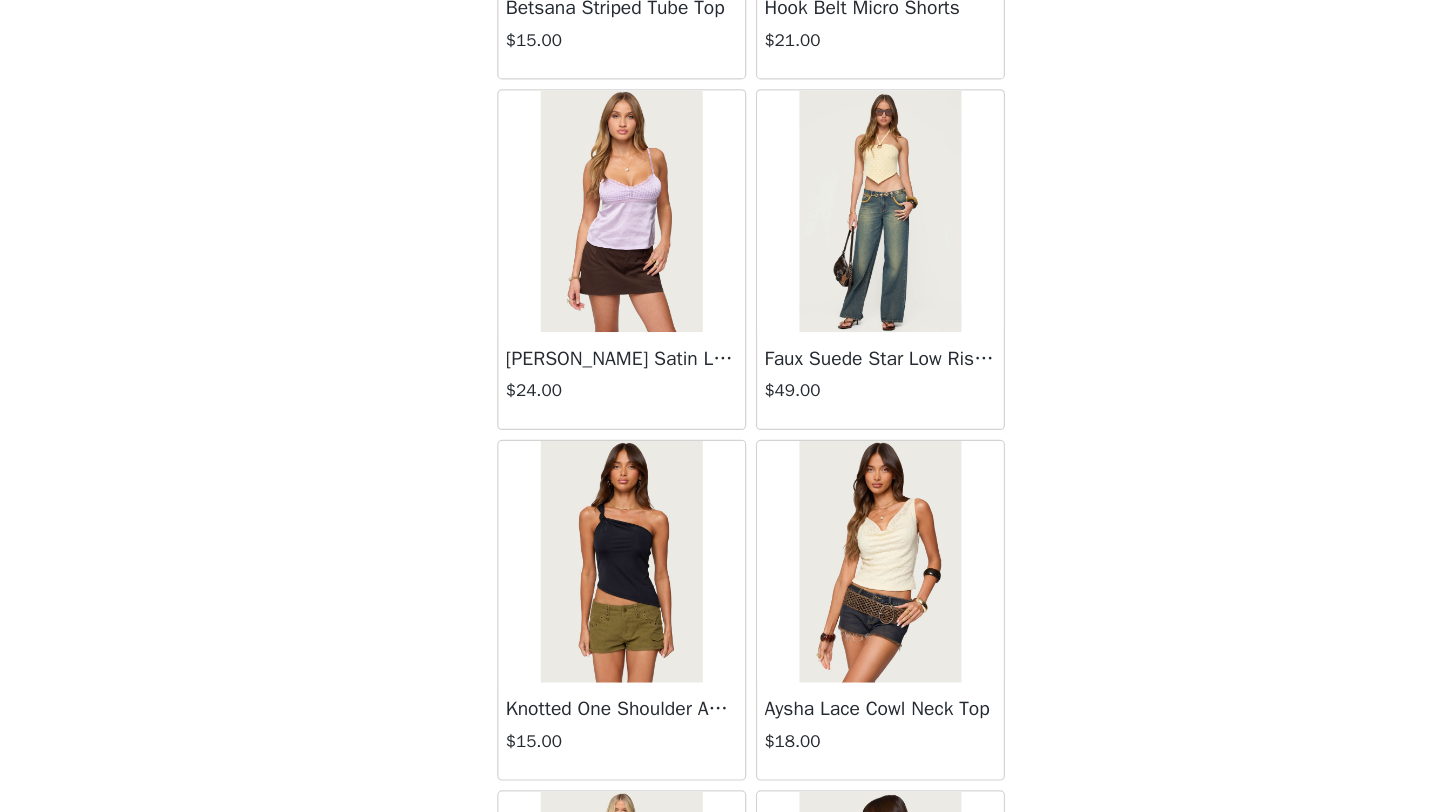scroll, scrollTop: 25448, scrollLeft: 0, axis: vertical 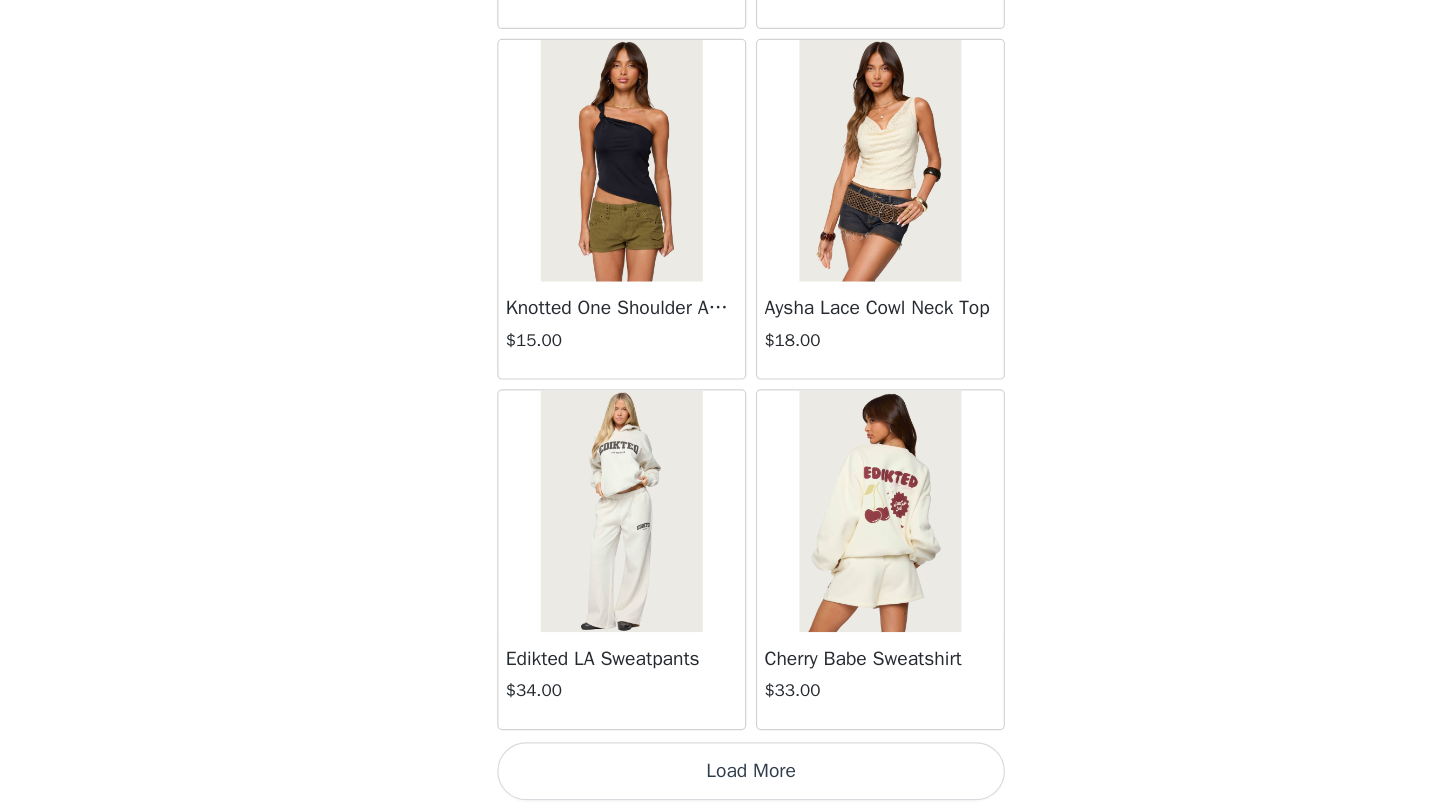 click on "Load More" at bounding box center (720, 778) 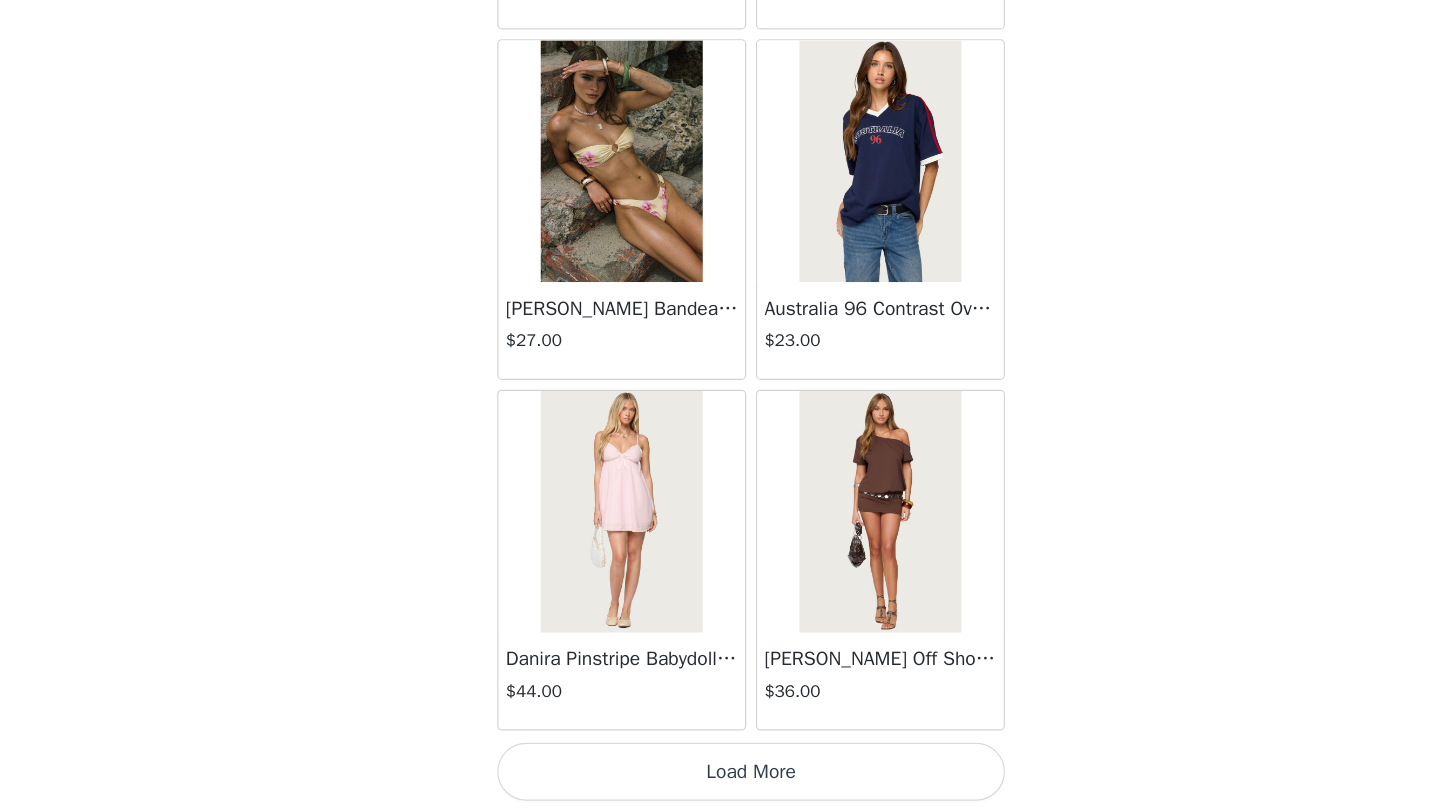 click on "Load More" at bounding box center [720, 778] 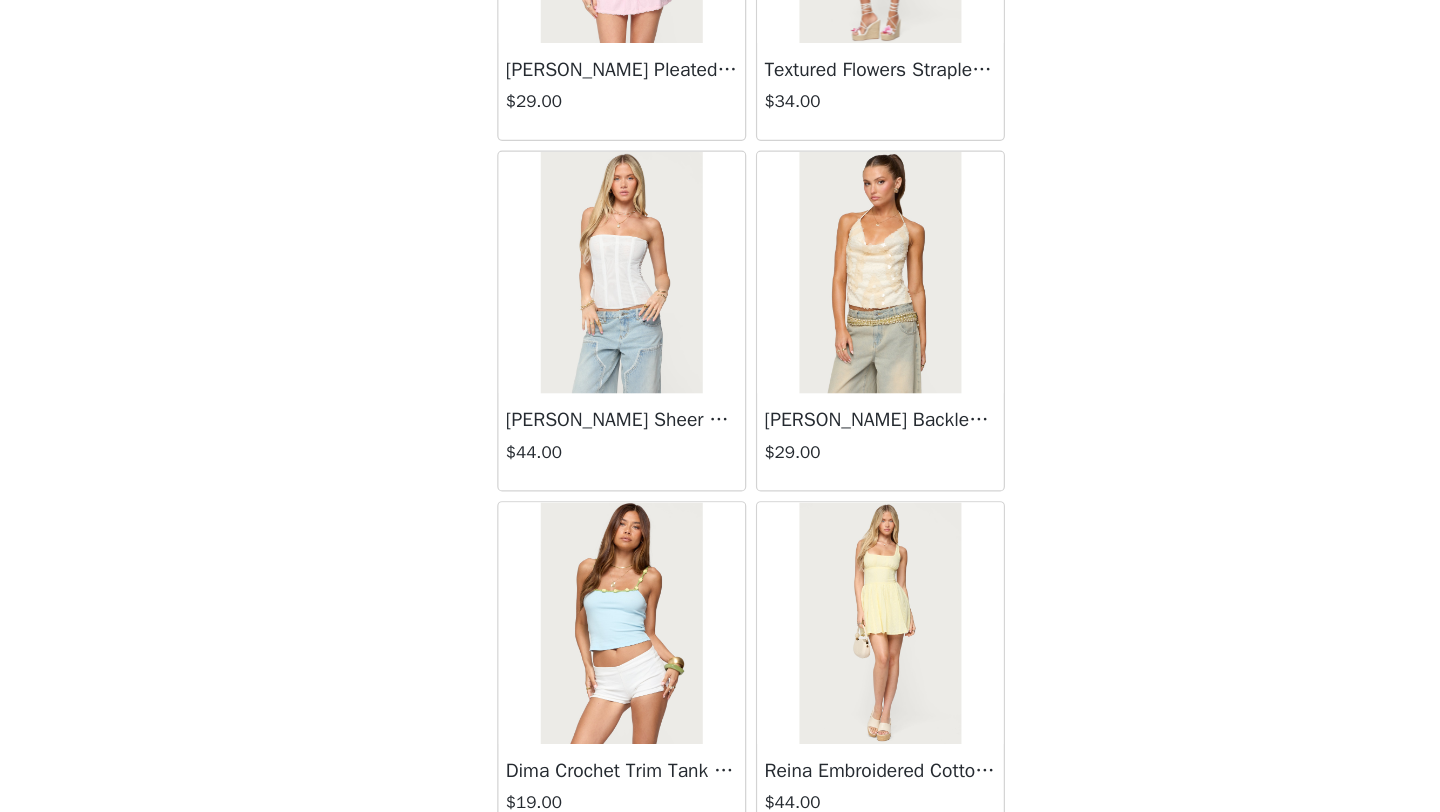 scroll, scrollTop: 31248, scrollLeft: 0, axis: vertical 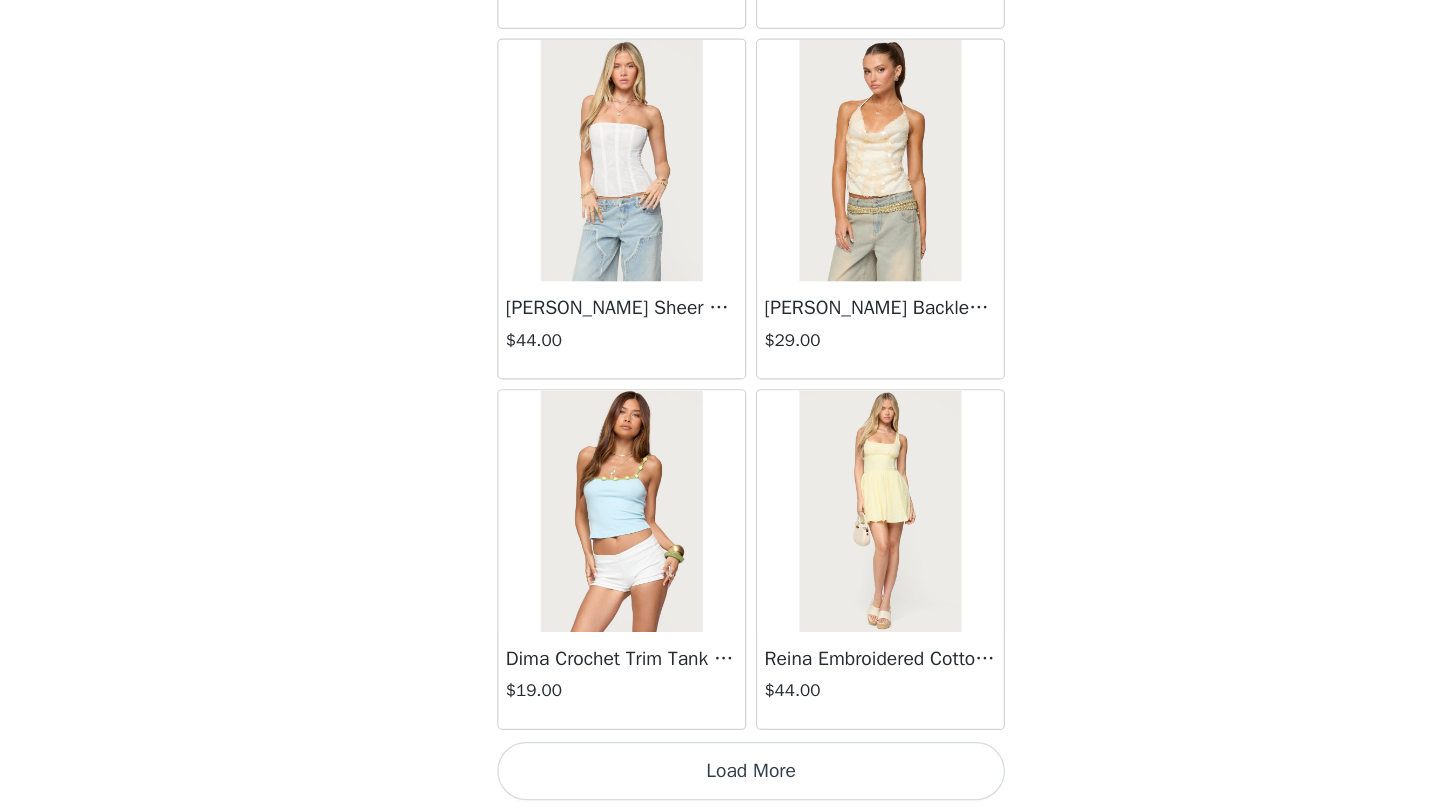 click on "Load More" at bounding box center [720, 778] 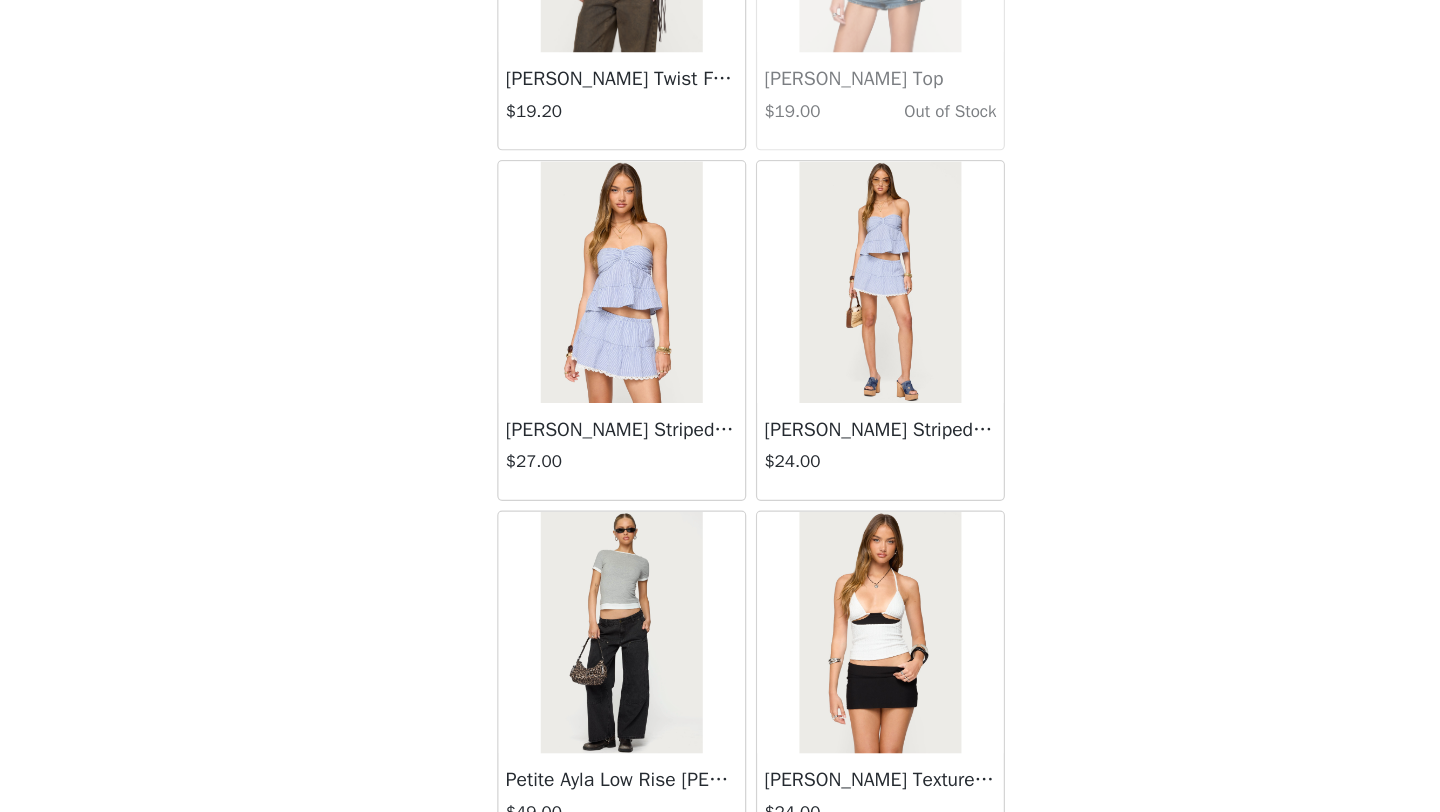 scroll, scrollTop: 34148, scrollLeft: 0, axis: vertical 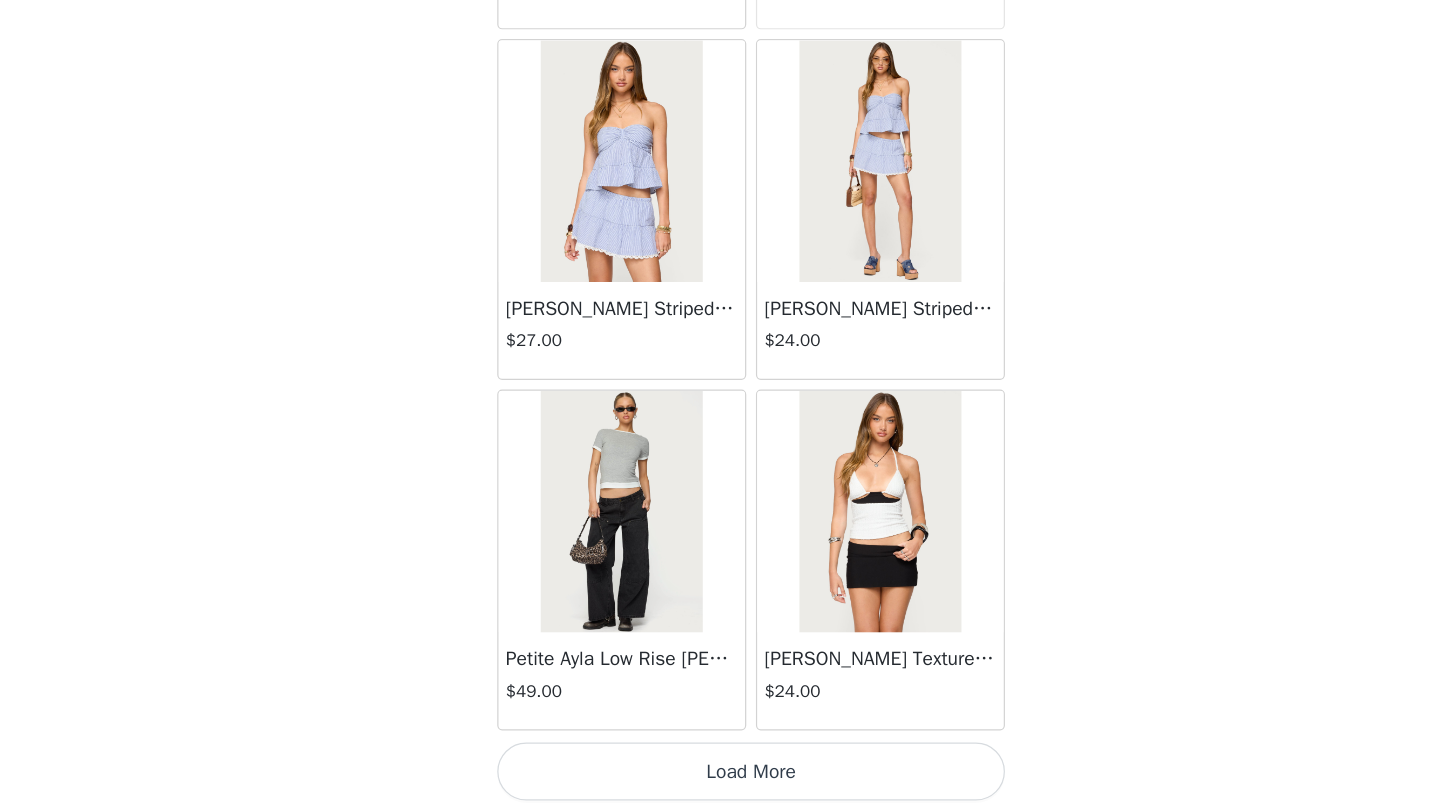 click on "Load More" at bounding box center [720, 778] 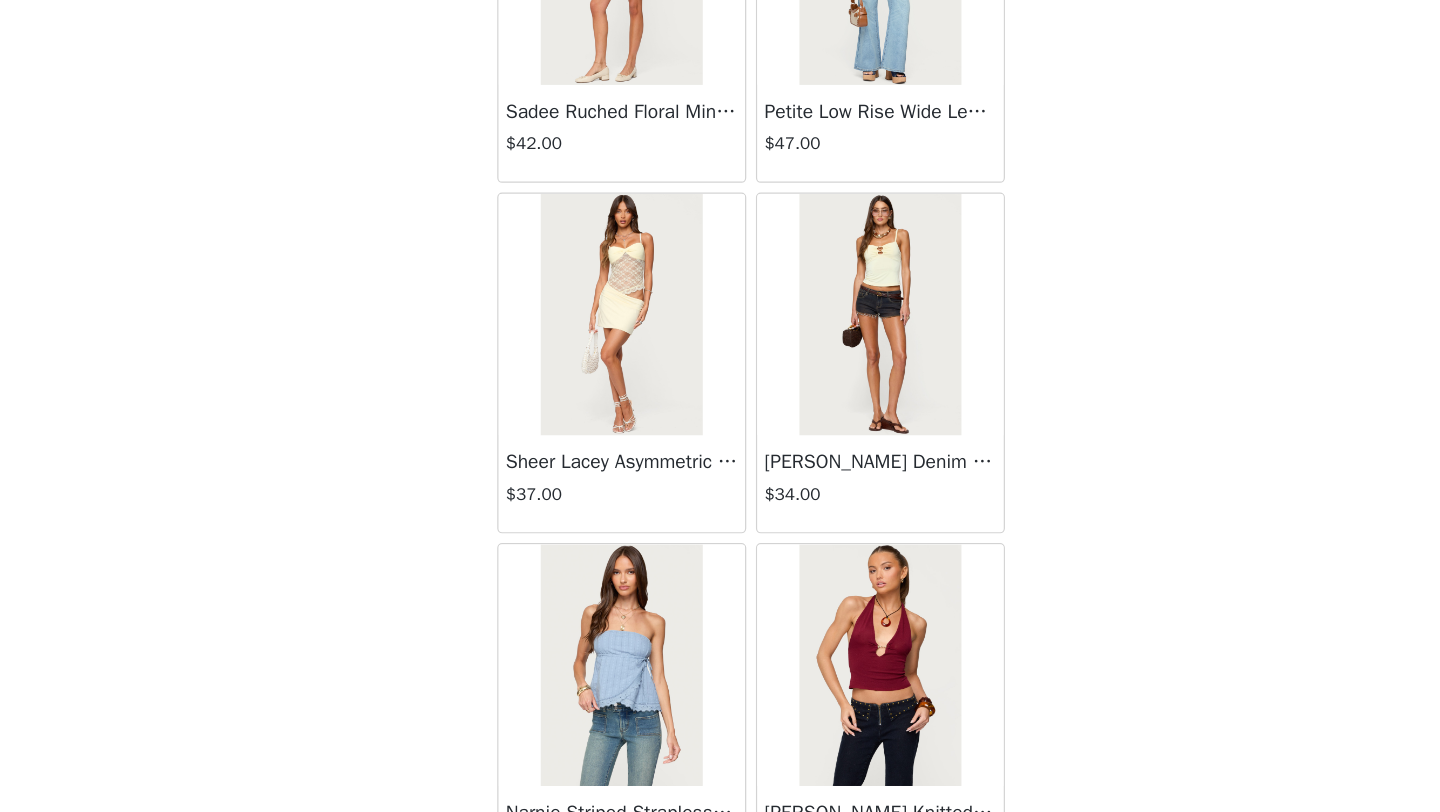 scroll, scrollTop: 37048, scrollLeft: 0, axis: vertical 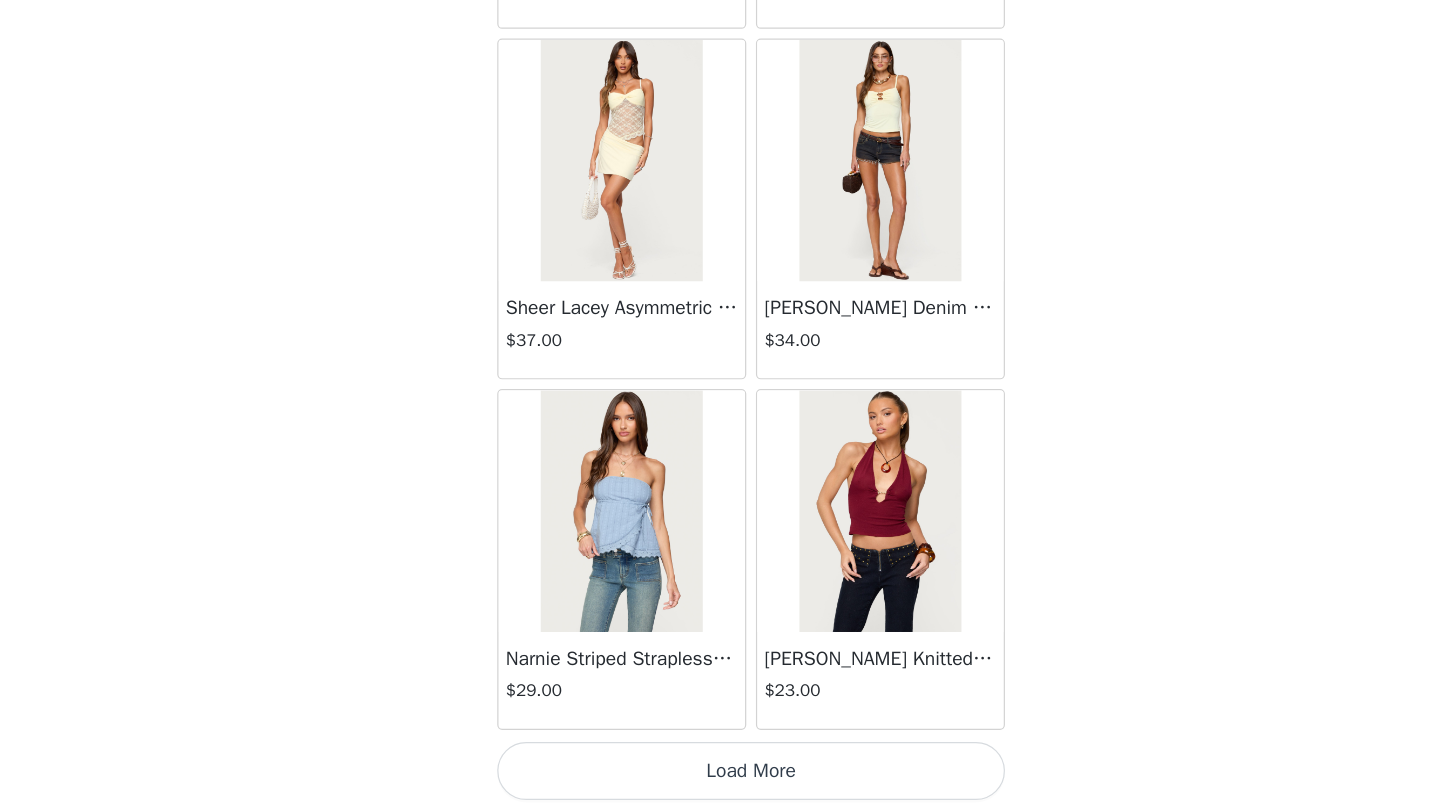 drag, startPoint x: 728, startPoint y: 782, endPoint x: 722, endPoint y: 741, distance: 41.4367 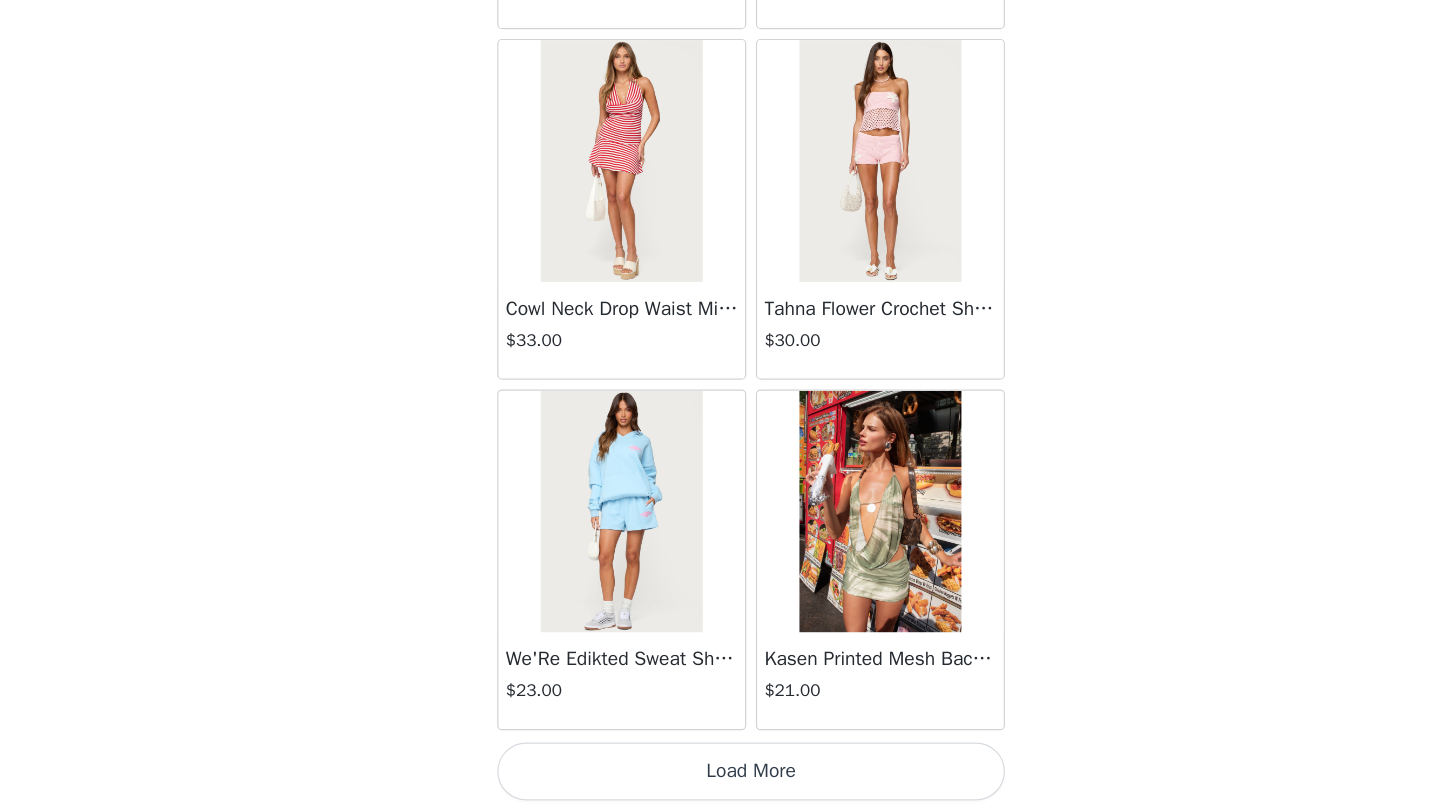 click on "Load More" at bounding box center [720, 778] 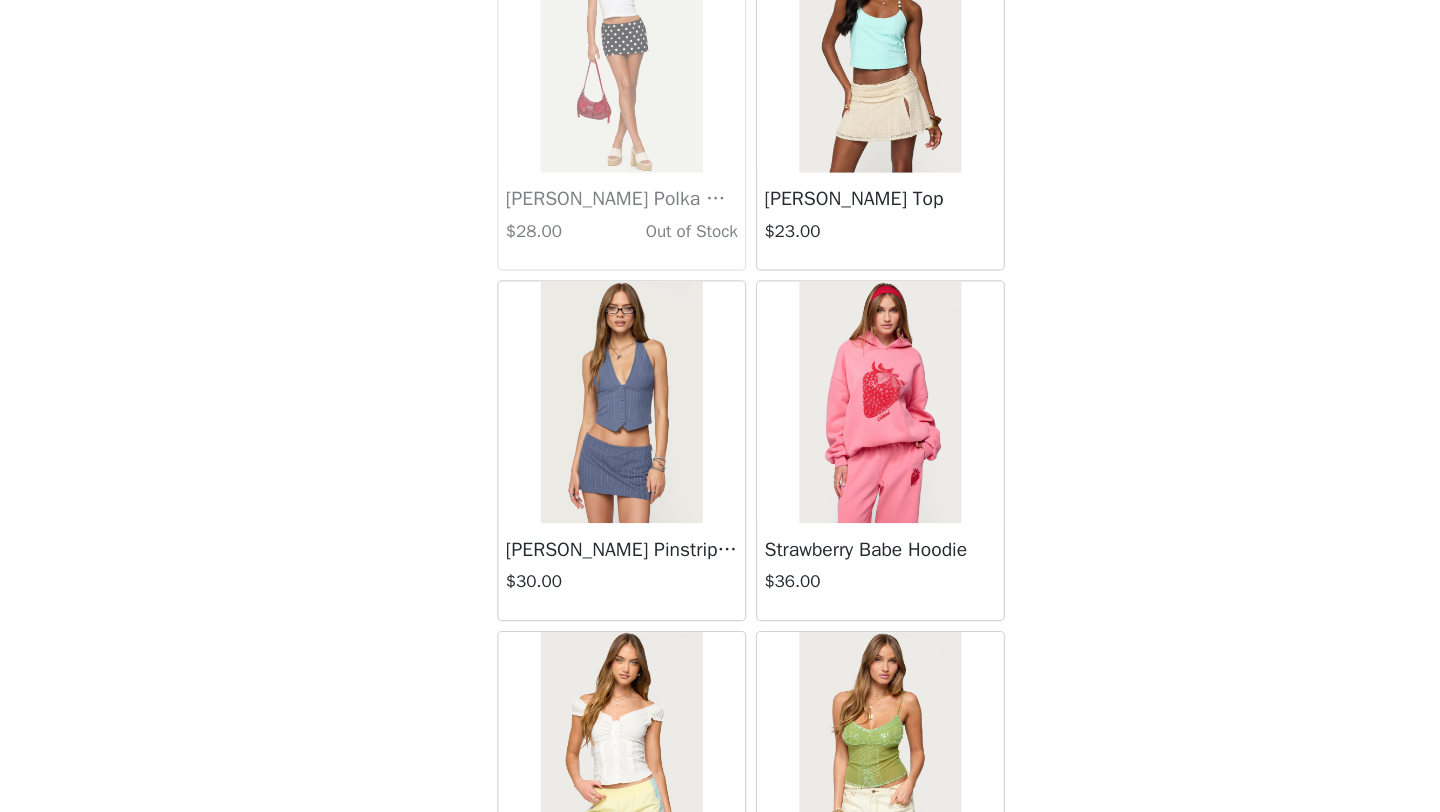 scroll, scrollTop: 42848, scrollLeft: 0, axis: vertical 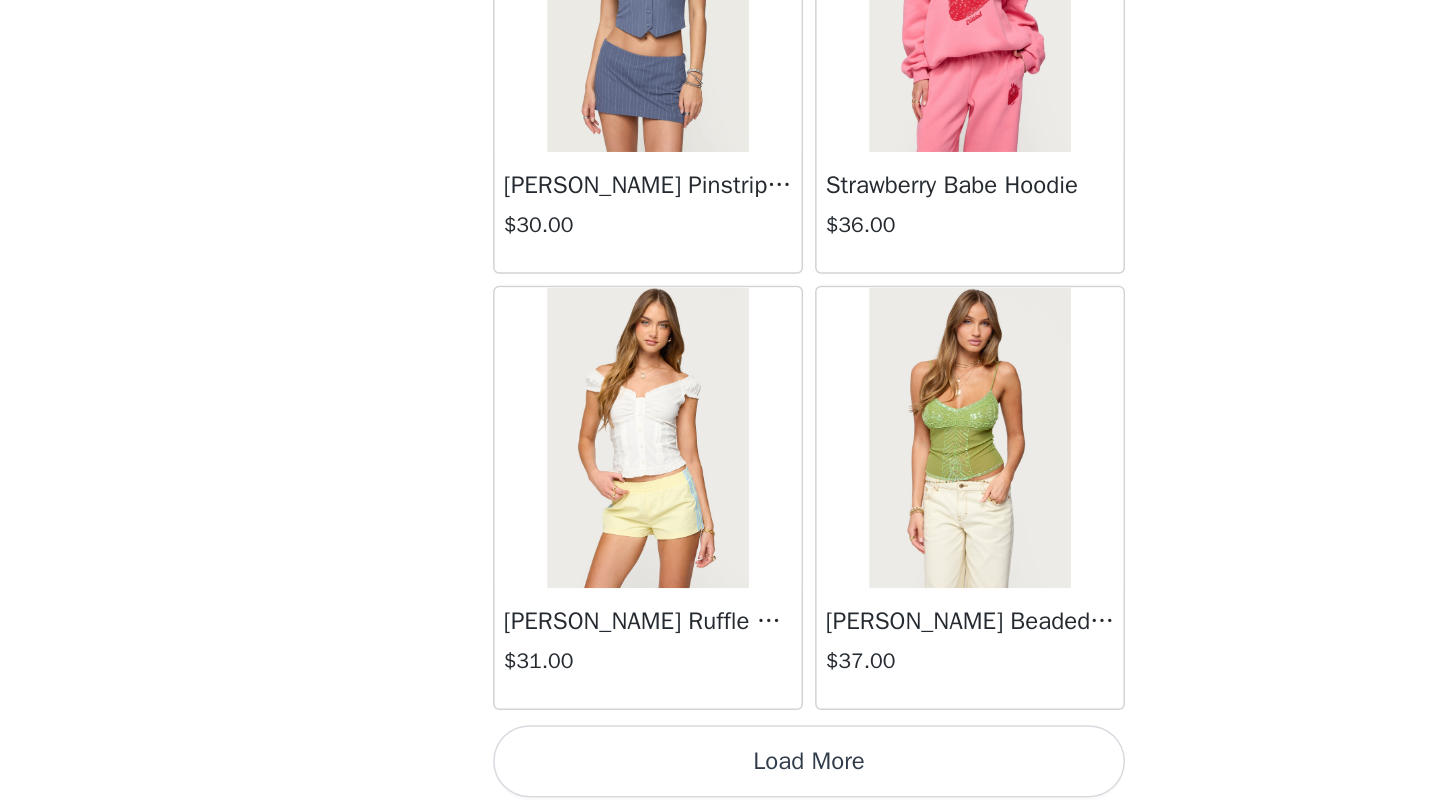 click on "Load More" at bounding box center [720, 778] 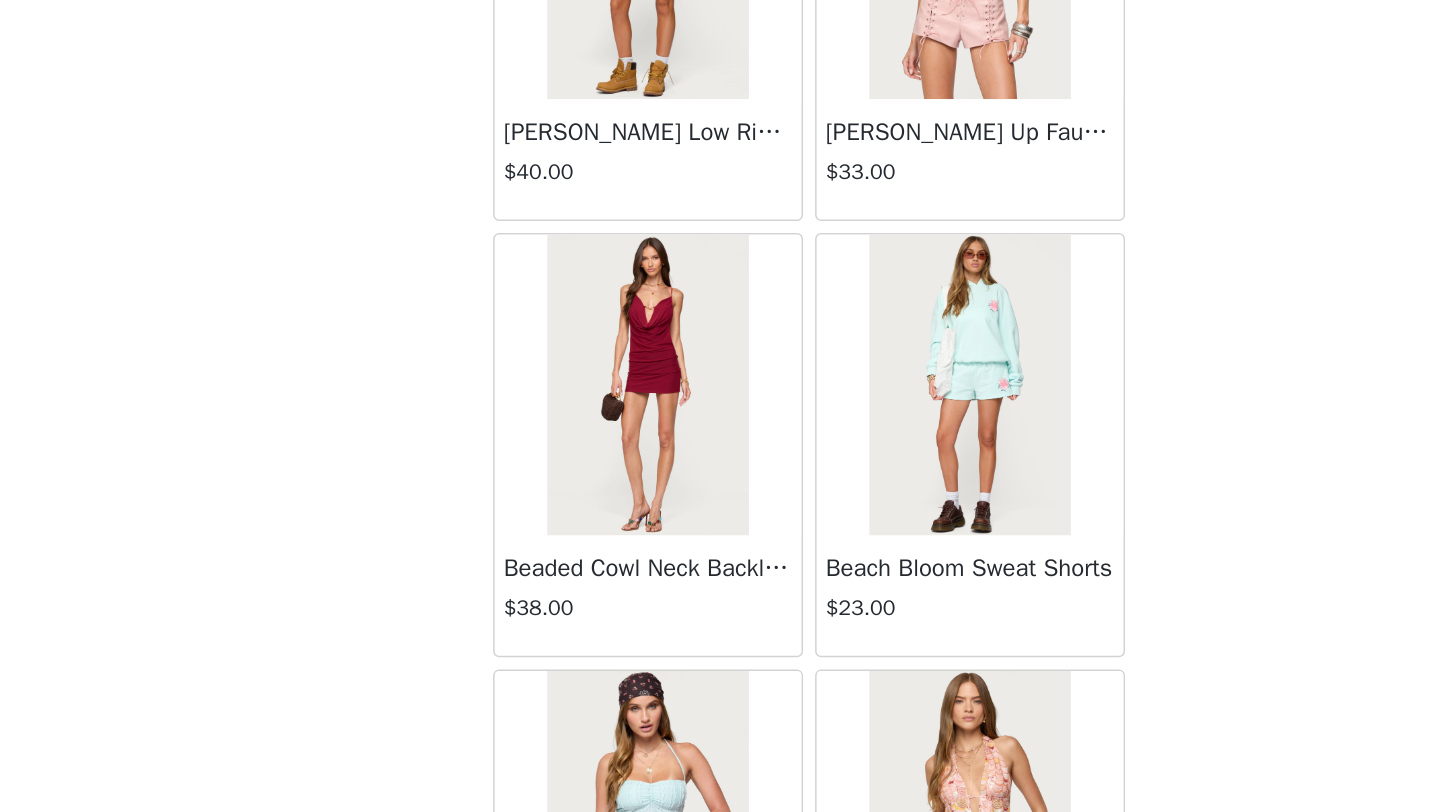 scroll, scrollTop: 44219, scrollLeft: 0, axis: vertical 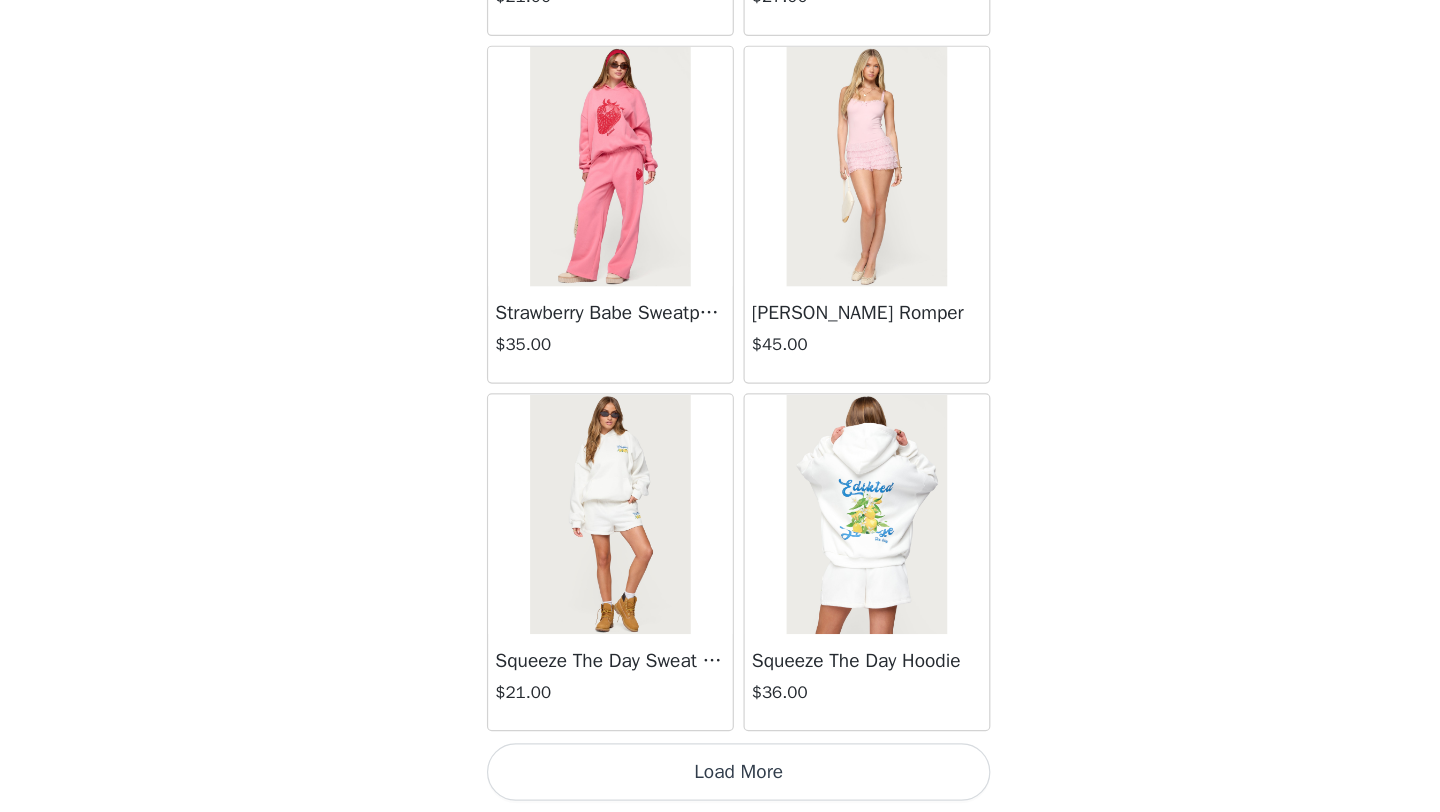 click on "Load More" at bounding box center [720, 778] 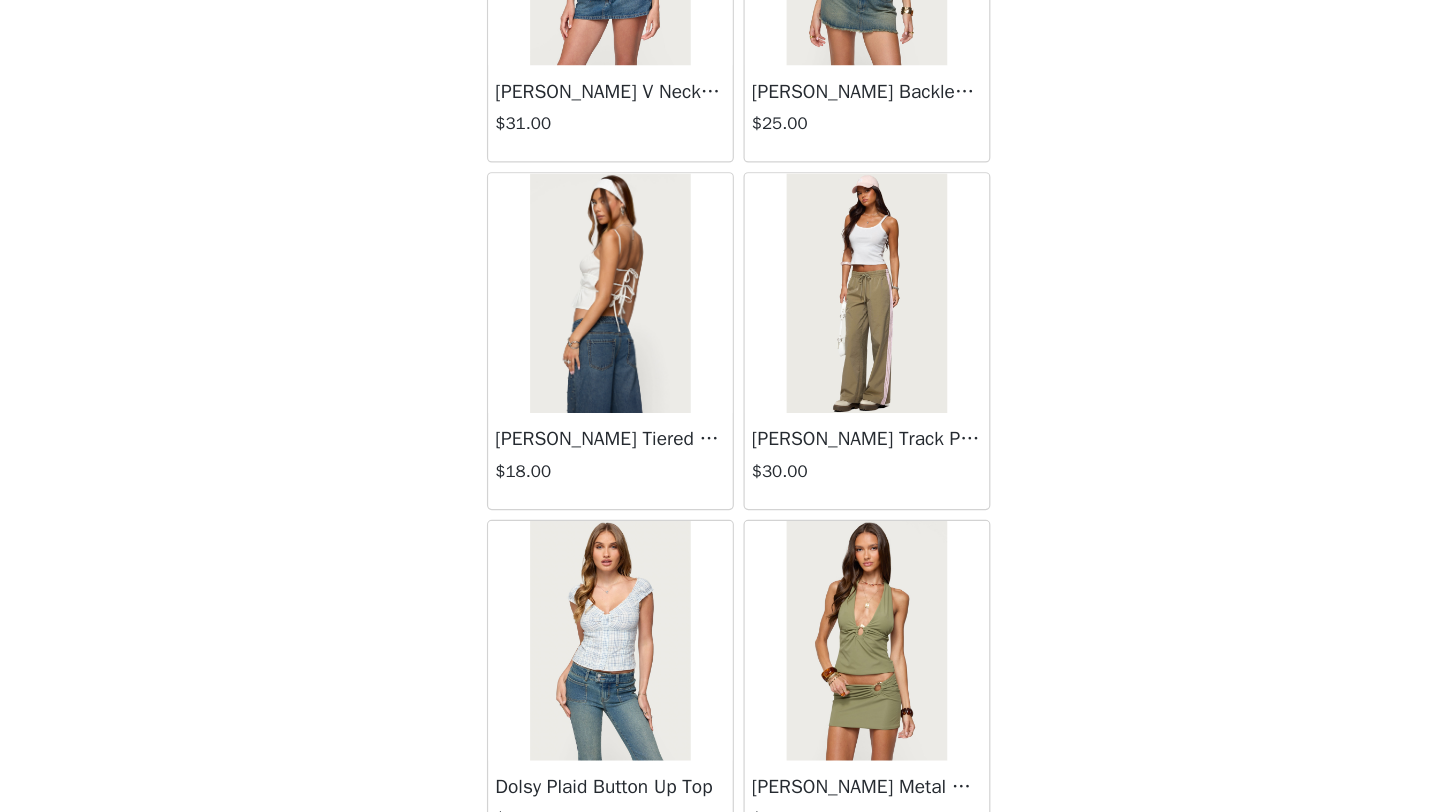 scroll, scrollTop: 48253, scrollLeft: 0, axis: vertical 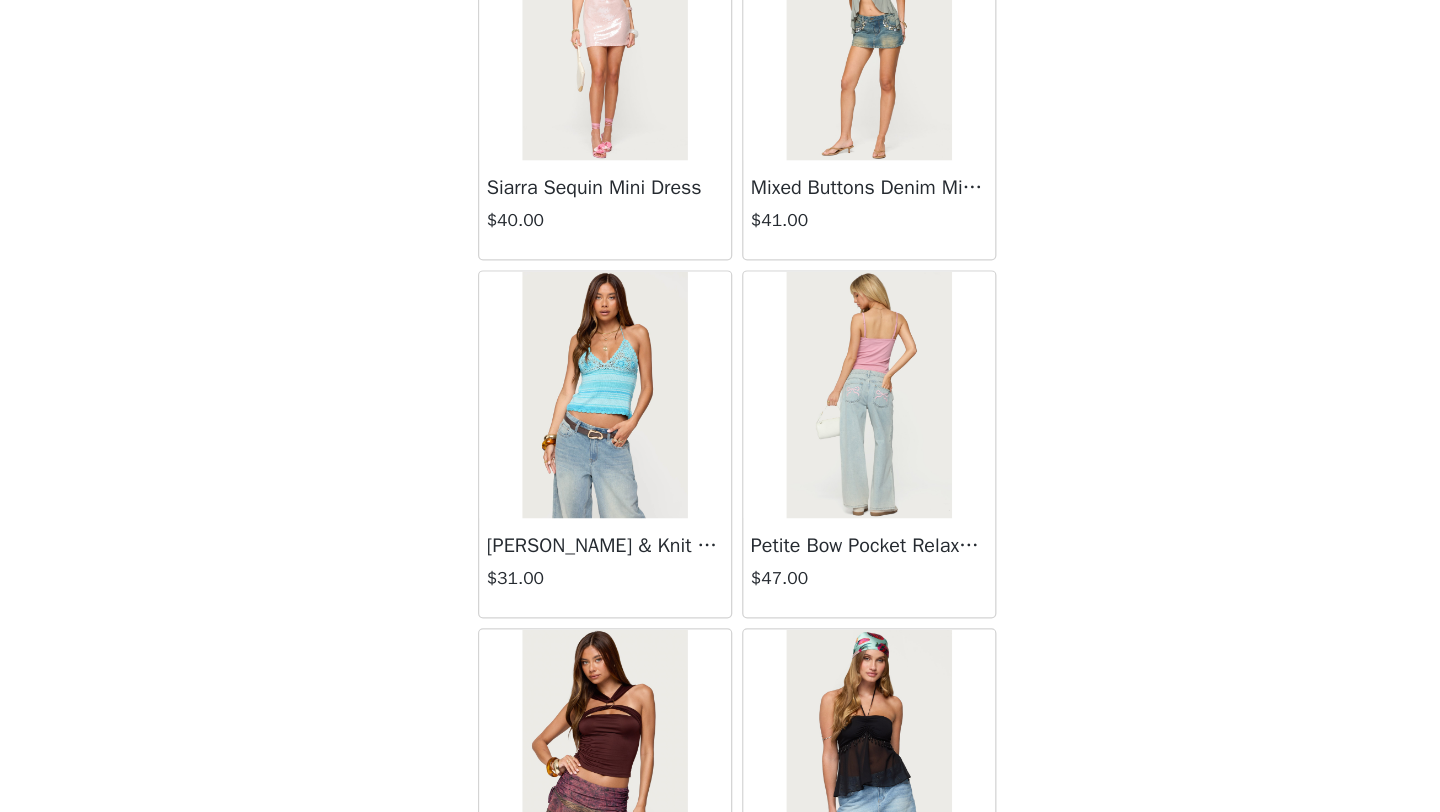 click at bounding box center [612, 386] 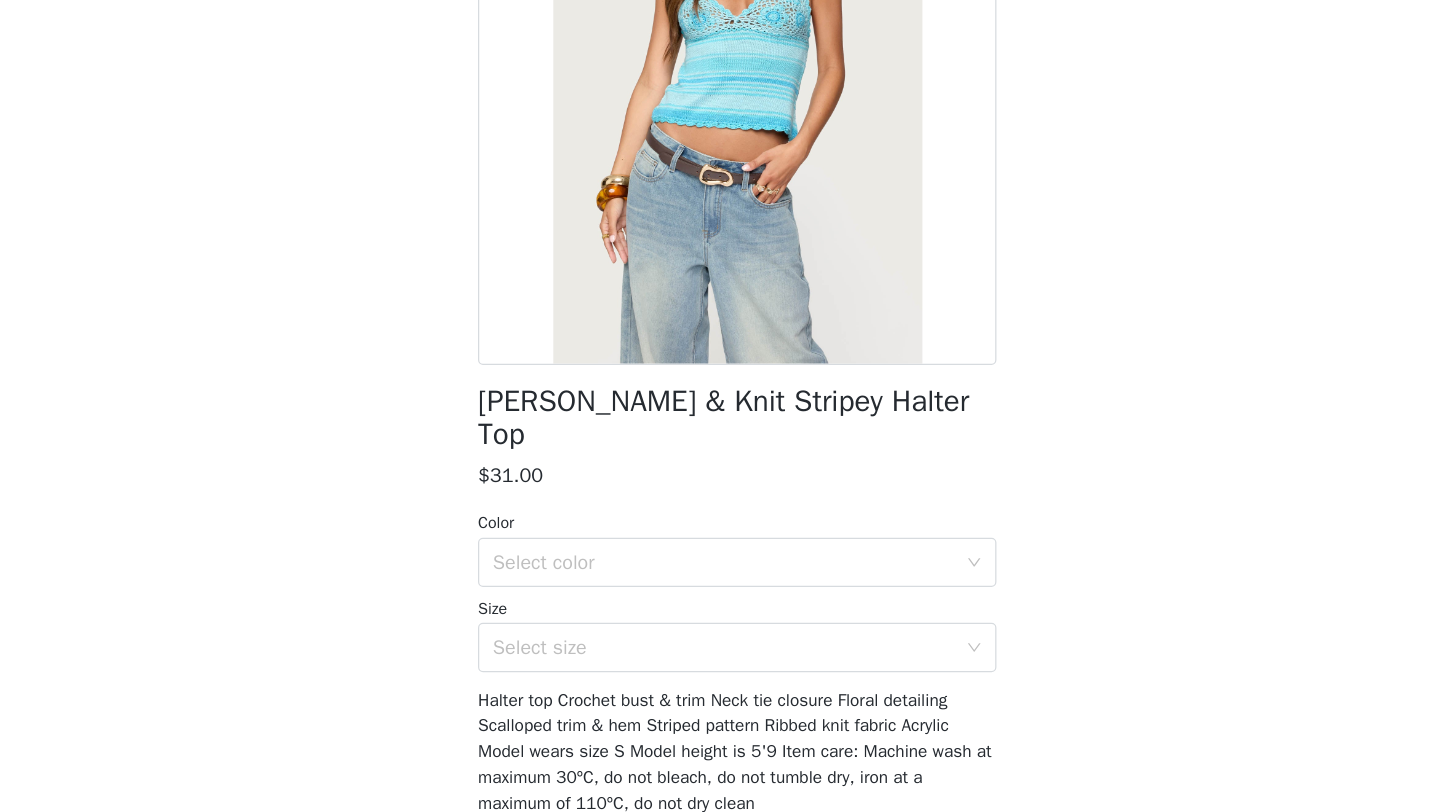 scroll, scrollTop: 188, scrollLeft: 0, axis: vertical 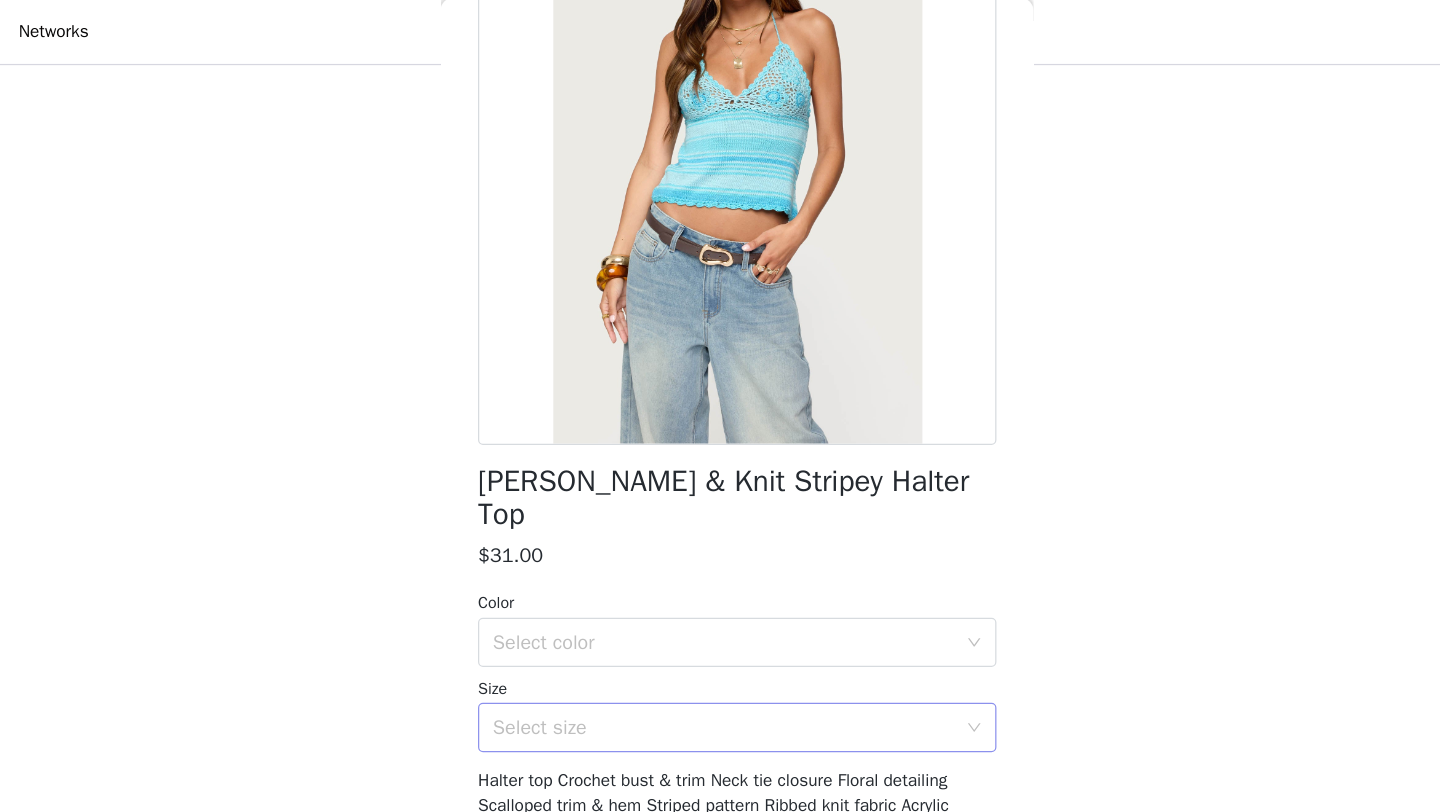 click on "Select size" at bounding box center (709, 591) 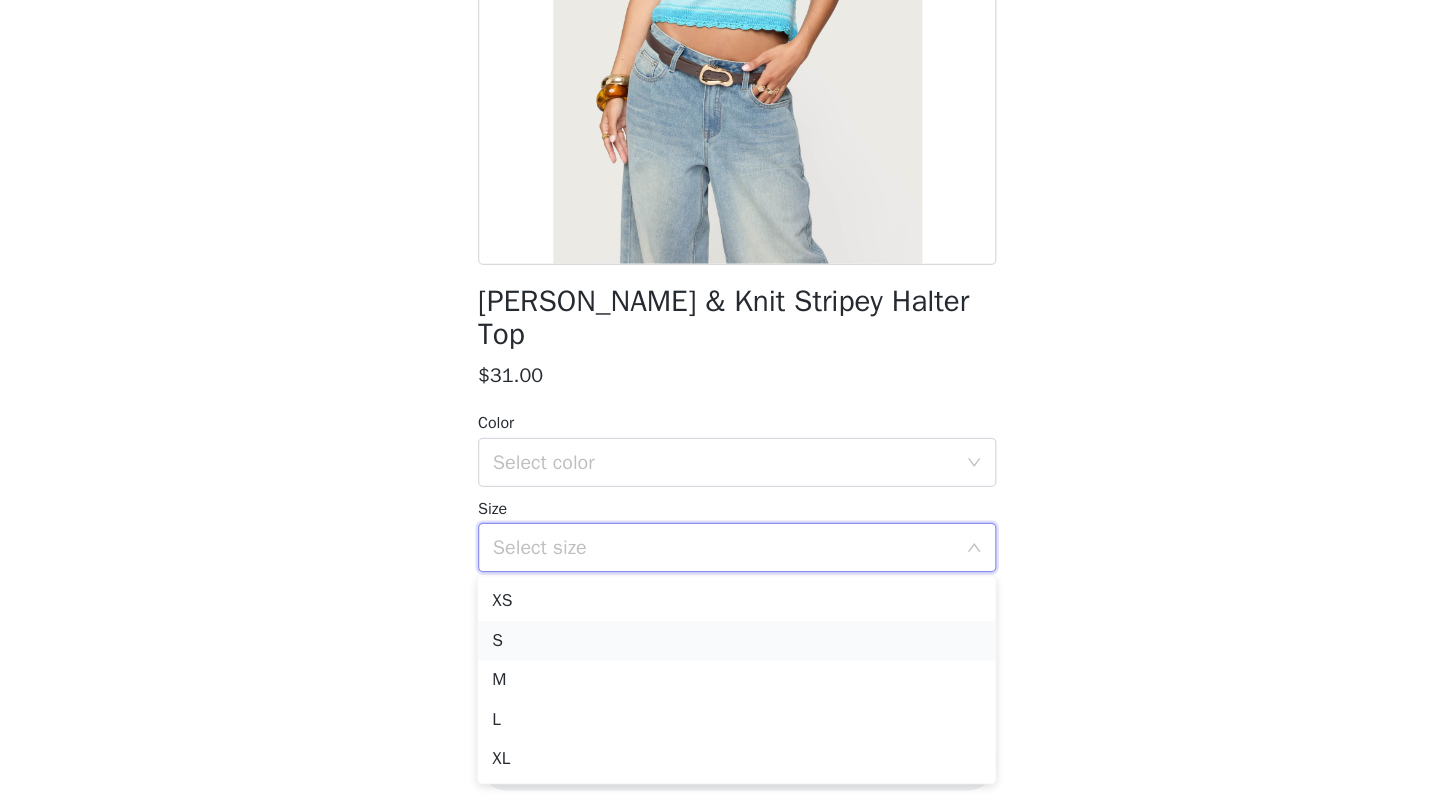 click on "S" at bounding box center [720, 667] 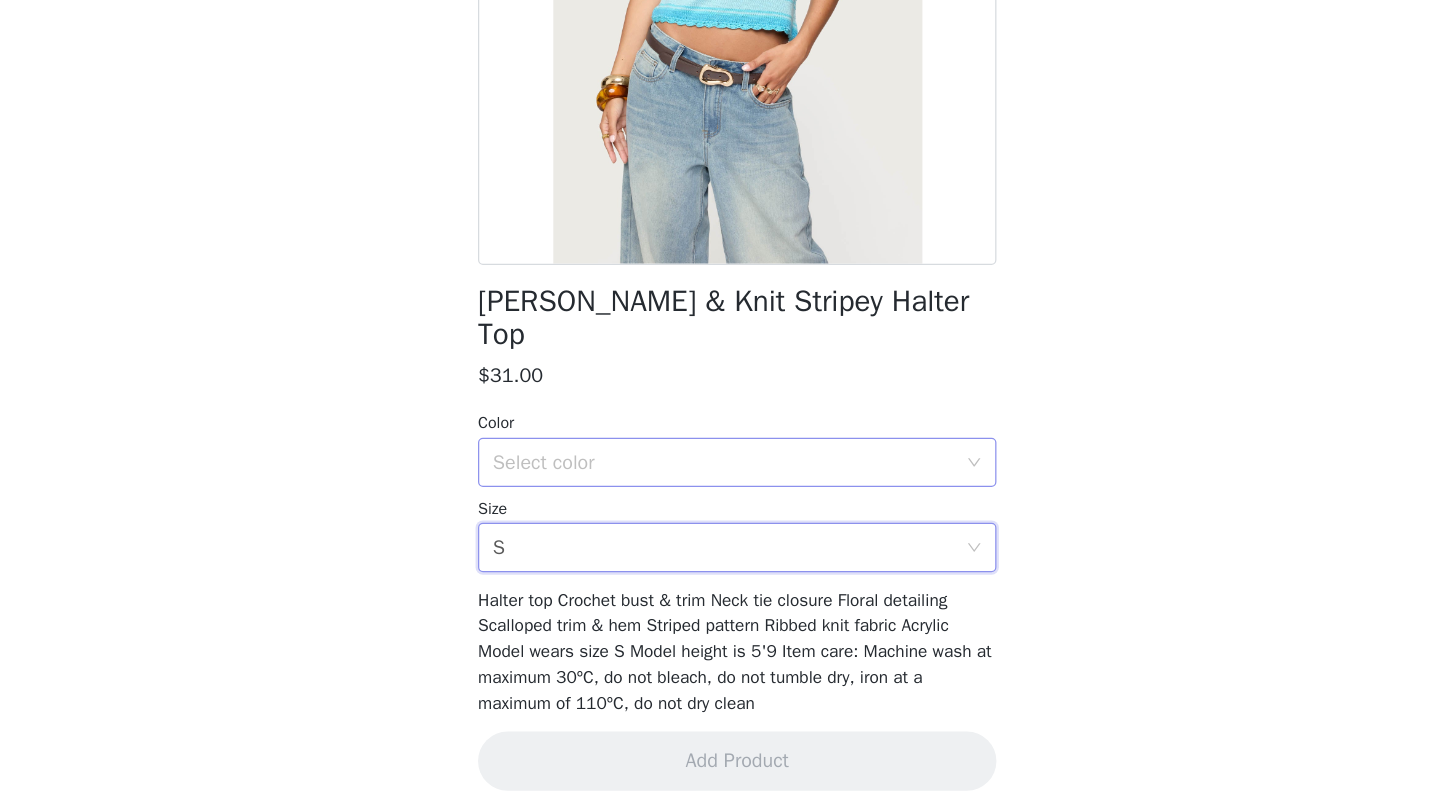 click on "Select color" at bounding box center (709, 522) 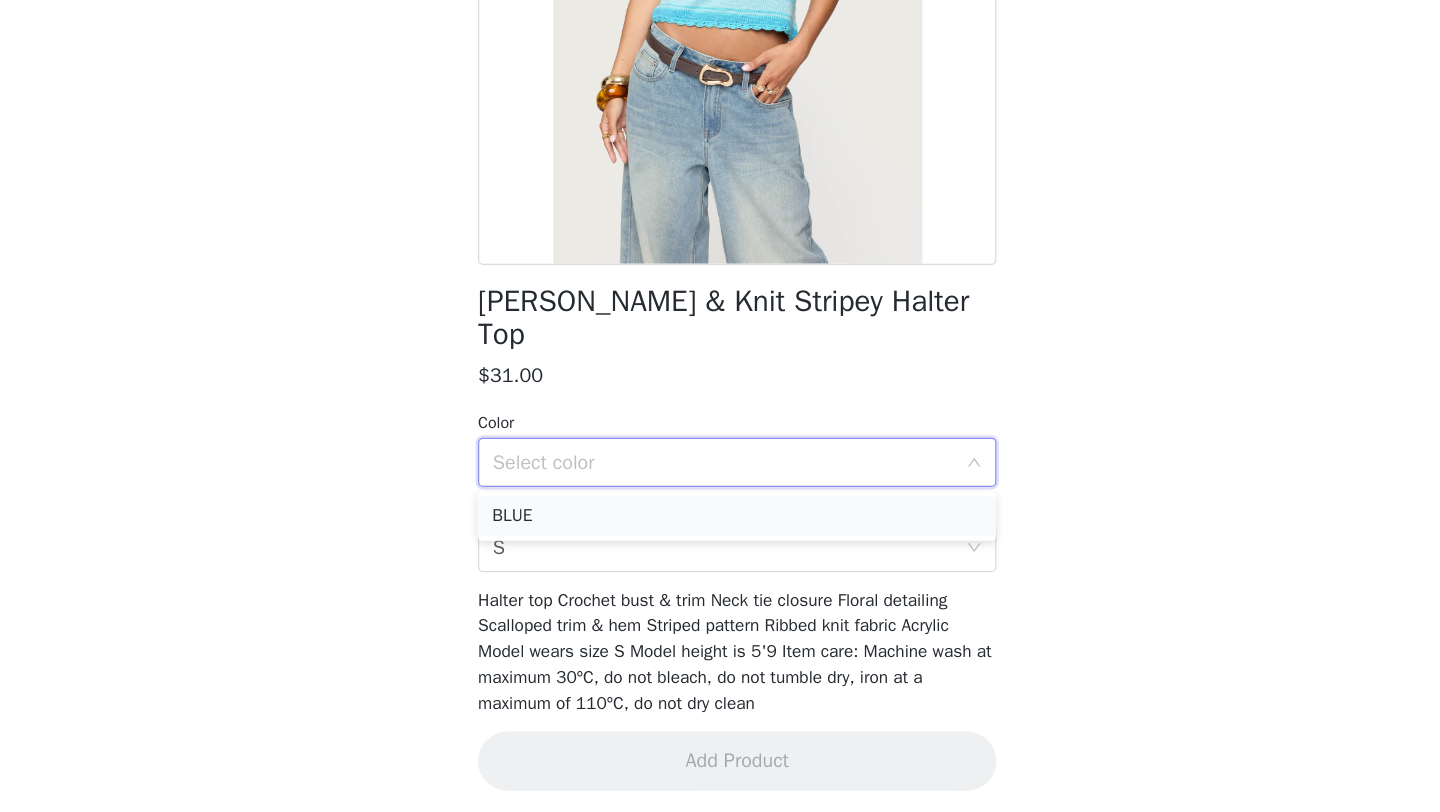 click on "BLUE" at bounding box center [720, 566] 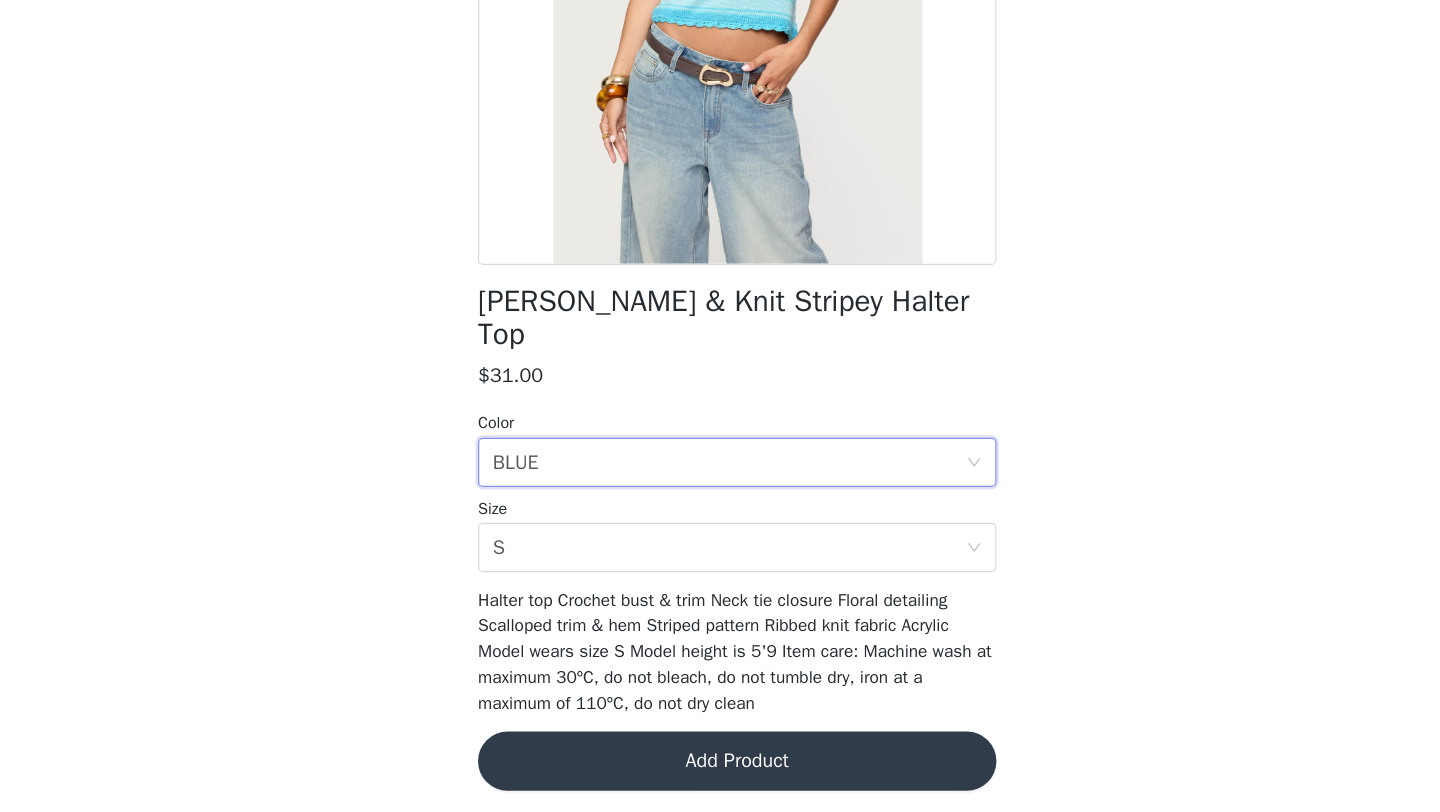 click on "Add Product" at bounding box center [720, 764] 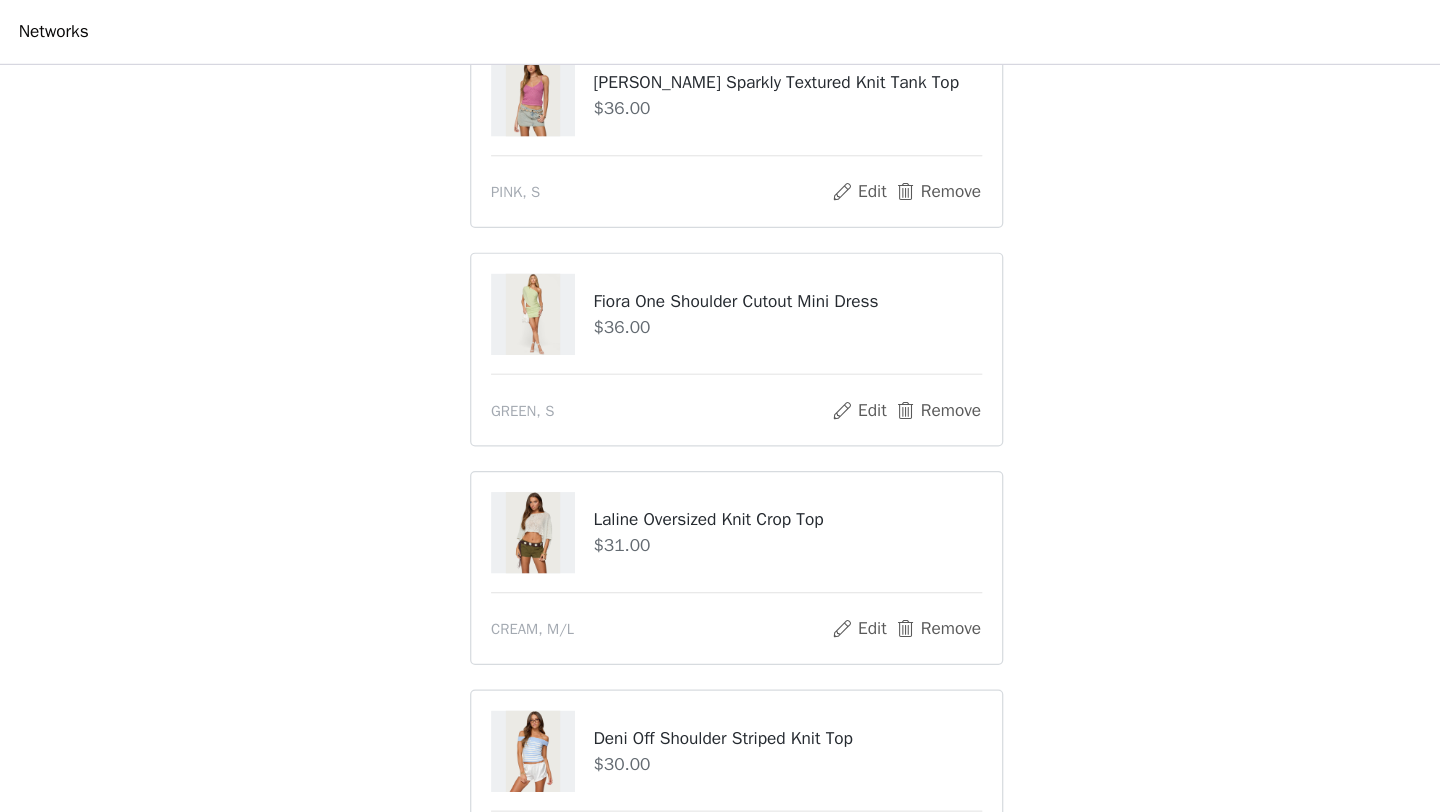 scroll, scrollTop: 295, scrollLeft: 0, axis: vertical 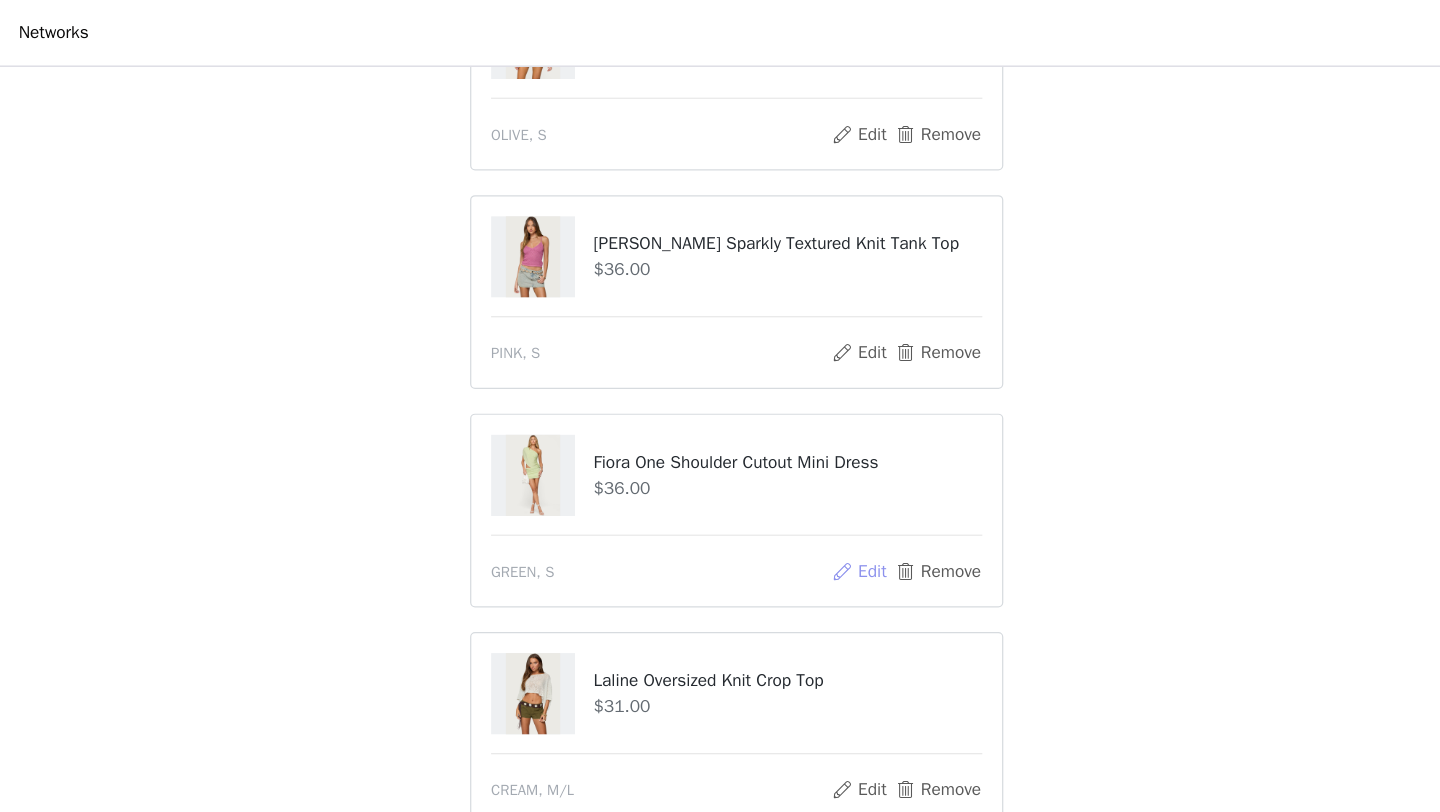 click on "Edit" at bounding box center (819, 463) 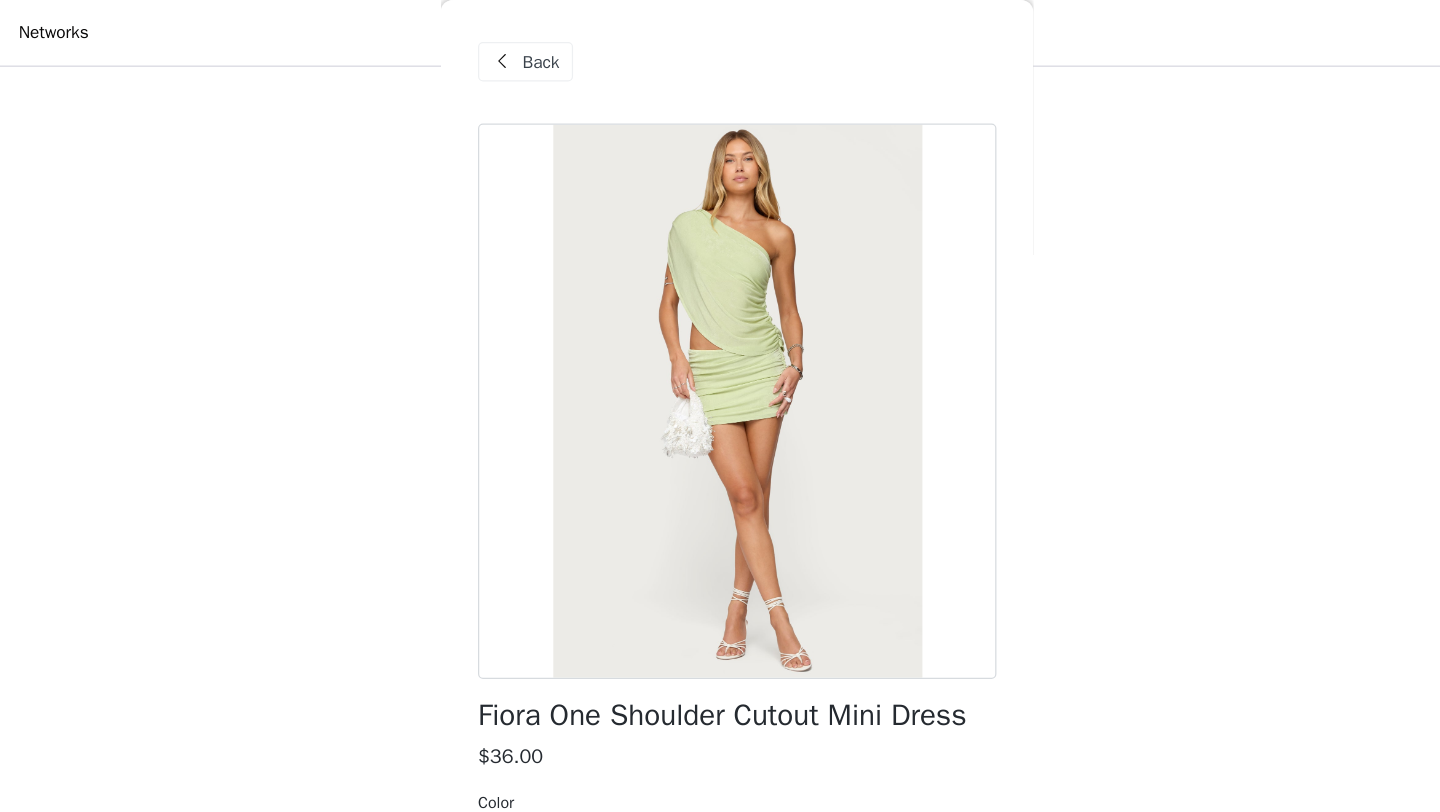 click on "Back" at bounding box center (548, 50) 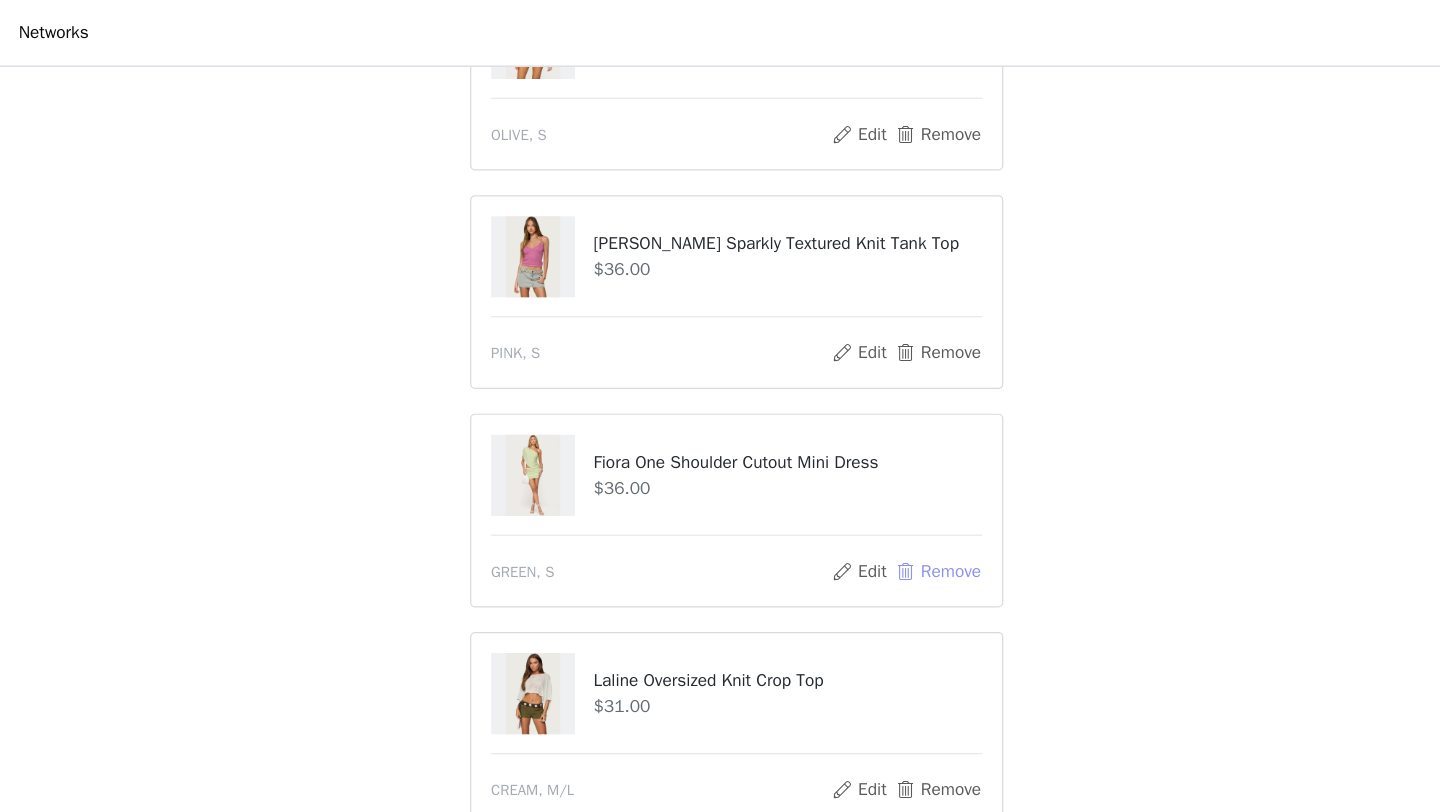 click on "Remove" at bounding box center (883, 463) 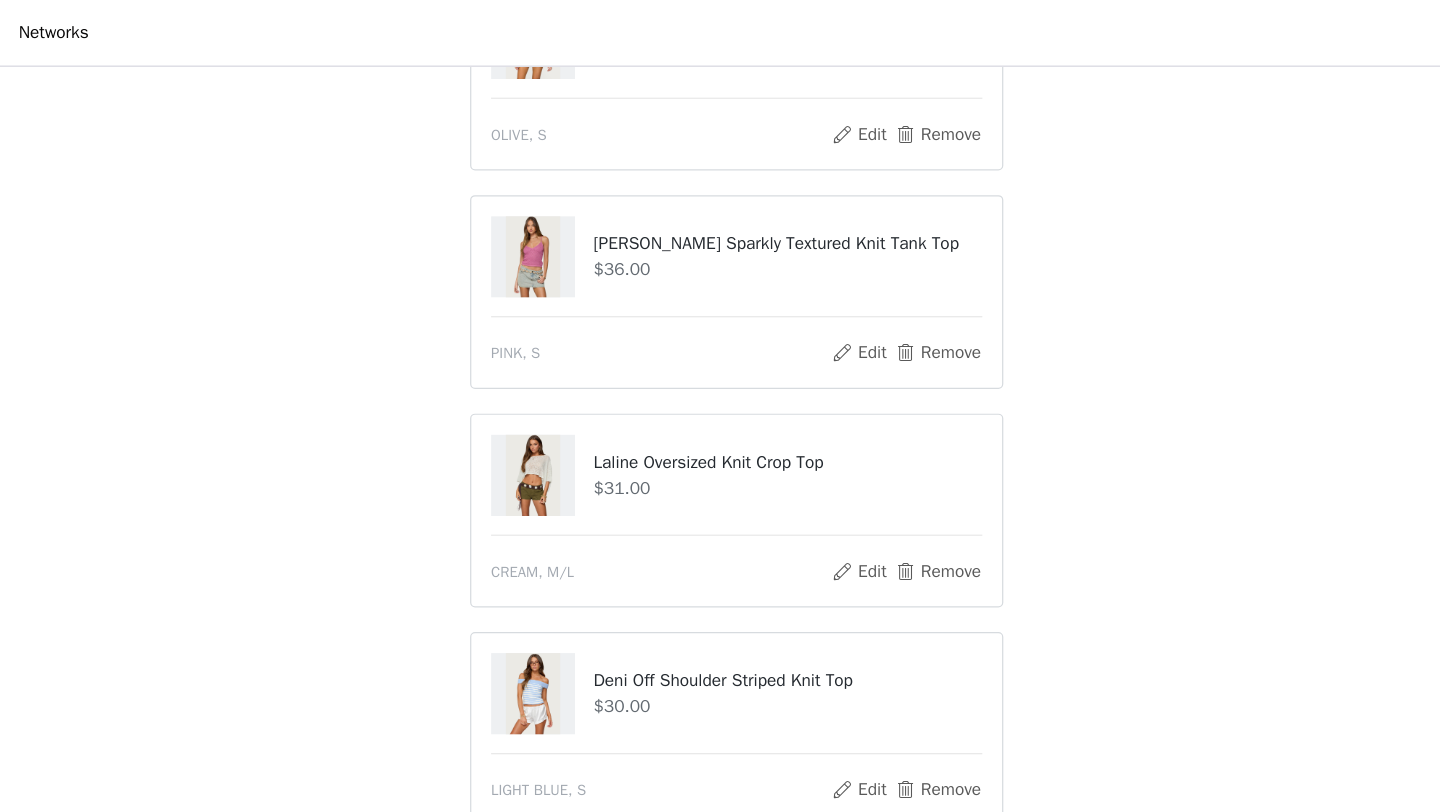 scroll, scrollTop: 243, scrollLeft: 0, axis: vertical 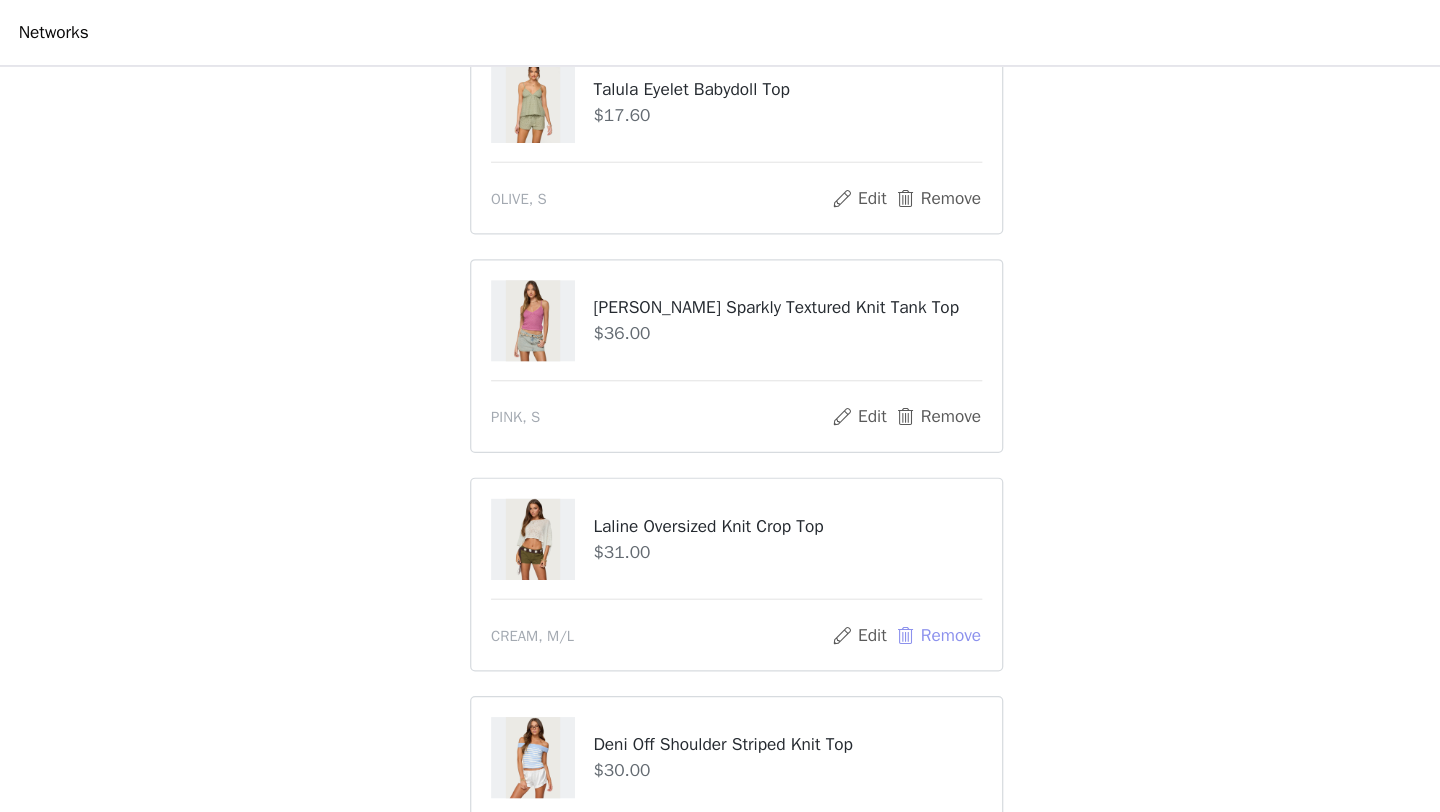 click on "Remove" at bounding box center [883, 515] 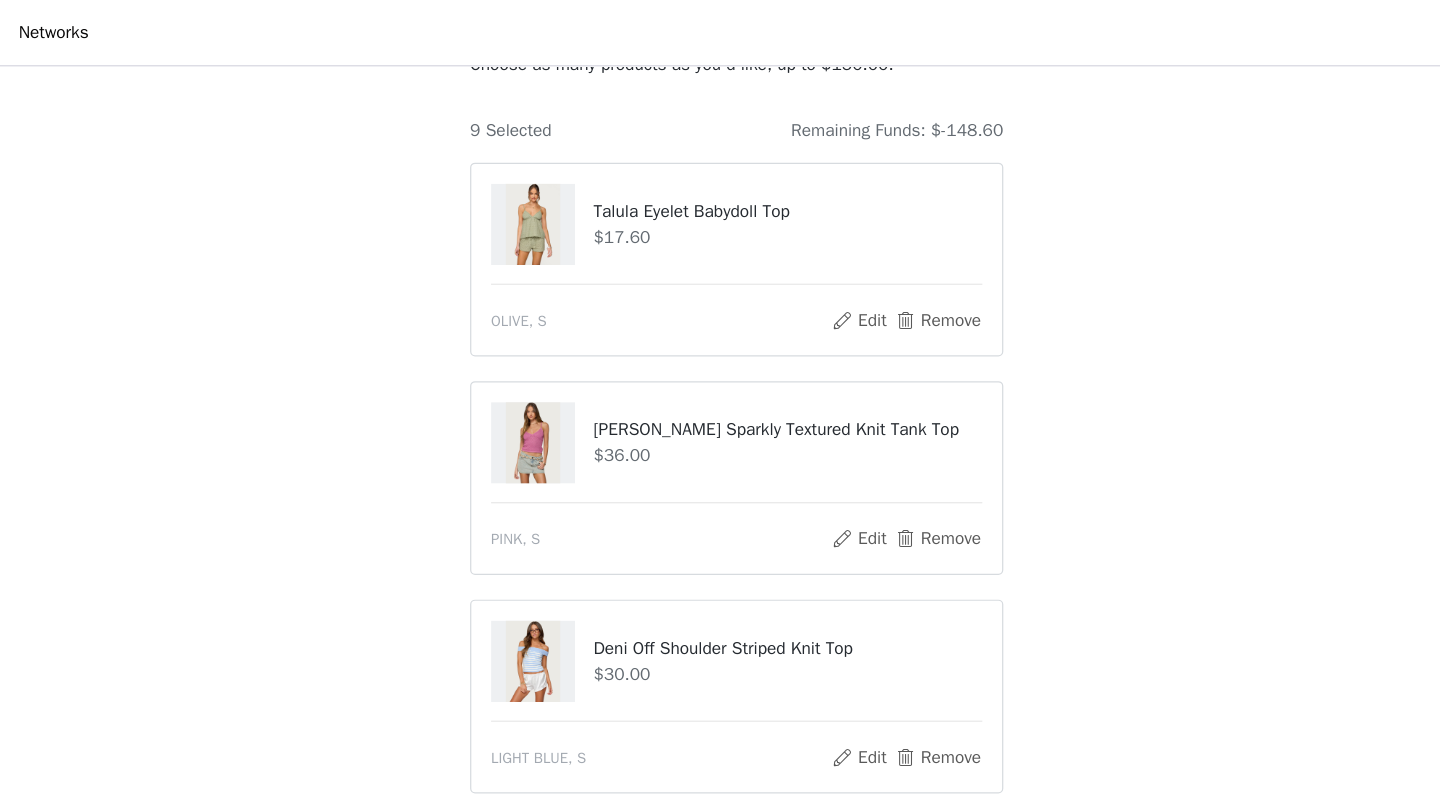 scroll, scrollTop: 142, scrollLeft: 0, axis: vertical 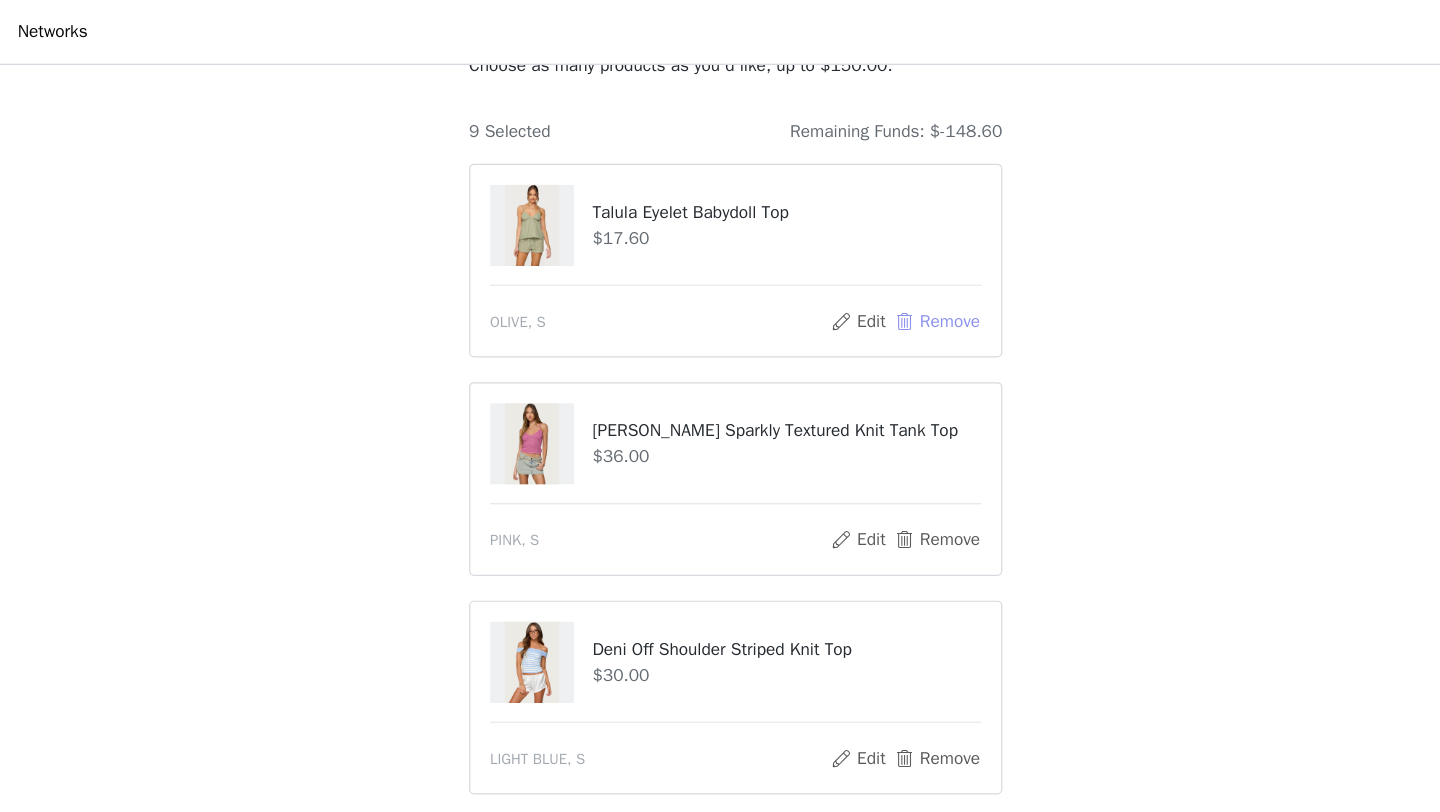 click on "Remove" at bounding box center [883, 262] 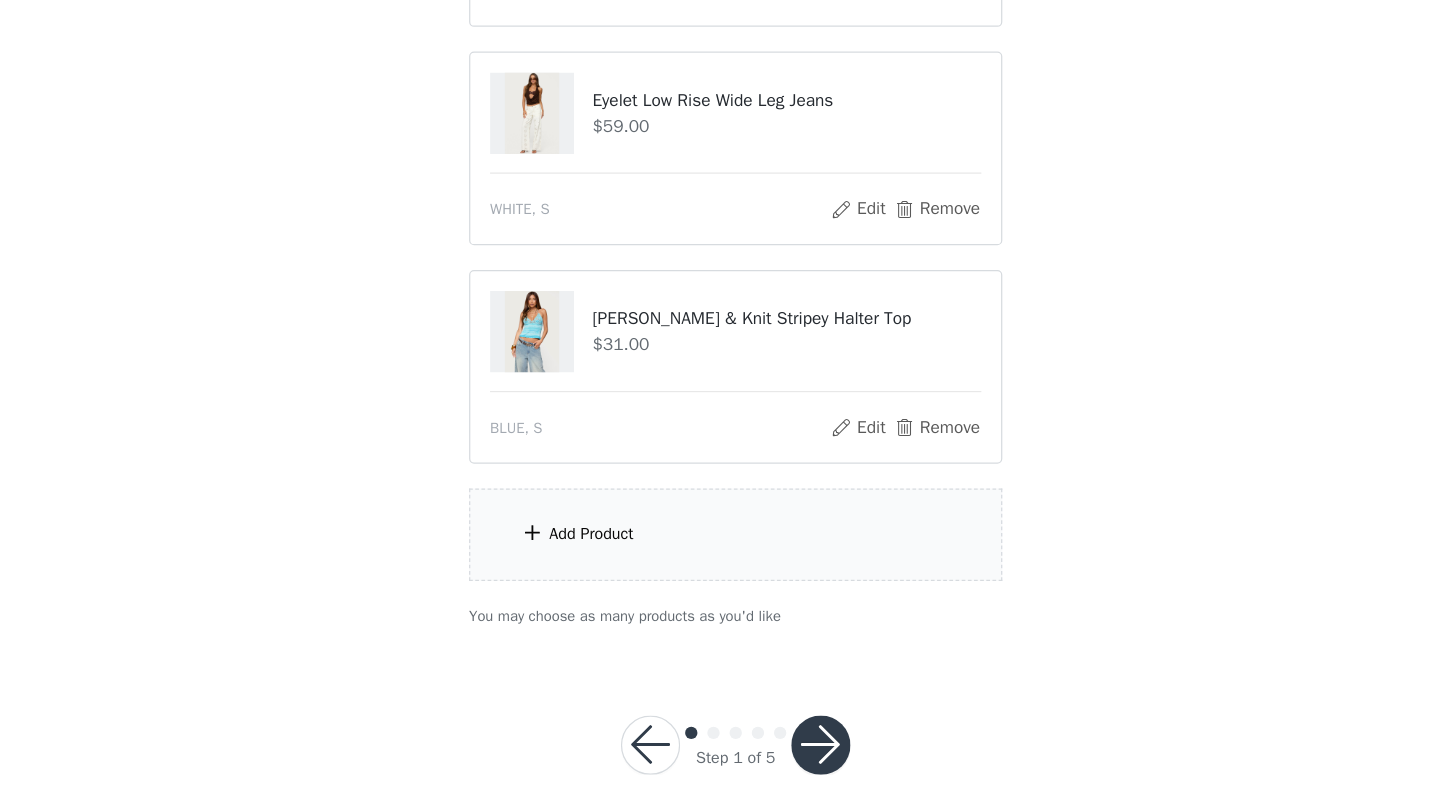 scroll, scrollTop: 1160, scrollLeft: 0, axis: vertical 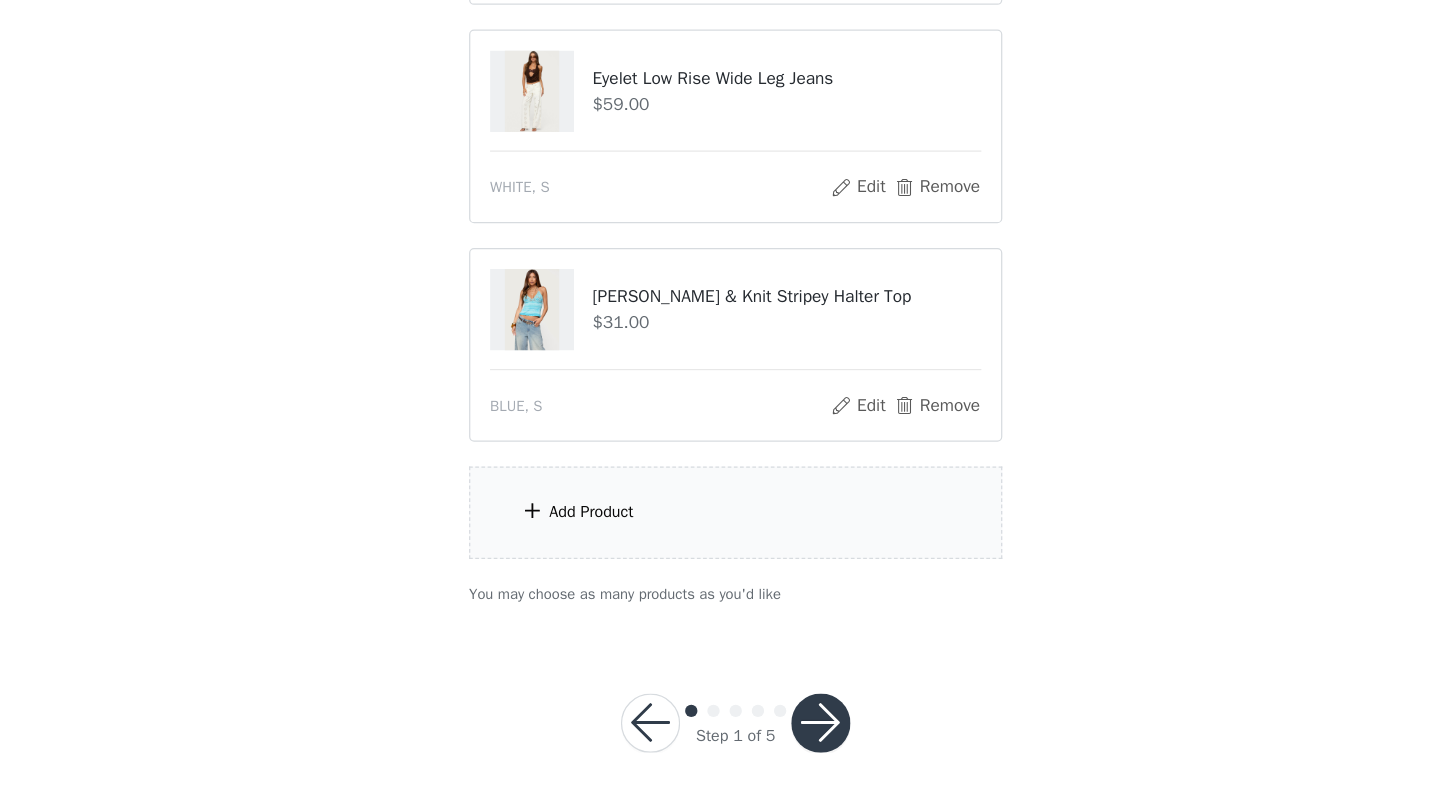 click on "Add Product" at bounding box center (720, 569) 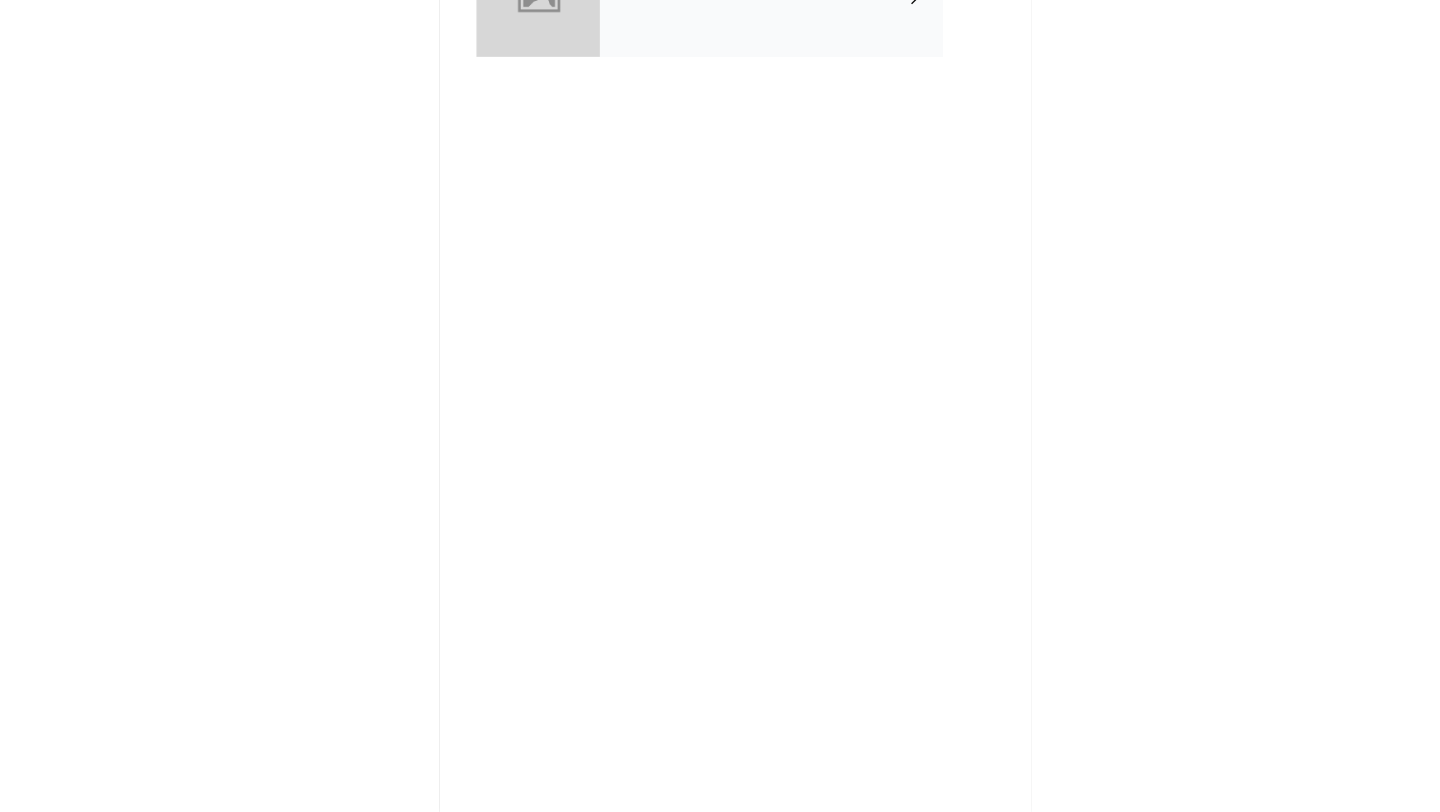 scroll, scrollTop: 1159, scrollLeft: 0, axis: vertical 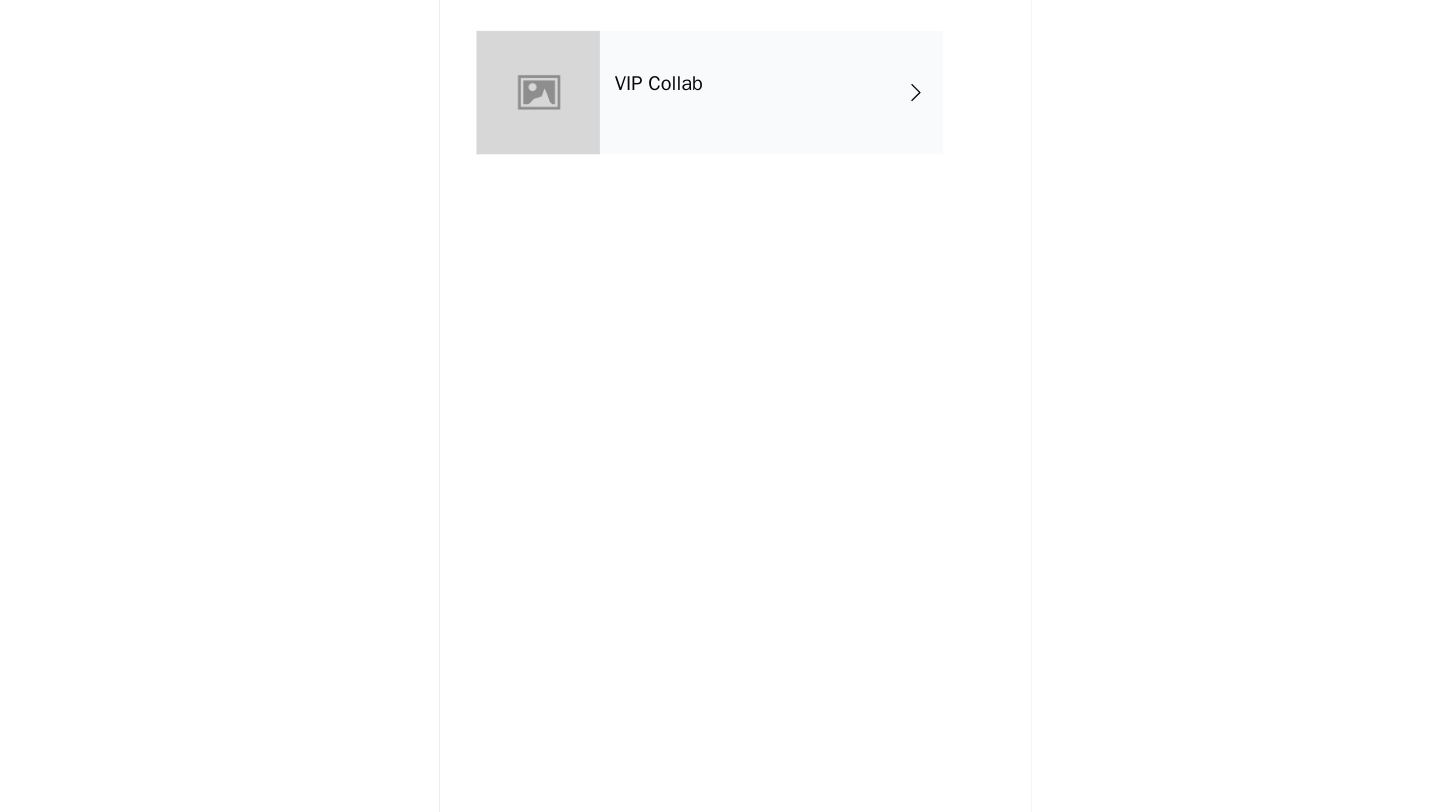 click on "VIP Collab" at bounding box center [749, 150] 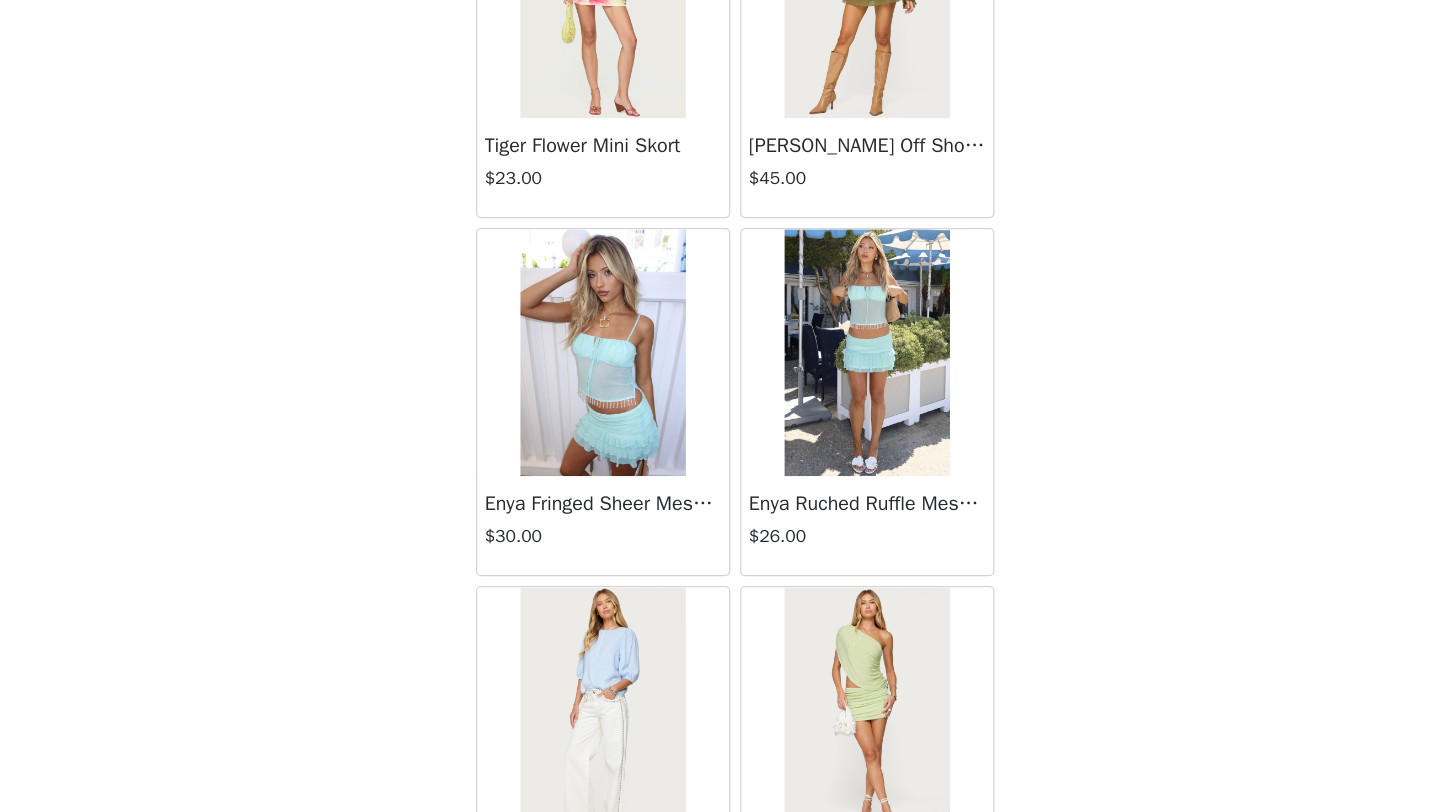 scroll, scrollTop: 2248, scrollLeft: 0, axis: vertical 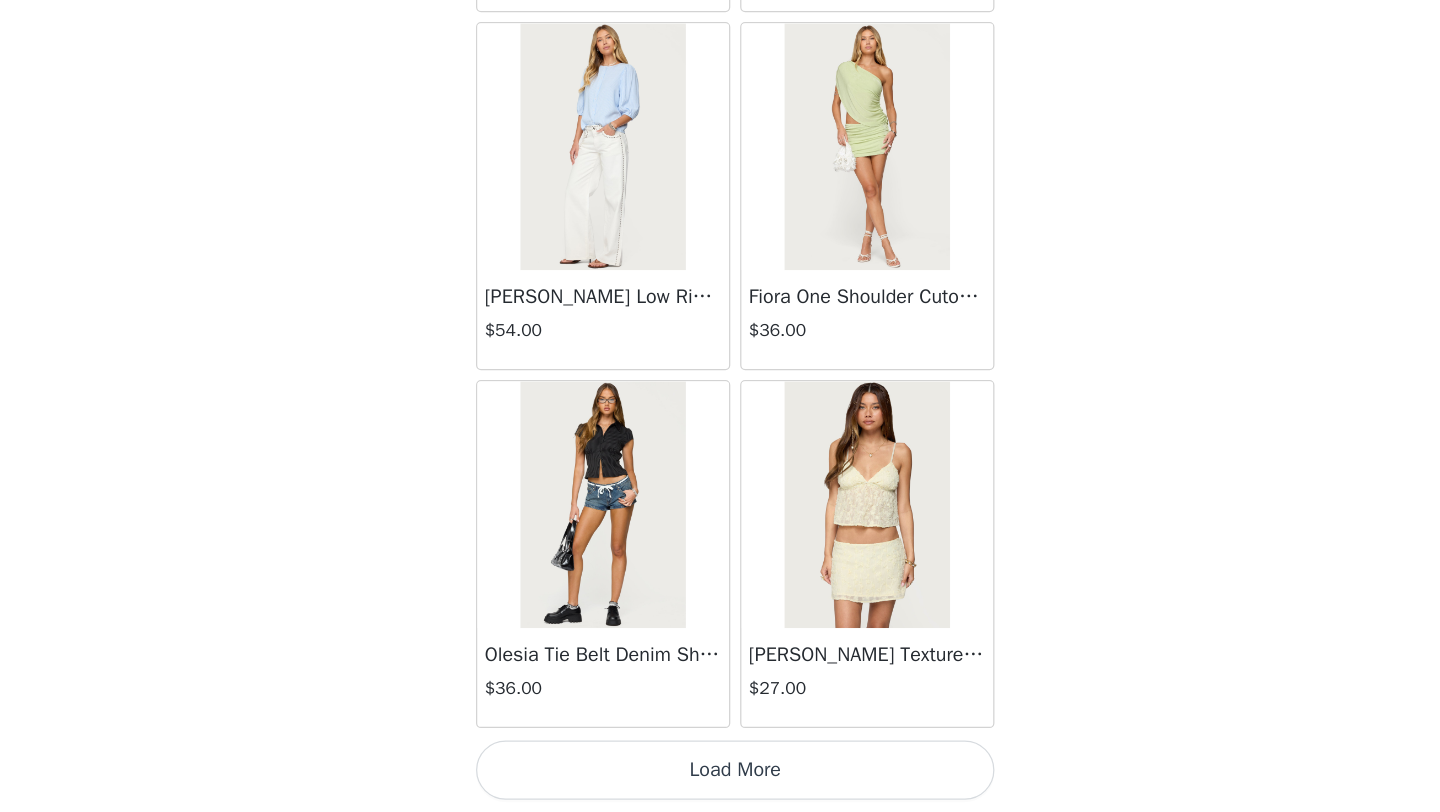 click on "Load More" at bounding box center [720, 778] 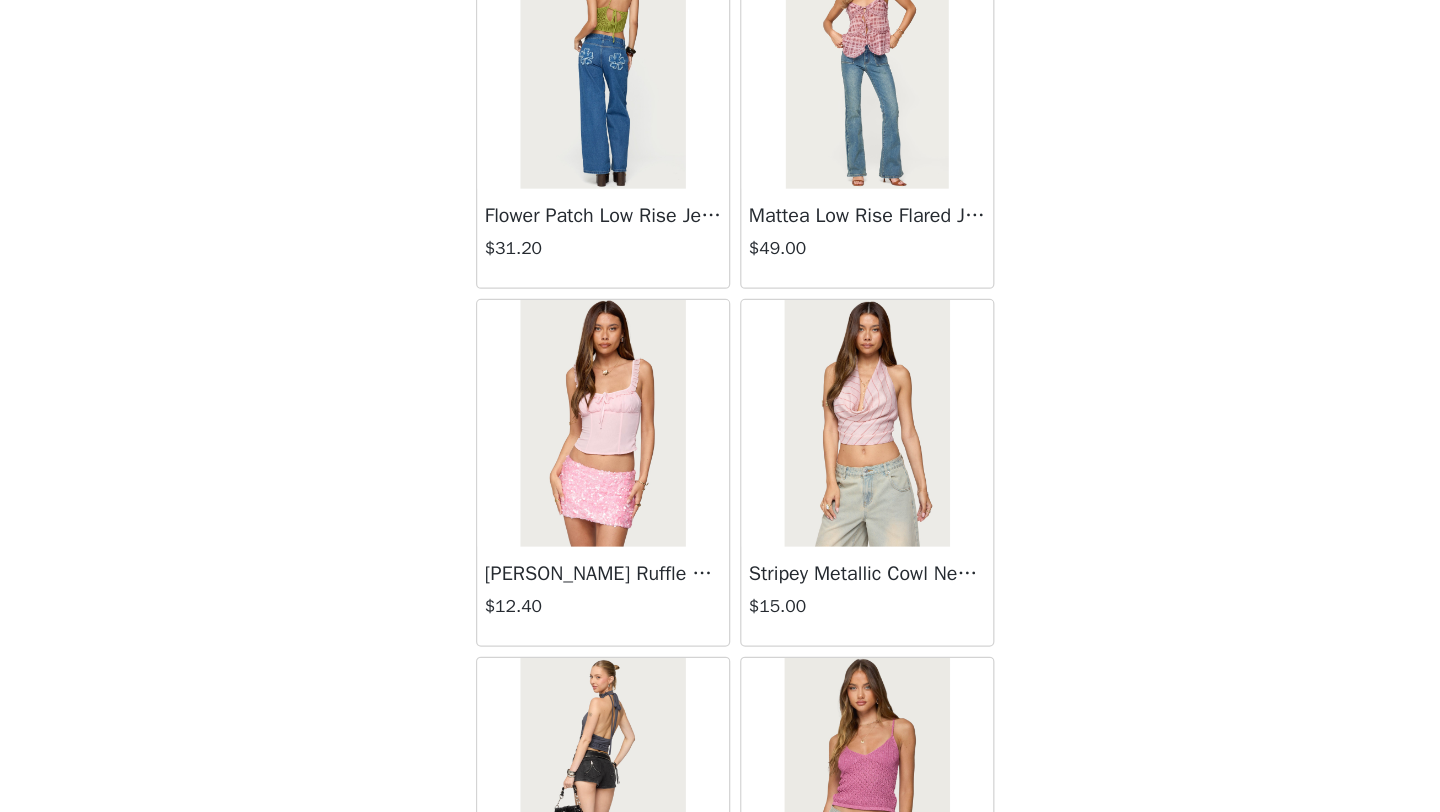 scroll, scrollTop: 5148, scrollLeft: 0, axis: vertical 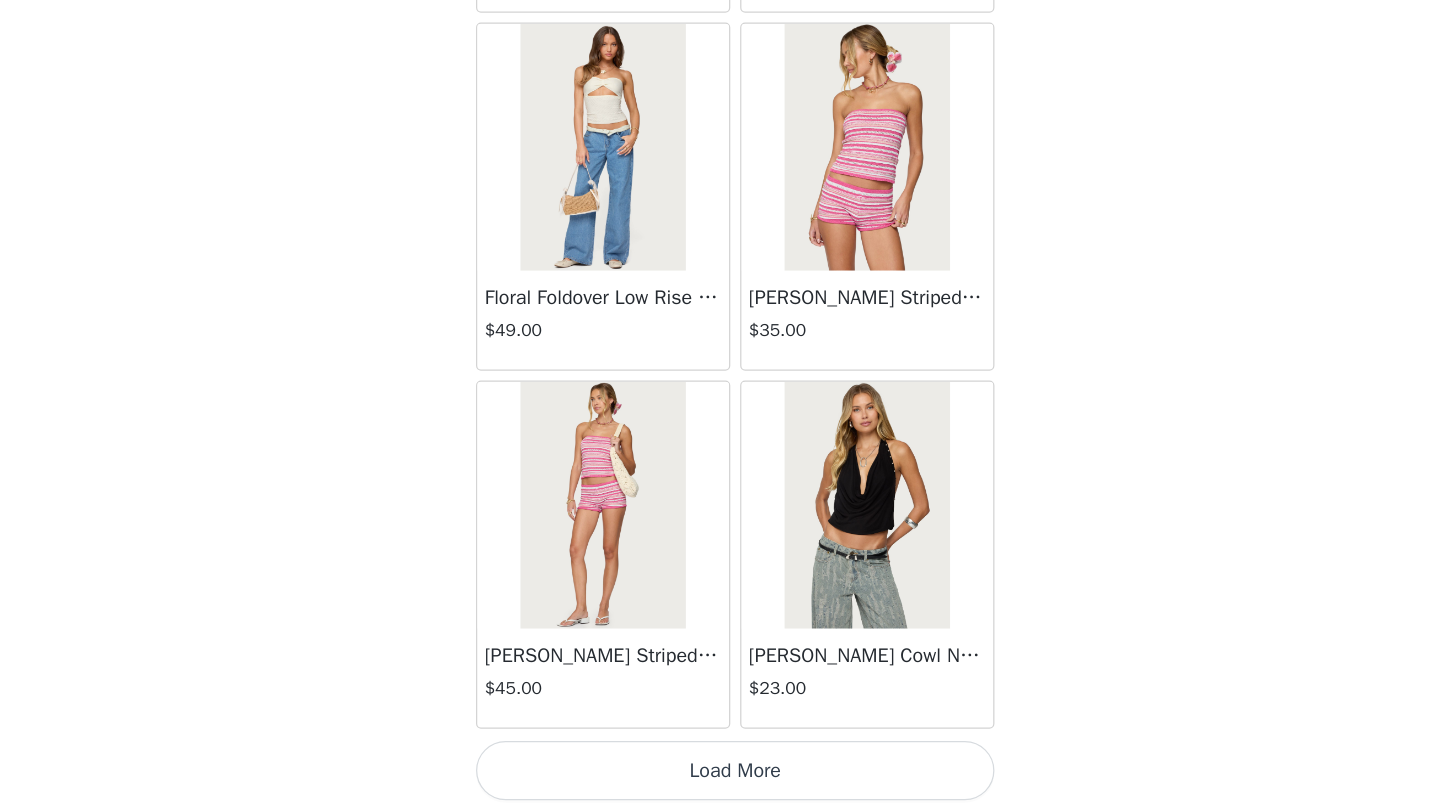 click on "Load More" at bounding box center [720, 778] 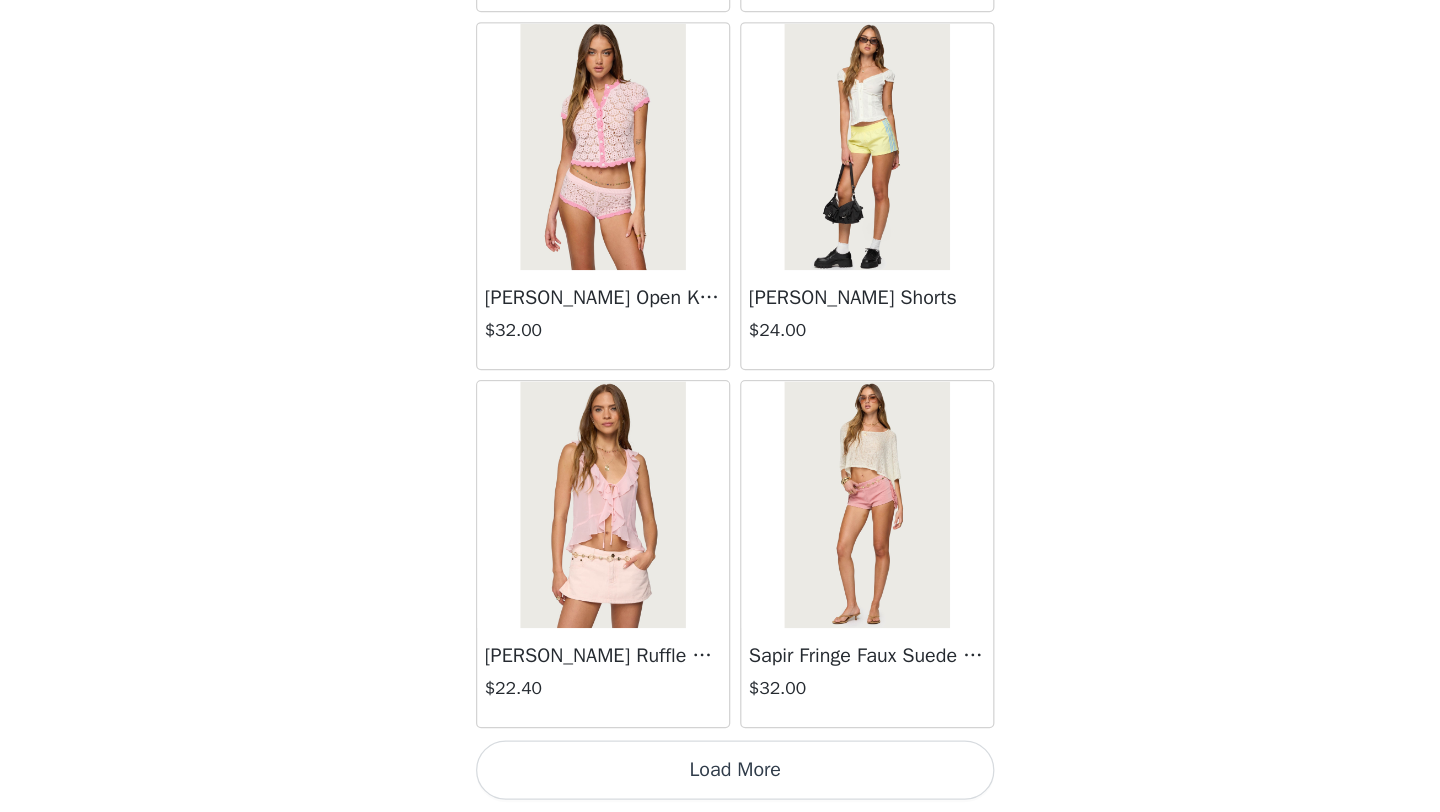 click on "Load More" at bounding box center (720, 778) 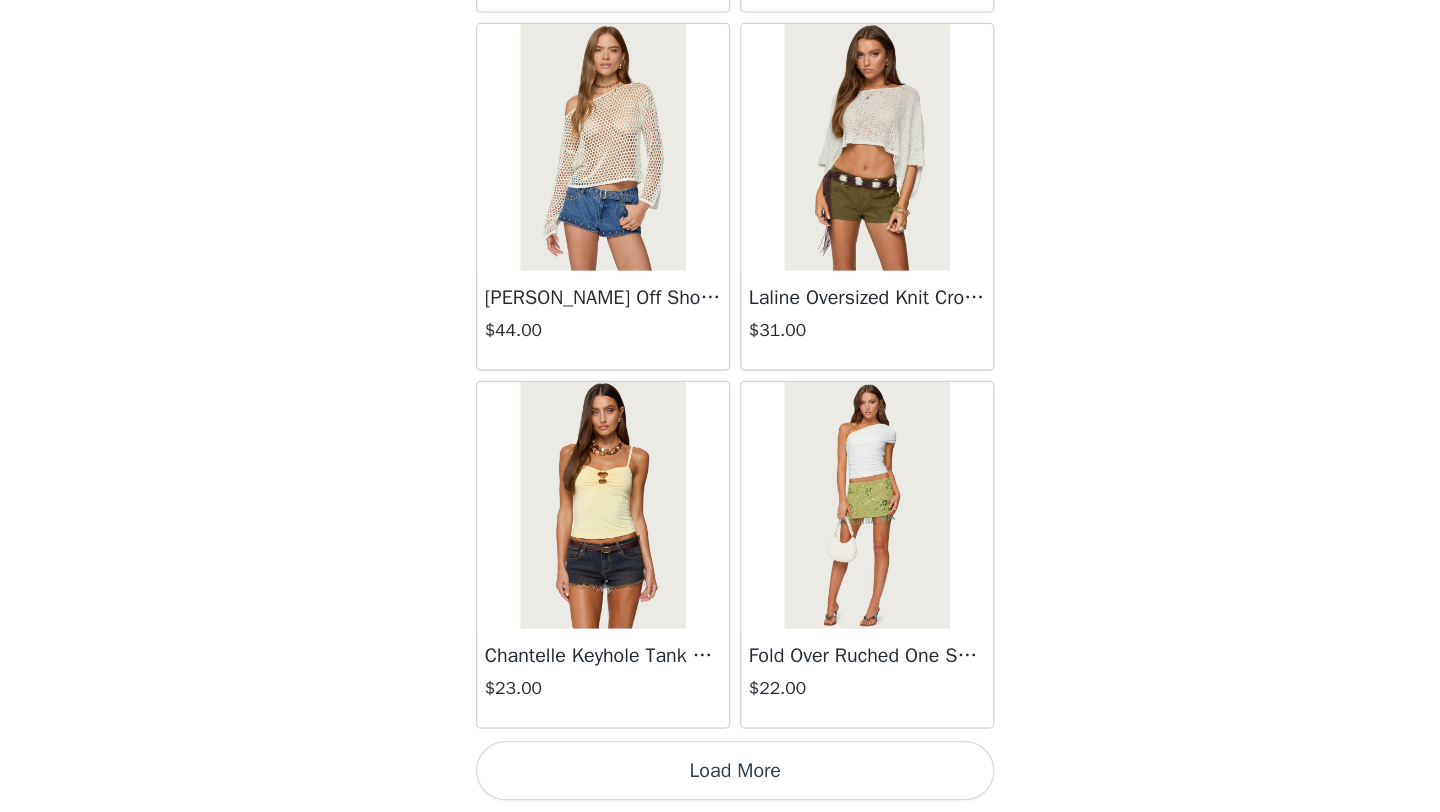 click on "Load More" at bounding box center (720, 778) 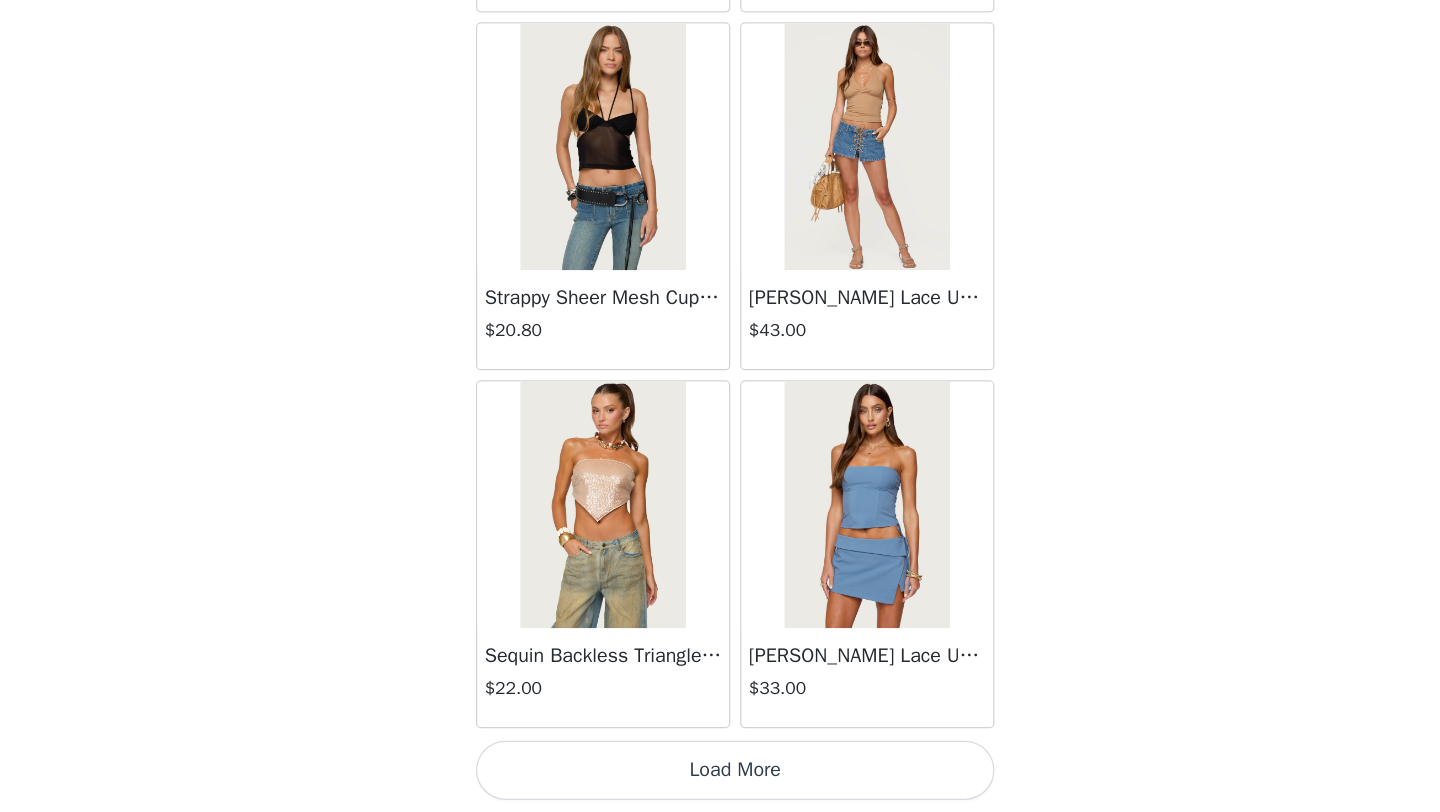 click on "Load More" at bounding box center (720, 778) 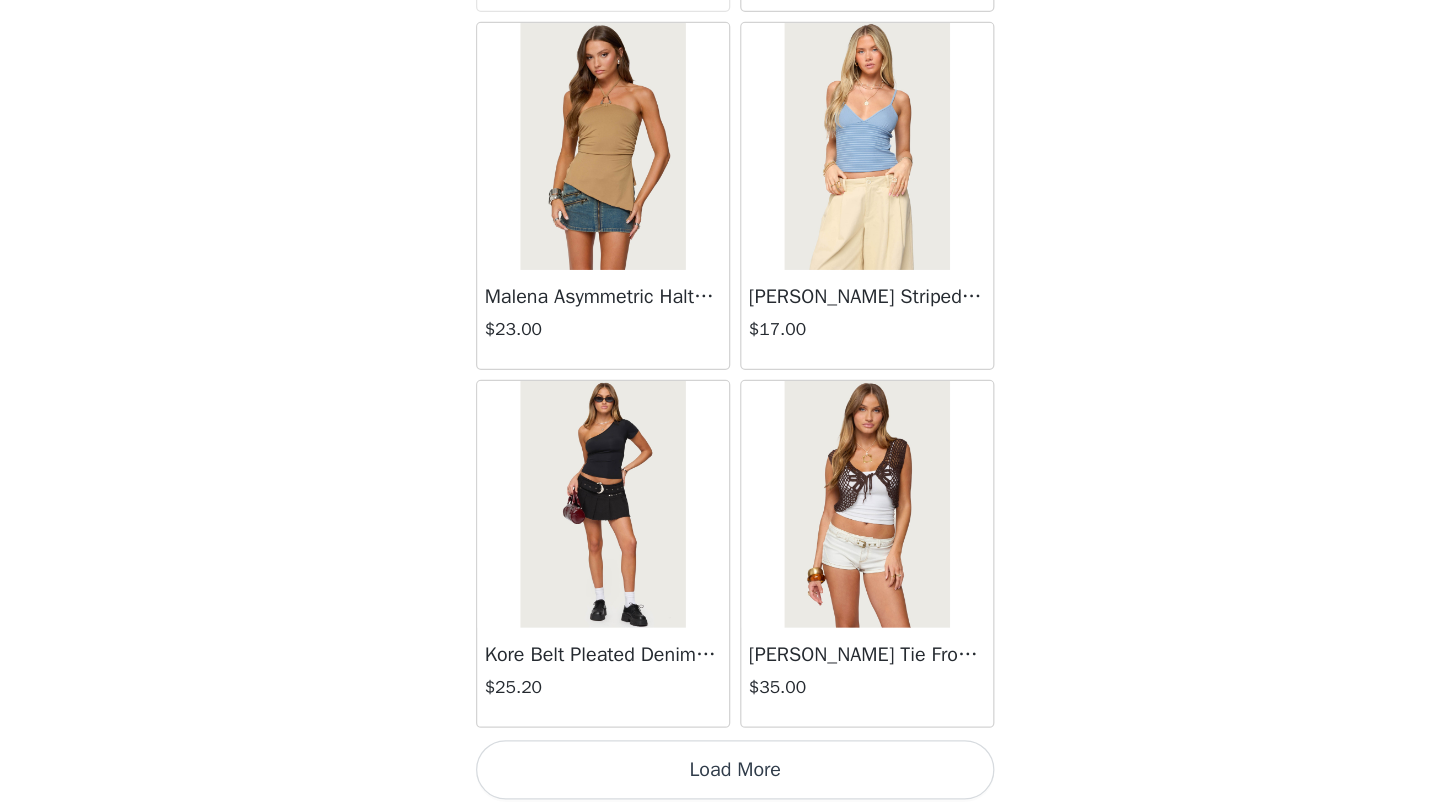click on "Load More" at bounding box center [720, 778] 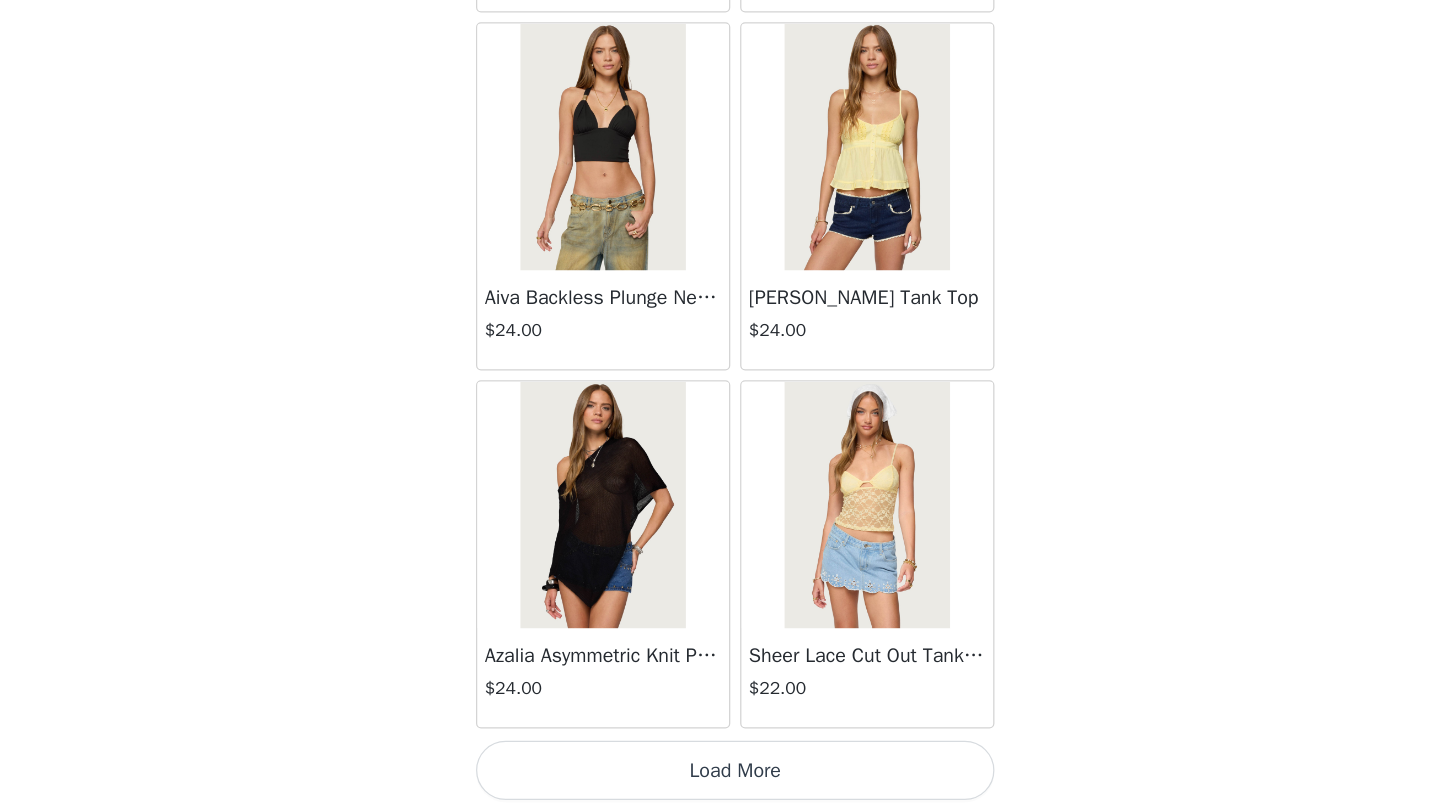 click on "Load More" at bounding box center [720, 778] 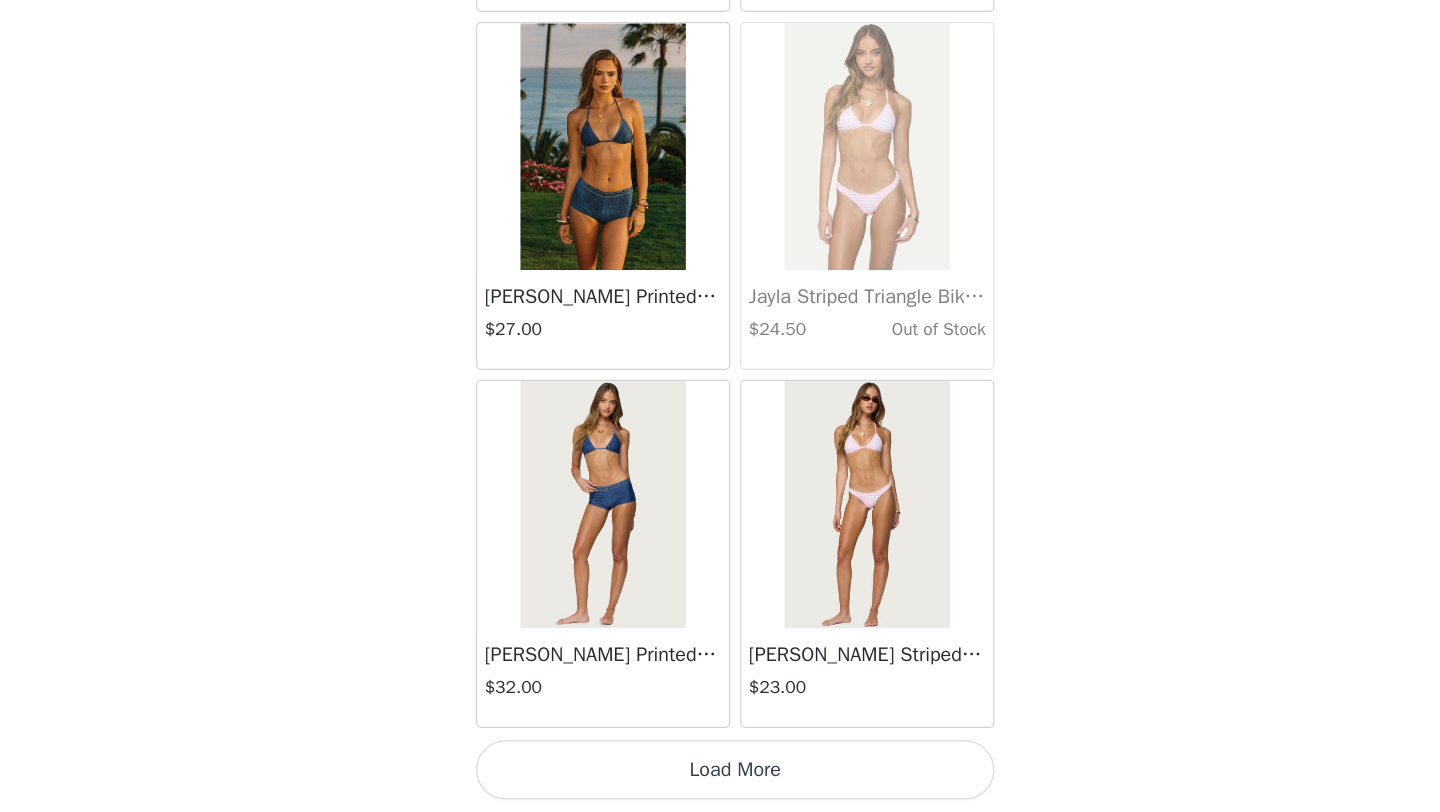 click on "Load More" at bounding box center [720, 778] 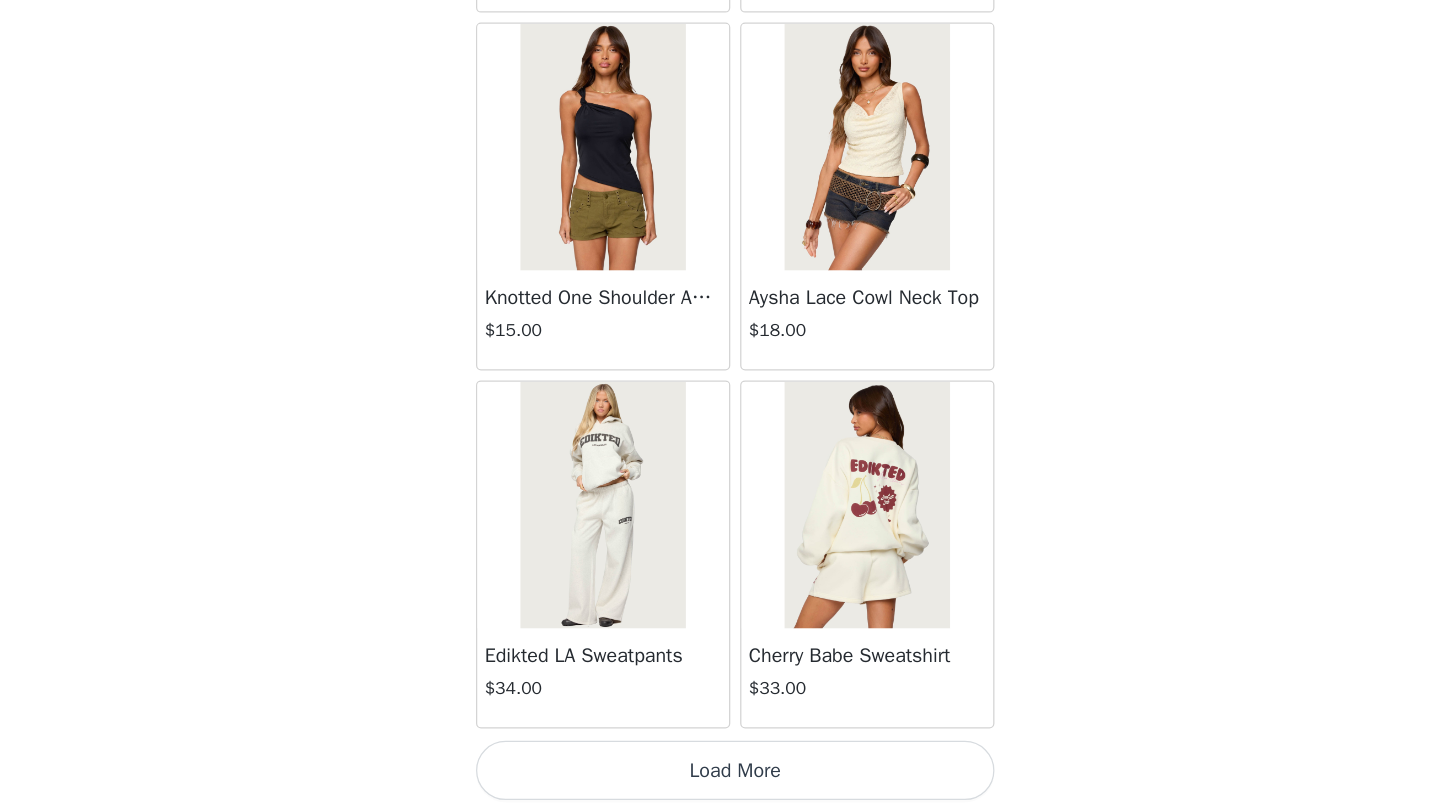 click on "Load More" at bounding box center [720, 778] 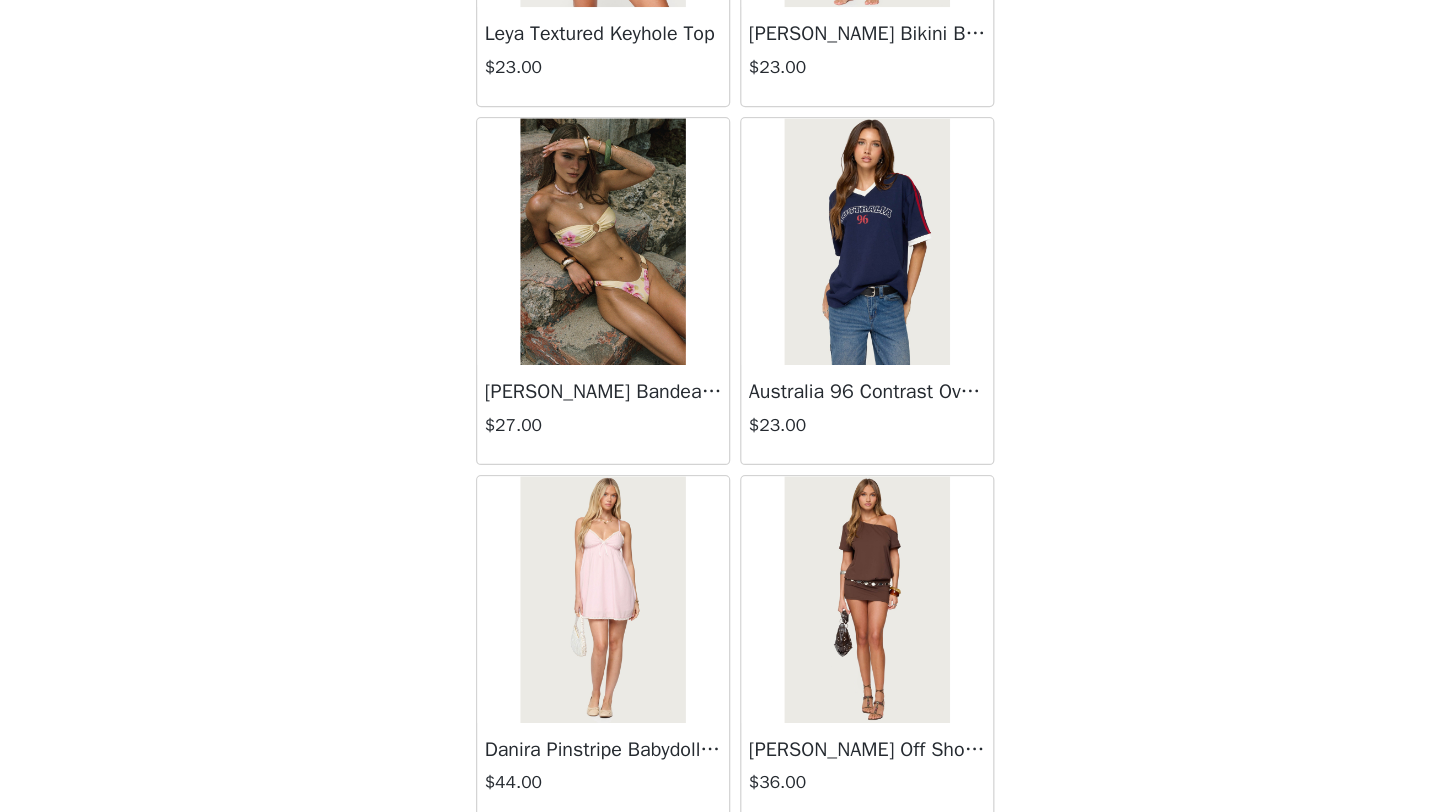 scroll, scrollTop: 28348, scrollLeft: 0, axis: vertical 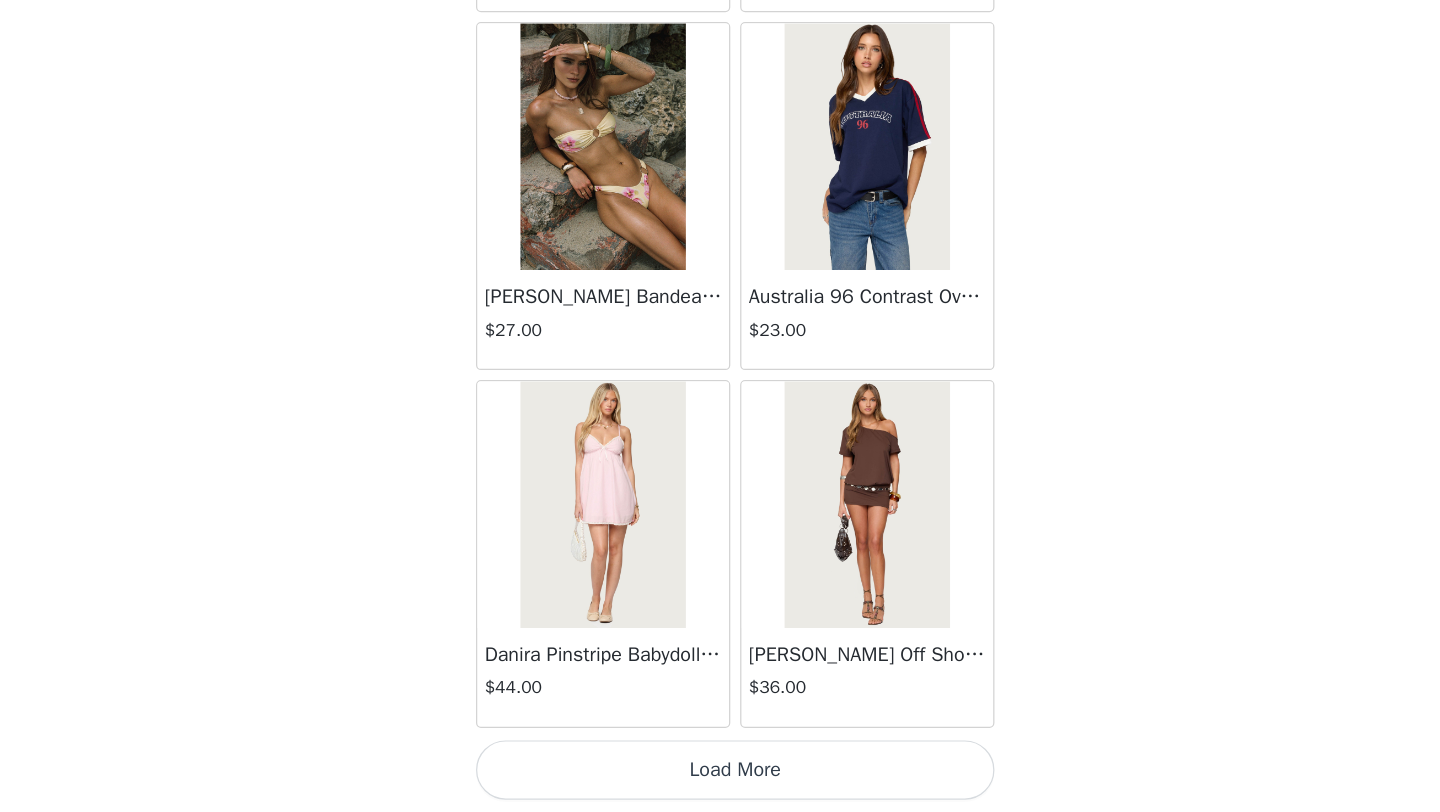 click on "Frayed Pleated Denim Mini Skort   $16.00       Klay Linen Look Pleated Mini Skort   $14.40       Contrast Lace Asymmetric Off Shoulder Top   $14.40       [PERSON_NAME] Split Front Sheer Mesh Top   $24.00       Zigzag Stripe Shorts   $19.00       Astra Beaded Sheer Strapless Top   $33.00       Beaded Floral Embroidered Tank Top   $32.00       San Diego Oversized T Shirt   $22.00       Talula Eyelet Babydoll Top   $17.60       Talula Eyelet Shorts   $16.80       Polka Dot Tailored Button Up Shirt   $31.00       Tiger Flower Off Shoulder Top   $21.00       Tiger Flower Mini Skort   $23.00       [PERSON_NAME] Off Shoulder Chiffon Romper   $45.00       Enya Fringed Sheer Mesh Top   $30.00       Enya Ruched Ruffle Mesh Mini Skirt   $26.00       Quincy Studded Low Rise Jeans   $54.00       Fiora One Shoulder Cutout Mini Dress   $36.00       Olesia Tie Belt Denim Shorts   $36.00       [PERSON_NAME] Textured Floral Babydoll Top   $27.00       [PERSON_NAME] Floral Backless Top   $30.00       [PERSON_NAME] Textured Floral Mini Skirt   $28.00" at bounding box center [720, -13720] 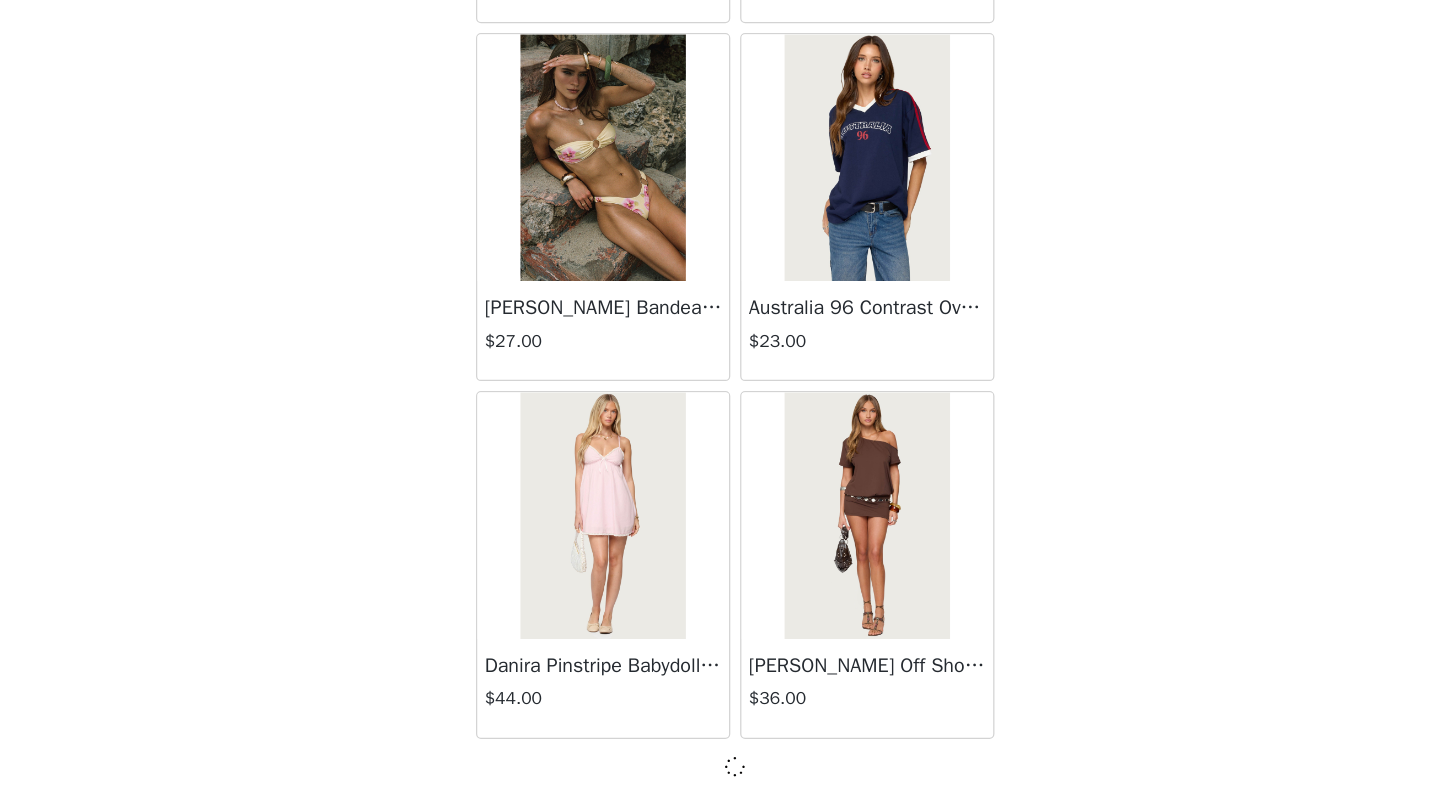 scroll, scrollTop: 28339, scrollLeft: 0, axis: vertical 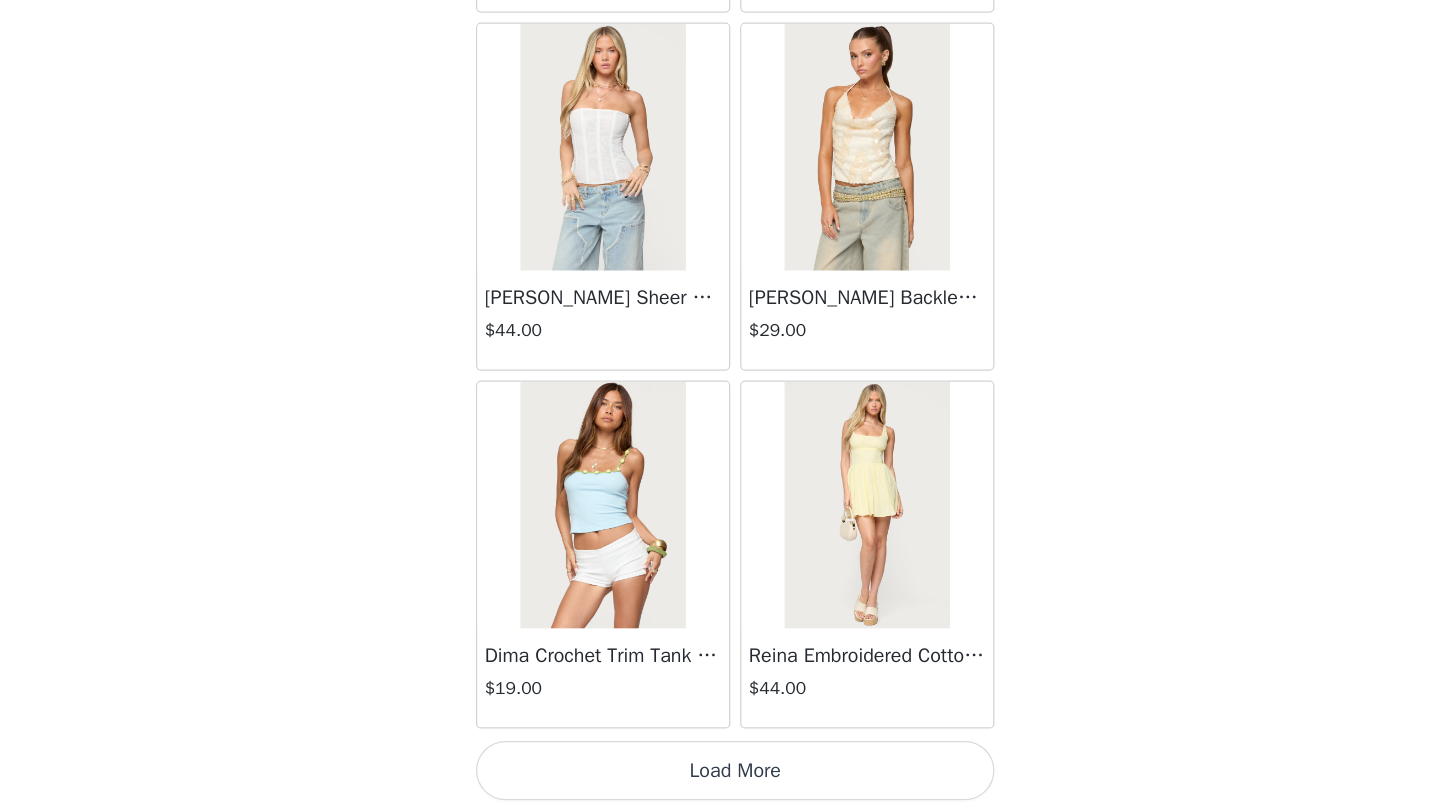 click on "Load More" at bounding box center (720, 778) 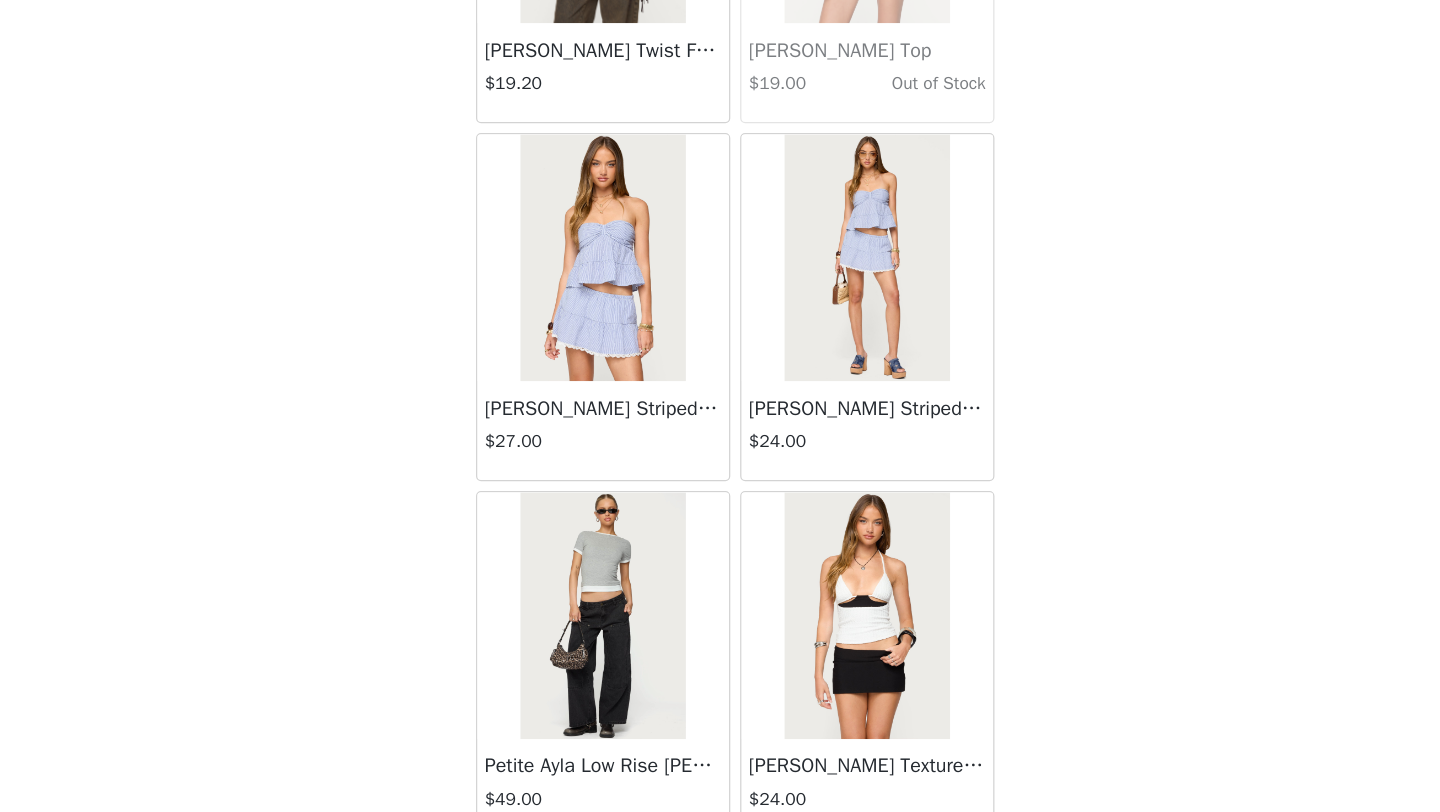 scroll, scrollTop: 34148, scrollLeft: 0, axis: vertical 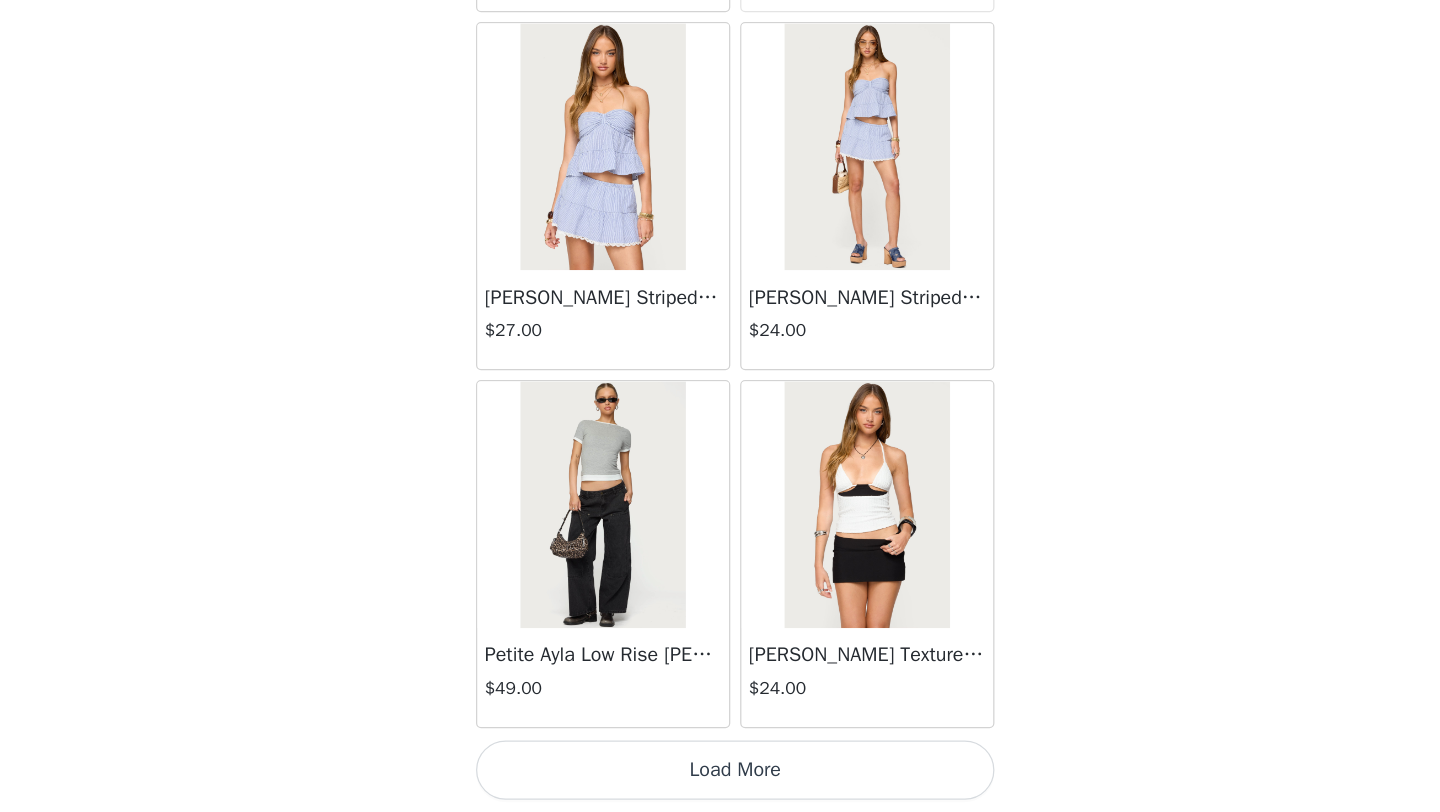 click on "Load More" at bounding box center (720, 778) 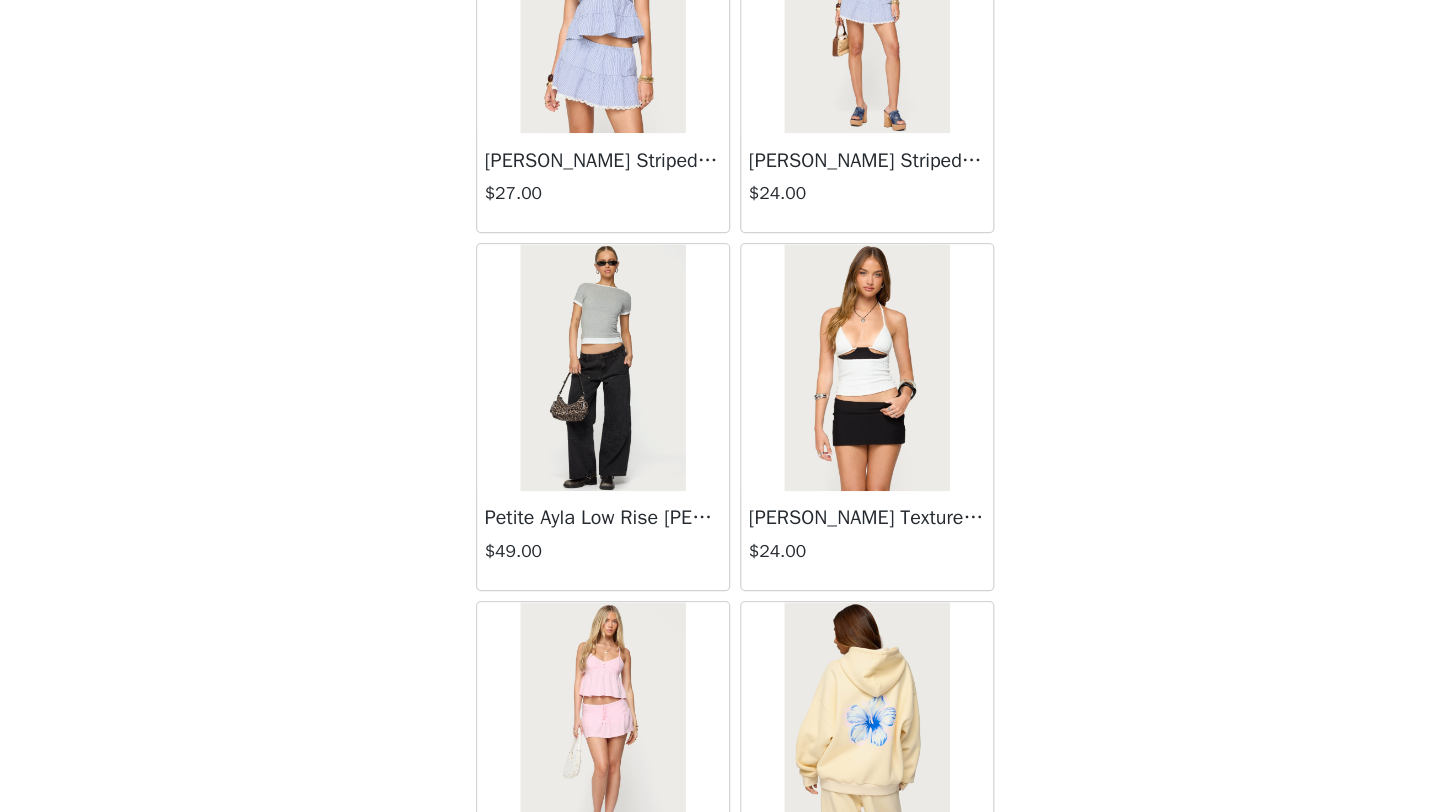 scroll, scrollTop: 34260, scrollLeft: 0, axis: vertical 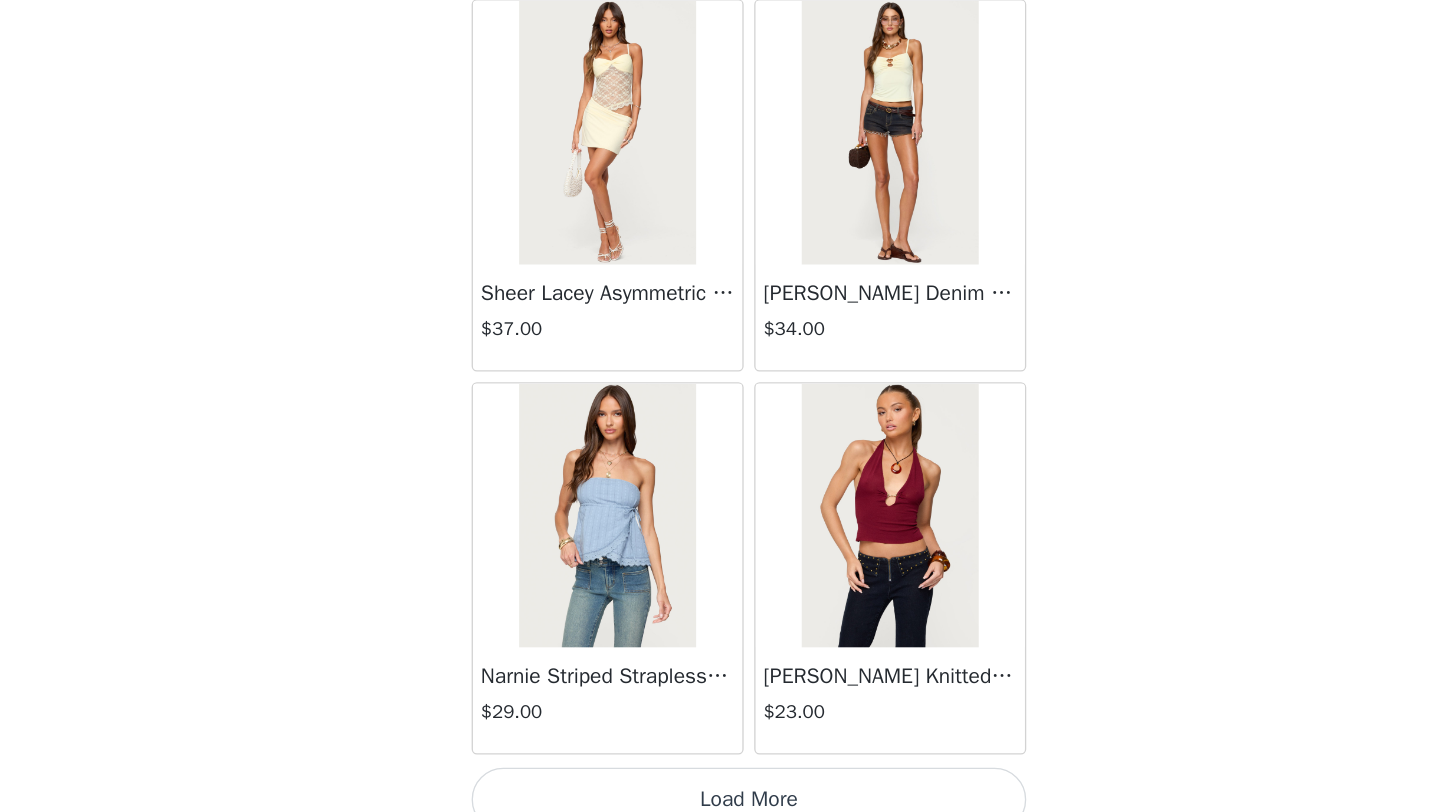 click on "Load More" at bounding box center [720, 778] 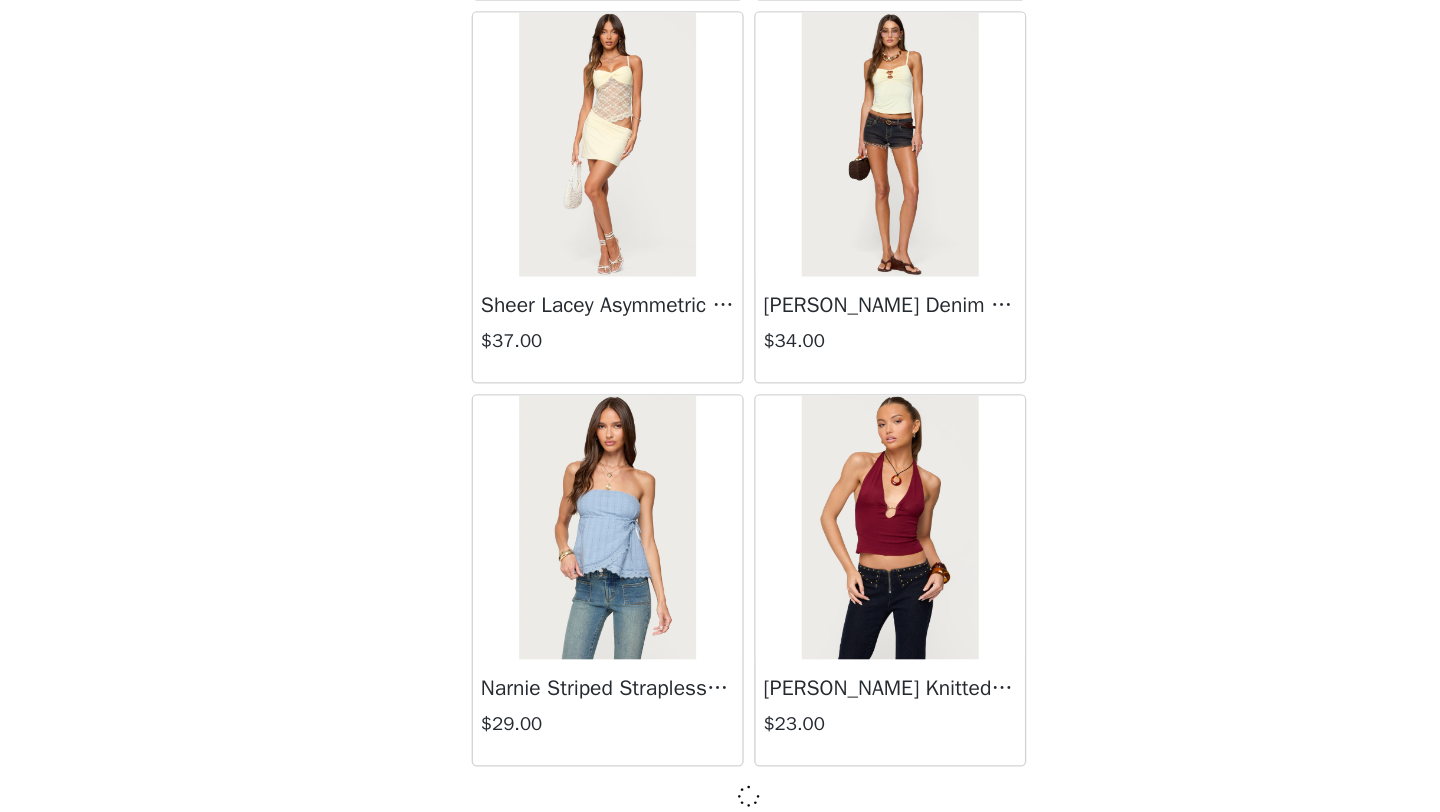 scroll, scrollTop: 37039, scrollLeft: 0, axis: vertical 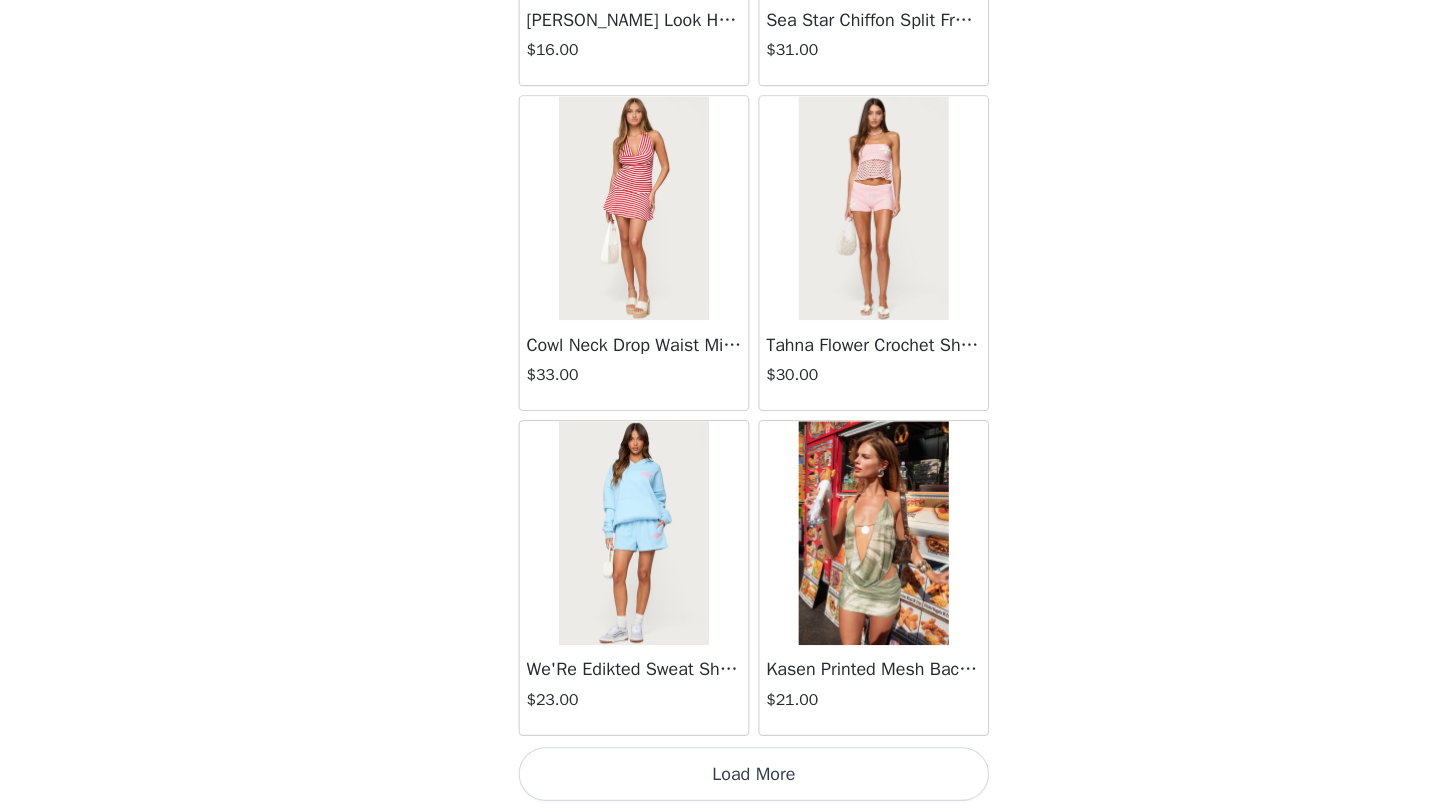 click on "Load More" at bounding box center (720, 778) 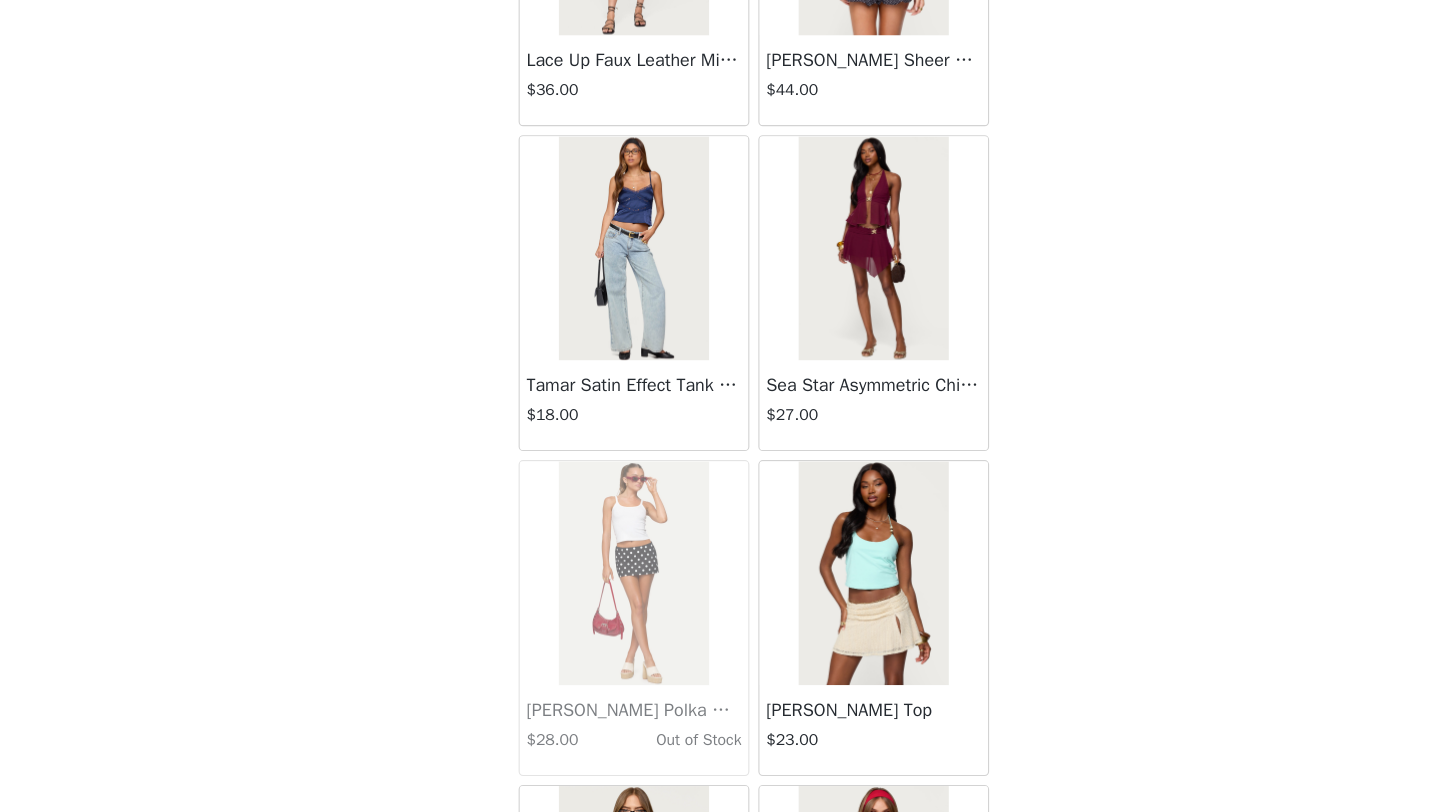 scroll, scrollTop: 42848, scrollLeft: 0, axis: vertical 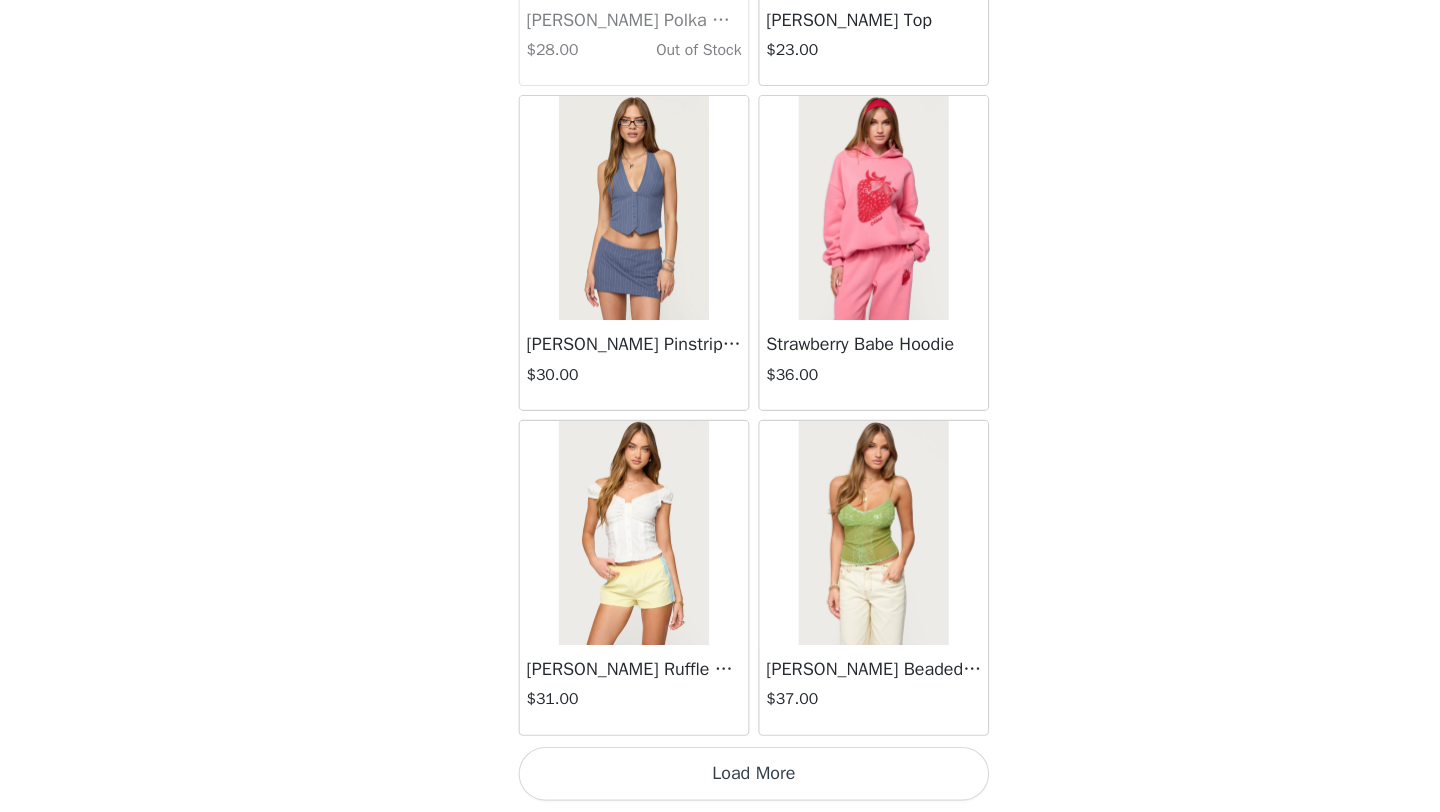 click on "Load More" at bounding box center (720, 778) 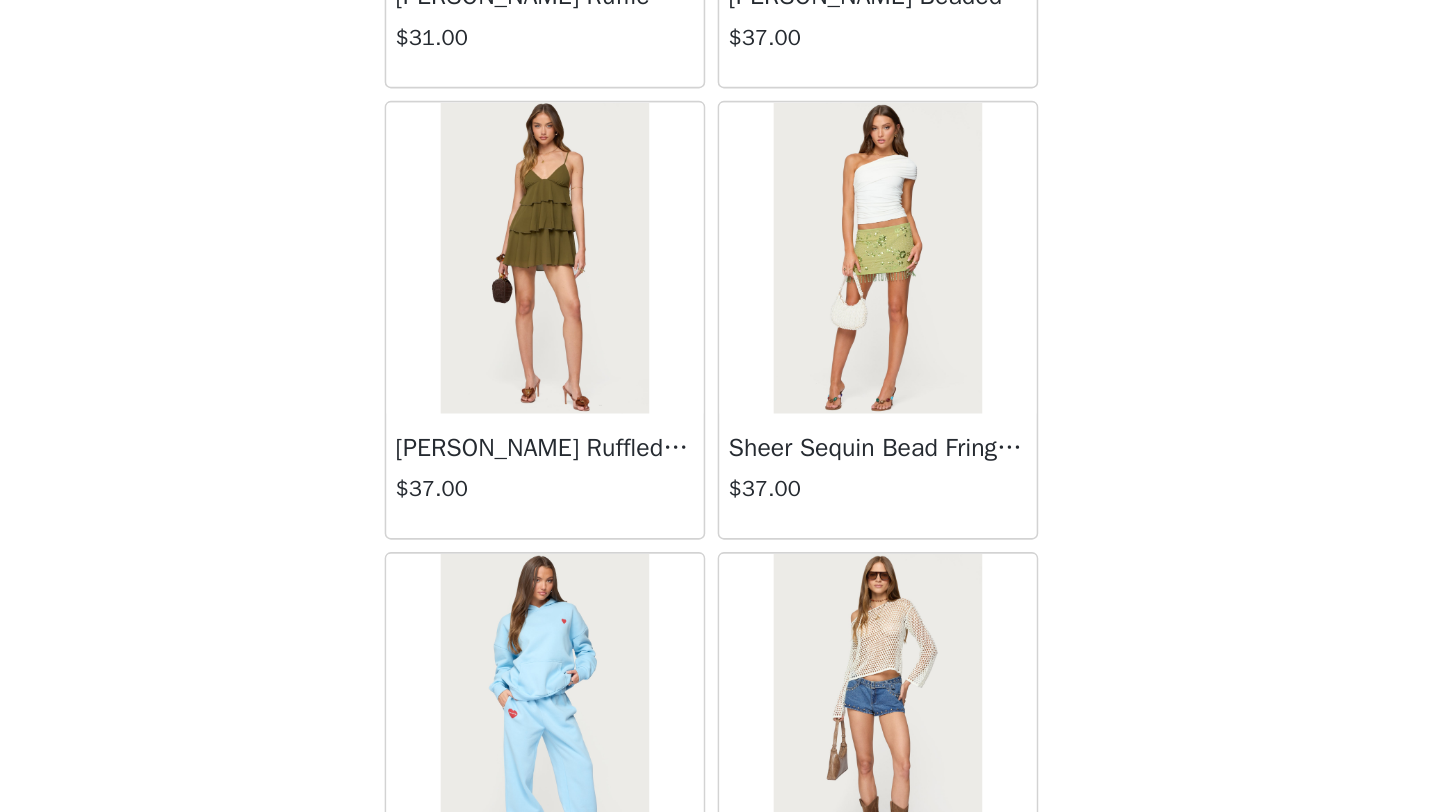 scroll, scrollTop: 43352, scrollLeft: 0, axis: vertical 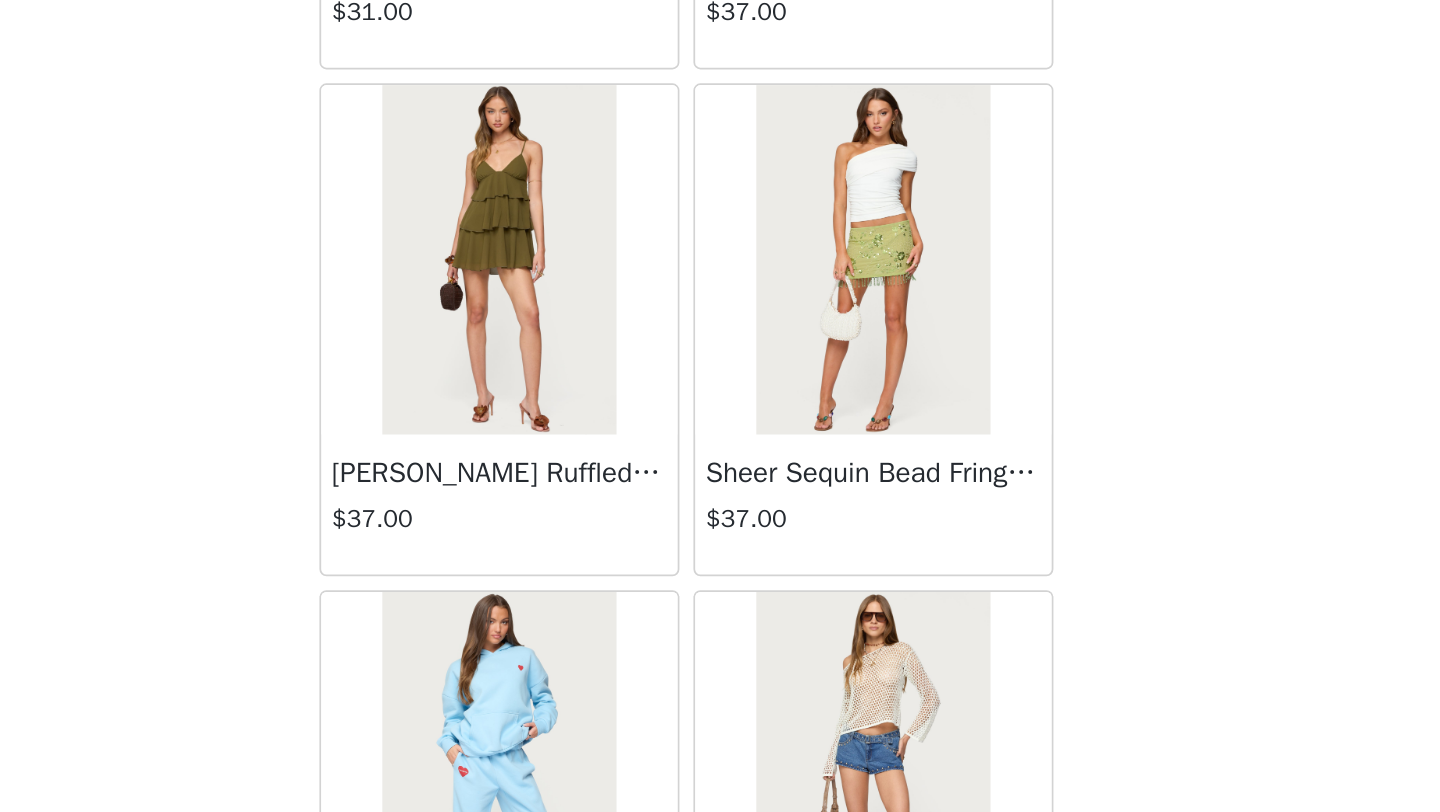 click at bounding box center (826, 349) 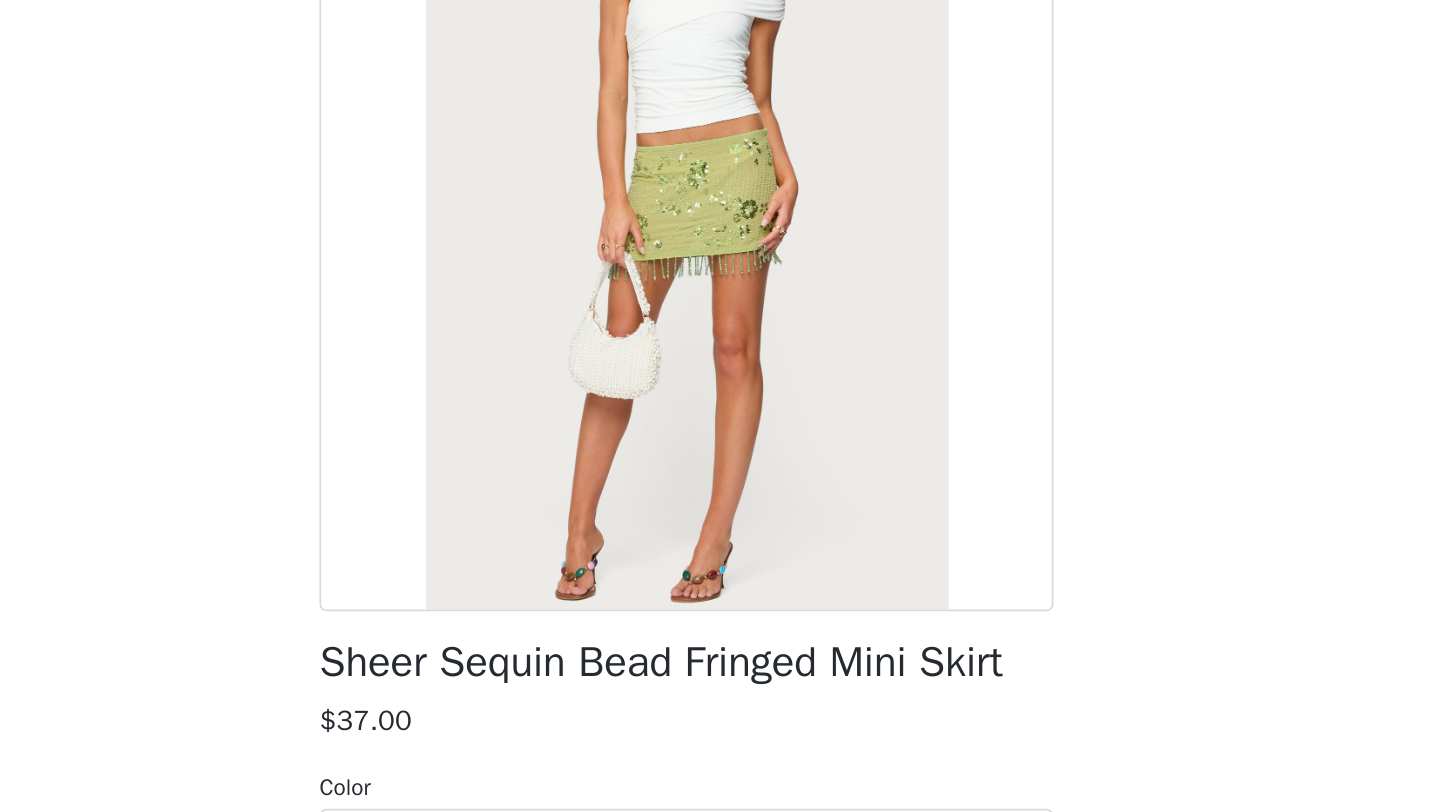 scroll, scrollTop: 140, scrollLeft: 0, axis: vertical 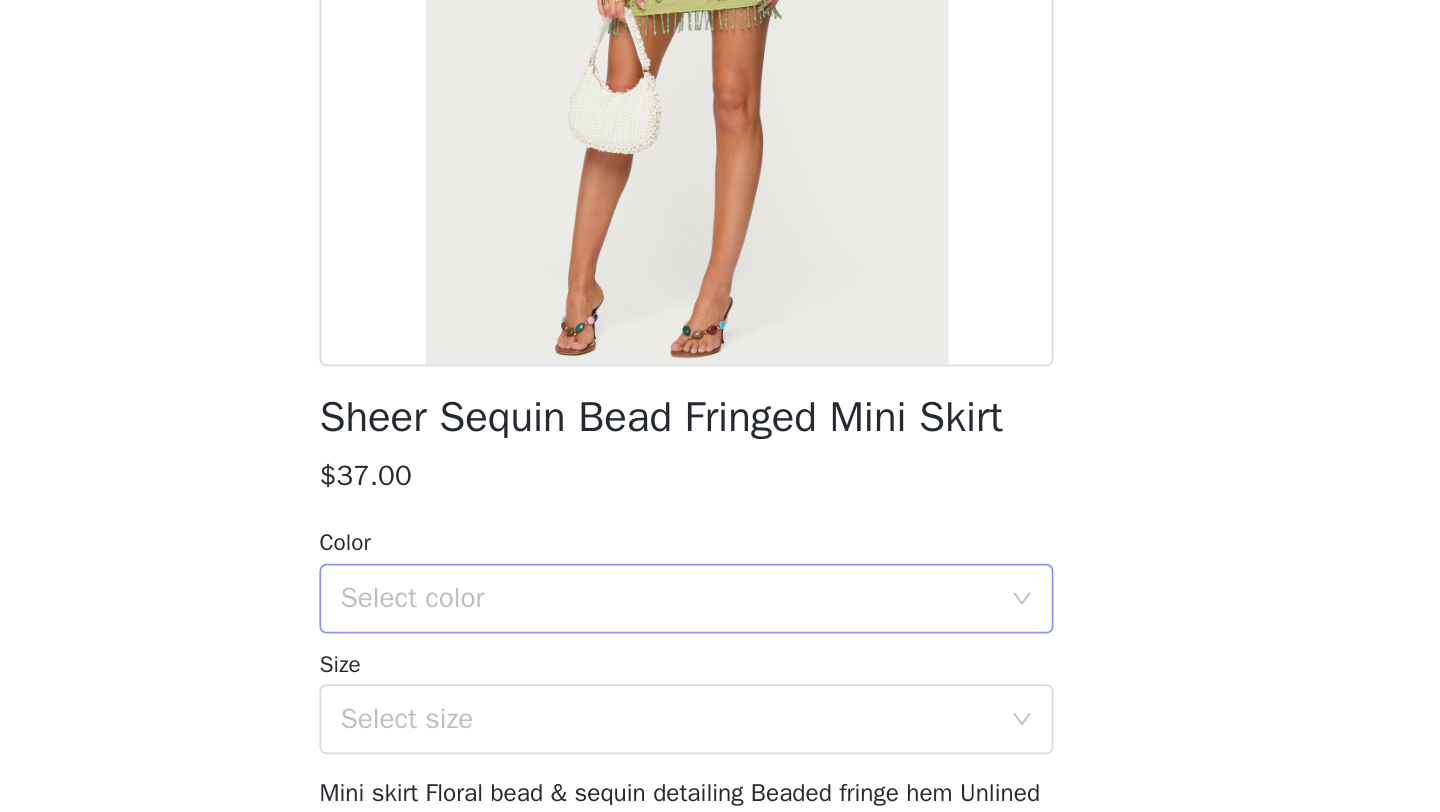 click on "Select color" at bounding box center (709, 543) 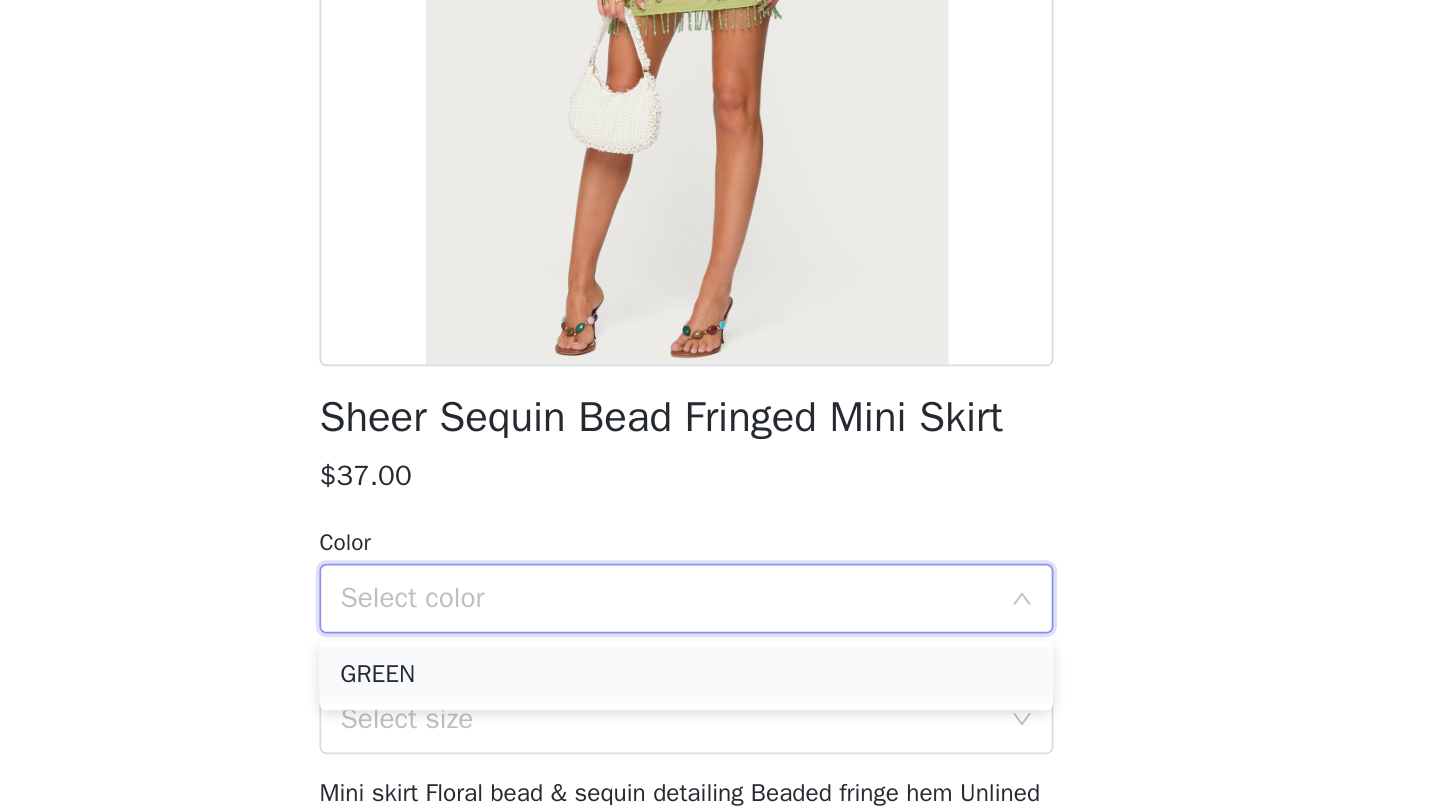 click on "GREEN" at bounding box center (720, 587) 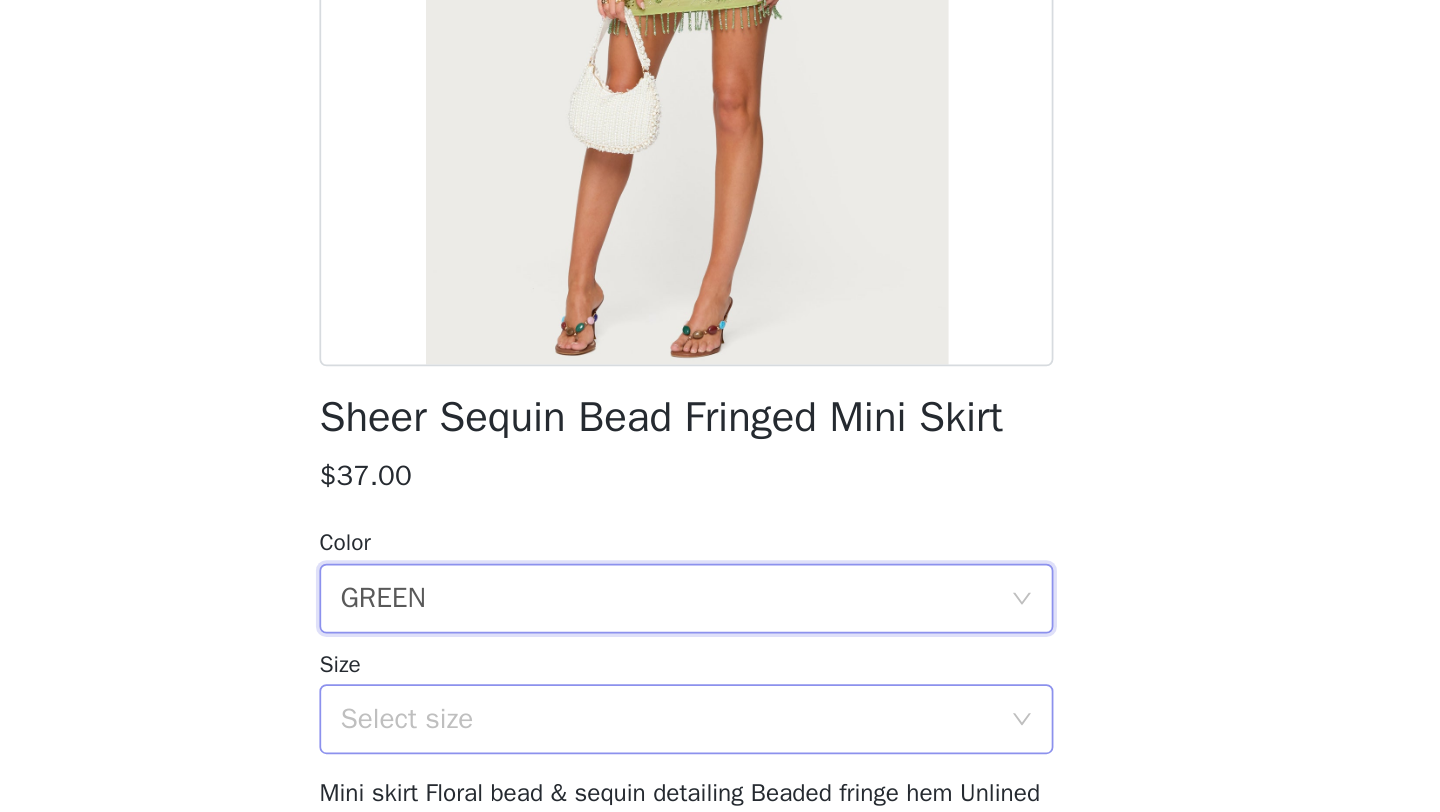 click on "Select size" at bounding box center (709, 612) 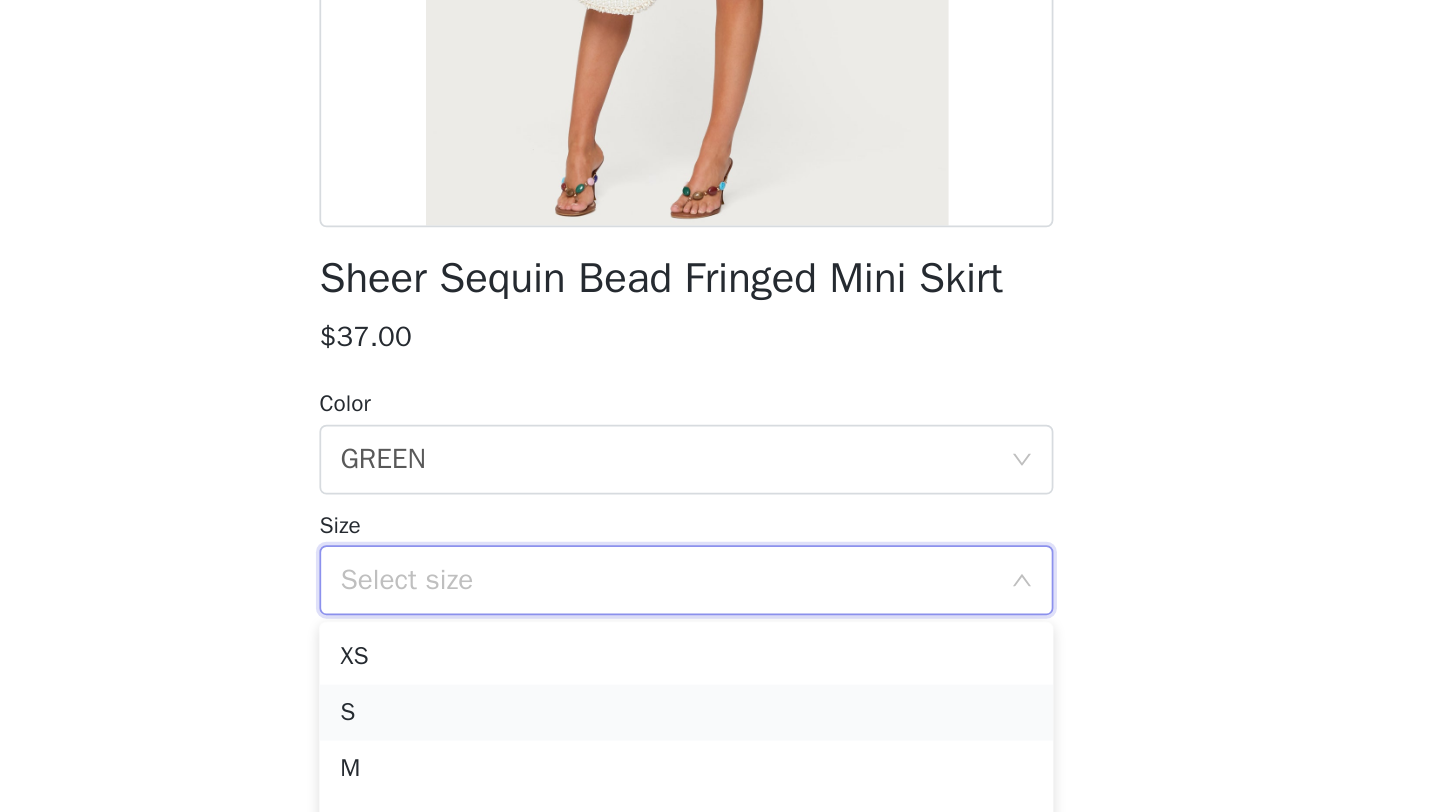 click on "S" at bounding box center (720, 688) 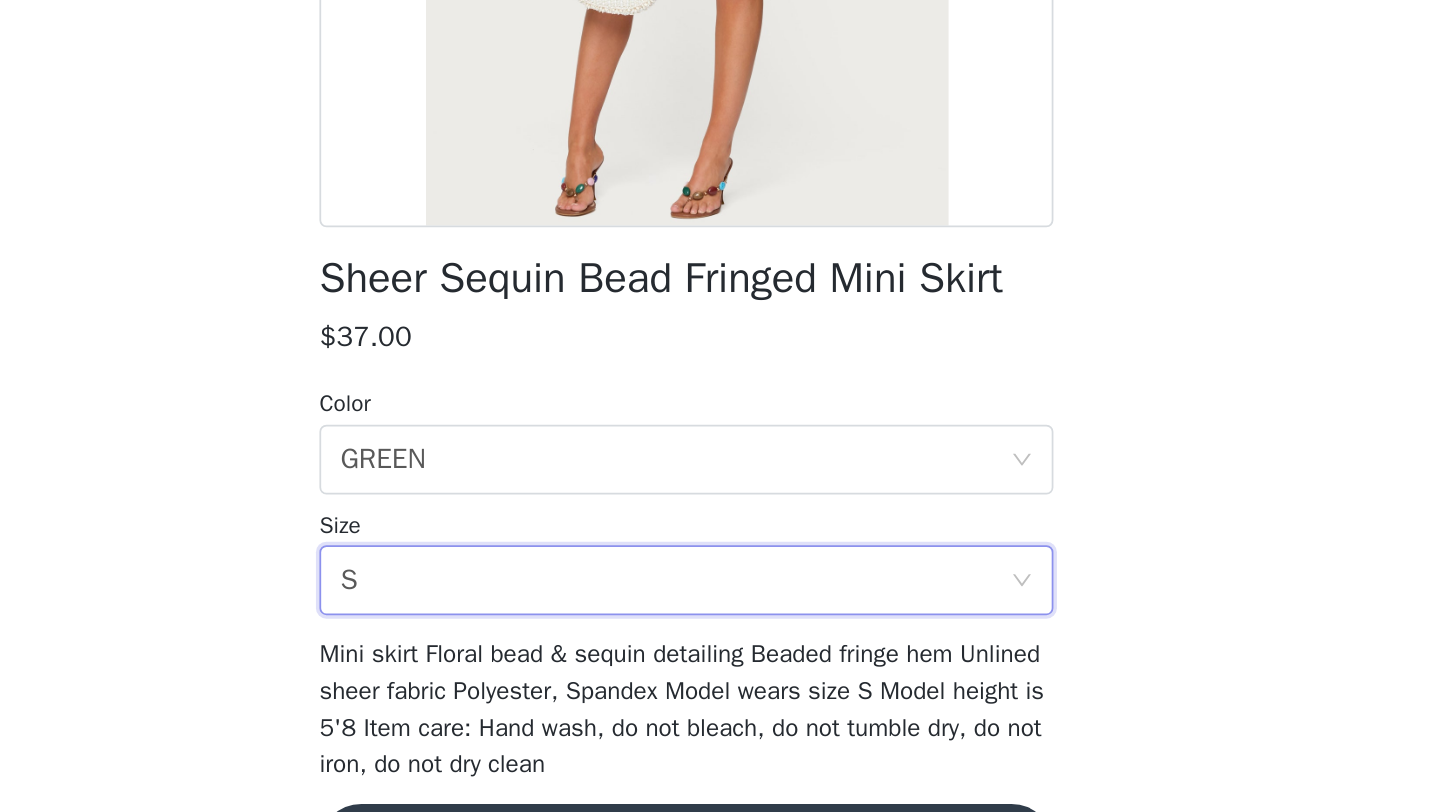 scroll, scrollTop: 1160, scrollLeft: 0, axis: vertical 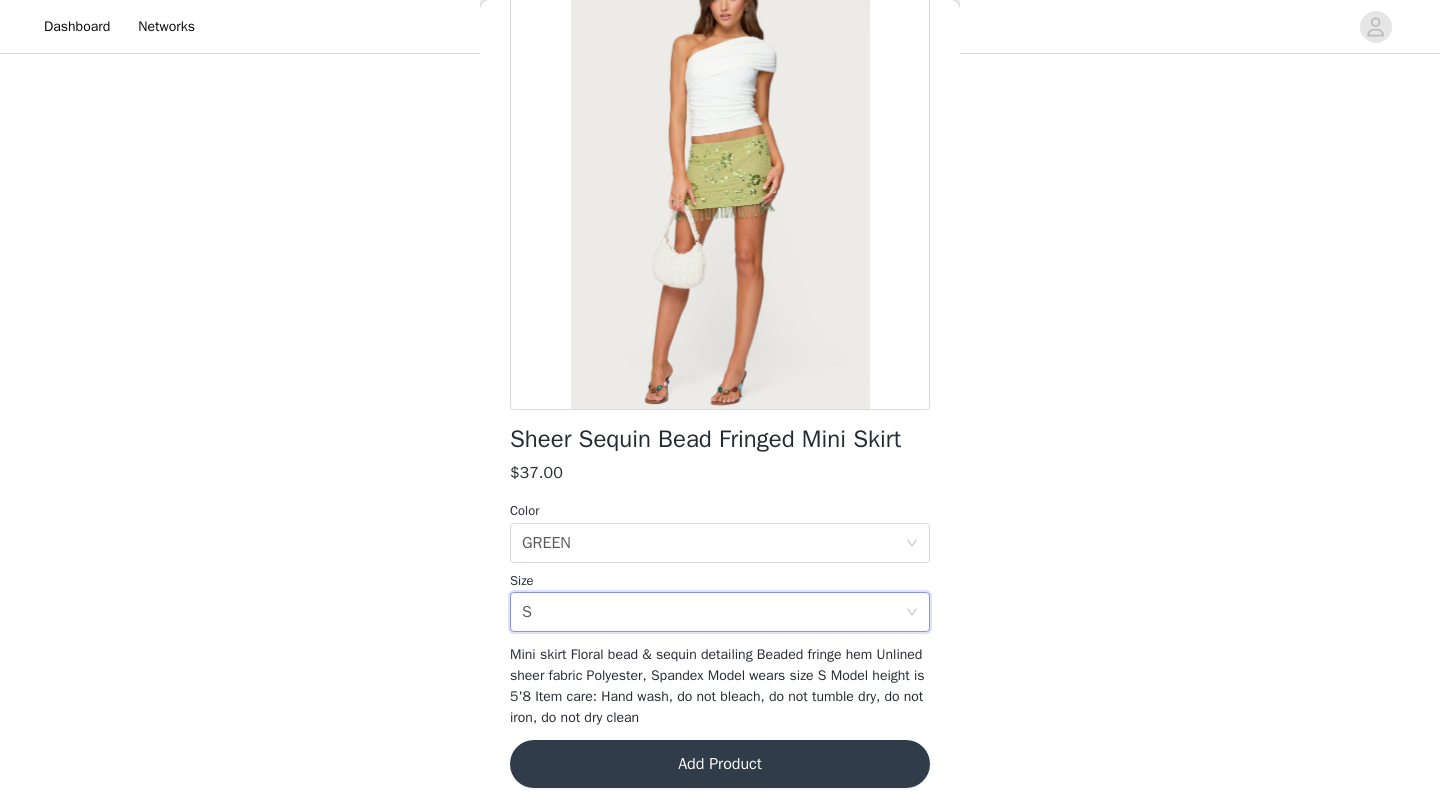 click on "Add Product" at bounding box center (720, 764) 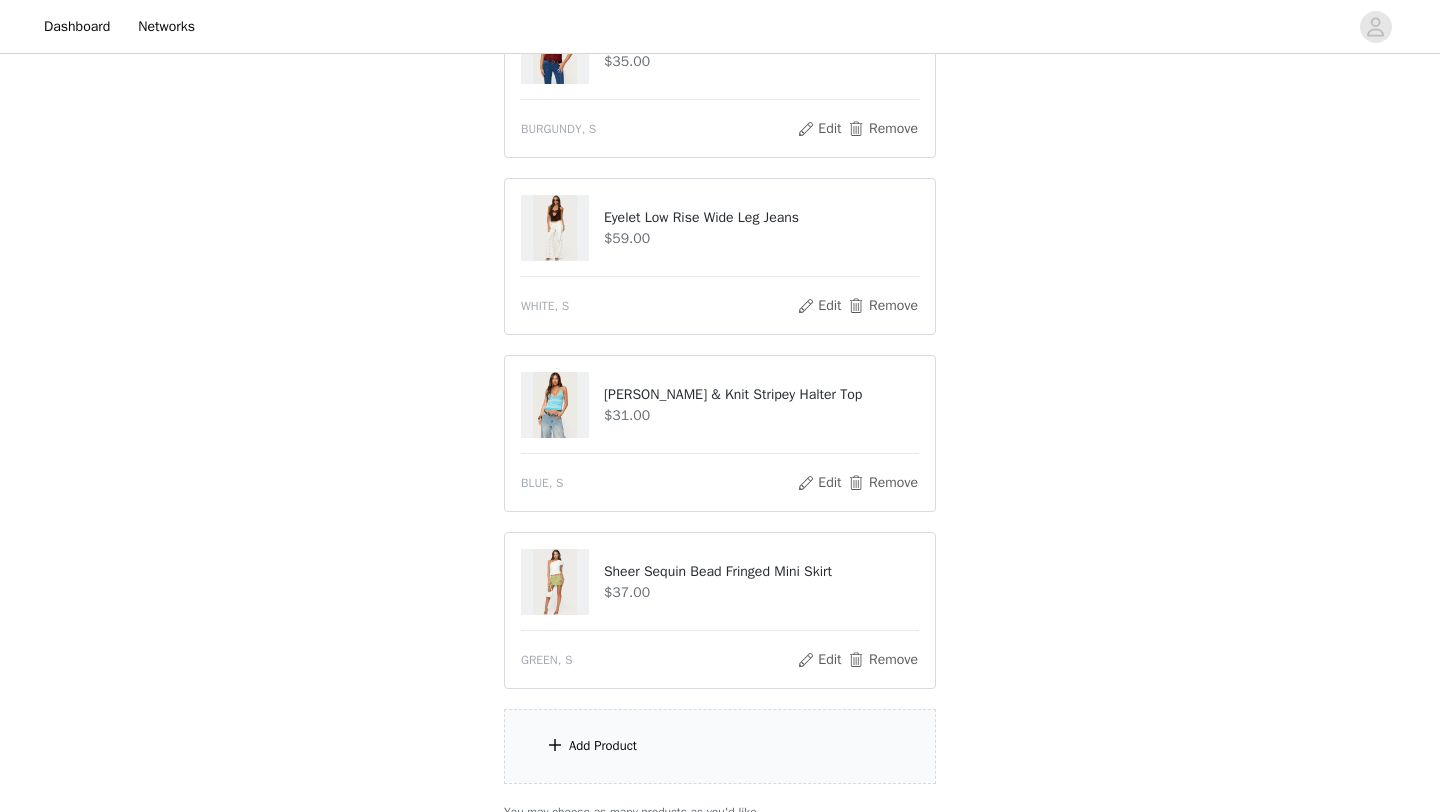click on "Add Product" at bounding box center (603, 746) 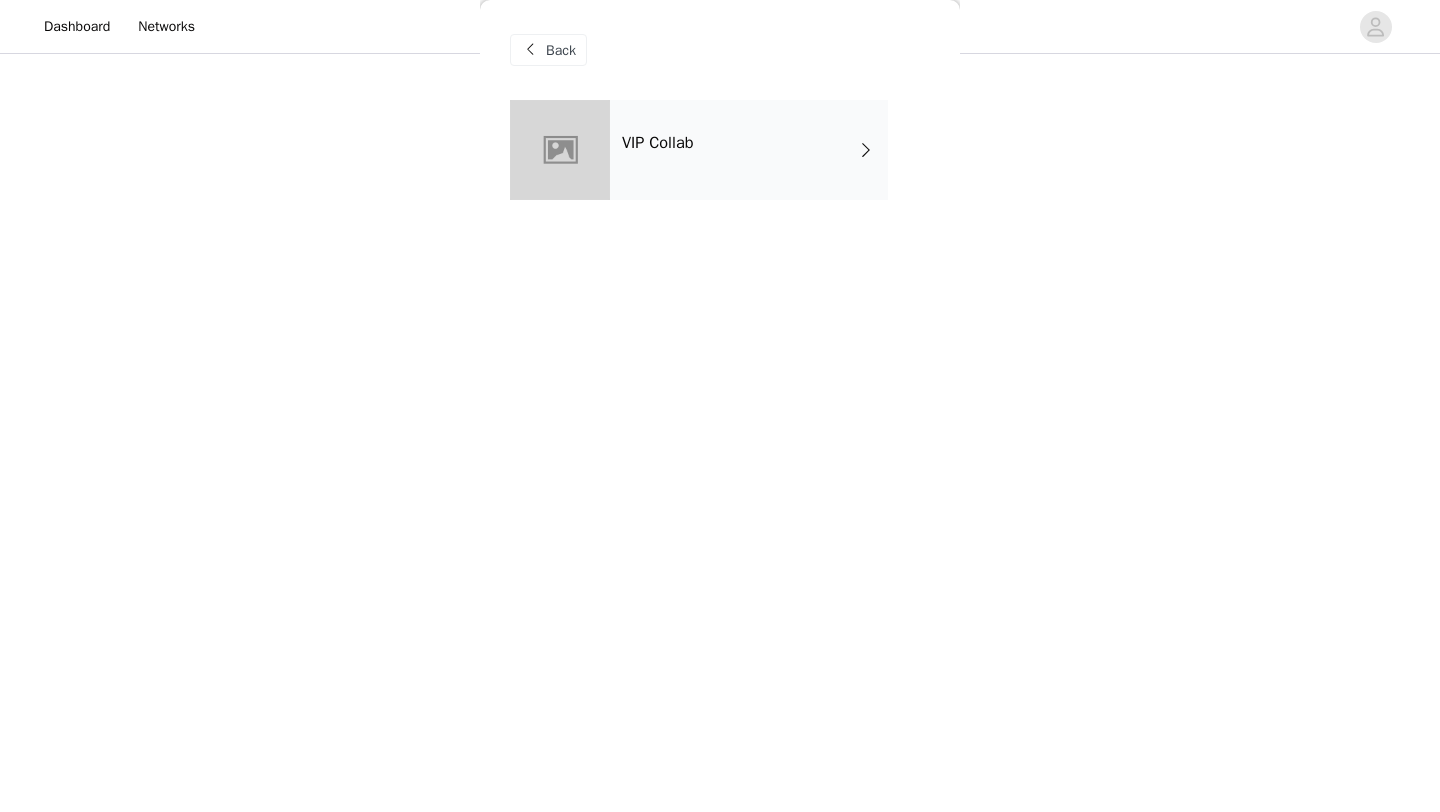 click on "VIP Collab" at bounding box center [749, 150] 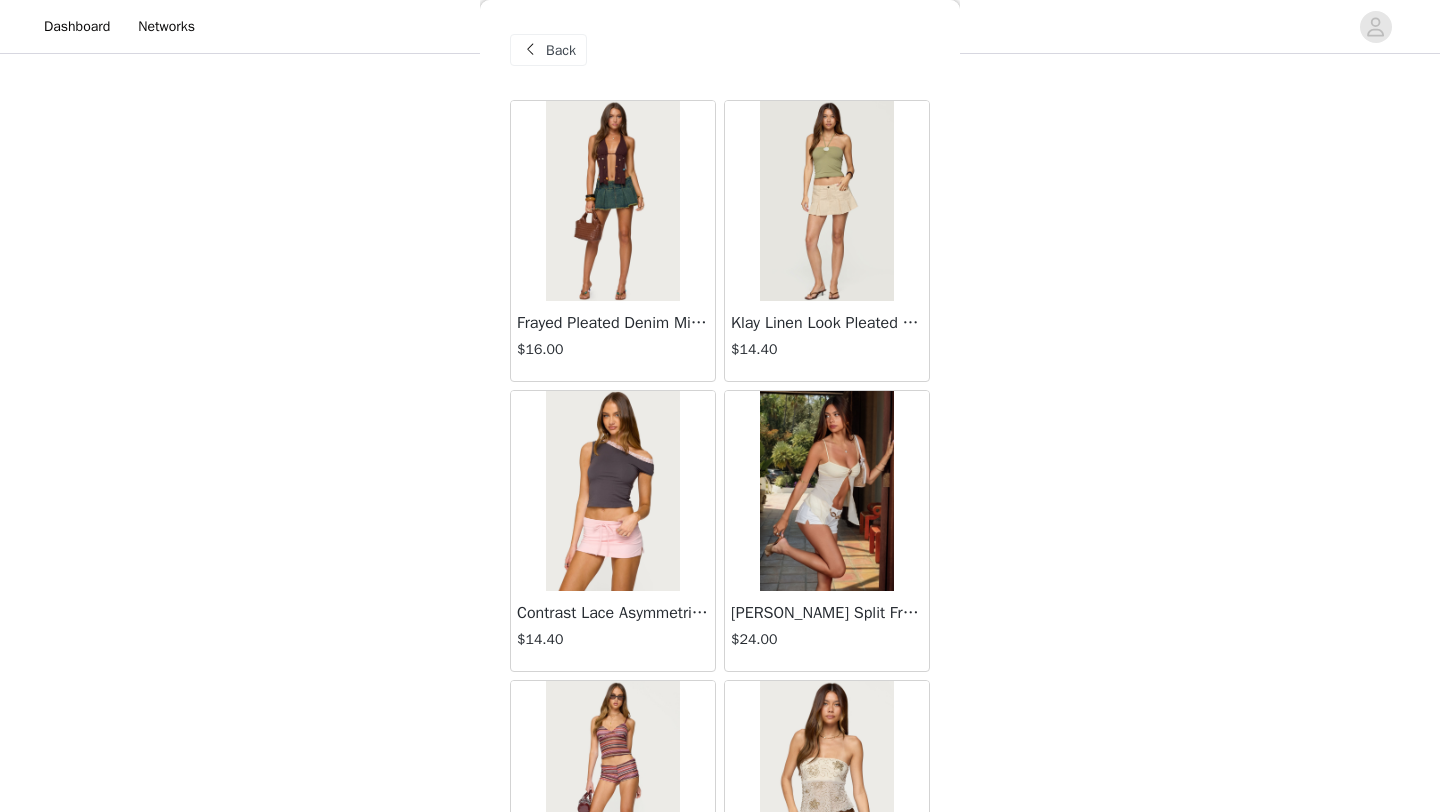 scroll, scrollTop: 2248, scrollLeft: 0, axis: vertical 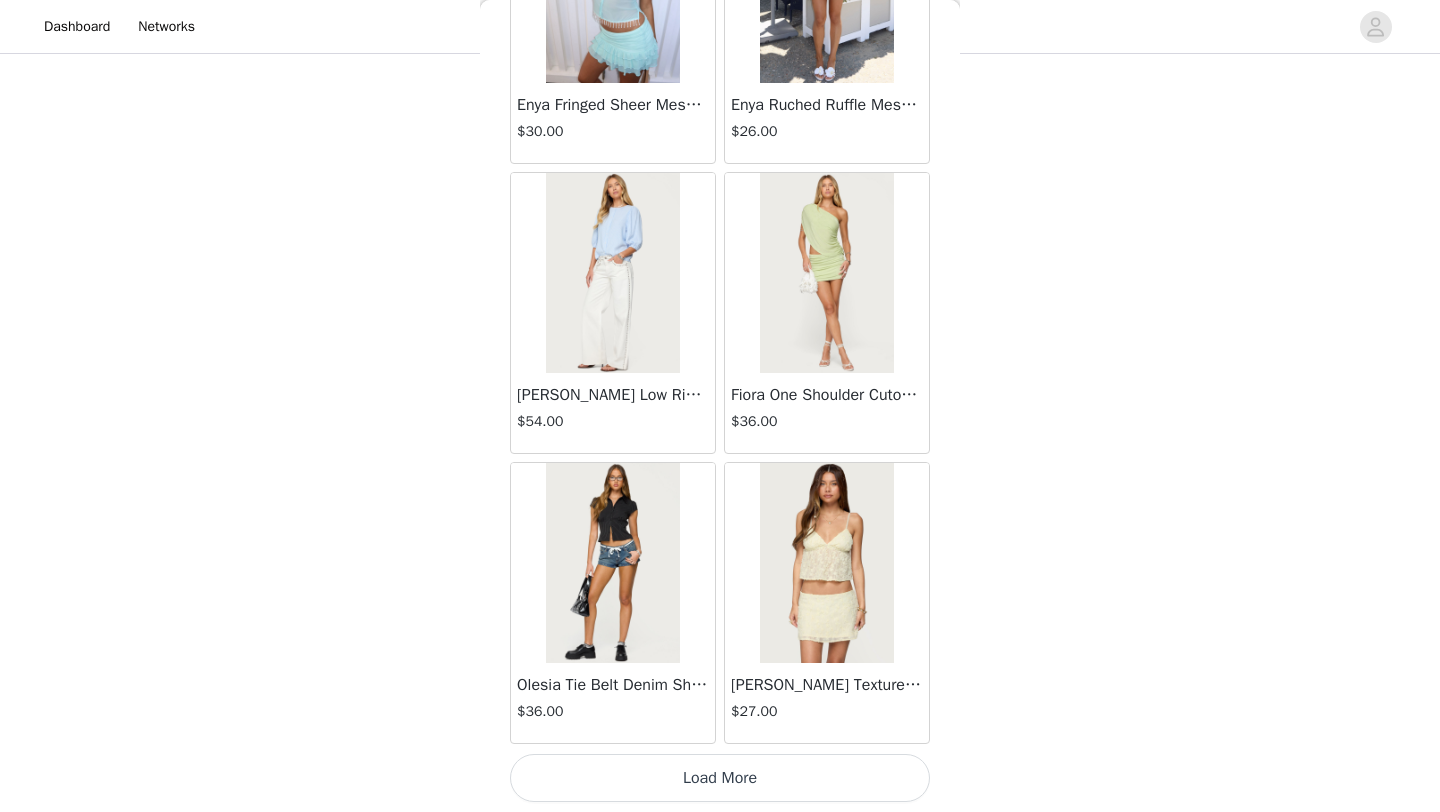 click on "Load More" at bounding box center (720, 778) 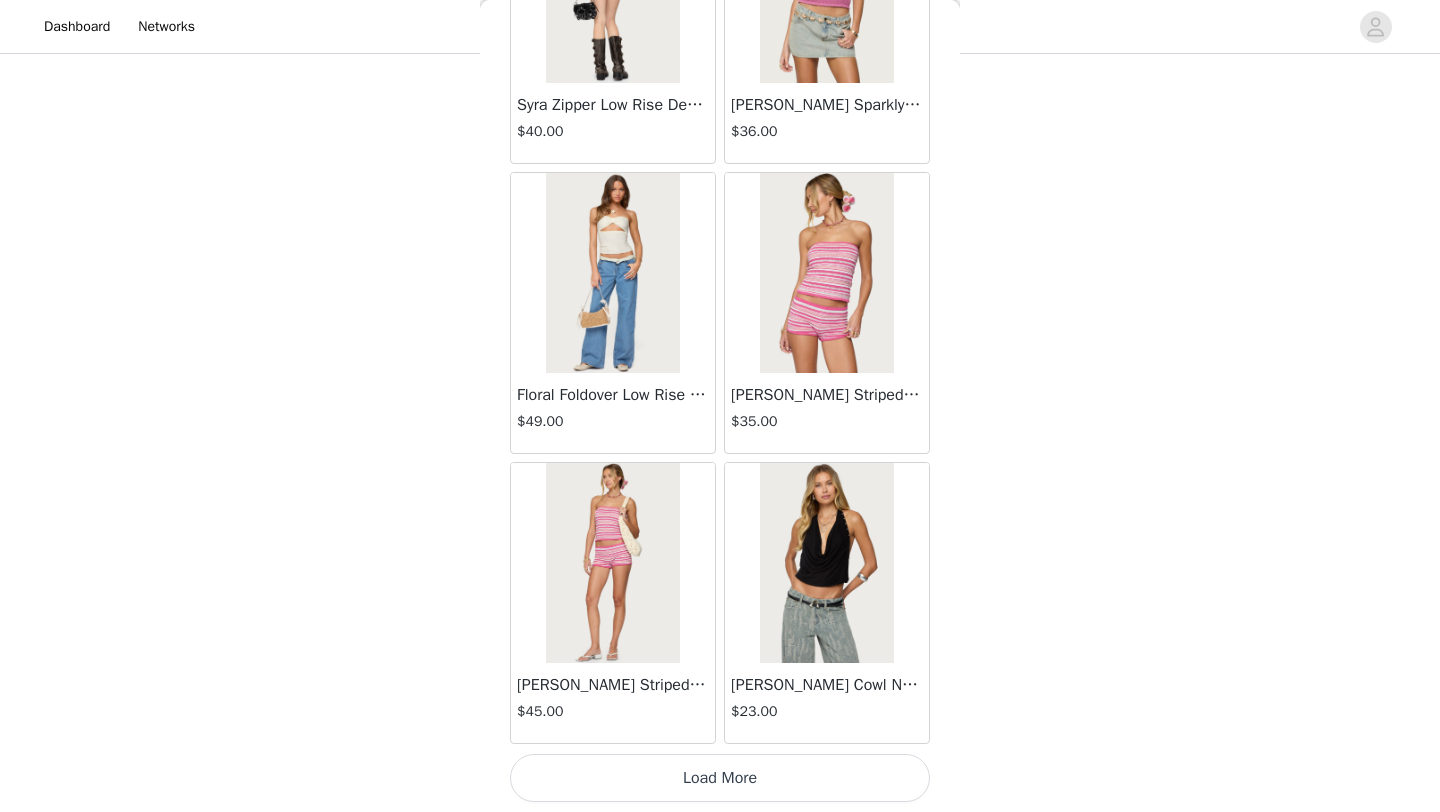 click on "Load More" at bounding box center (720, 778) 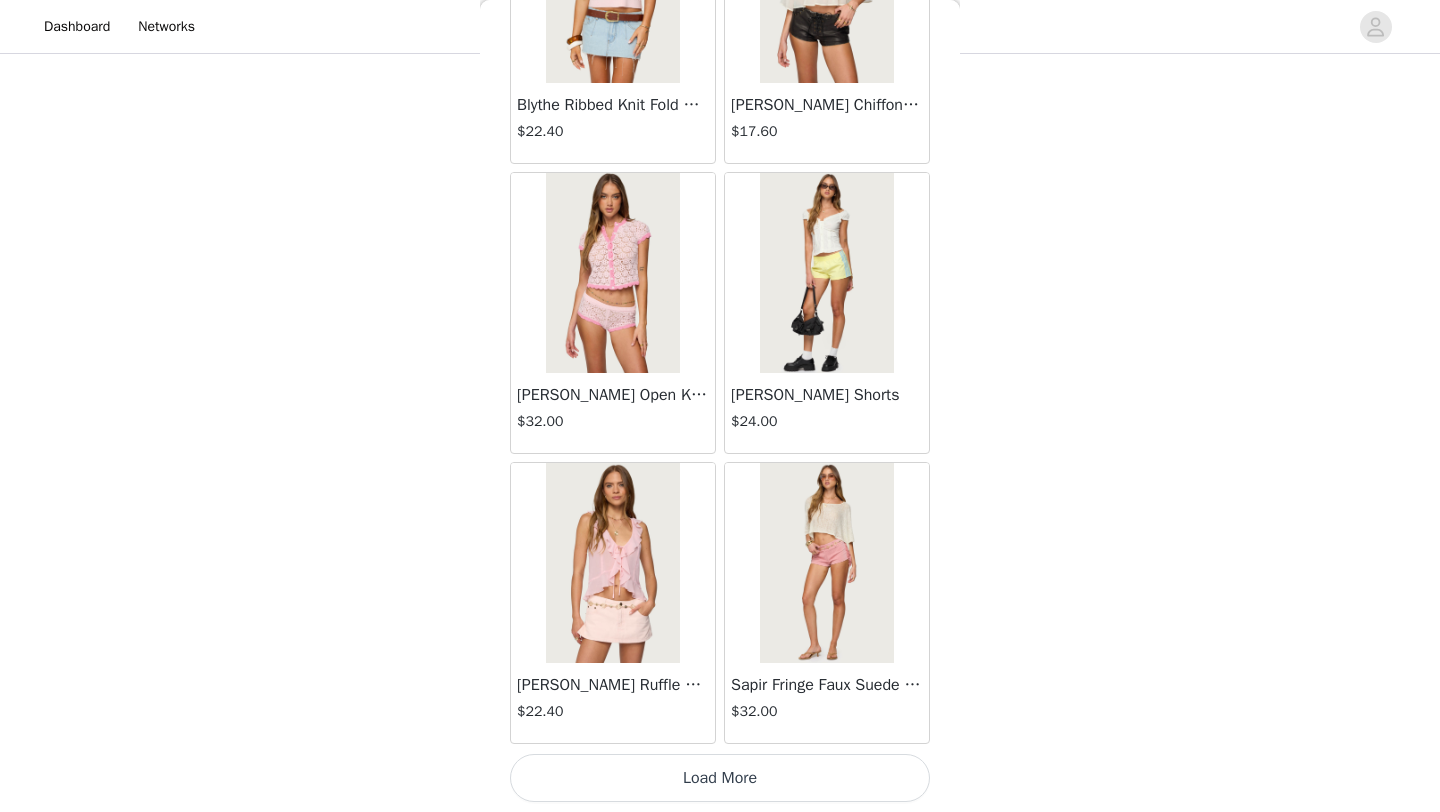click on "Load More" at bounding box center [720, 778] 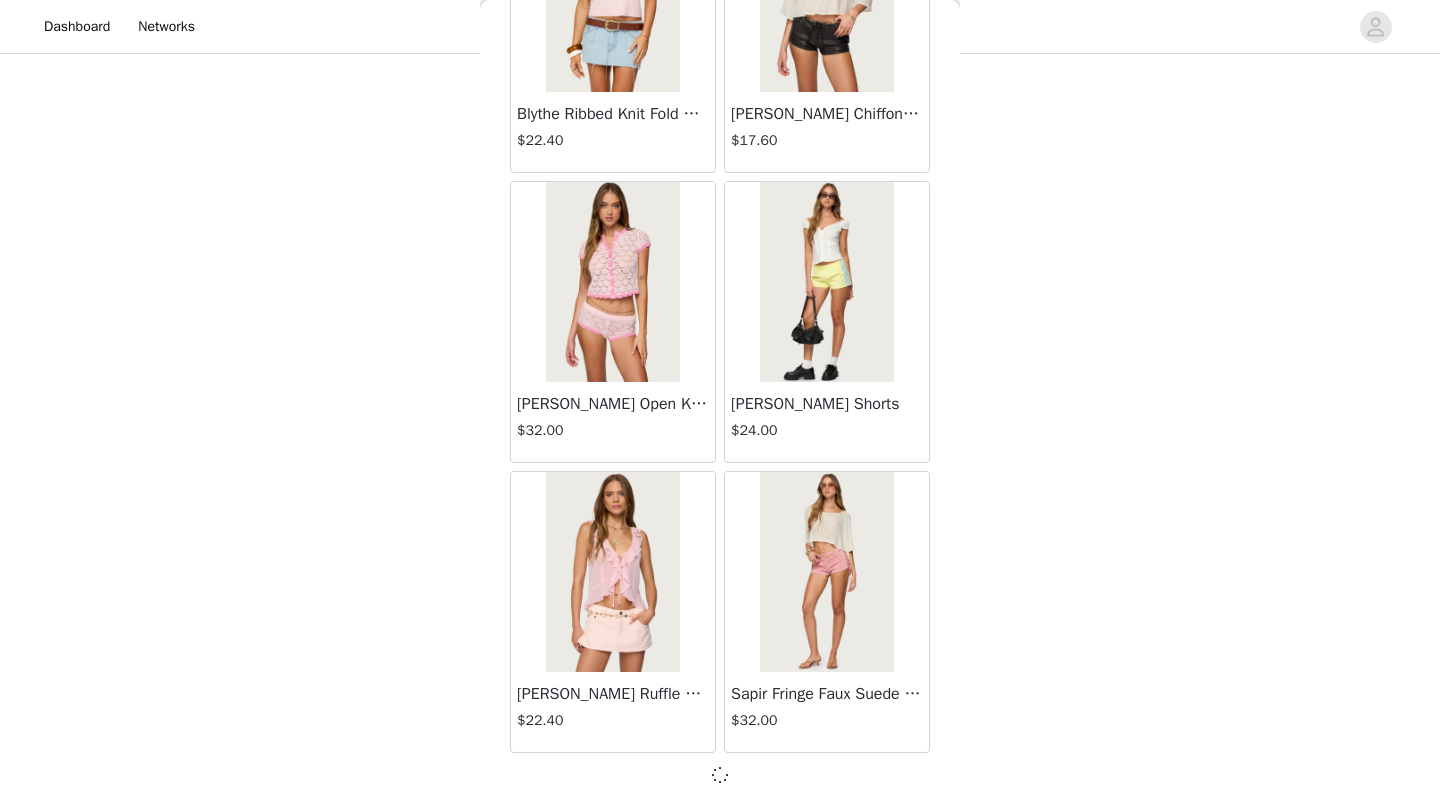 scroll, scrollTop: 8039, scrollLeft: 0, axis: vertical 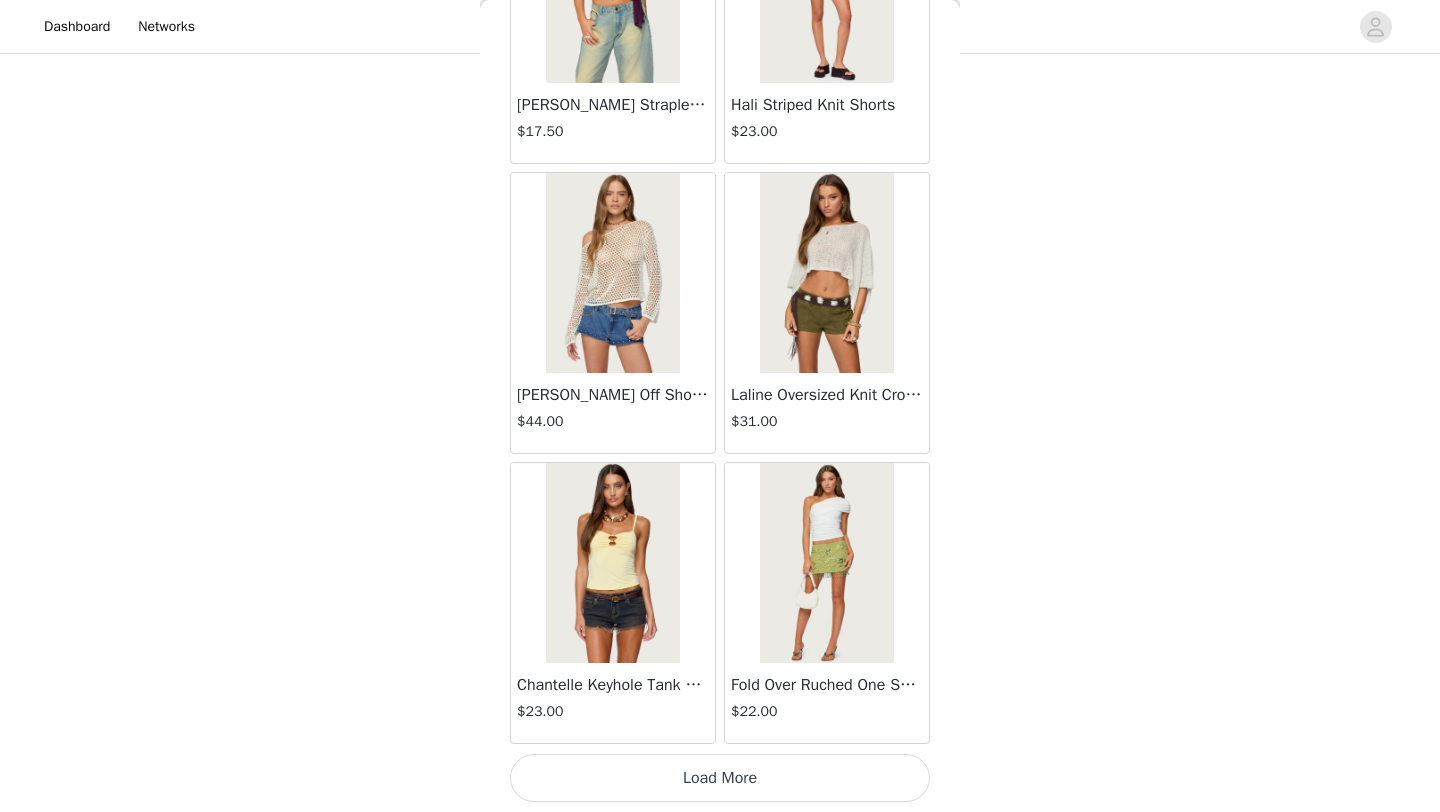 click on "Load More" at bounding box center [720, 778] 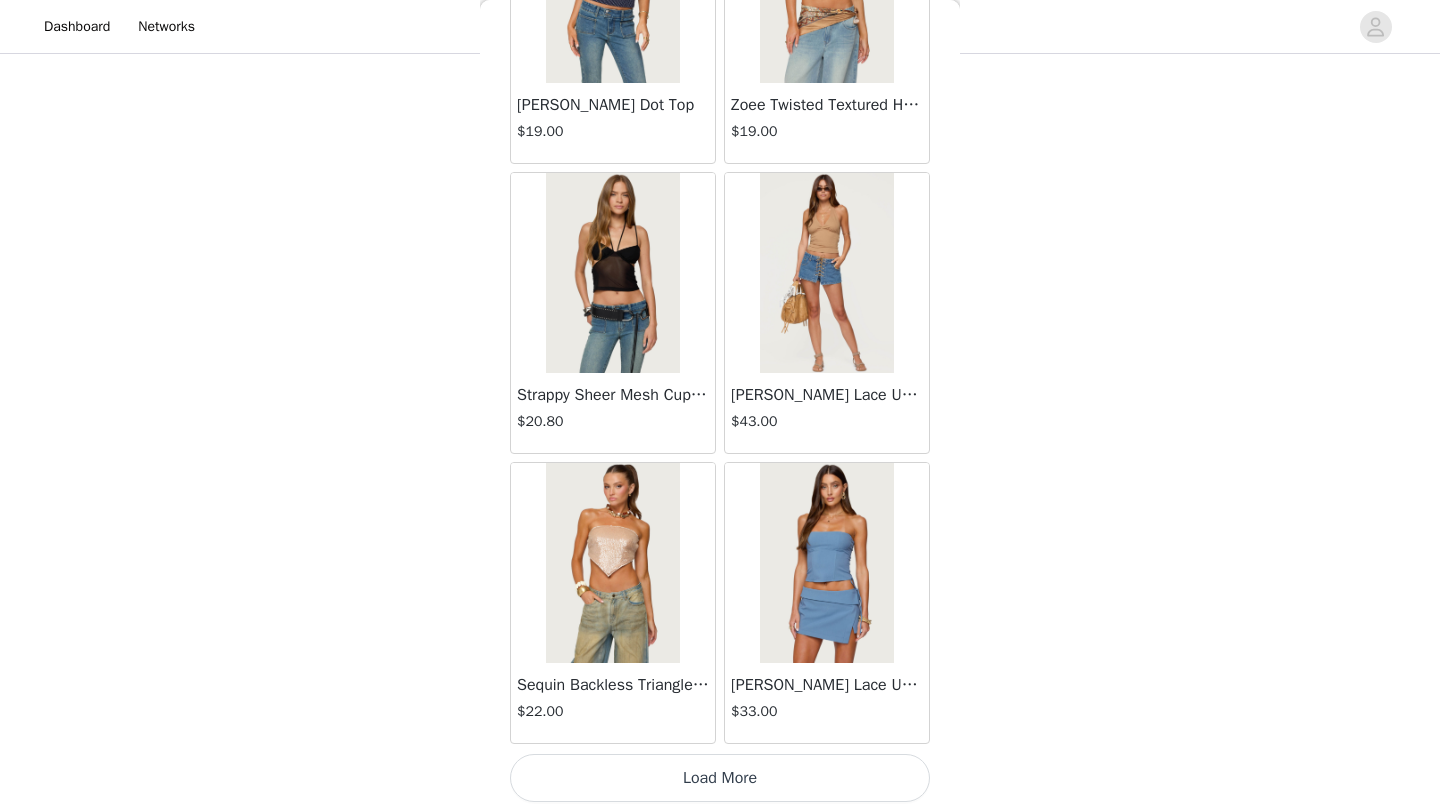 click on "Load More" at bounding box center [720, 778] 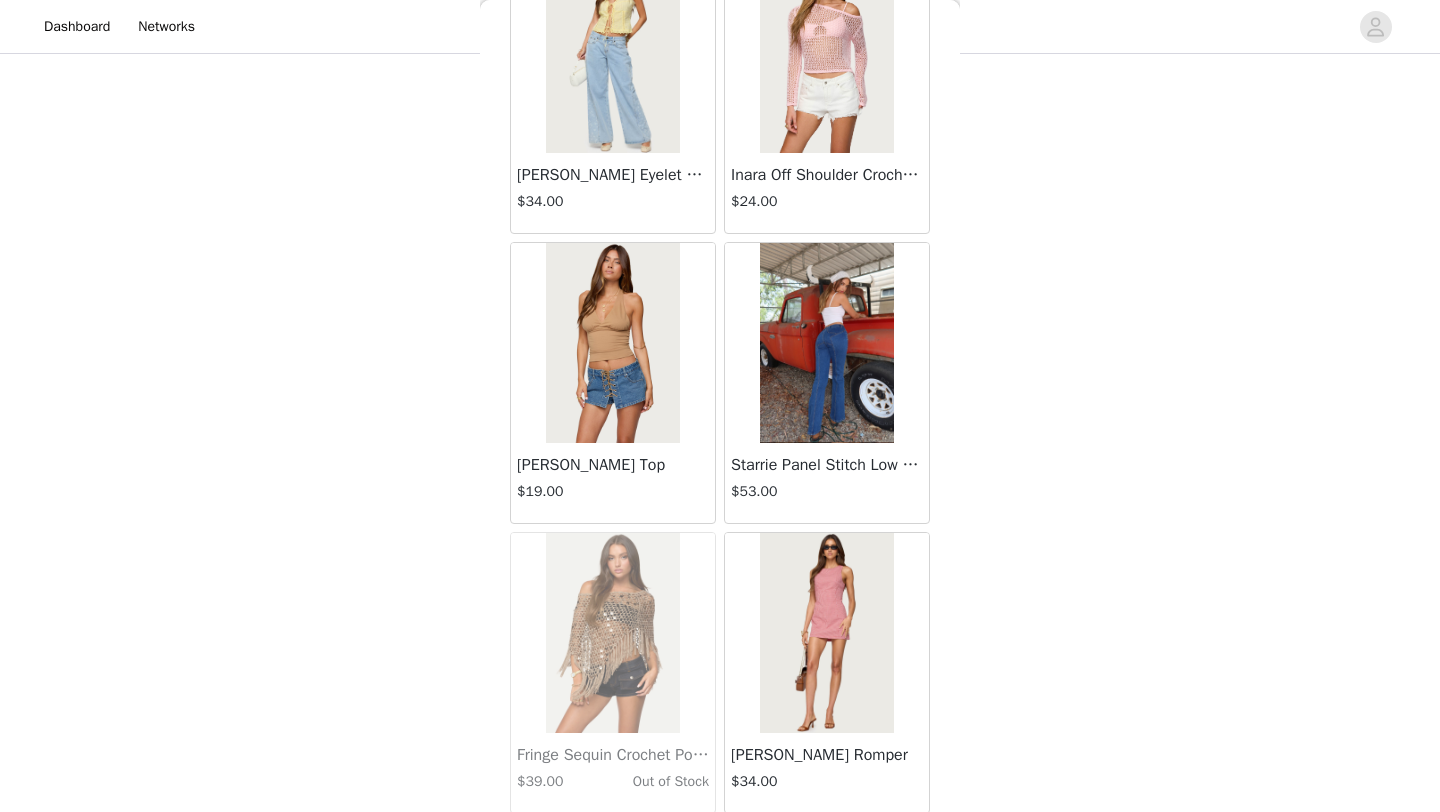 scroll, scrollTop: 16748, scrollLeft: 0, axis: vertical 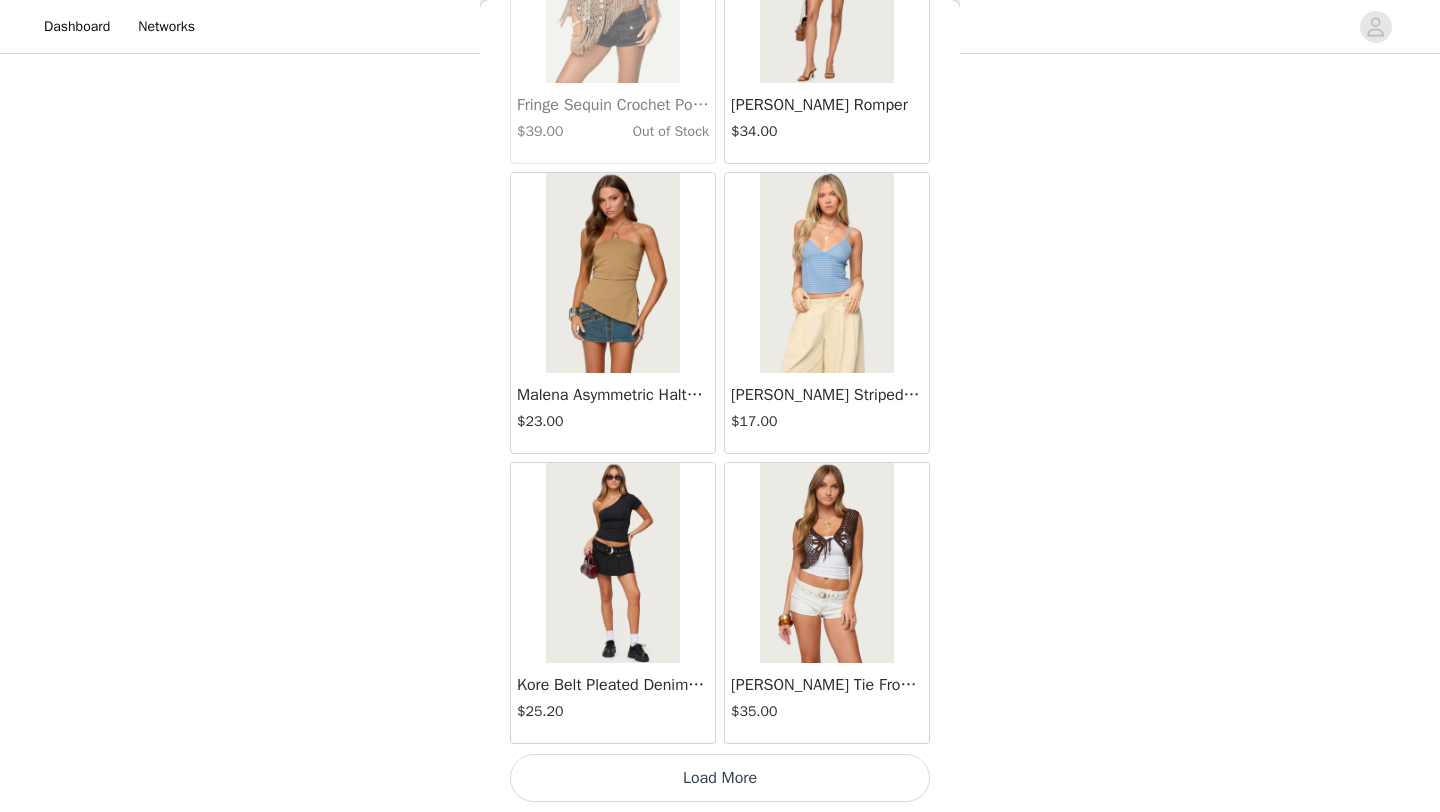 click on "Load More" at bounding box center [720, 778] 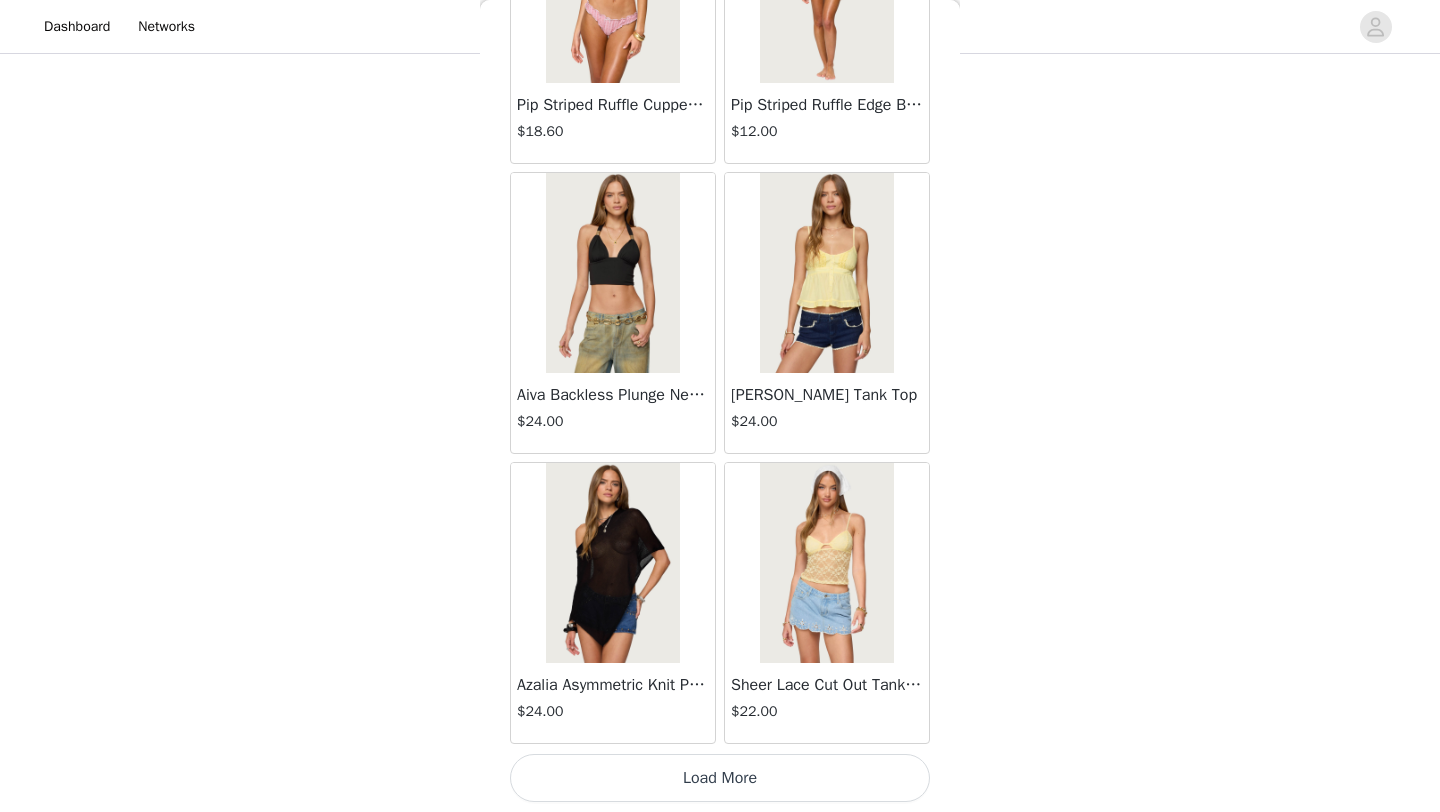 click on "Load More" at bounding box center [720, 778] 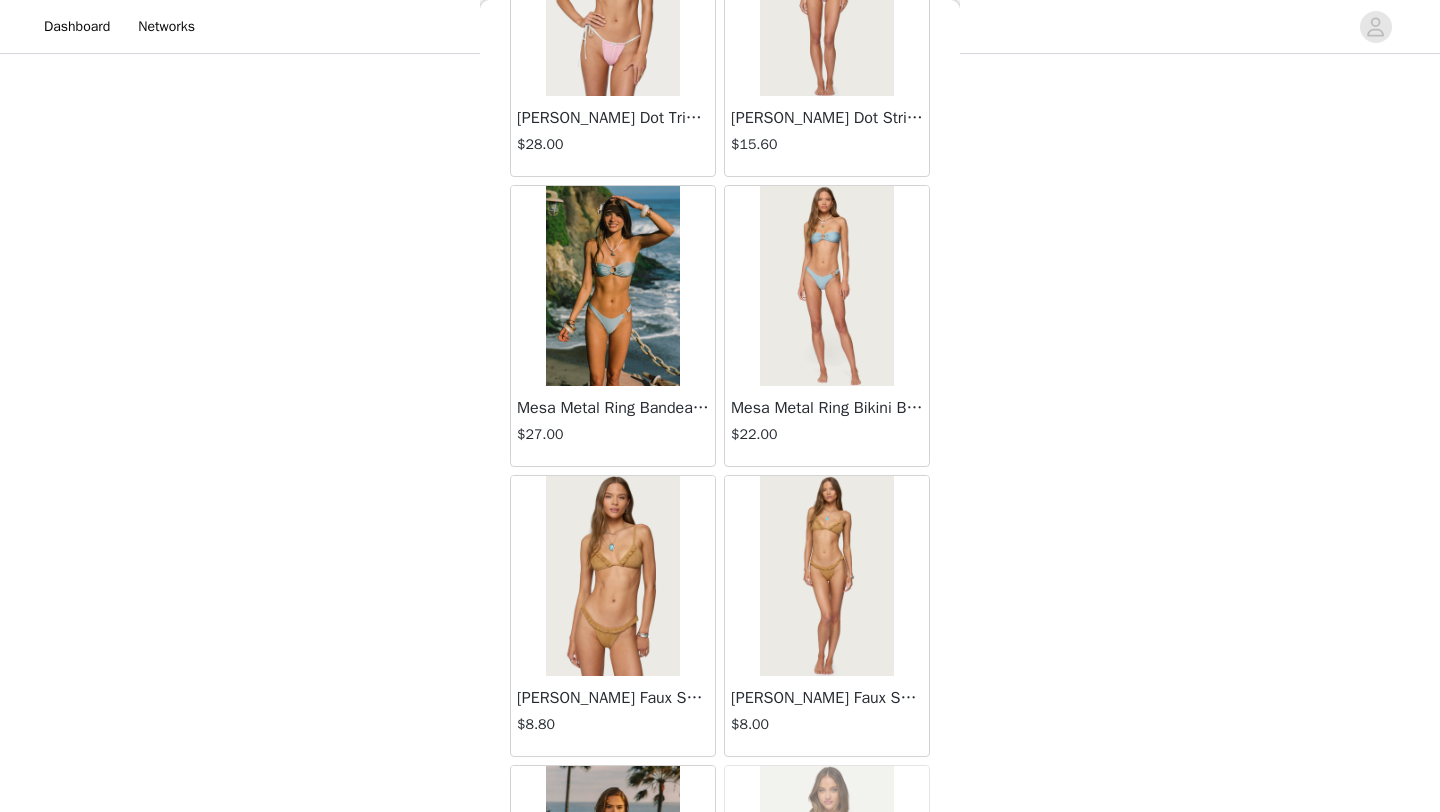 scroll, scrollTop: 22548, scrollLeft: 0, axis: vertical 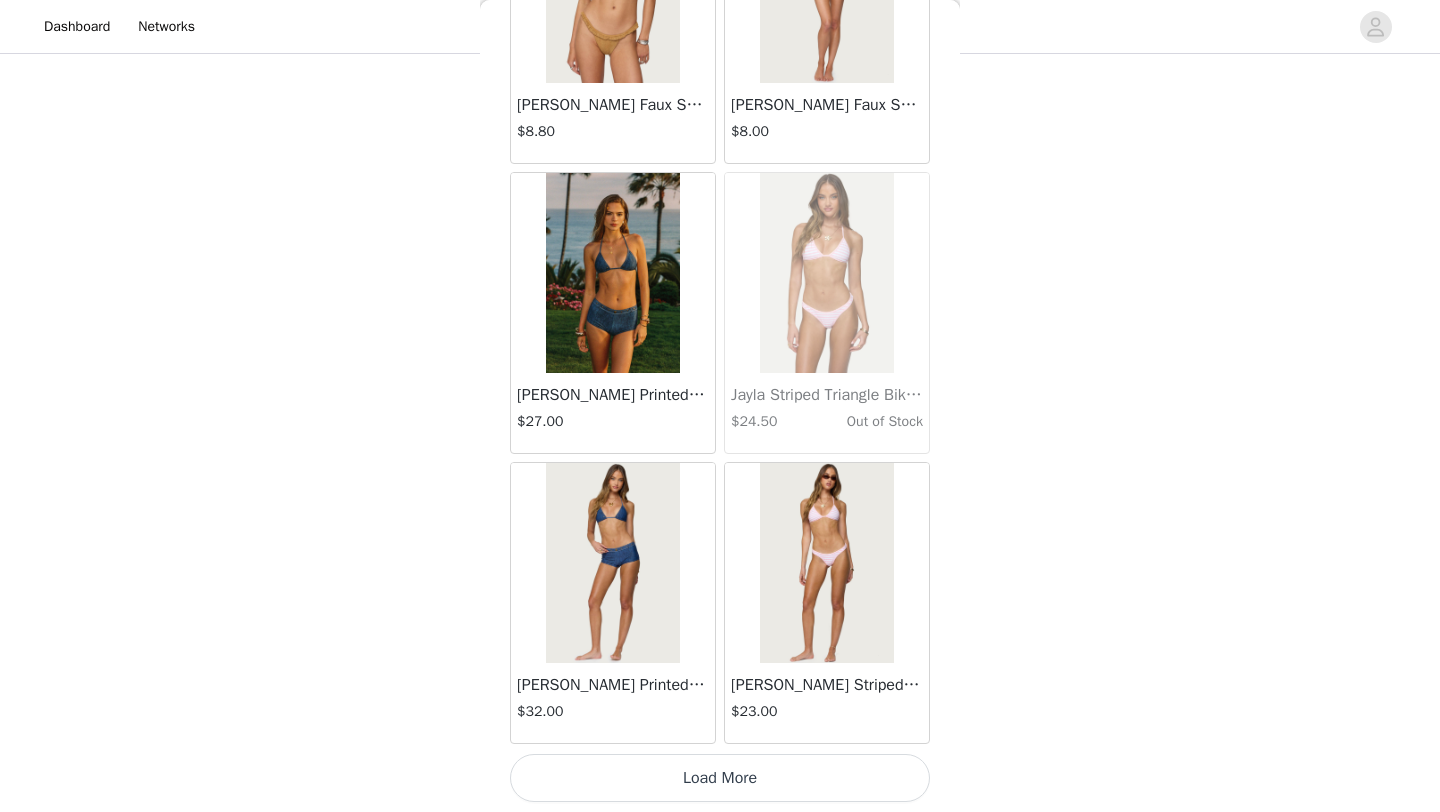 click on "Load More" at bounding box center [720, 778] 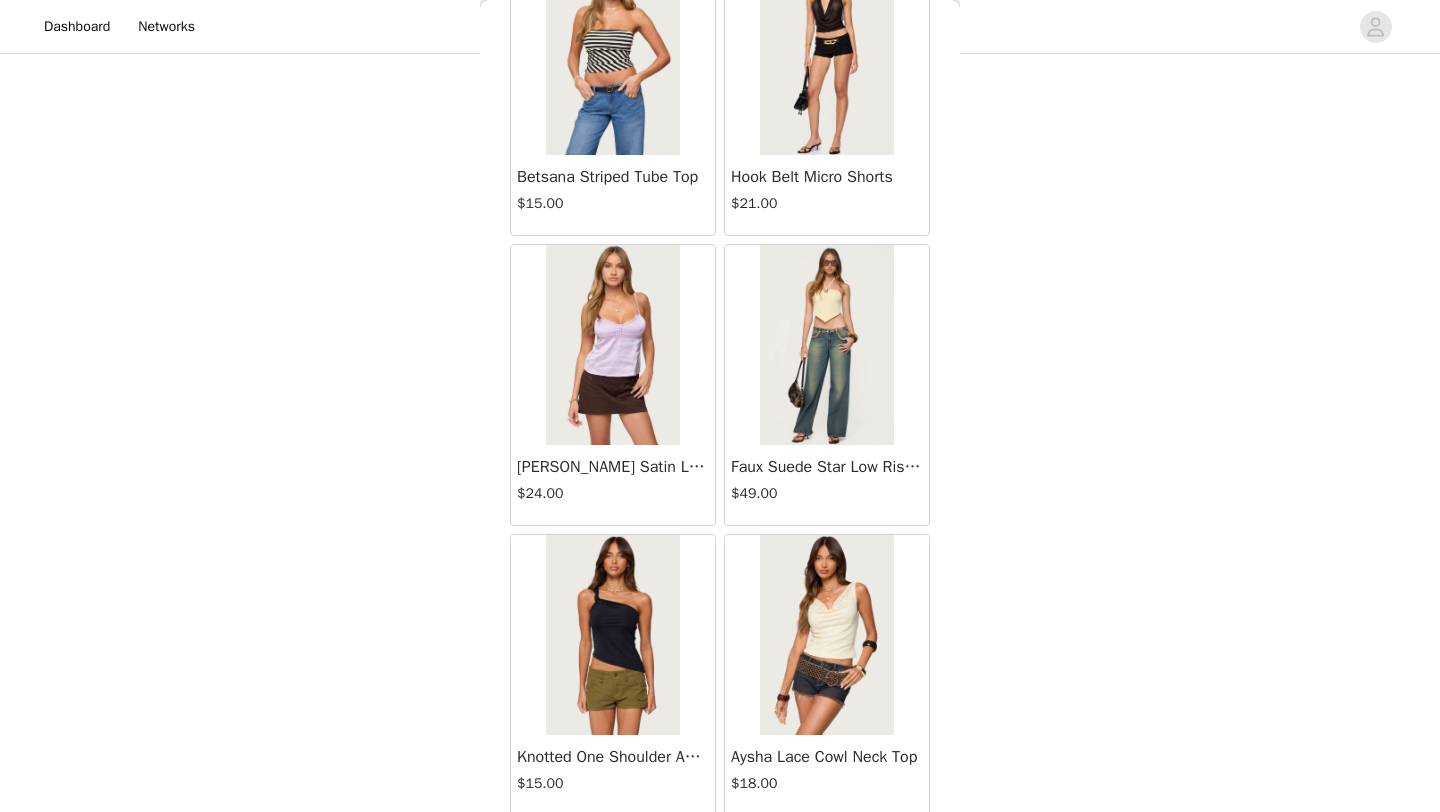scroll, scrollTop: 25448, scrollLeft: 0, axis: vertical 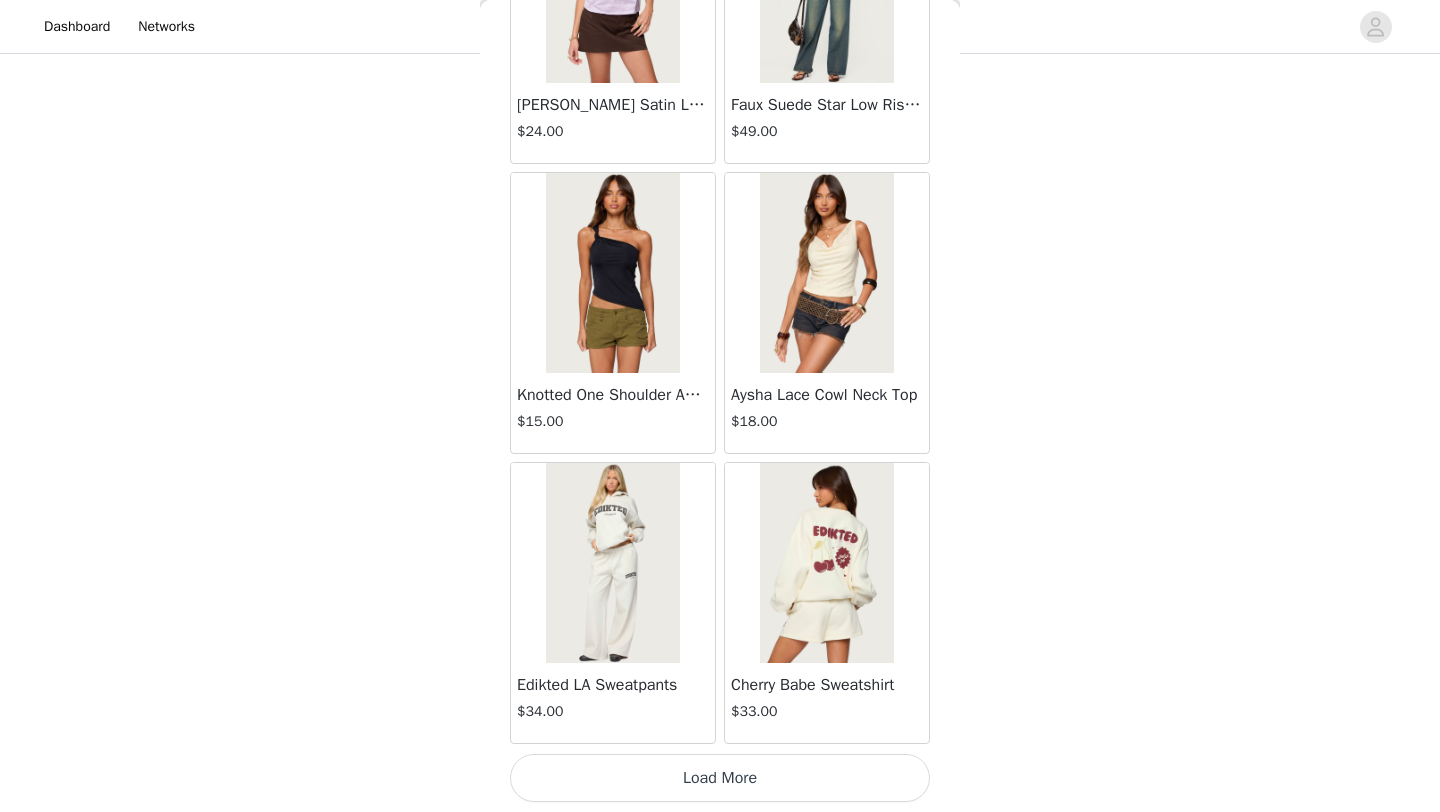 click on "Load More" at bounding box center (720, 778) 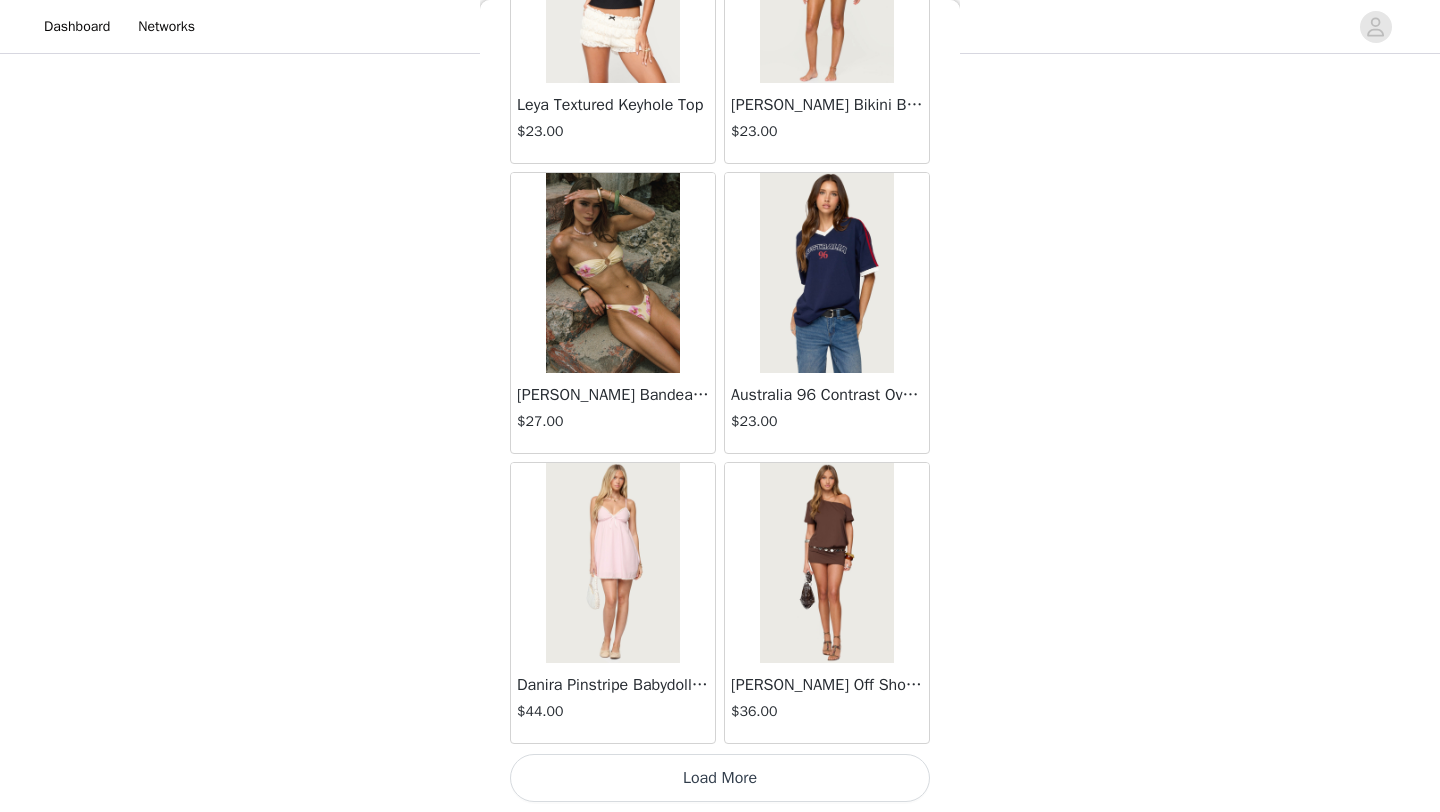 click on "Load More" at bounding box center (720, 778) 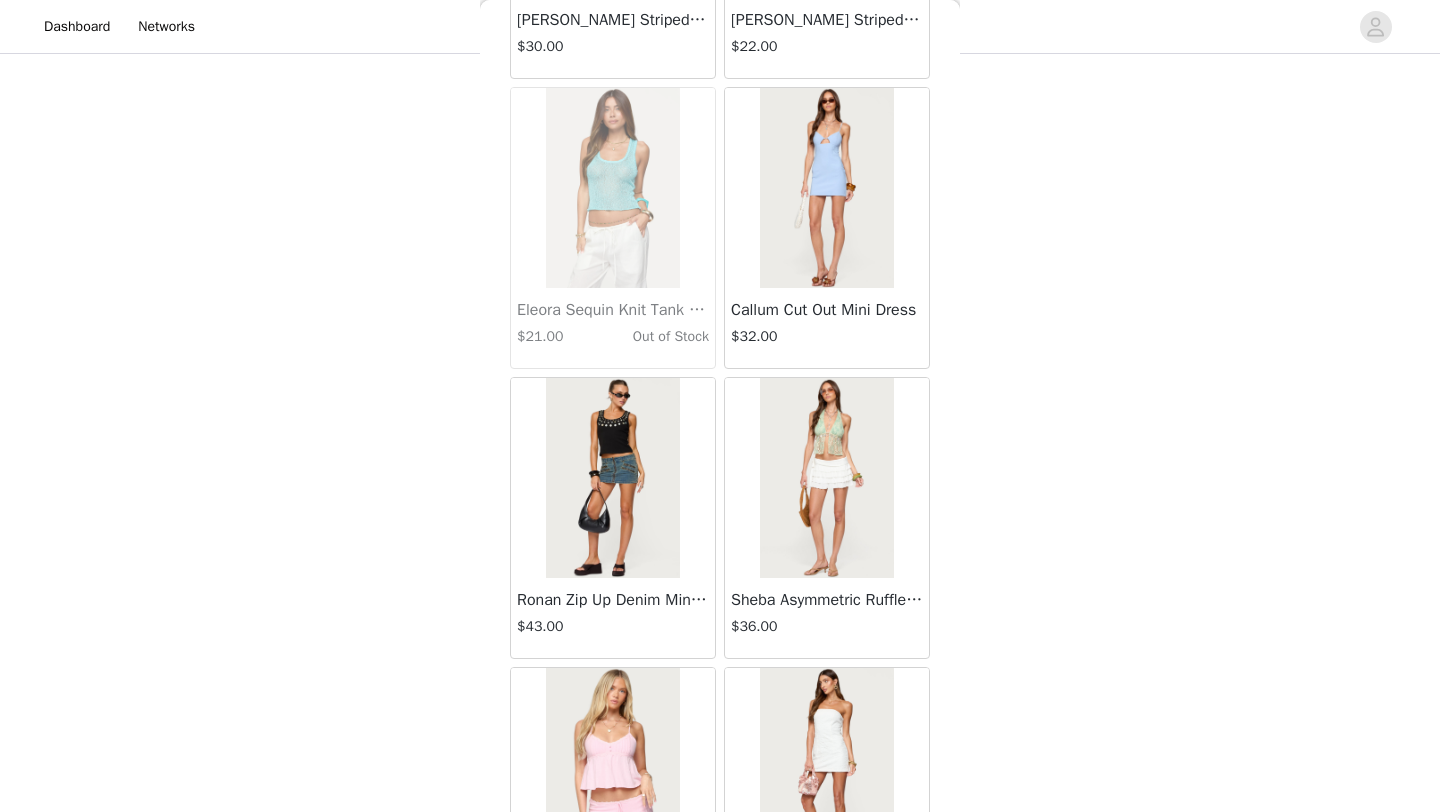 scroll, scrollTop: 31248, scrollLeft: 0, axis: vertical 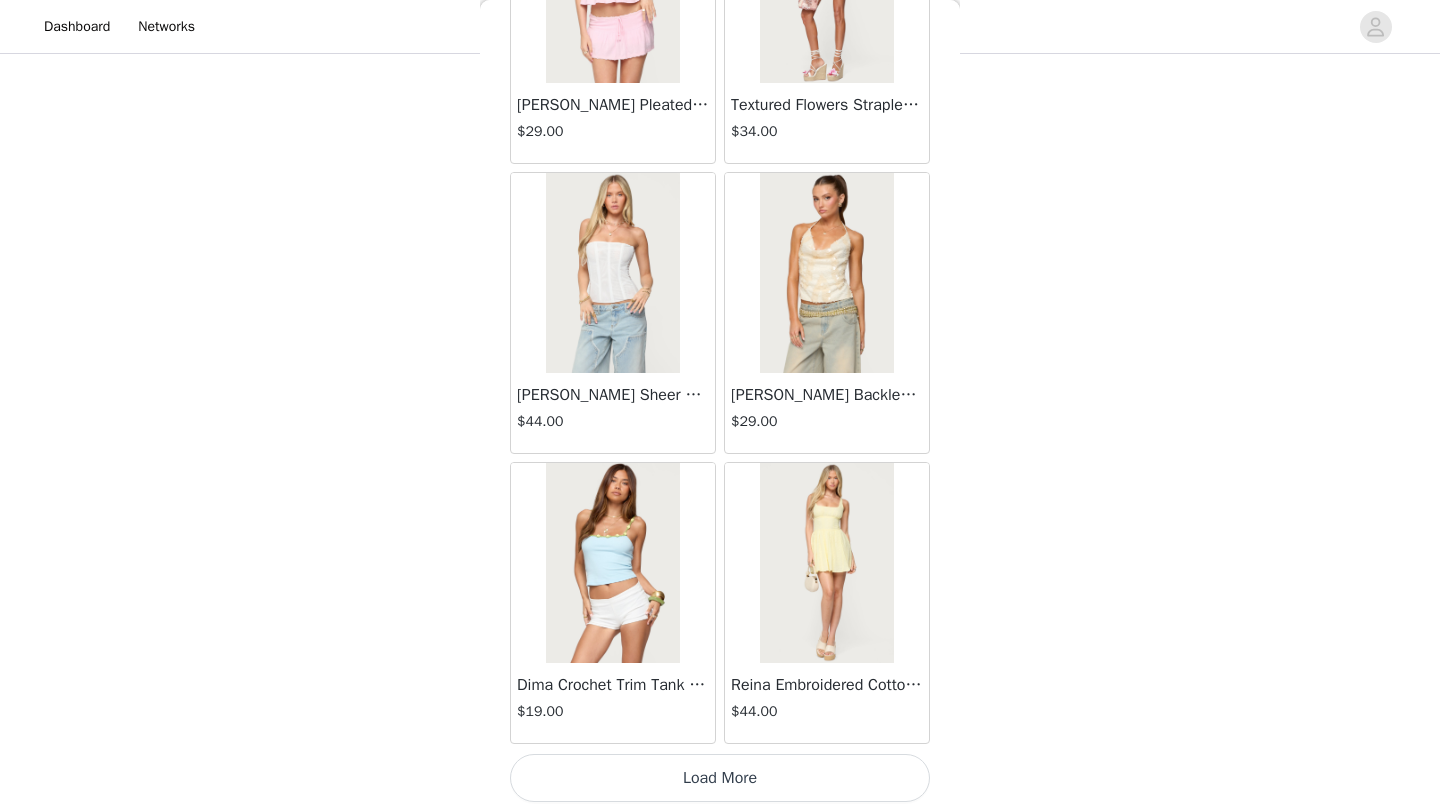 click on "Load More" at bounding box center (720, 778) 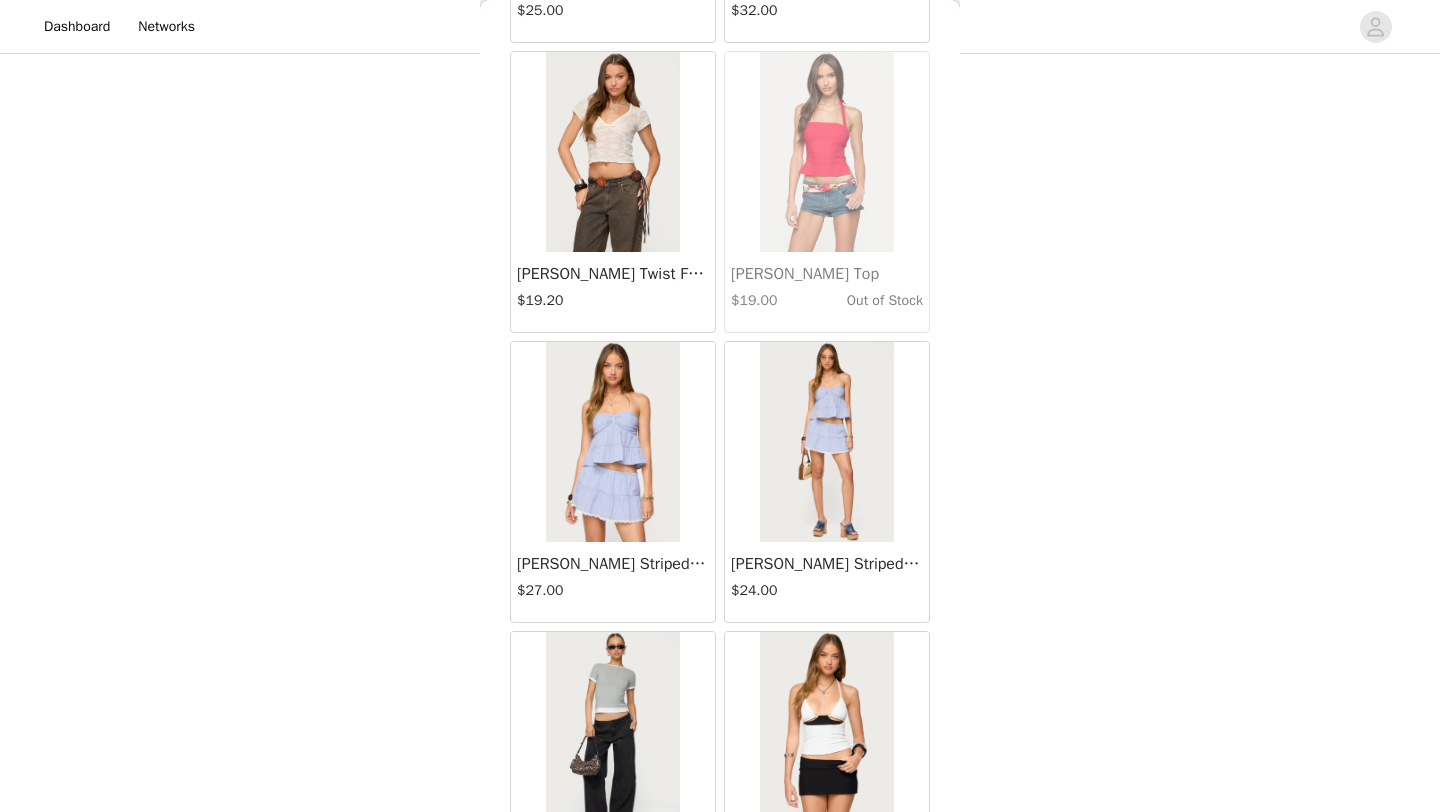 scroll, scrollTop: 34148, scrollLeft: 0, axis: vertical 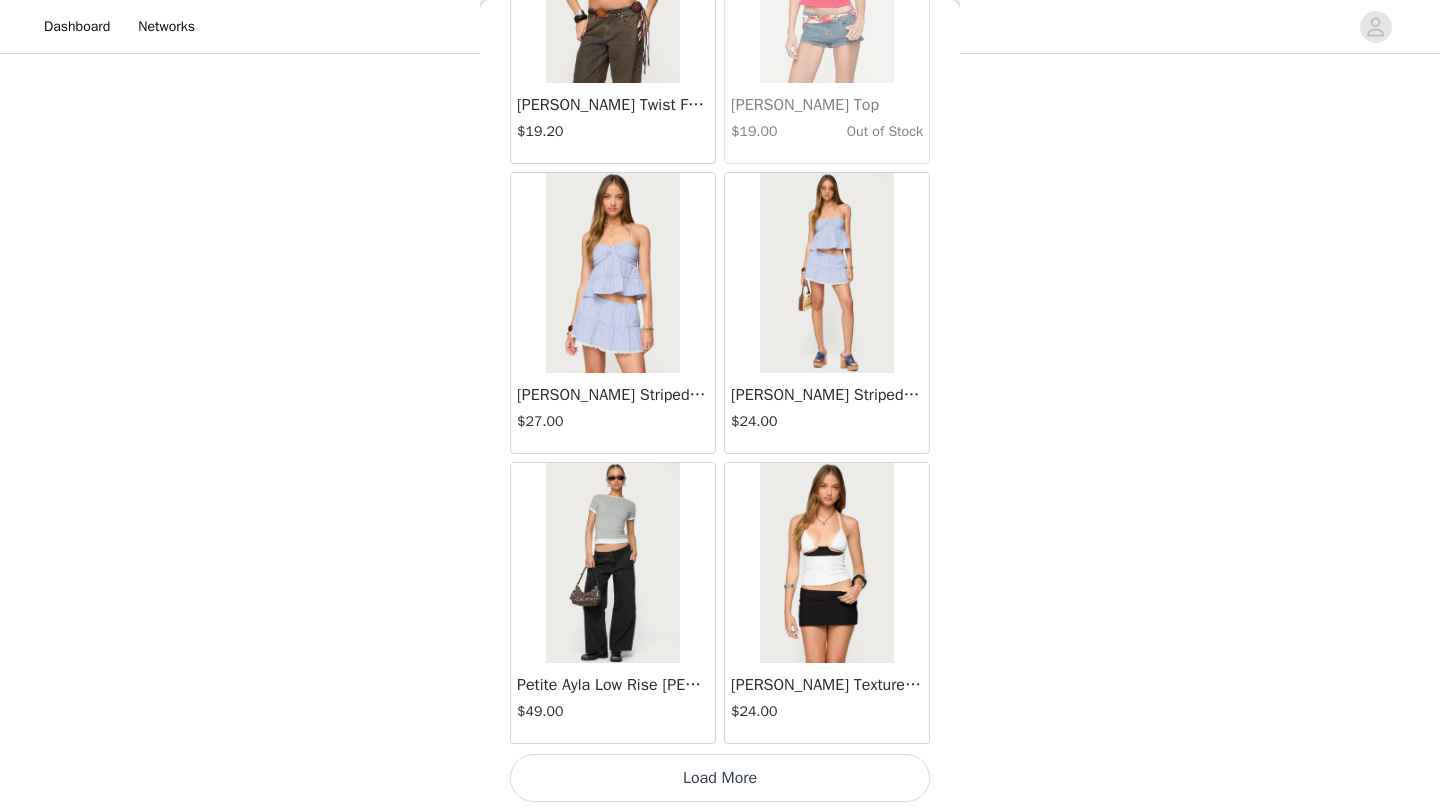 click on "Load More" at bounding box center (720, 778) 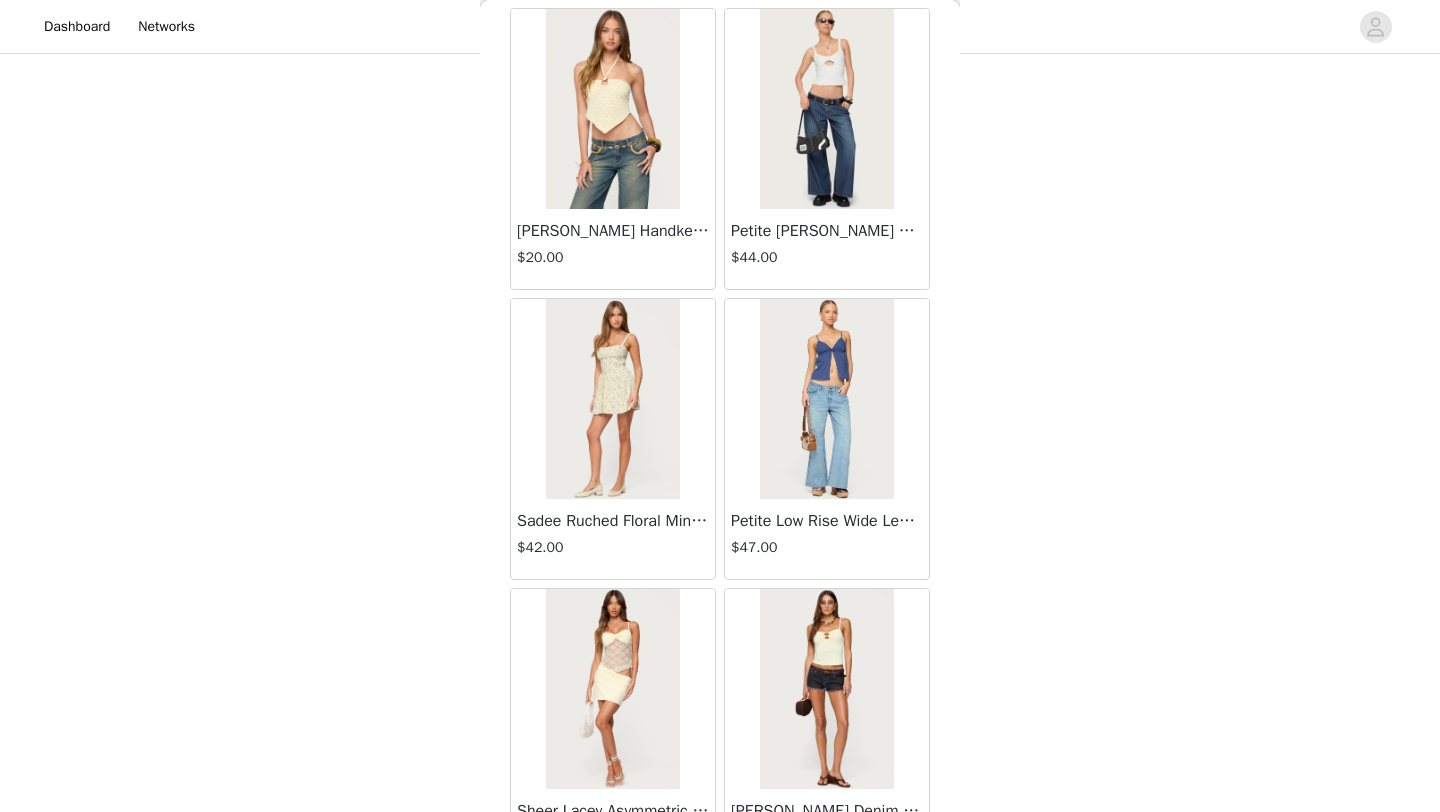 scroll, scrollTop: 37048, scrollLeft: 0, axis: vertical 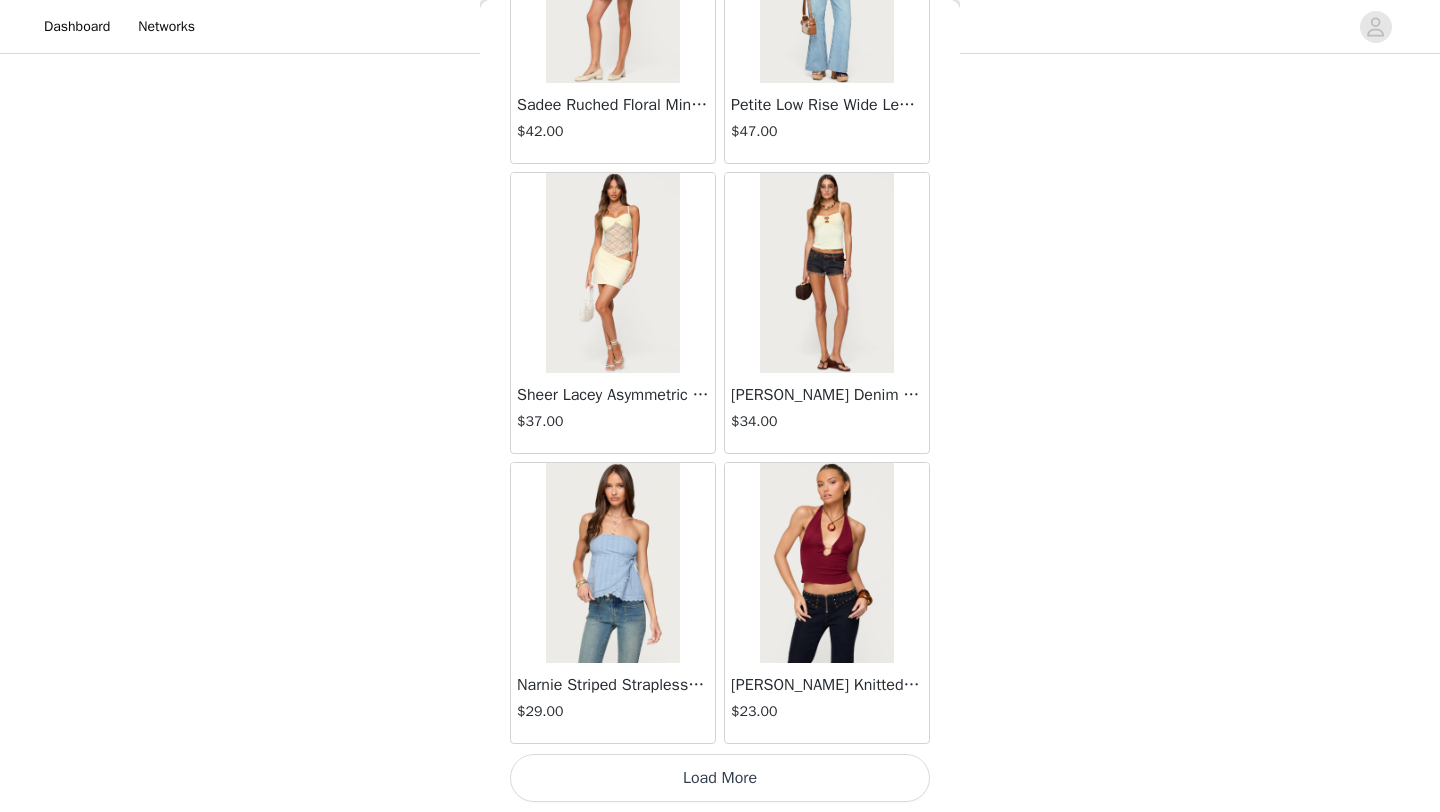 click on "Load More" at bounding box center (720, 778) 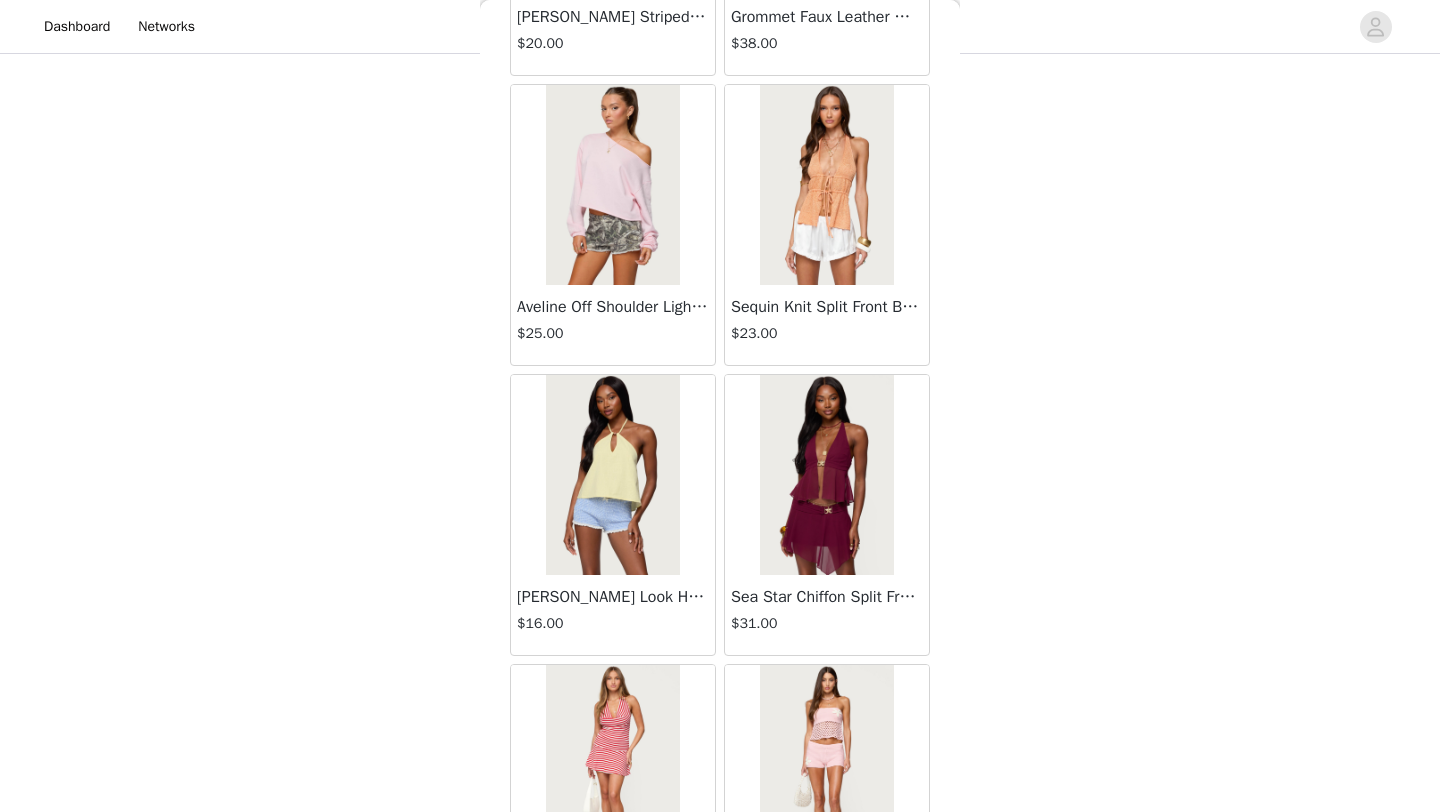 scroll, scrollTop: 39948, scrollLeft: 0, axis: vertical 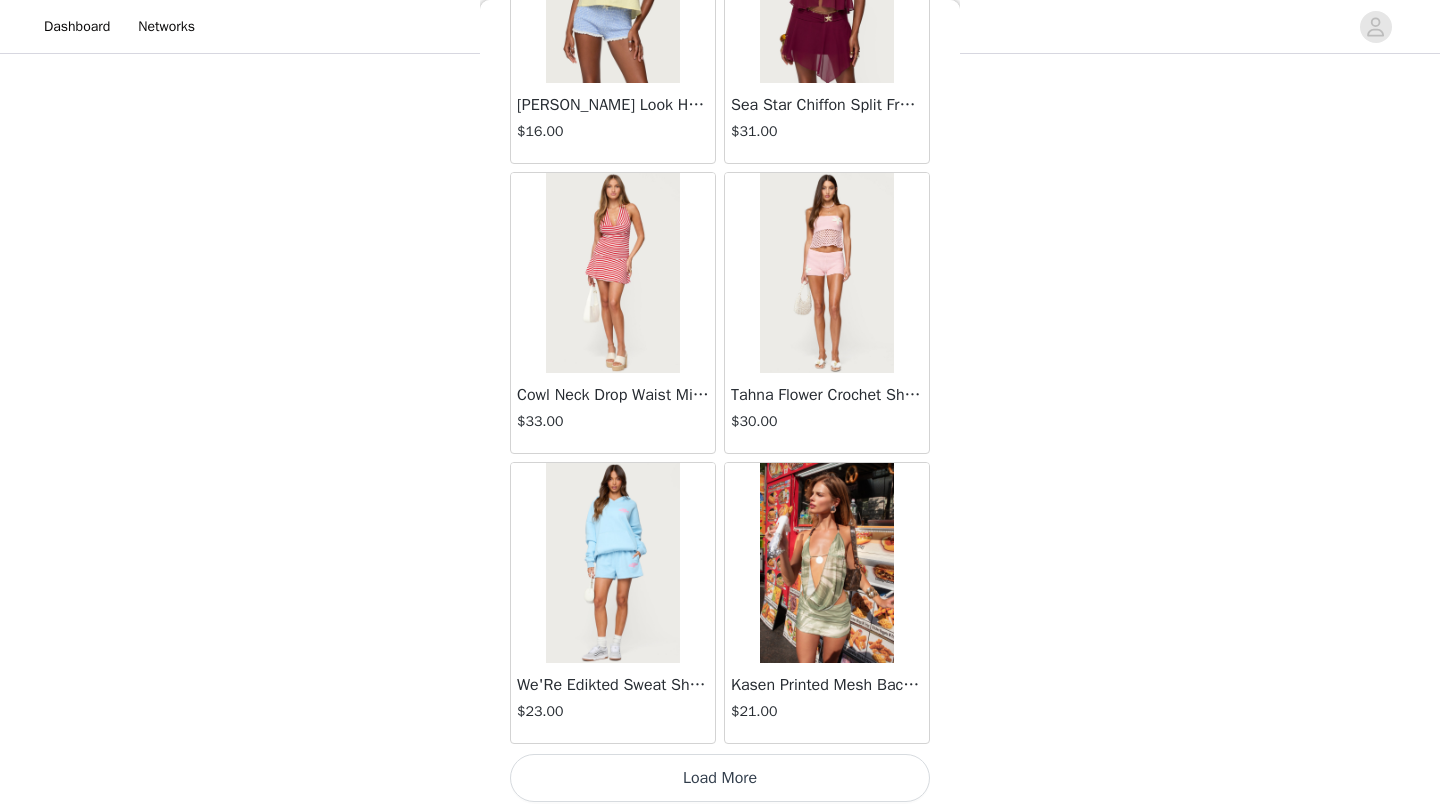 click on "Load More" at bounding box center (720, 778) 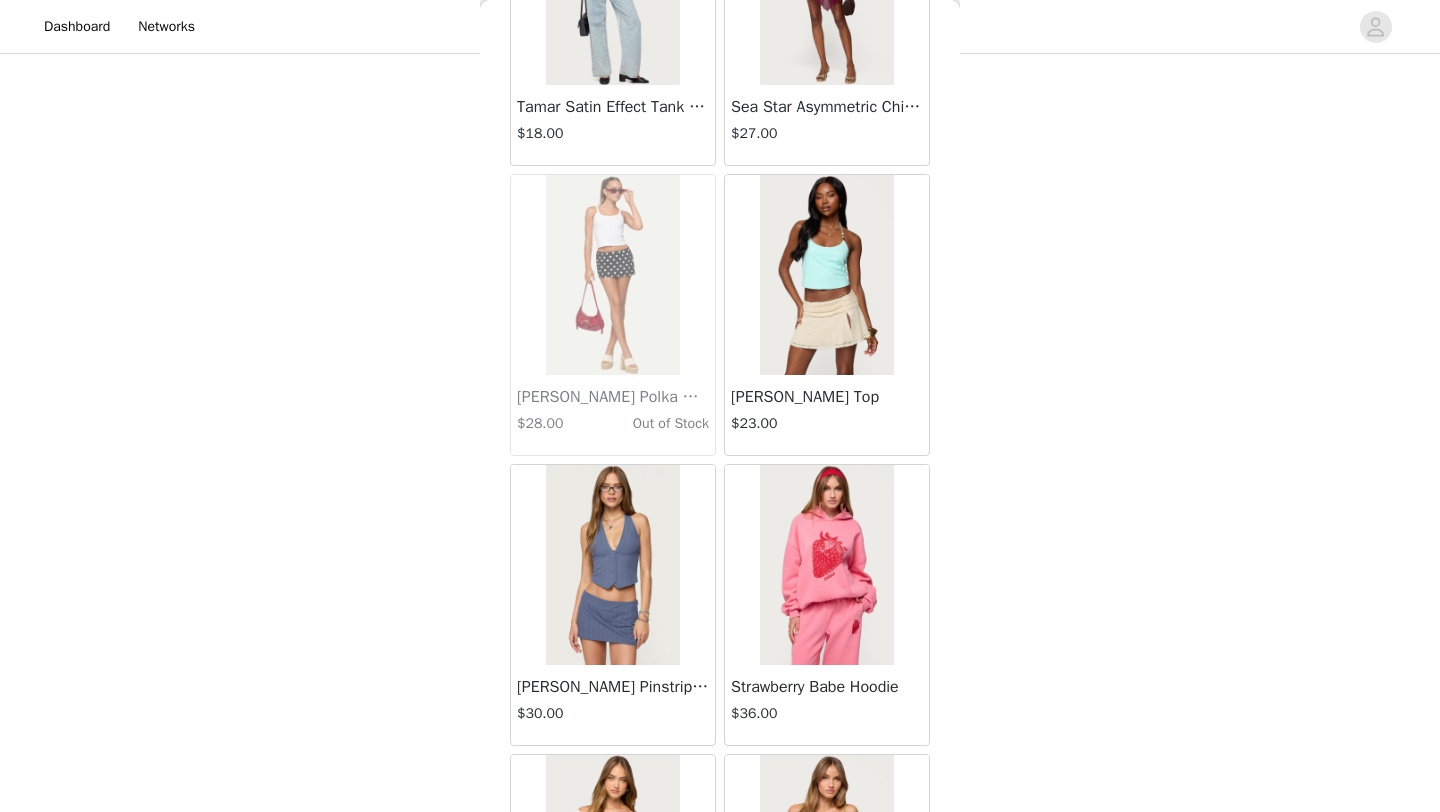 scroll, scrollTop: 42848, scrollLeft: 0, axis: vertical 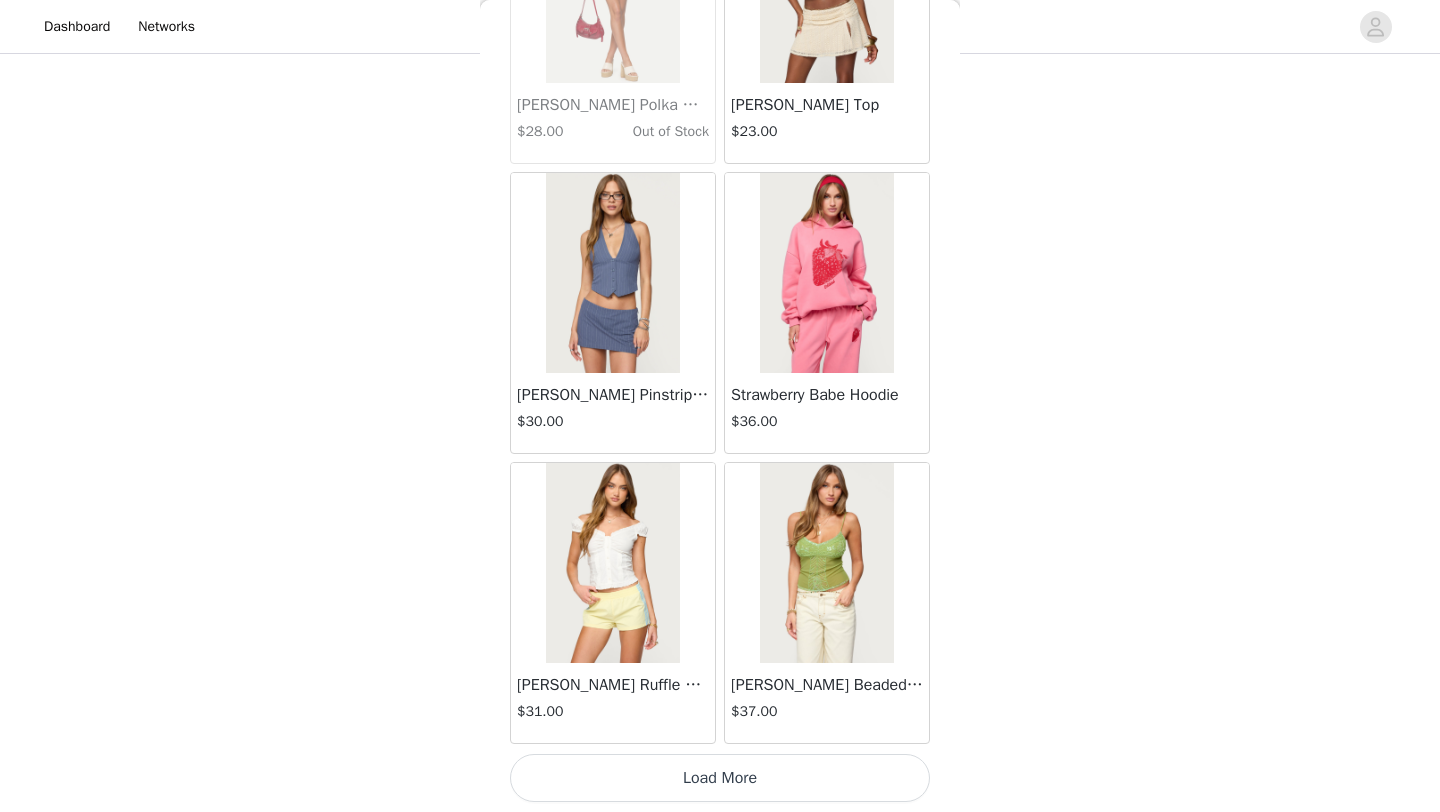 click on "Load More" at bounding box center [720, 778] 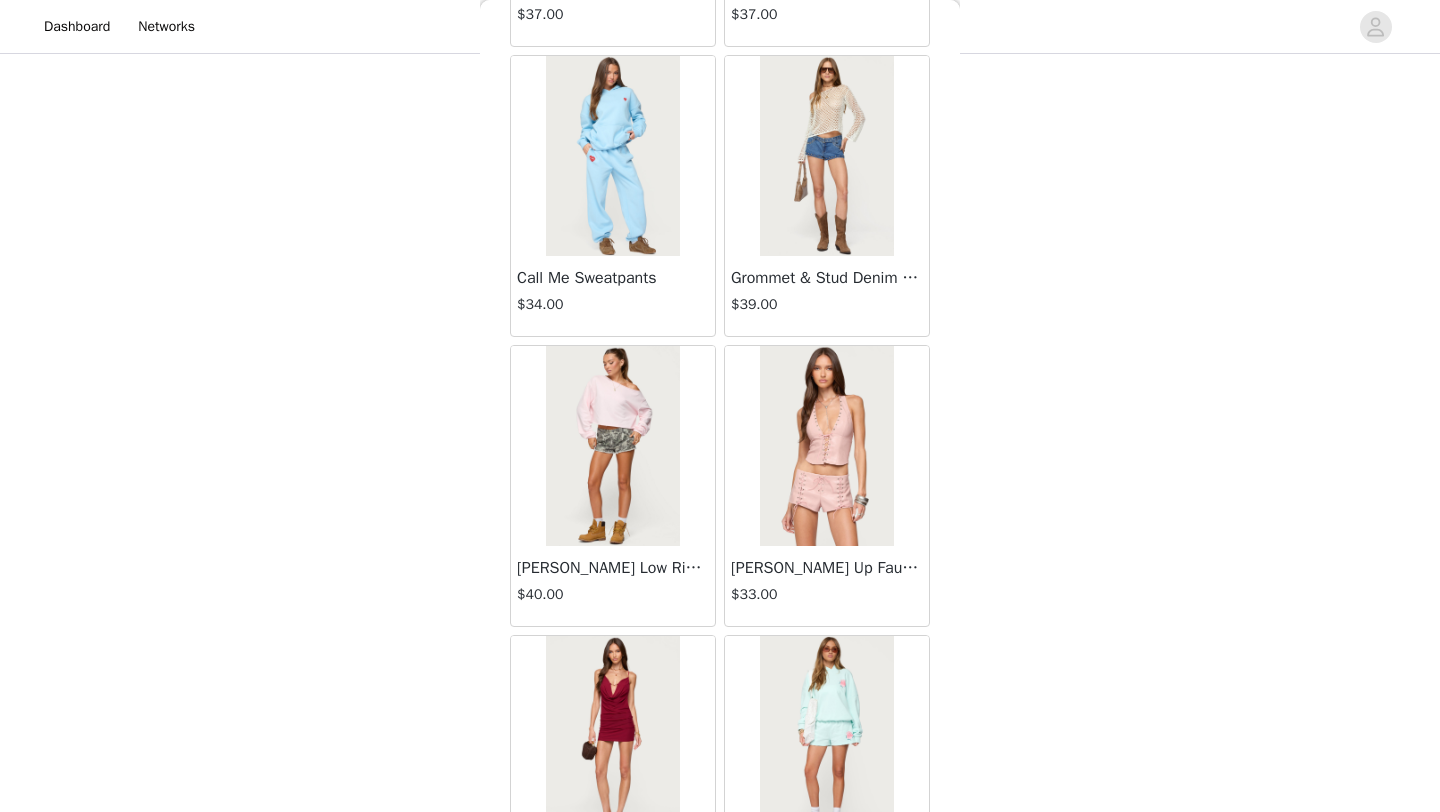 scroll, scrollTop: 43836, scrollLeft: 0, axis: vertical 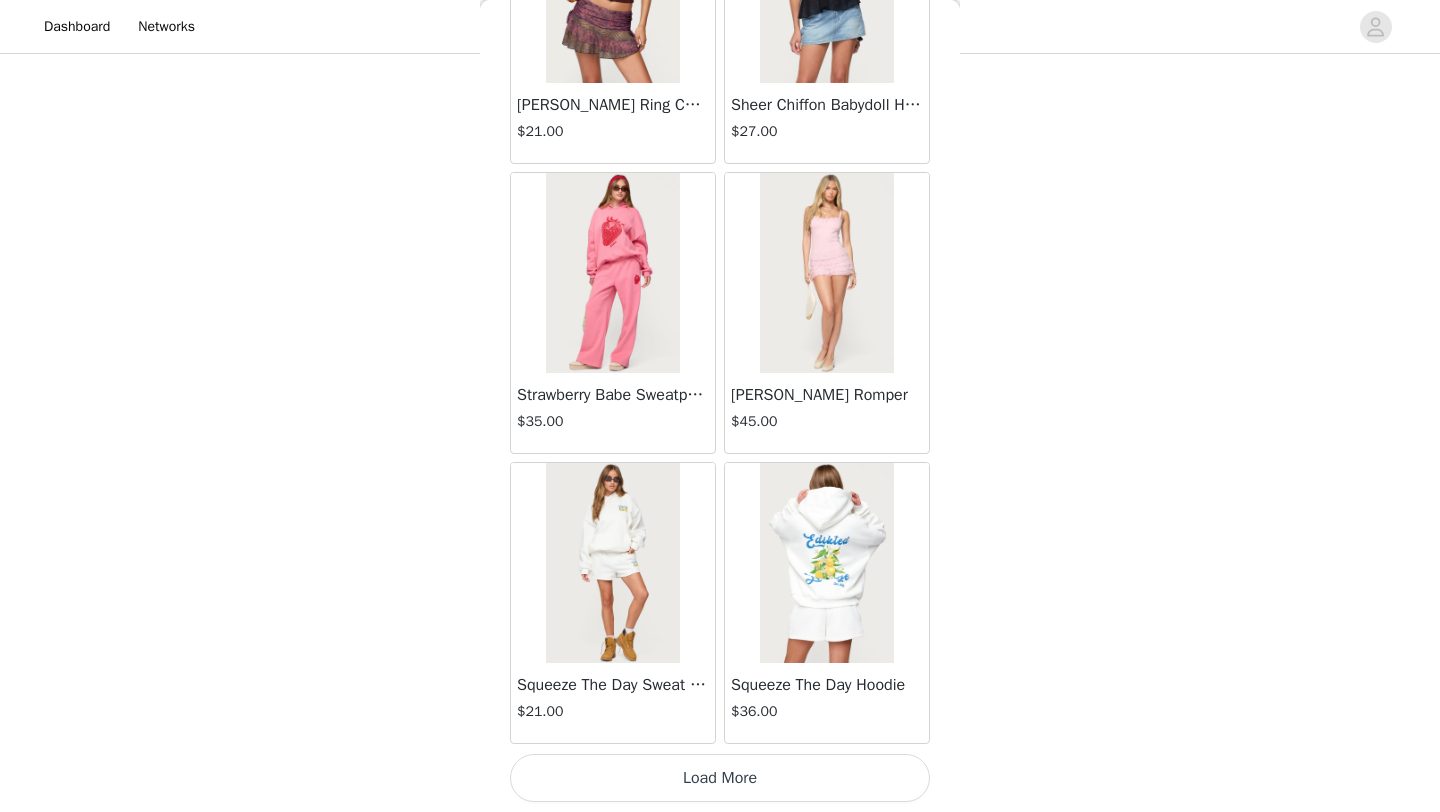 click on "Load More" at bounding box center [720, 778] 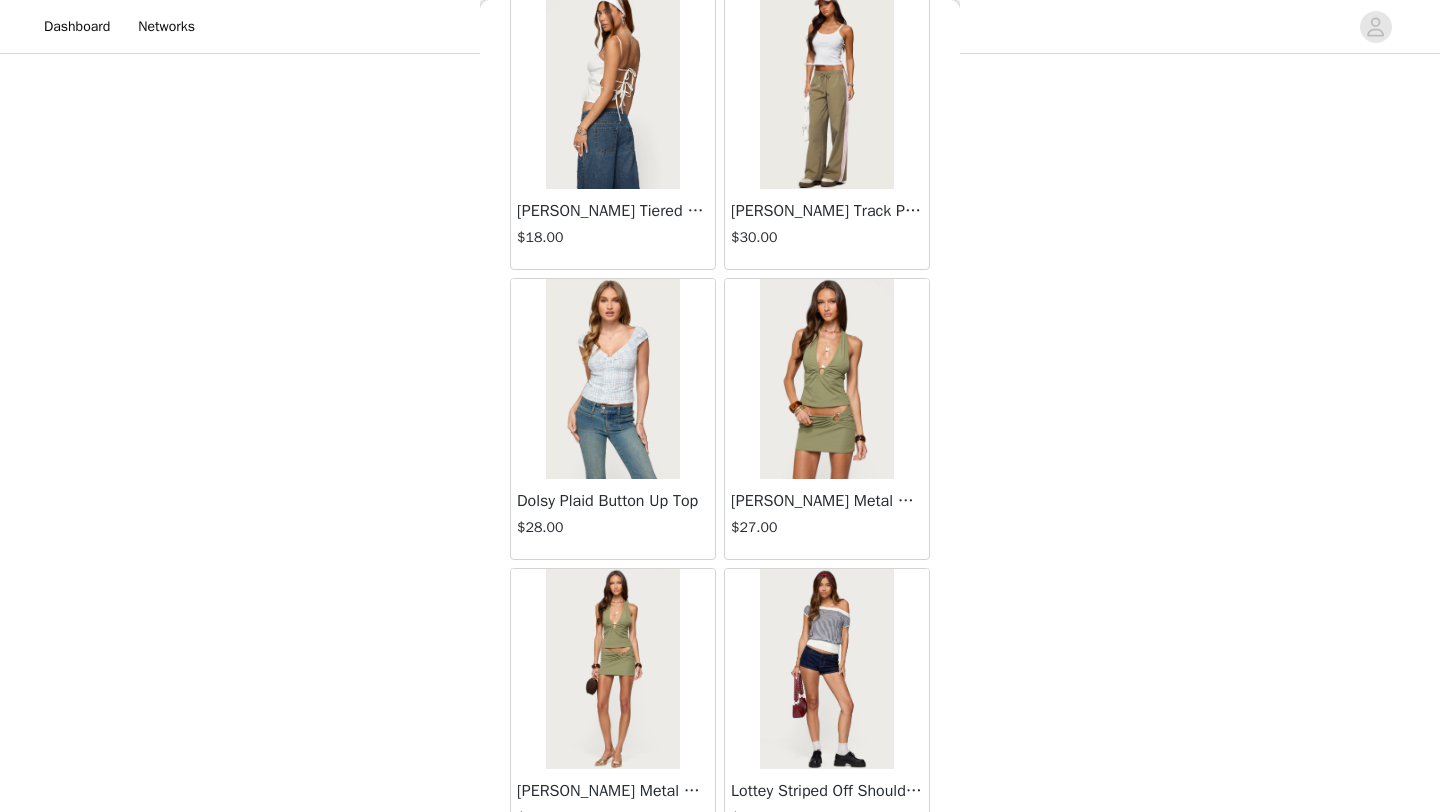 scroll, scrollTop: 48648, scrollLeft: 0, axis: vertical 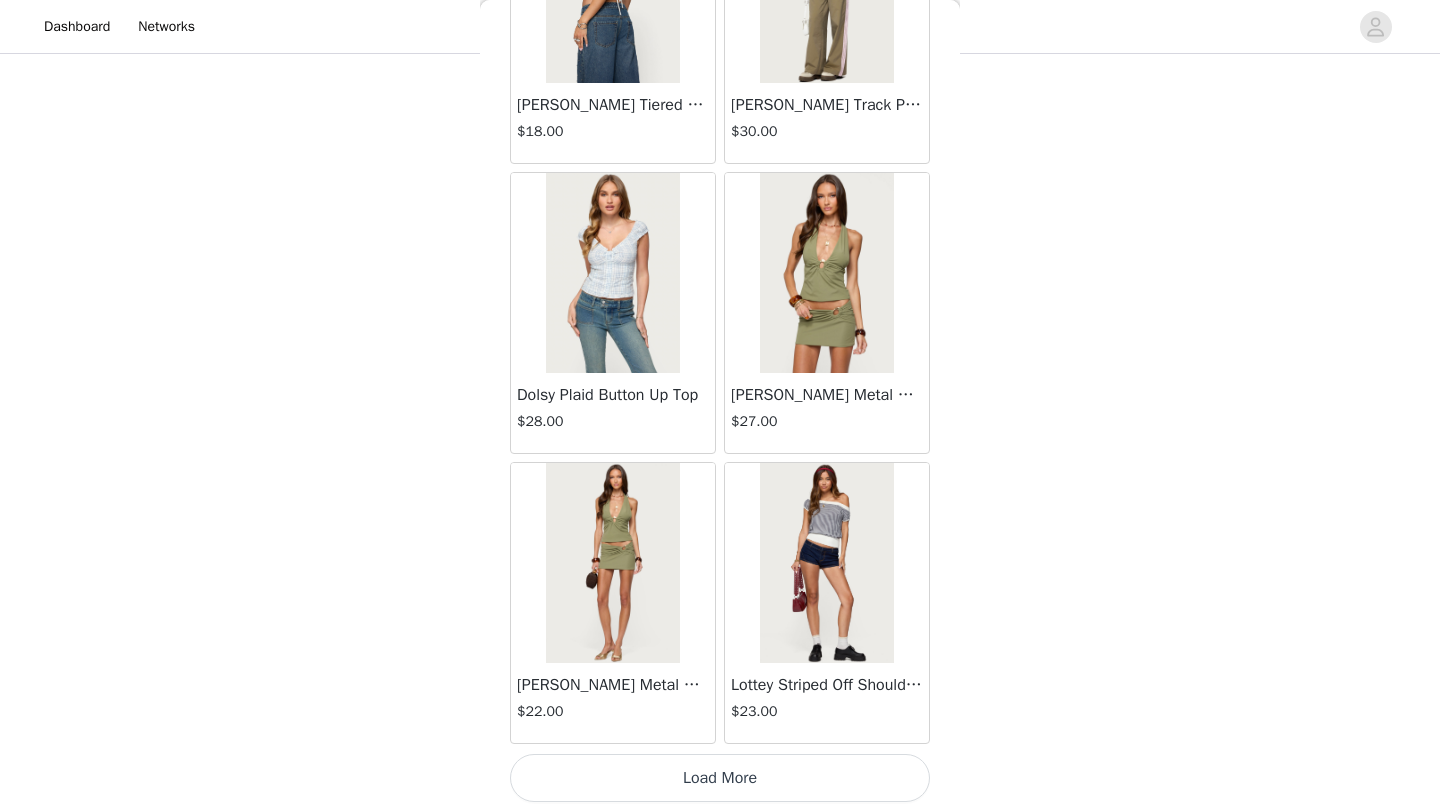 click on "Load More" at bounding box center [720, 778] 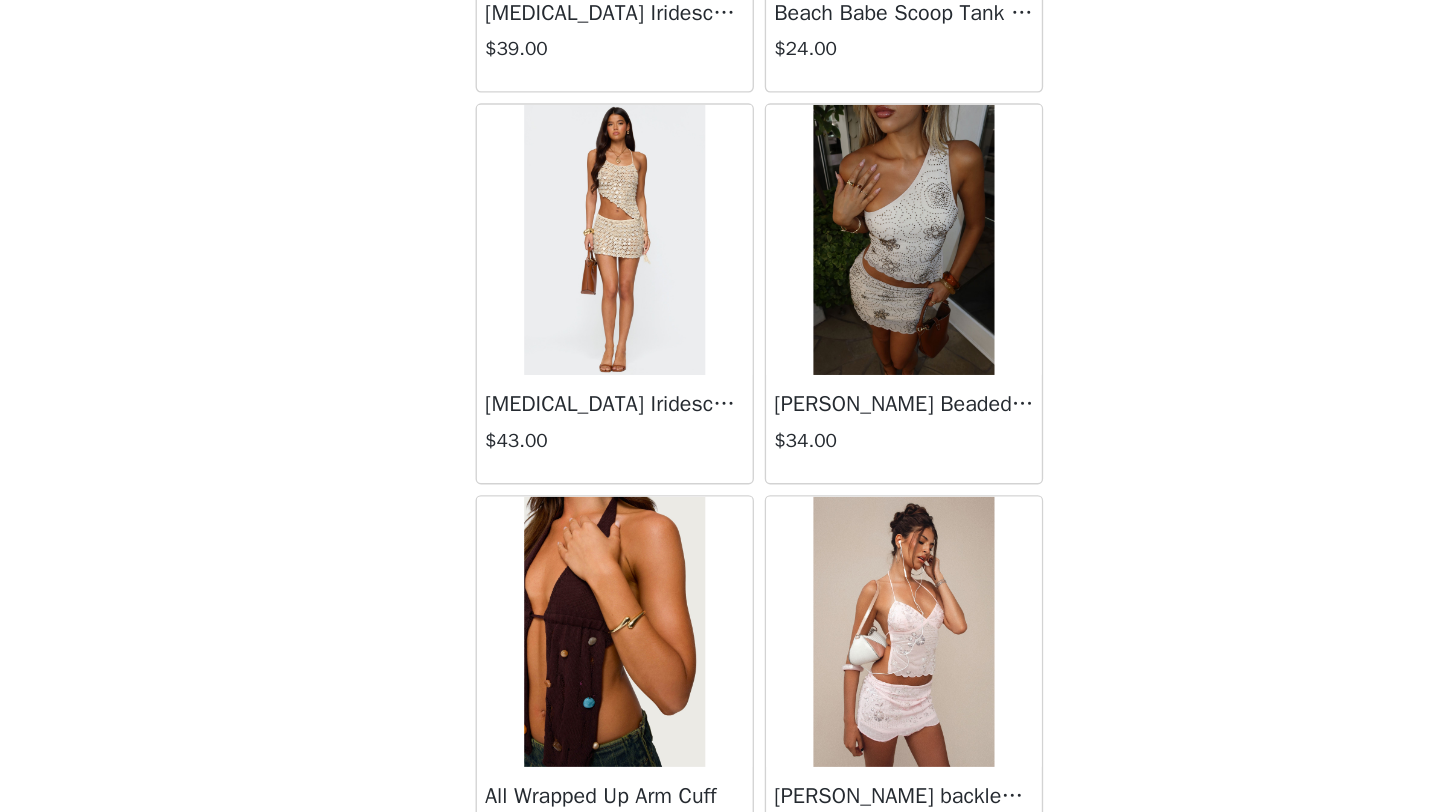 scroll, scrollTop: 51548, scrollLeft: 0, axis: vertical 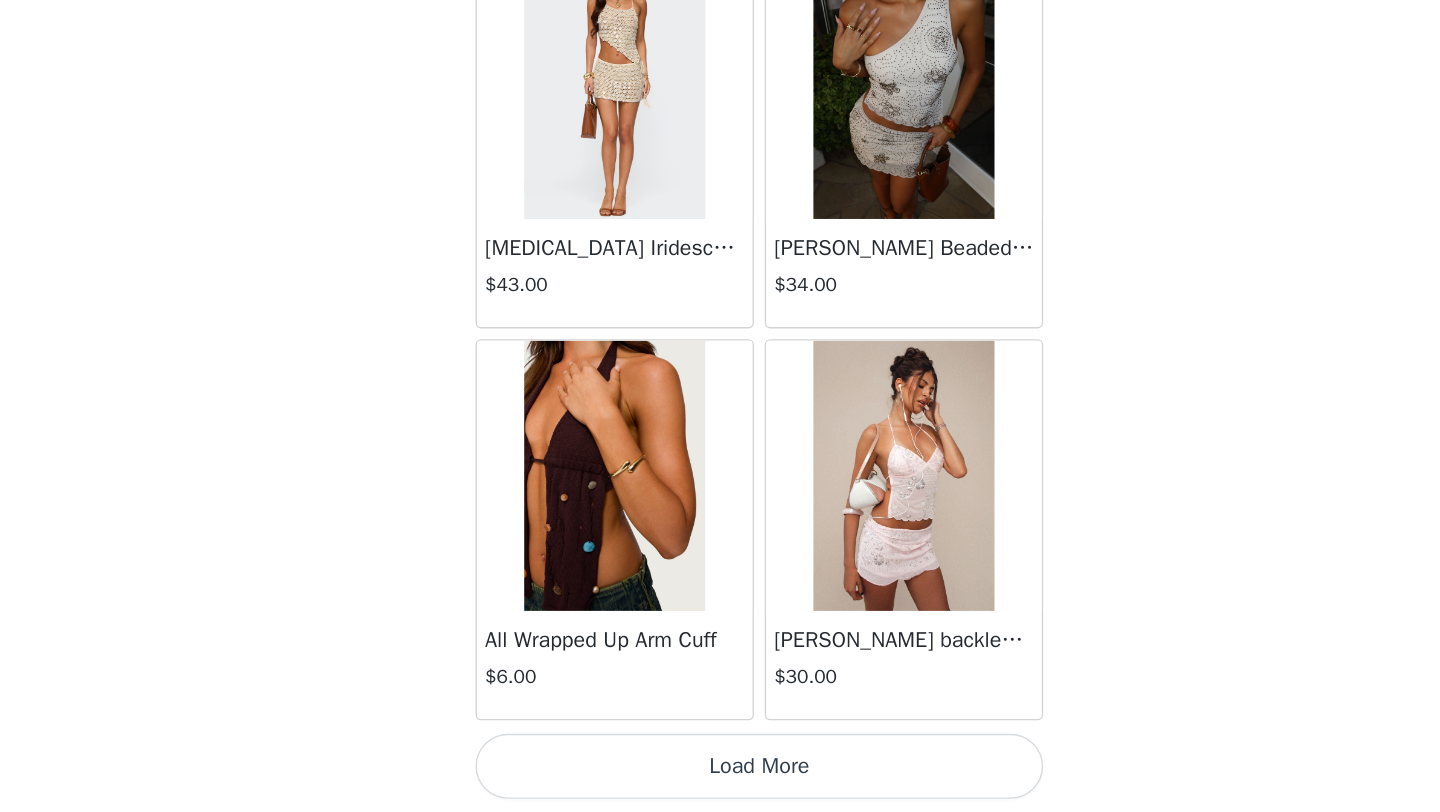 click on "Load More" at bounding box center (720, 778) 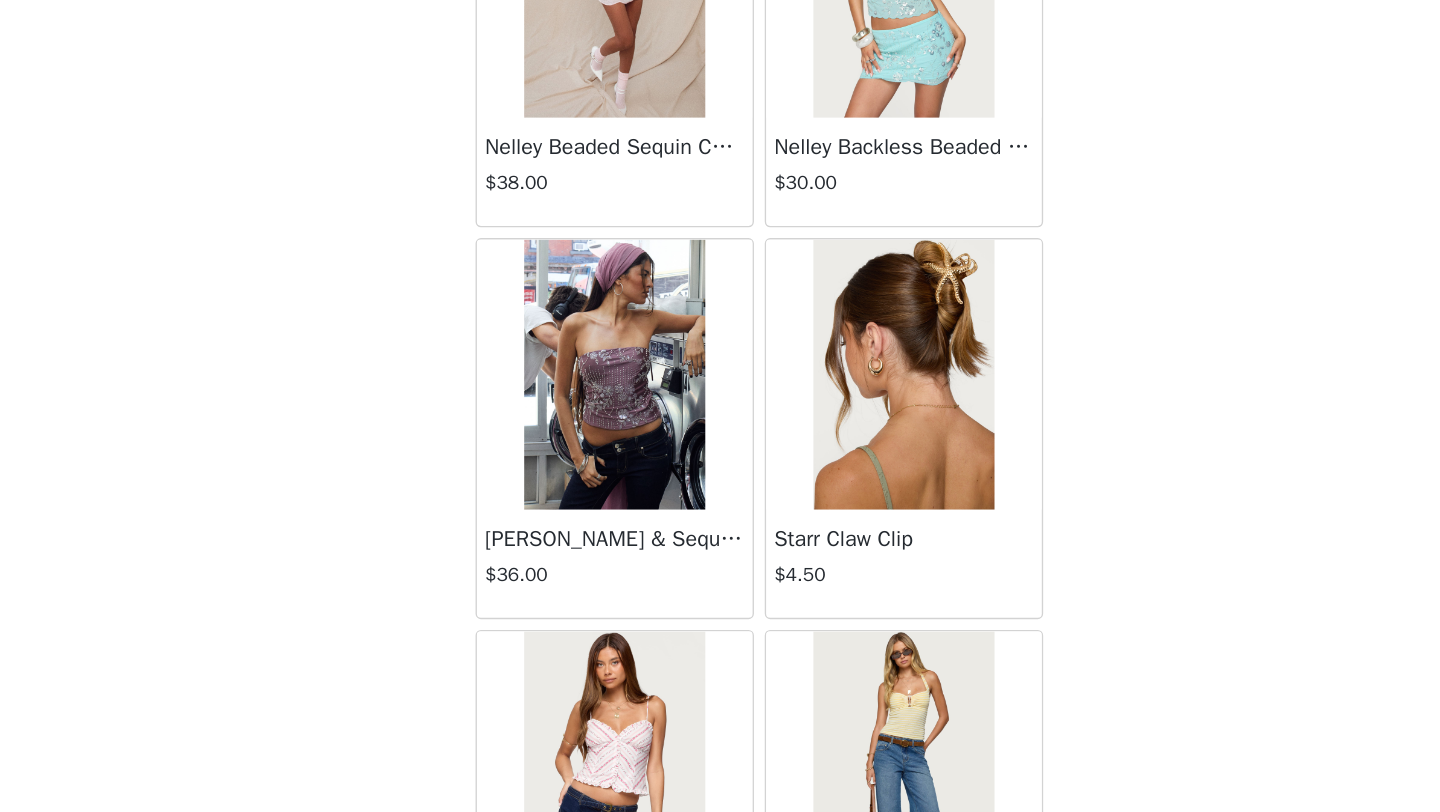 scroll, scrollTop: 52204, scrollLeft: 0, axis: vertical 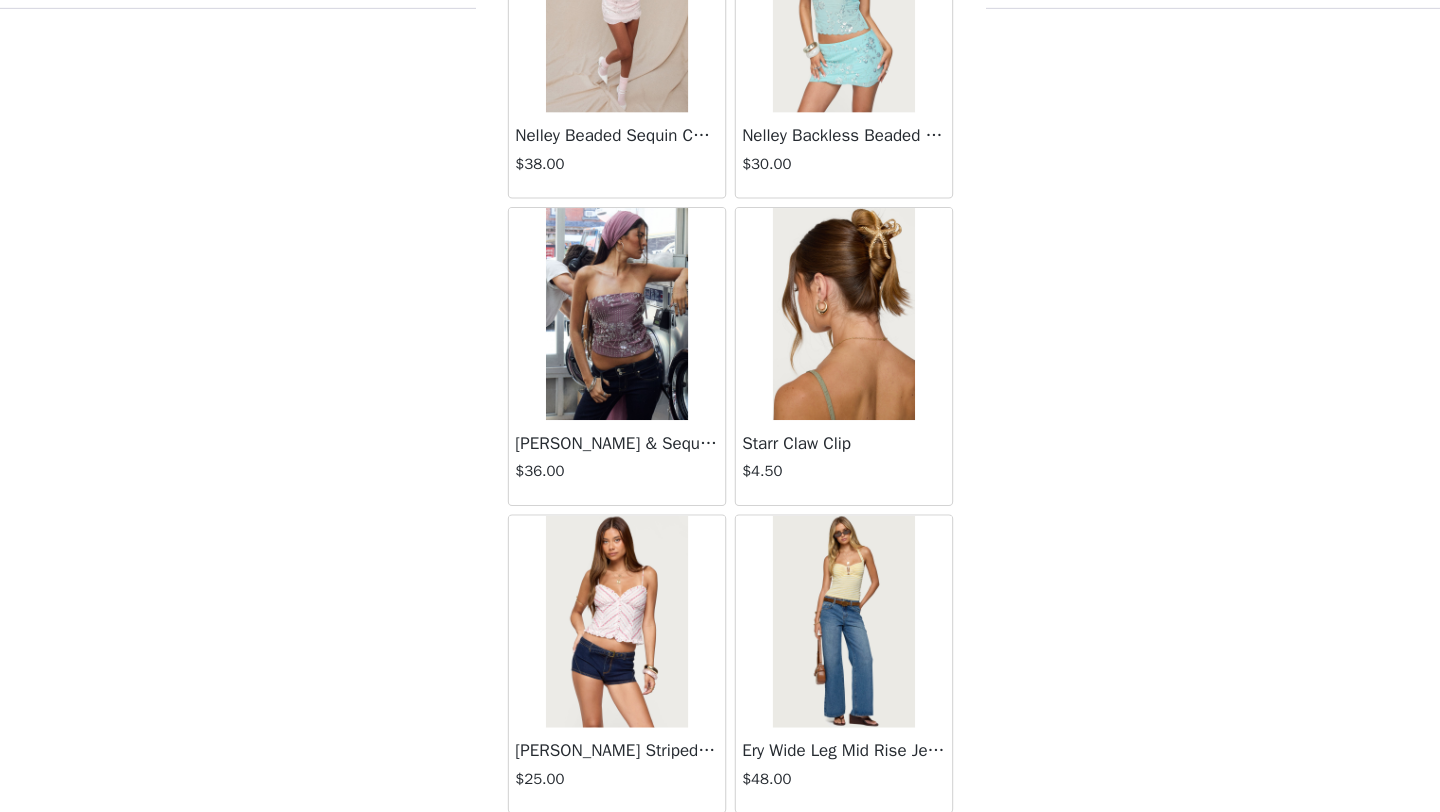 click at bounding box center (612, 342) 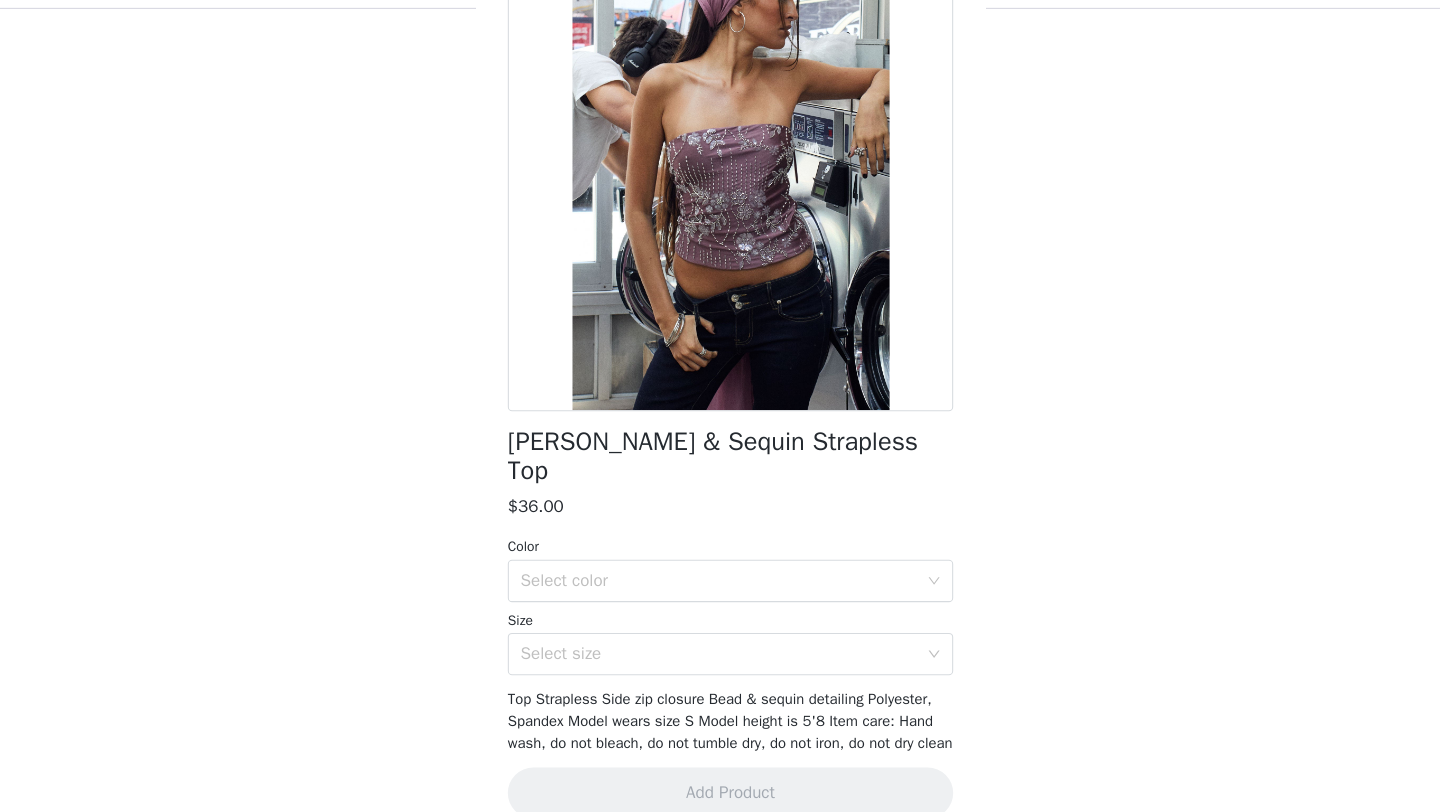 scroll, scrollTop: 140, scrollLeft: 0, axis: vertical 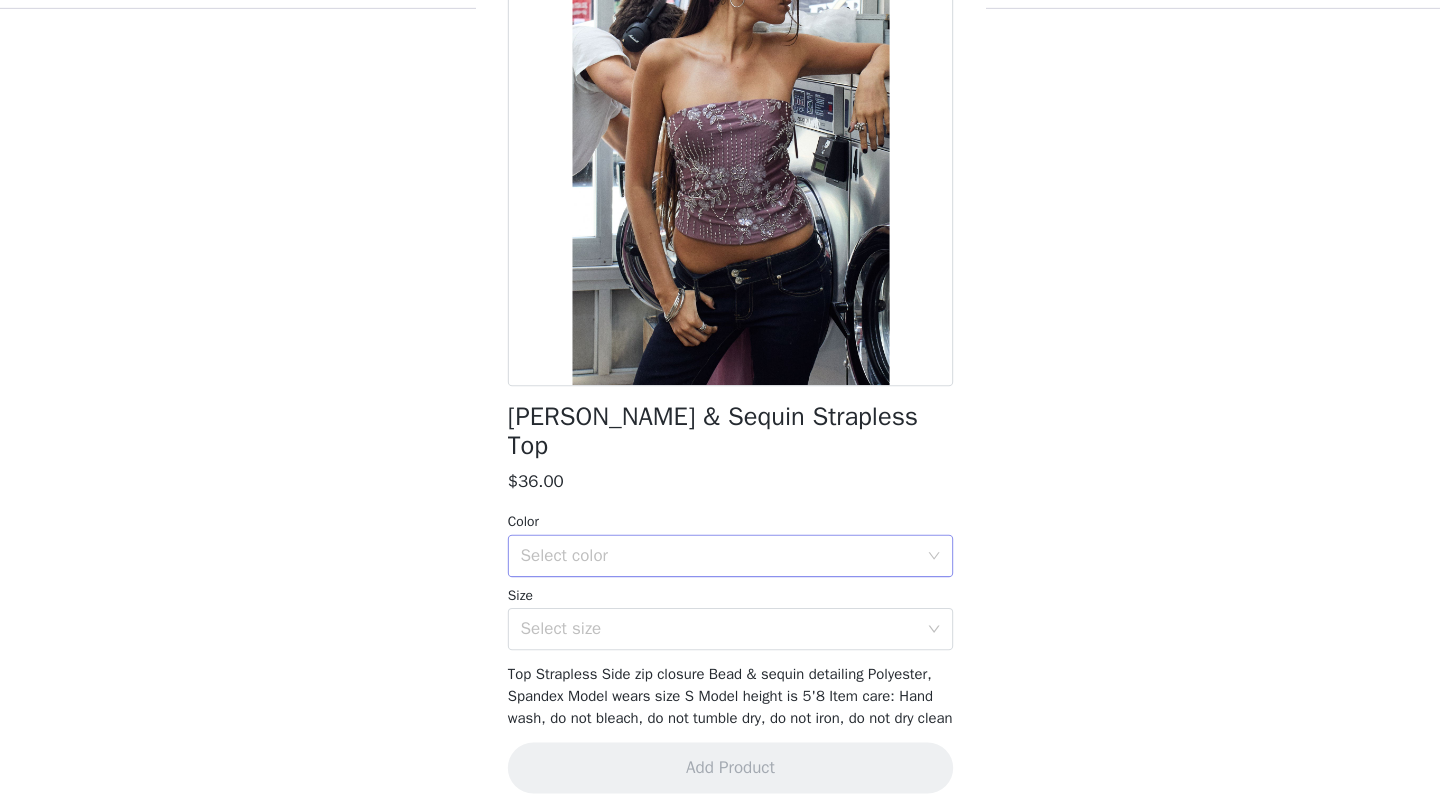 click on "Select color" at bounding box center (709, 570) 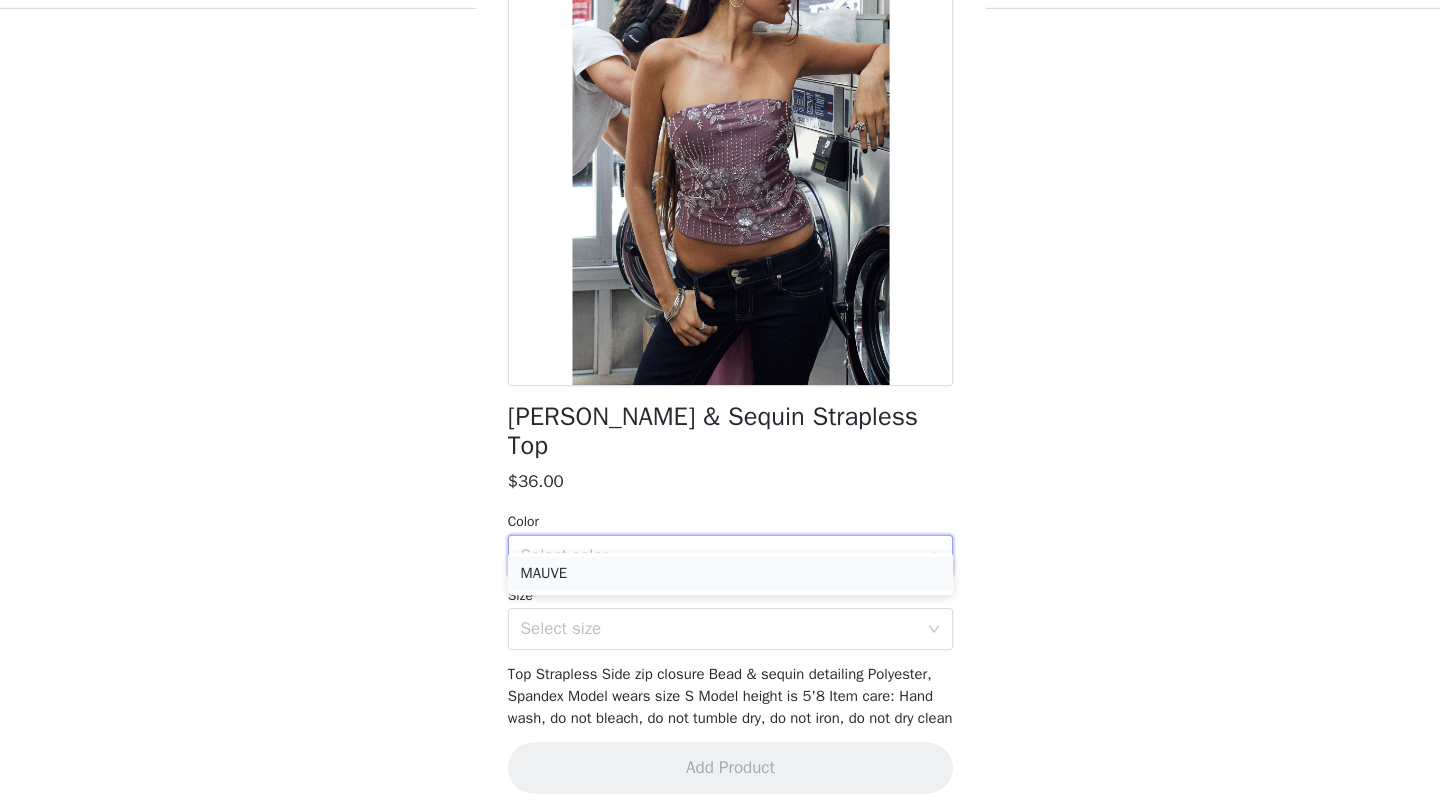 click on "MAUVE" at bounding box center (720, 587) 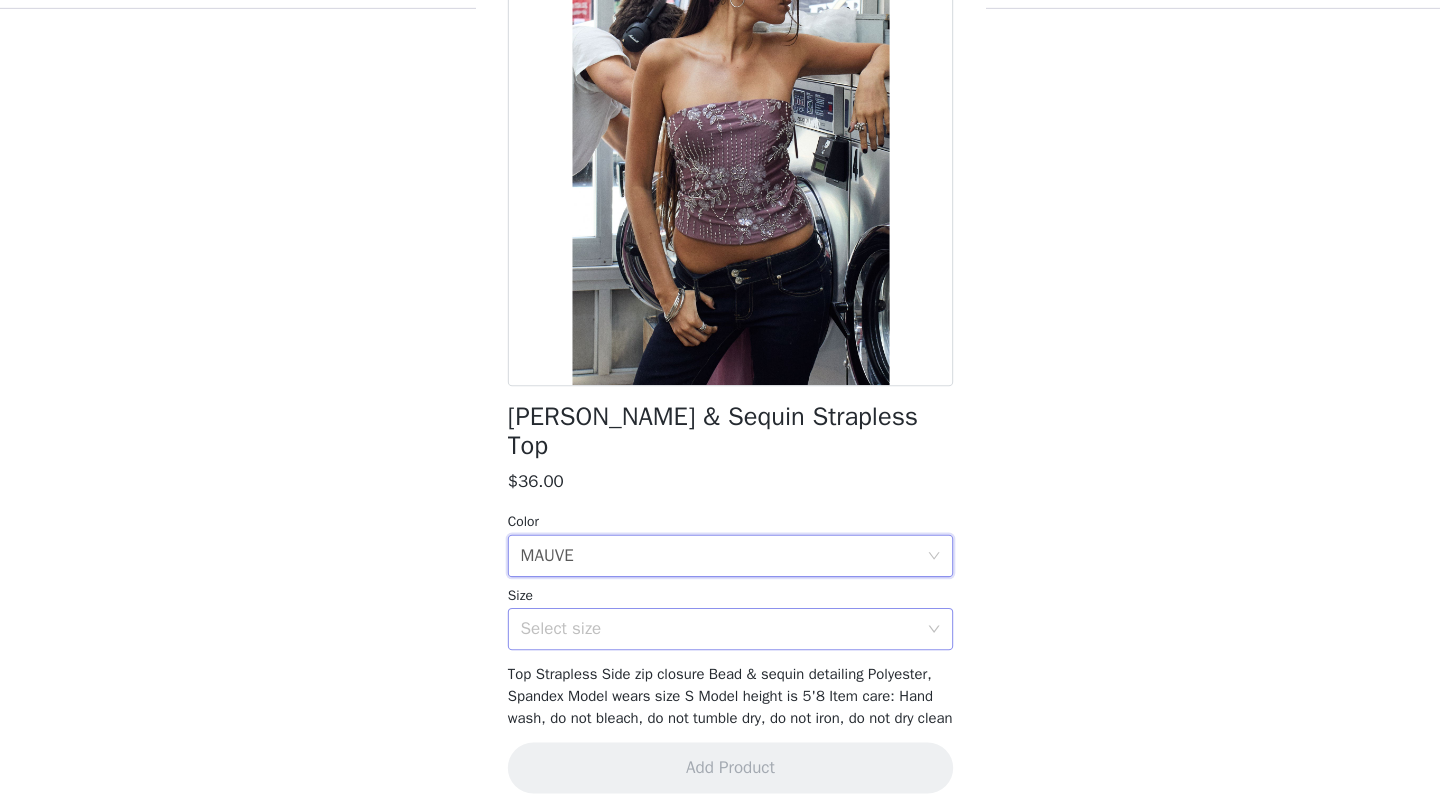click on "Select size" at bounding box center (709, 639) 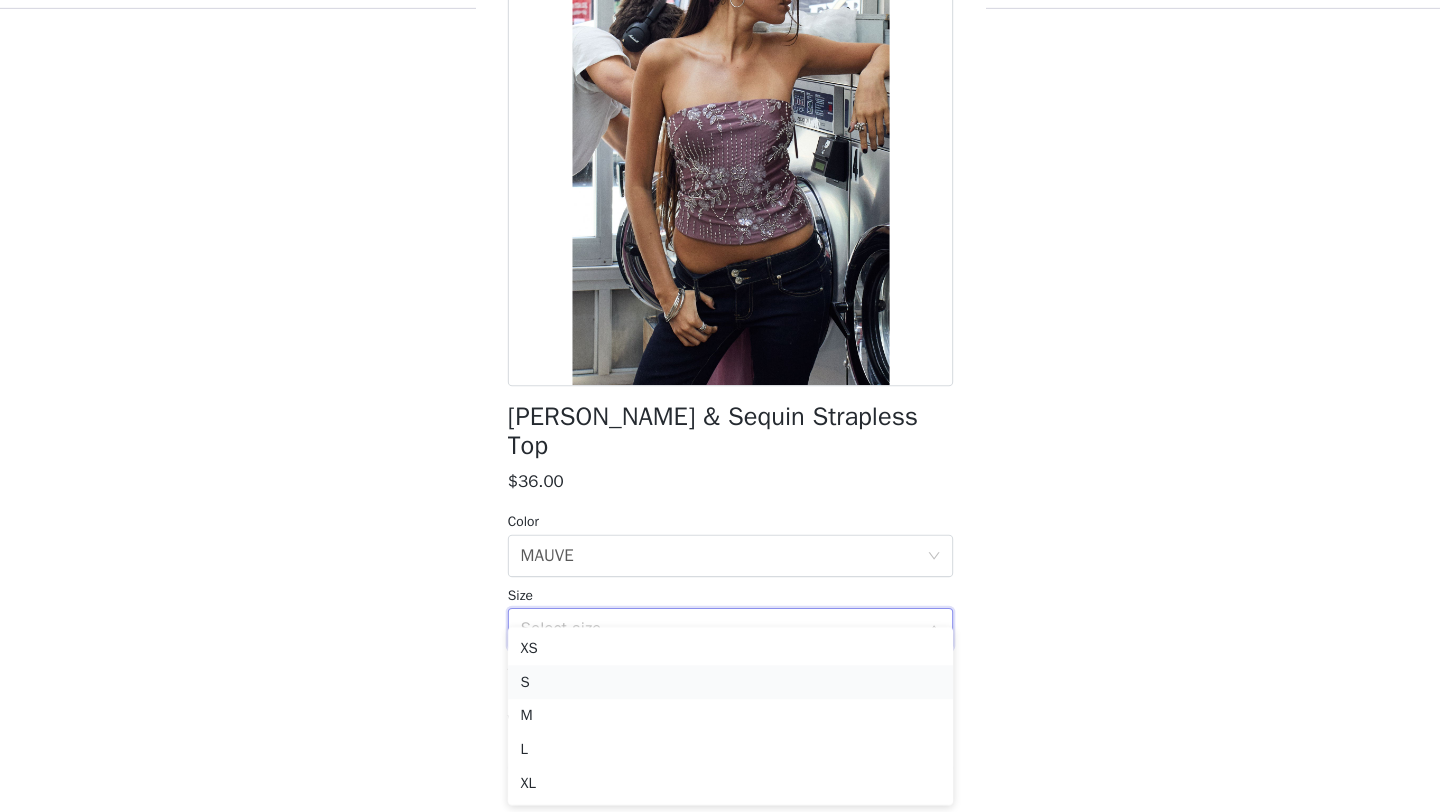 click on "S" at bounding box center (720, 689) 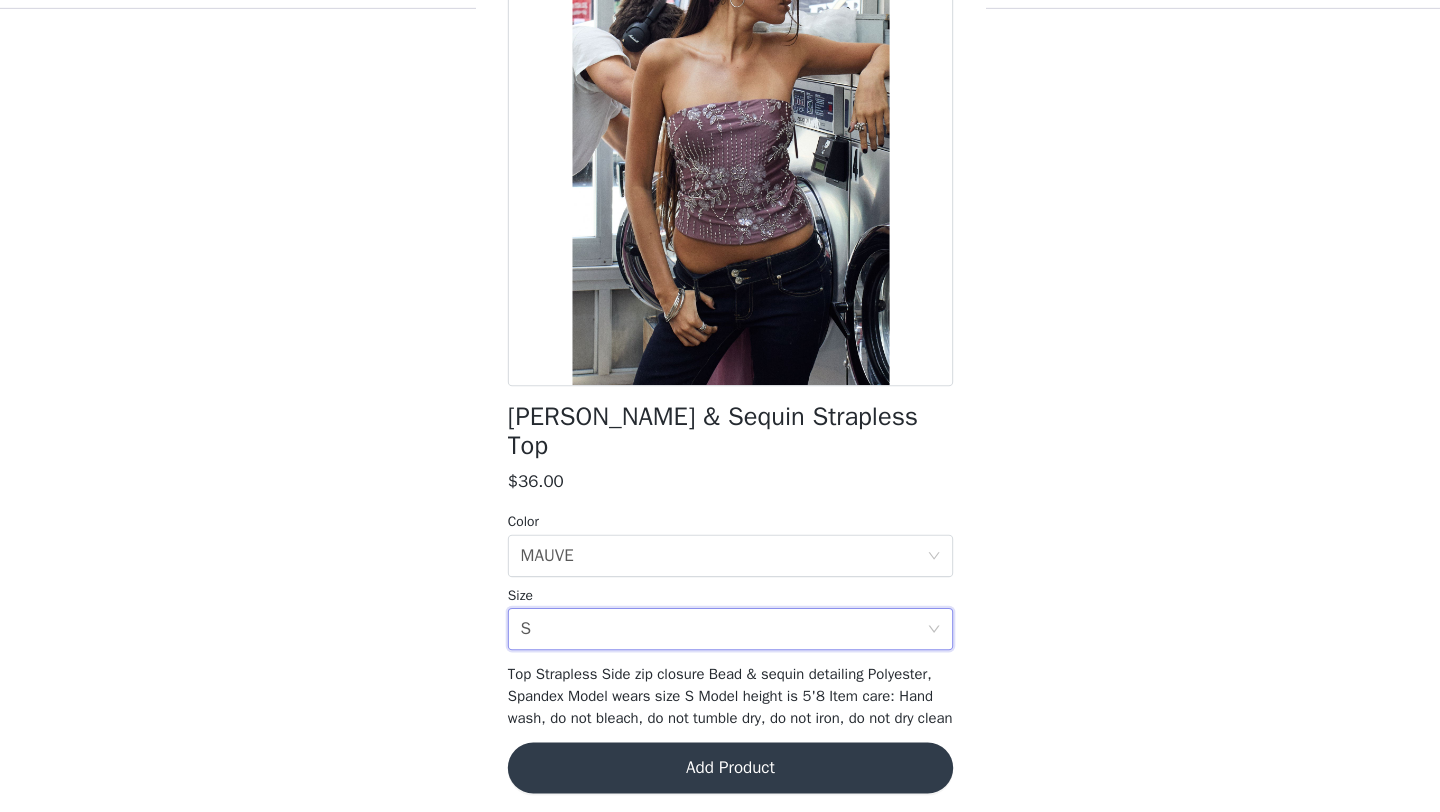 click on "Add Product" at bounding box center (720, 770) 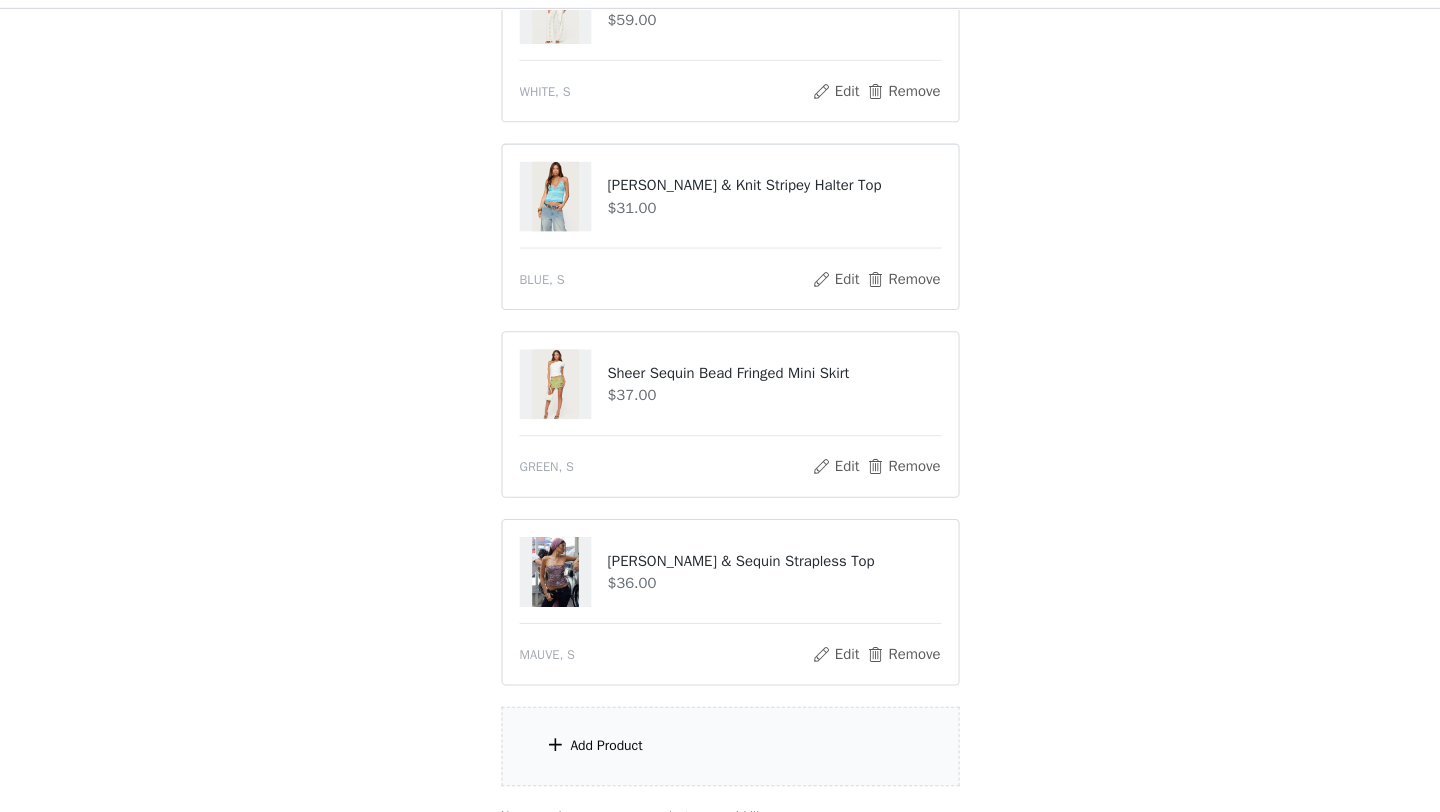click on "Add Product" at bounding box center (720, 749) 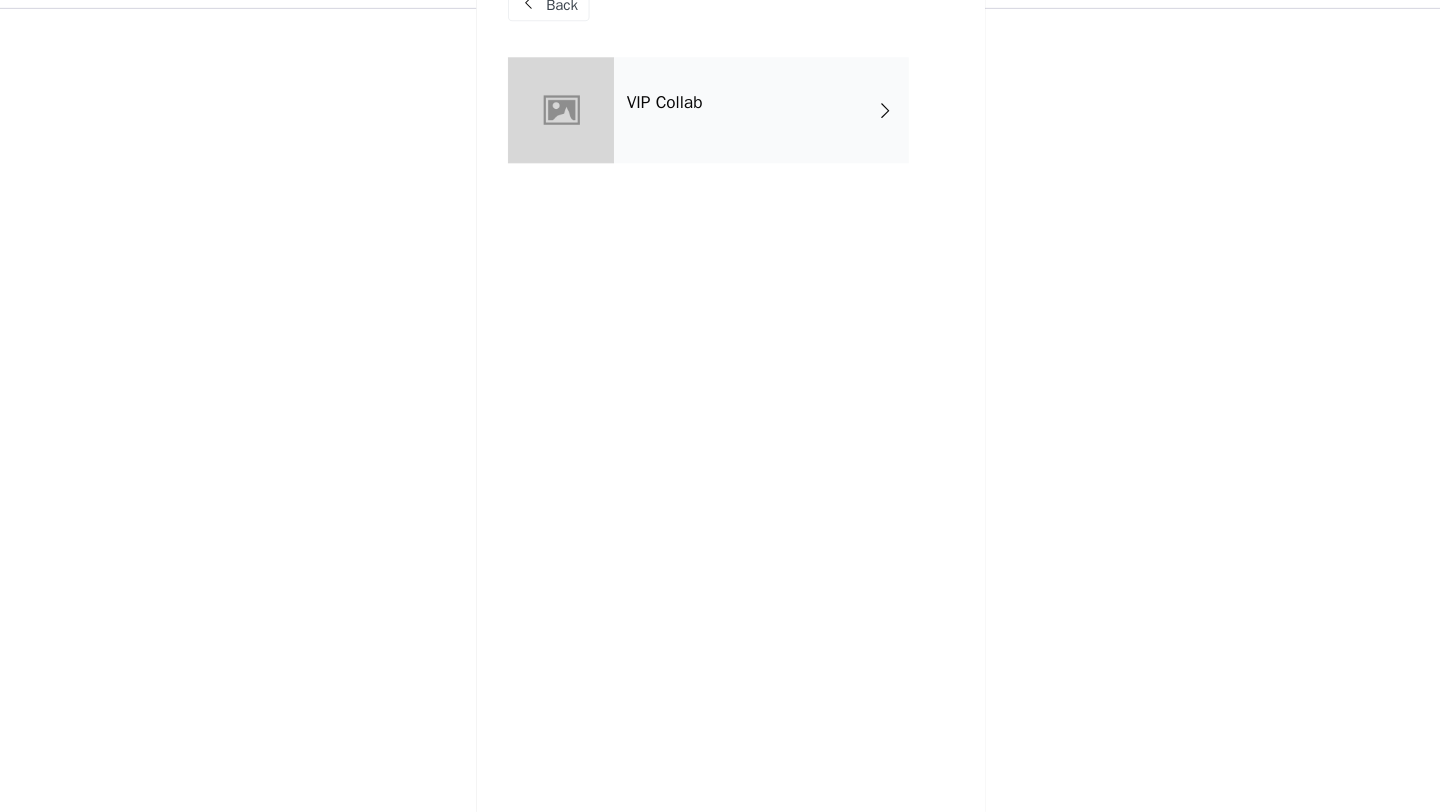click on "VIP Collab" at bounding box center [749, 150] 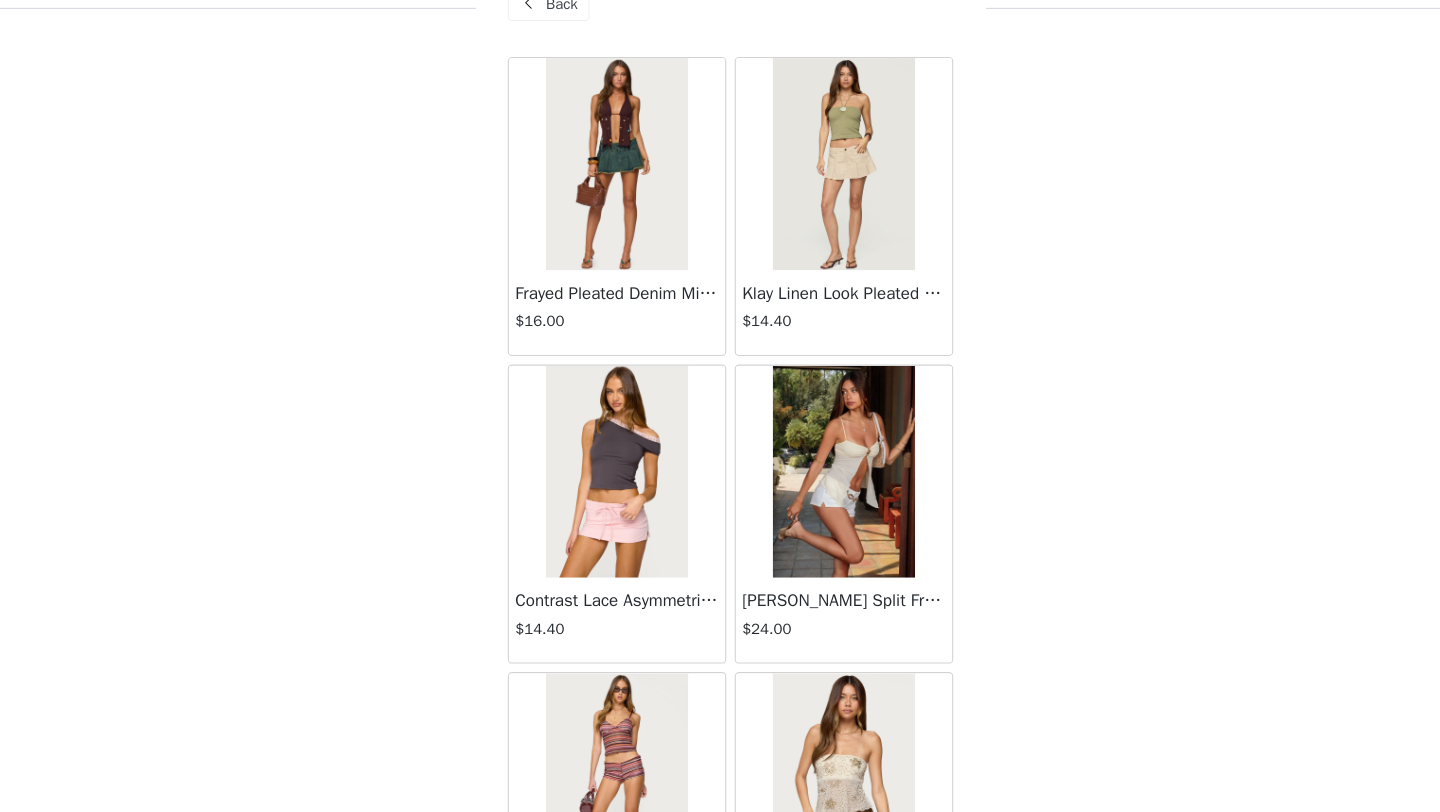 scroll, scrollTop: 2248, scrollLeft: 0, axis: vertical 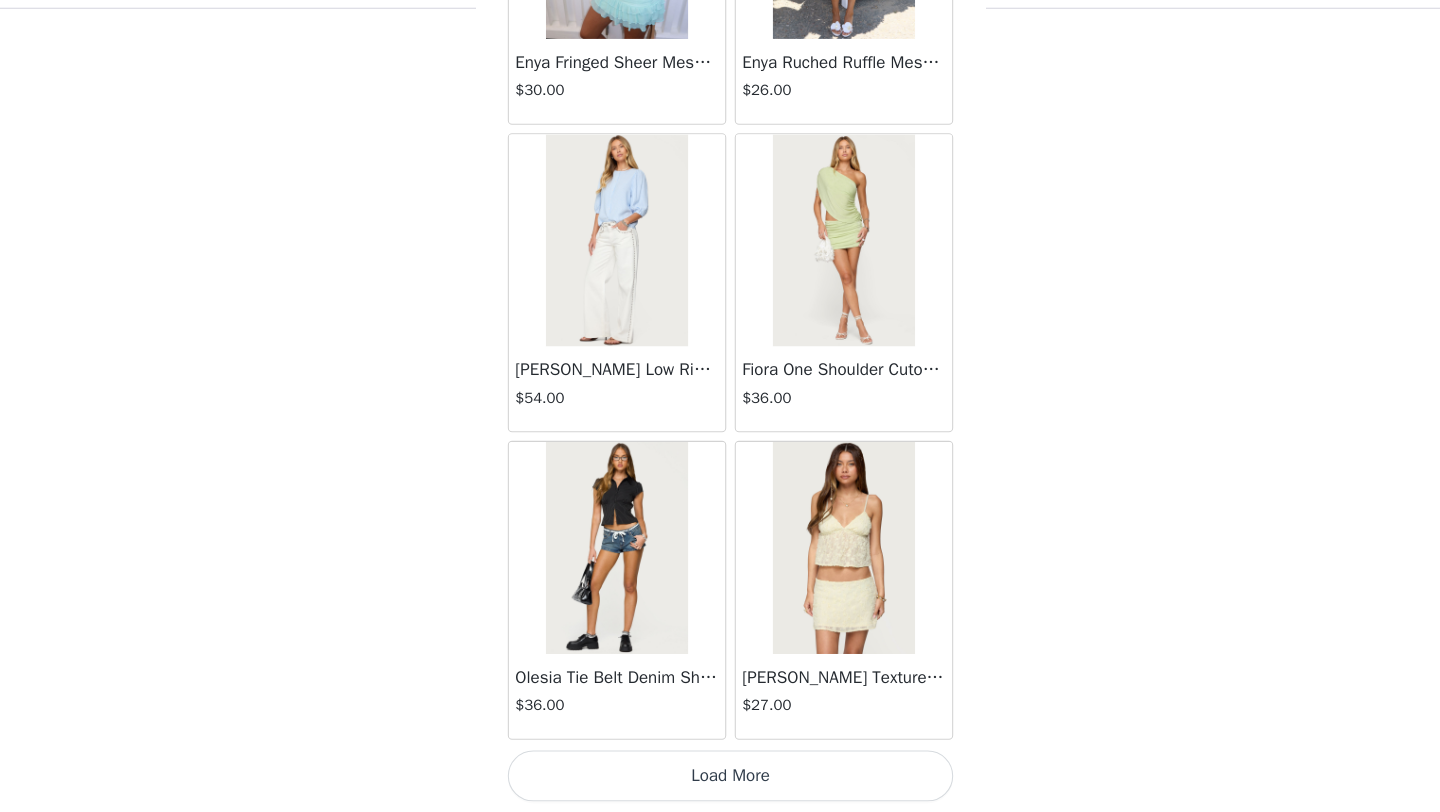click on "Load More" at bounding box center (720, 778) 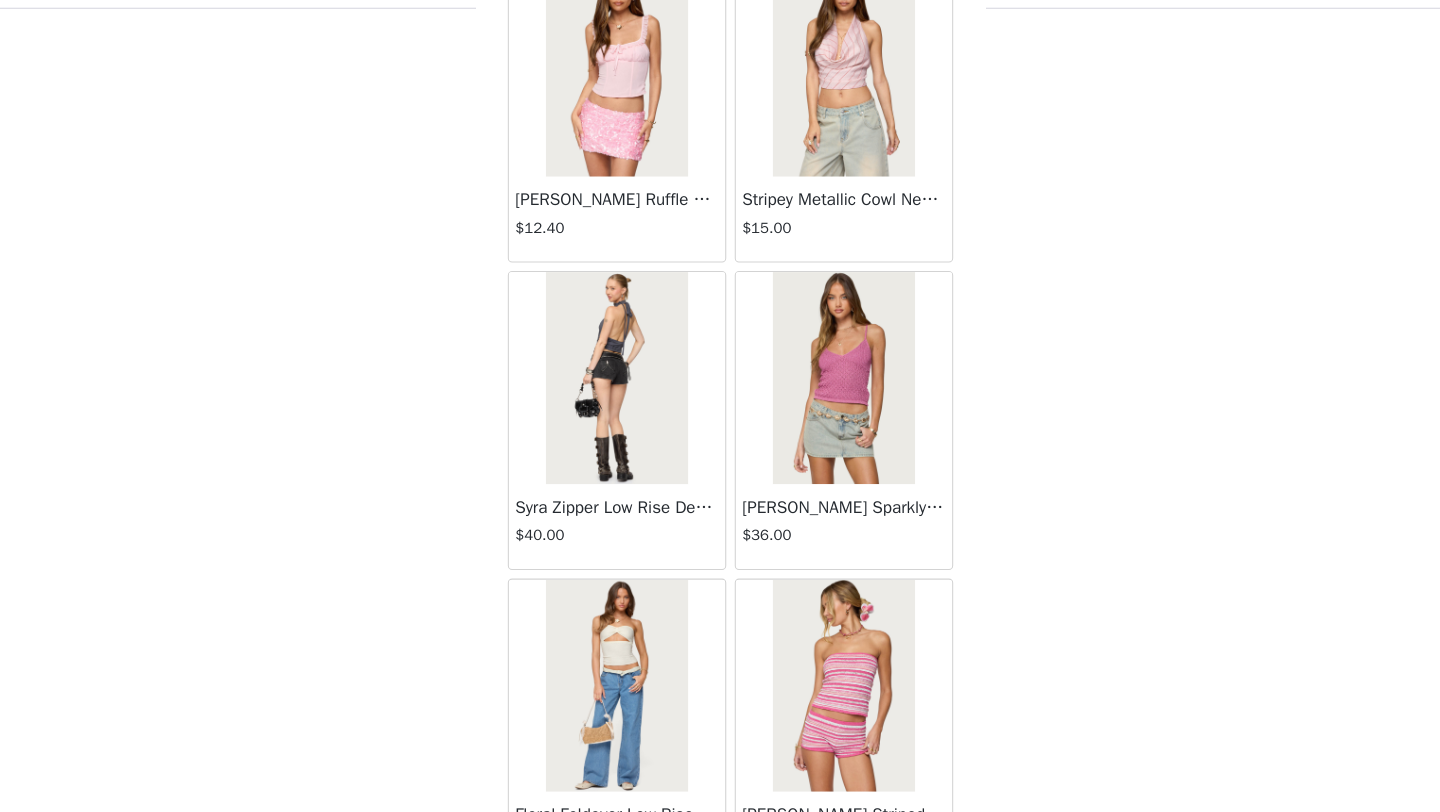 scroll, scrollTop: 5148, scrollLeft: 0, axis: vertical 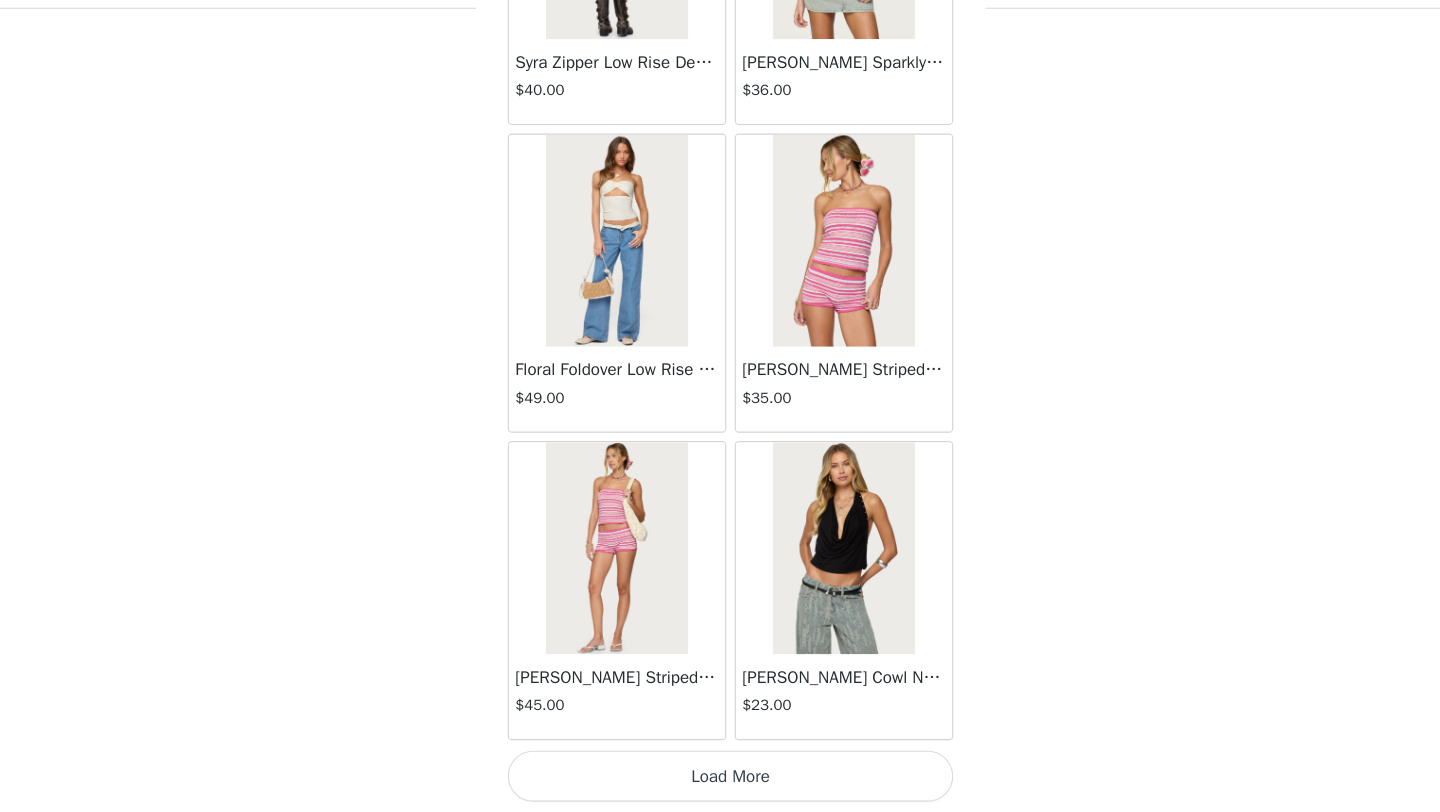 click on "Load More" at bounding box center (720, 778) 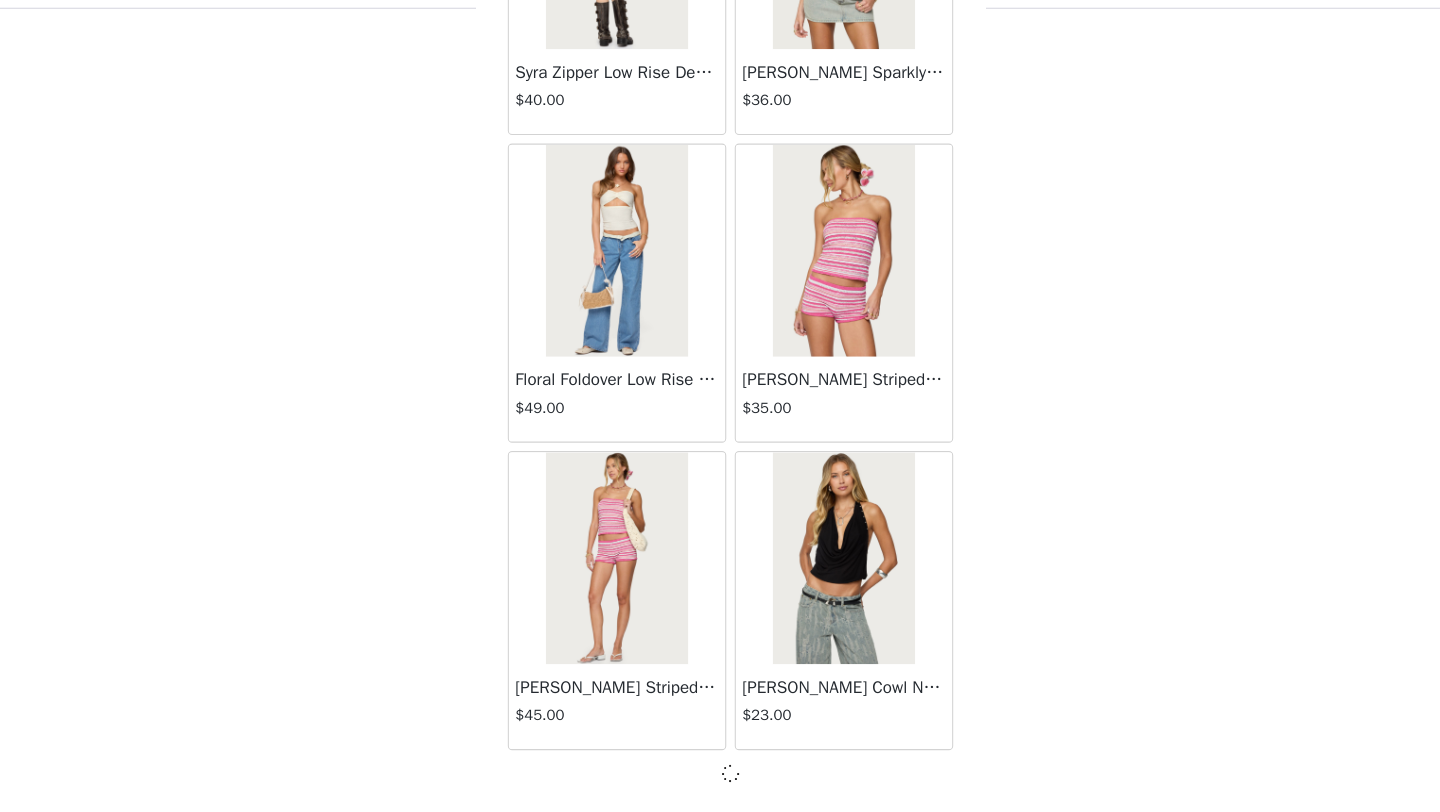scroll, scrollTop: 5139, scrollLeft: 0, axis: vertical 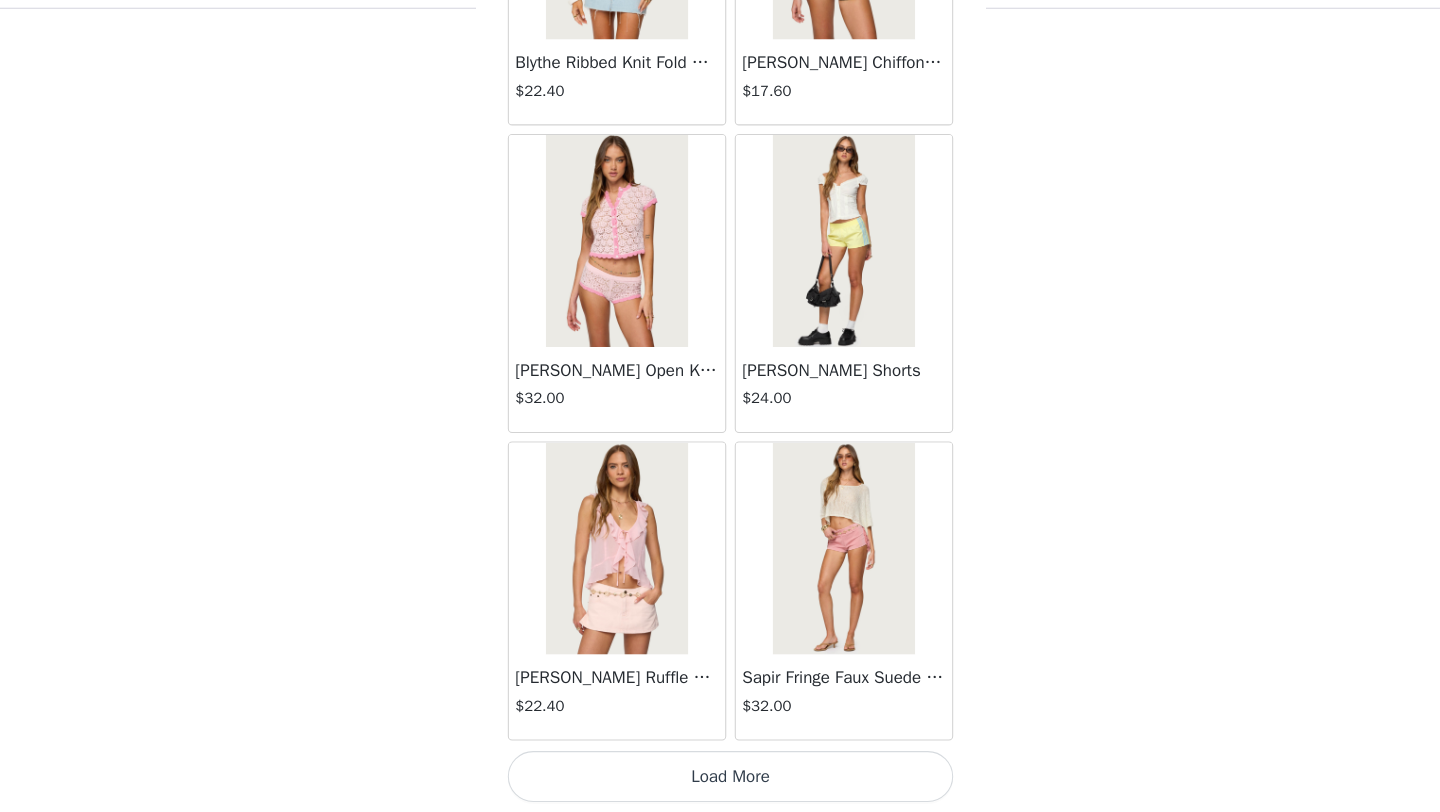 click on "Load More" at bounding box center [720, 778] 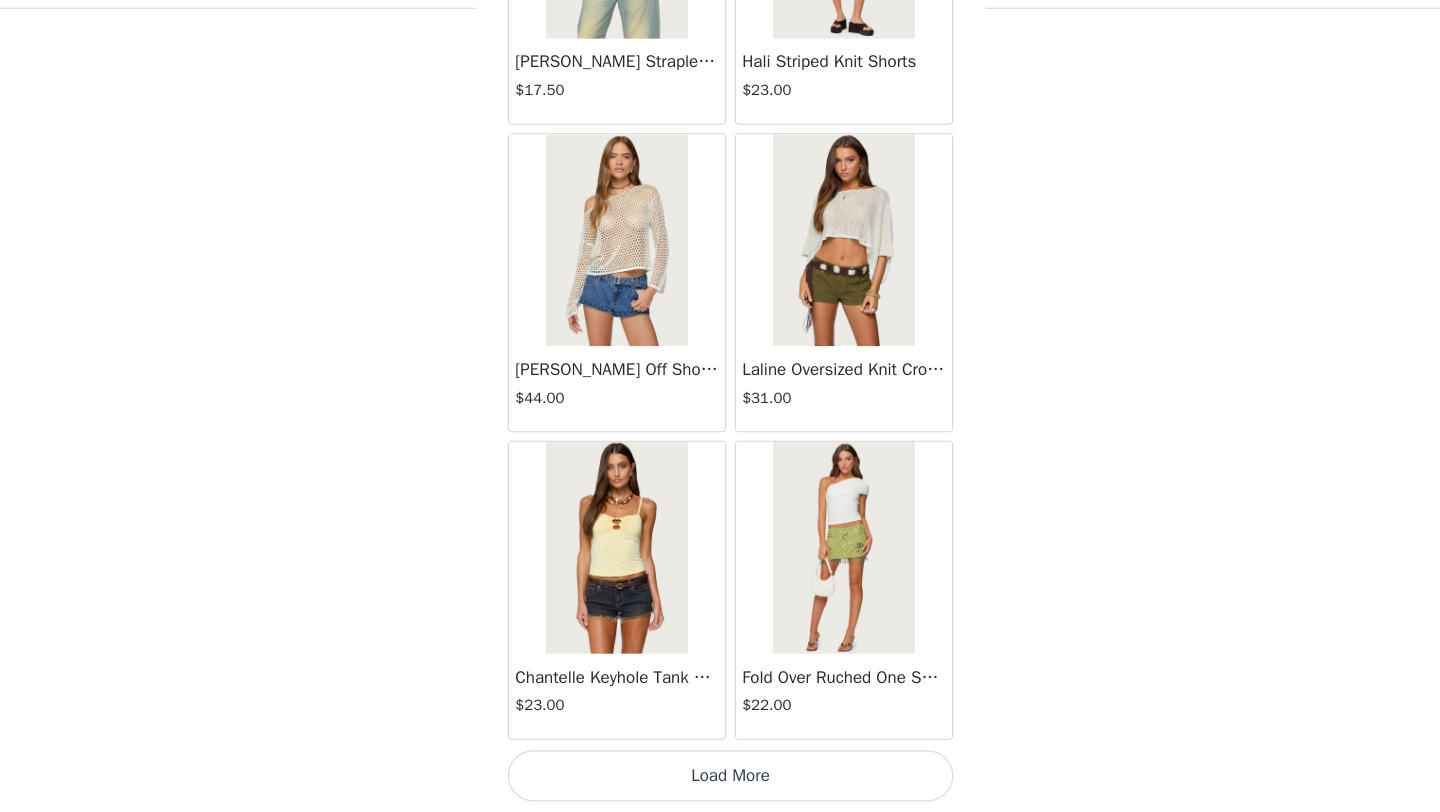 click on "Load More" at bounding box center [720, 778] 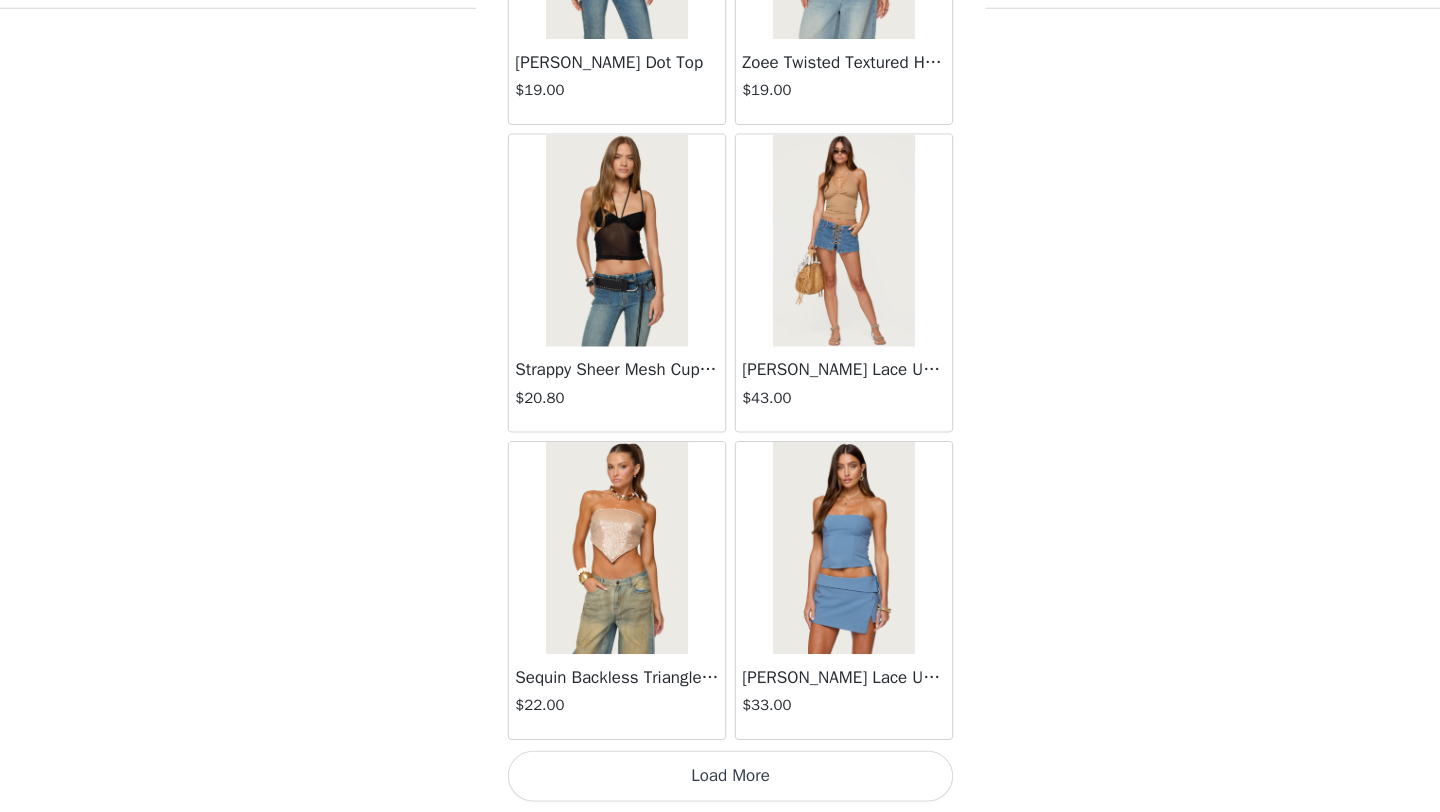 click on "Load More" at bounding box center (720, 778) 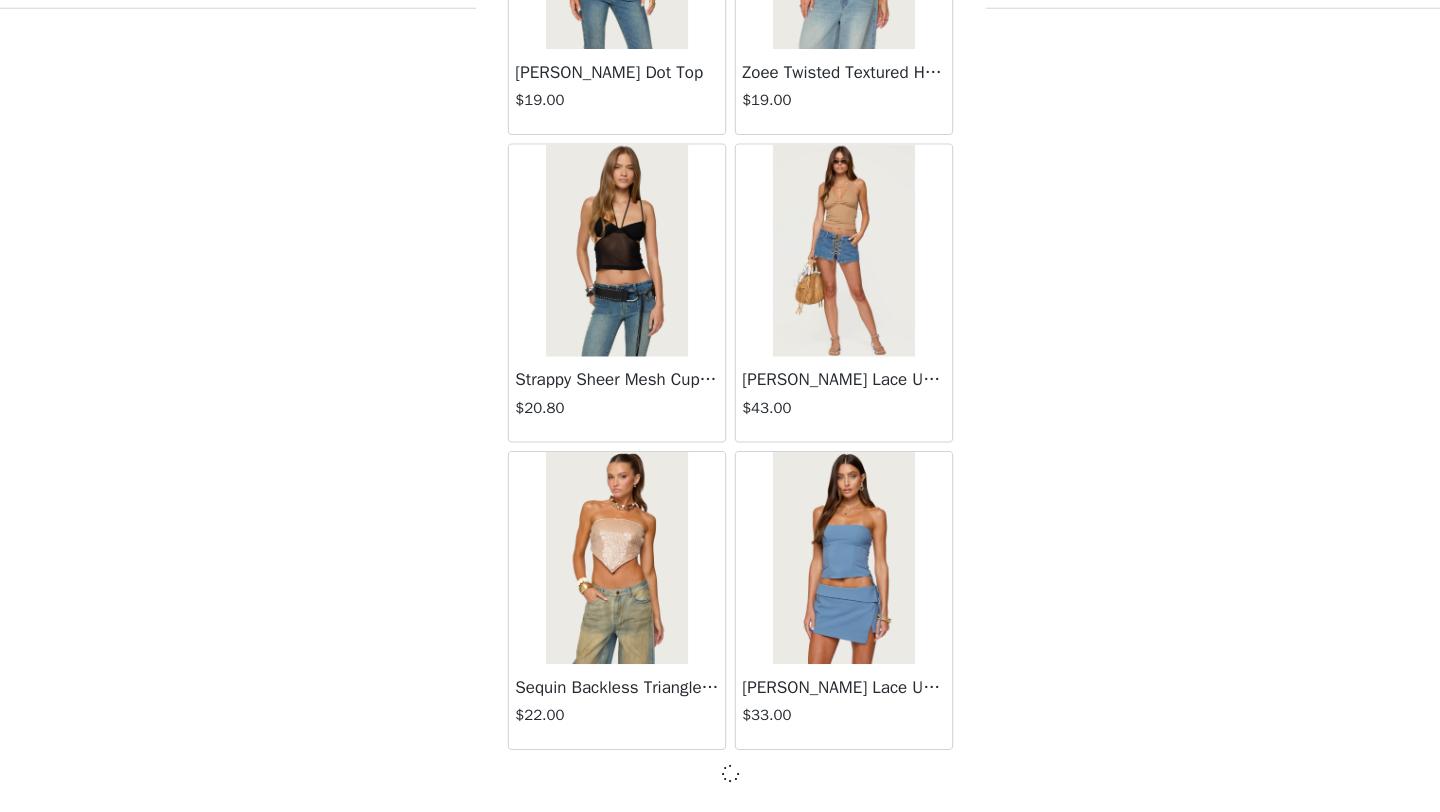 scroll, scrollTop: 13839, scrollLeft: 0, axis: vertical 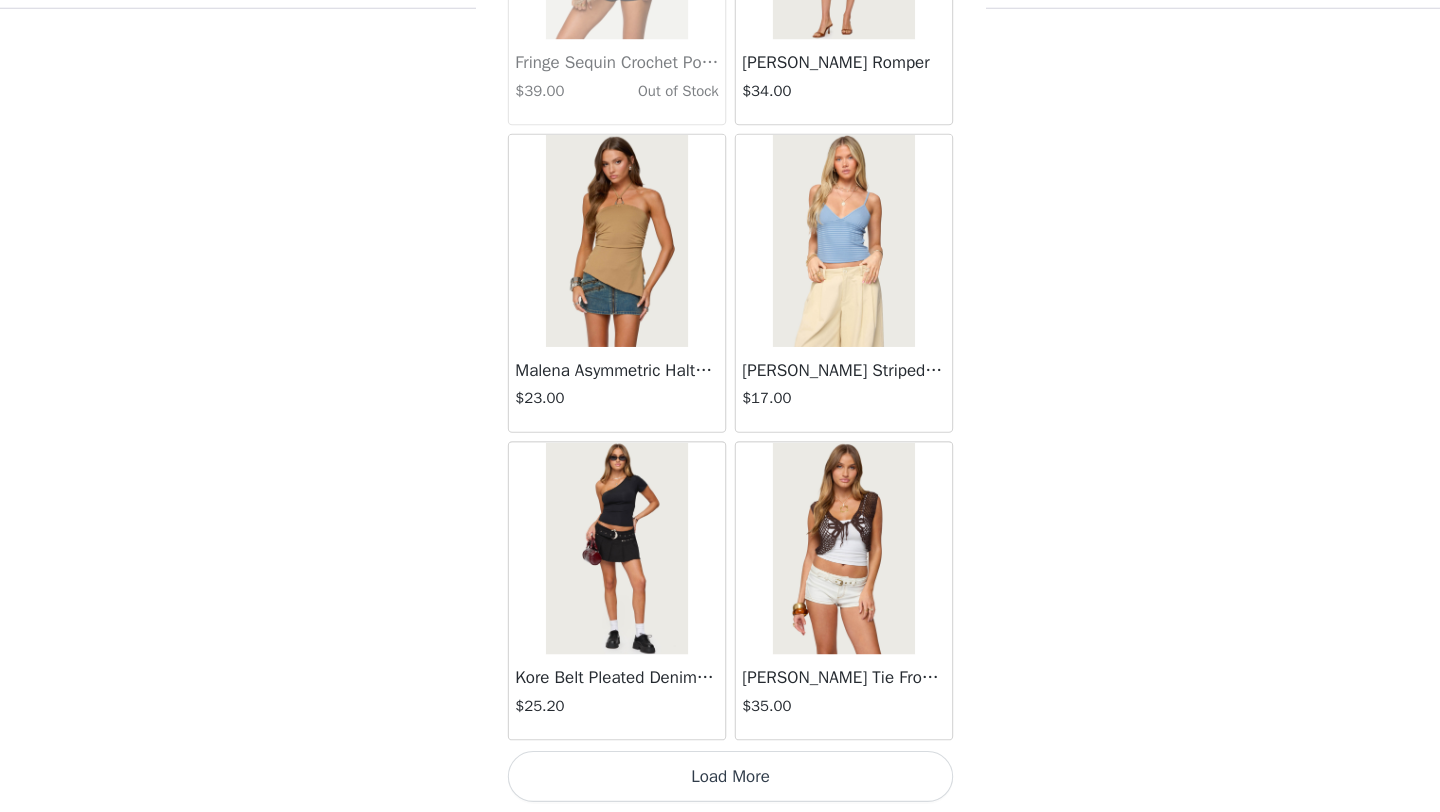 click on "Load More" at bounding box center (720, 778) 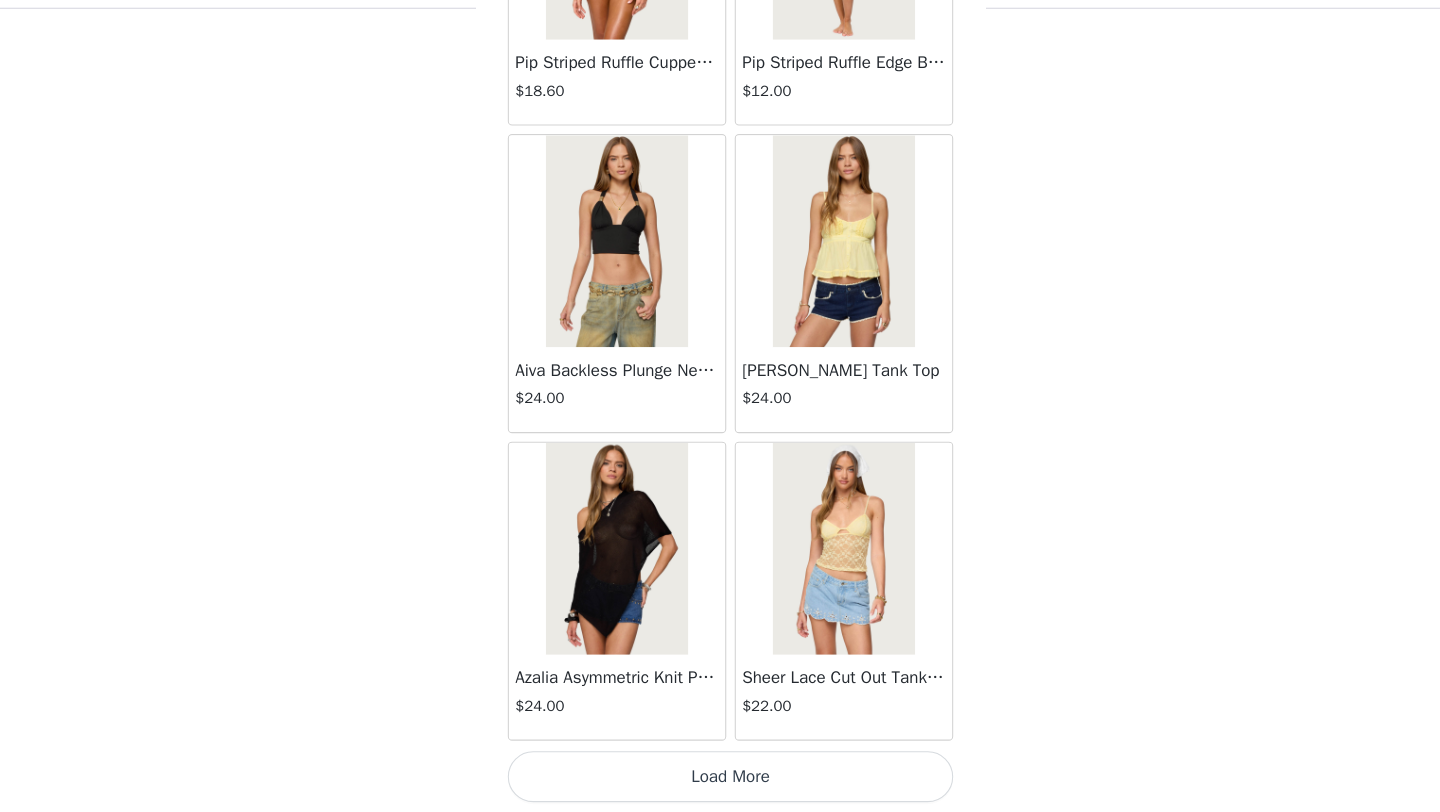 click on "Load More" at bounding box center [720, 778] 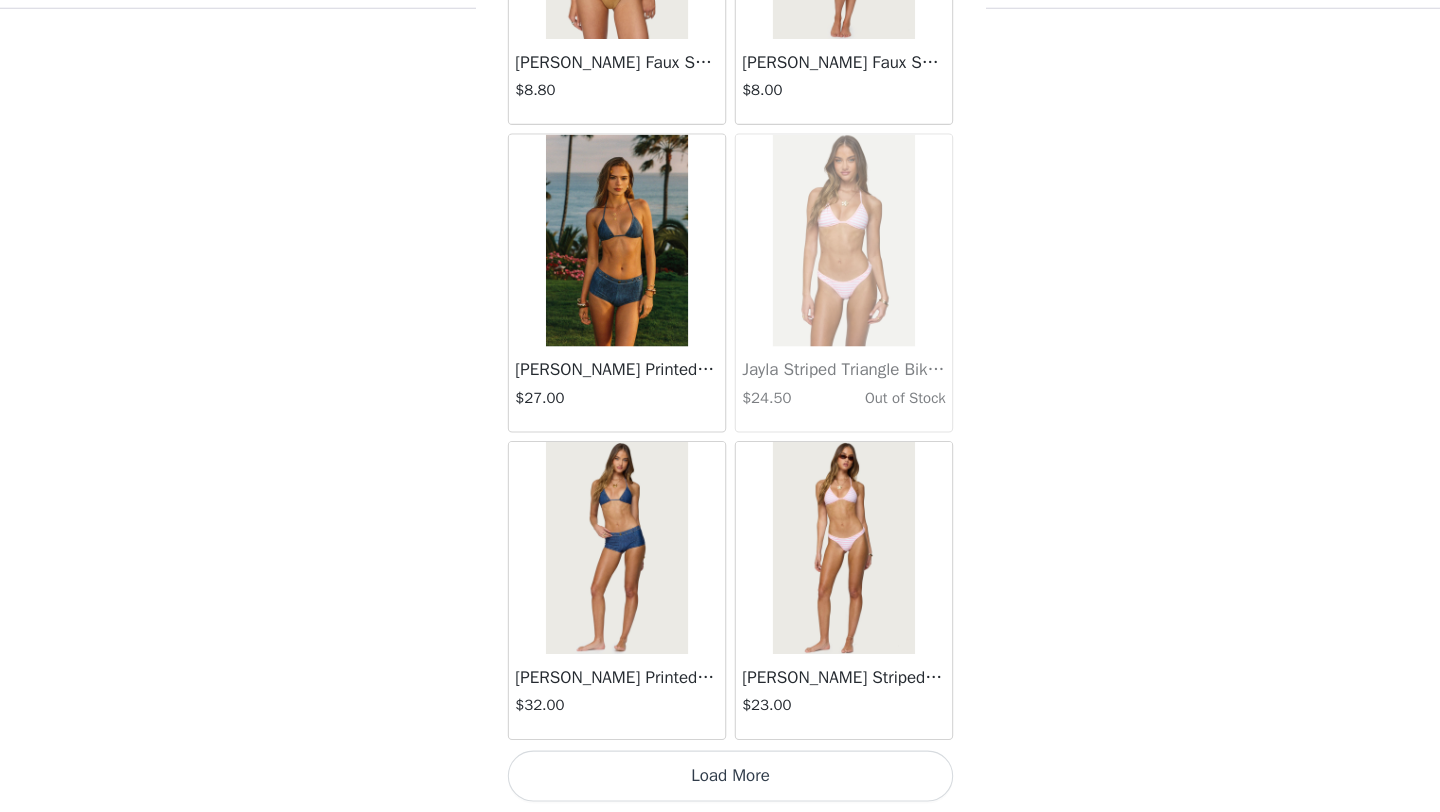 click on "Load More" at bounding box center [720, 778] 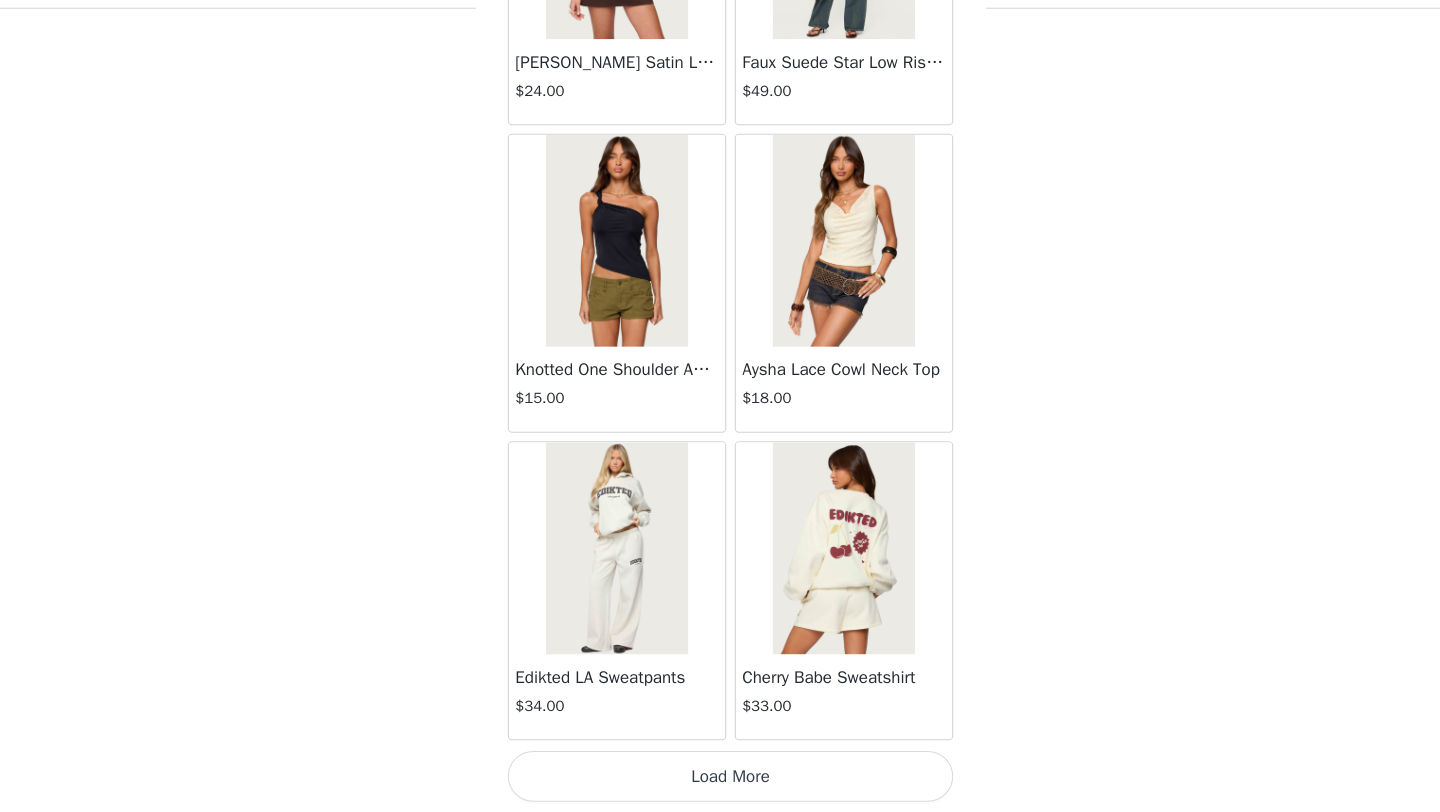 click on "Load More" at bounding box center [720, 778] 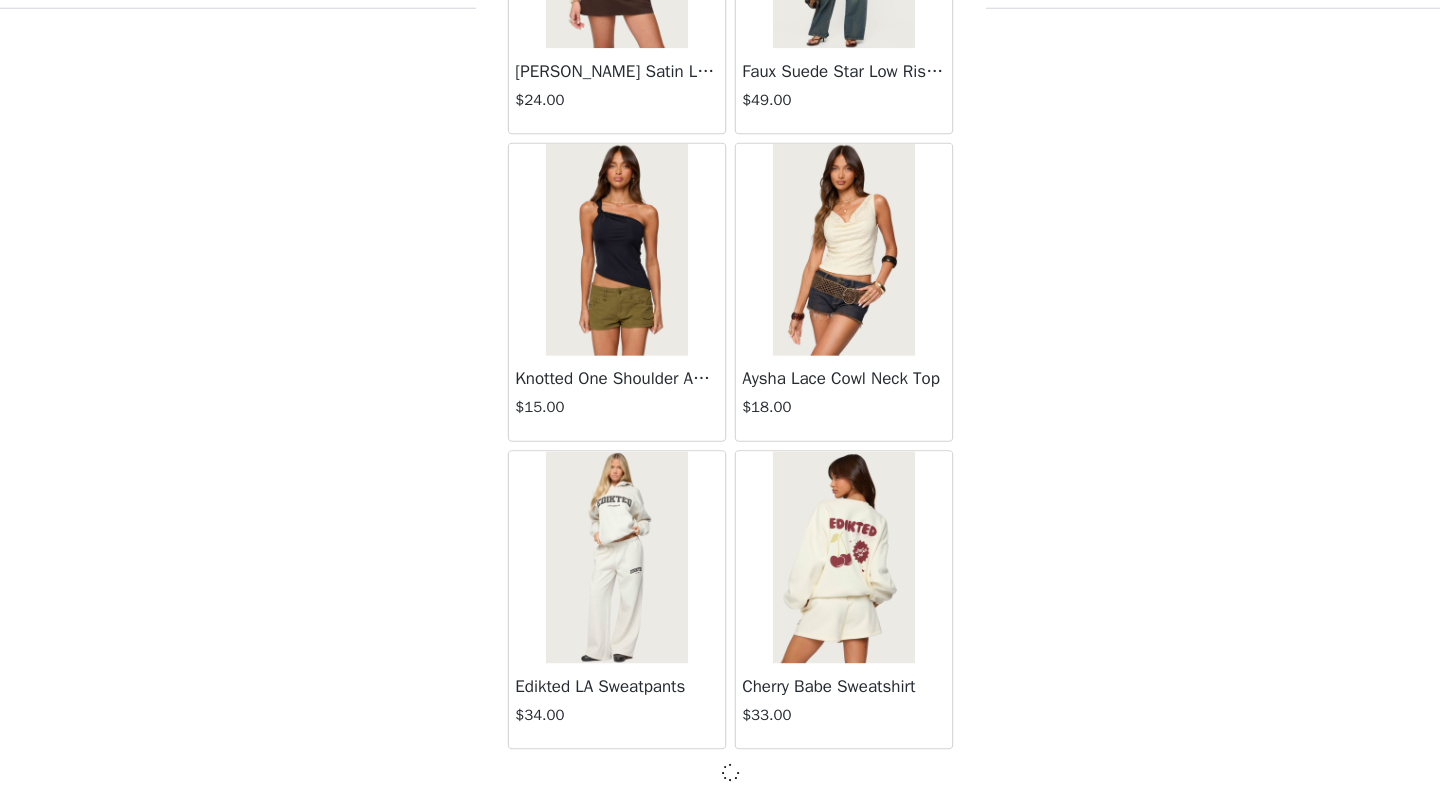 scroll, scrollTop: 25439, scrollLeft: 0, axis: vertical 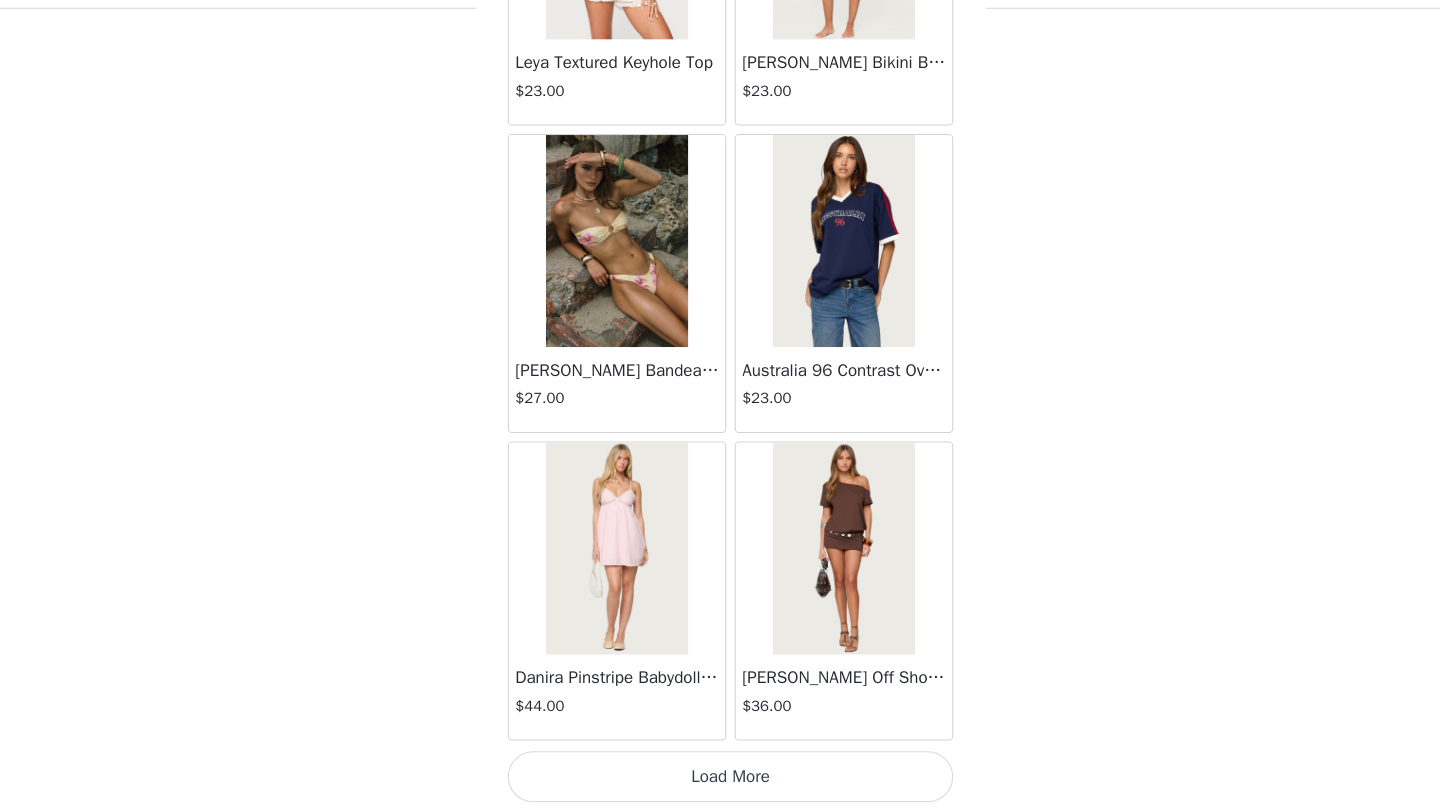 click on "Load More" at bounding box center [720, 778] 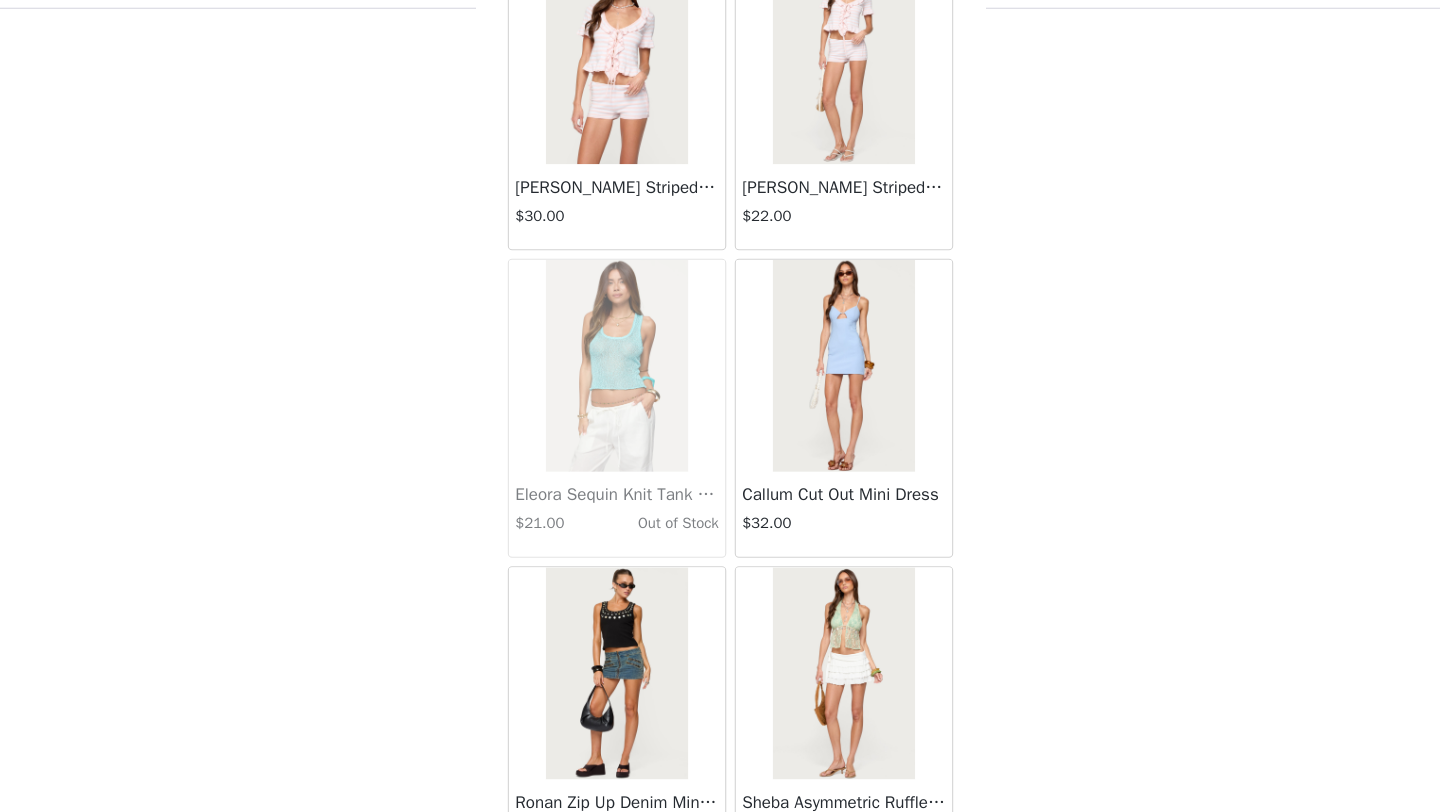 scroll, scrollTop: 31248, scrollLeft: 0, axis: vertical 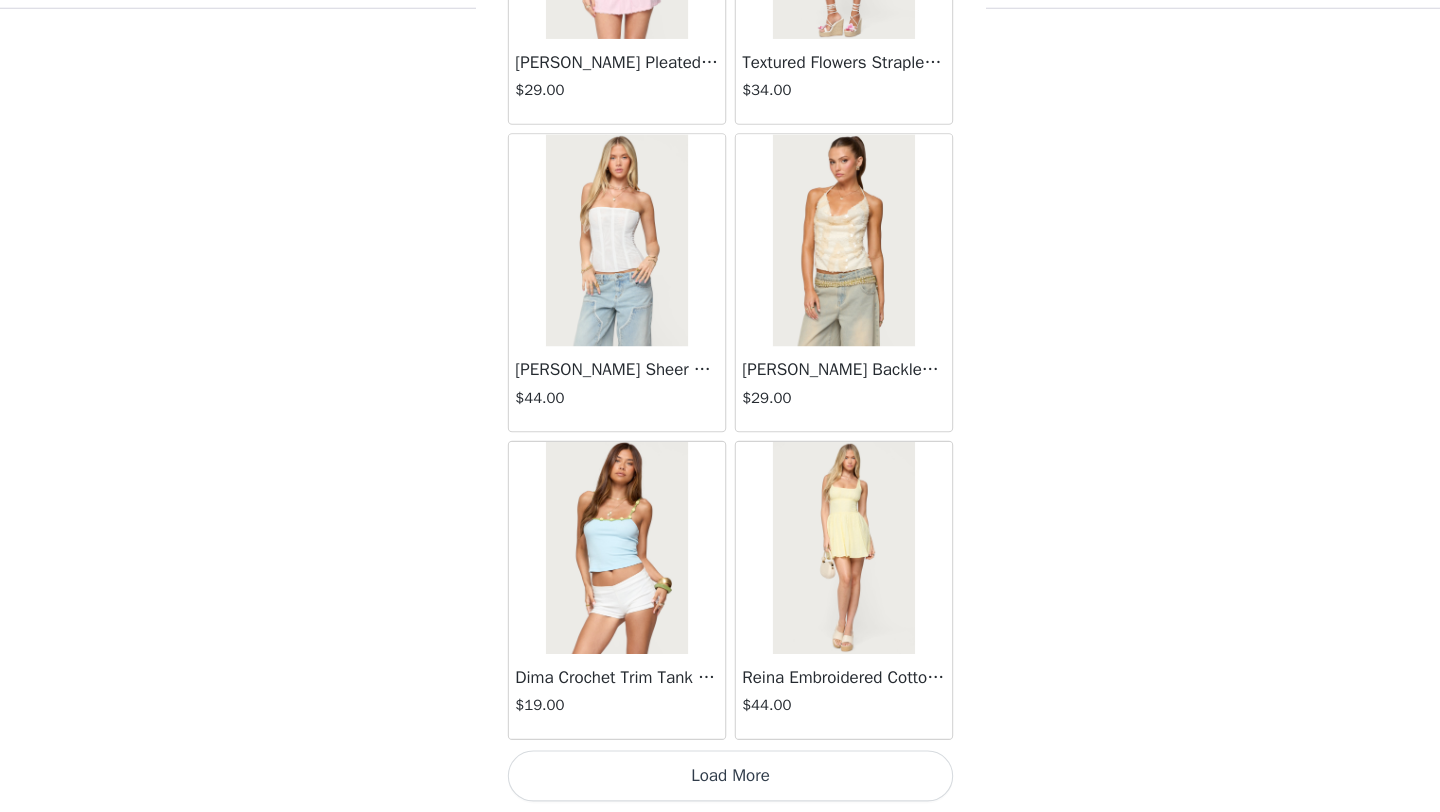 click on "Load More" at bounding box center [720, 778] 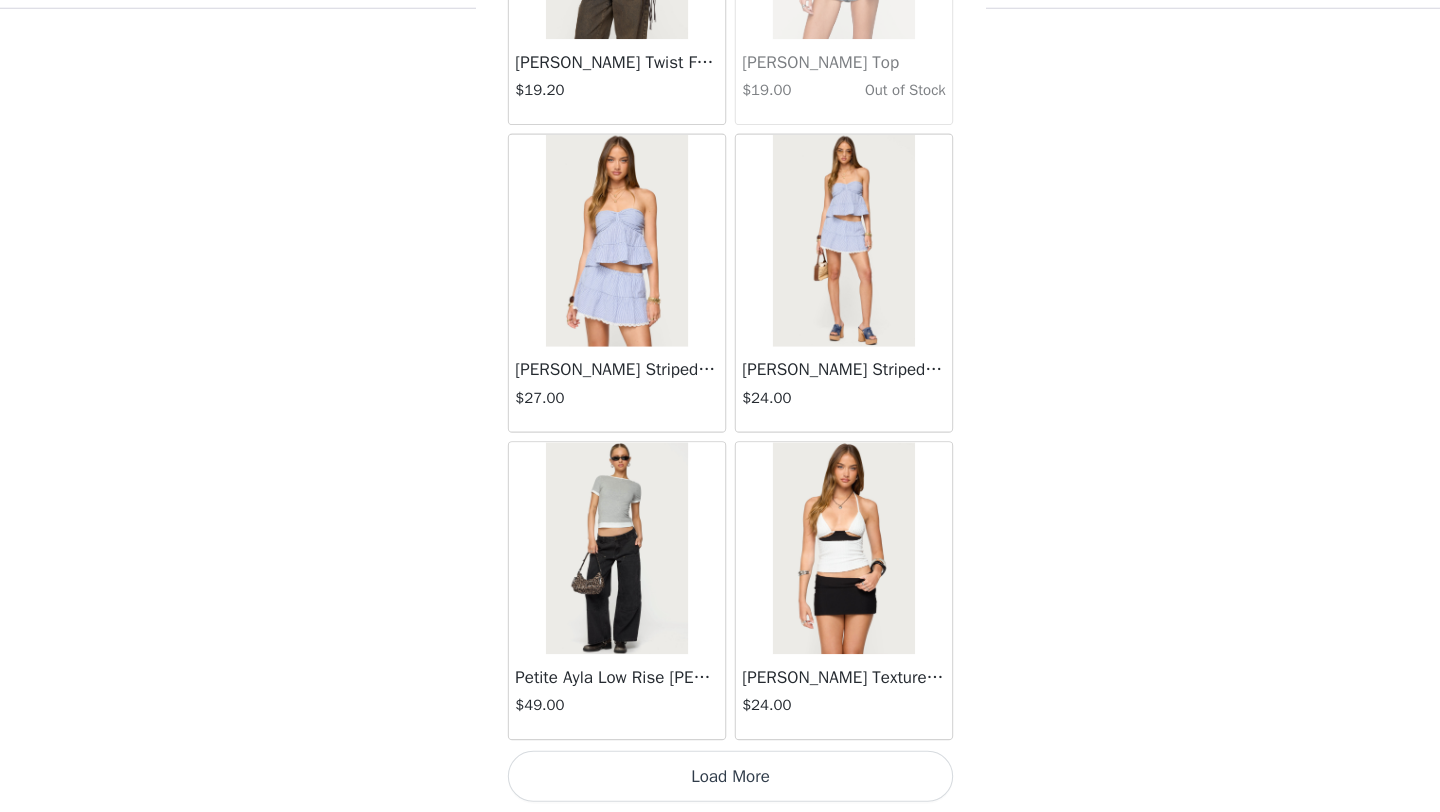 click on "Load More" at bounding box center (720, 778) 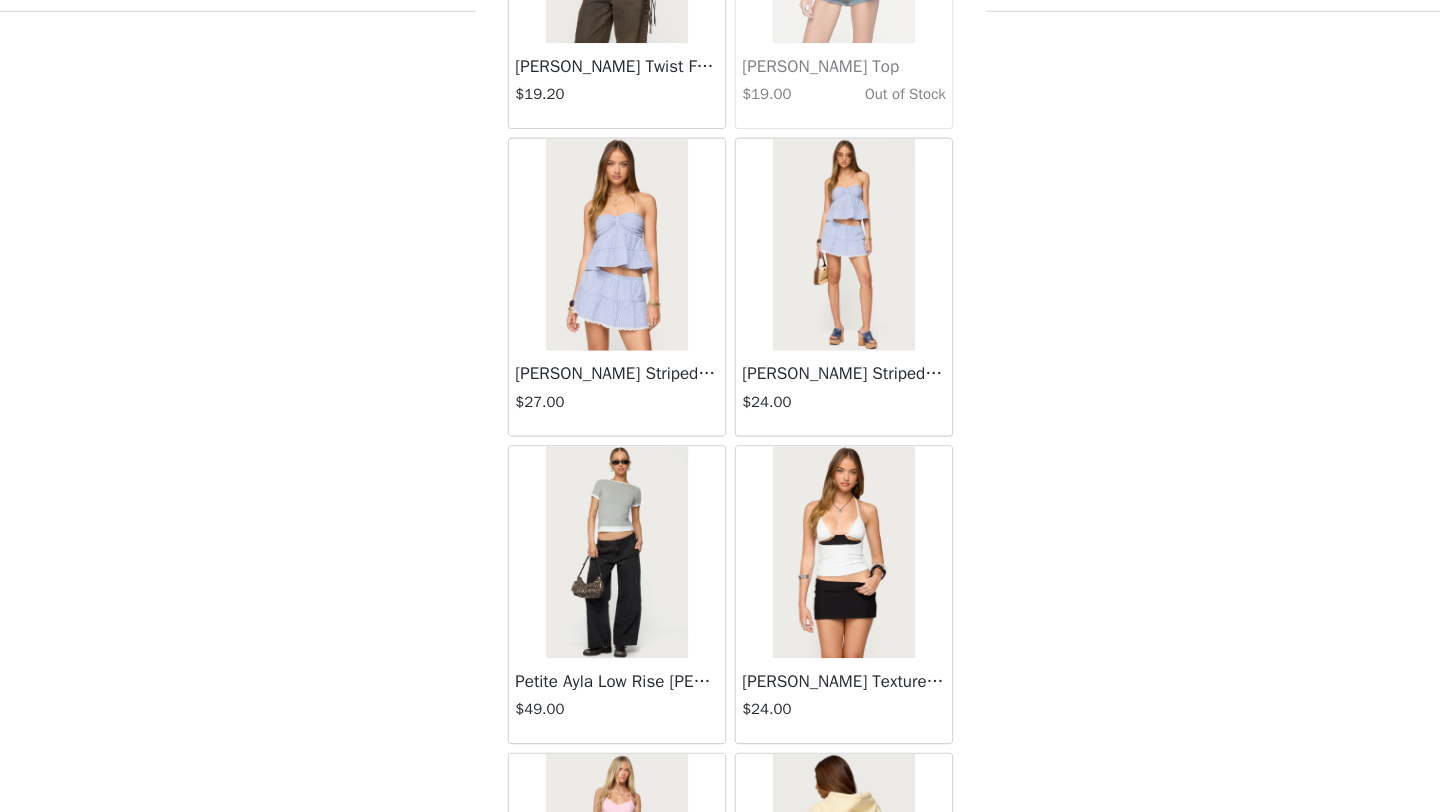 scroll, scrollTop: 37048, scrollLeft: 0, axis: vertical 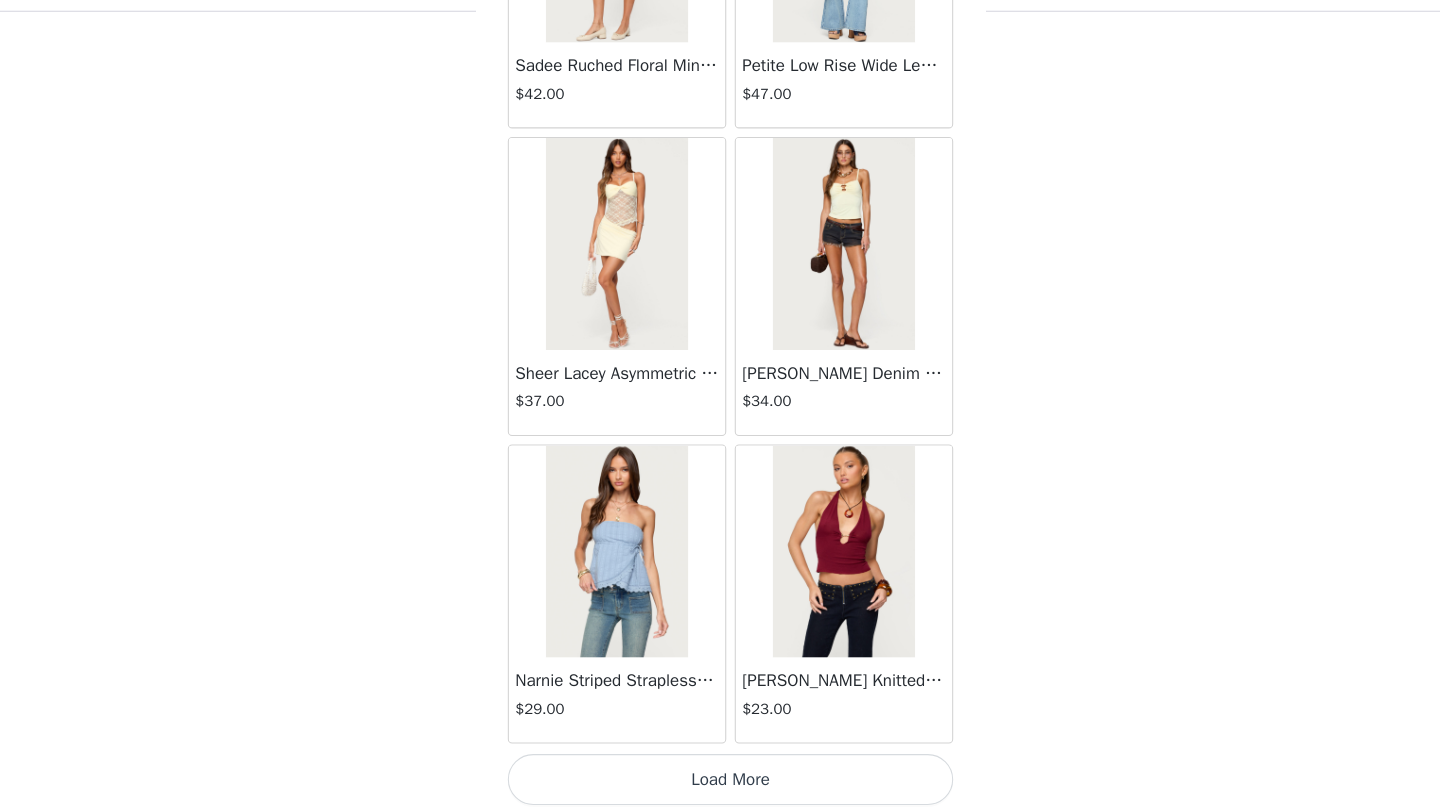 click on "Load More" at bounding box center [720, 778] 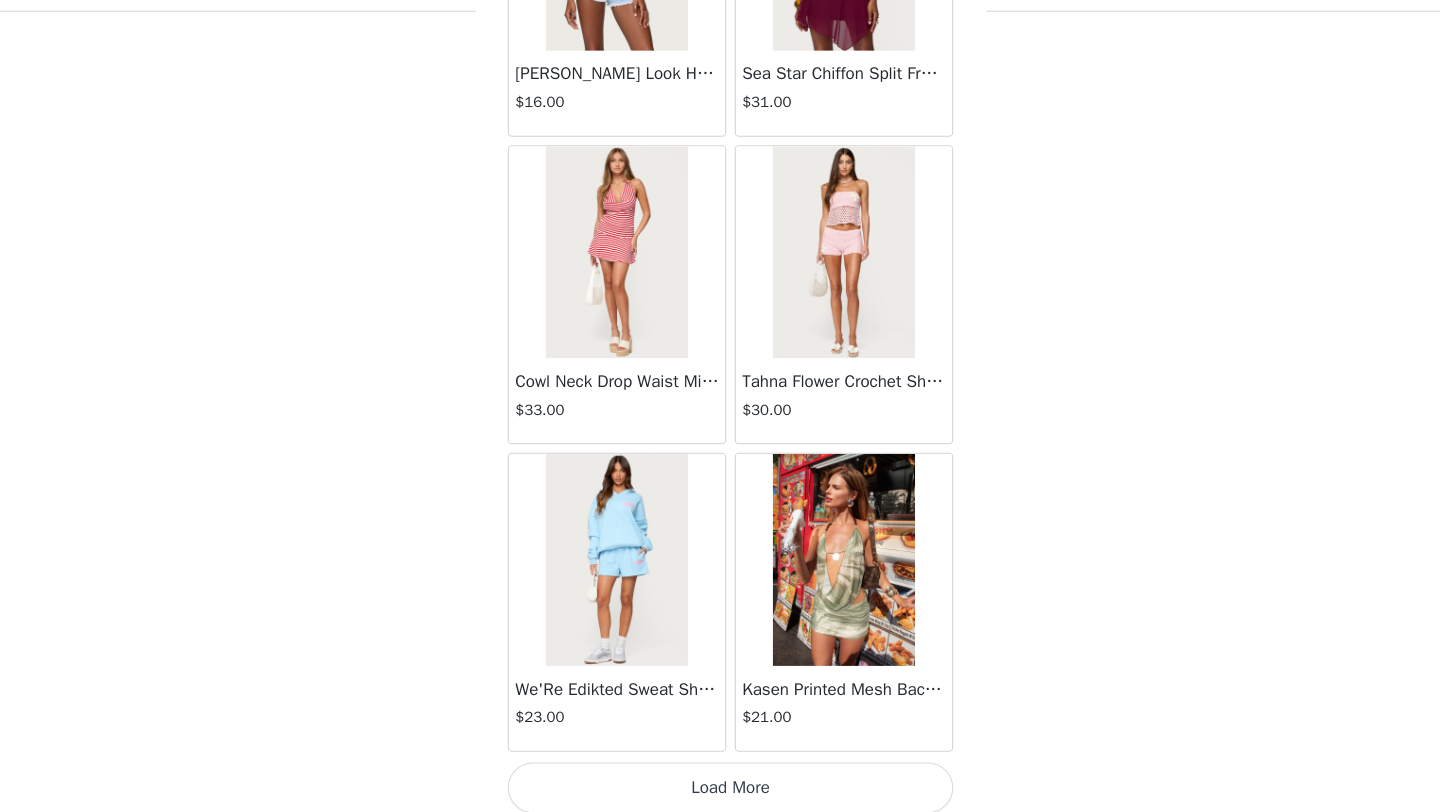 scroll, scrollTop: 39948, scrollLeft: 0, axis: vertical 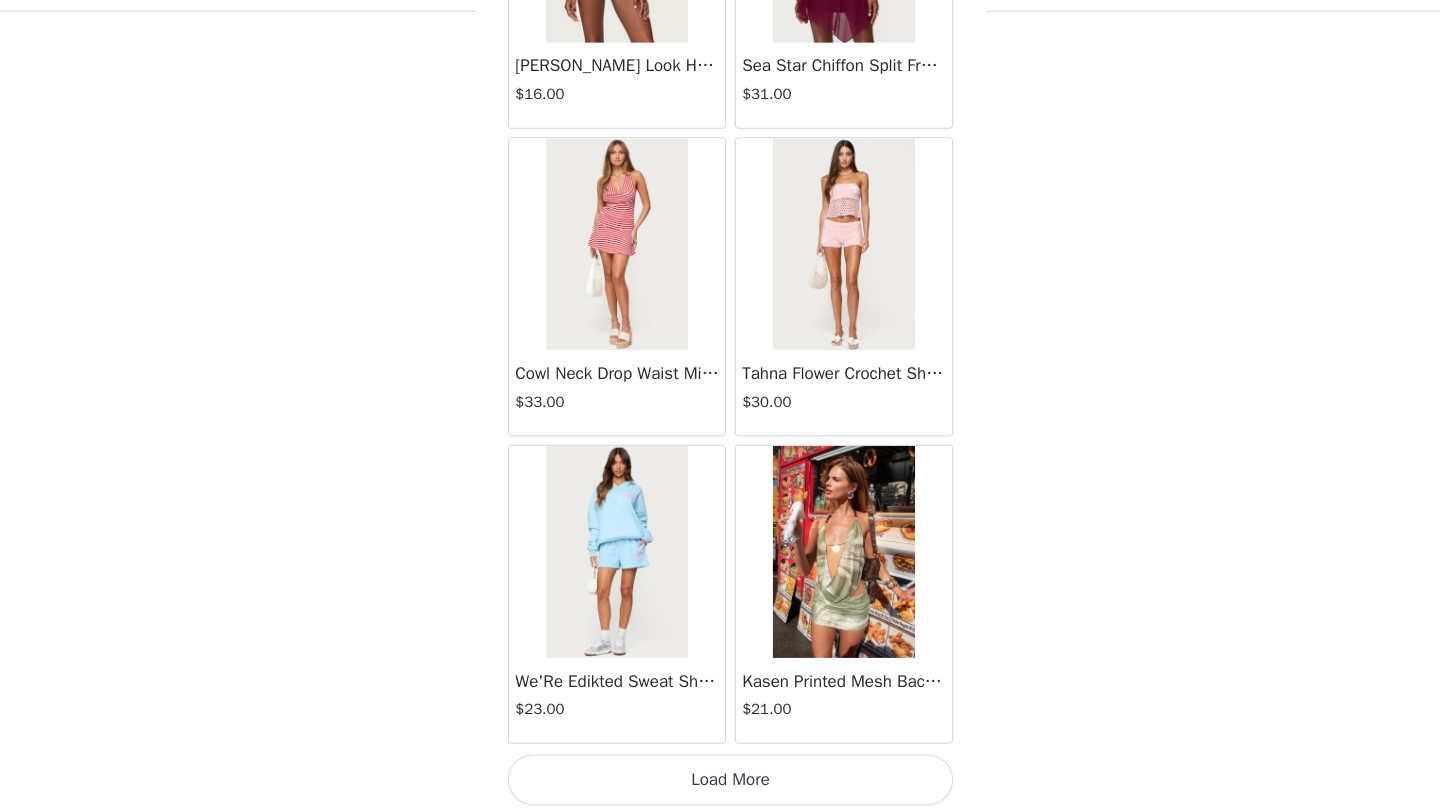 click on "Load More" at bounding box center (720, 778) 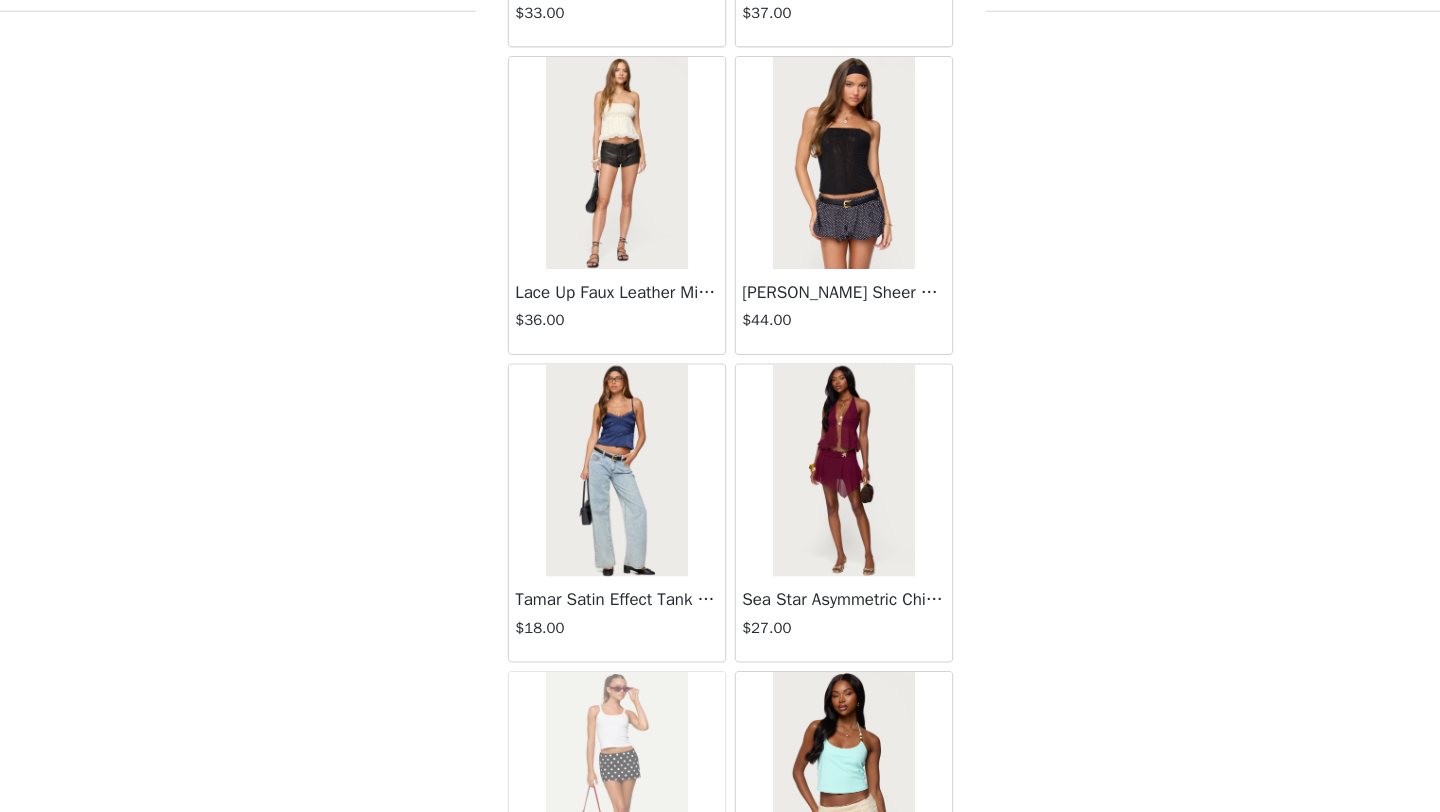 scroll, scrollTop: 42848, scrollLeft: 0, axis: vertical 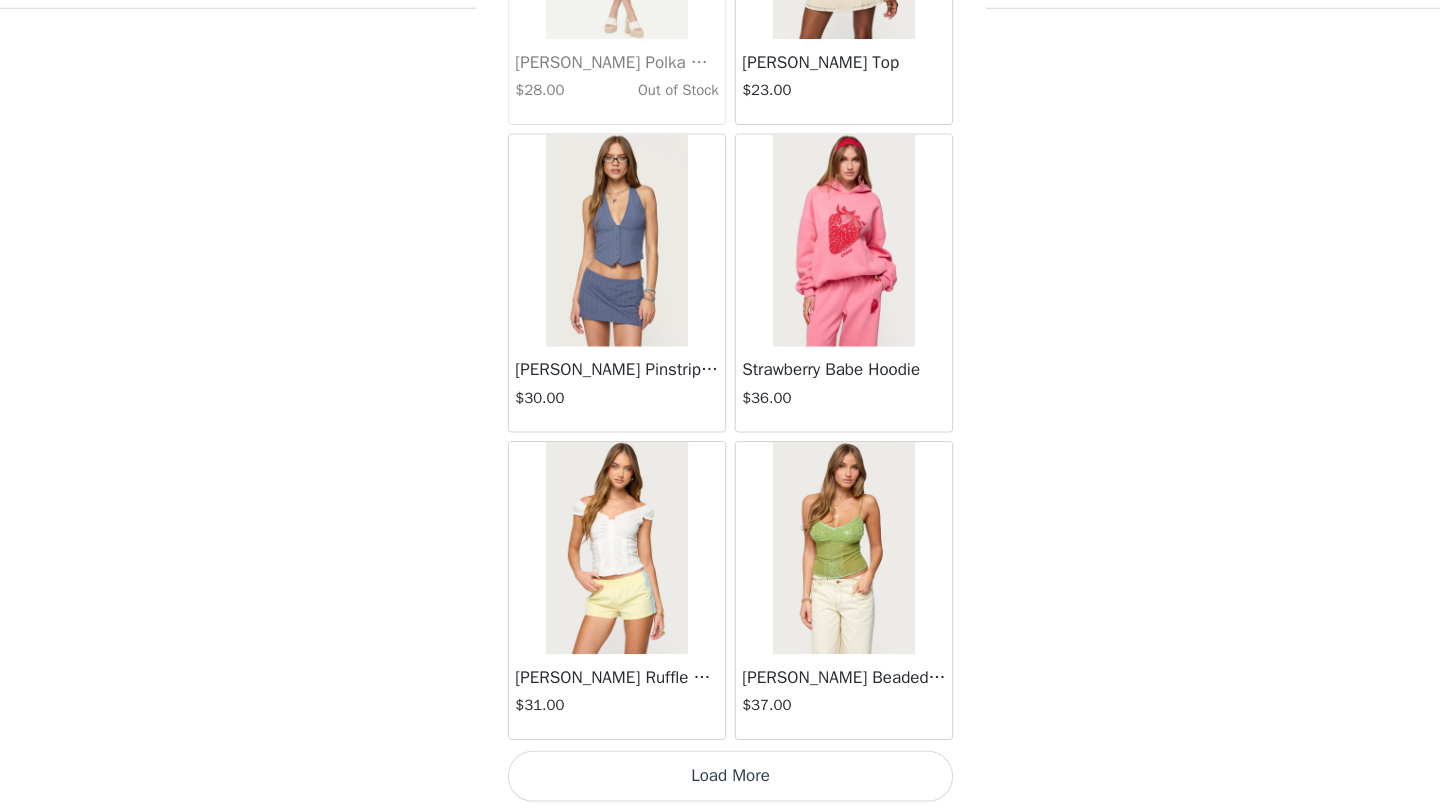 click on "Load More" at bounding box center [720, 778] 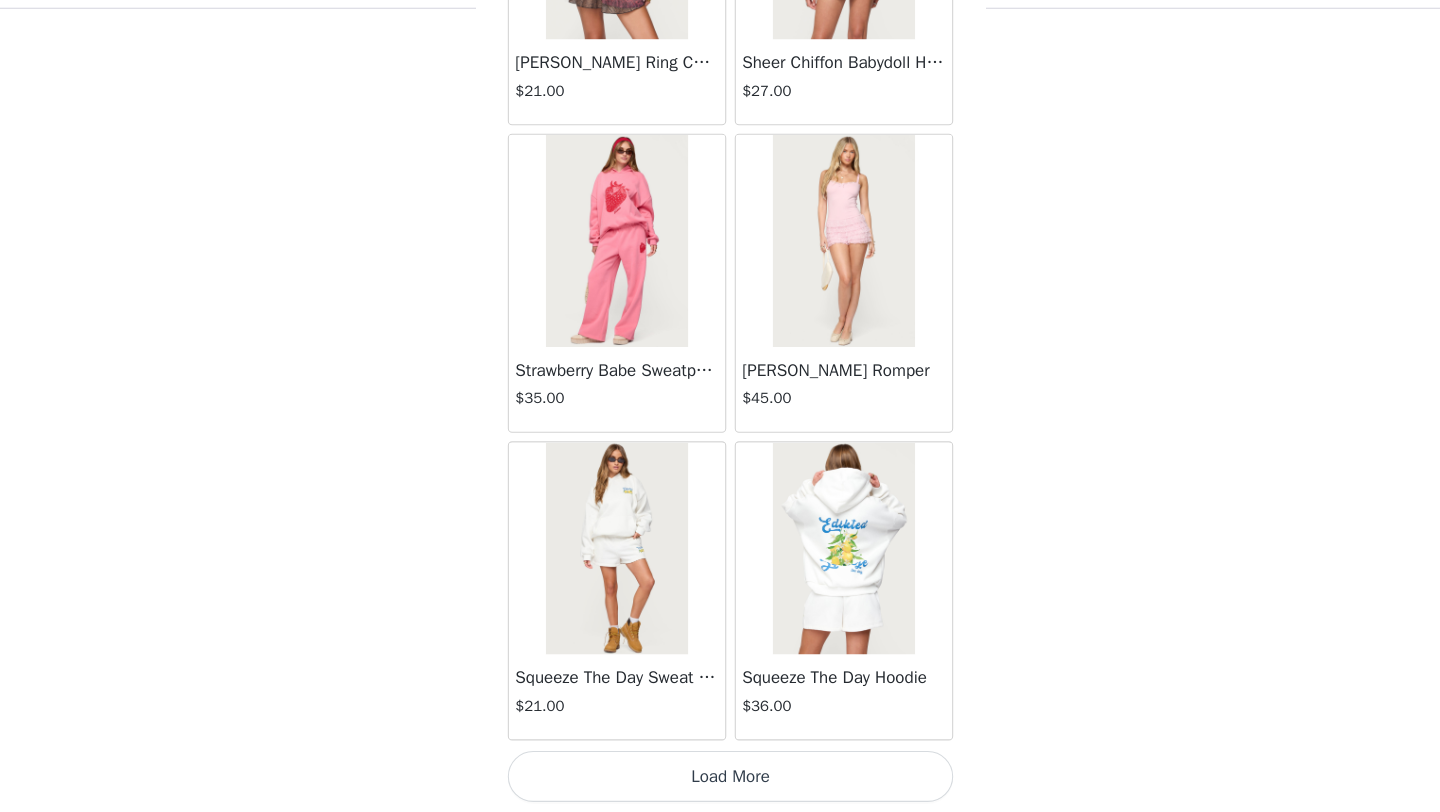 click on "Load More" at bounding box center (720, 778) 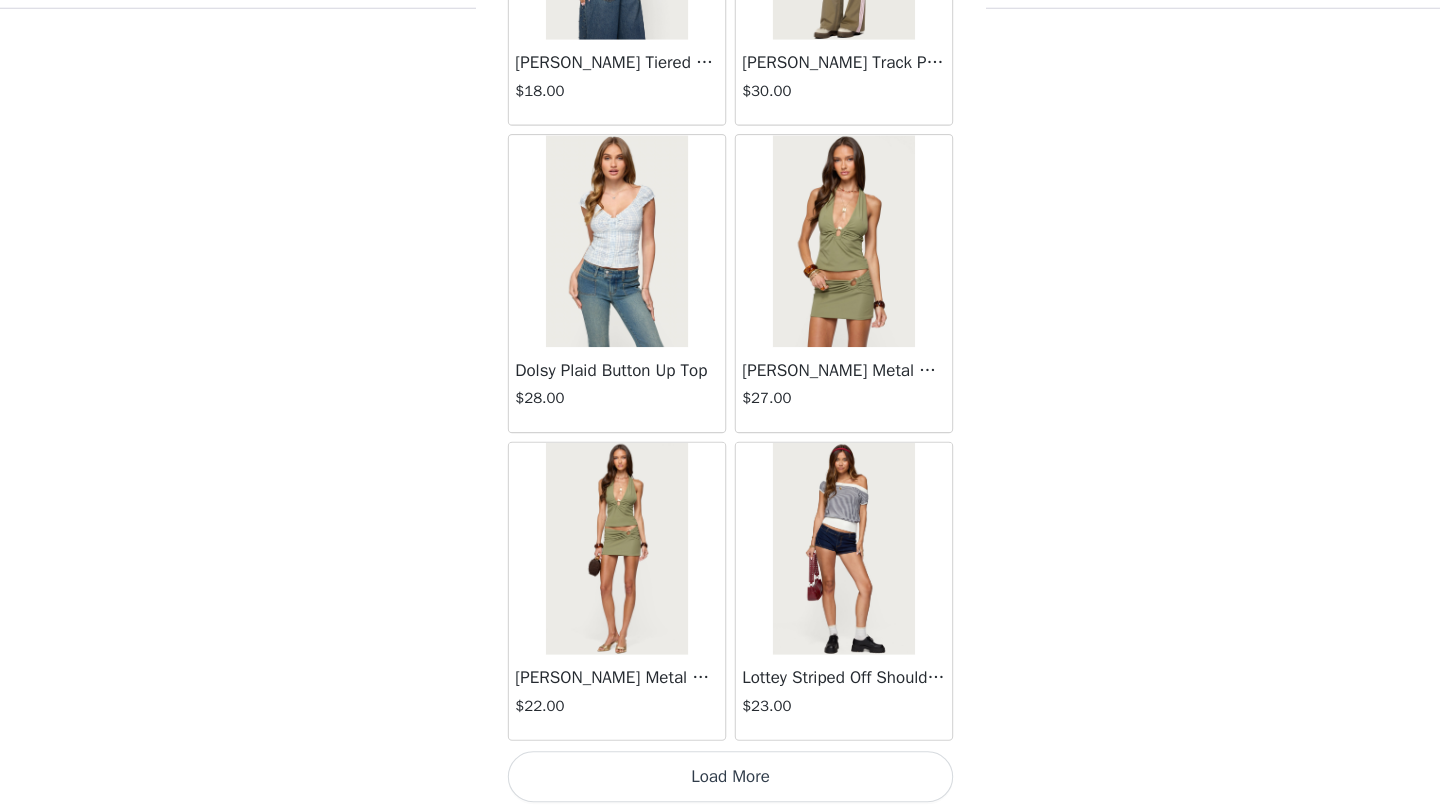 click on "Load More" at bounding box center [720, 778] 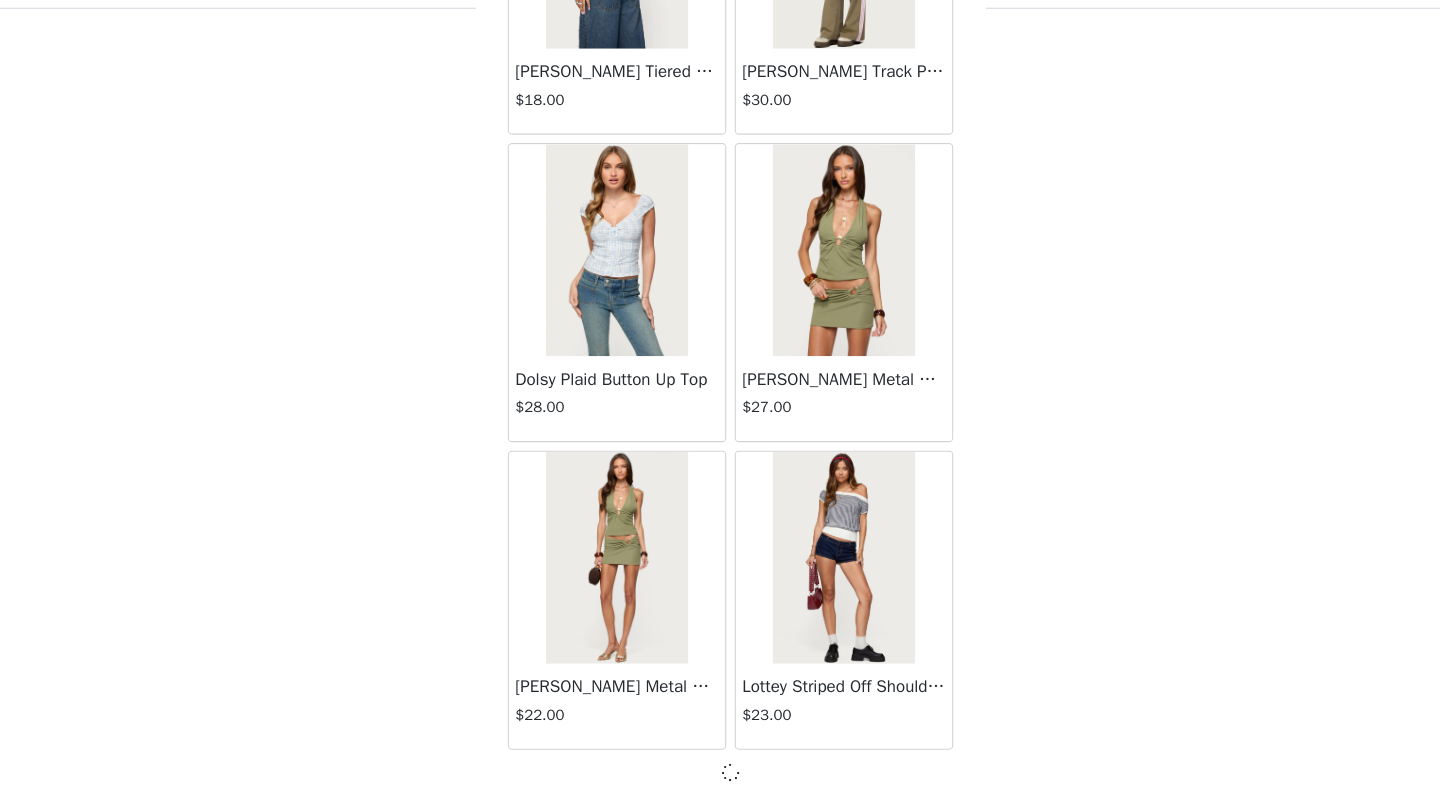 scroll, scrollTop: 48639, scrollLeft: 0, axis: vertical 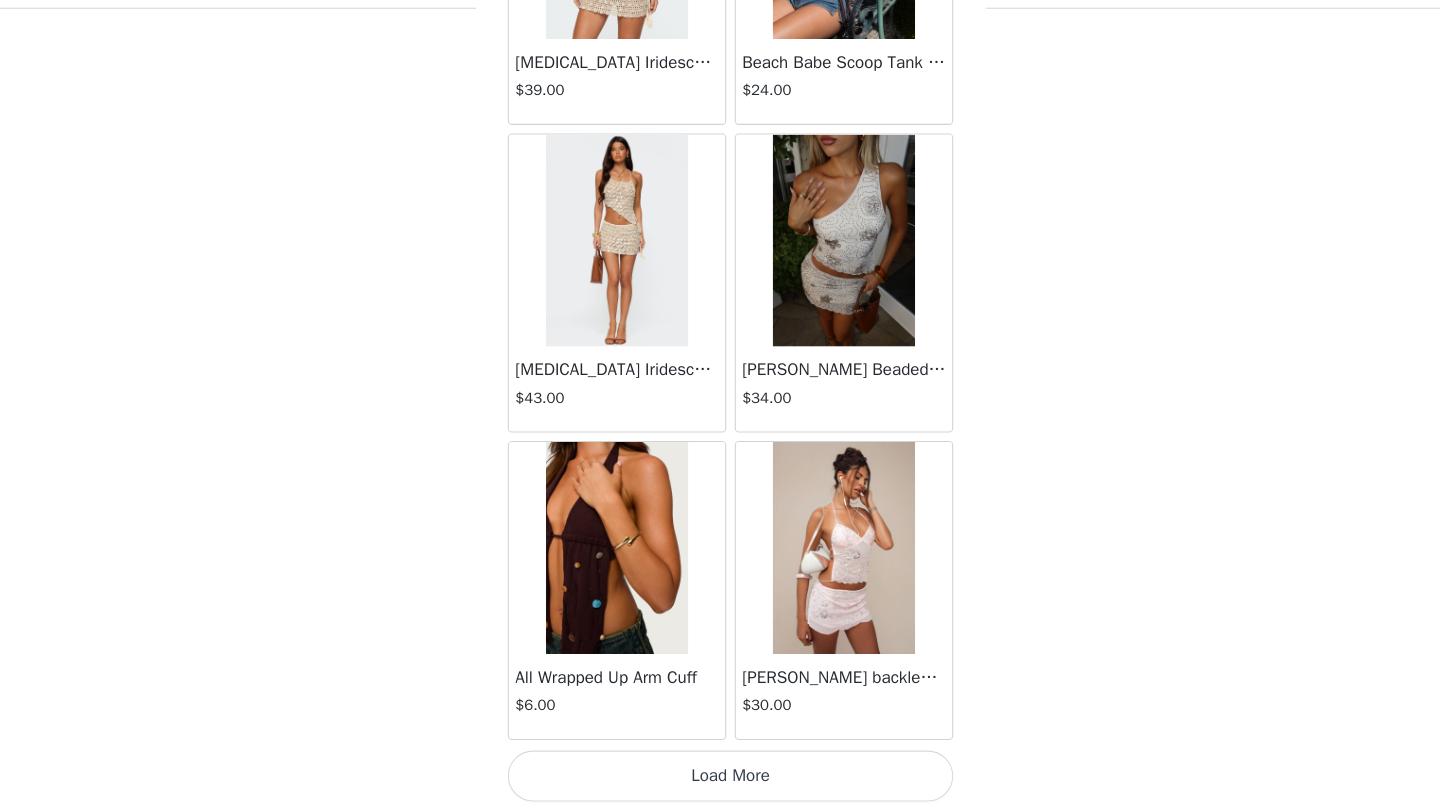 click on "Load More" at bounding box center (720, 778) 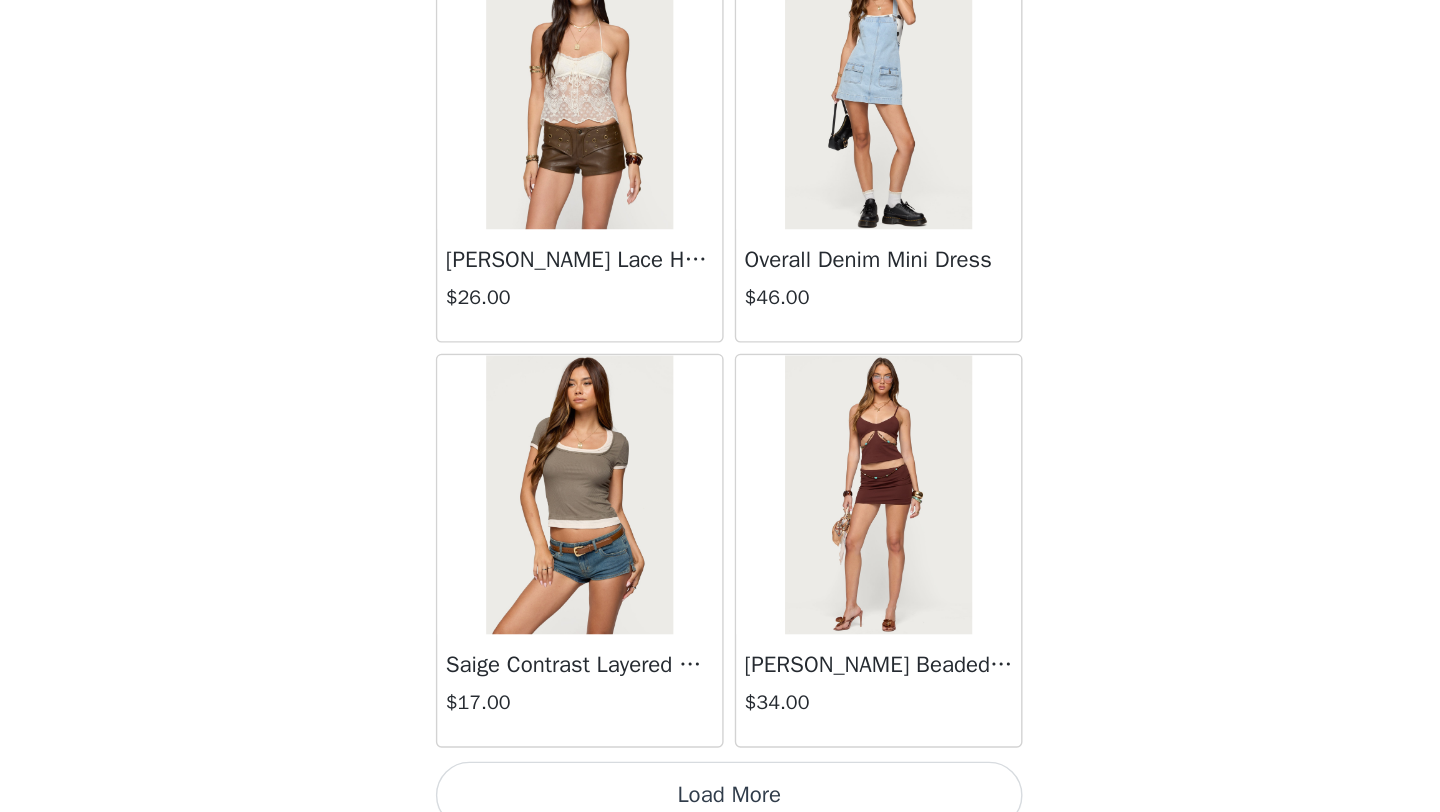 scroll, scrollTop: 54448, scrollLeft: 0, axis: vertical 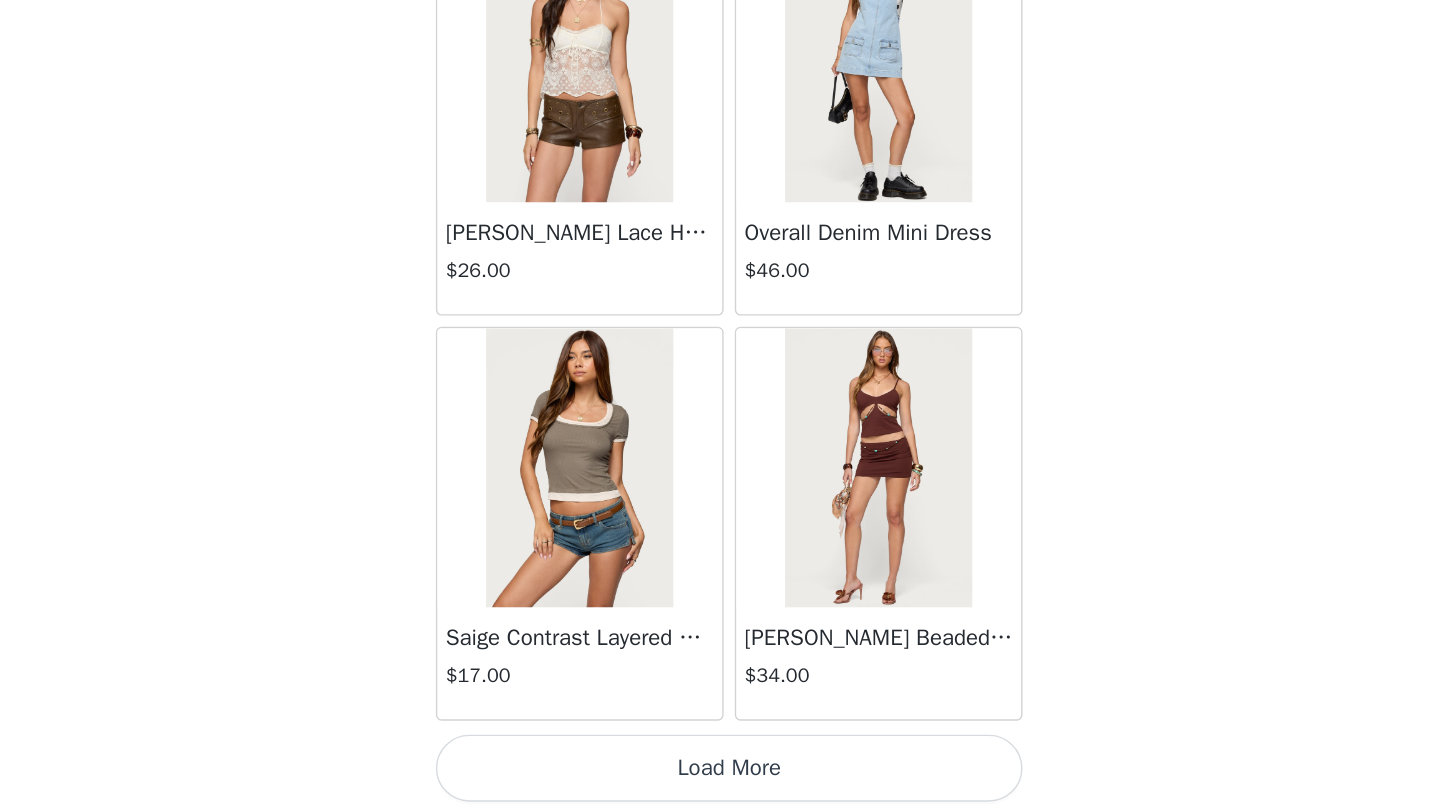 click on "Load More" at bounding box center [720, 778] 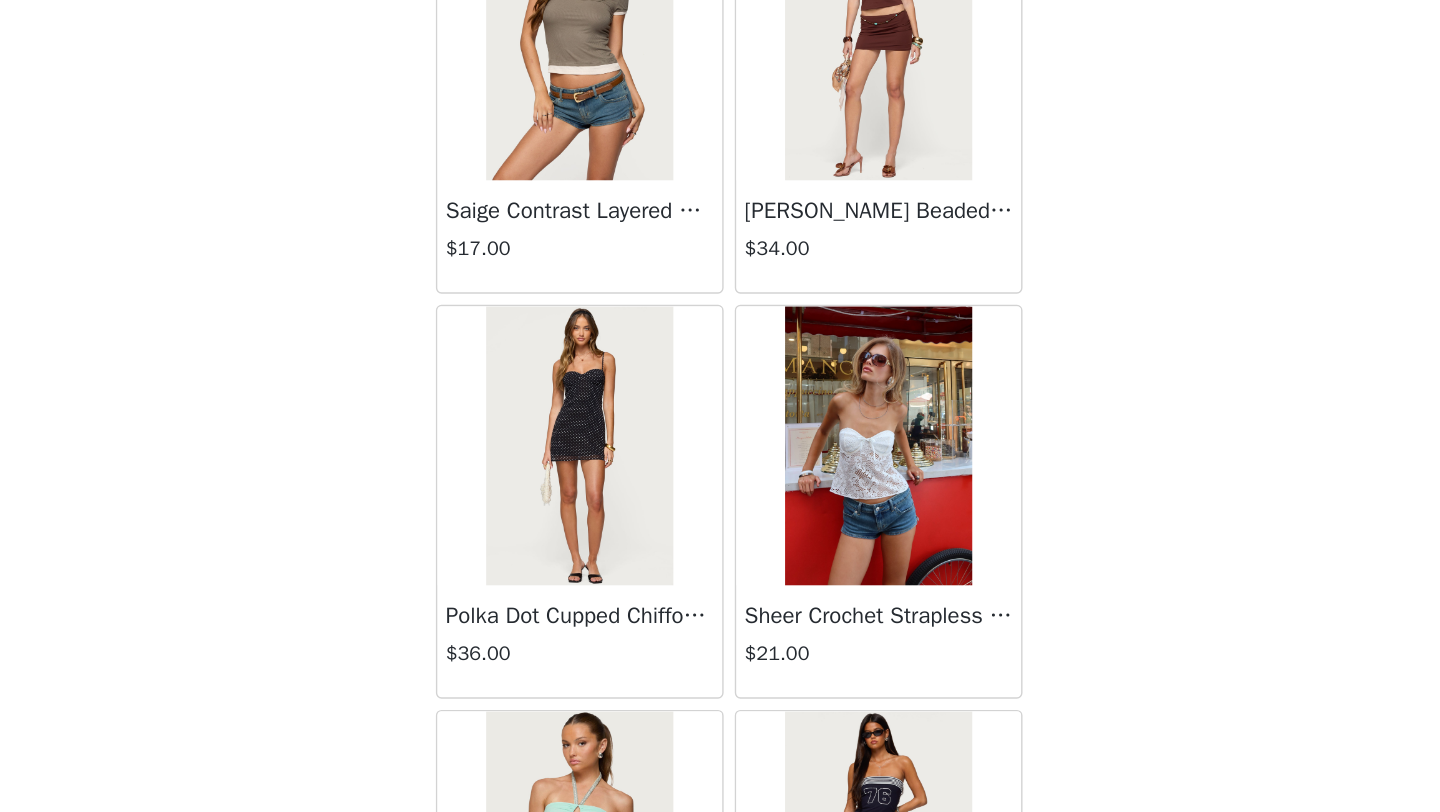 scroll, scrollTop: 54790, scrollLeft: 0, axis: vertical 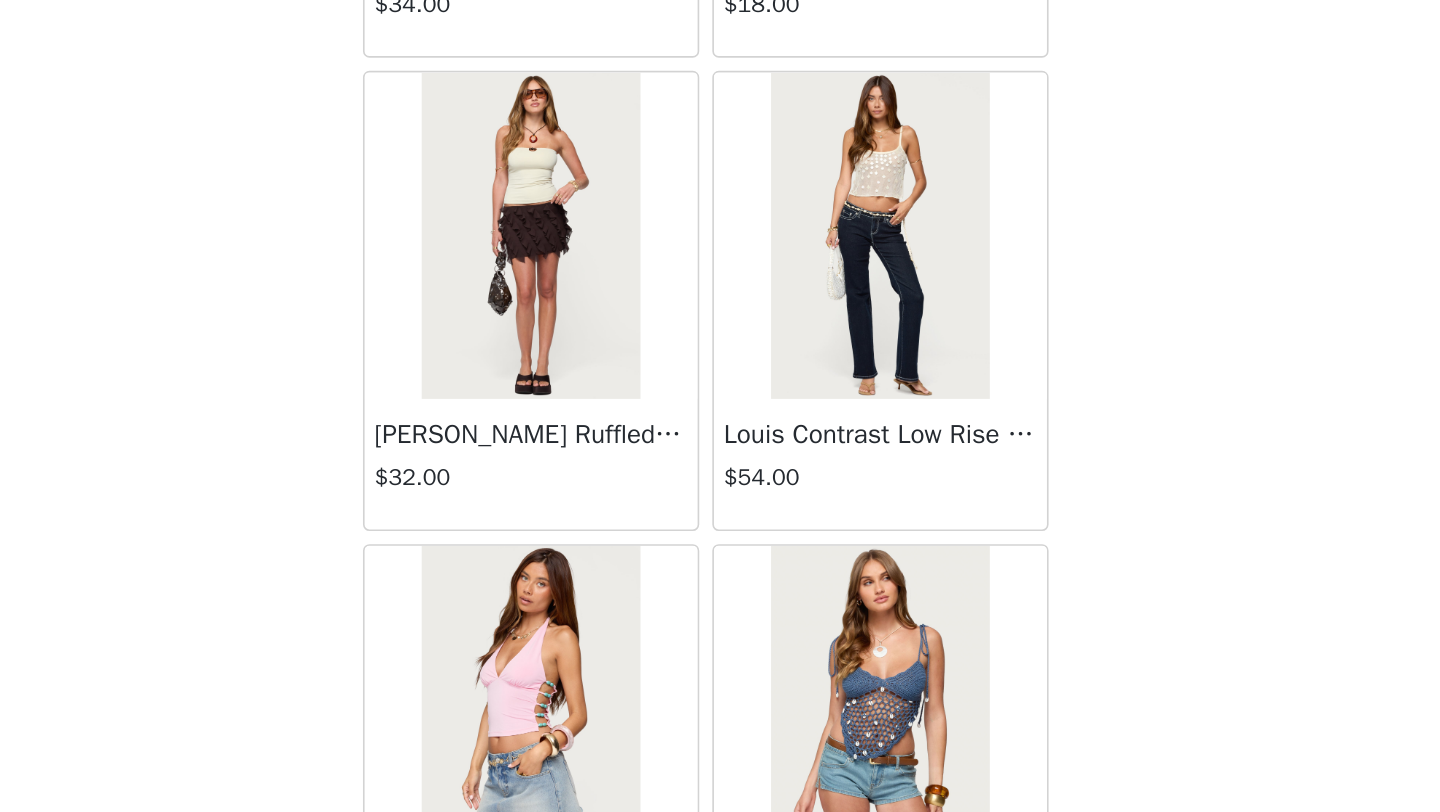 click at bounding box center (826, 459) 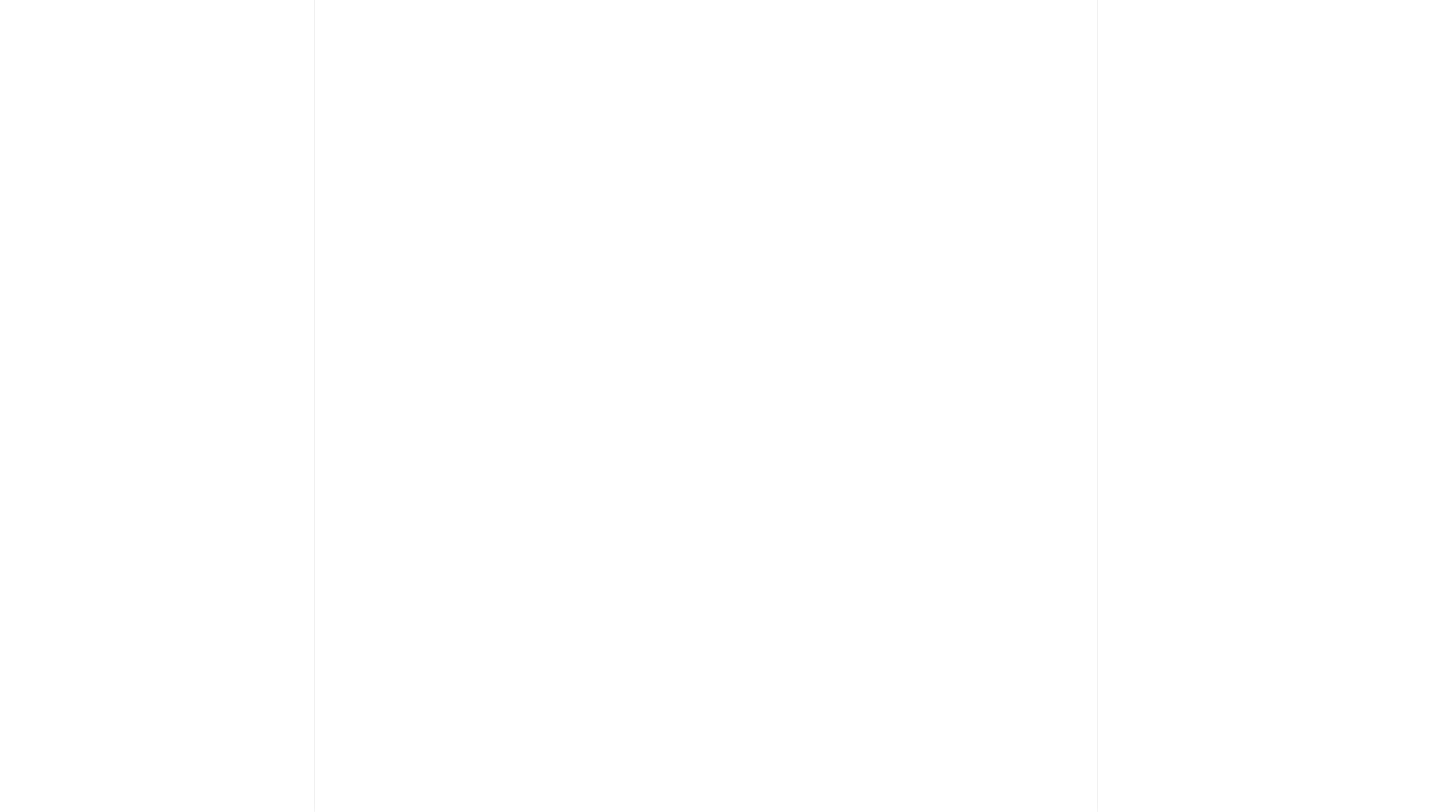 scroll, scrollTop: 0, scrollLeft: 0, axis: both 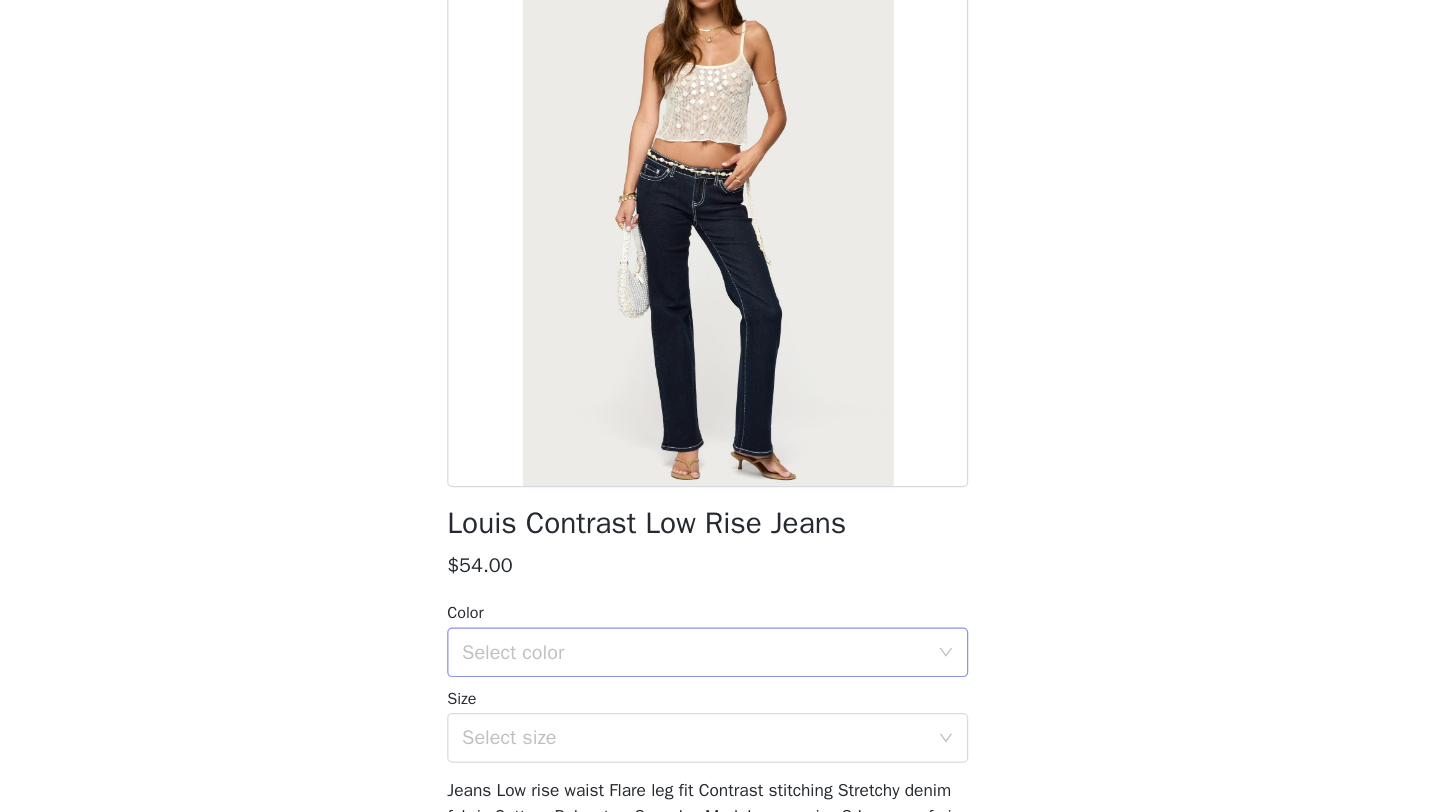 click on "Select color" at bounding box center [709, 683] 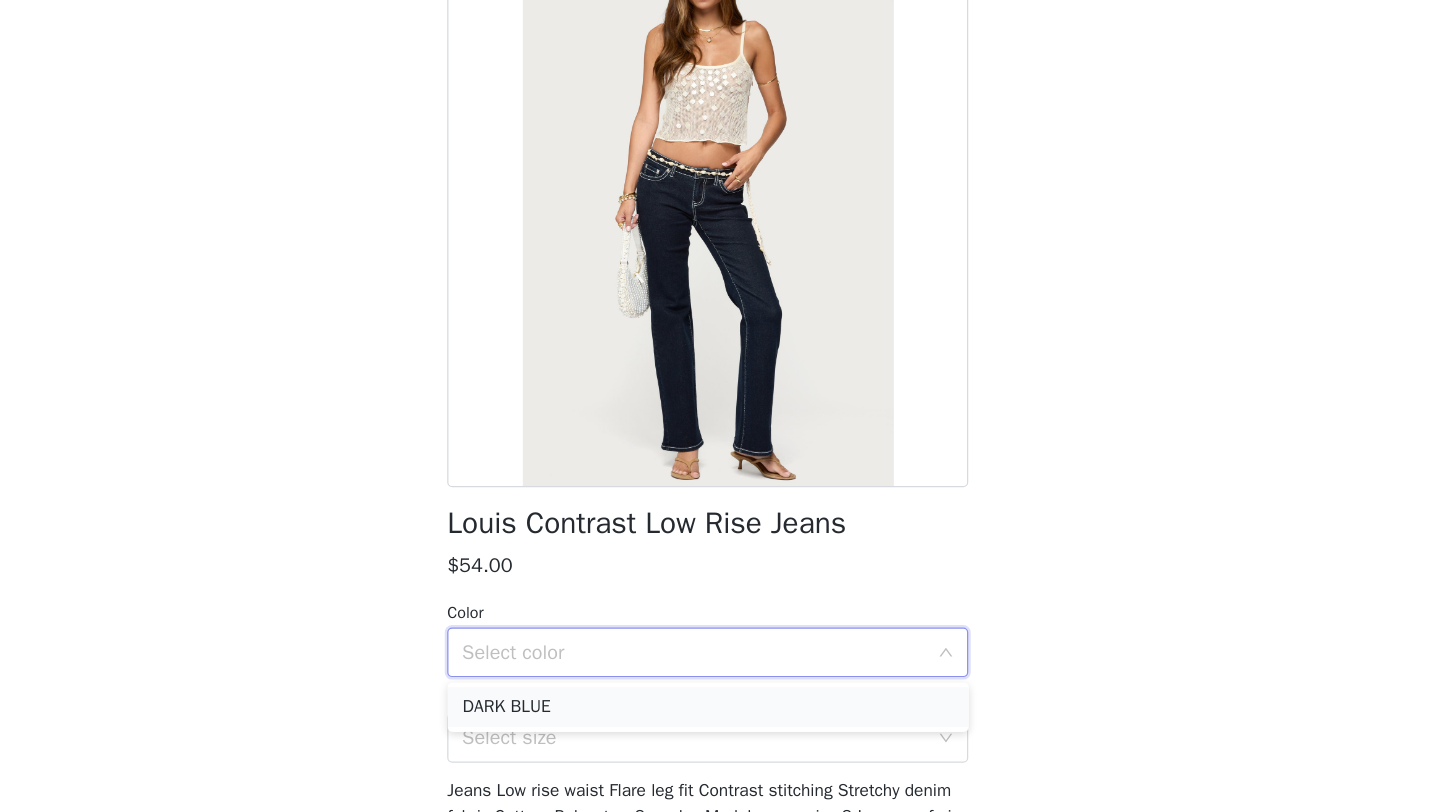 click on "DARK BLUE" at bounding box center (720, 727) 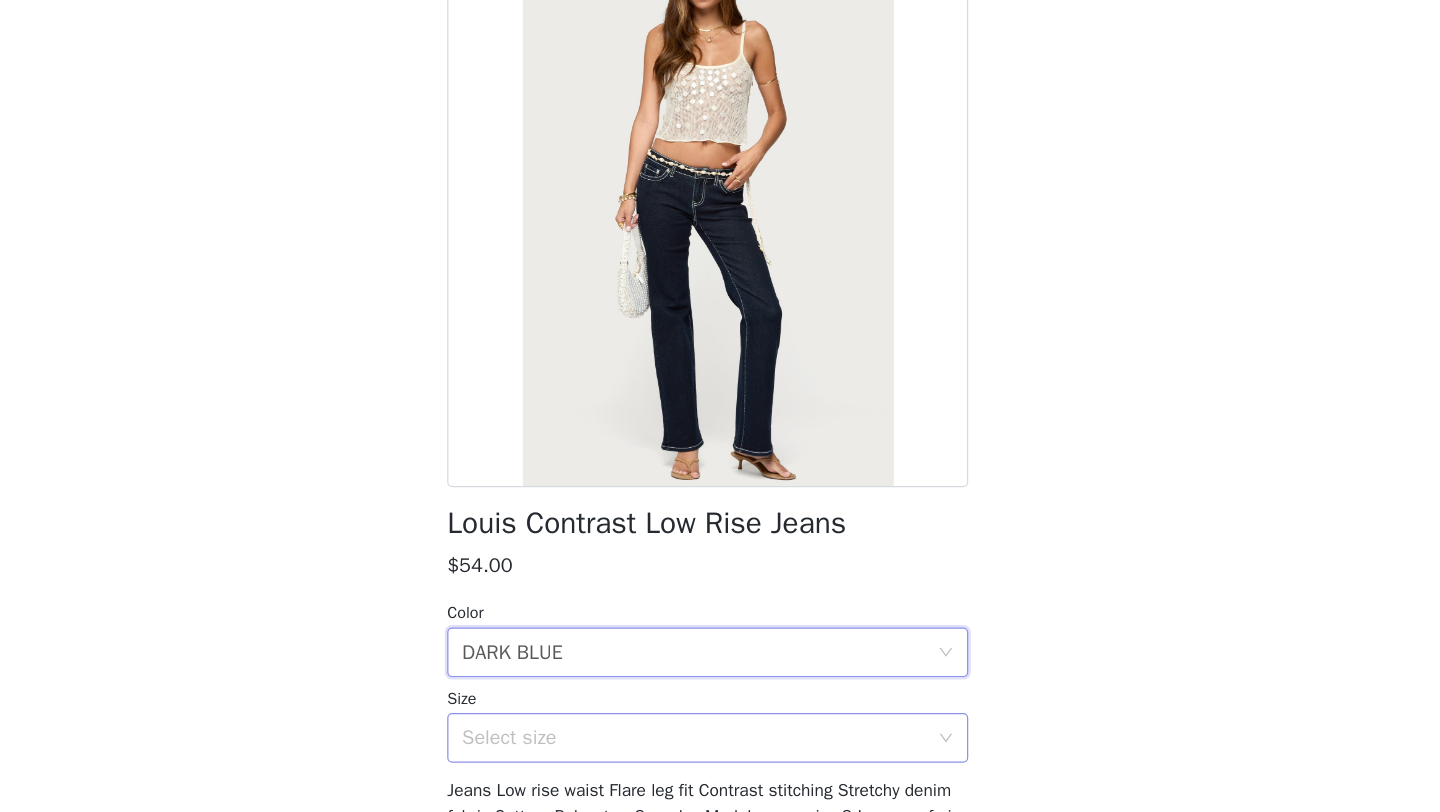 click on "Select size" at bounding box center (709, 752) 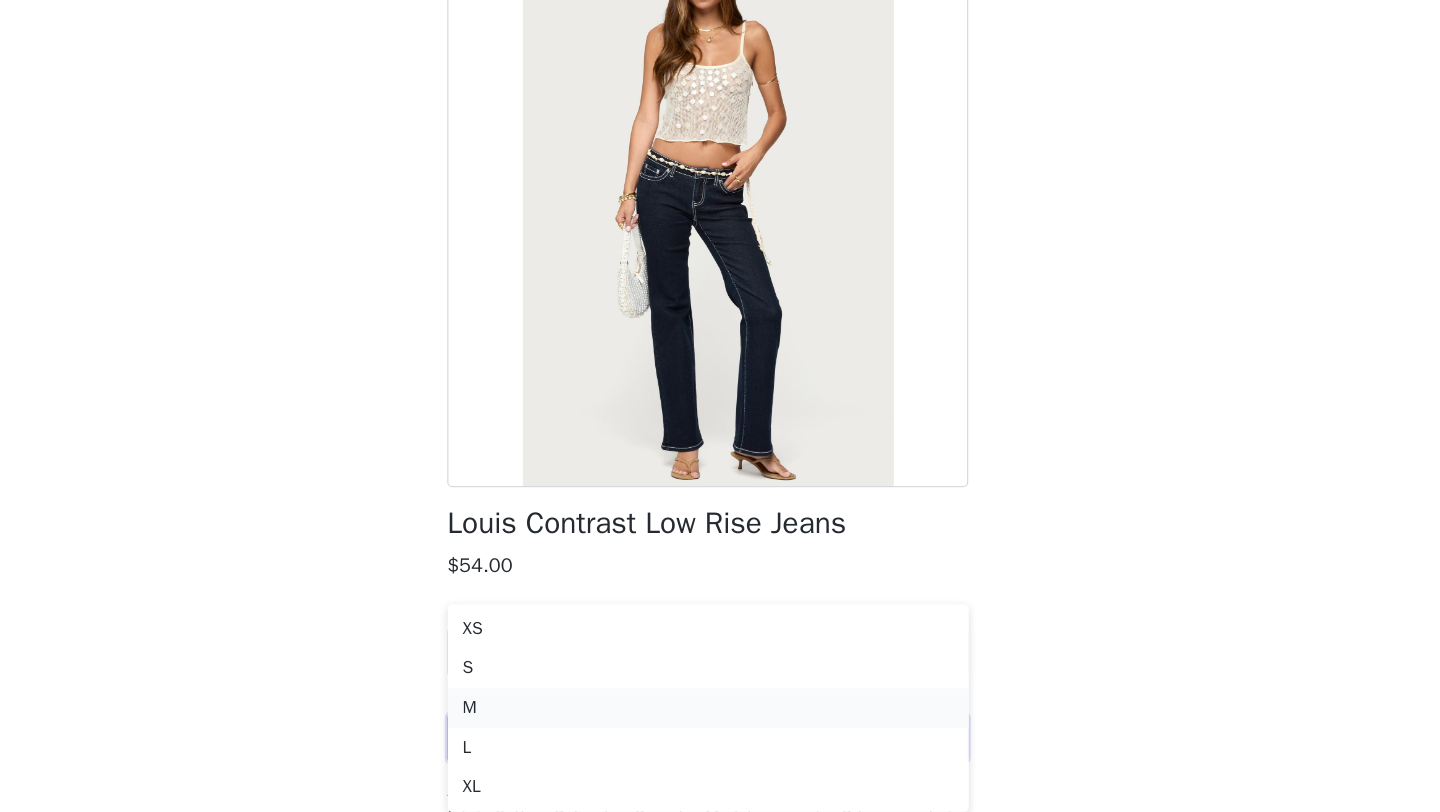 click on "M" at bounding box center (720, 728) 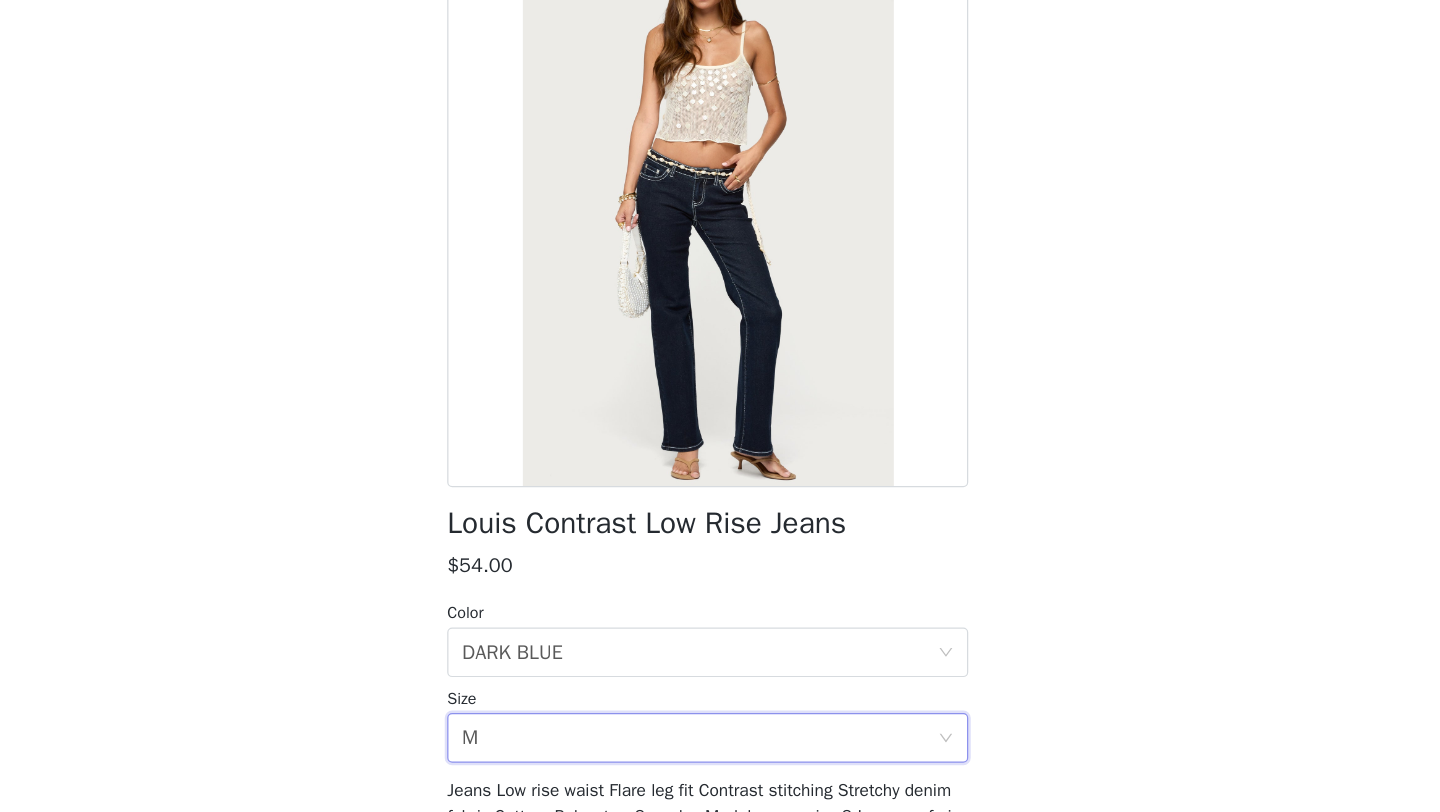 scroll, scrollTop: 1514, scrollLeft: 0, axis: vertical 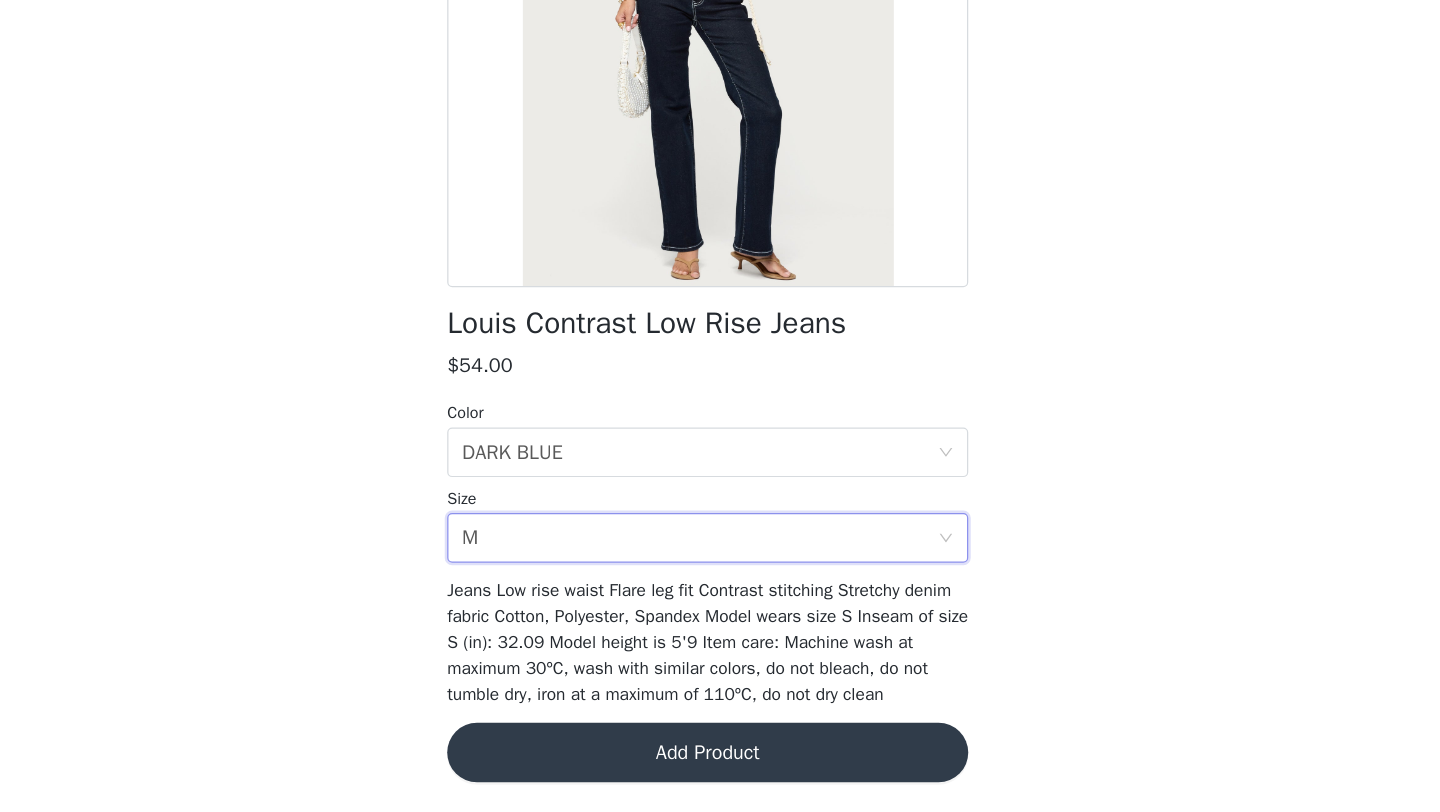 click on "Add Product" at bounding box center (720, 764) 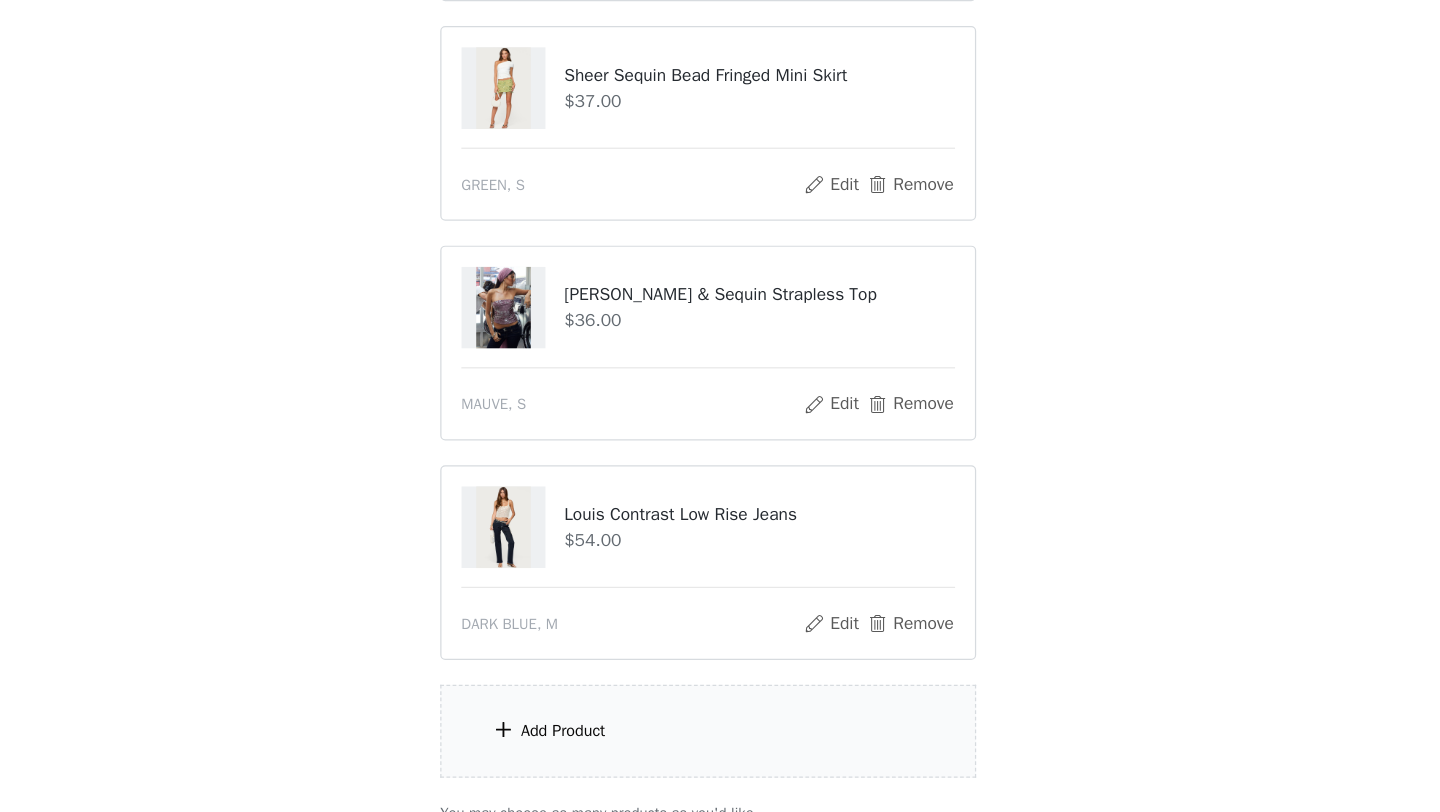 click on "Add Product" at bounding box center [720, 746] 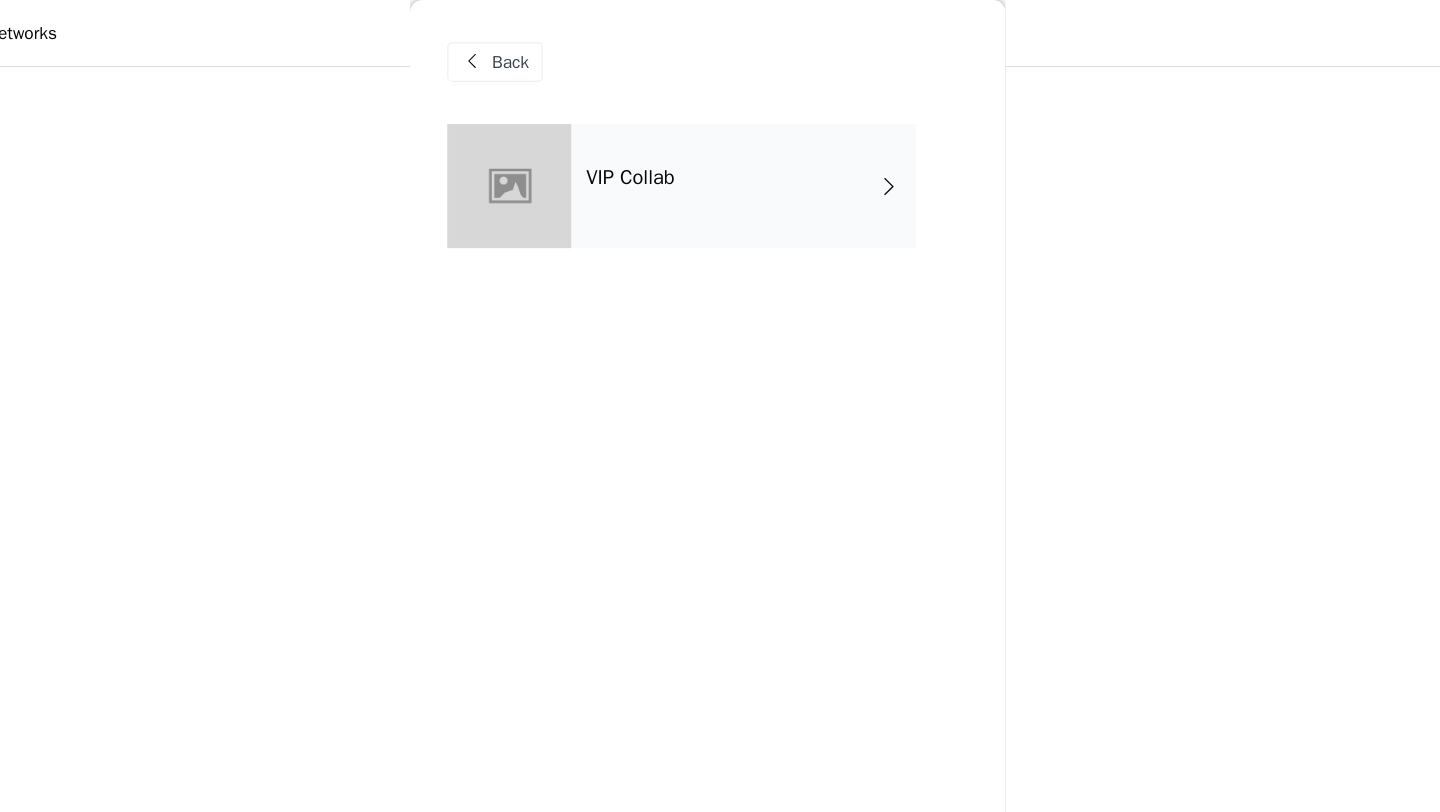 scroll, scrollTop: 1479, scrollLeft: 0, axis: vertical 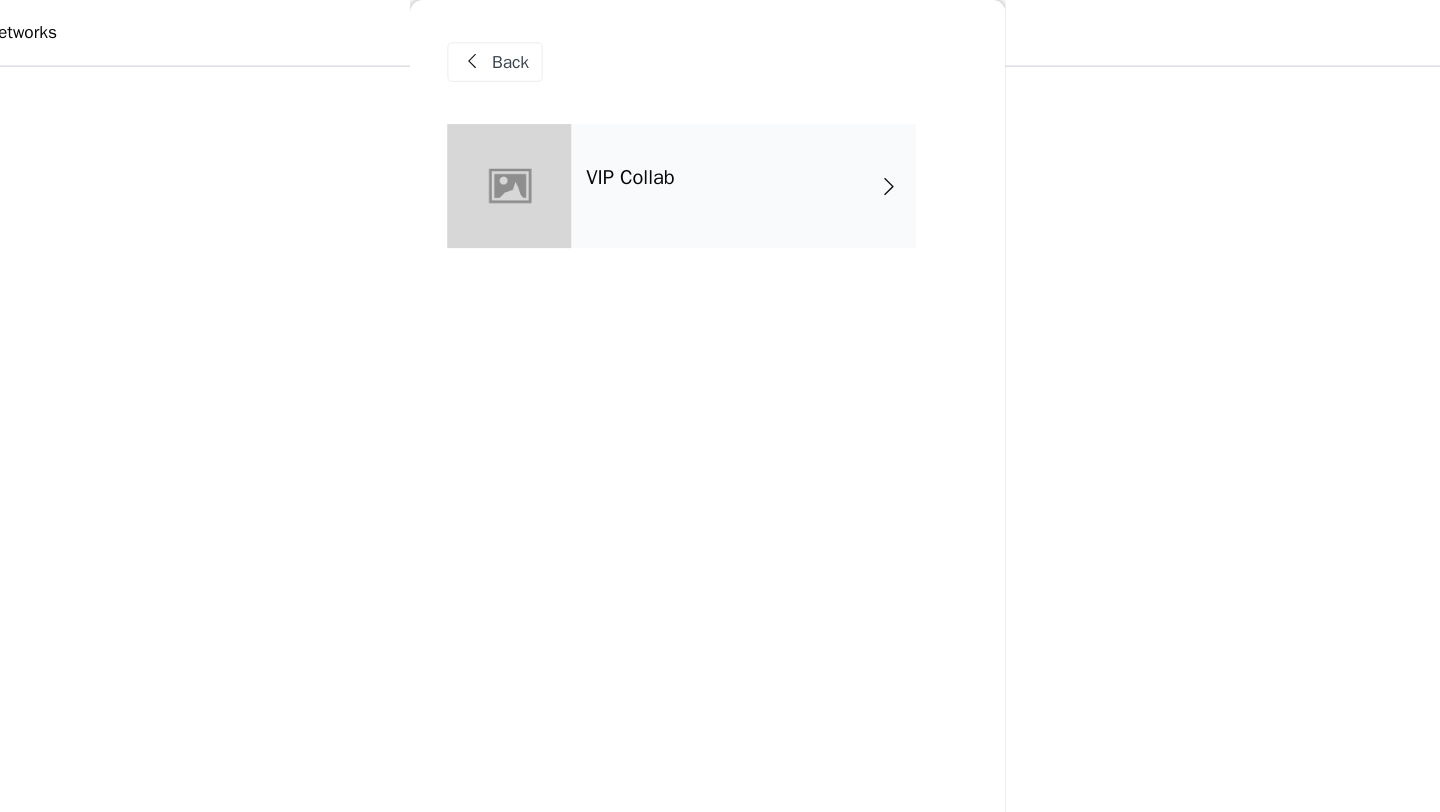 click on "VIP Collab" at bounding box center (749, 150) 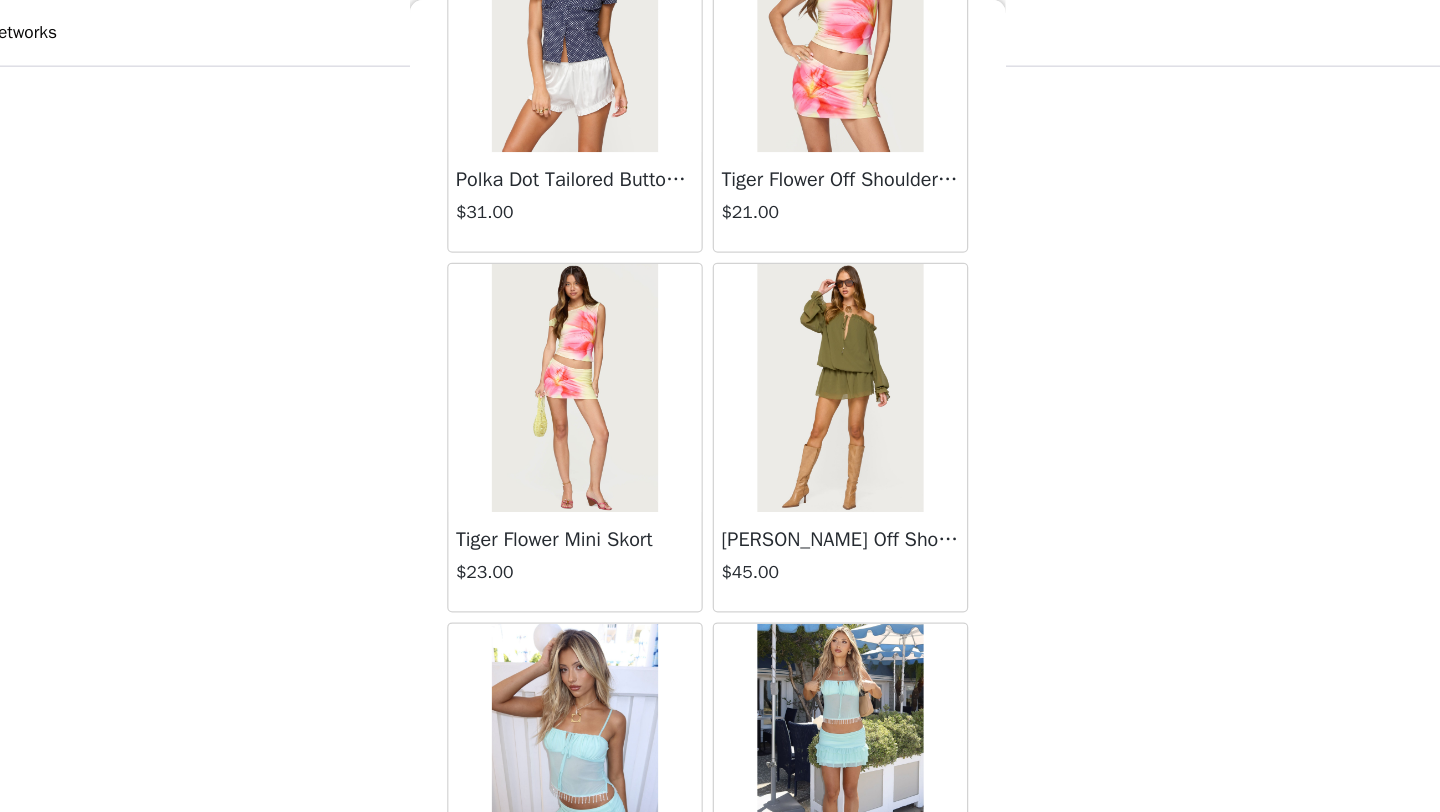 scroll, scrollTop: 2248, scrollLeft: 0, axis: vertical 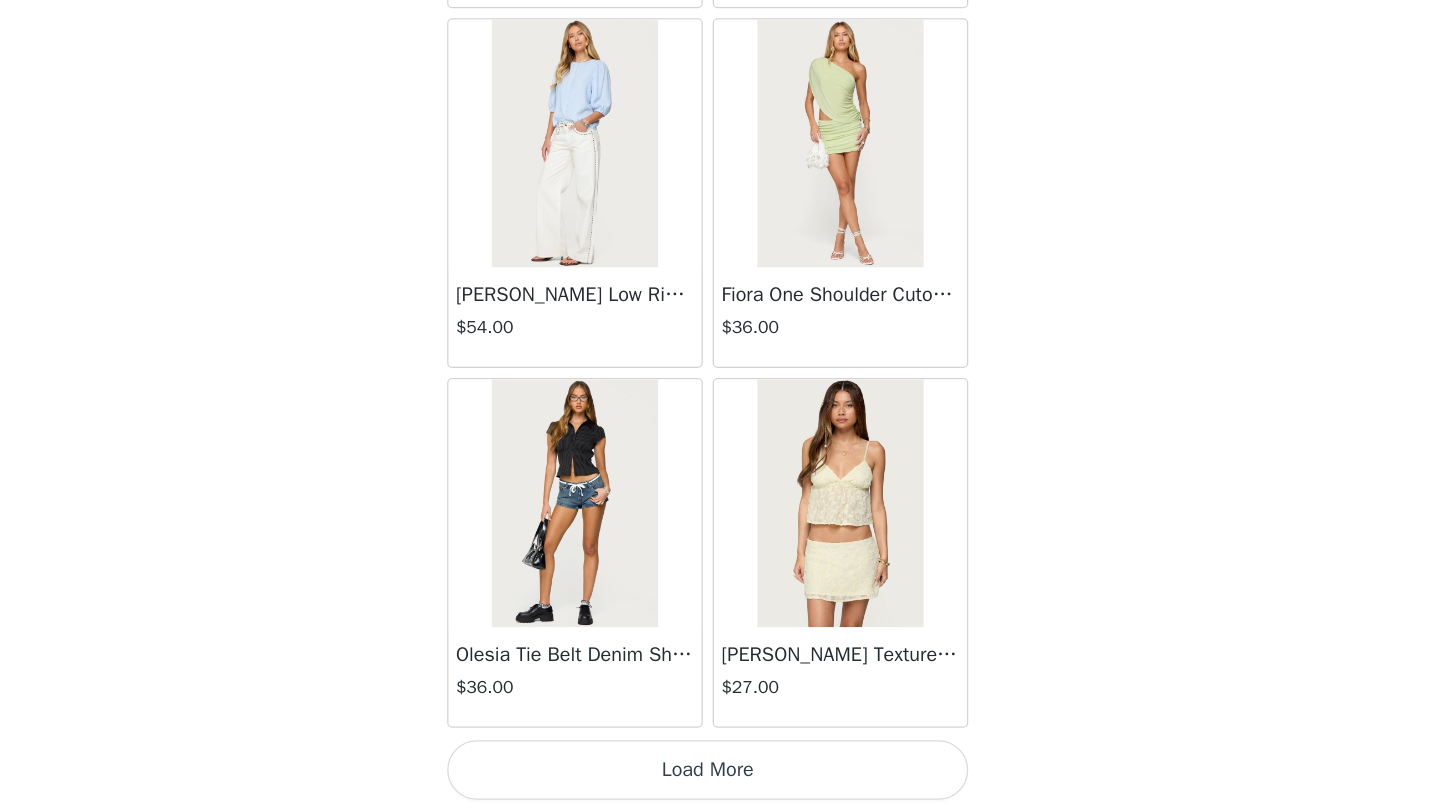 click on "Load More" at bounding box center [720, 778] 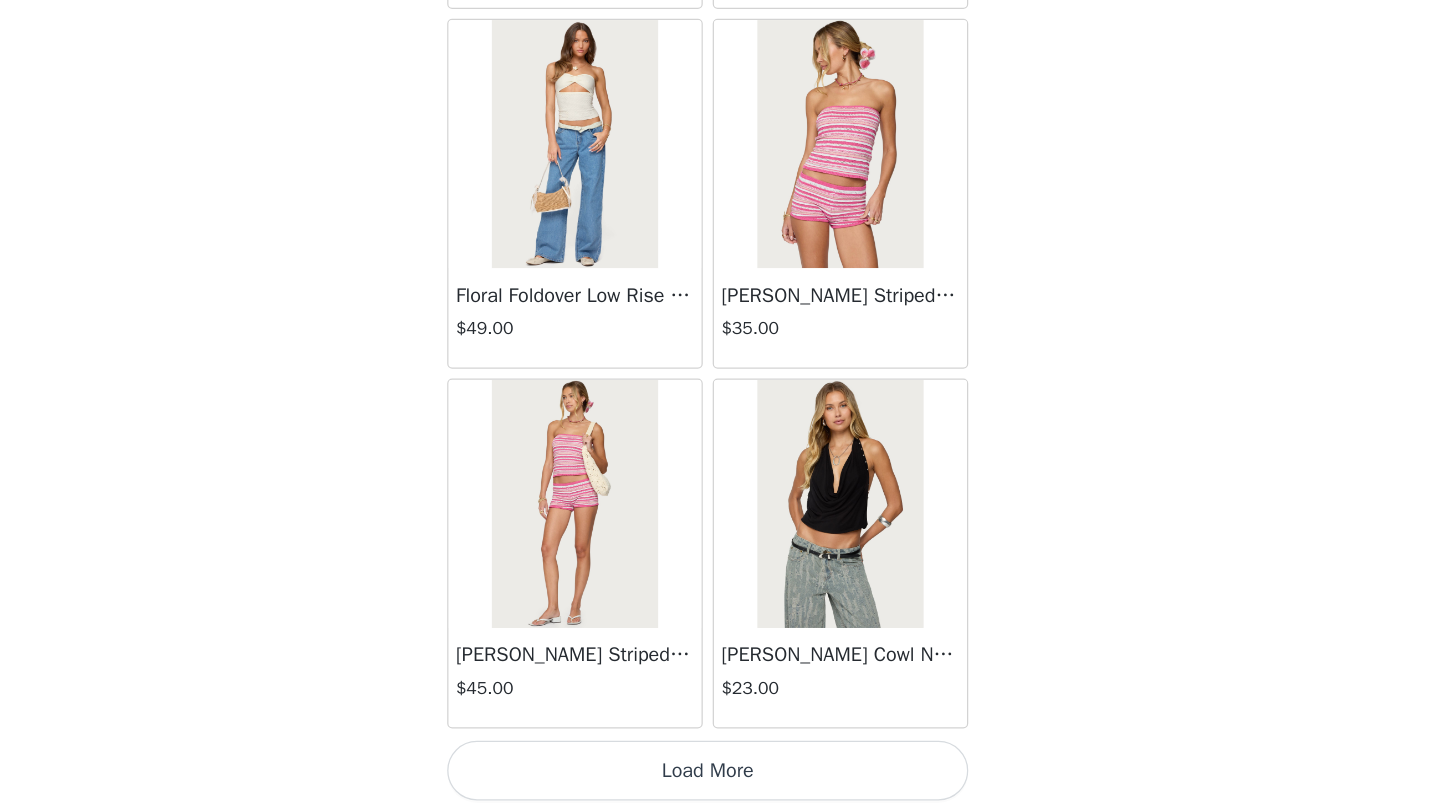 click on "Load More" at bounding box center (720, 778) 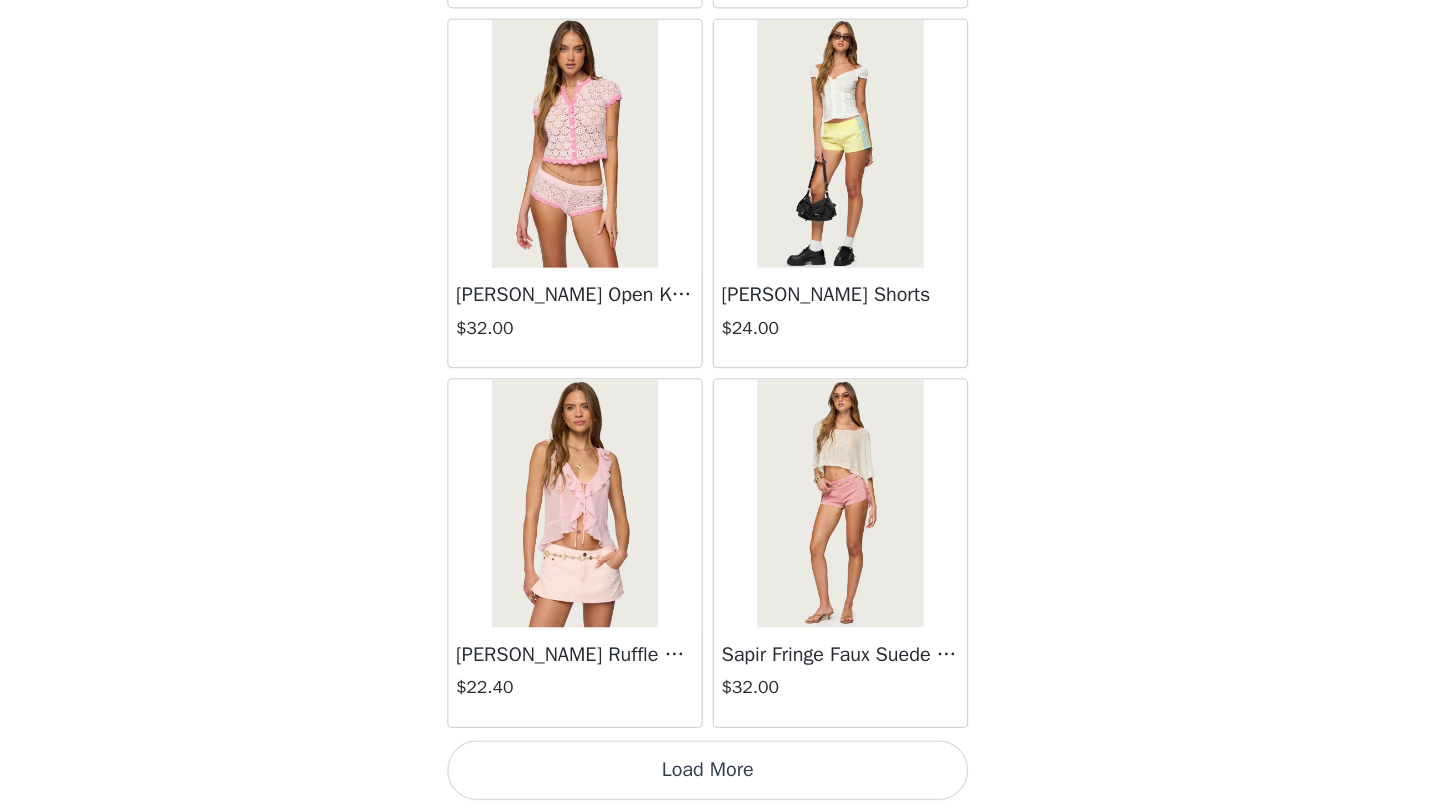 click on "Load More" at bounding box center [720, 778] 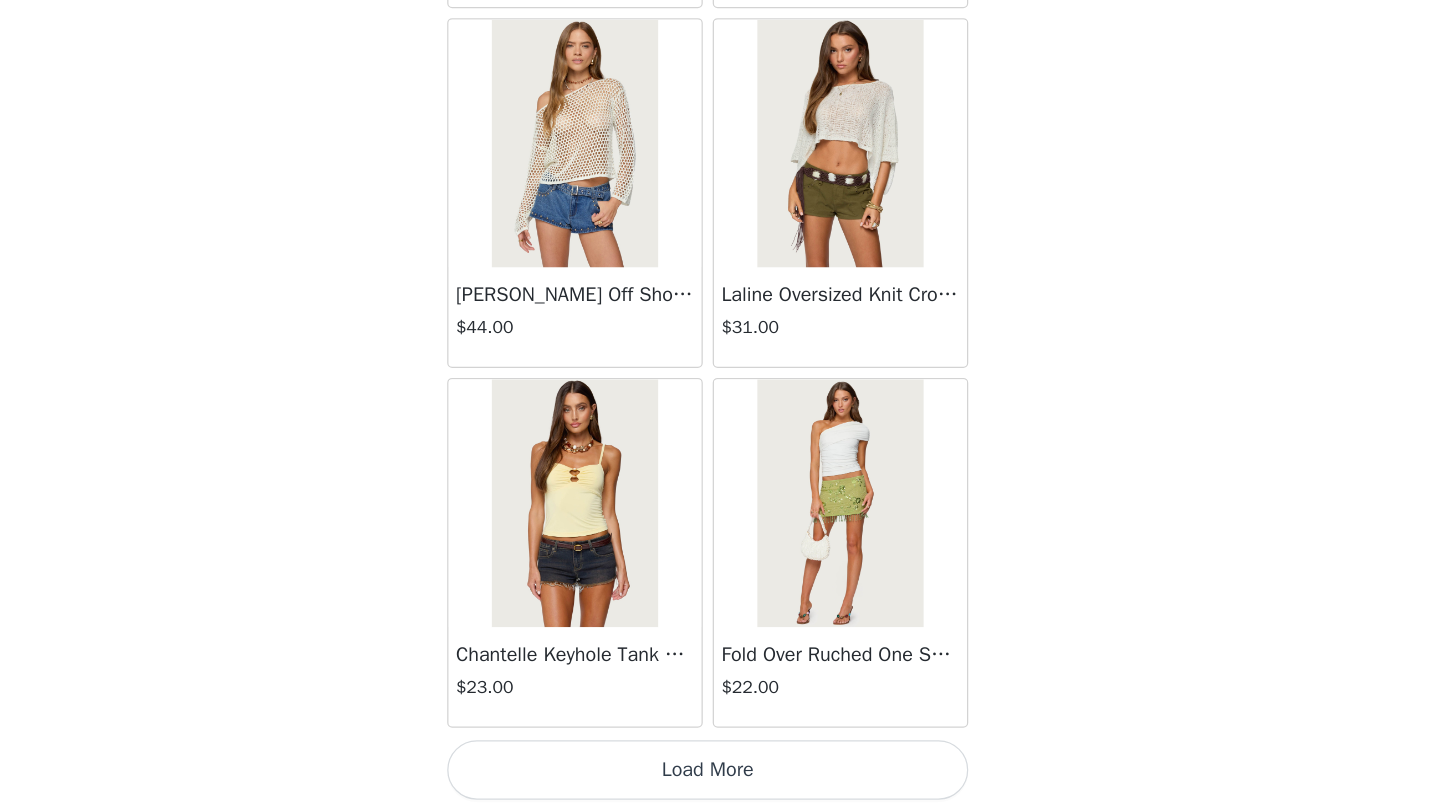 click on "Load More" at bounding box center (720, 778) 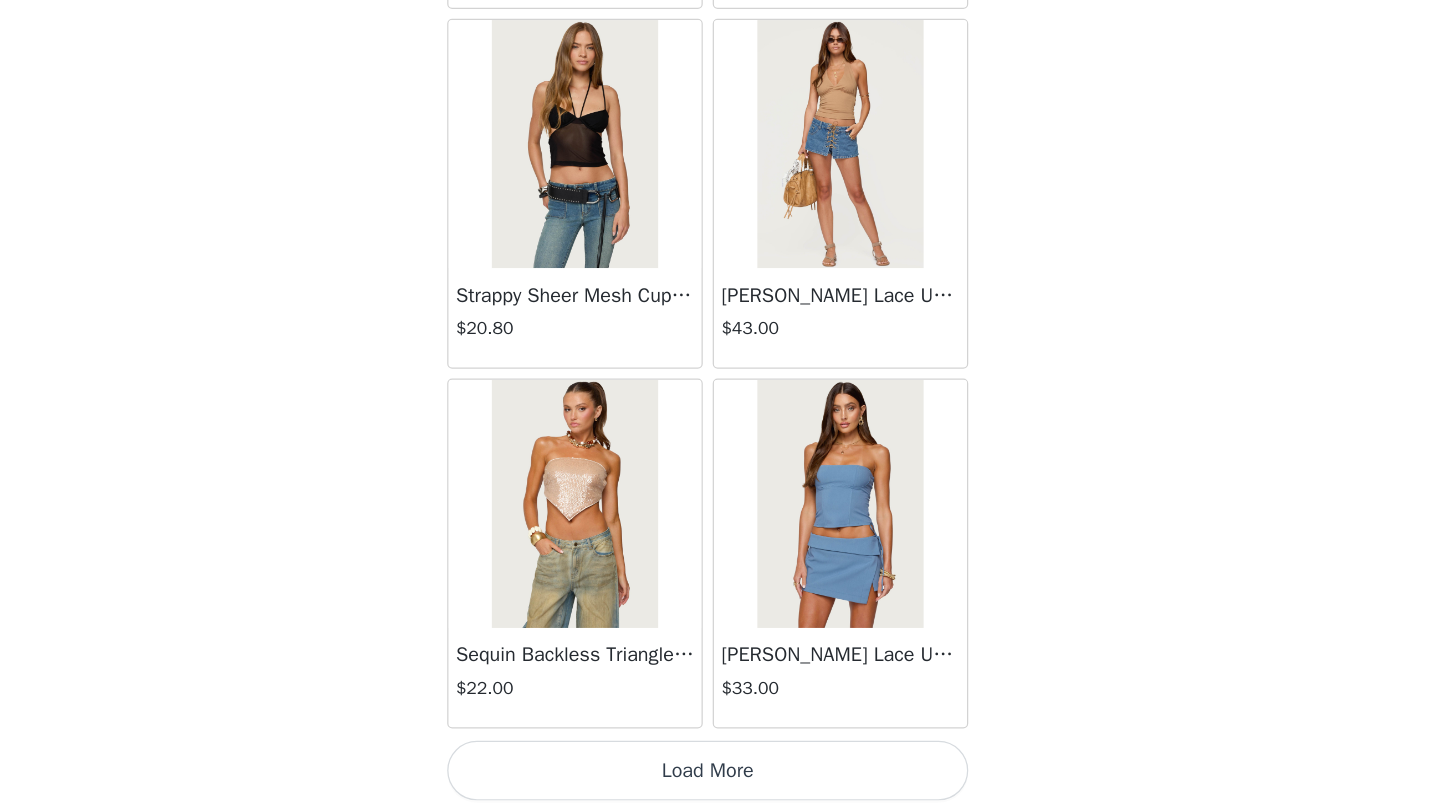 click on "Load More" at bounding box center (720, 778) 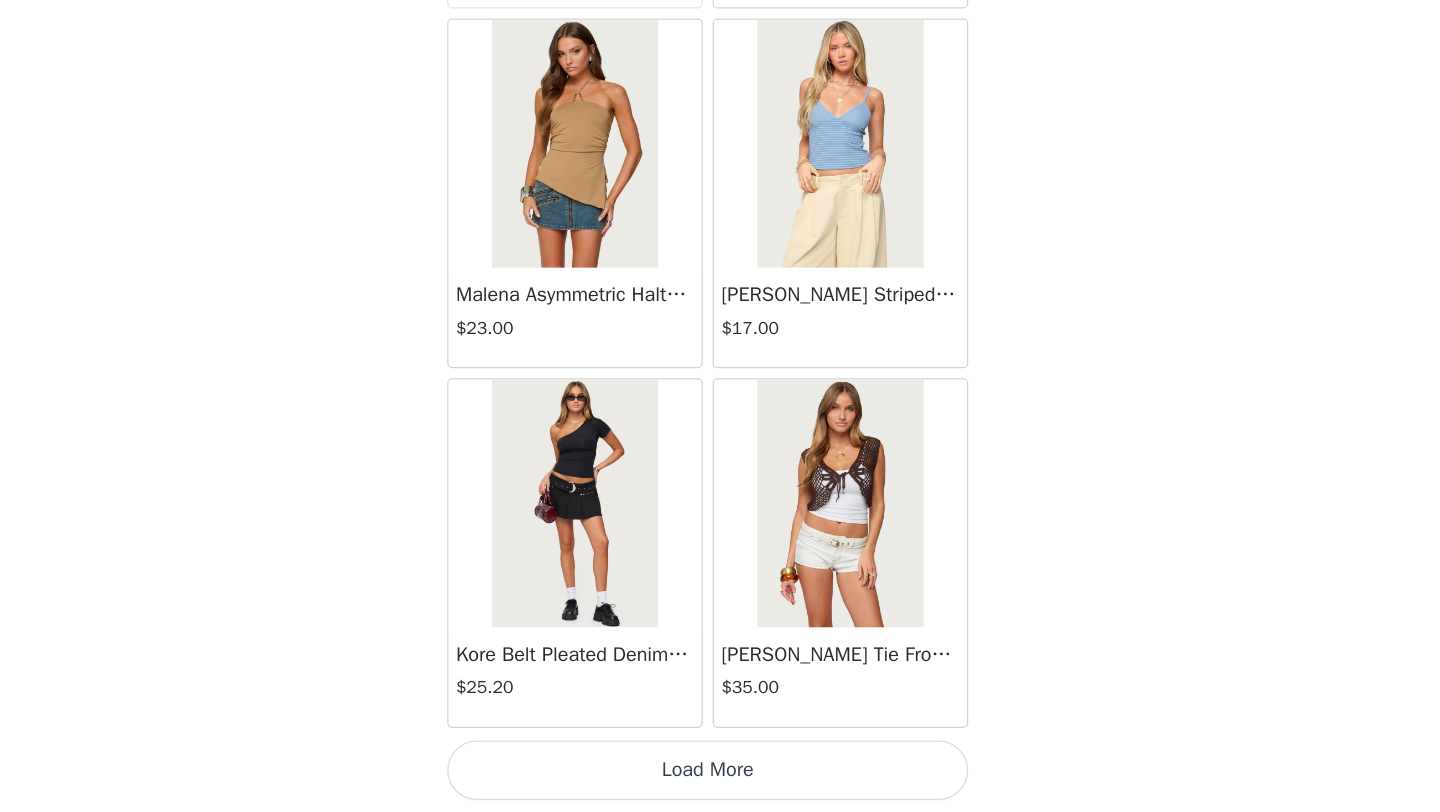 click on "Load More" at bounding box center [720, 778] 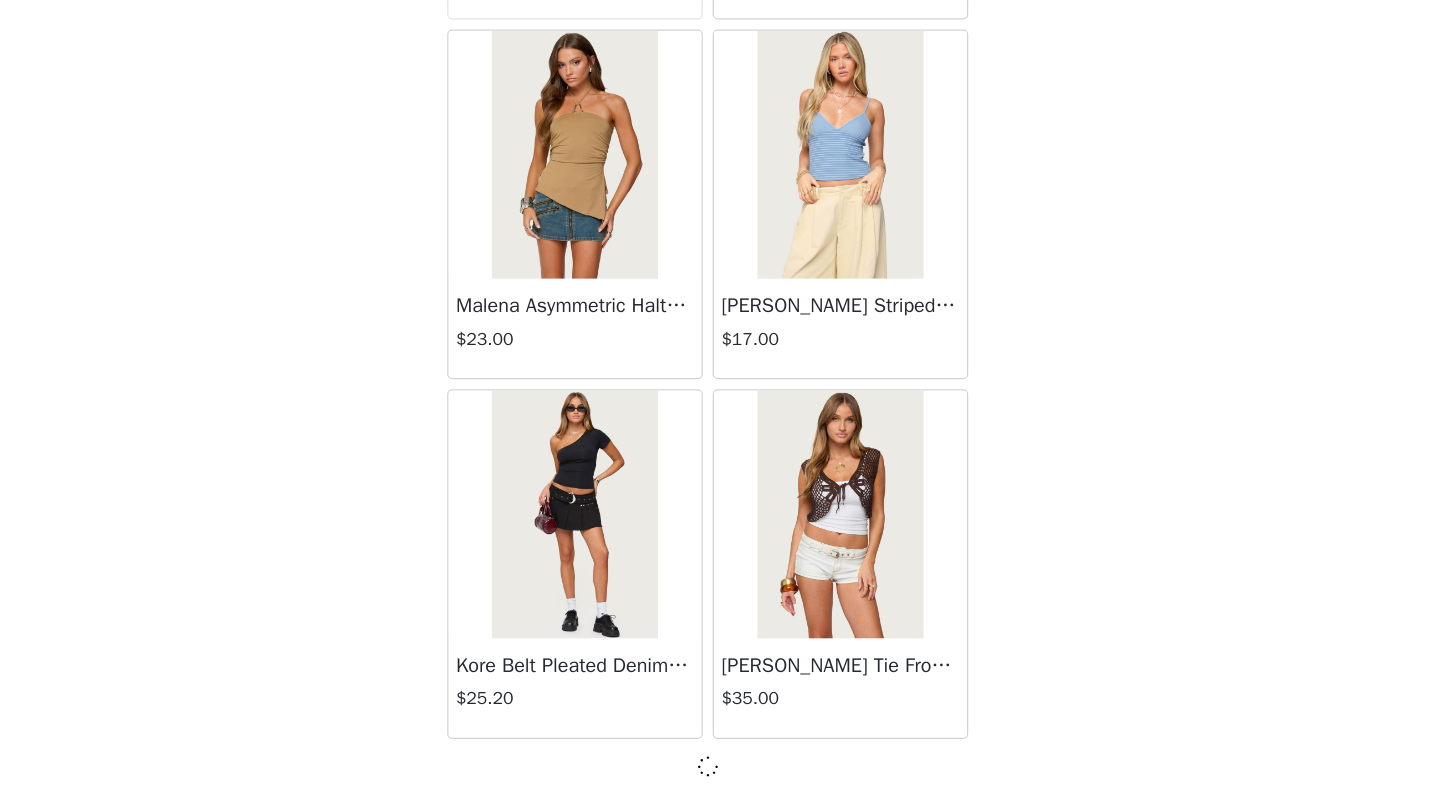 scroll, scrollTop: 16739, scrollLeft: 0, axis: vertical 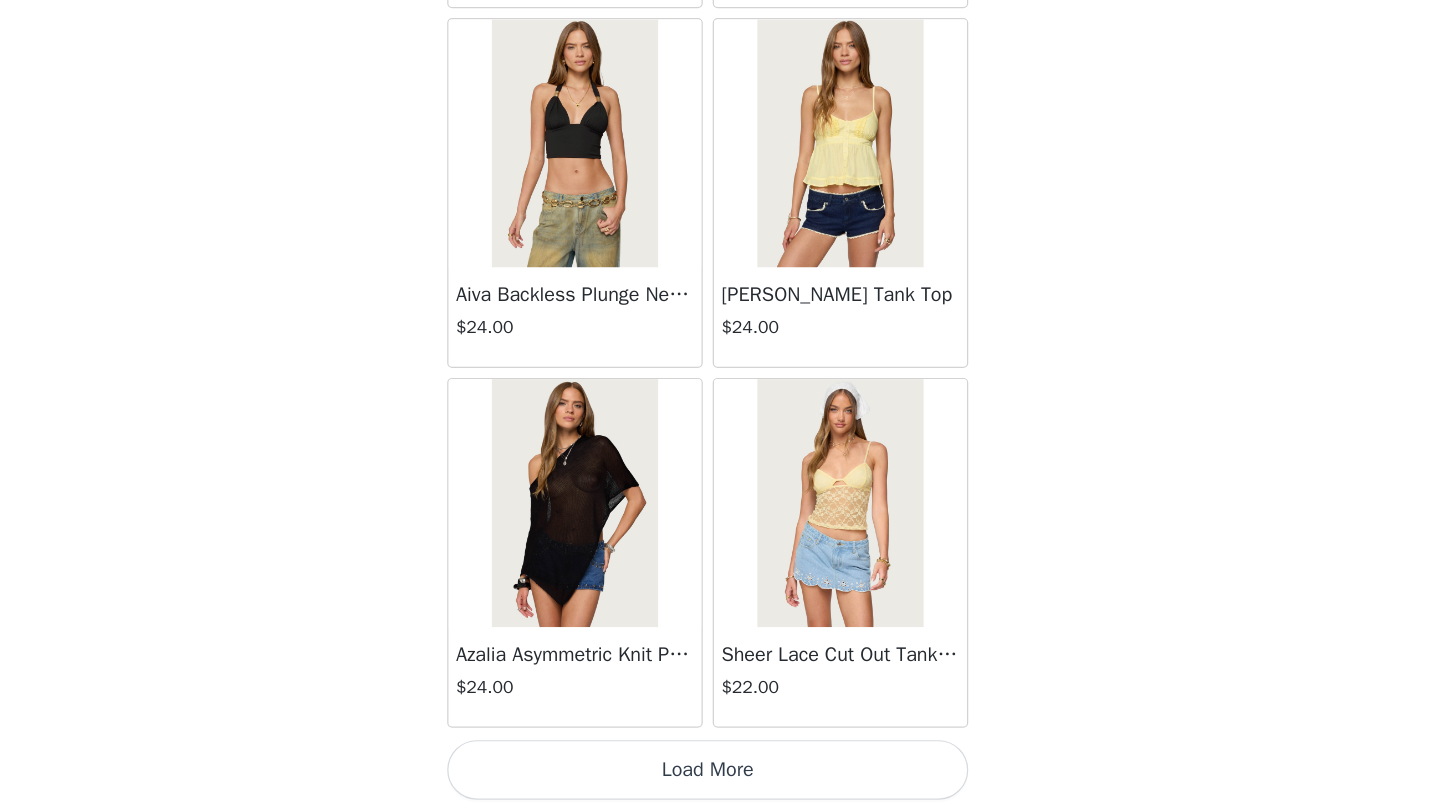 click on "Load More" at bounding box center (720, 778) 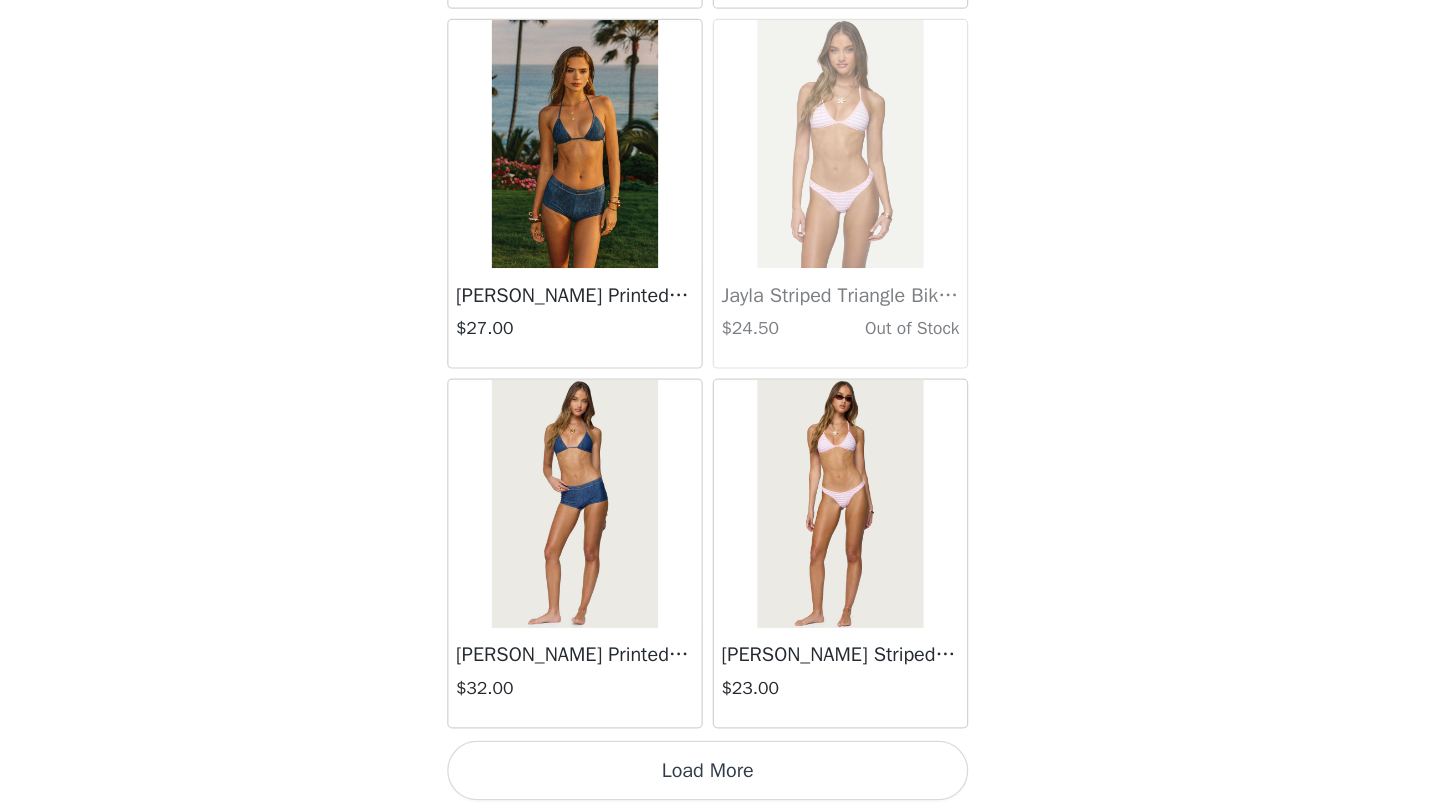 click on "Load More" at bounding box center [720, 778] 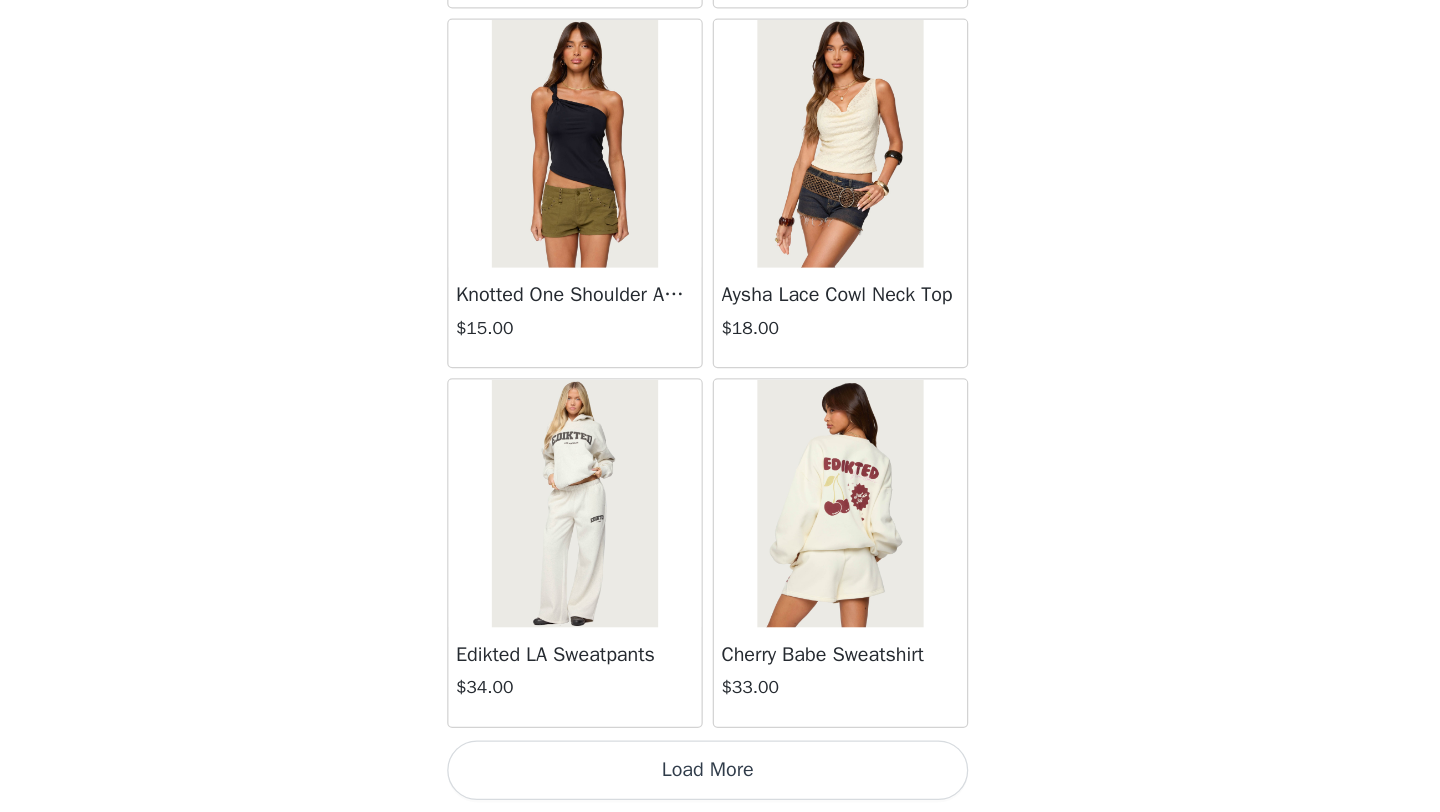 click on "Load More" at bounding box center [720, 778] 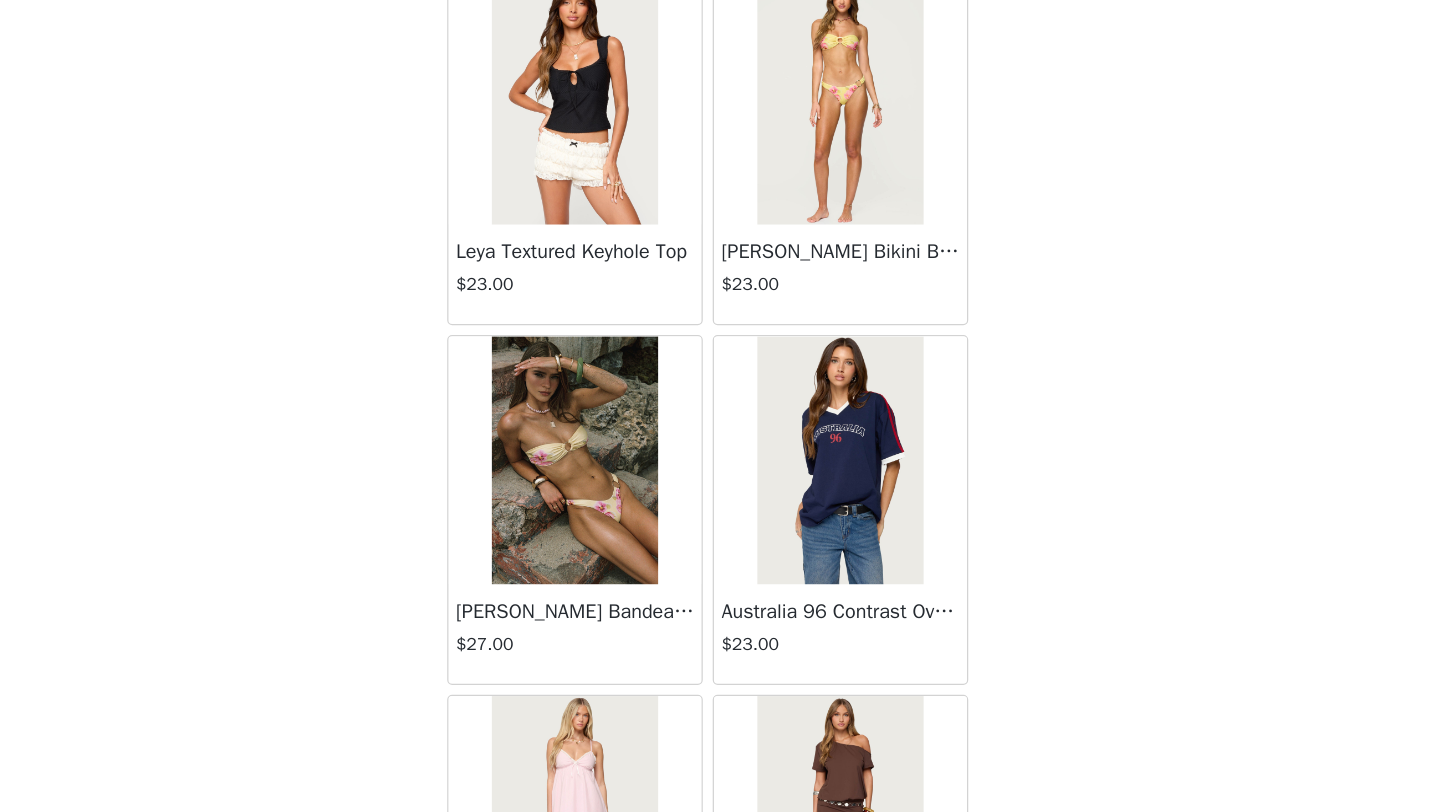 scroll, scrollTop: 28348, scrollLeft: 0, axis: vertical 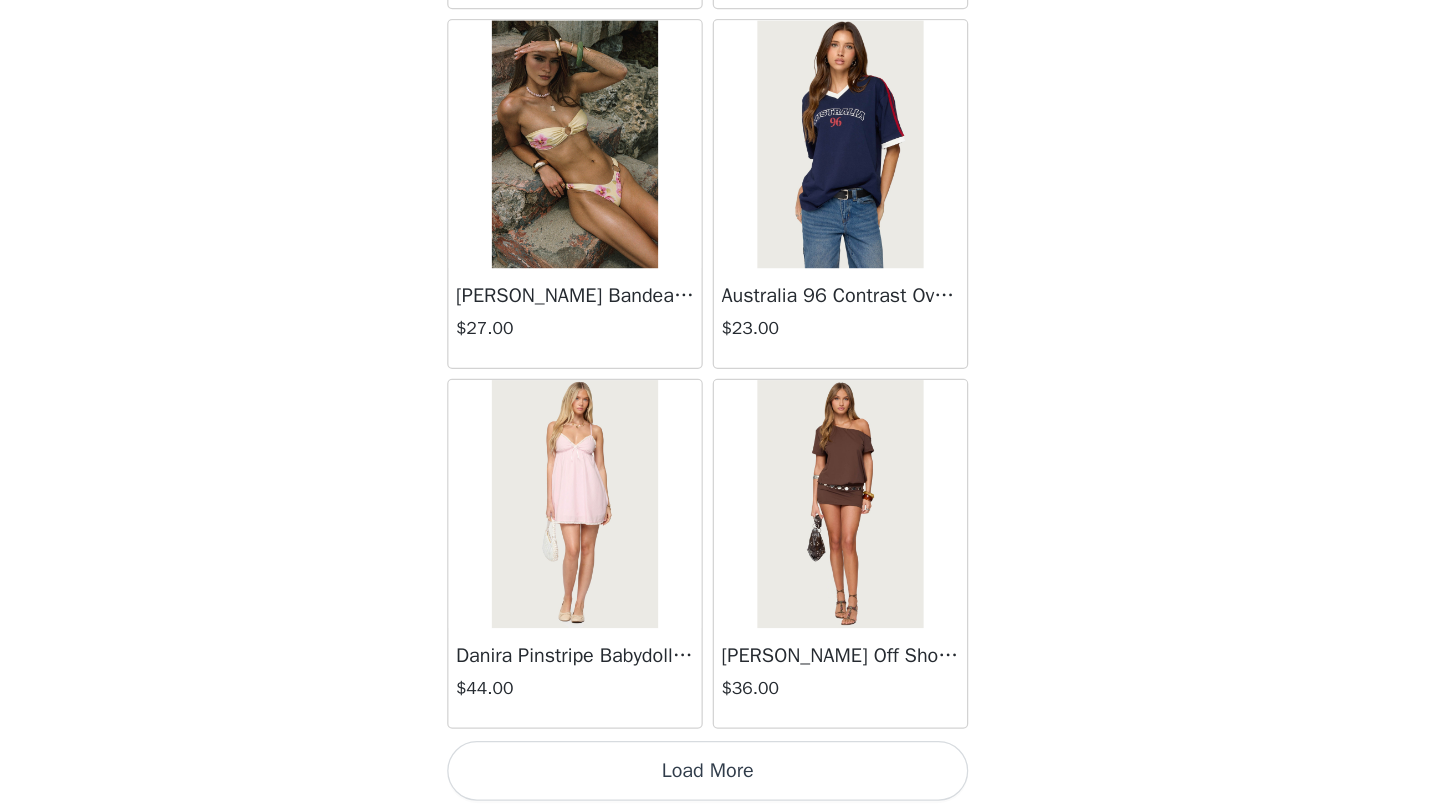 click on "Load More" at bounding box center [720, 778] 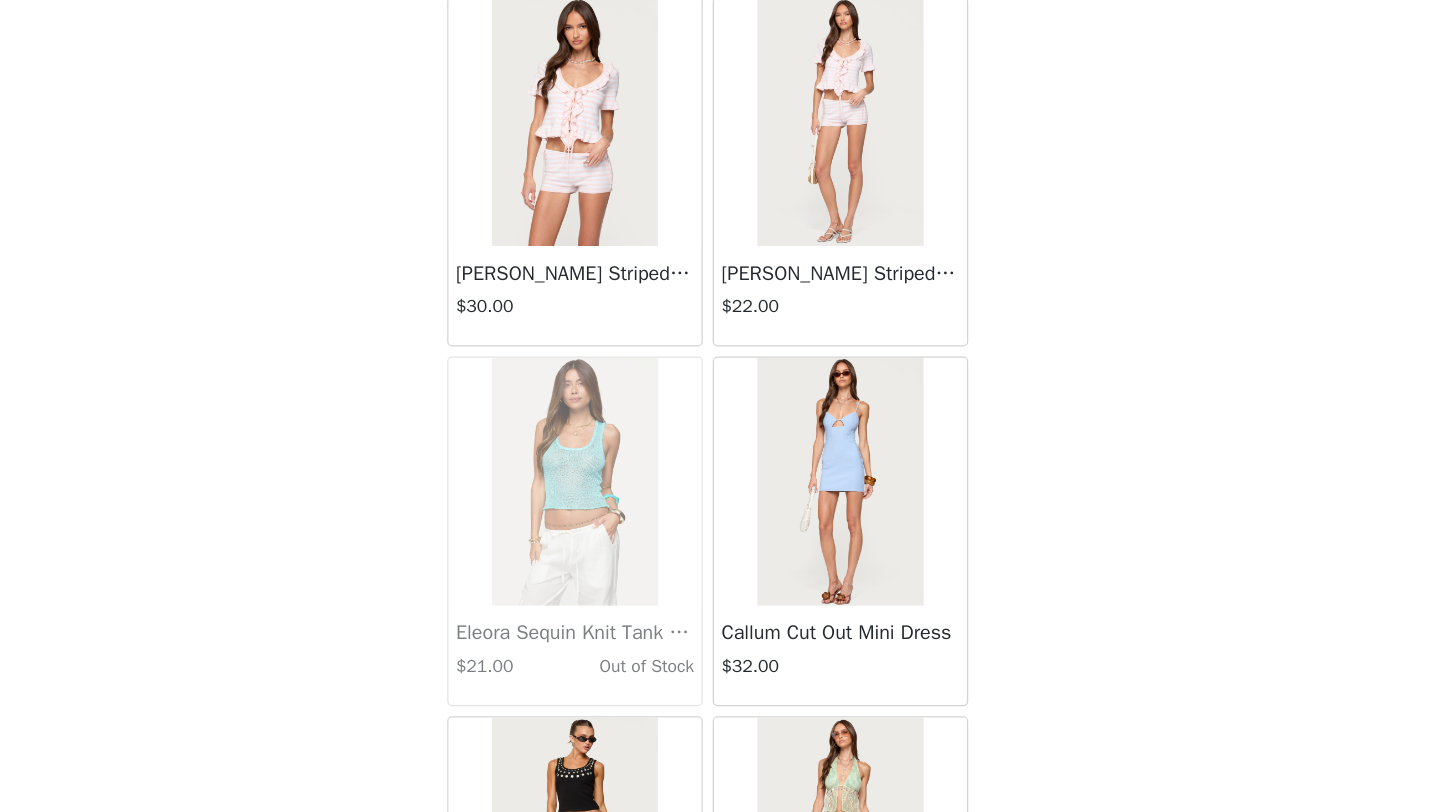 scroll, scrollTop: 31248, scrollLeft: 0, axis: vertical 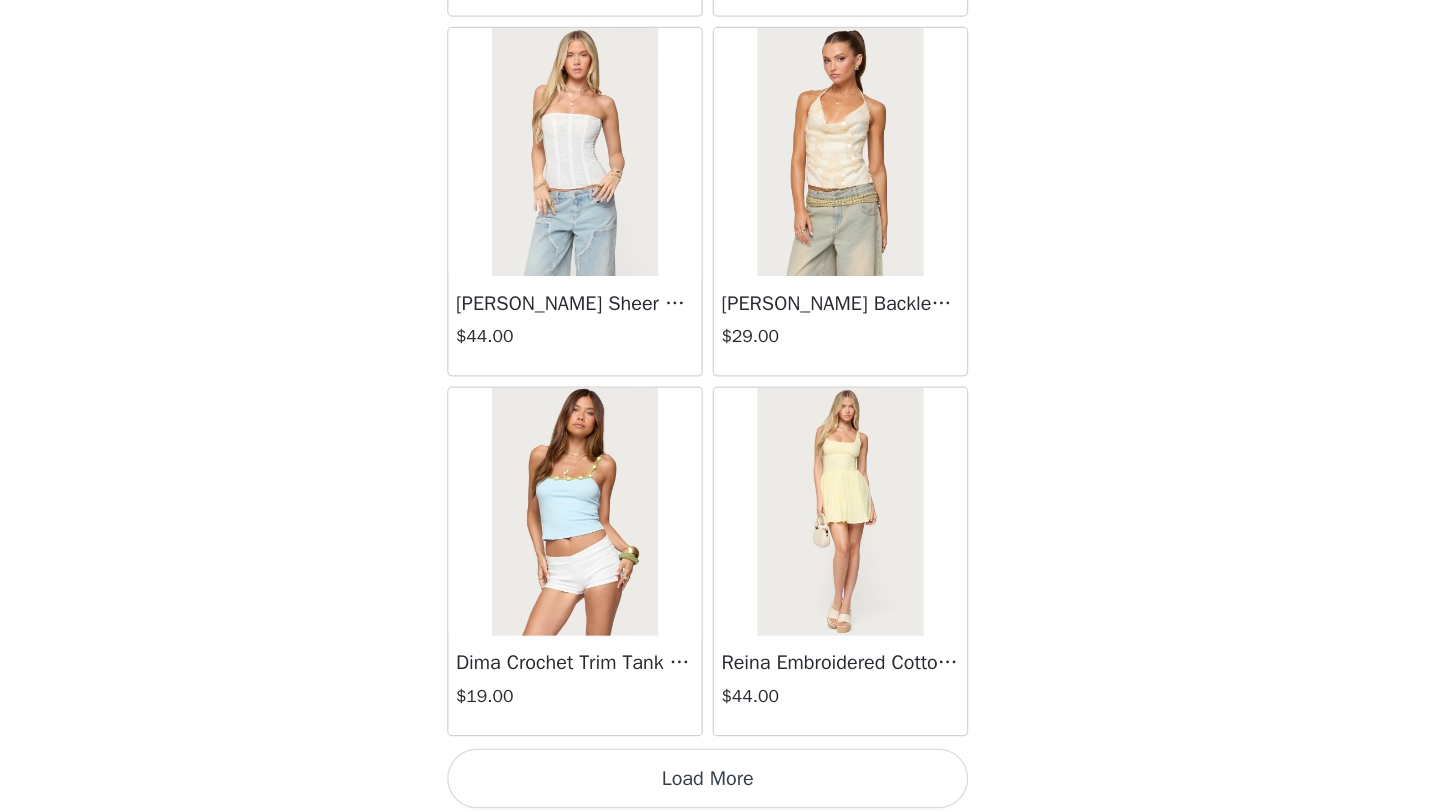 click on "Frayed Pleated Denim Mini Skort   $16.00       Klay Linen Look Pleated Mini Skort   $14.40       Contrast Lace Asymmetric Off Shoulder Top   $14.40       [PERSON_NAME] Split Front Sheer Mesh Top   $24.00       Zigzag Stripe Shorts   $19.00       Astra Beaded Sheer Strapless Top   $33.00       Beaded Floral Embroidered Tank Top   $32.00       San Diego Oversized T Shirt   $22.00       Talula Eyelet Babydoll Top   $17.60       Talula Eyelet Shorts   $16.80       Polka Dot Tailored Button Up Shirt   $31.00       Tiger Flower Off Shoulder Top   $21.00       Tiger Flower Mini Skort   $23.00       [PERSON_NAME] Off Shoulder Chiffon Romper   $45.00       Enya Fringed Sheer Mesh Top   $30.00       Enya Ruched Ruffle Mesh Mini Skirt   $26.00       Quincy Studded Low Rise Jeans   $54.00       Fiora One Shoulder Cutout Mini Dress   $36.00       Olesia Tie Belt Denim Shorts   $36.00       [PERSON_NAME] Textured Floral Babydoll Top   $27.00       [PERSON_NAME] Floral Backless Top   $30.00       [PERSON_NAME] Textured Floral Mini Skirt   $28.00" at bounding box center [720, -15170] 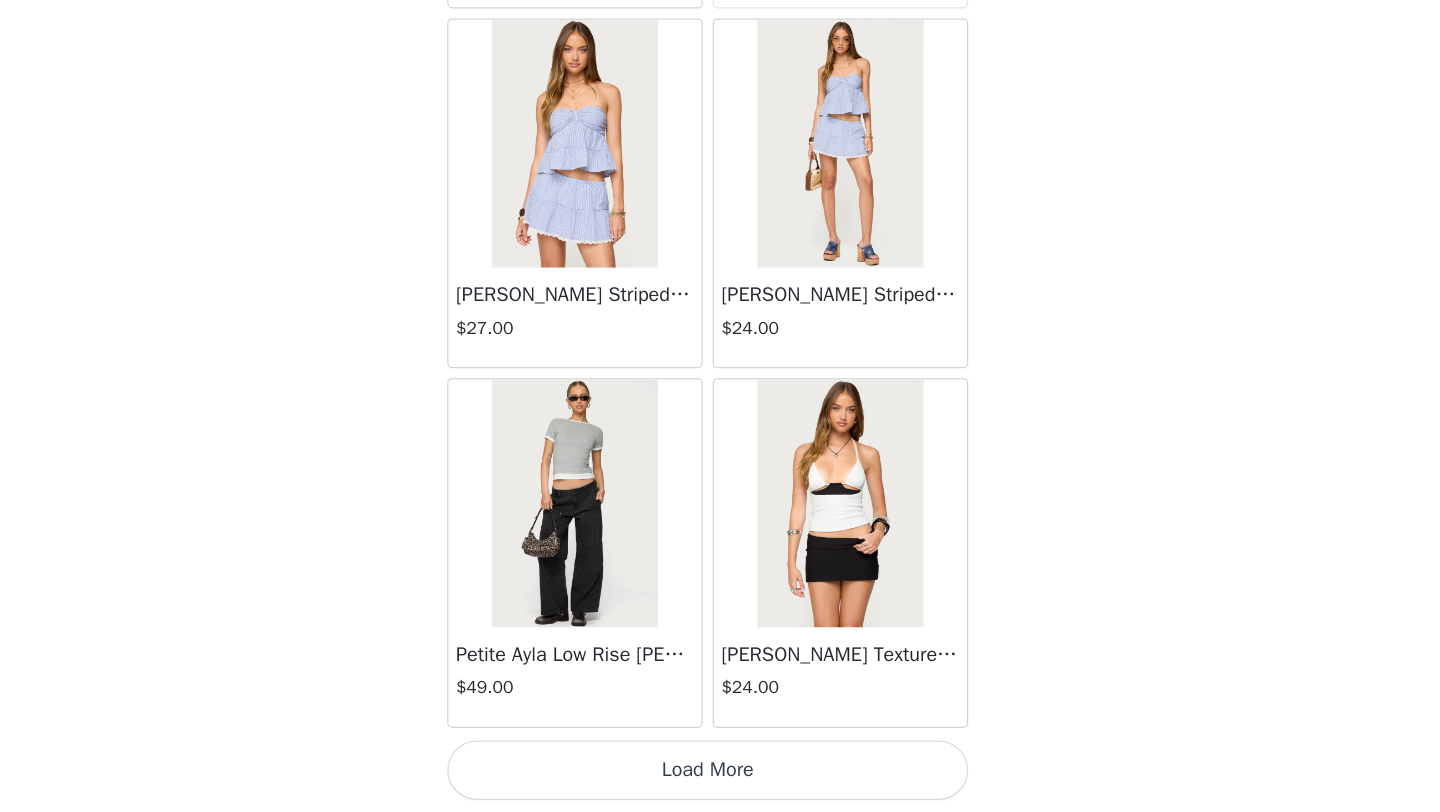 click on "Load More" at bounding box center [720, 778] 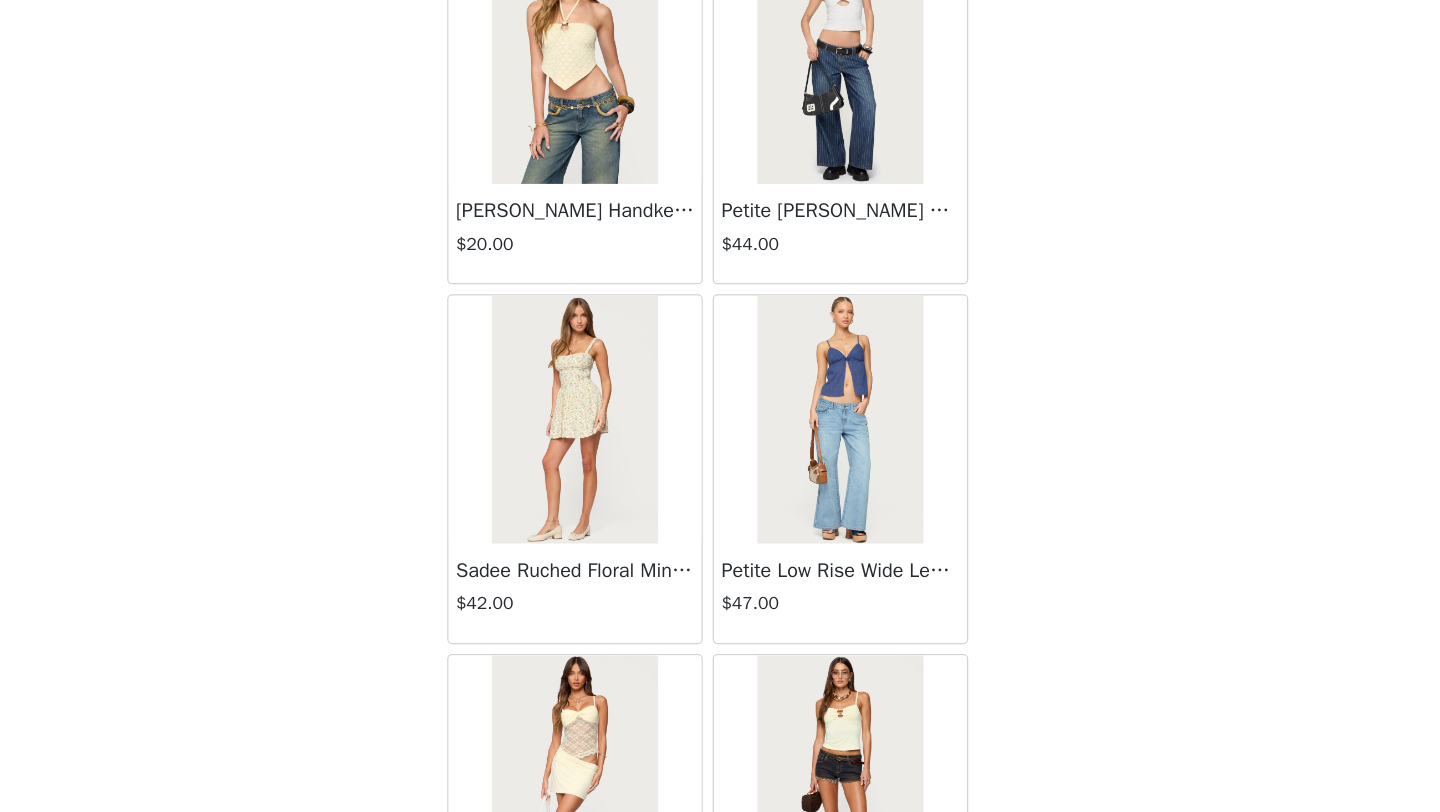 scroll, scrollTop: 37048, scrollLeft: 0, axis: vertical 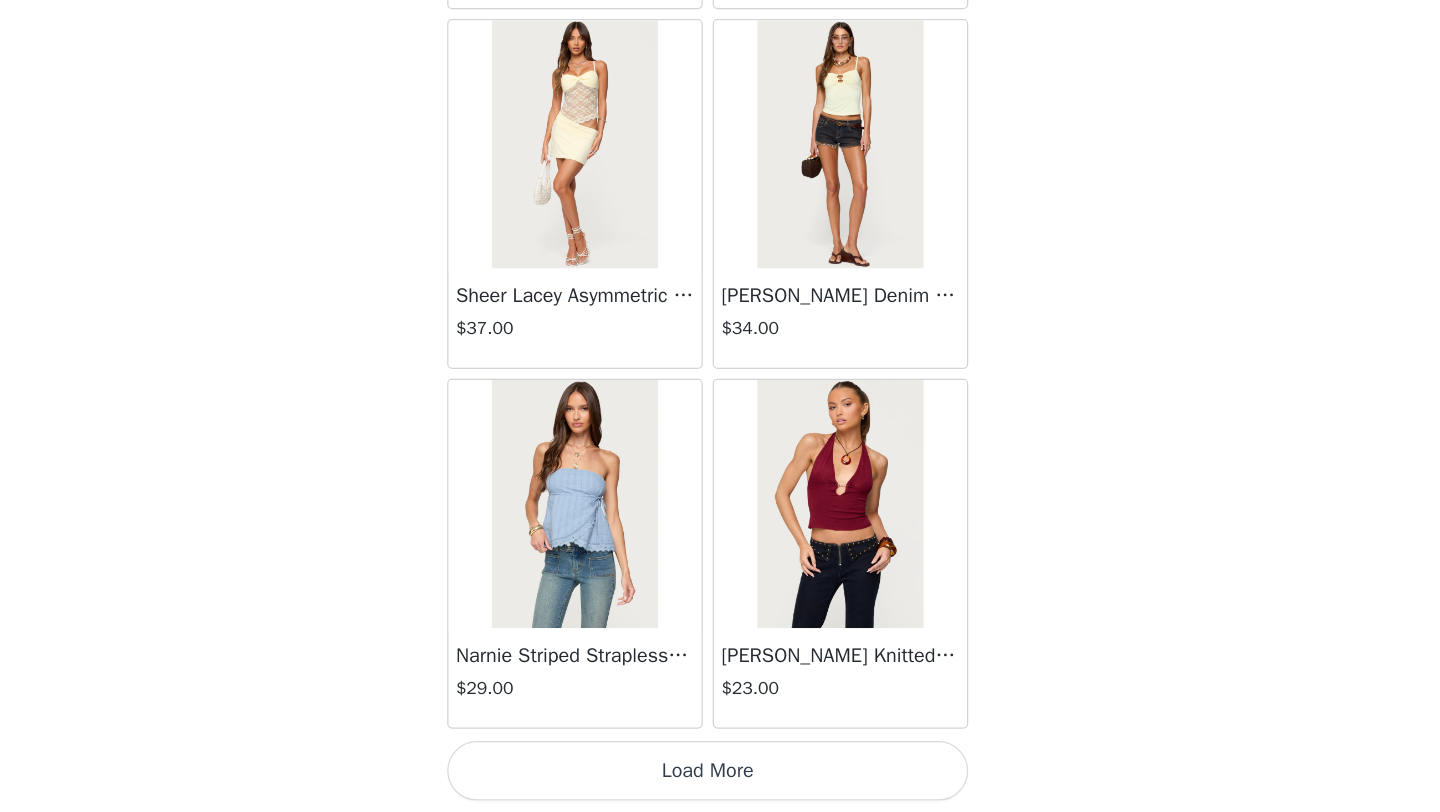 click on "Load More" at bounding box center (720, 778) 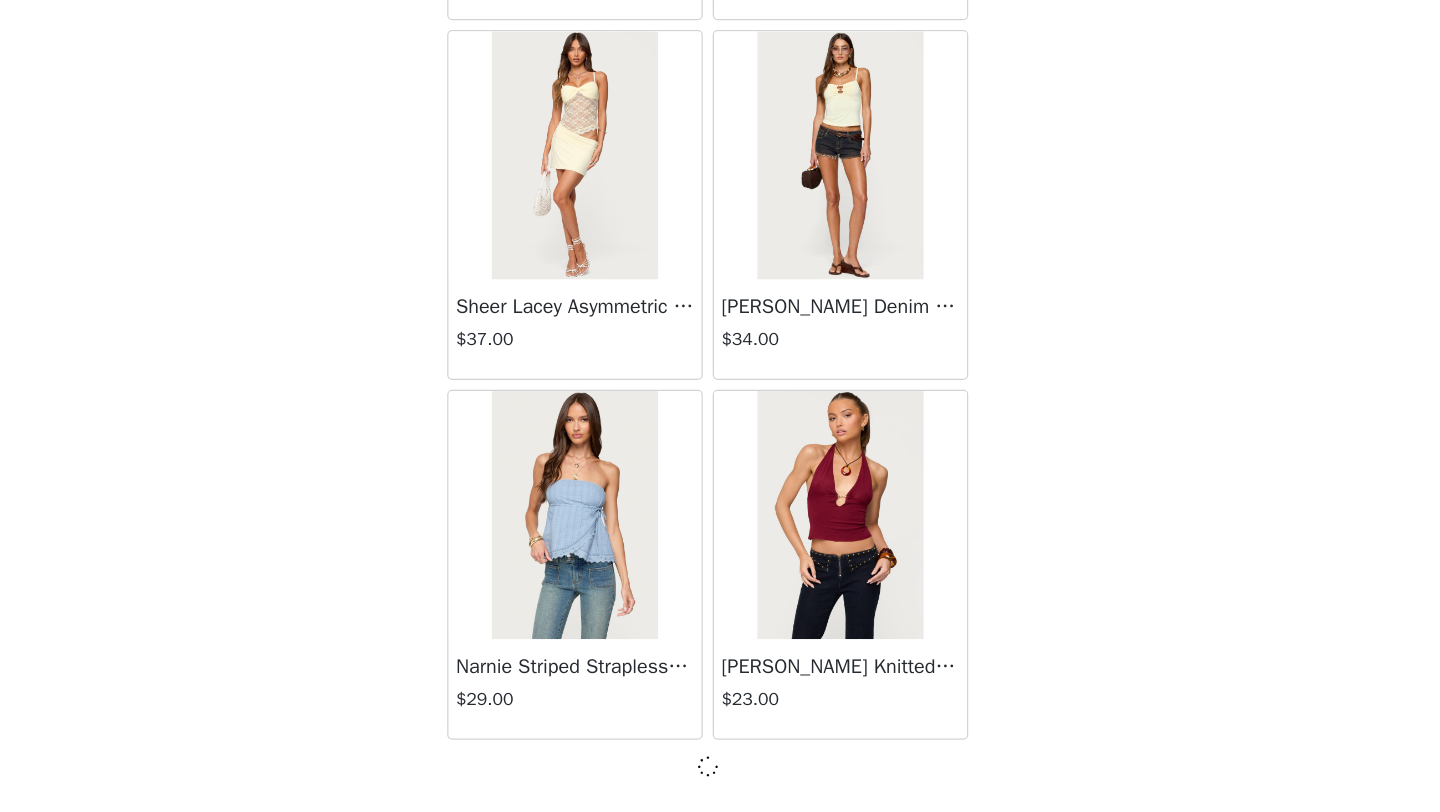 scroll, scrollTop: 37039, scrollLeft: 0, axis: vertical 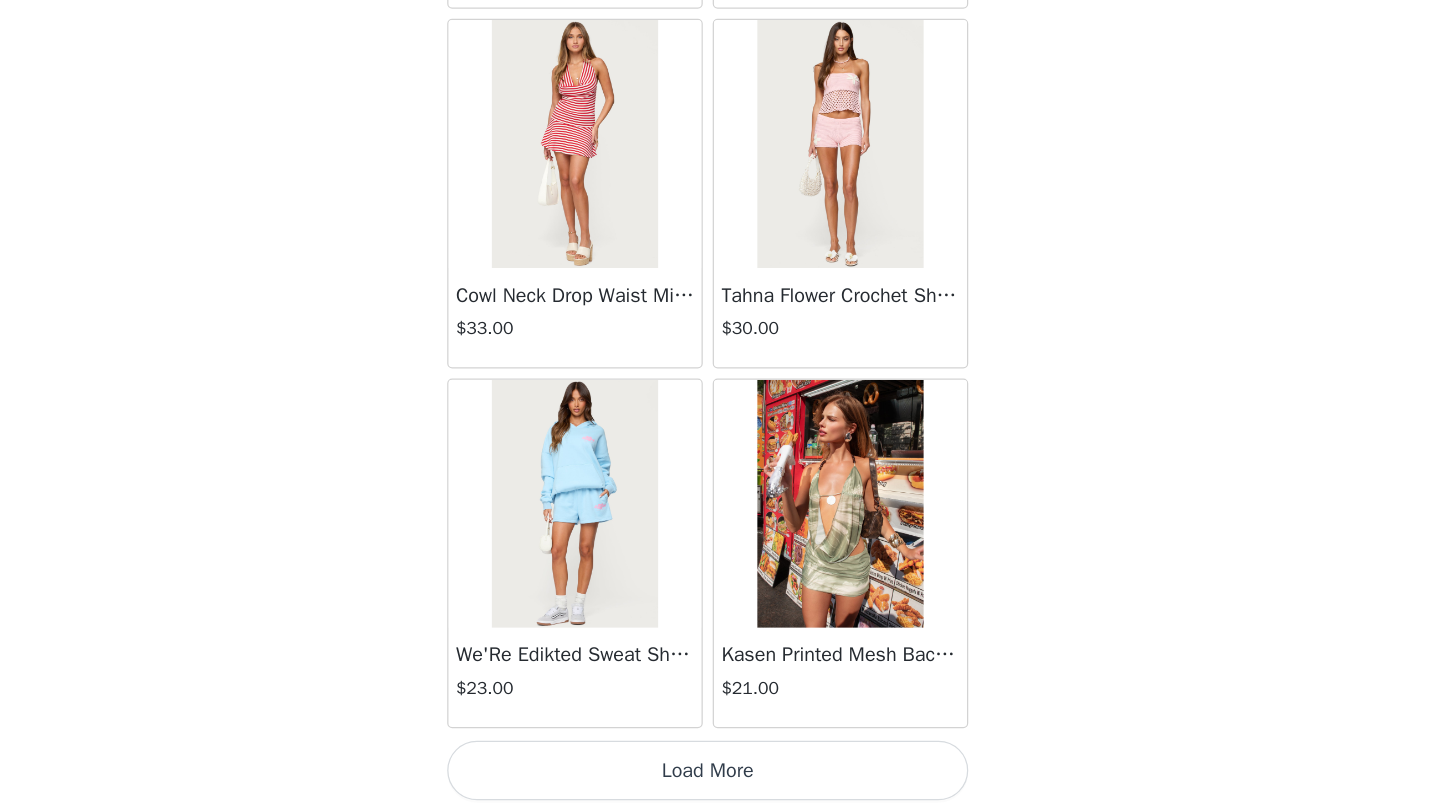 click on "Load More" at bounding box center [720, 778] 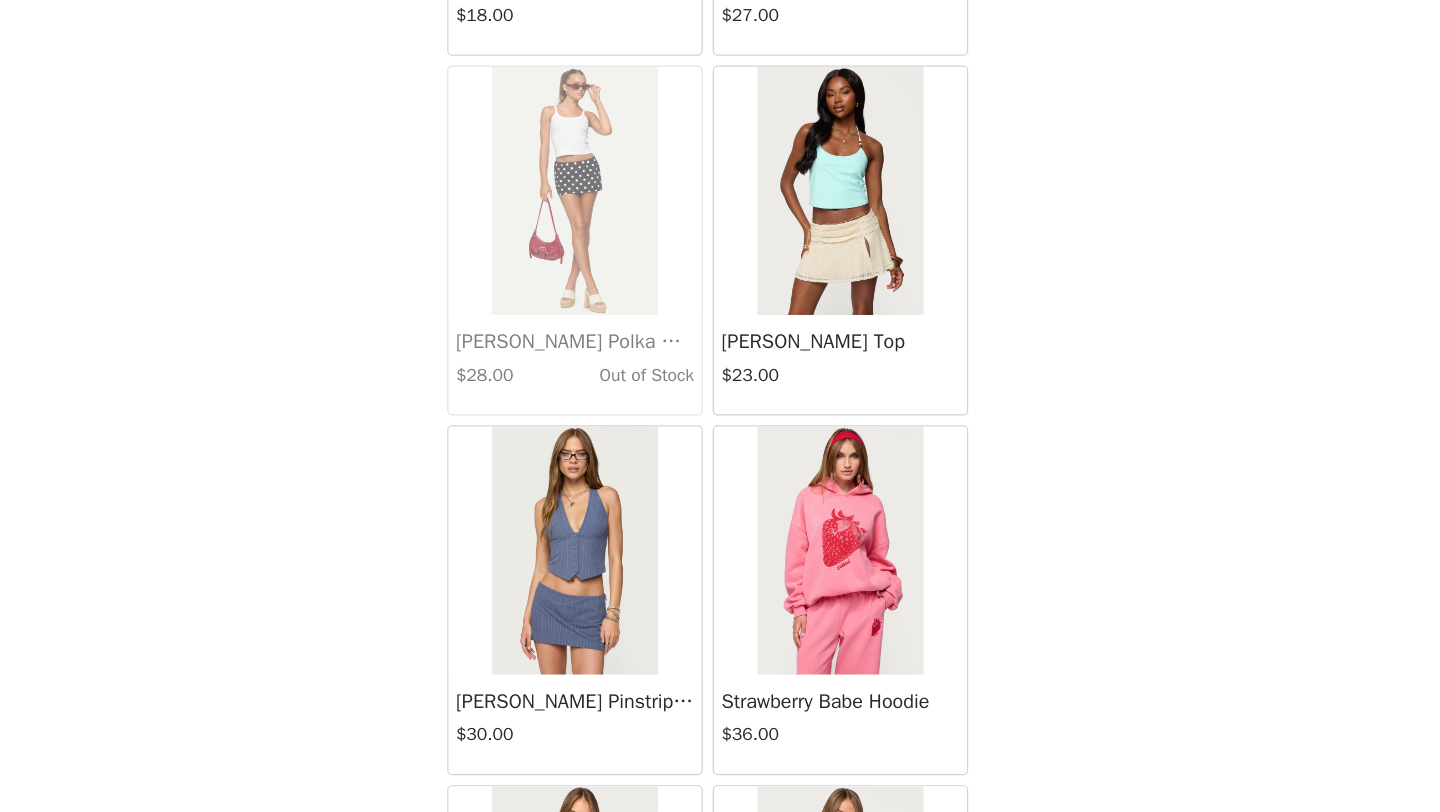 scroll, scrollTop: 42848, scrollLeft: 0, axis: vertical 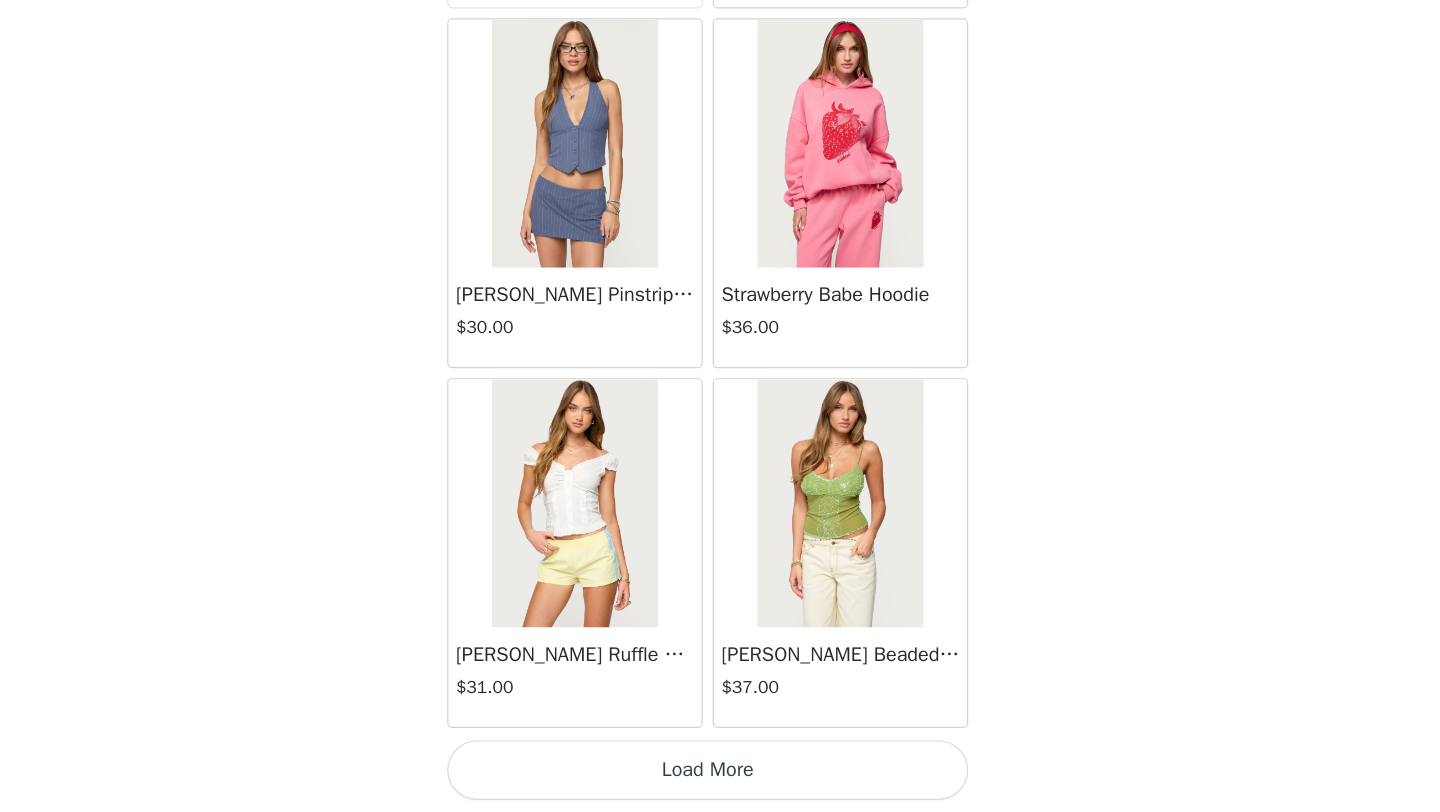 click on "Load More" at bounding box center [720, 778] 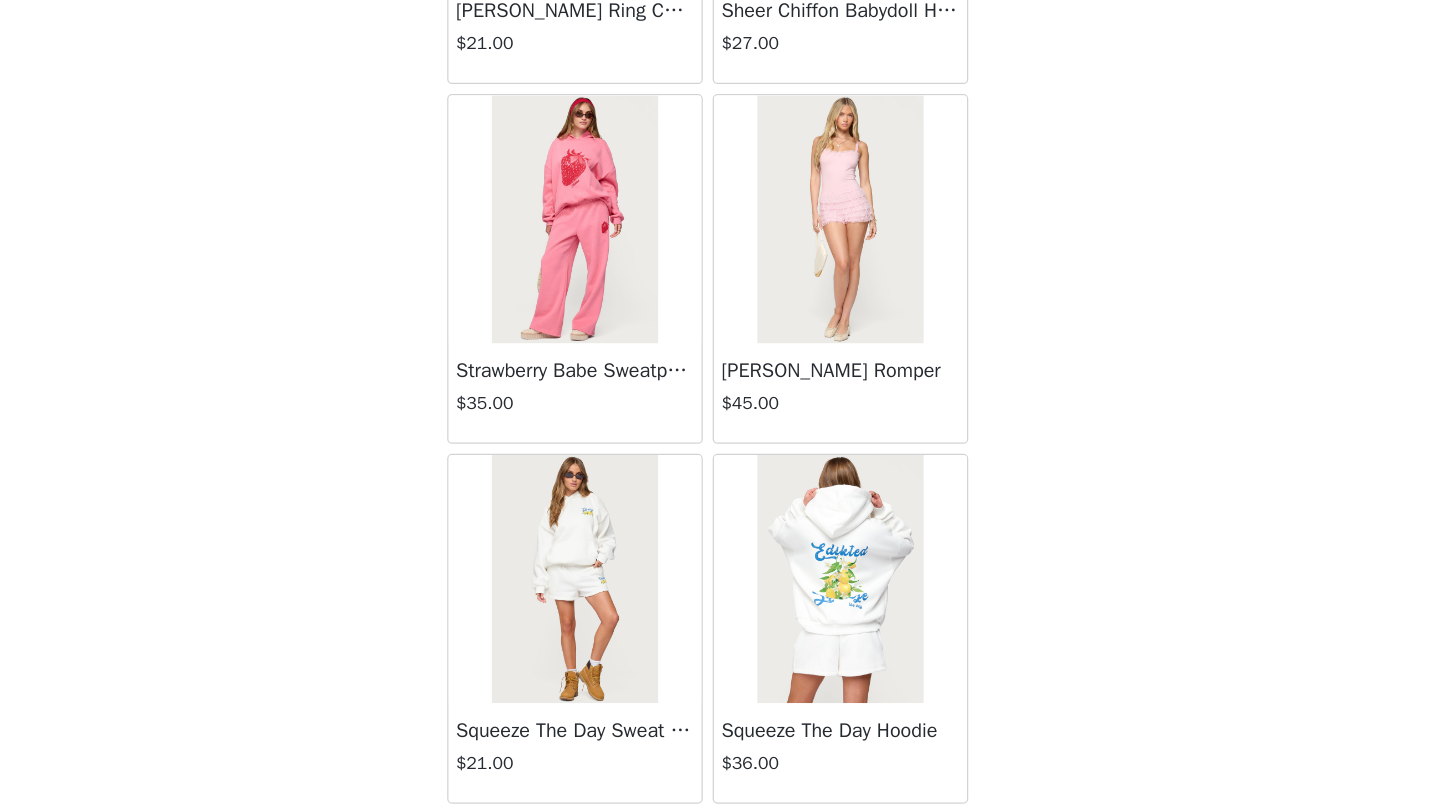 scroll, scrollTop: 45748, scrollLeft: 0, axis: vertical 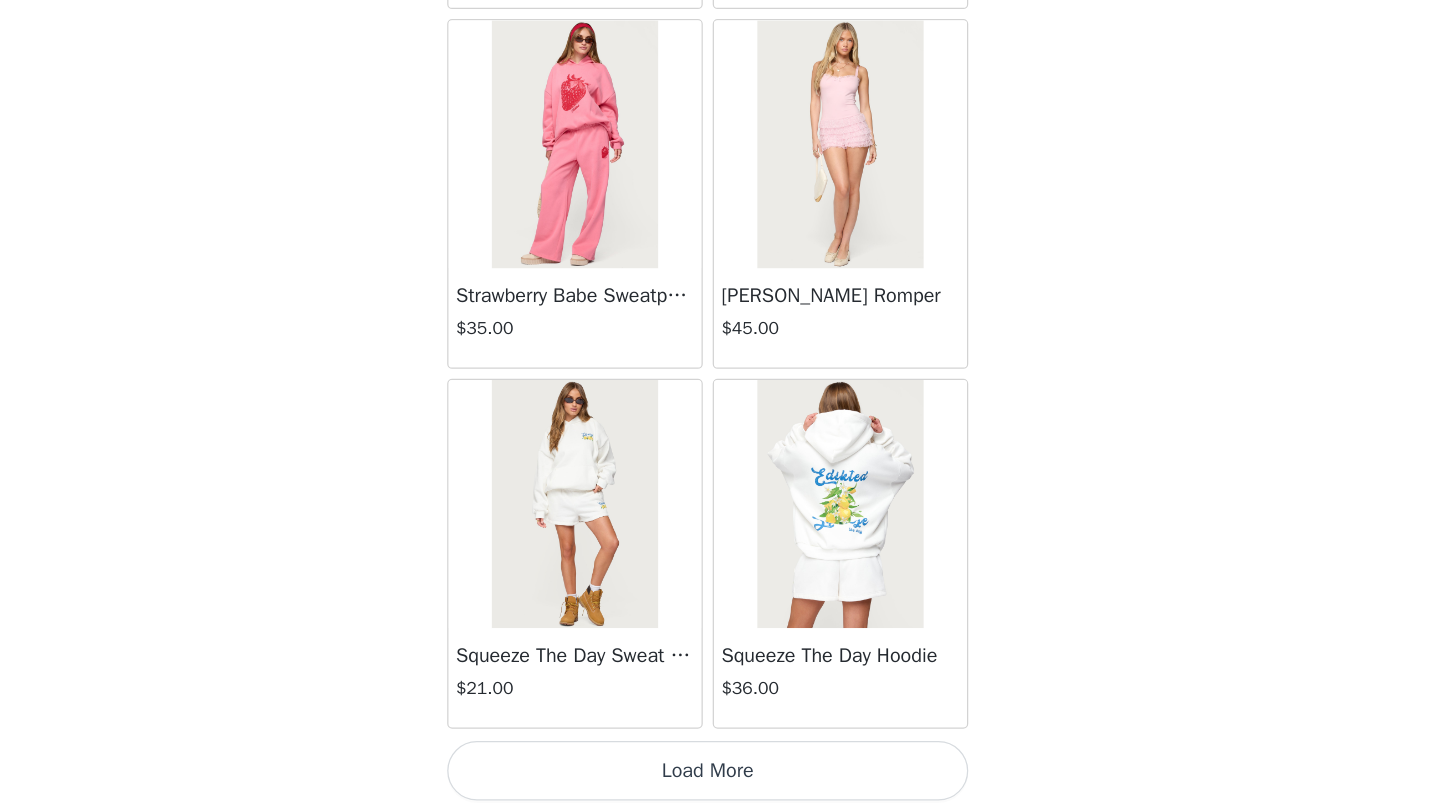 click on "Load More" at bounding box center [720, 778] 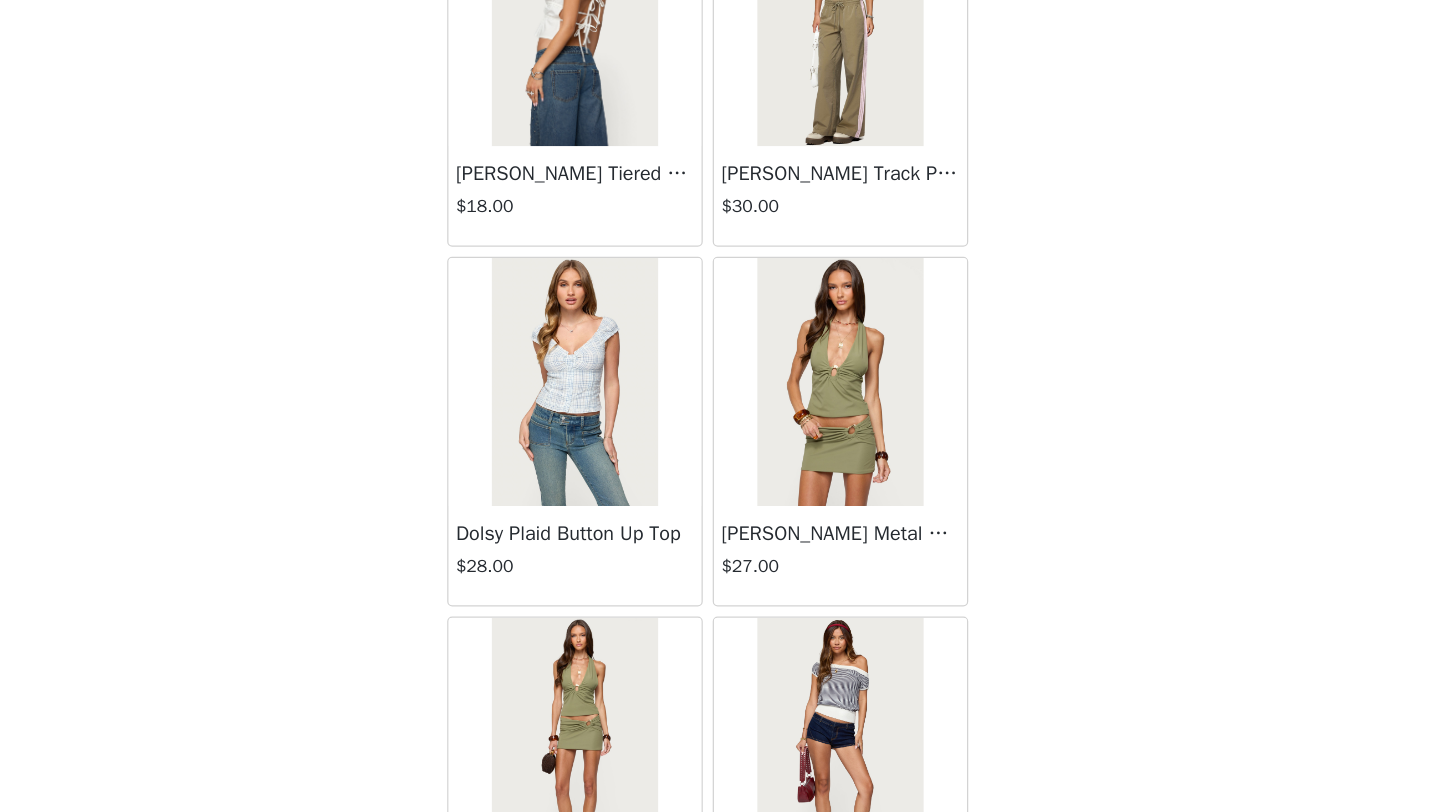 scroll, scrollTop: 48648, scrollLeft: 0, axis: vertical 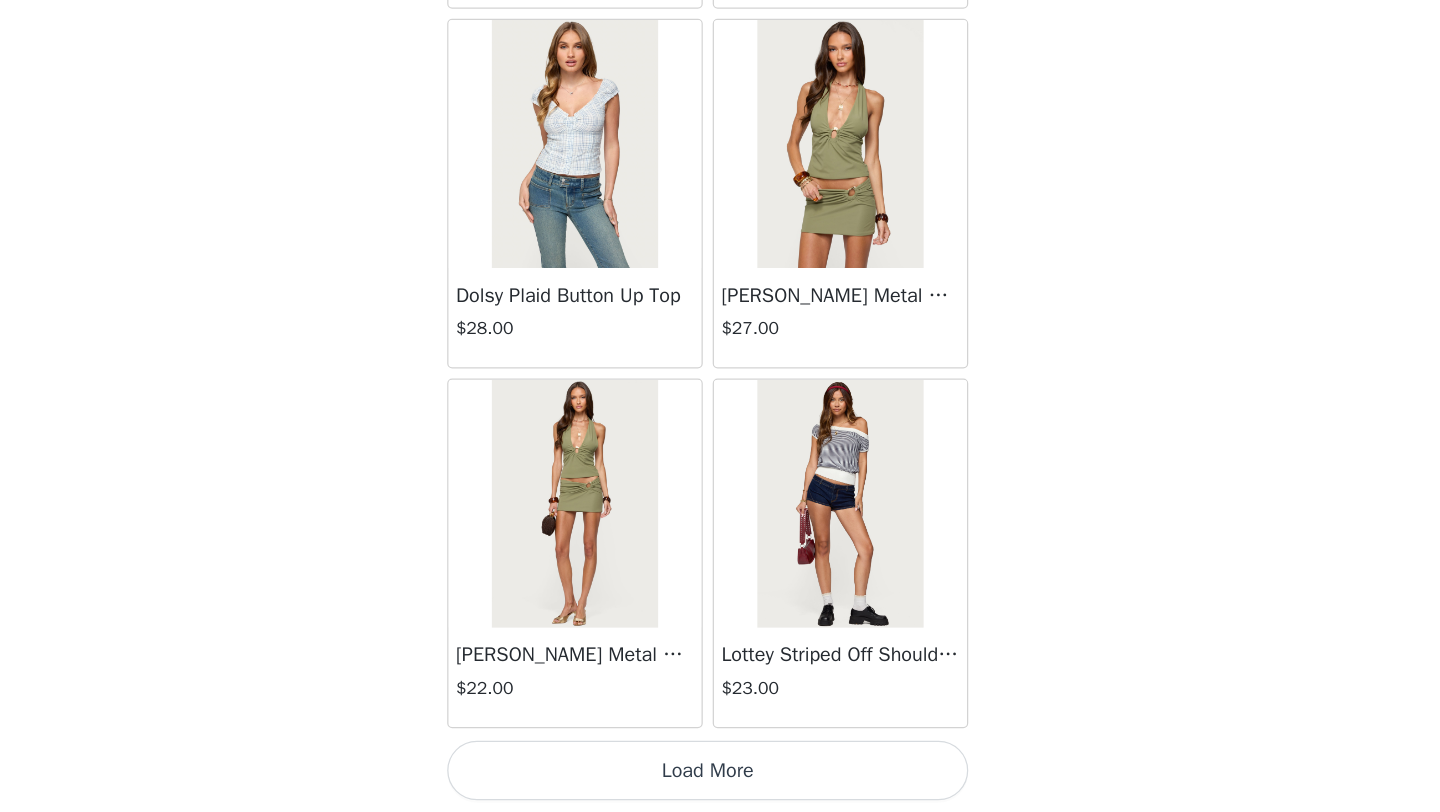 click on "Load More" at bounding box center [720, 778] 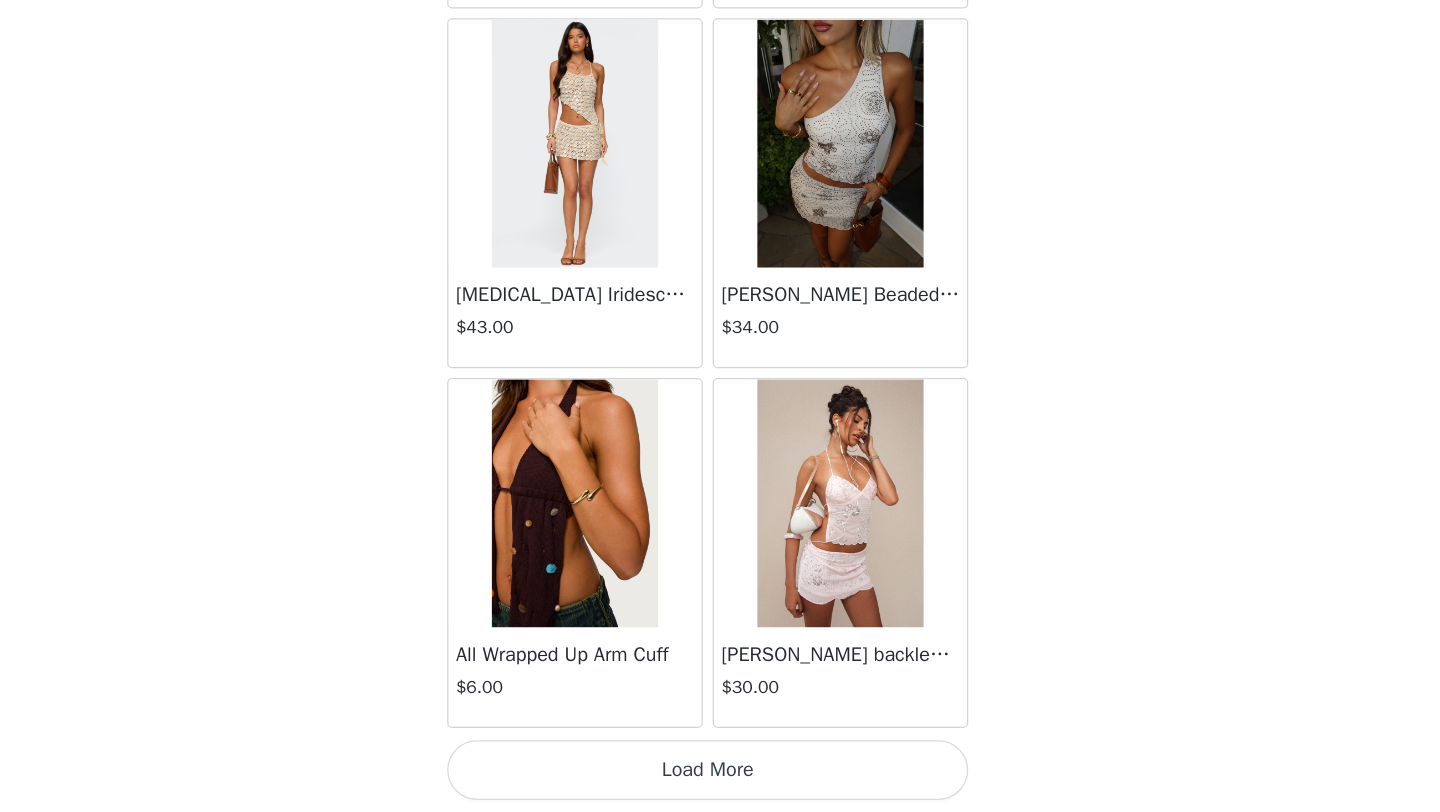 click on "Load More" at bounding box center [720, 778] 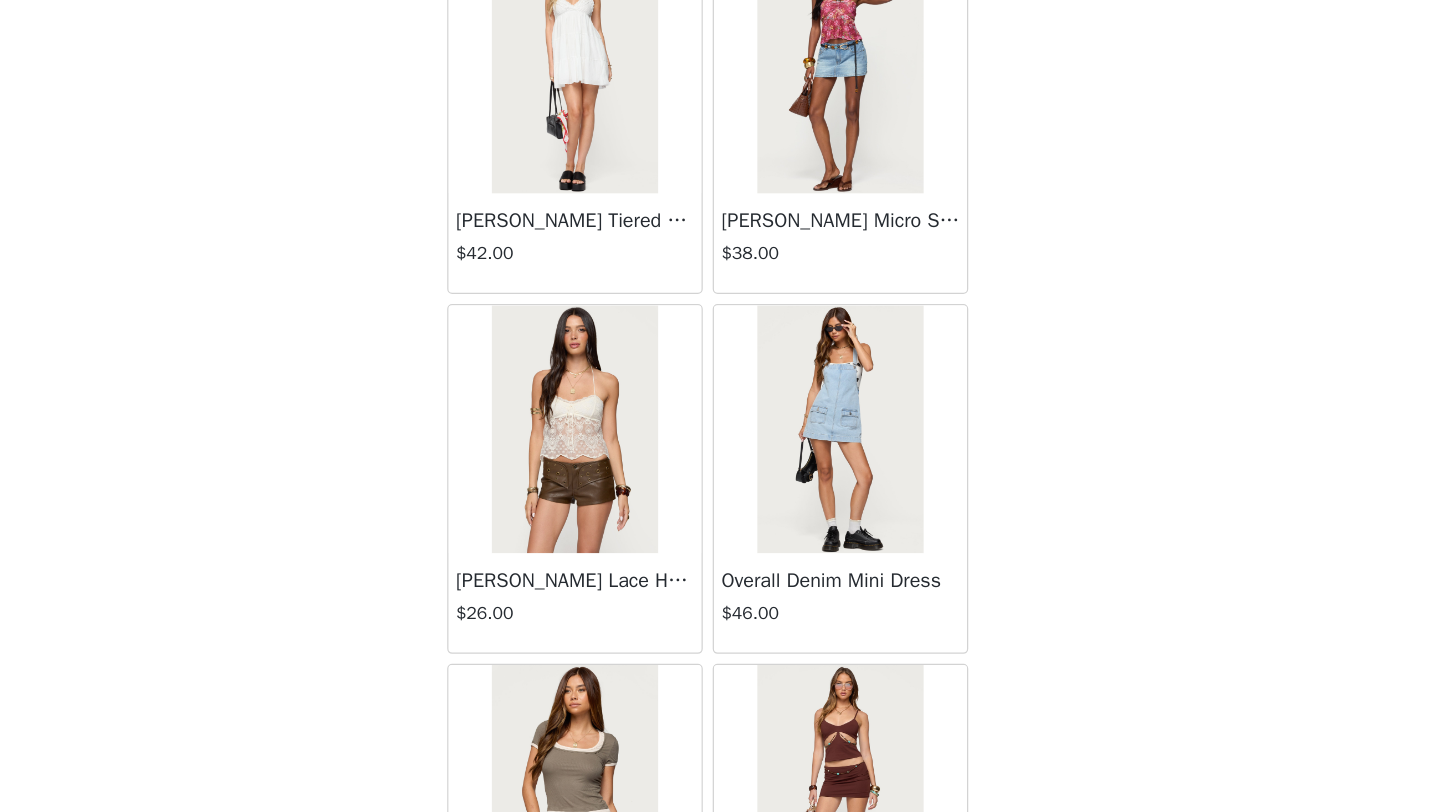 scroll, scrollTop: 54448, scrollLeft: 0, axis: vertical 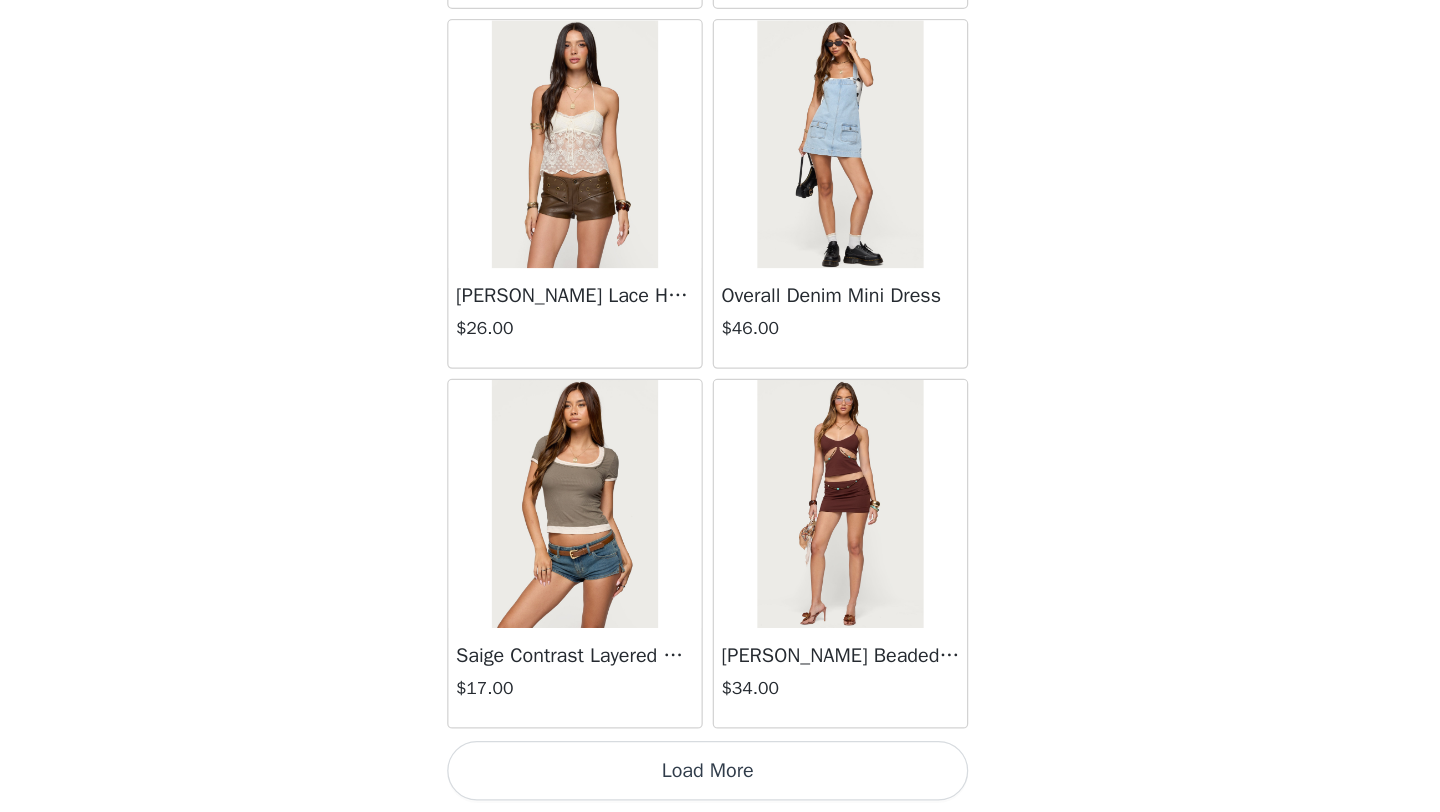 click on "Load More" at bounding box center (720, 778) 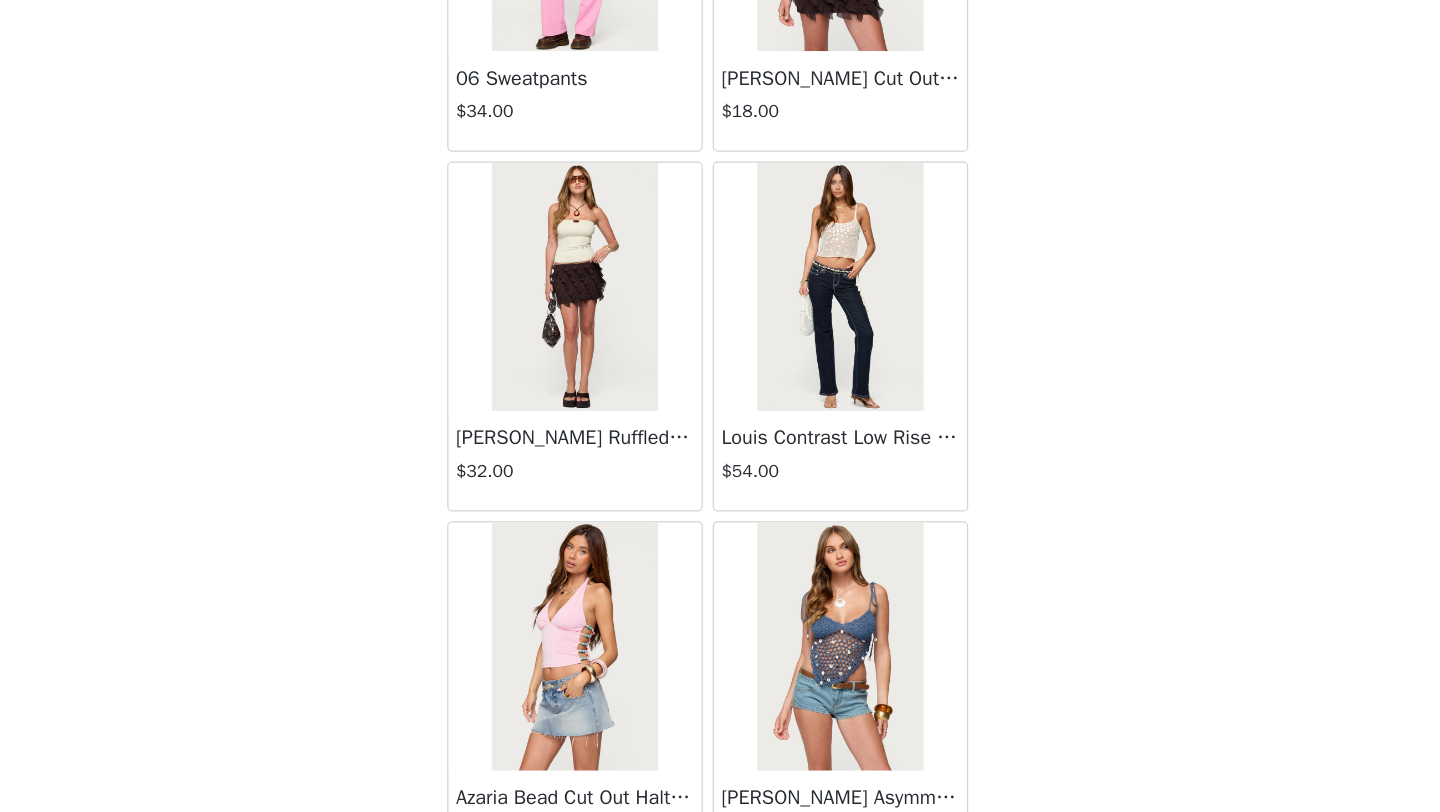 scroll, scrollTop: 56298, scrollLeft: 0, axis: vertical 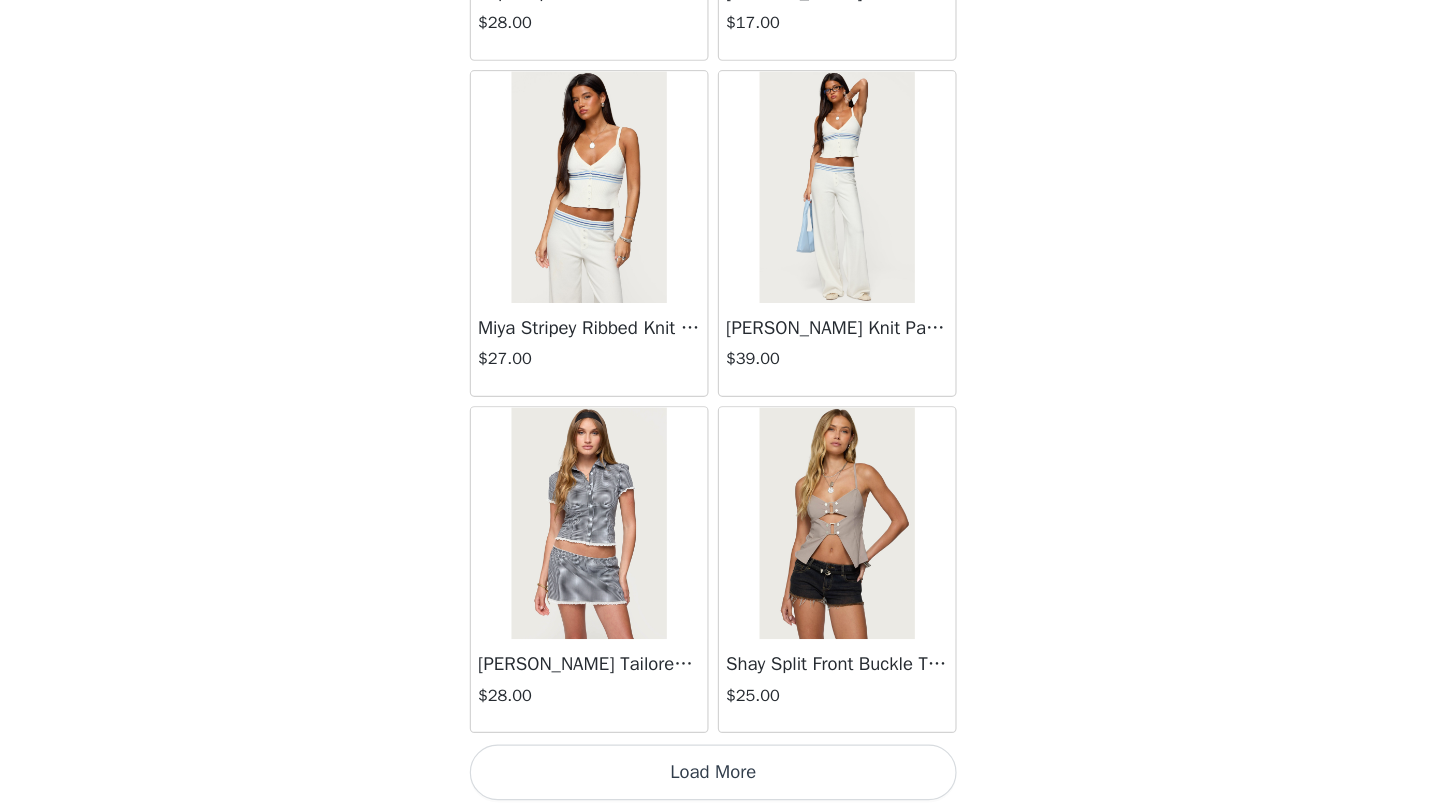 click on "Load More" at bounding box center [720, 778] 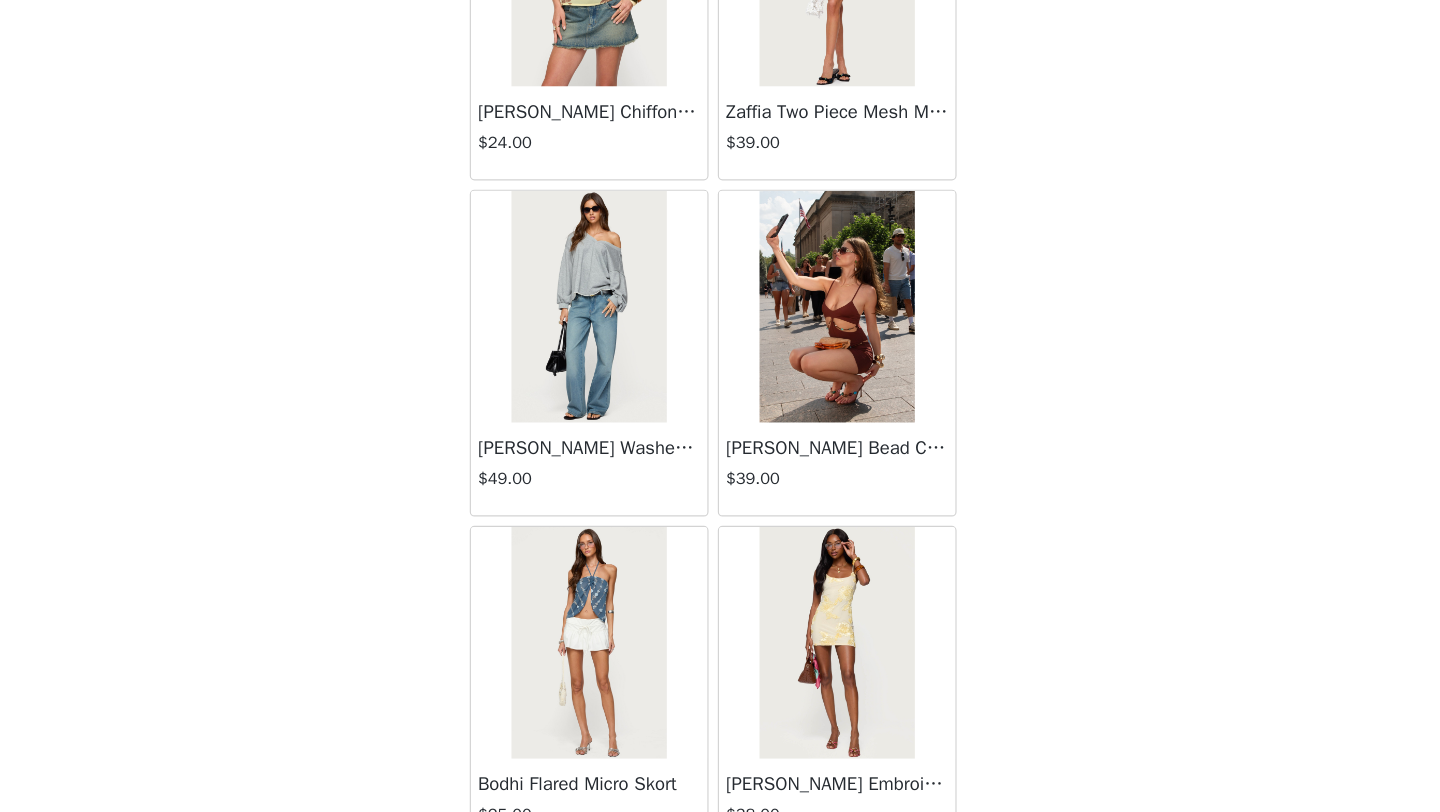 scroll, scrollTop: 58694, scrollLeft: 0, axis: vertical 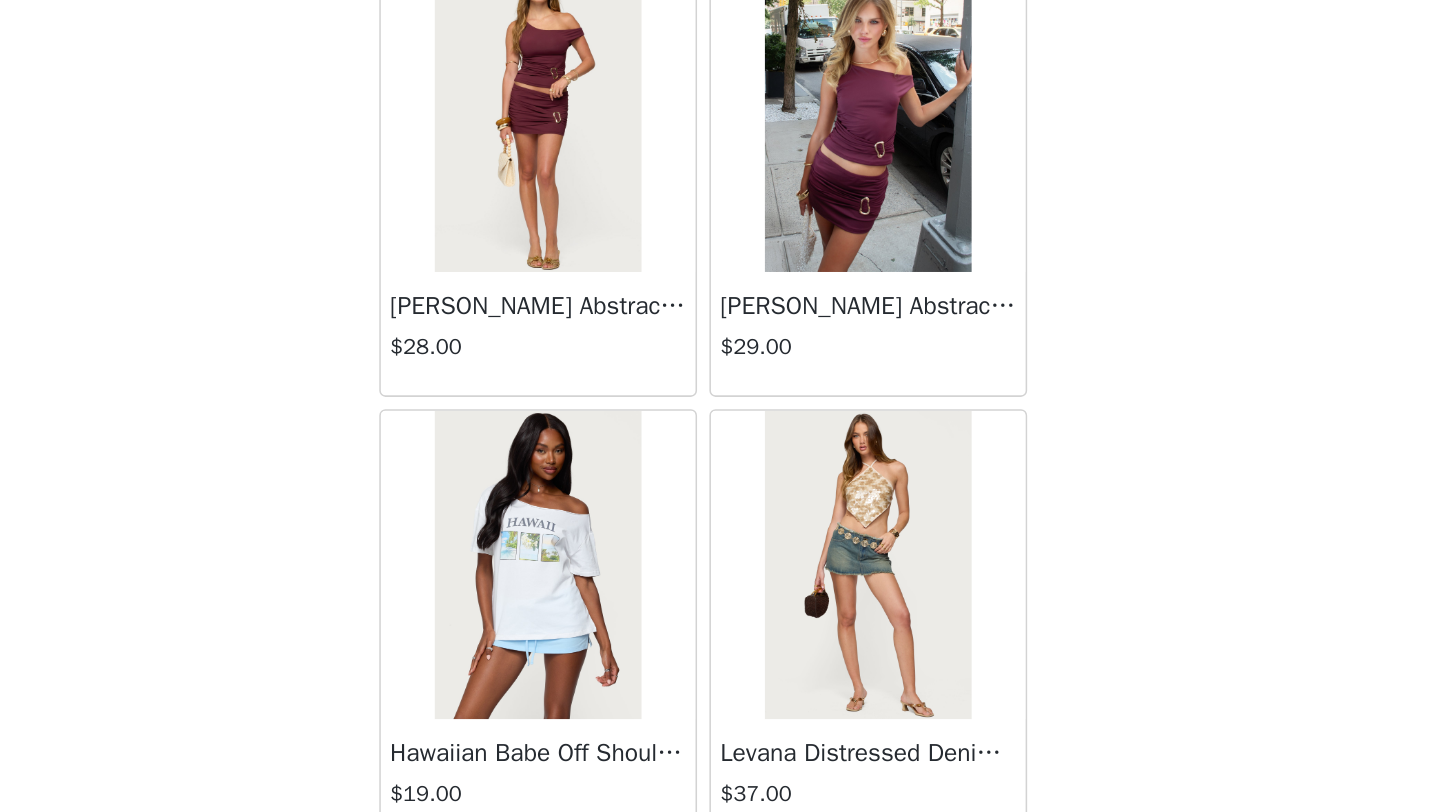click at bounding box center [612, 273] 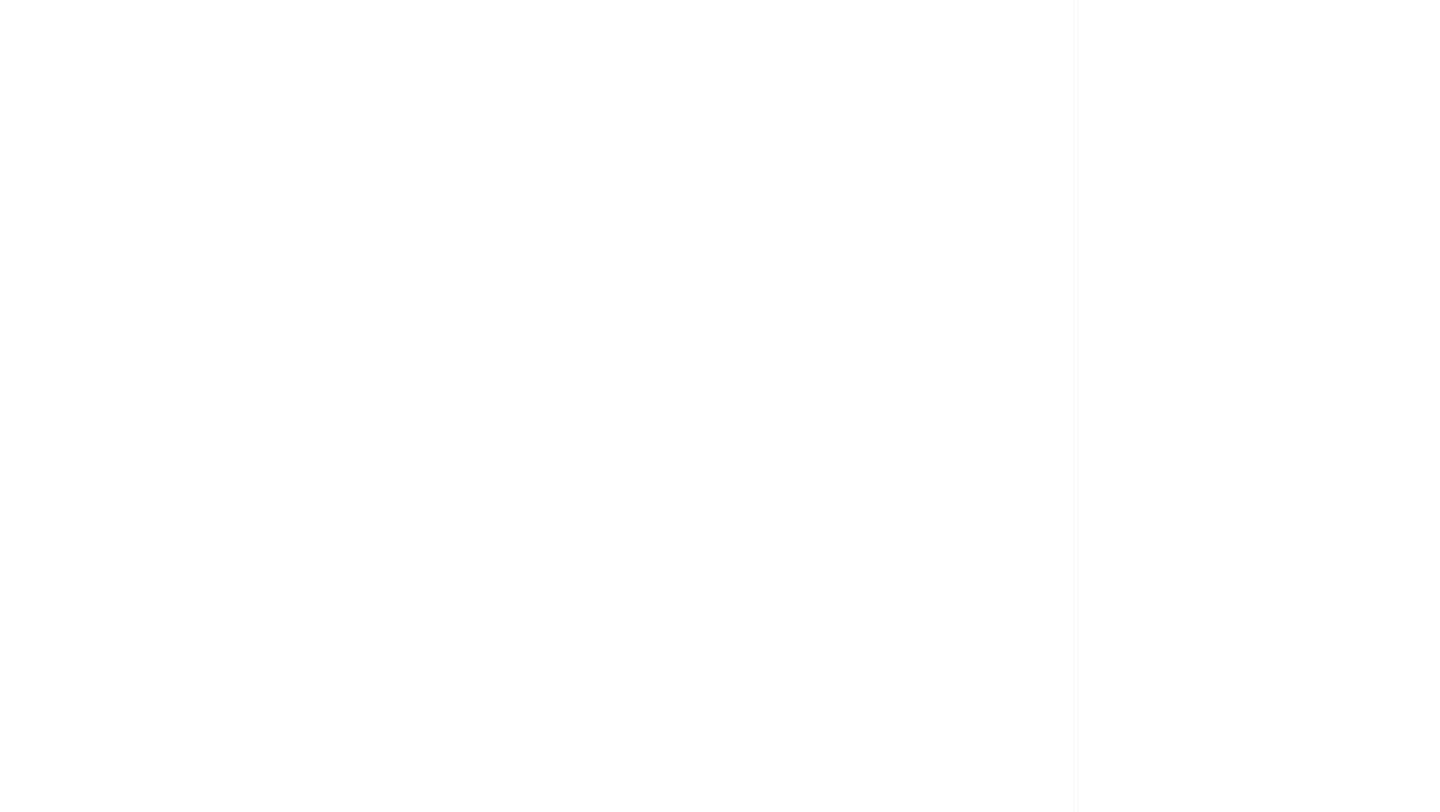 scroll, scrollTop: 140, scrollLeft: 0, axis: vertical 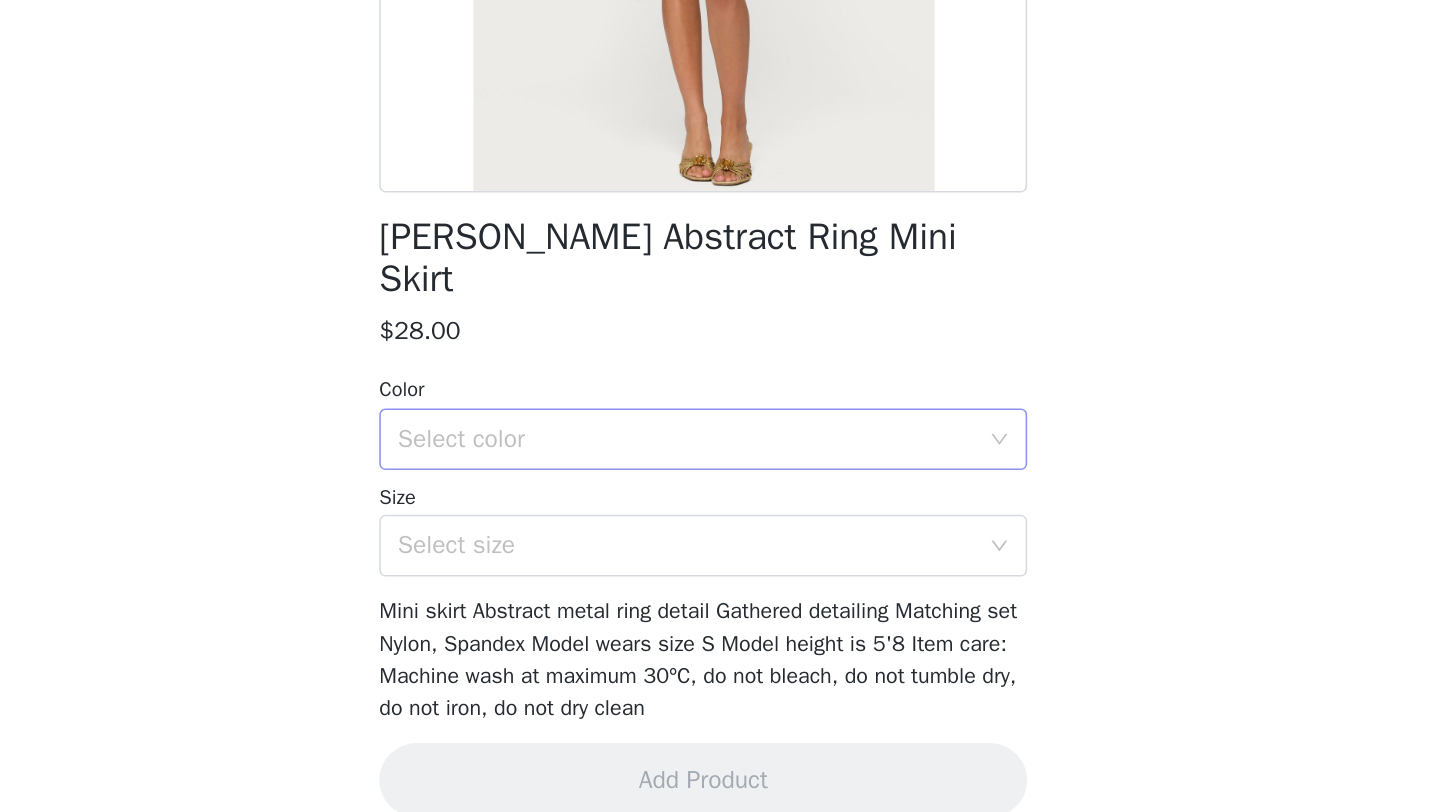 click on "Select color" at bounding box center [709, 570] 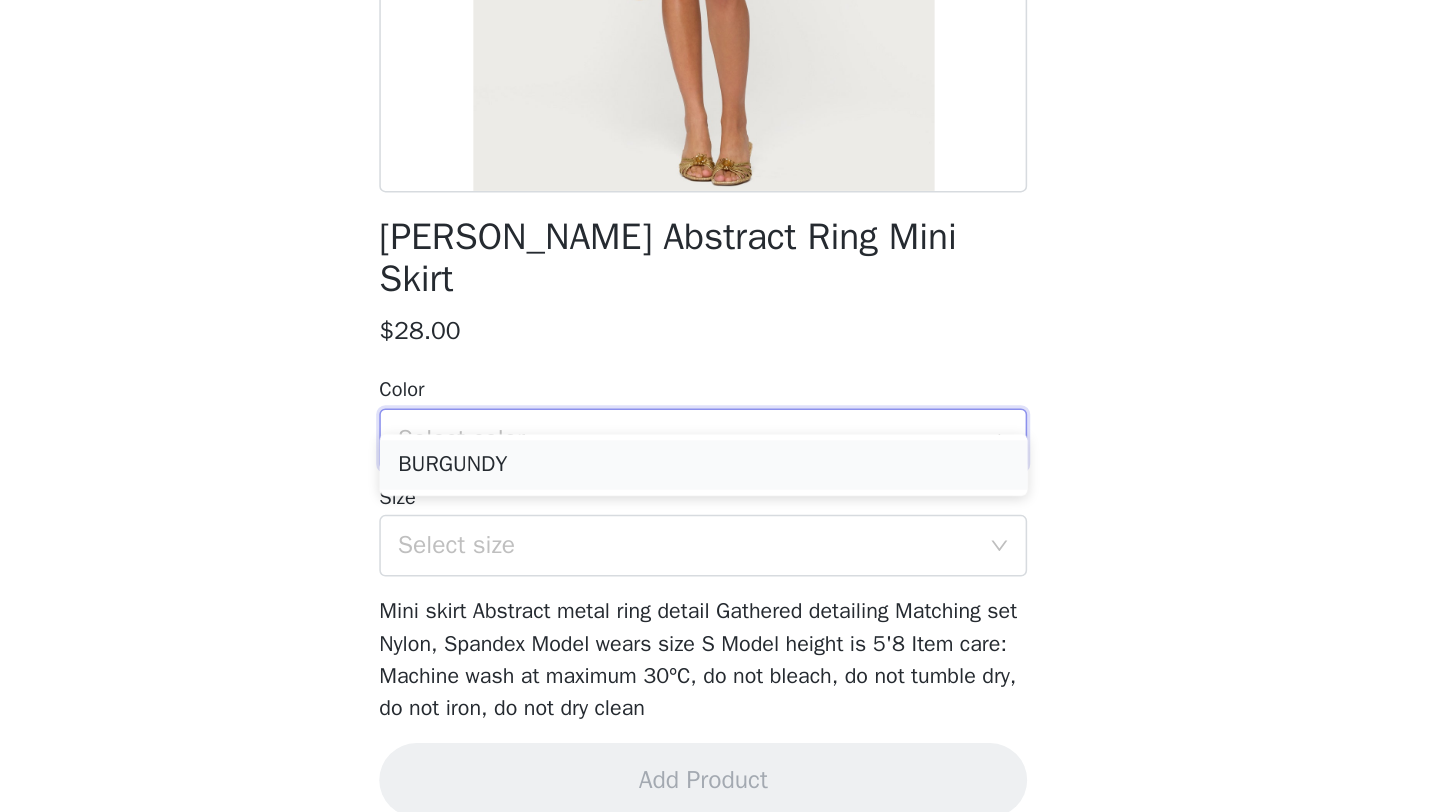 click on "BURGUNDY" at bounding box center (720, 587) 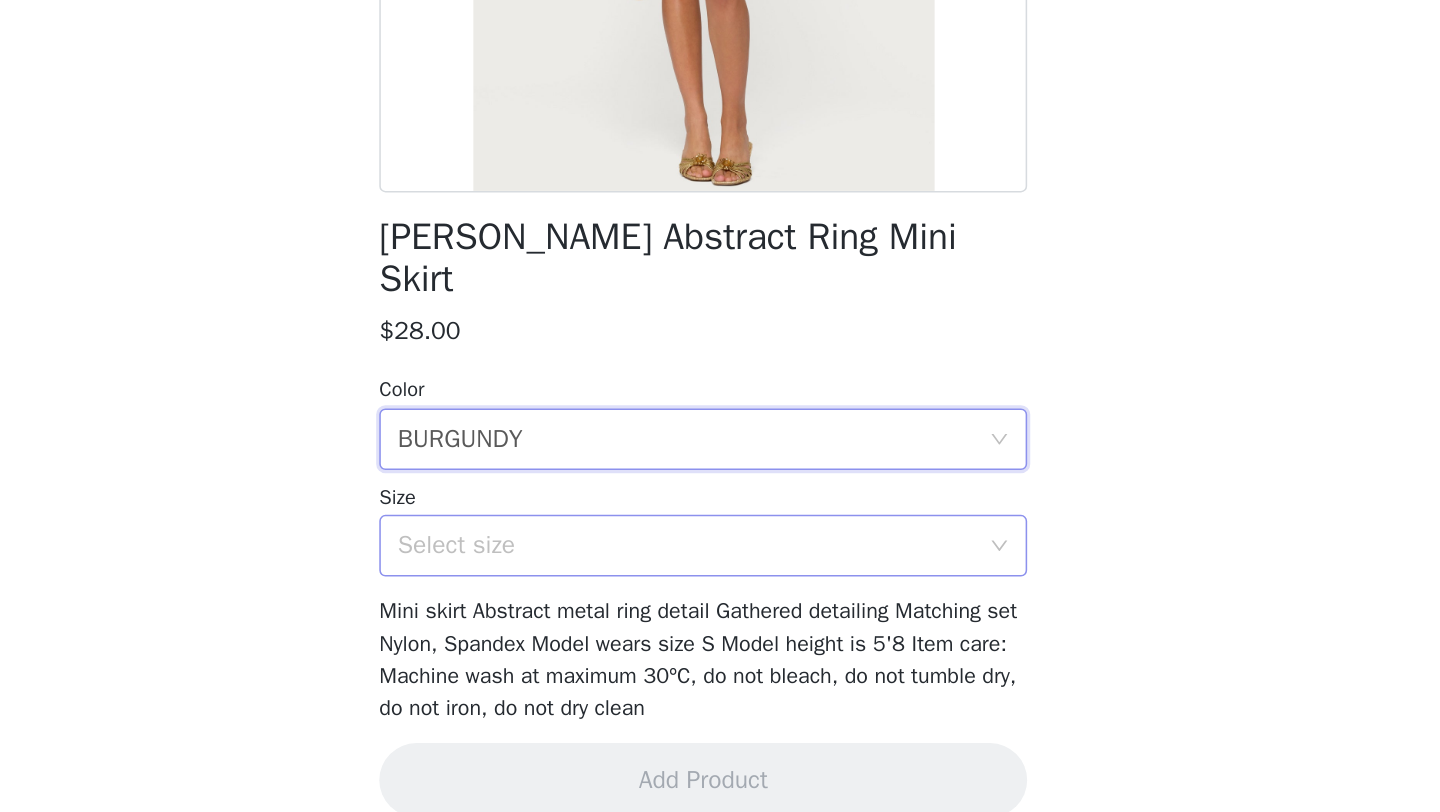 click on "Select size" at bounding box center [709, 639] 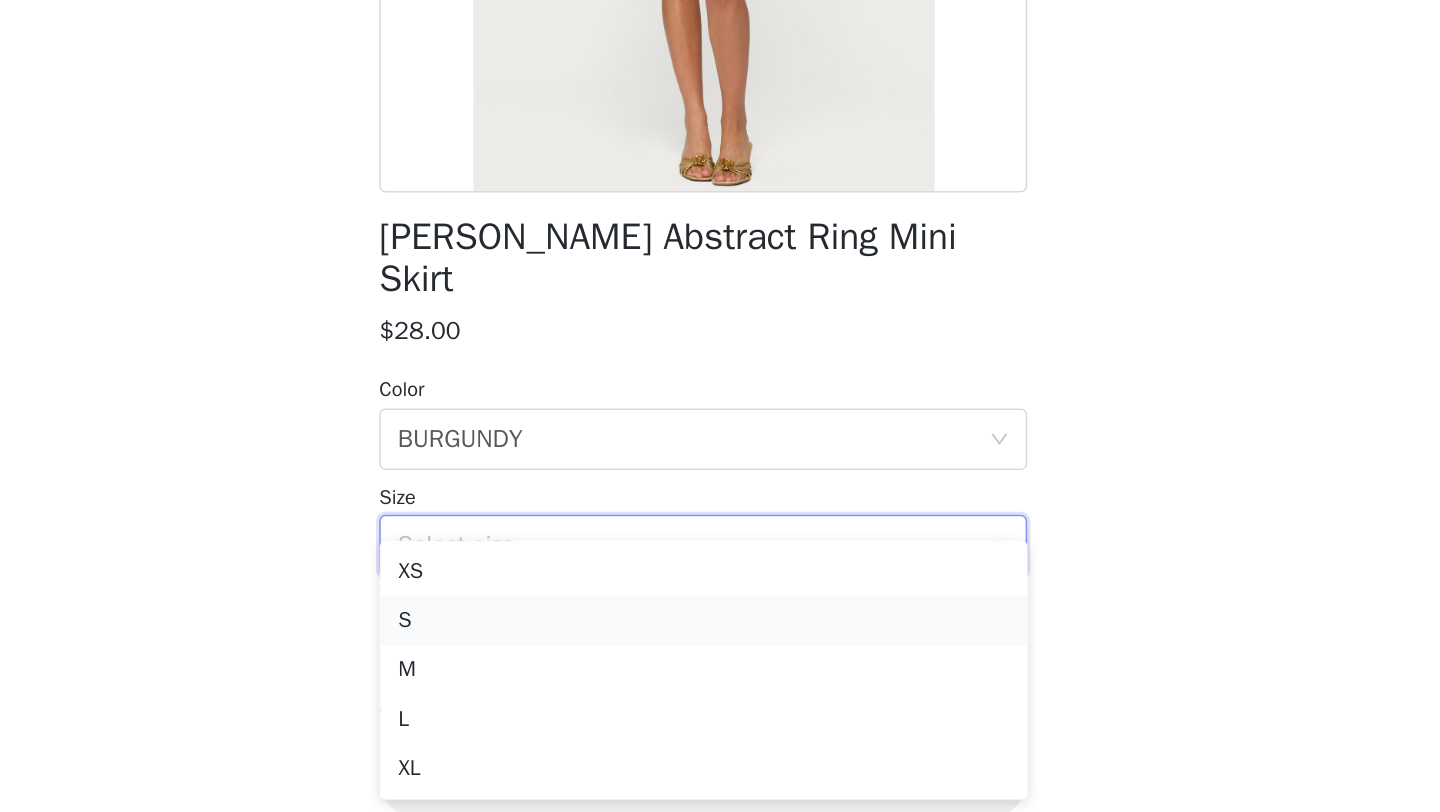 click on "S" at bounding box center (720, 688) 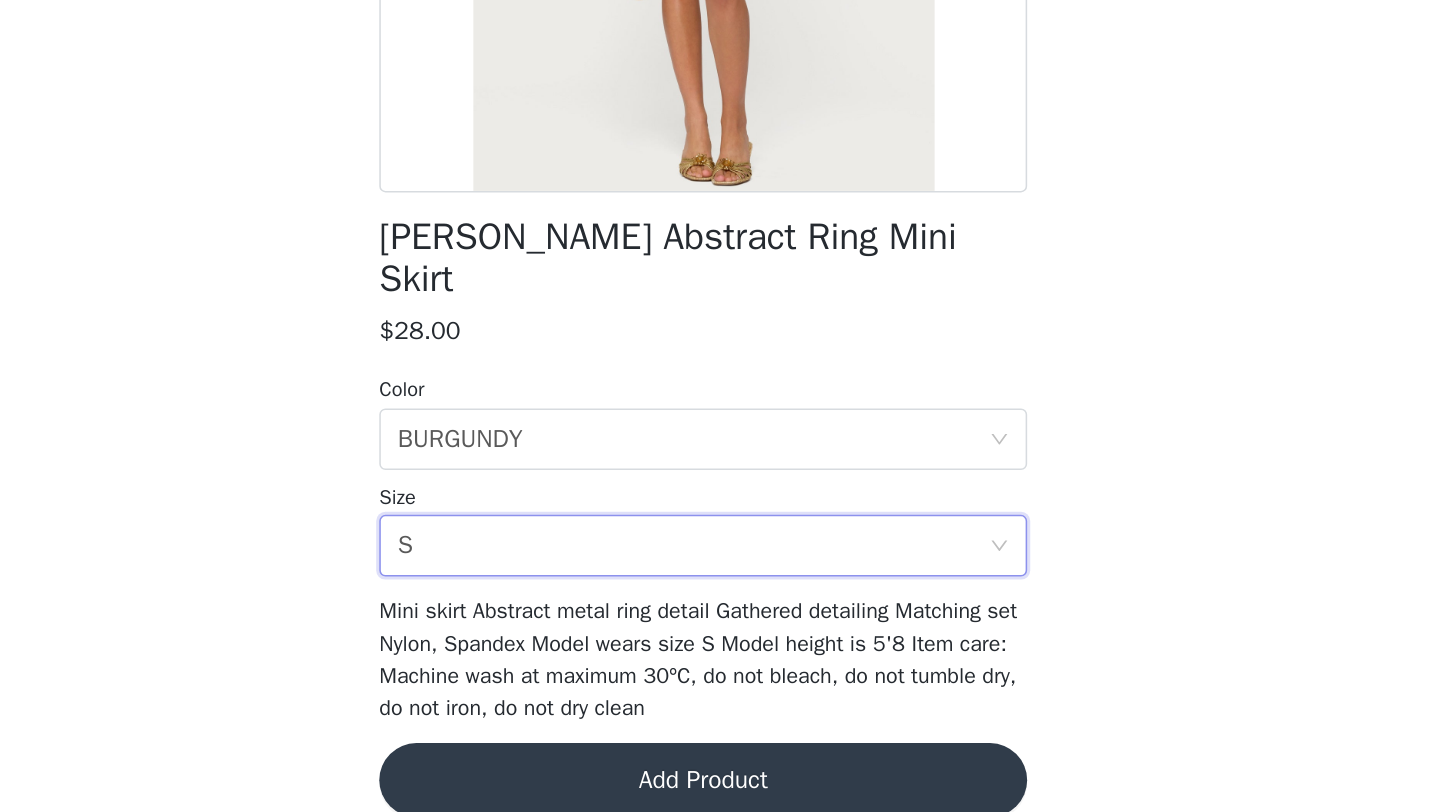 click on "Add Product" at bounding box center (720, 791) 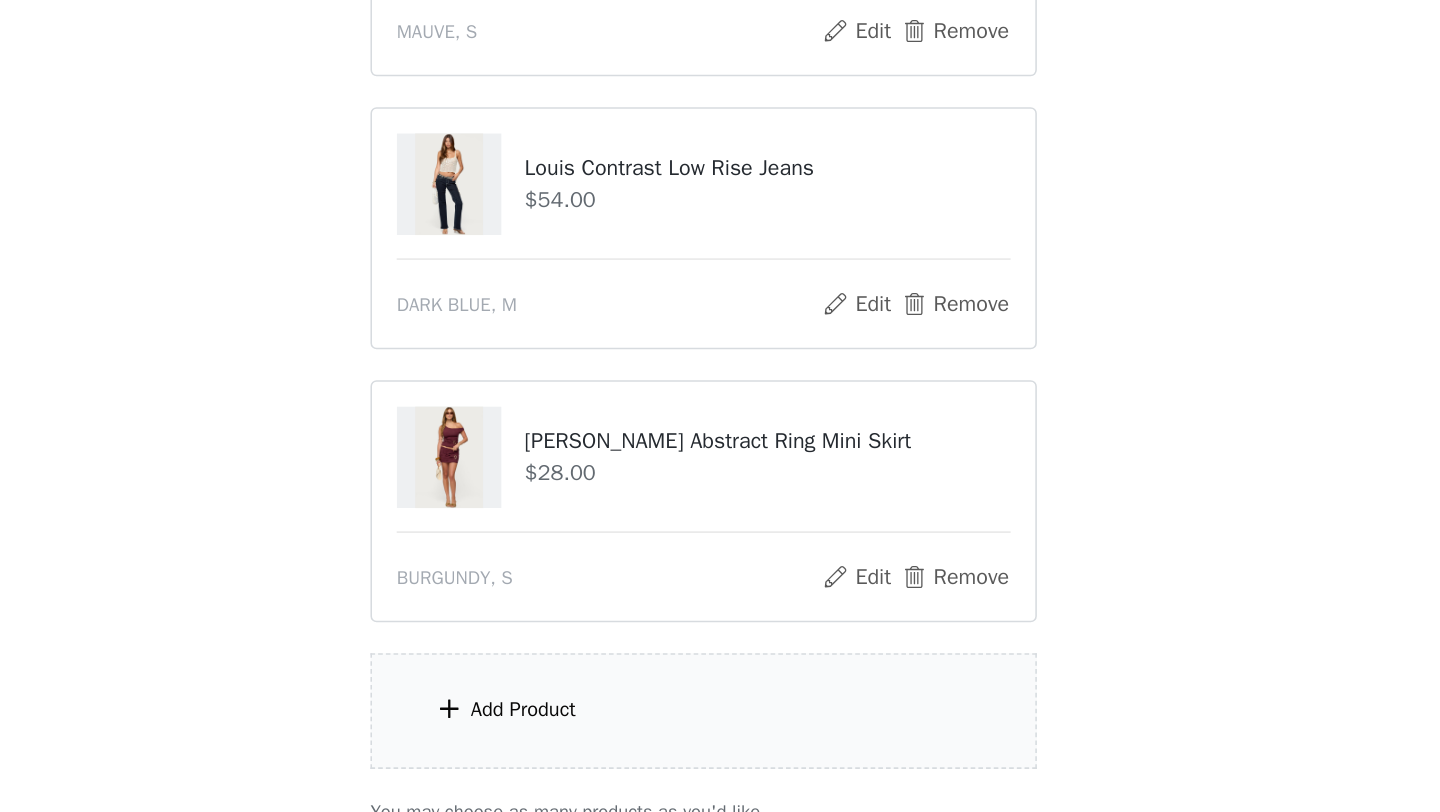 click on "Add Product" at bounding box center [720, 746] 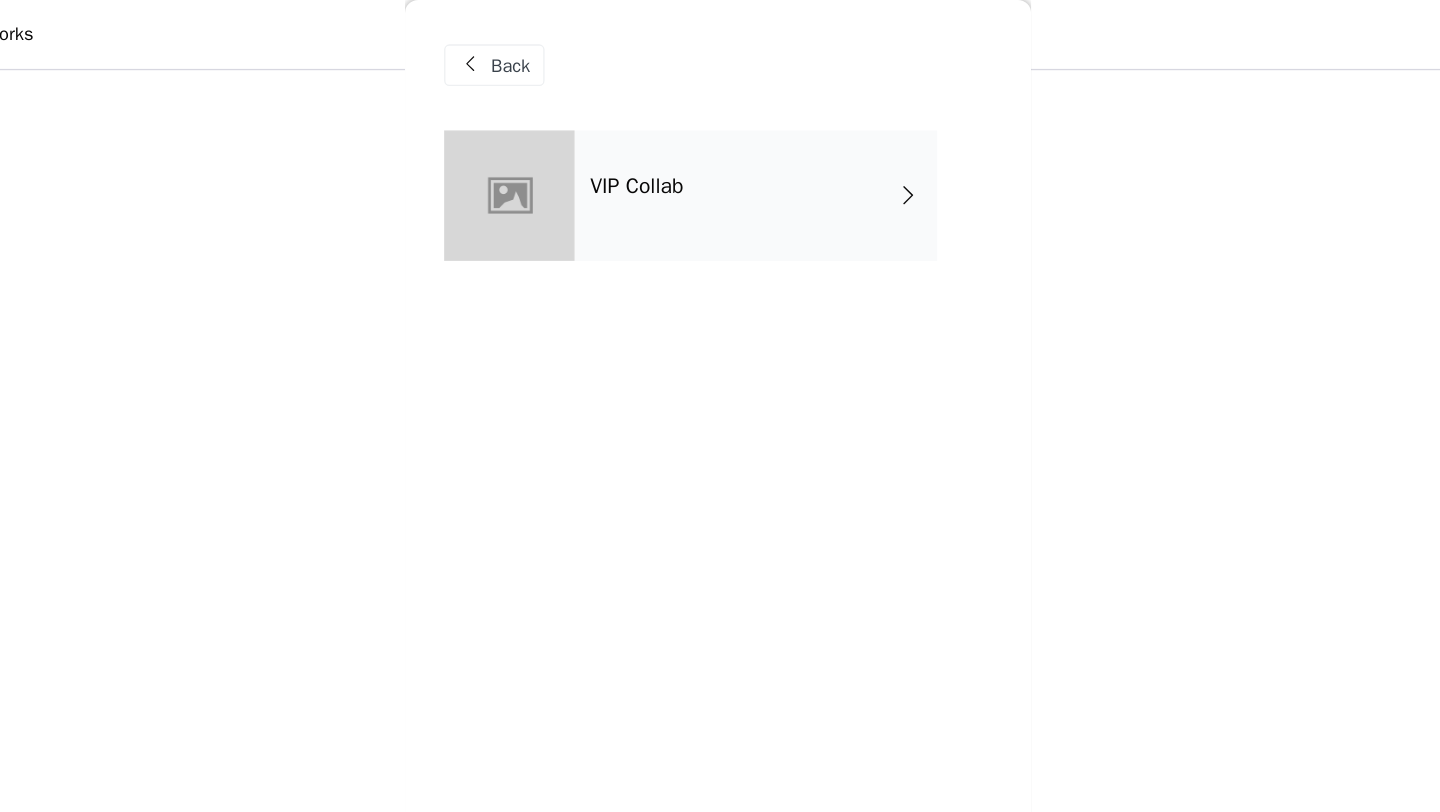 scroll, scrollTop: 1329, scrollLeft: 0, axis: vertical 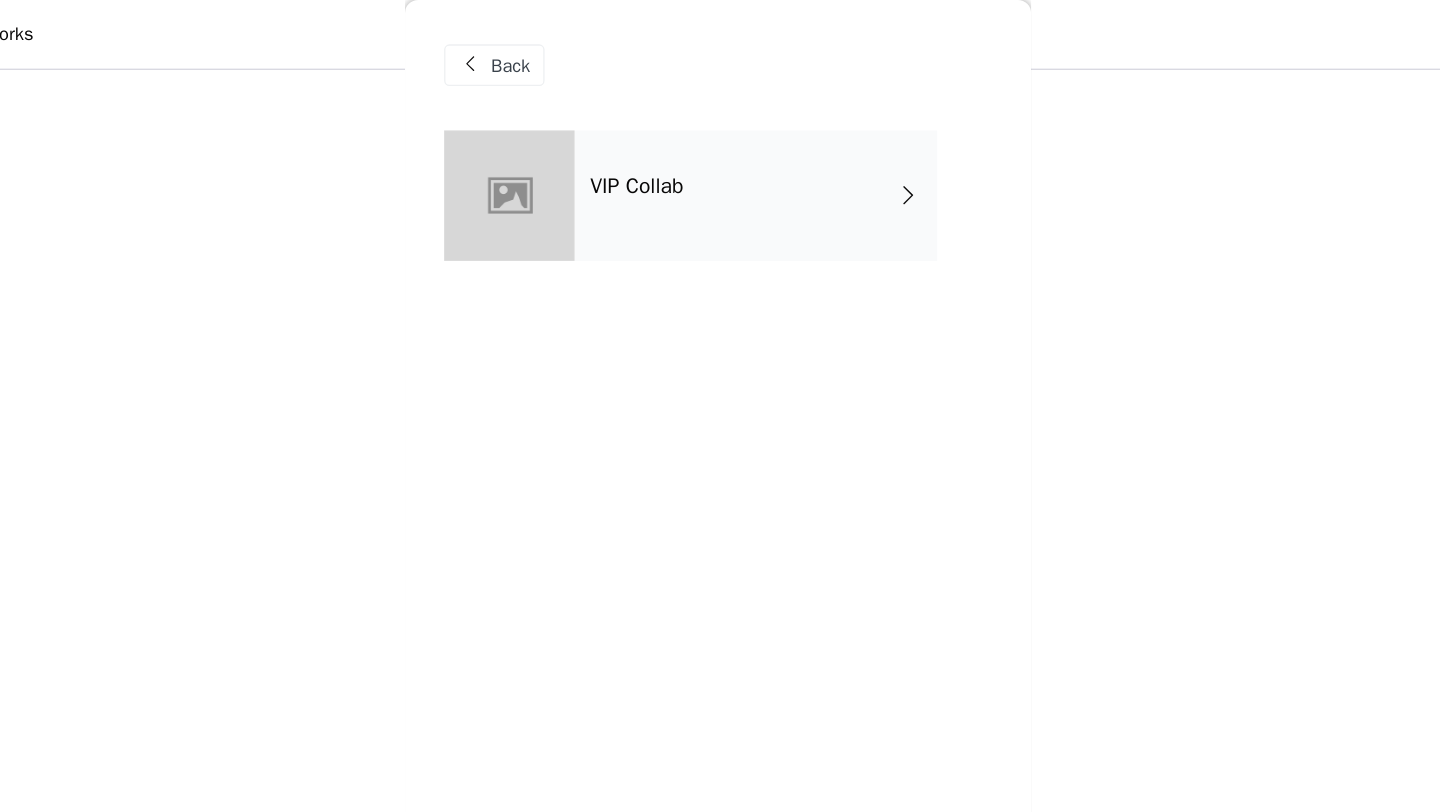 click on "VIP Collab" at bounding box center (749, 150) 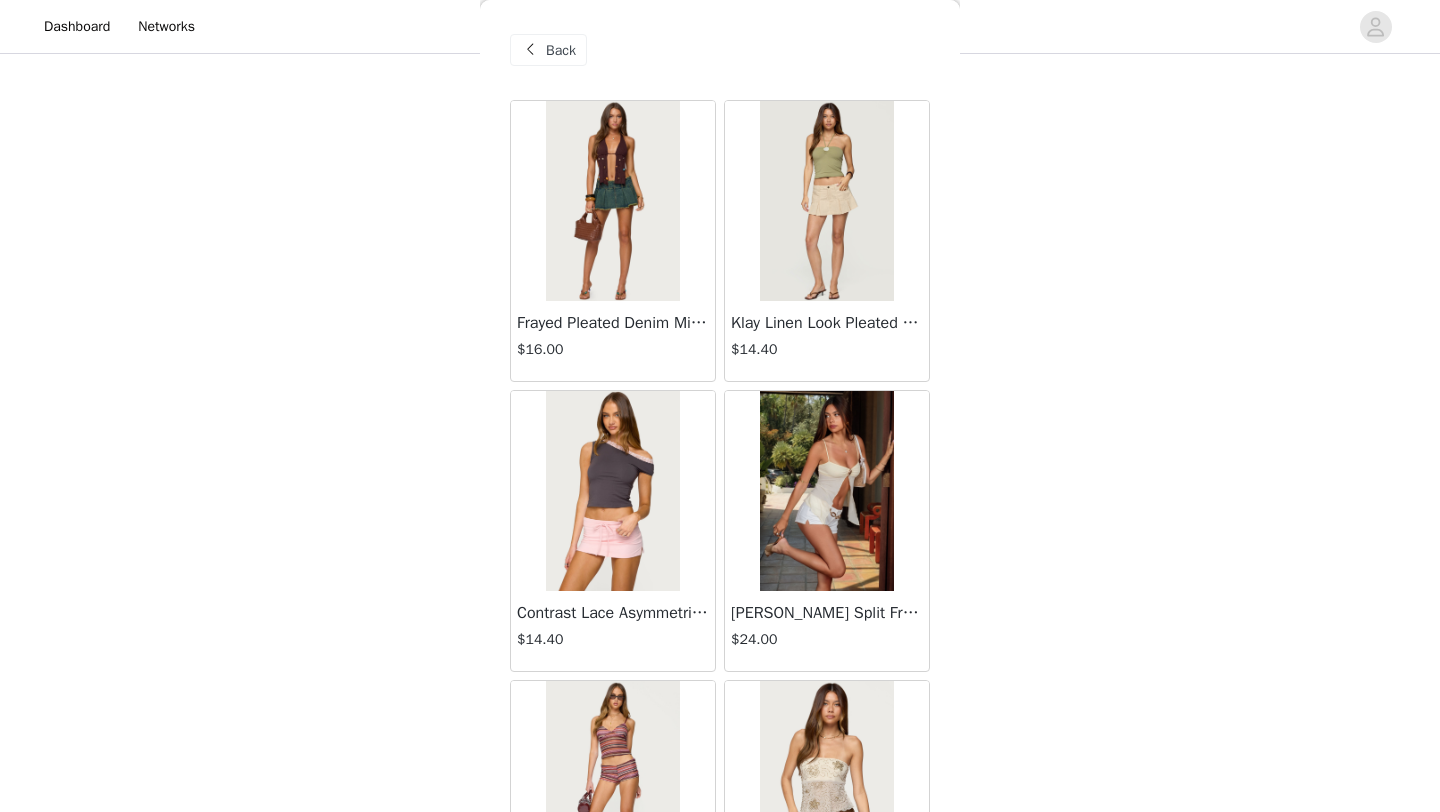 scroll, scrollTop: 2248, scrollLeft: 0, axis: vertical 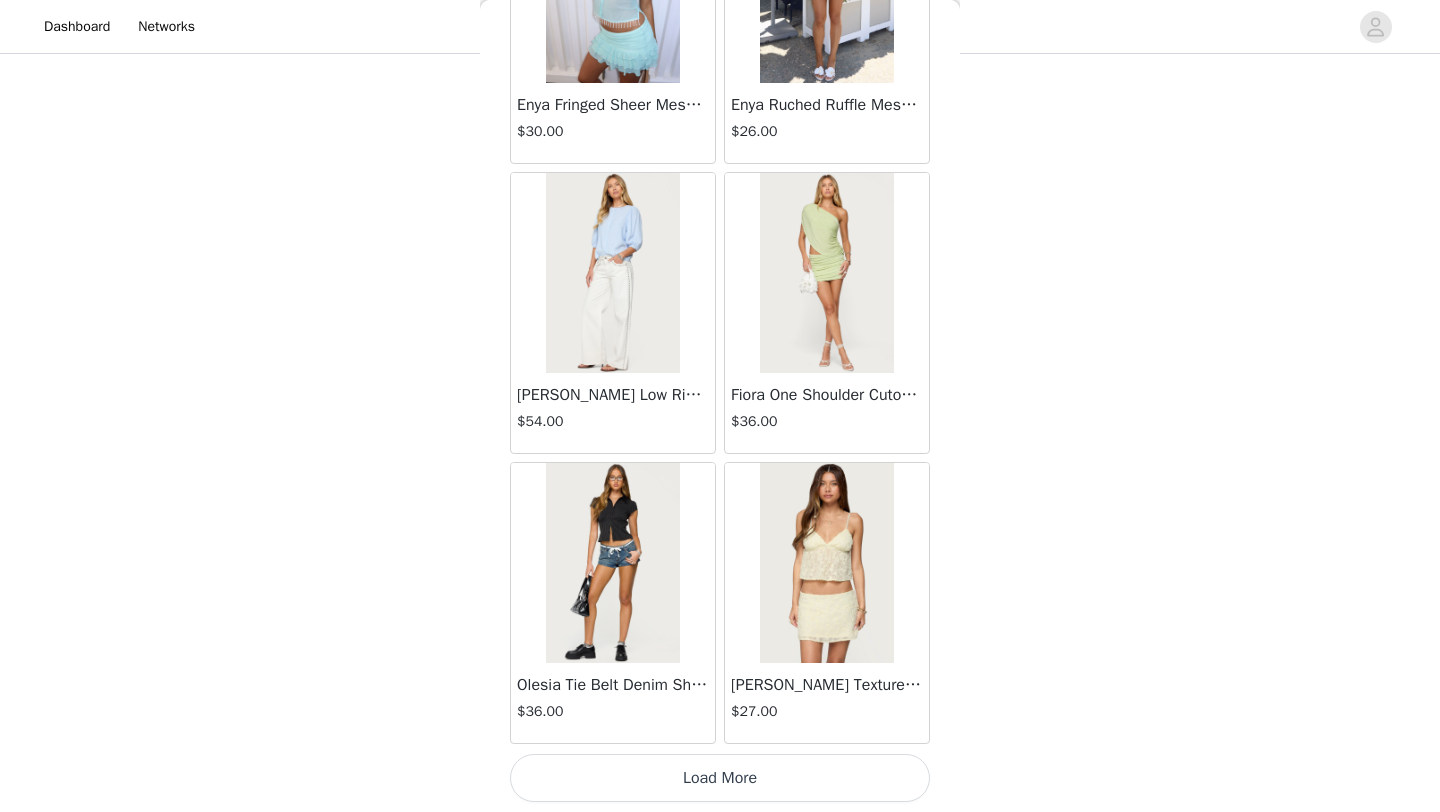 click on "Load More" at bounding box center (720, 778) 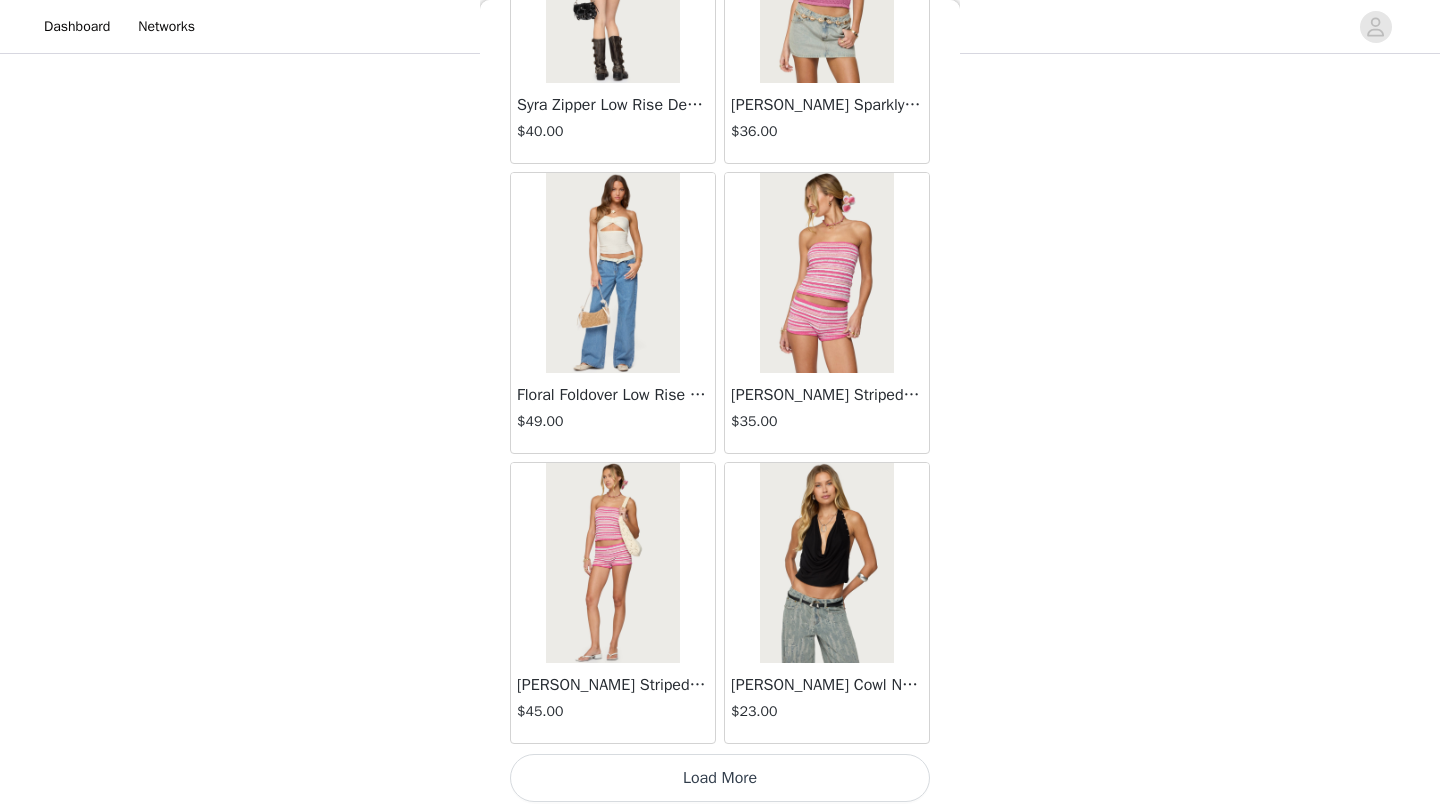 click on "Load More" at bounding box center [720, 778] 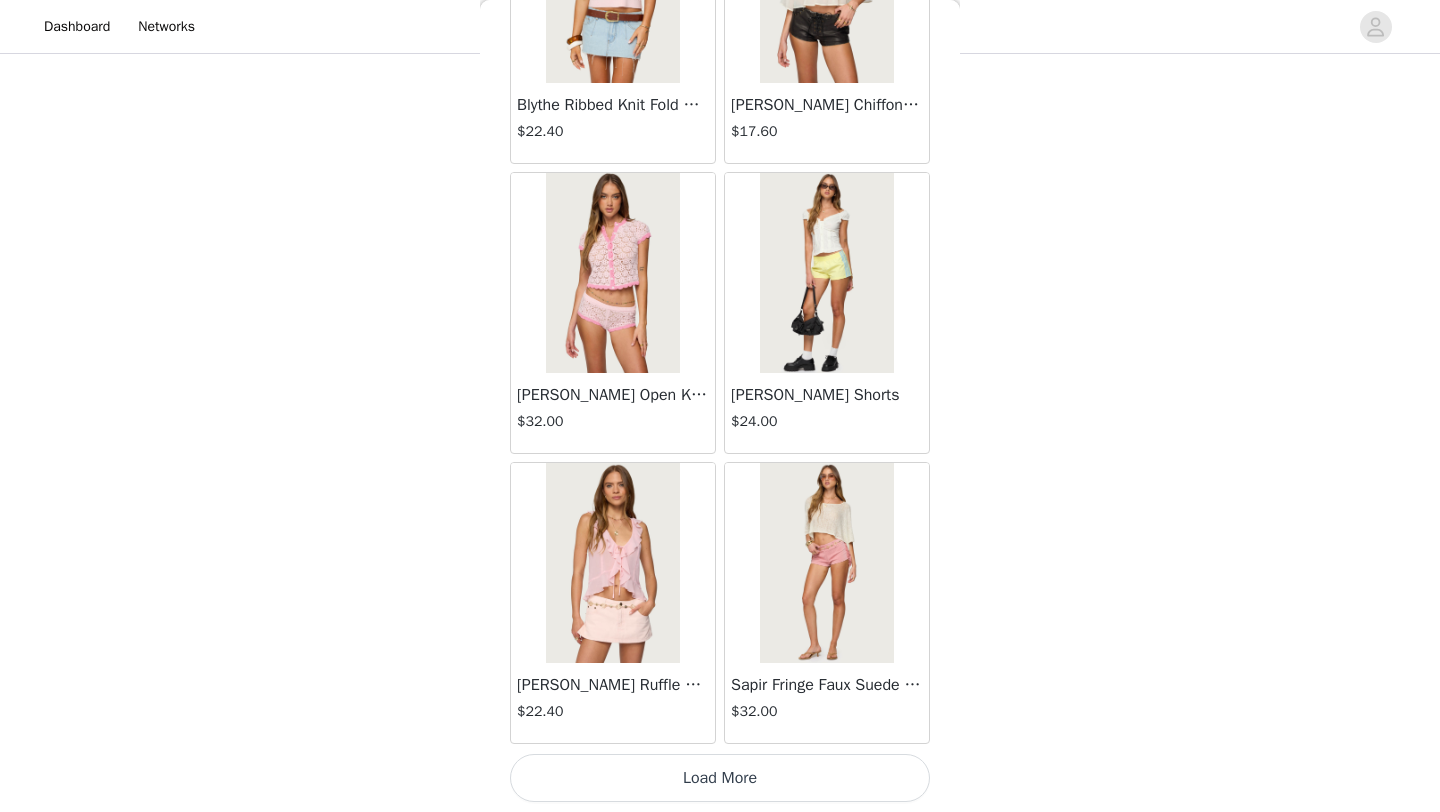 click on "Load More" at bounding box center (720, 778) 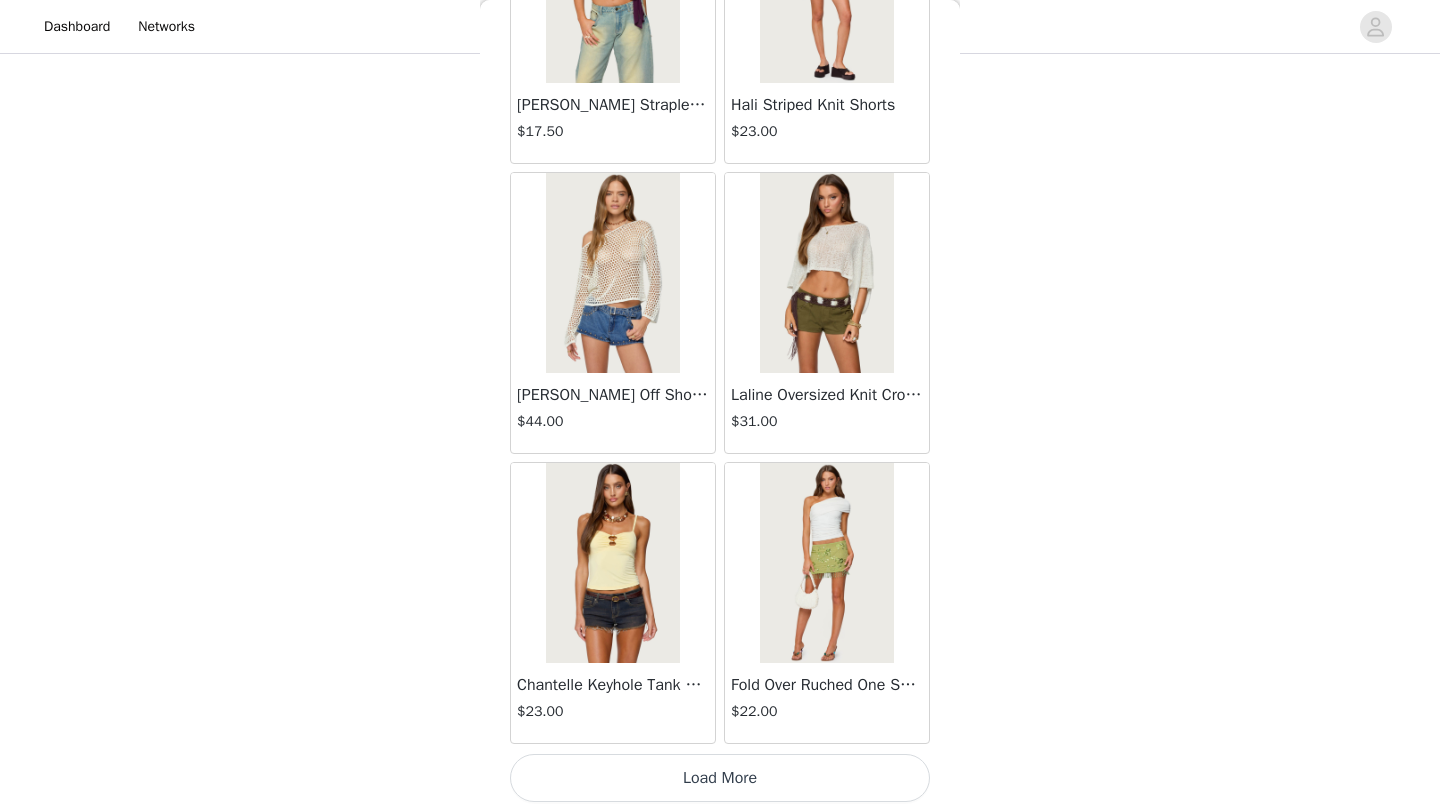 click on "Load More" at bounding box center [720, 778] 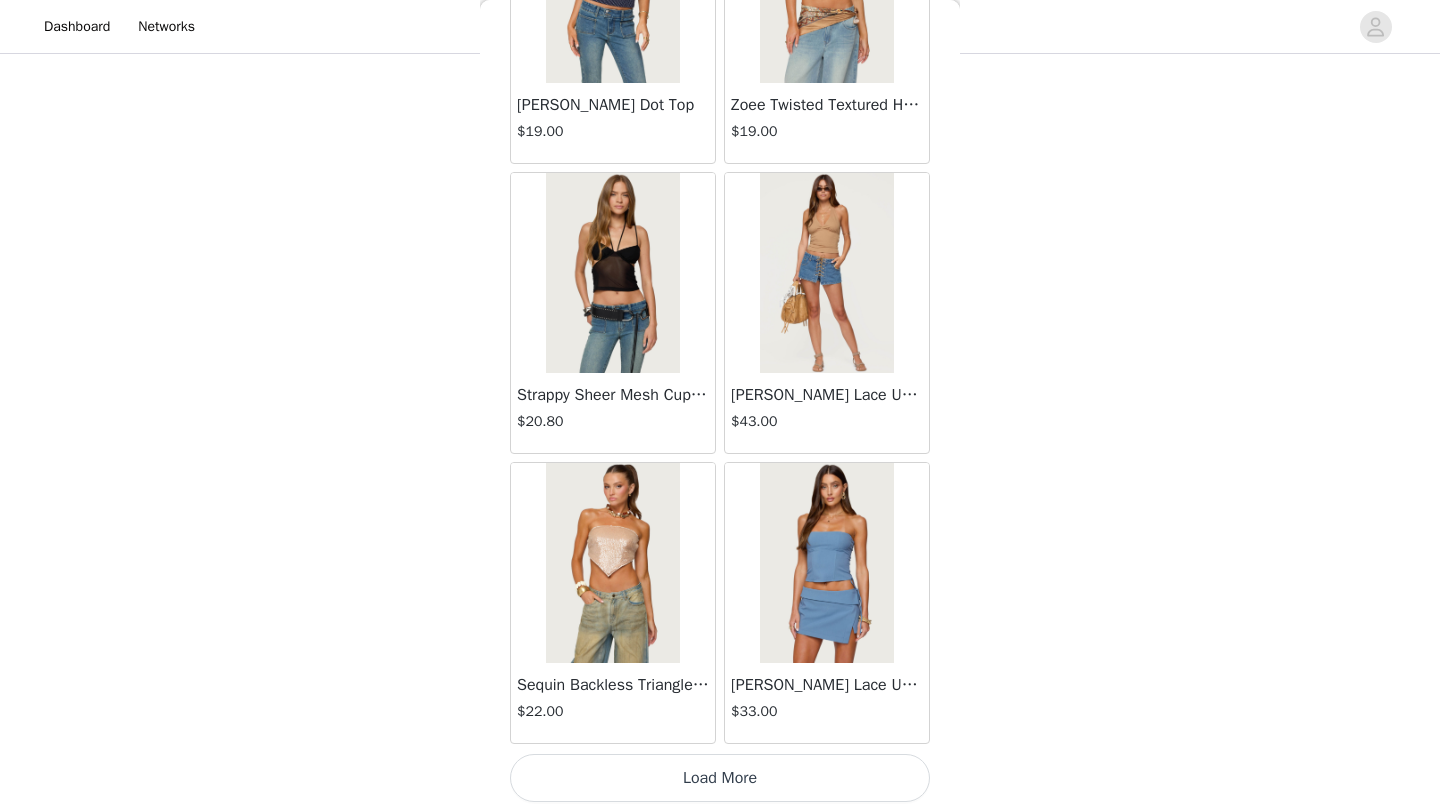 click on "Load More" at bounding box center [720, 778] 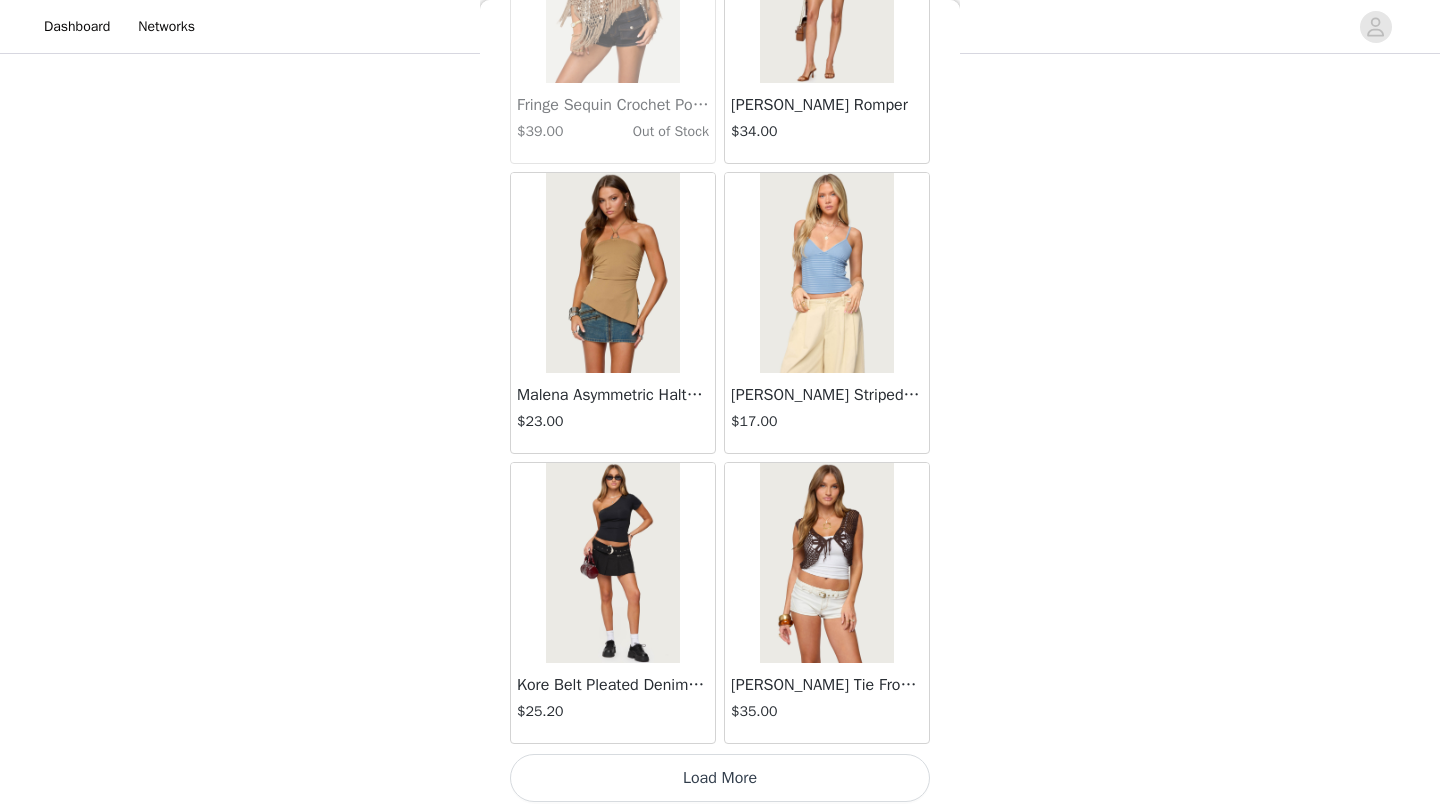 click on "Load More" at bounding box center (720, 778) 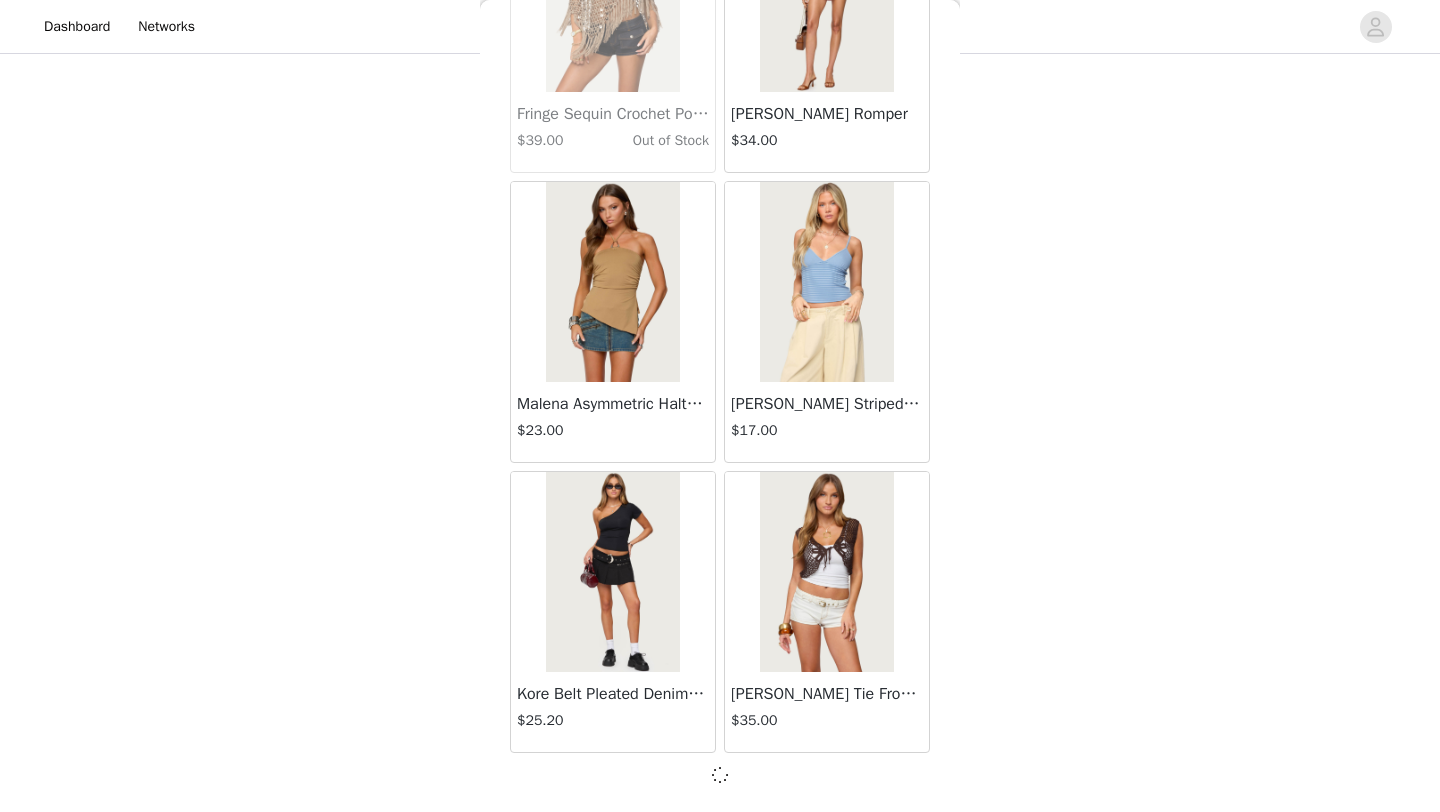scroll, scrollTop: 16739, scrollLeft: 0, axis: vertical 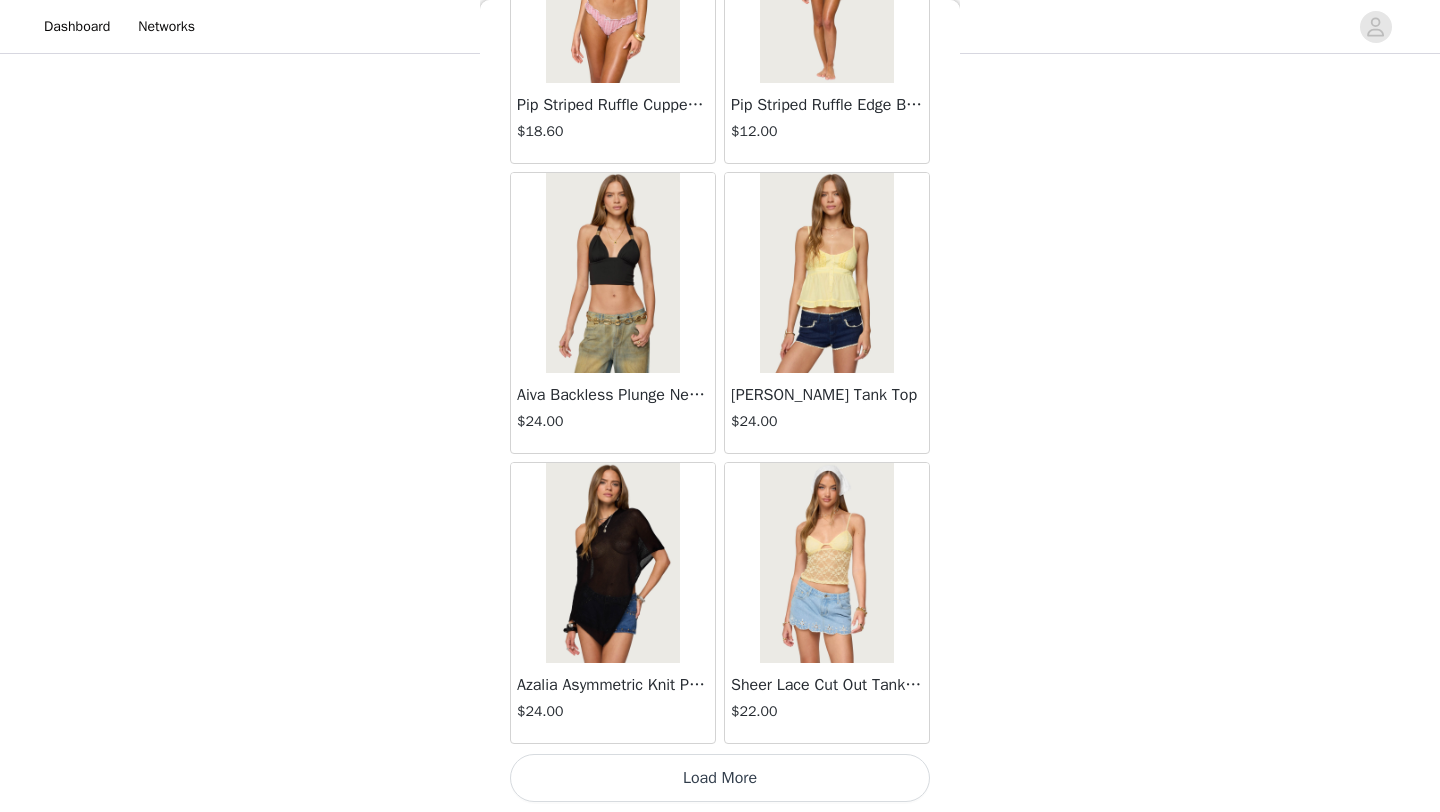 click on "Load More" at bounding box center (720, 778) 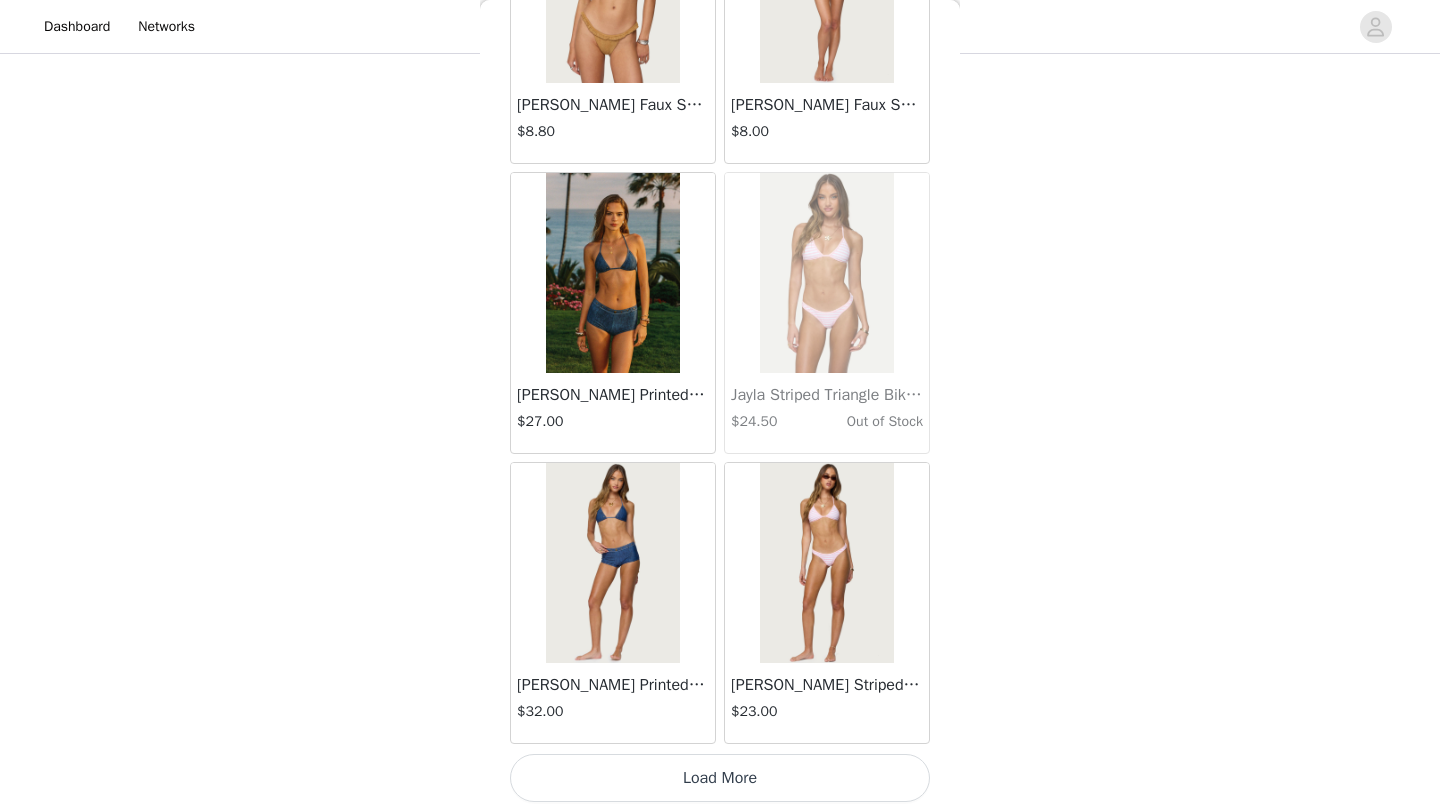click on "Load More" at bounding box center (720, 778) 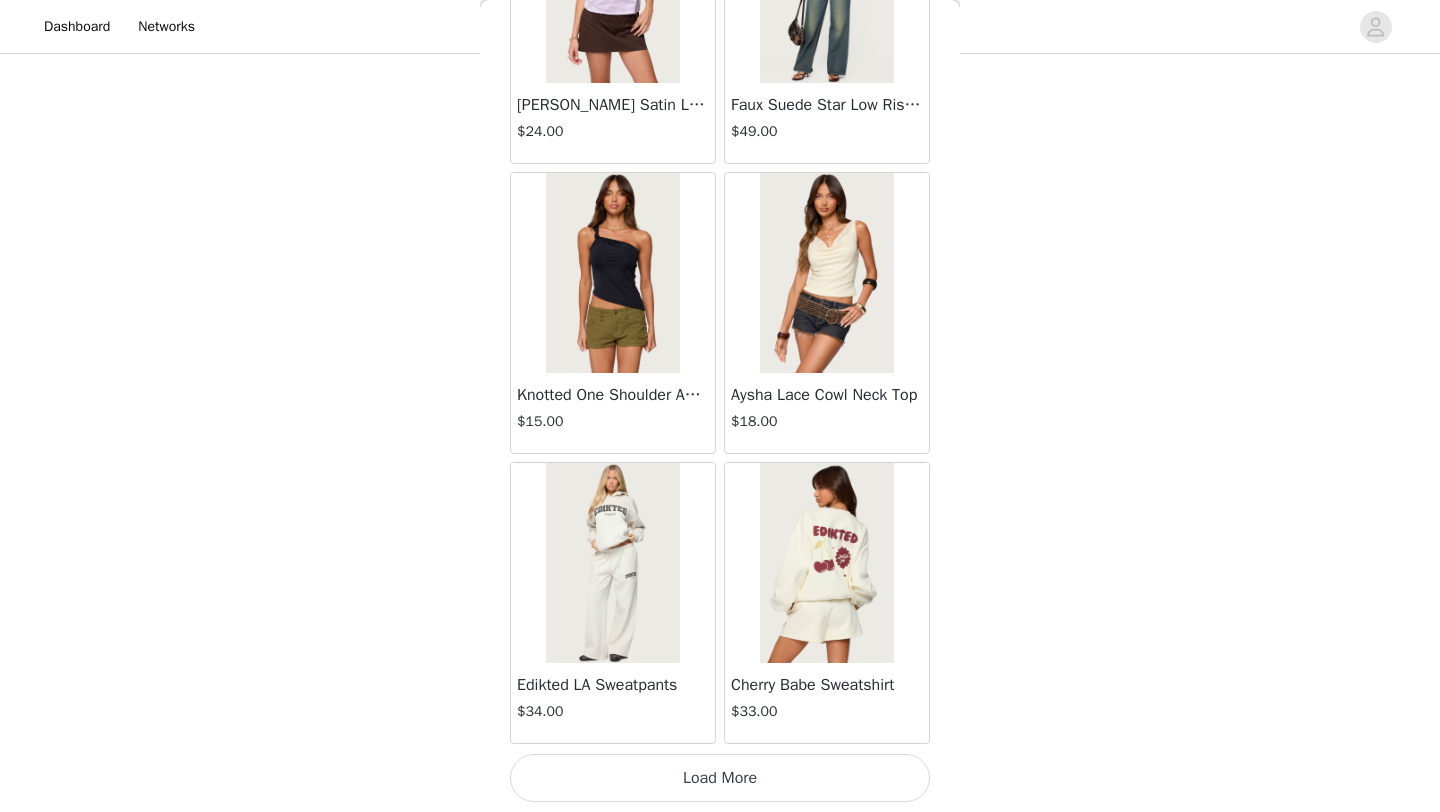 click on "Load More" at bounding box center (720, 778) 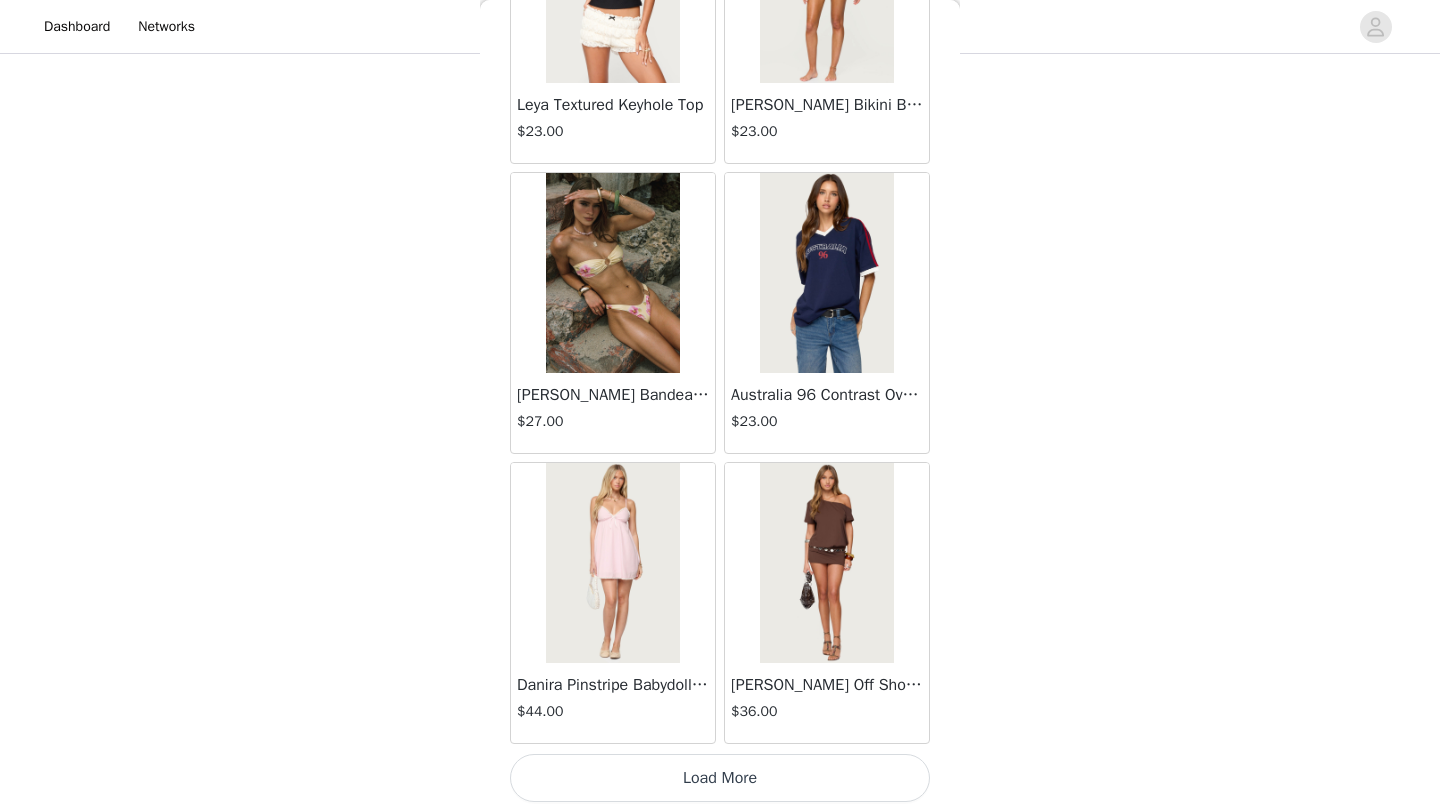 click on "Load More" at bounding box center (720, 778) 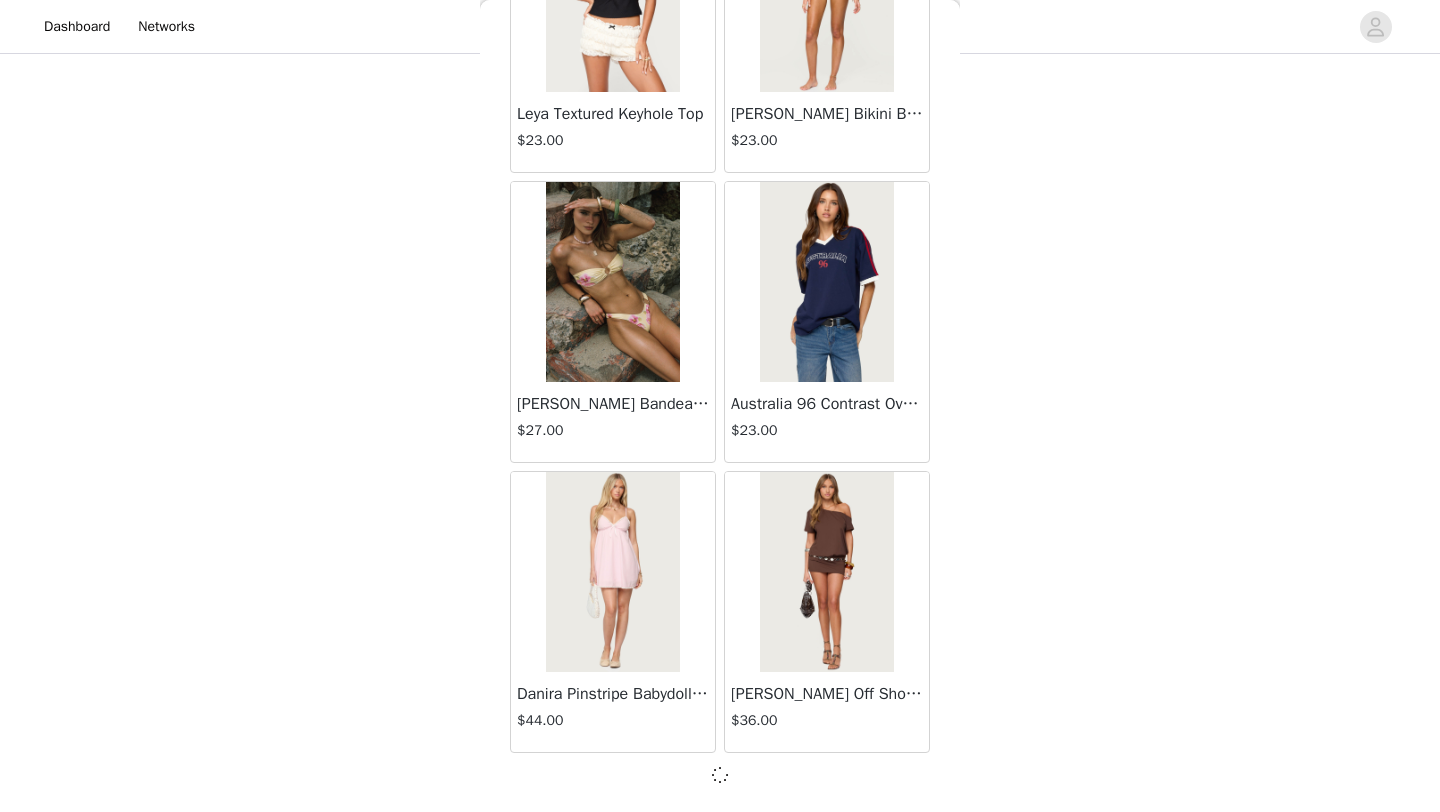 scroll, scrollTop: 28339, scrollLeft: 0, axis: vertical 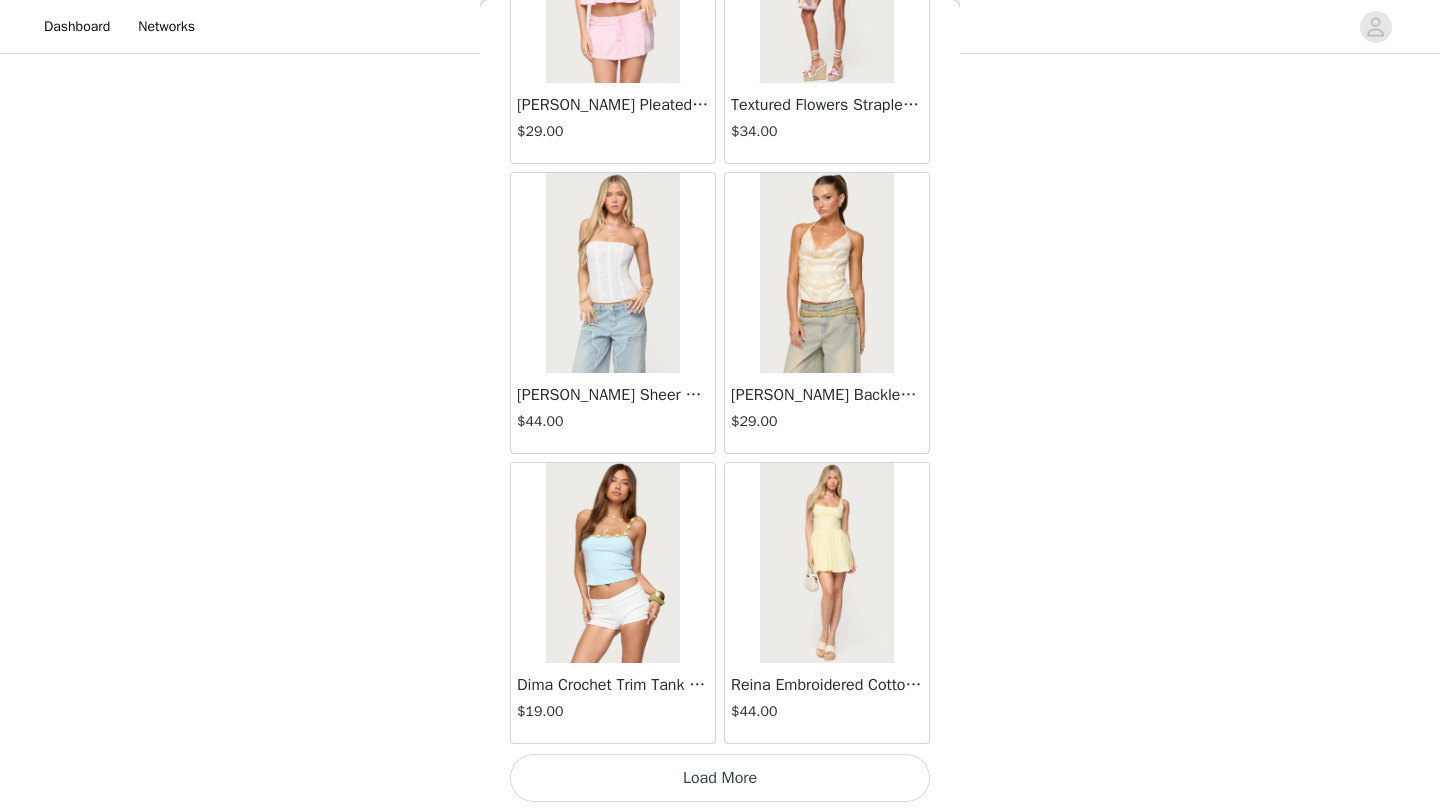 click on "Load More" at bounding box center [720, 778] 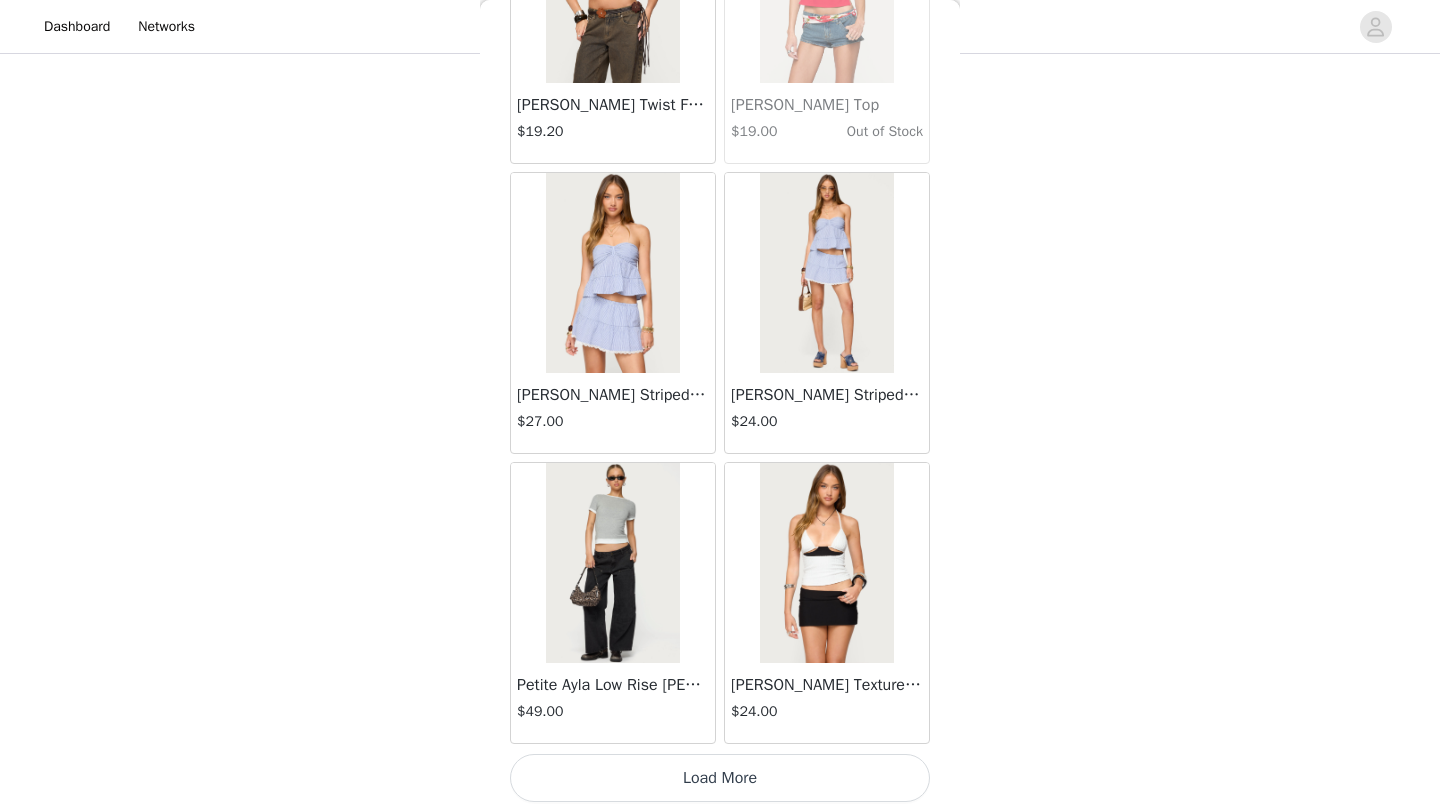 click on "Load More" at bounding box center (720, 778) 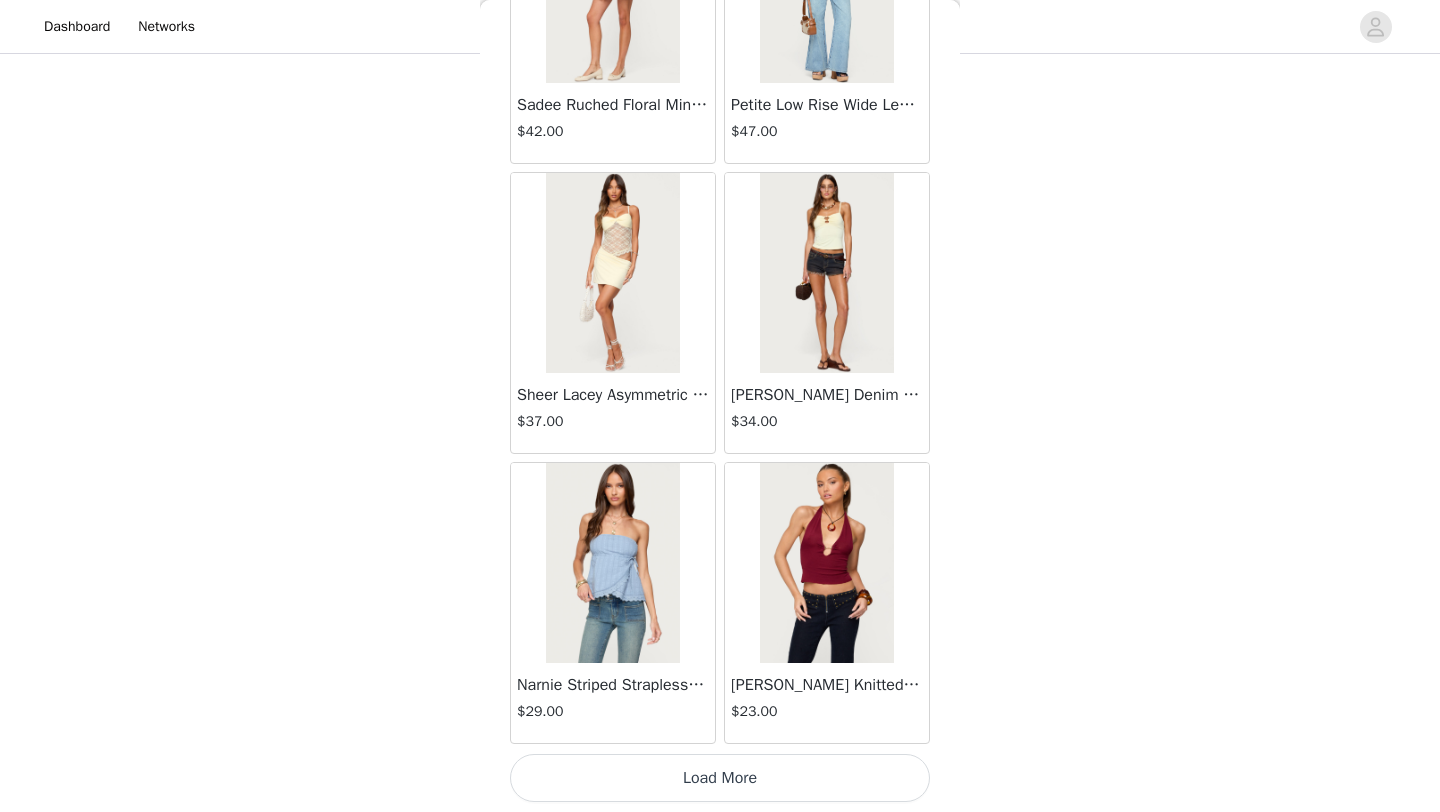 click on "Load More" at bounding box center (720, 778) 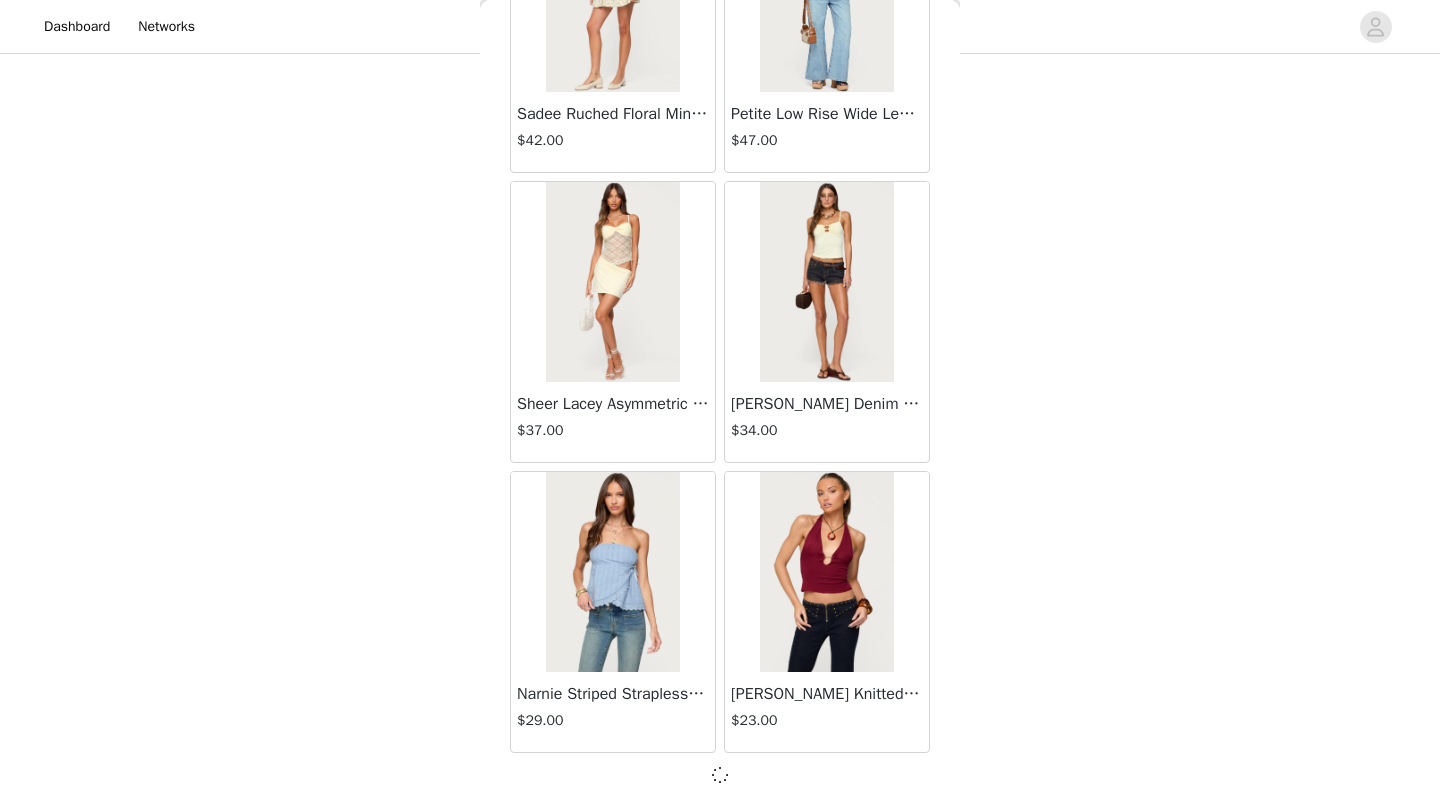 scroll, scrollTop: 37039, scrollLeft: 0, axis: vertical 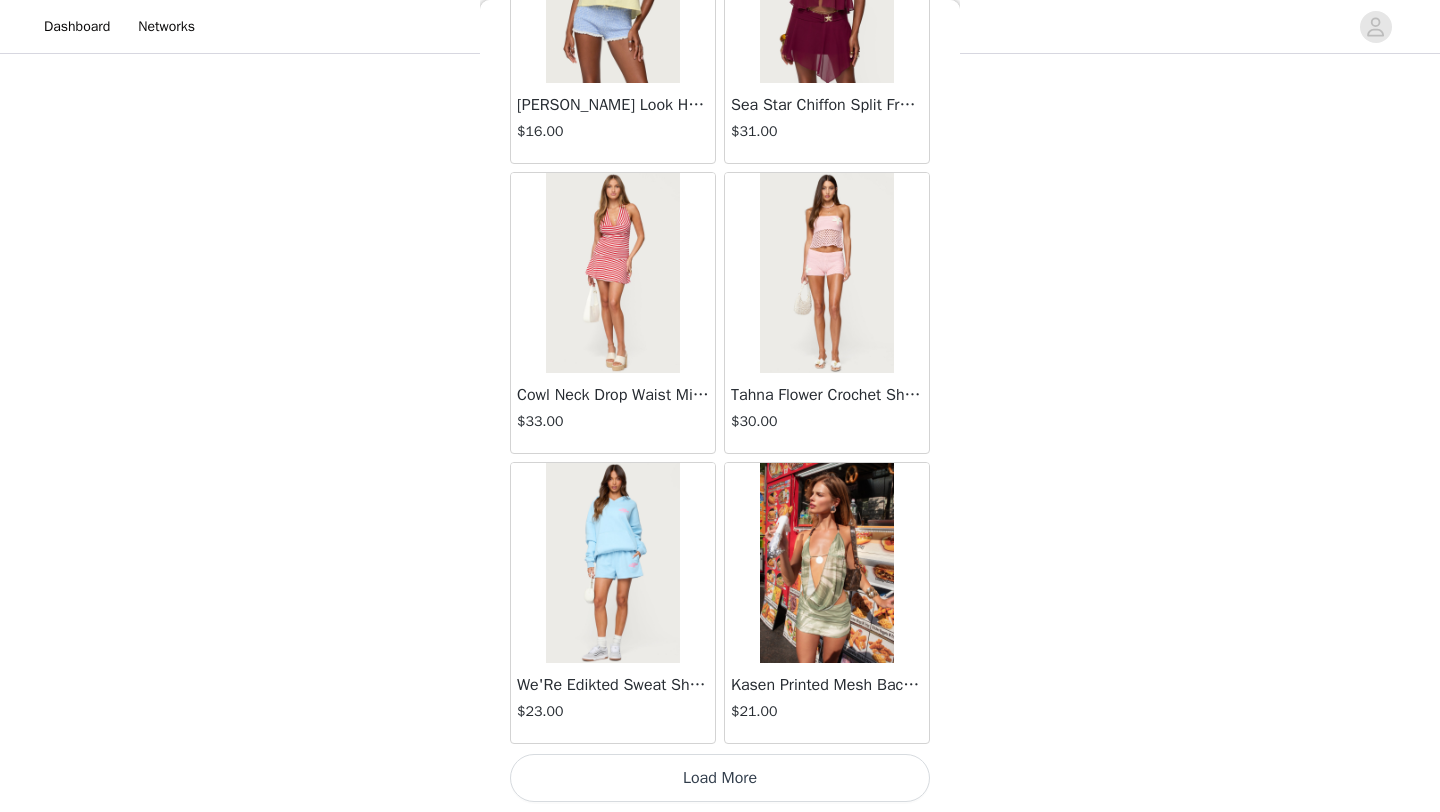 click on "Load More" at bounding box center (720, 778) 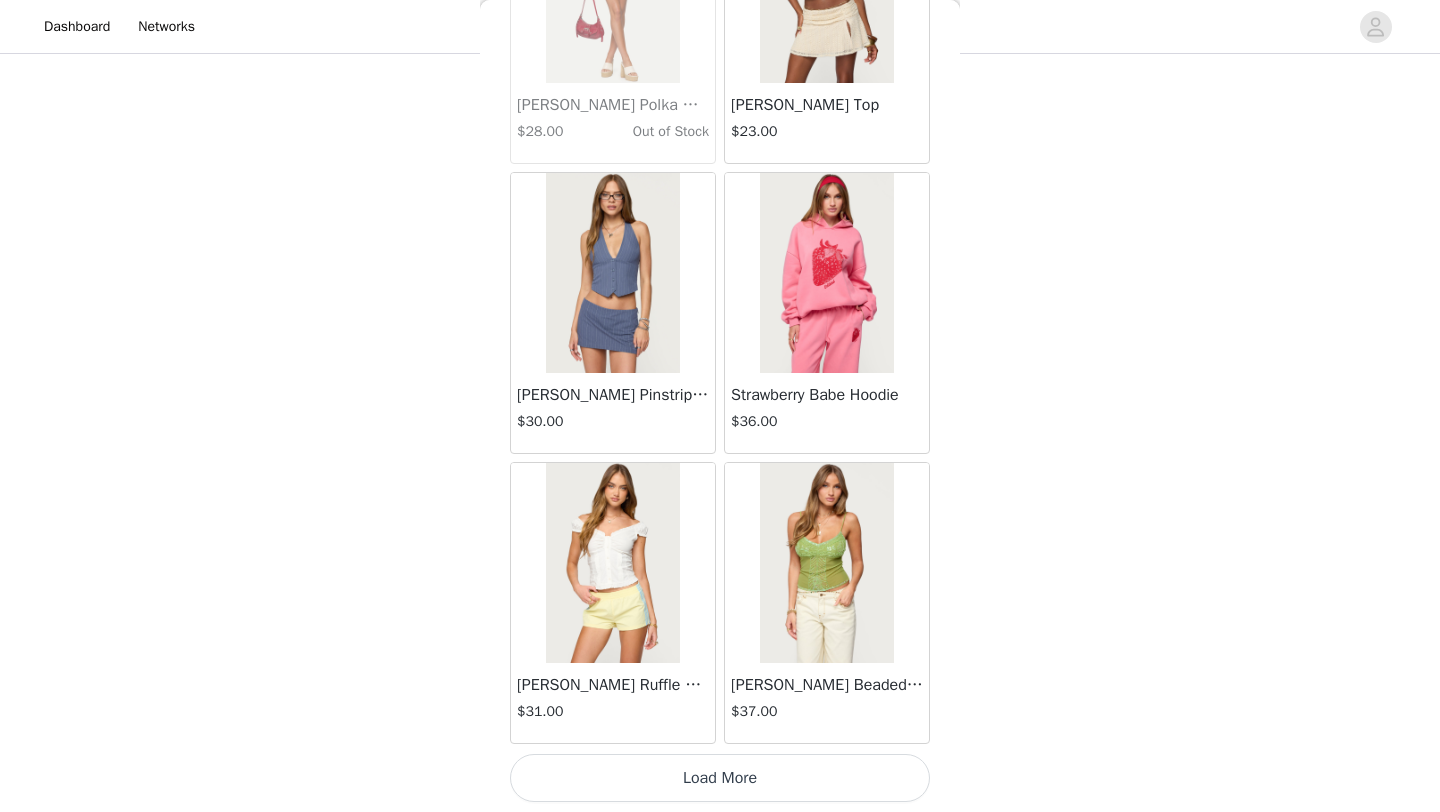 click on "Load More" at bounding box center (720, 778) 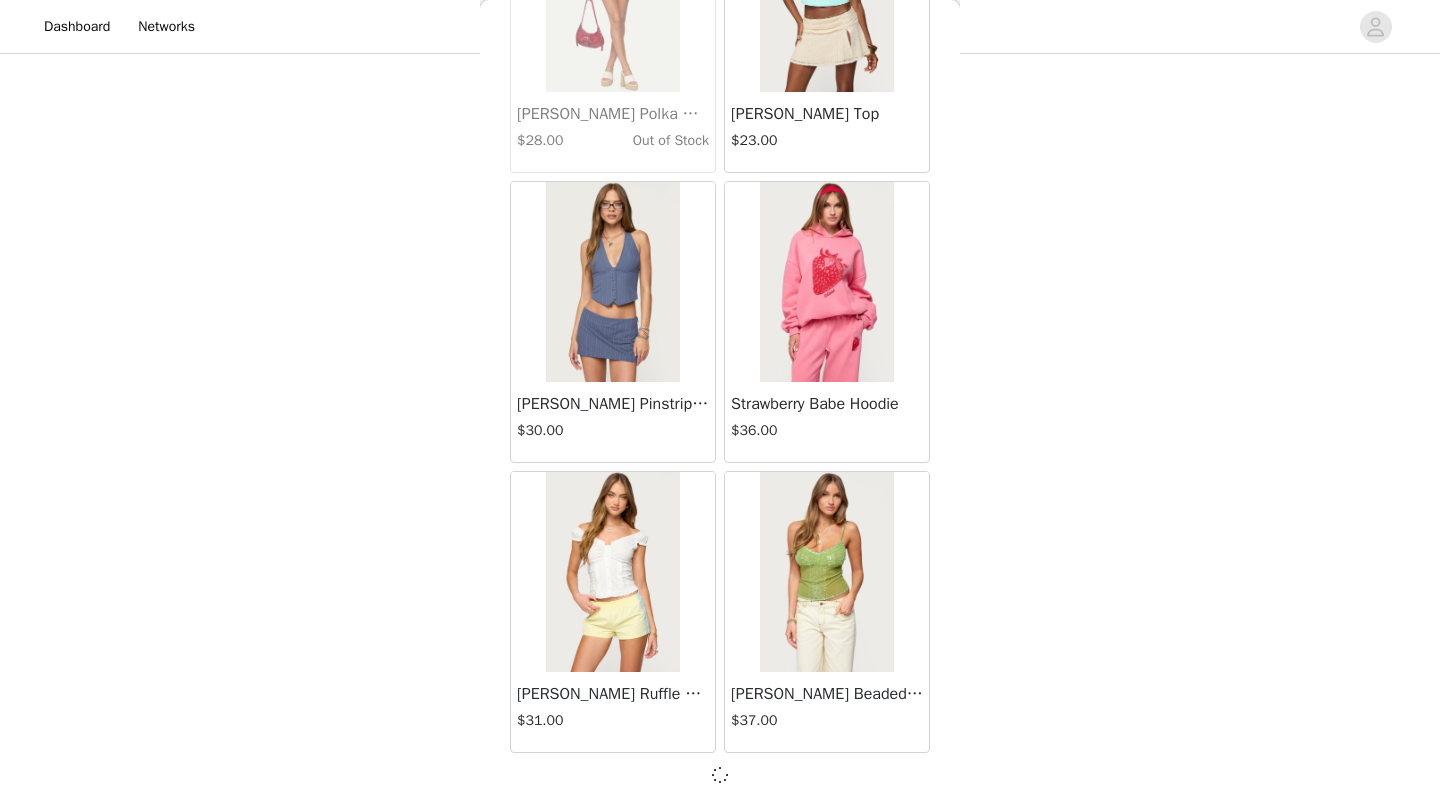 scroll, scrollTop: 42839, scrollLeft: 0, axis: vertical 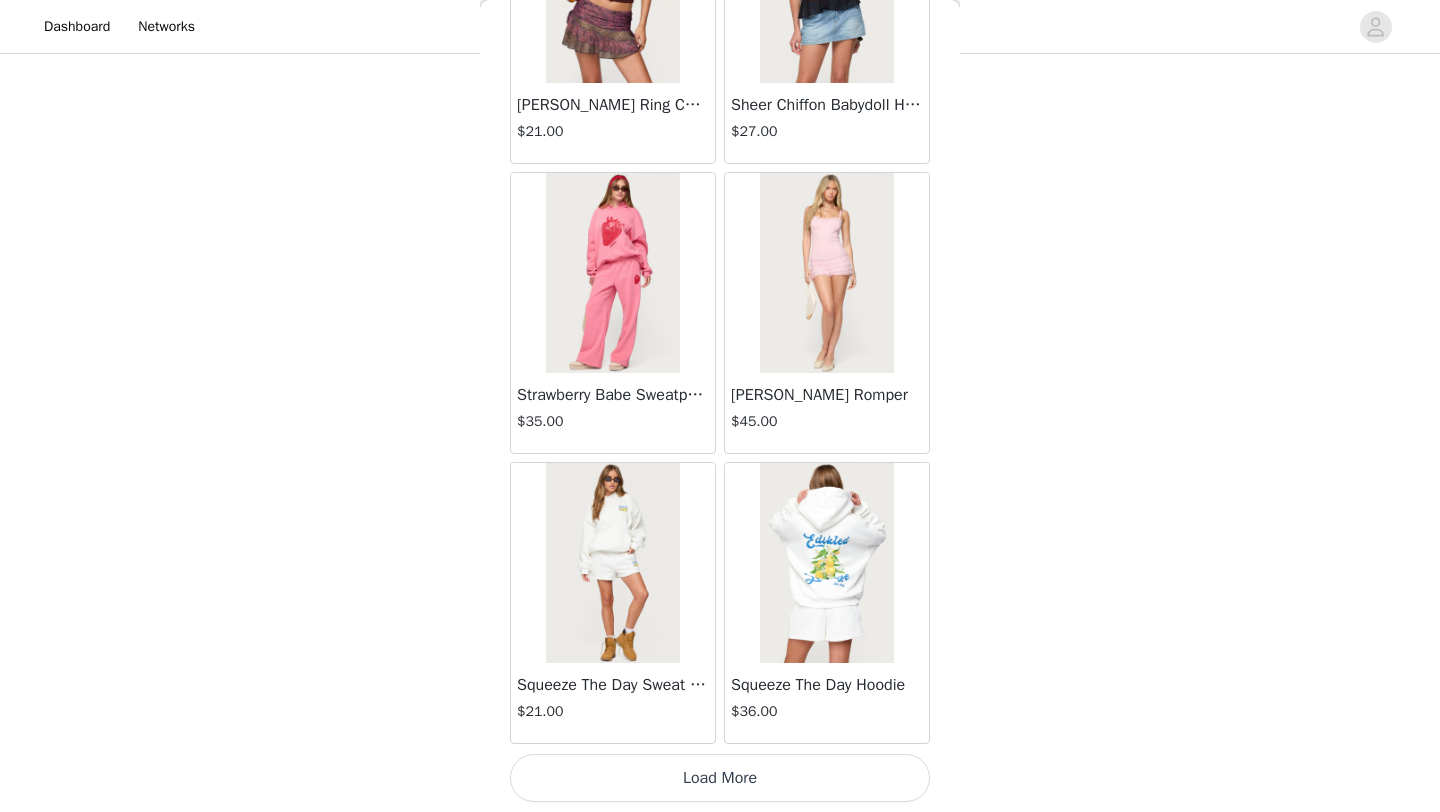 click on "Load More" at bounding box center [720, 778] 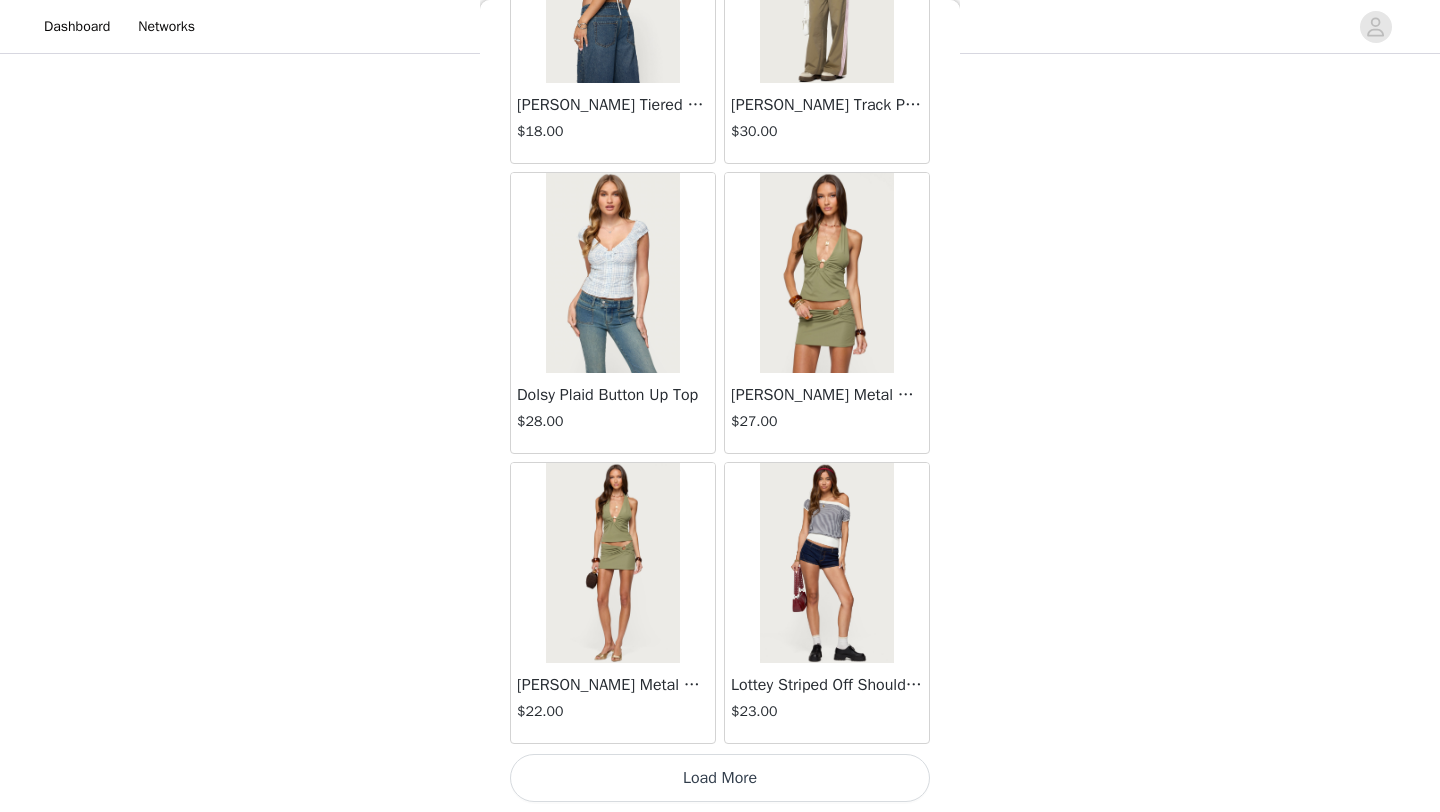 click on "Load More" at bounding box center [720, 778] 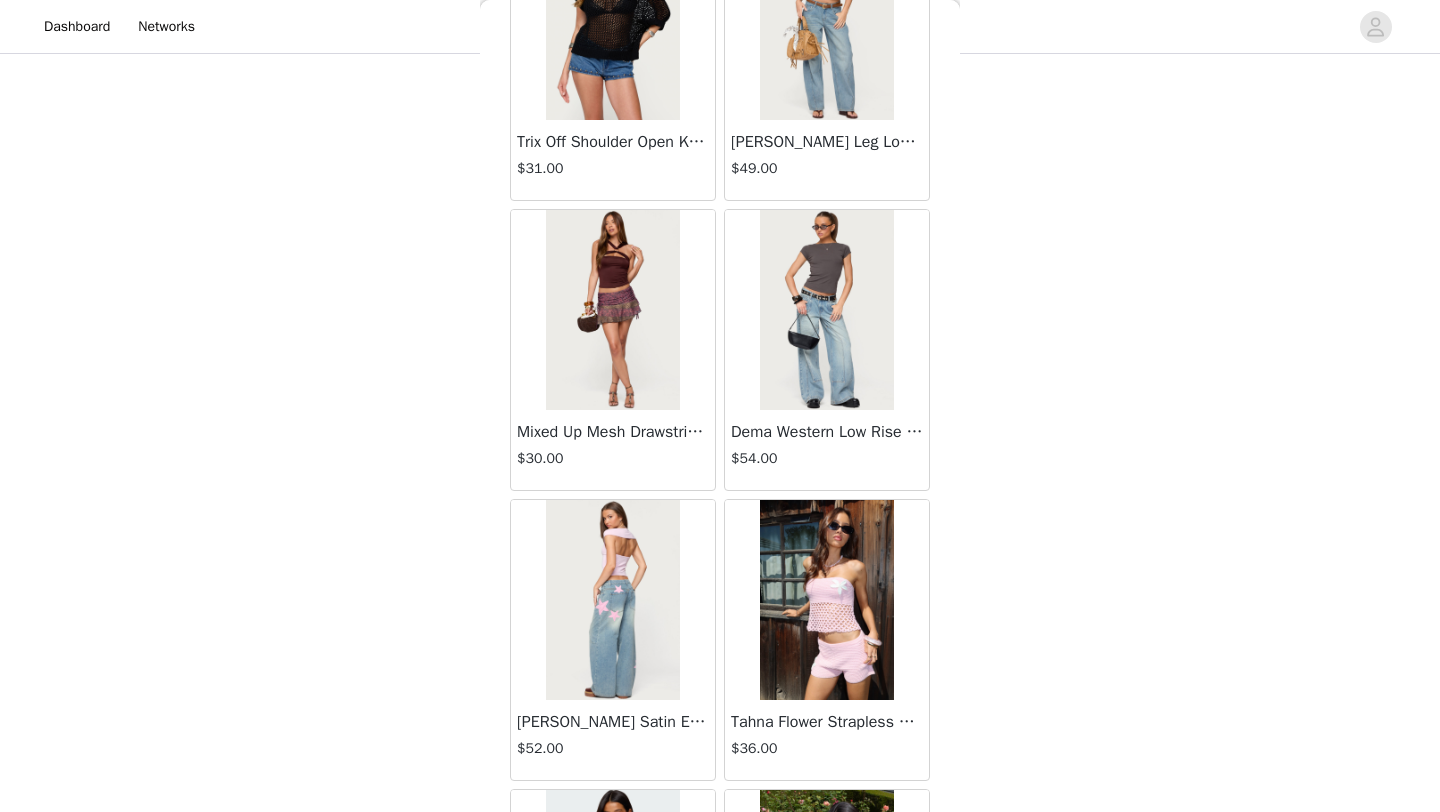 scroll, scrollTop: 51548, scrollLeft: 0, axis: vertical 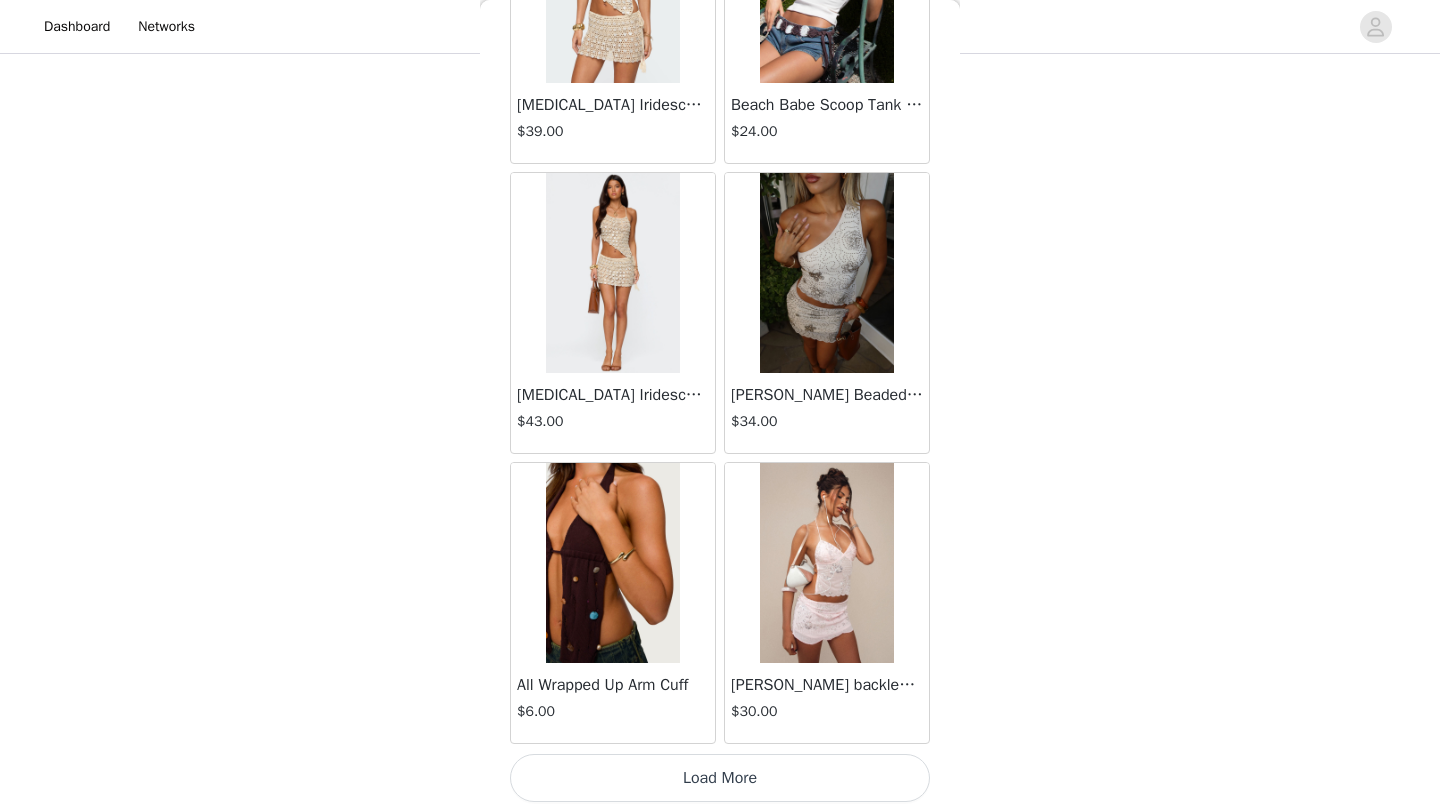 click on "Load More" at bounding box center (720, 778) 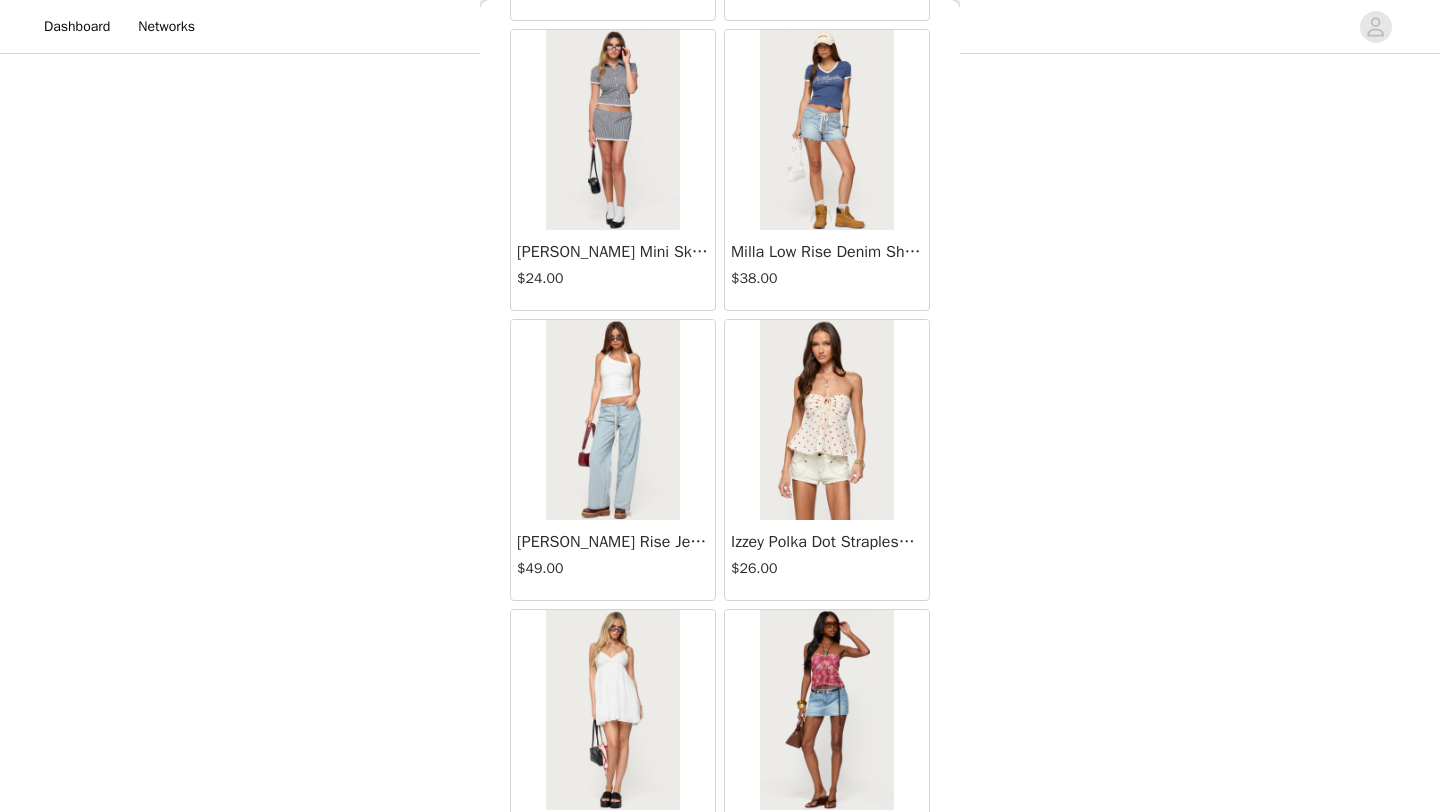 scroll, scrollTop: 54448, scrollLeft: 0, axis: vertical 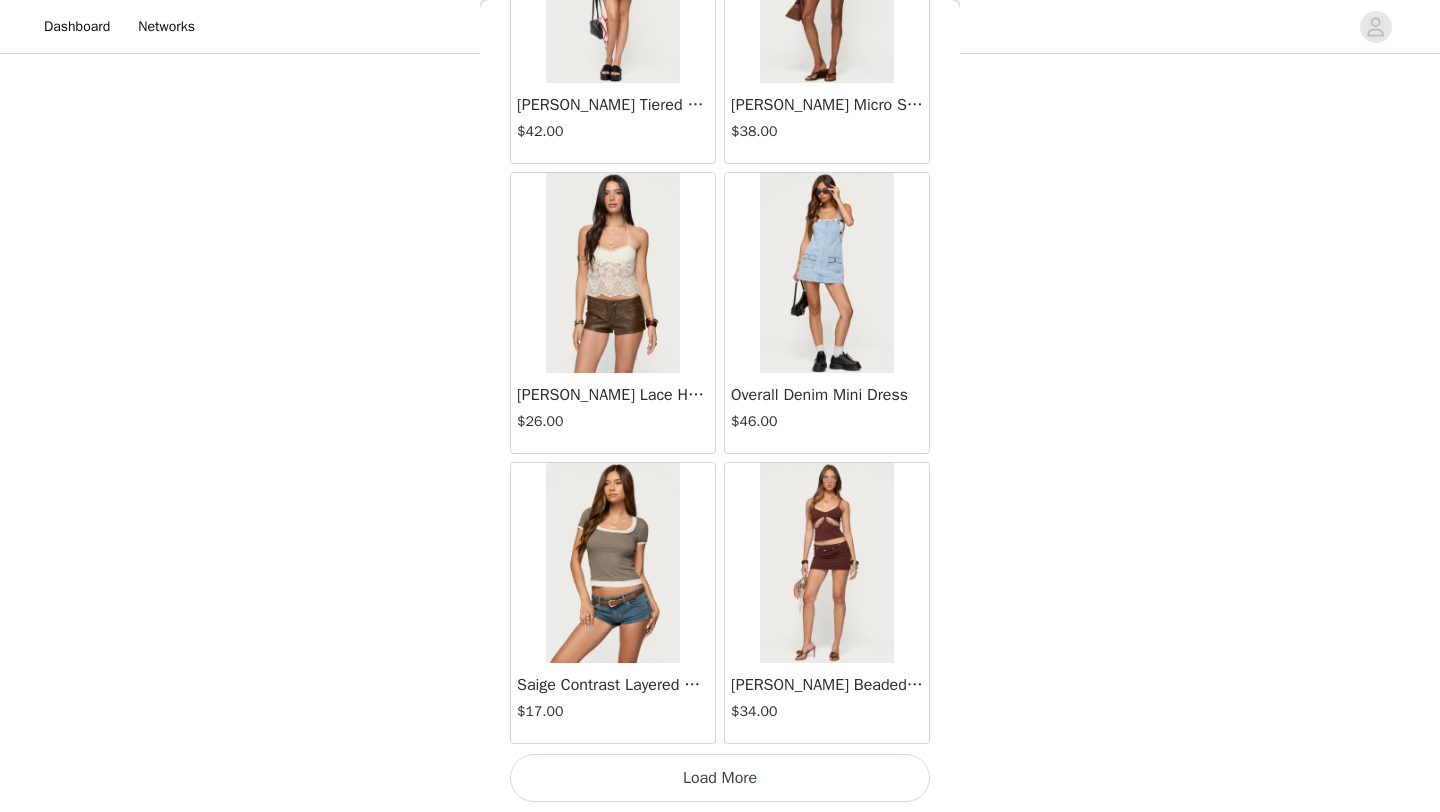 click on "Frayed Pleated Denim Mini Skort   $16.00       Klay Linen Look Pleated Mini Skort   $14.40       Contrast Lace Asymmetric Off Shoulder Top   $14.40       [PERSON_NAME] Split Front Sheer Mesh Top   $24.00       Zigzag Stripe Shorts   $19.00       Astra Beaded Sheer Strapless Top   $33.00       Beaded Floral Embroidered Tank Top   $32.00       San Diego Oversized T Shirt   $22.00       Talula Eyelet Babydoll Top   $17.60       Talula Eyelet Shorts   $16.80       Polka Dot Tailored Button Up Shirt   $31.00       Tiger Flower Off Shoulder Top   $21.00       Tiger Flower Mini Skort   $23.00       [PERSON_NAME] Off Shoulder Chiffon Romper   $45.00       Enya Fringed Sheer Mesh Top   $30.00       Enya Ruched Ruffle Mesh Mini Skirt   $26.00       Quincy Studded Low Rise Jeans   $54.00       Fiora One Shoulder Cutout Mini Dress   $36.00       Olesia Tie Belt Denim Shorts   $36.00       [PERSON_NAME] Textured Floral Babydoll Top   $27.00       [PERSON_NAME] Floral Backless Top   $30.00       [PERSON_NAME] Textured Floral Mini Skirt   $28.00" at bounding box center (720, -26770) 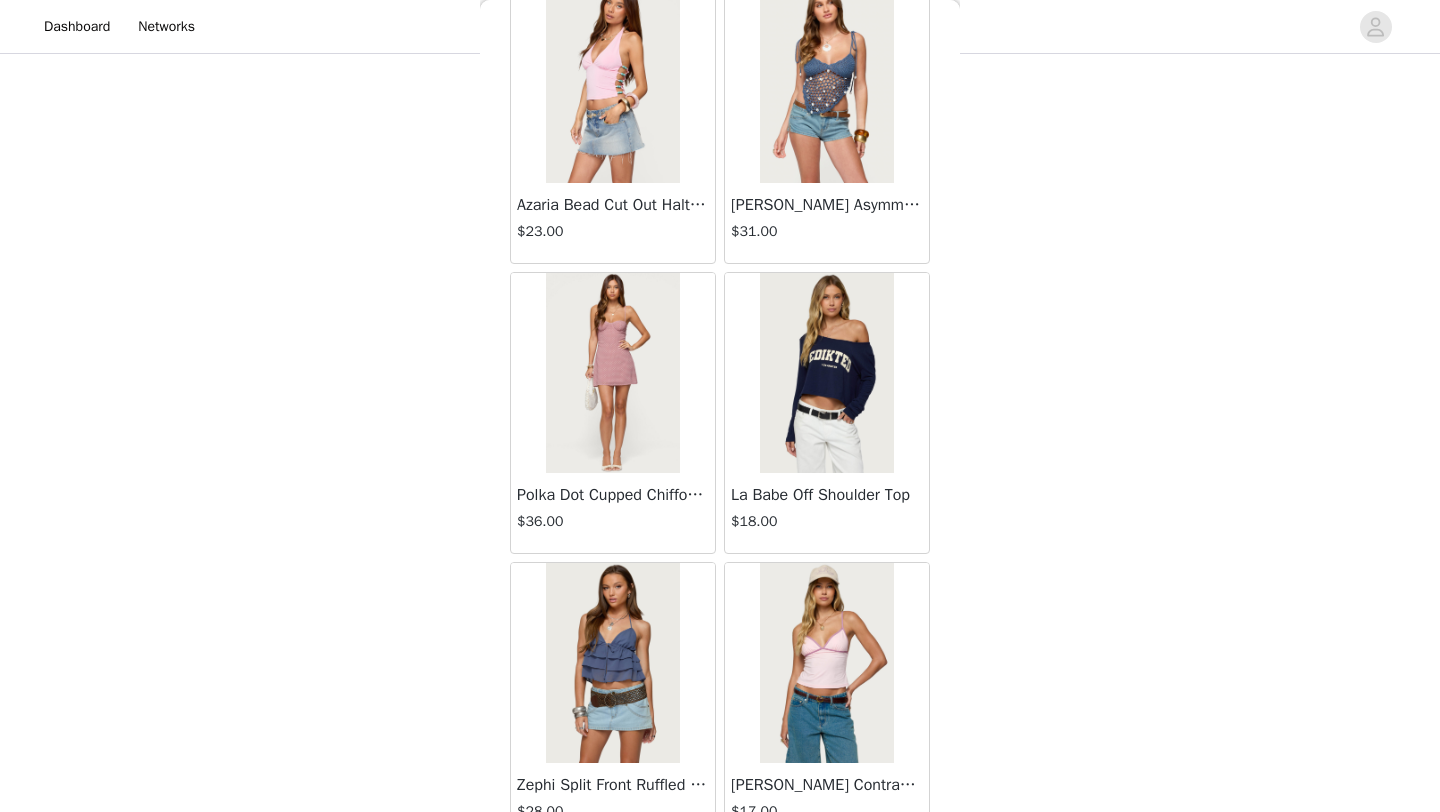 scroll, scrollTop: 57348, scrollLeft: 0, axis: vertical 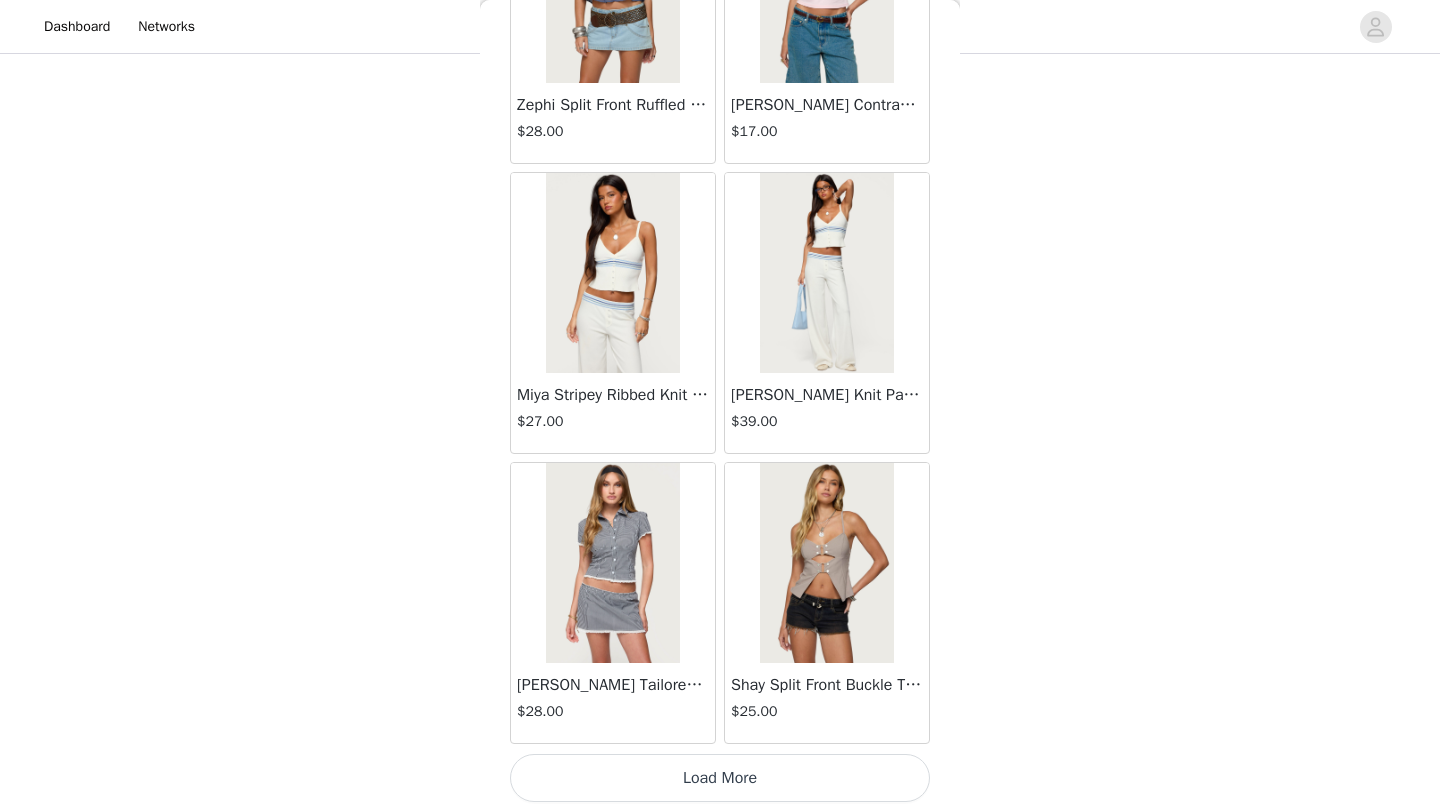 click on "Load More" at bounding box center [720, 778] 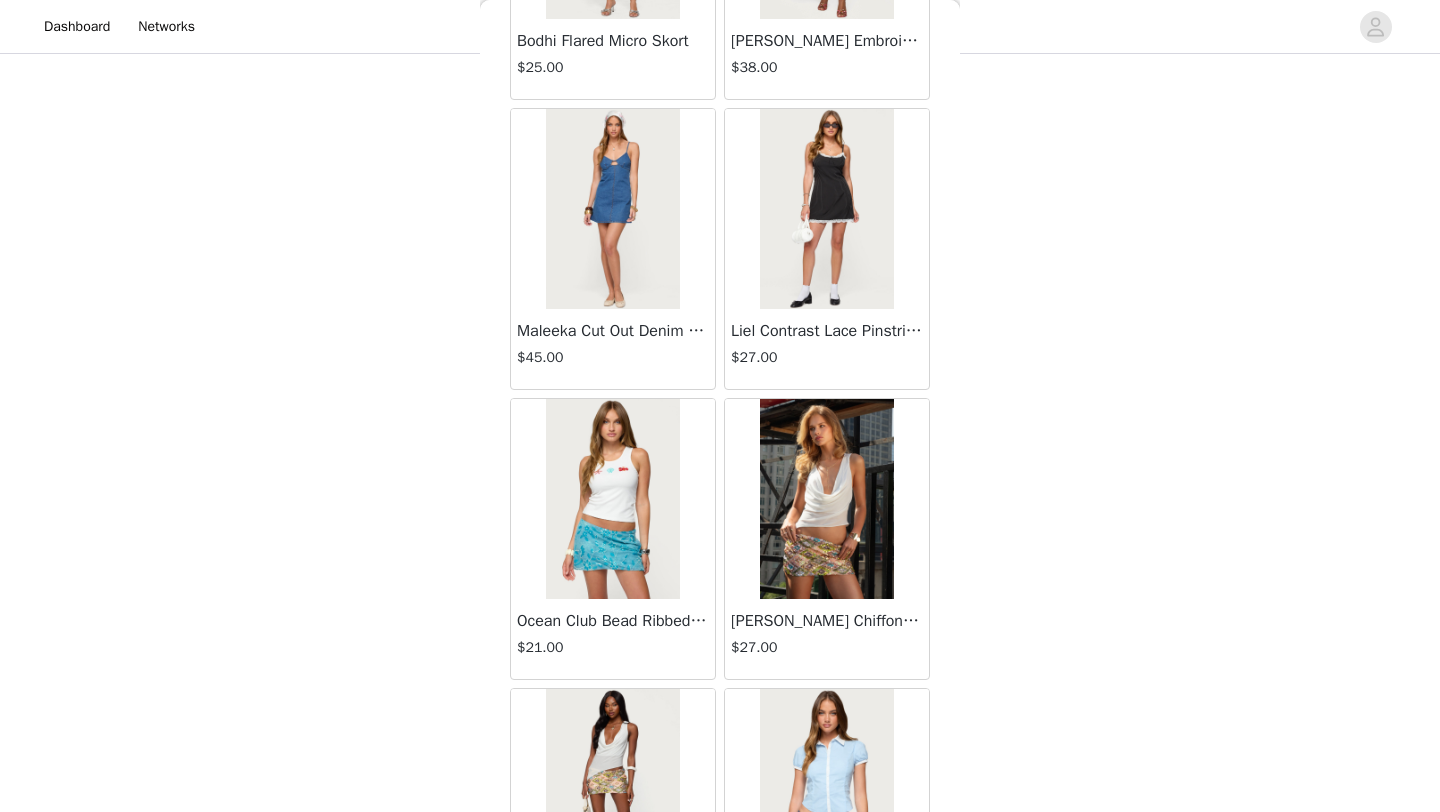 scroll, scrollTop: 60248, scrollLeft: 0, axis: vertical 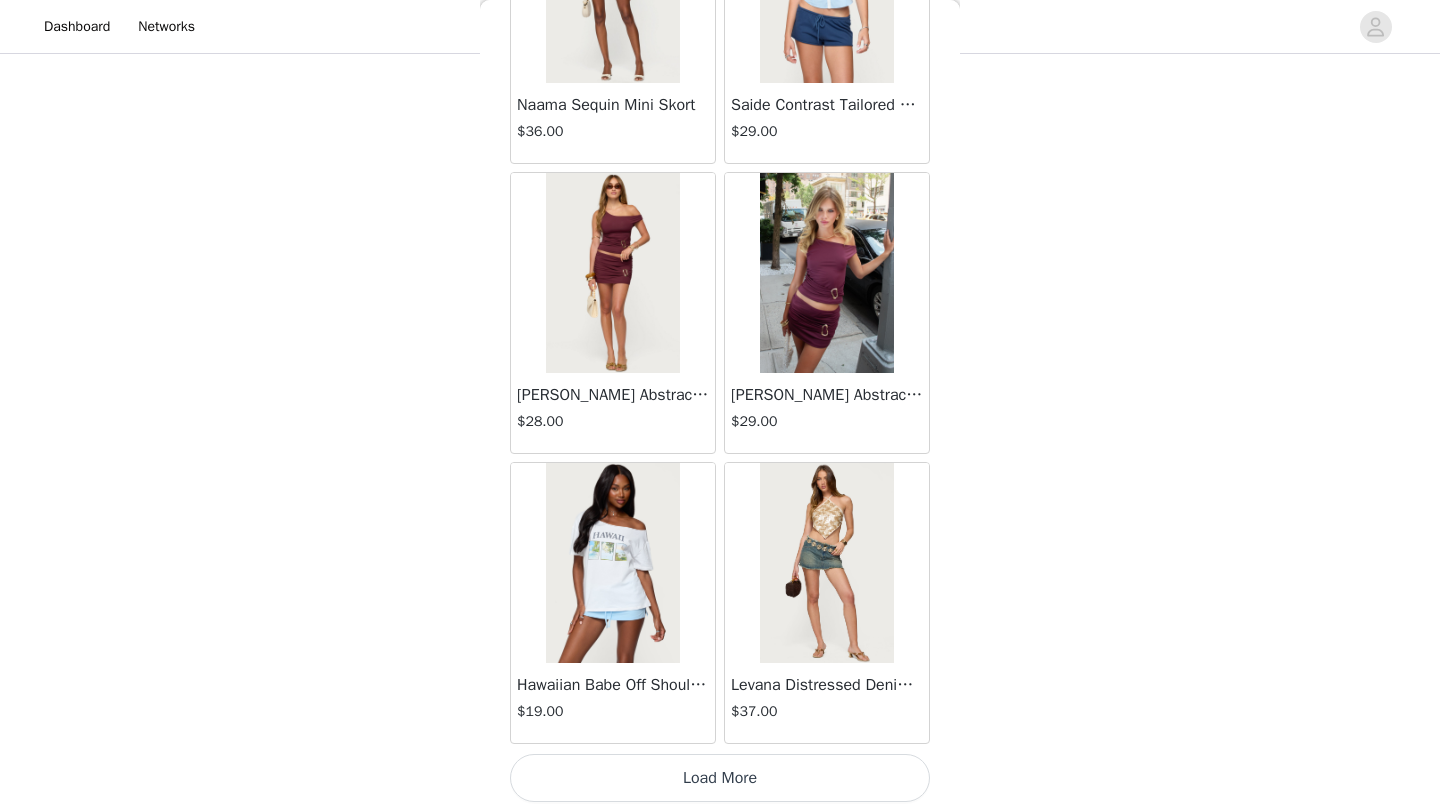 click on "Load More" at bounding box center [720, 778] 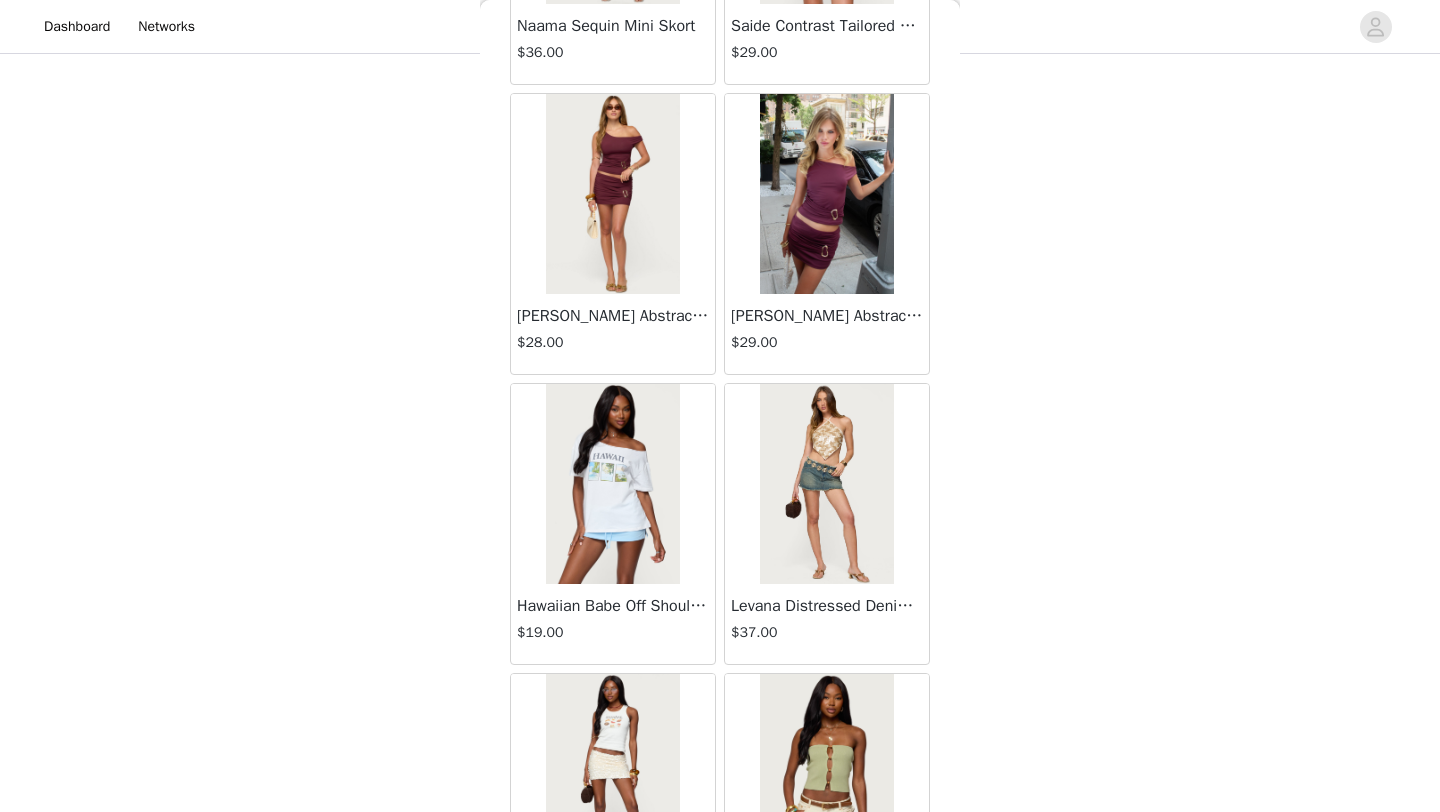 scroll, scrollTop: 60246, scrollLeft: 0, axis: vertical 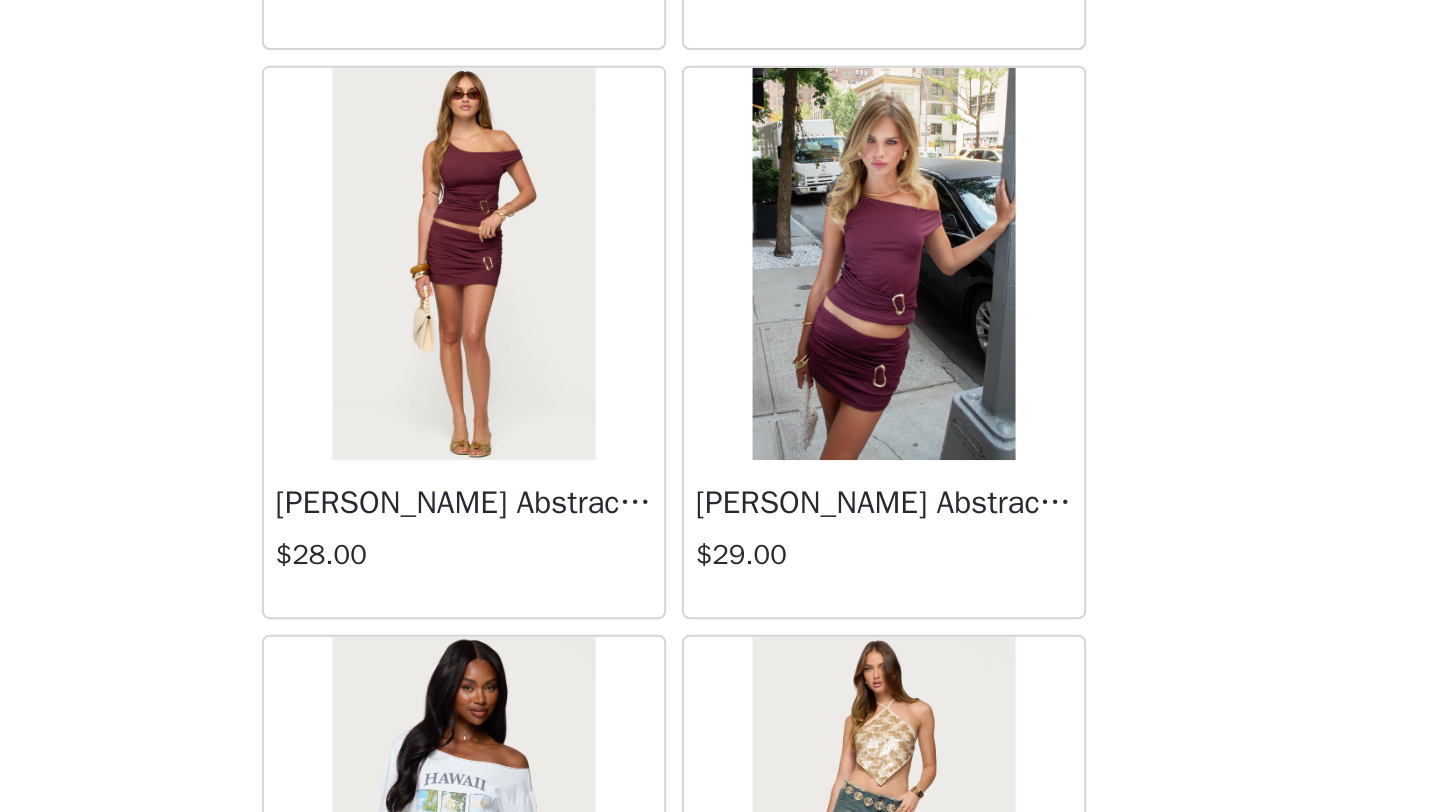 click at bounding box center [826, 275] 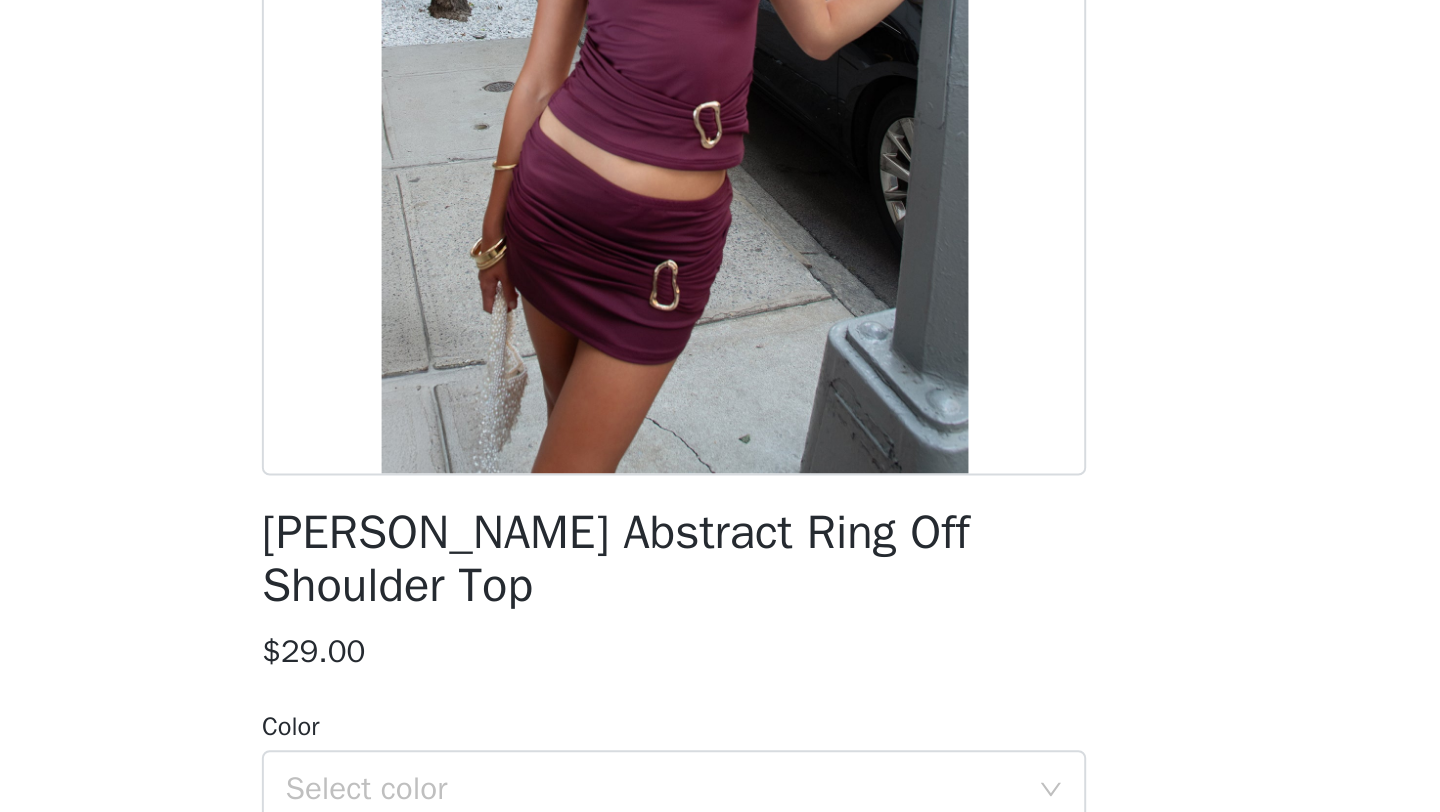 scroll, scrollTop: 140, scrollLeft: 0, axis: vertical 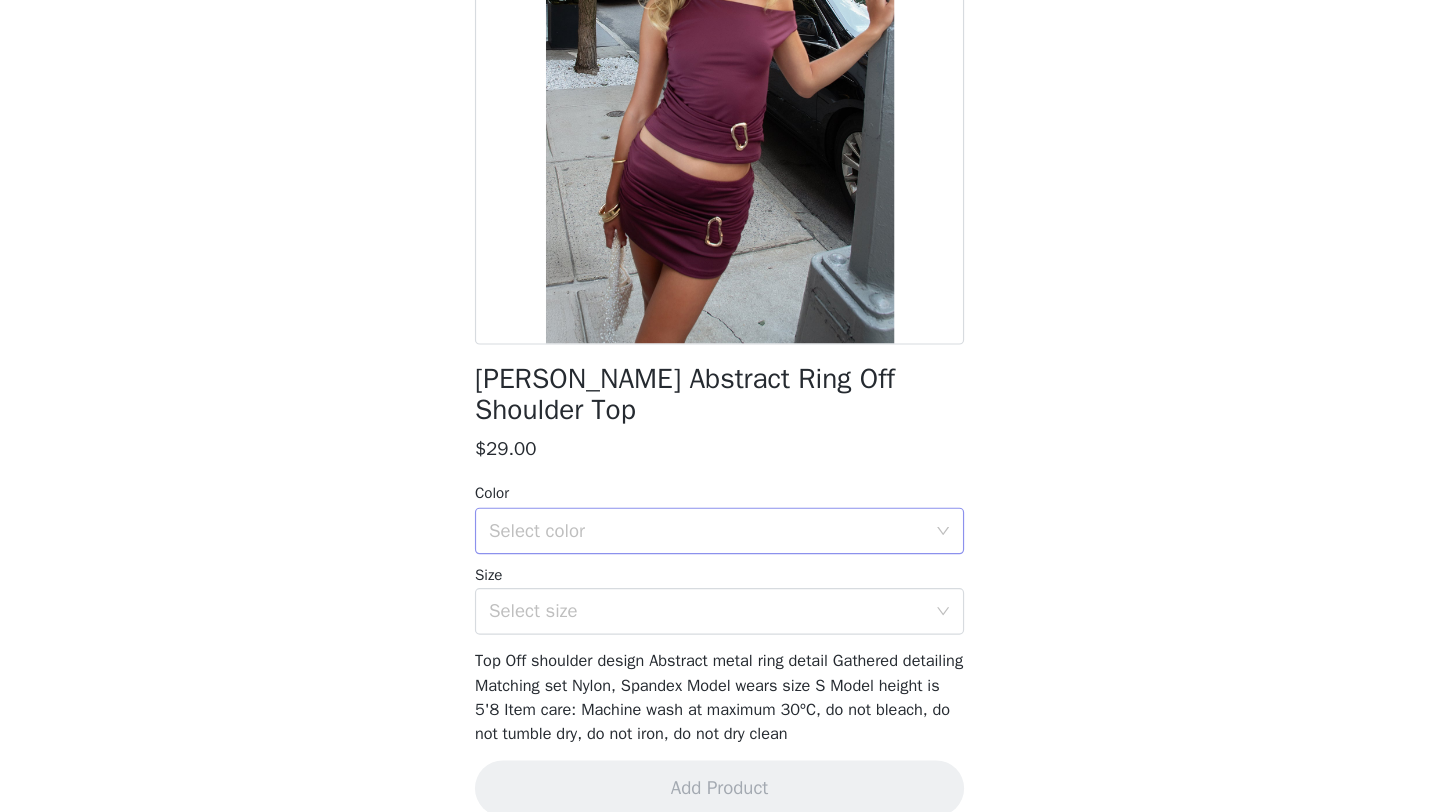 click on "Select color" at bounding box center (709, 570) 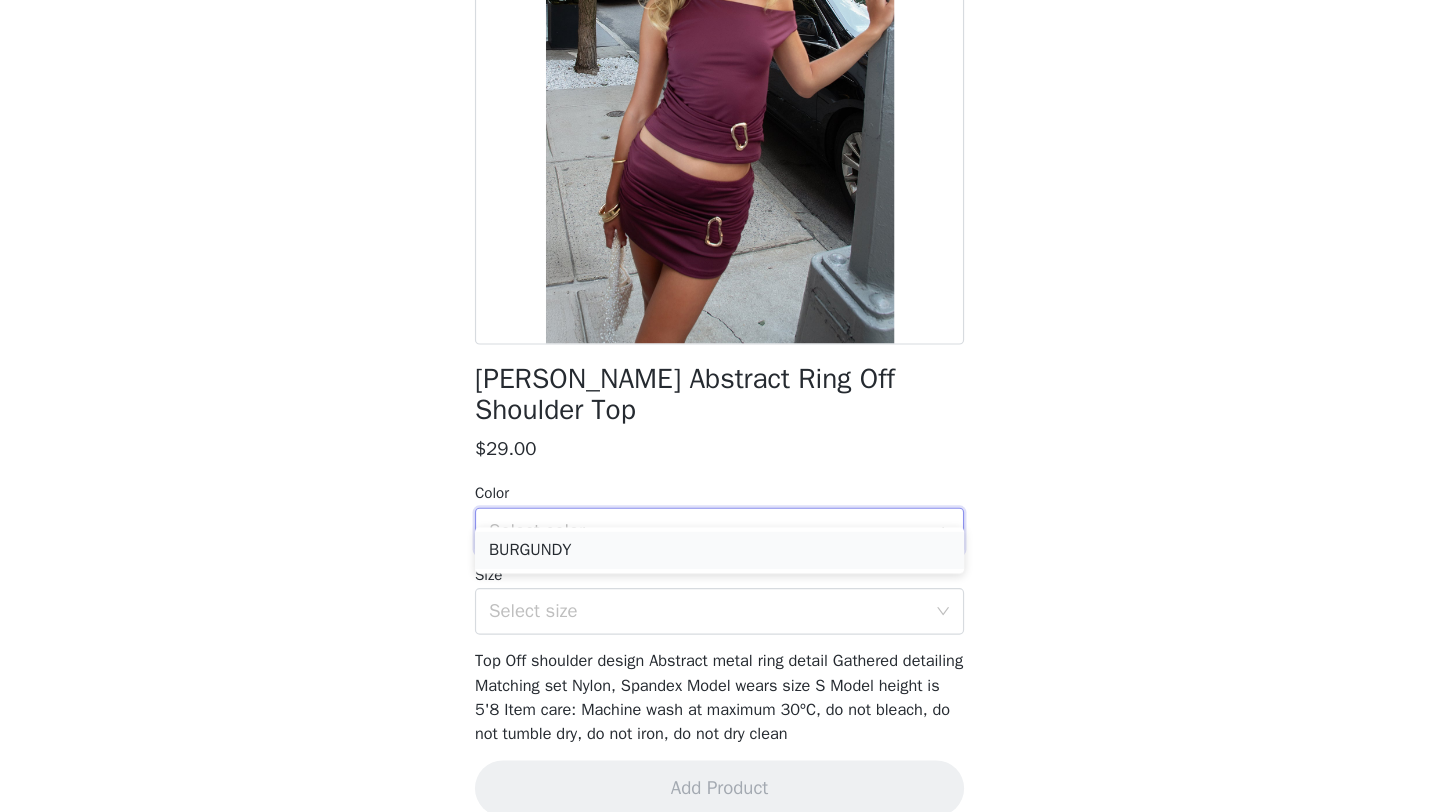 click on "BURGUNDY" at bounding box center [720, 587] 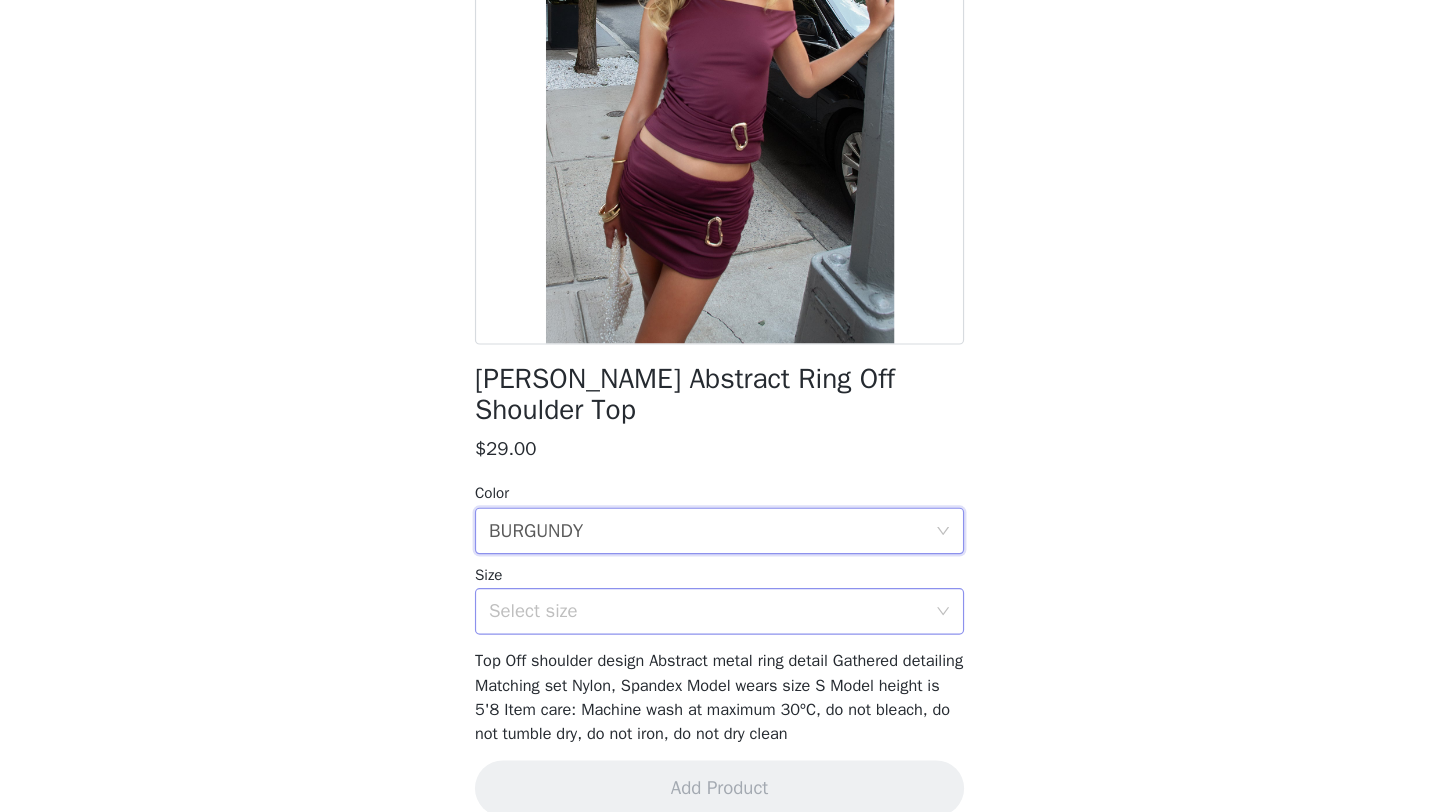 click on "Select size" at bounding box center [709, 639] 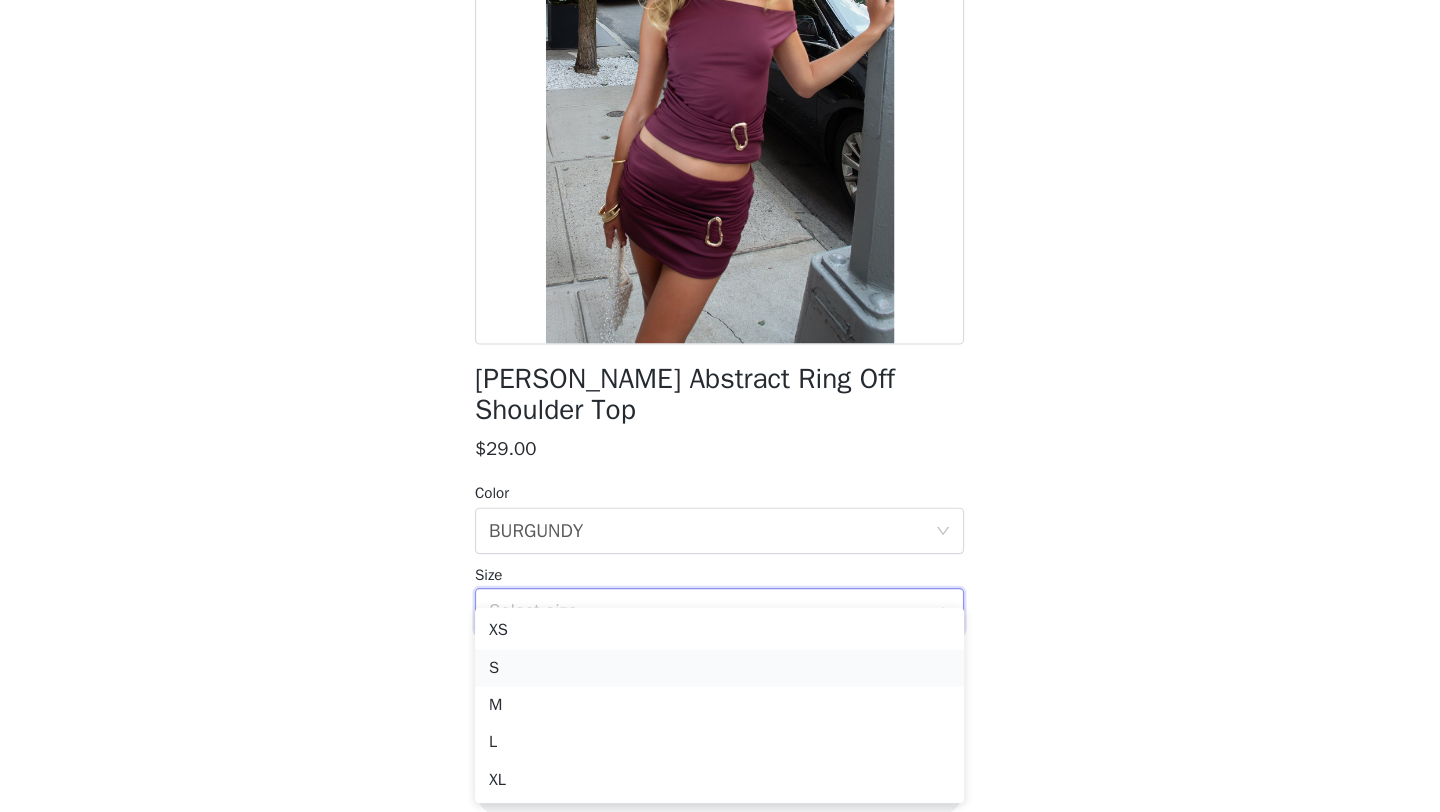click on "S" at bounding box center (720, 688) 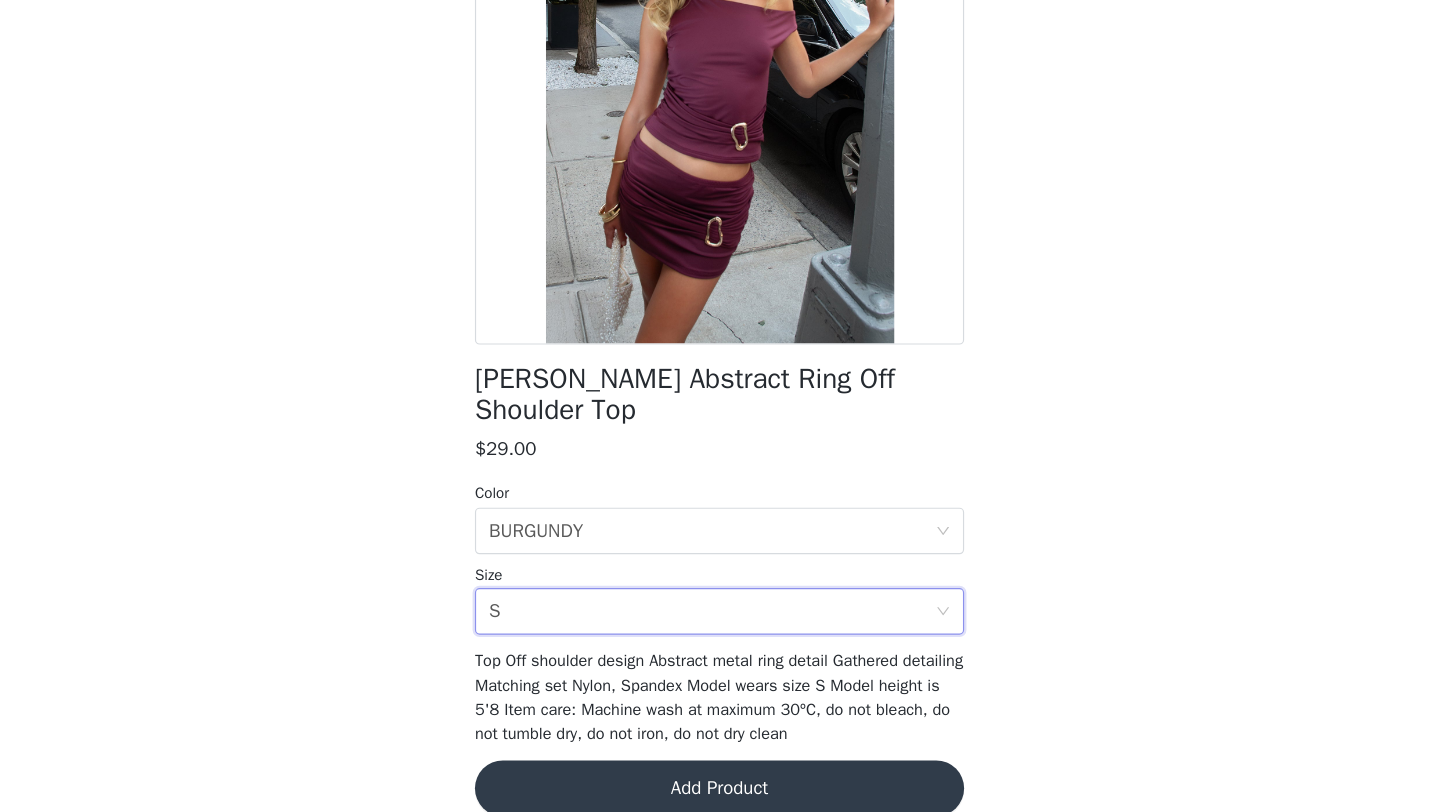 click on "Add Product" at bounding box center [720, 791] 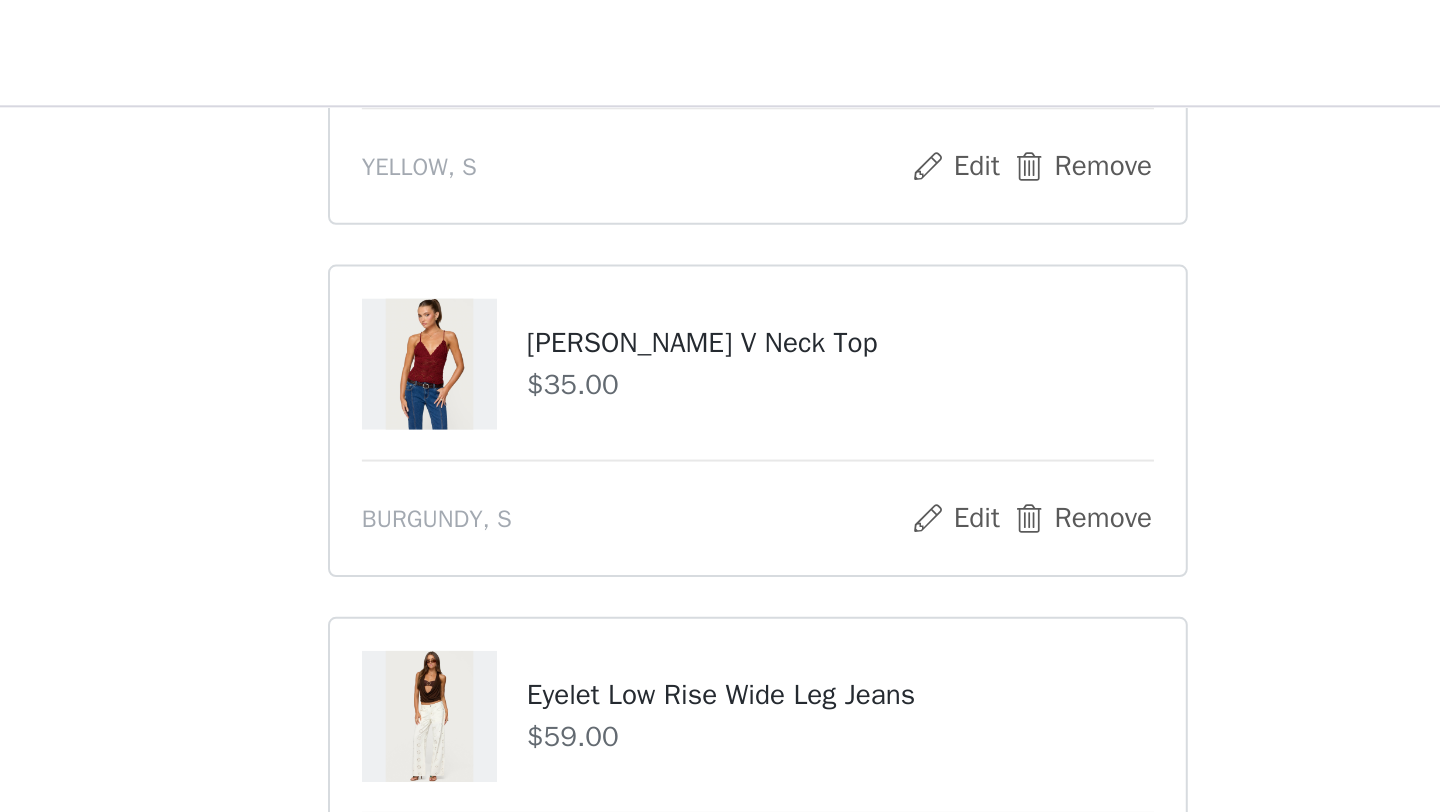 scroll, scrollTop: 1027, scrollLeft: 0, axis: vertical 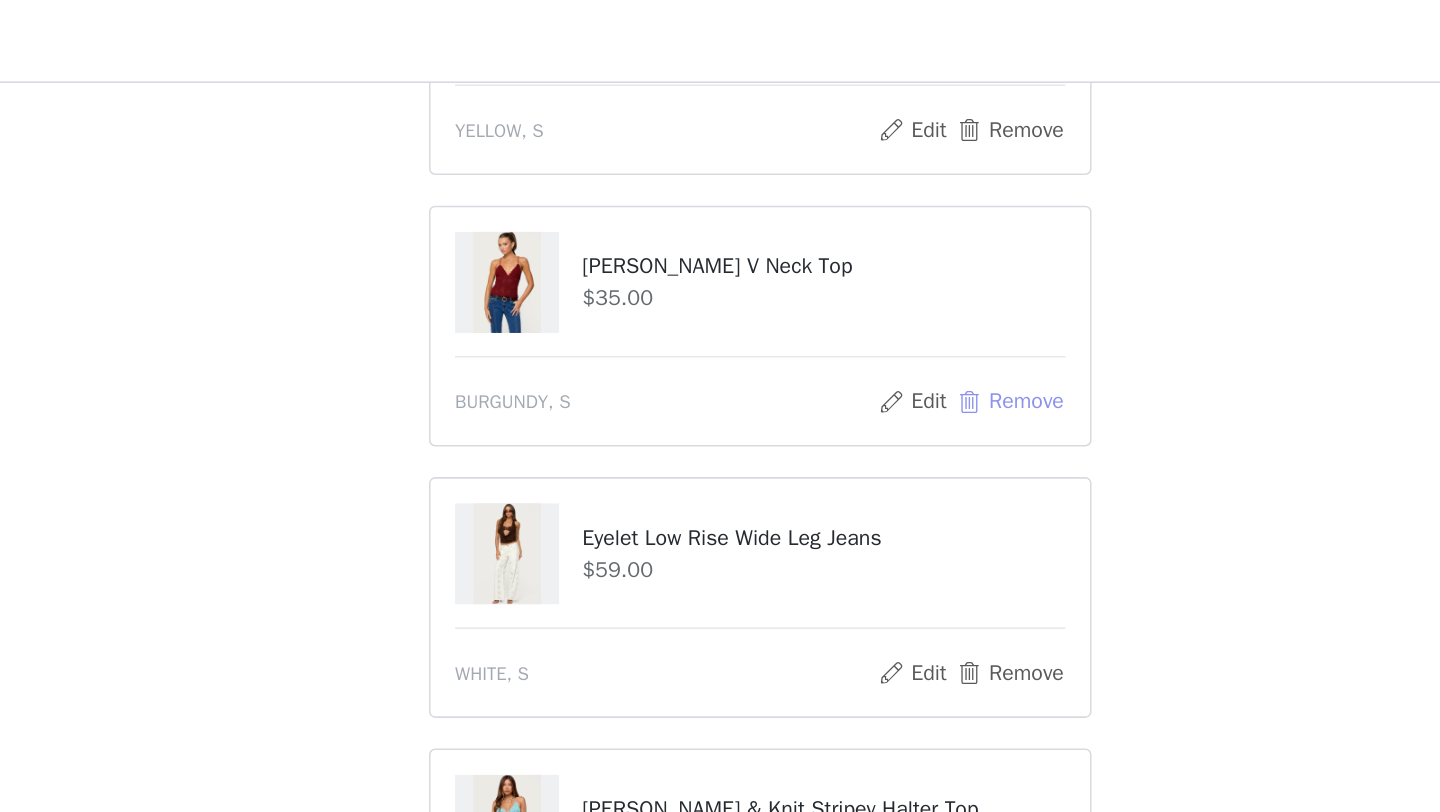 click on "Remove" at bounding box center [883, 262] 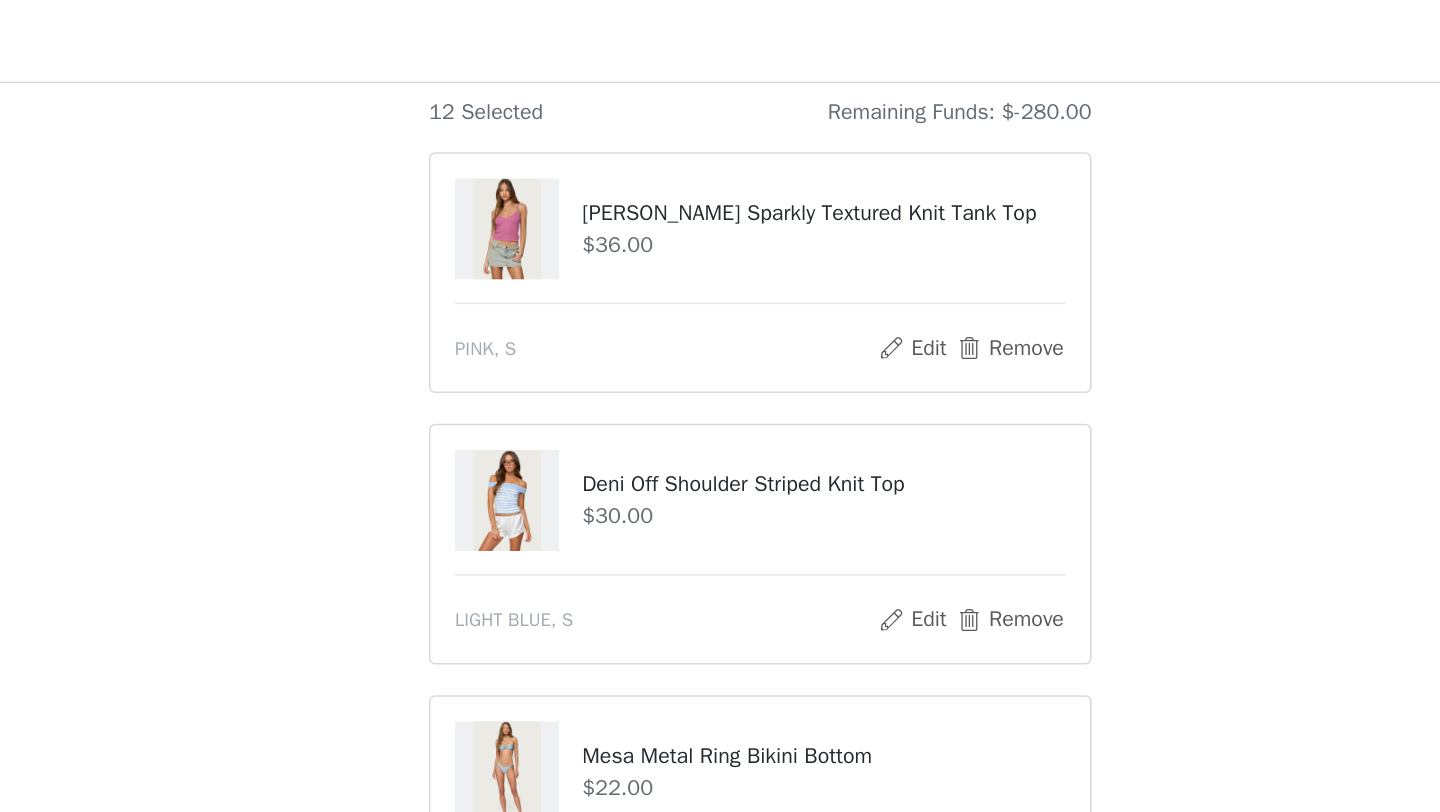 scroll, scrollTop: 0, scrollLeft: 0, axis: both 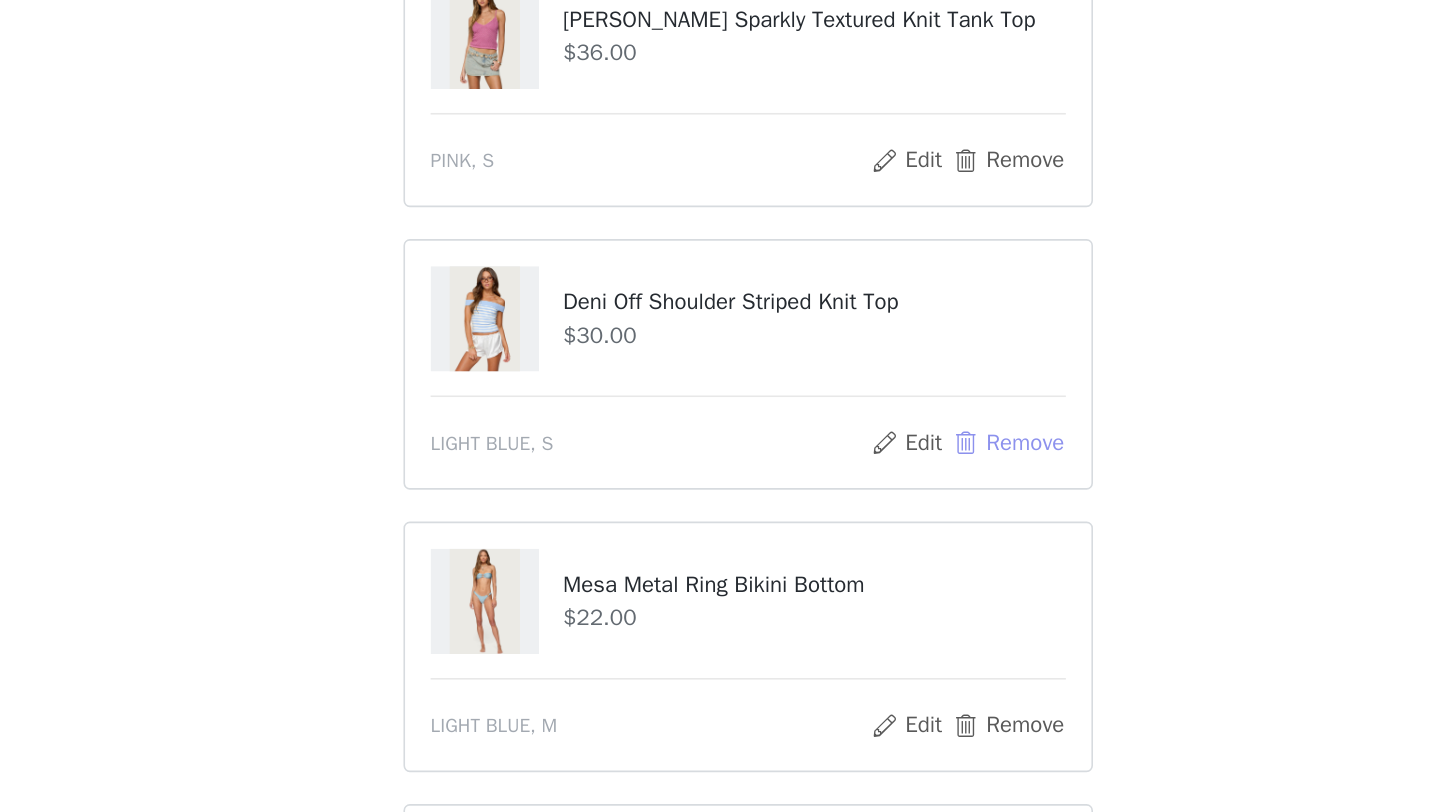 click on "Remove" at bounding box center (883, 581) 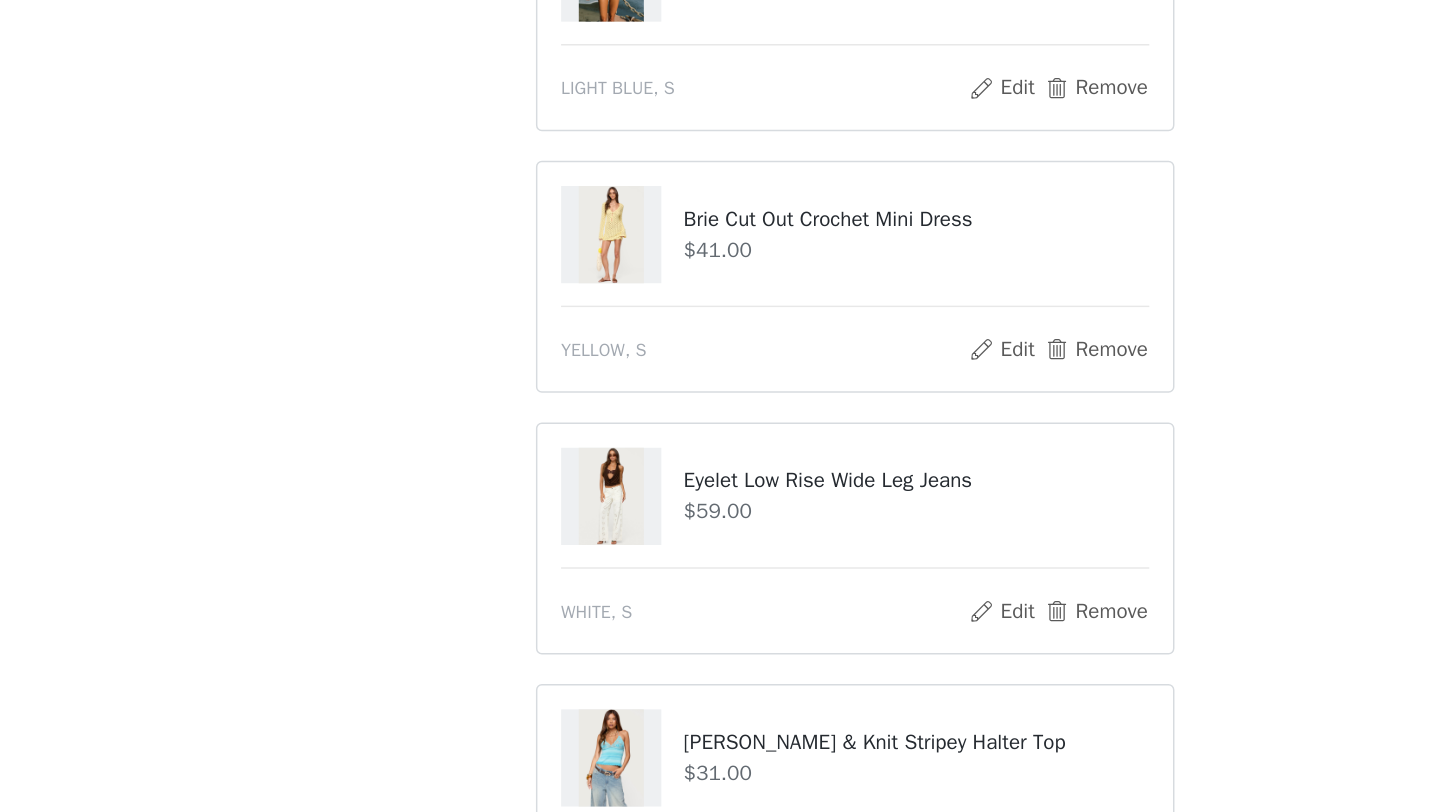 scroll, scrollTop: 437, scrollLeft: 0, axis: vertical 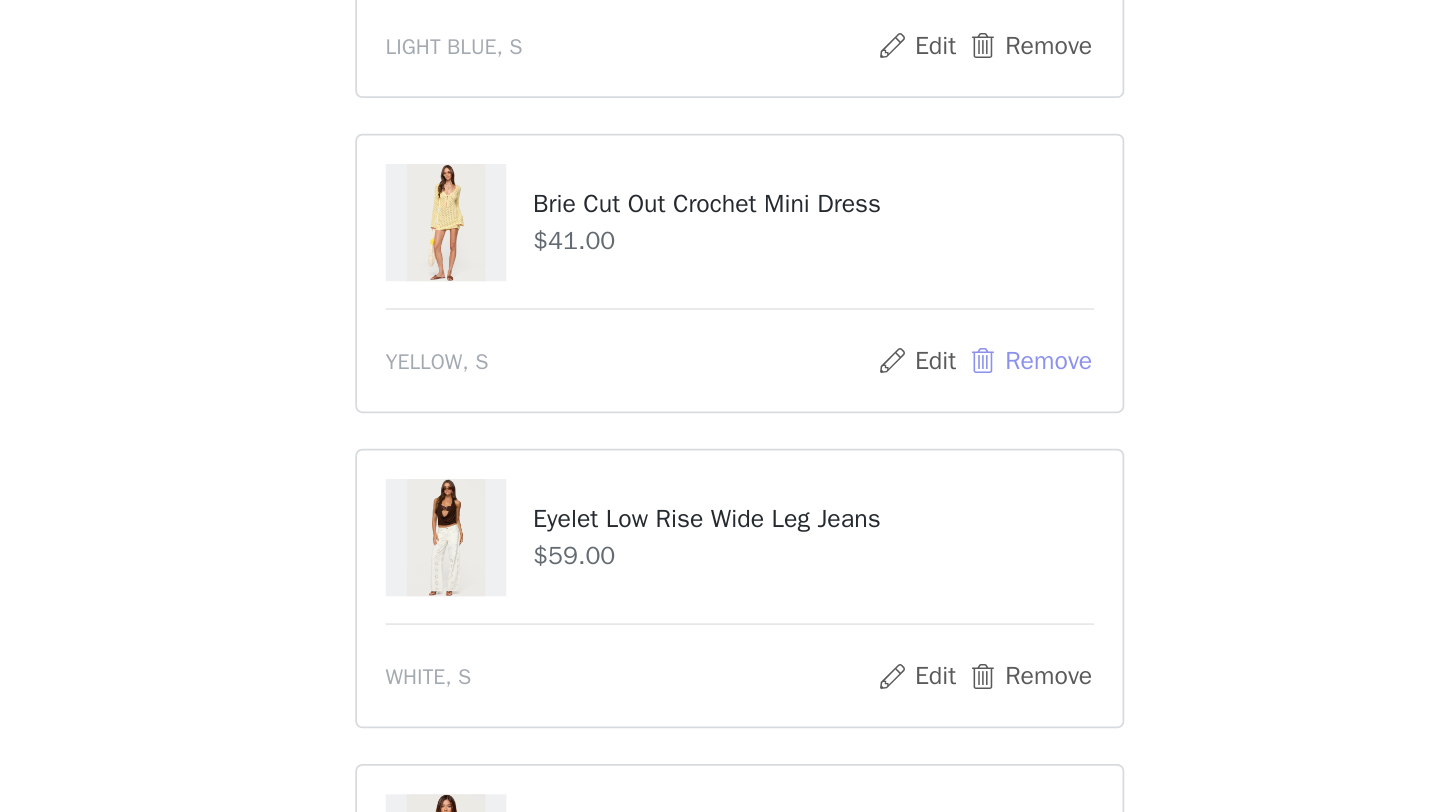 click on "Remove" at bounding box center [883, 498] 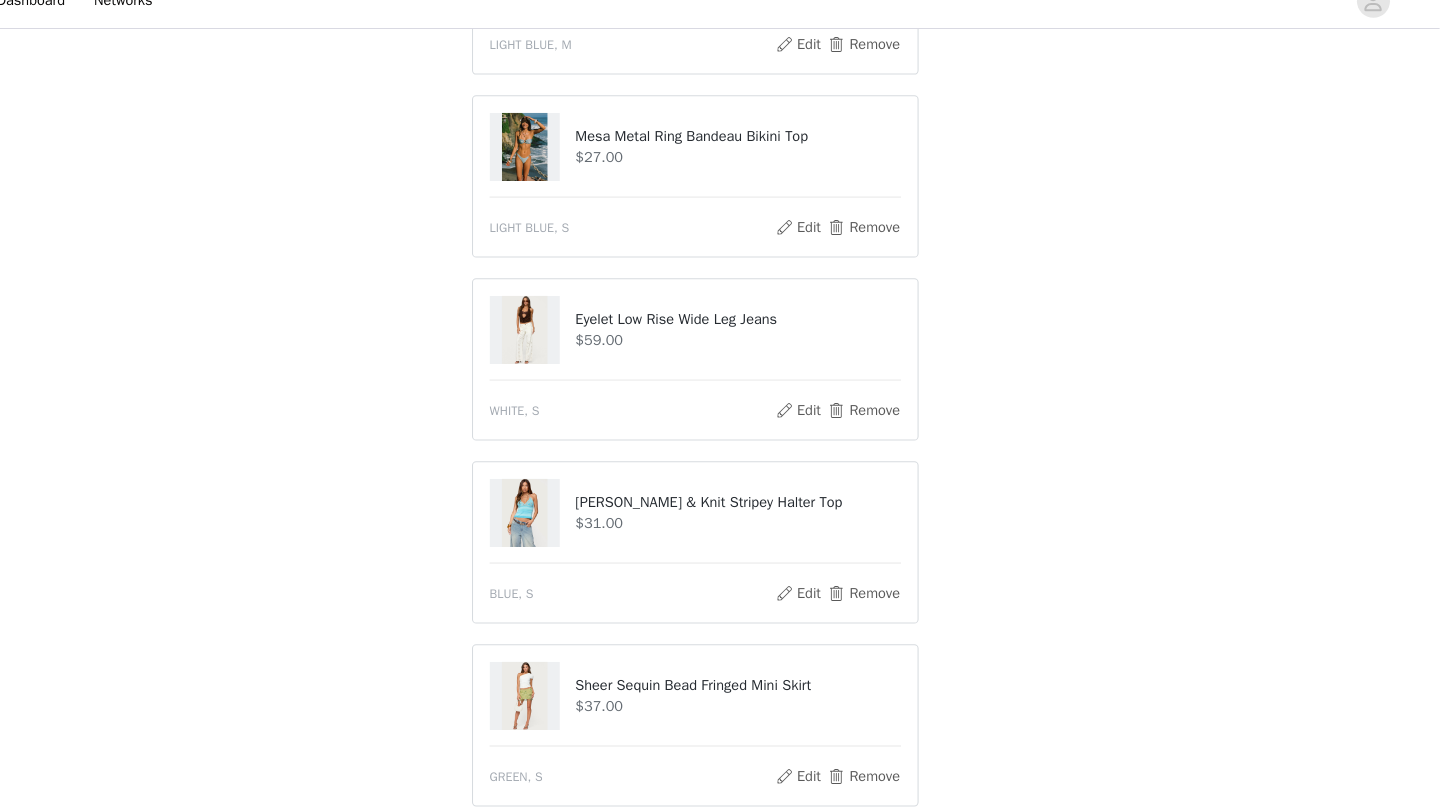 scroll, scrollTop: 530, scrollLeft: 0, axis: vertical 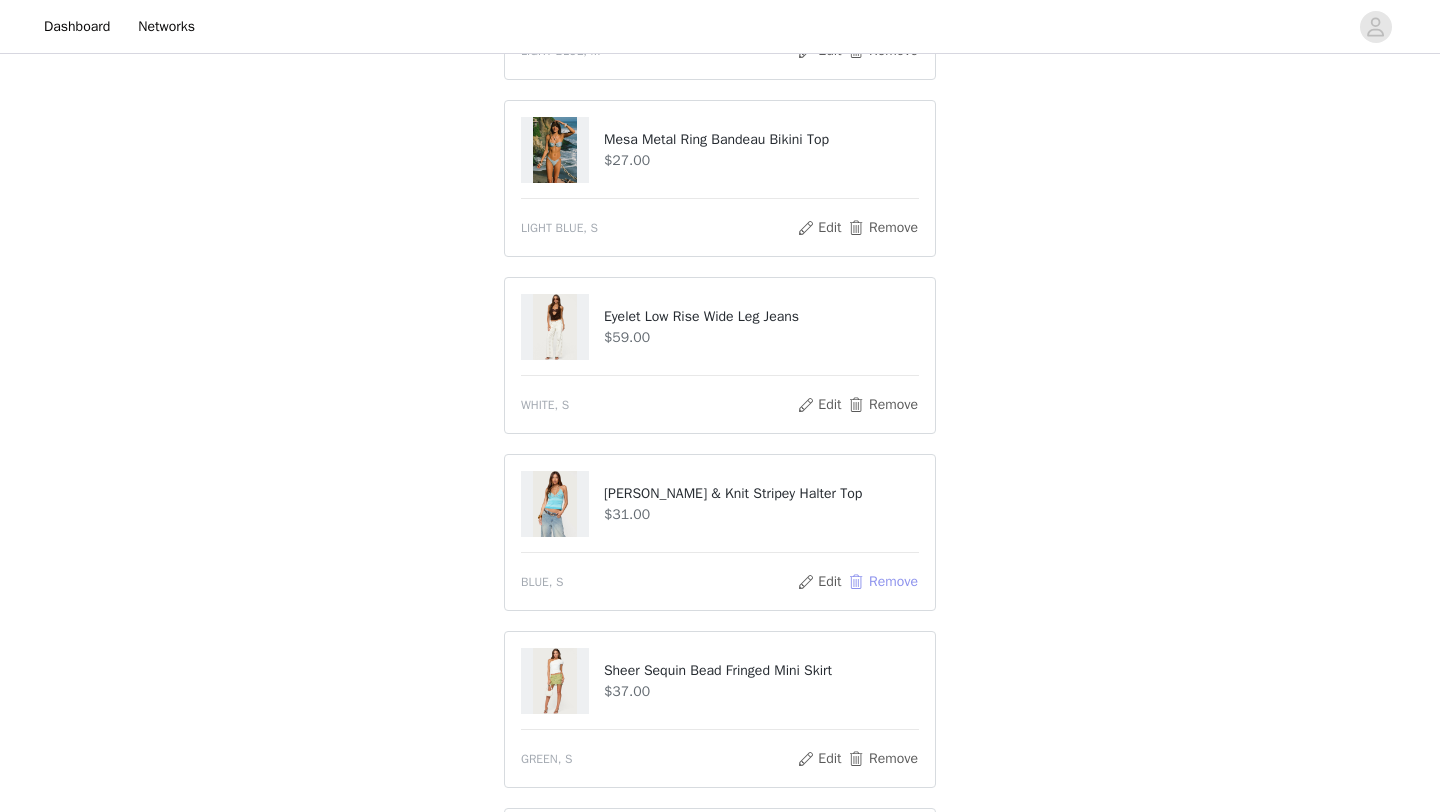 click on "Remove" at bounding box center (883, 582) 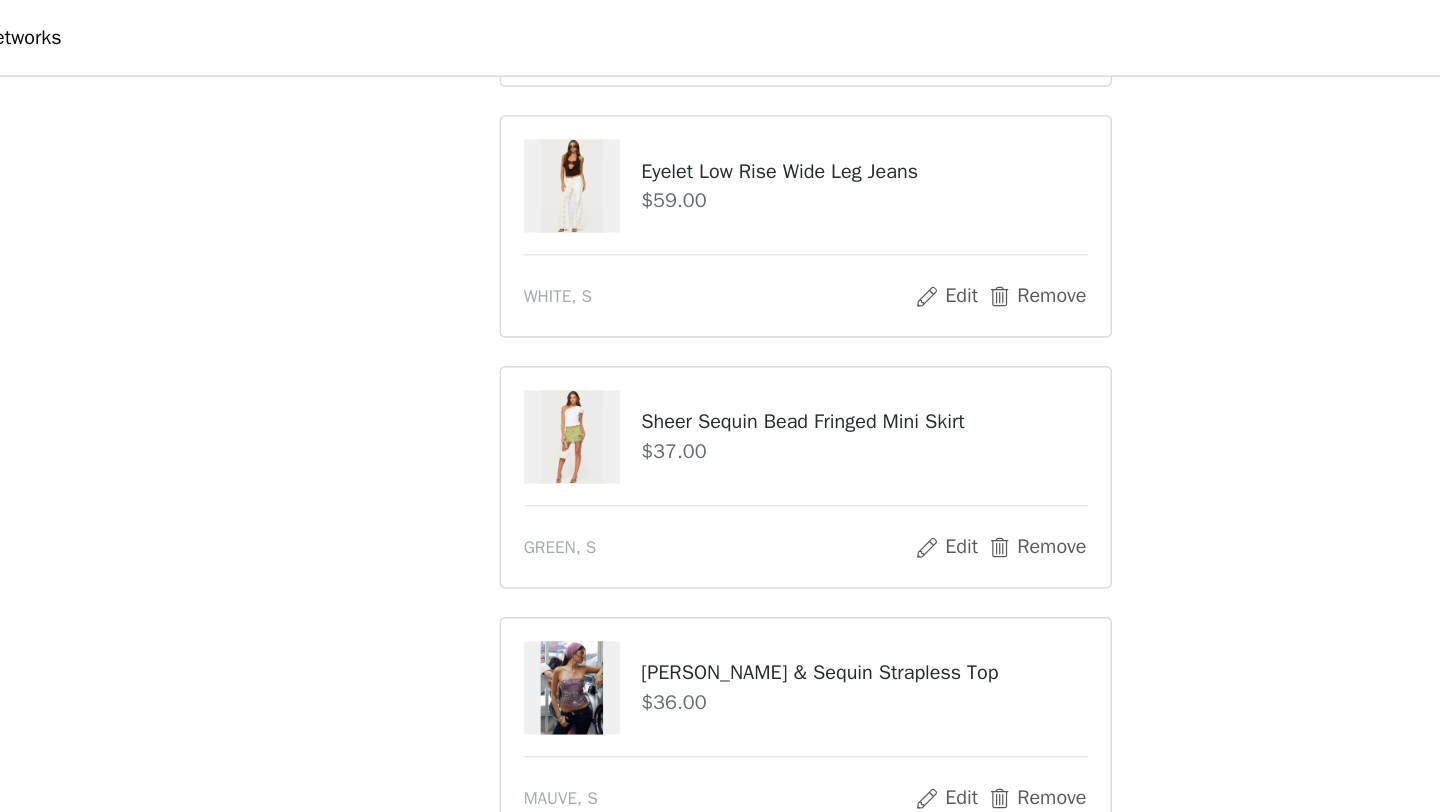 scroll, scrollTop: 725, scrollLeft: 0, axis: vertical 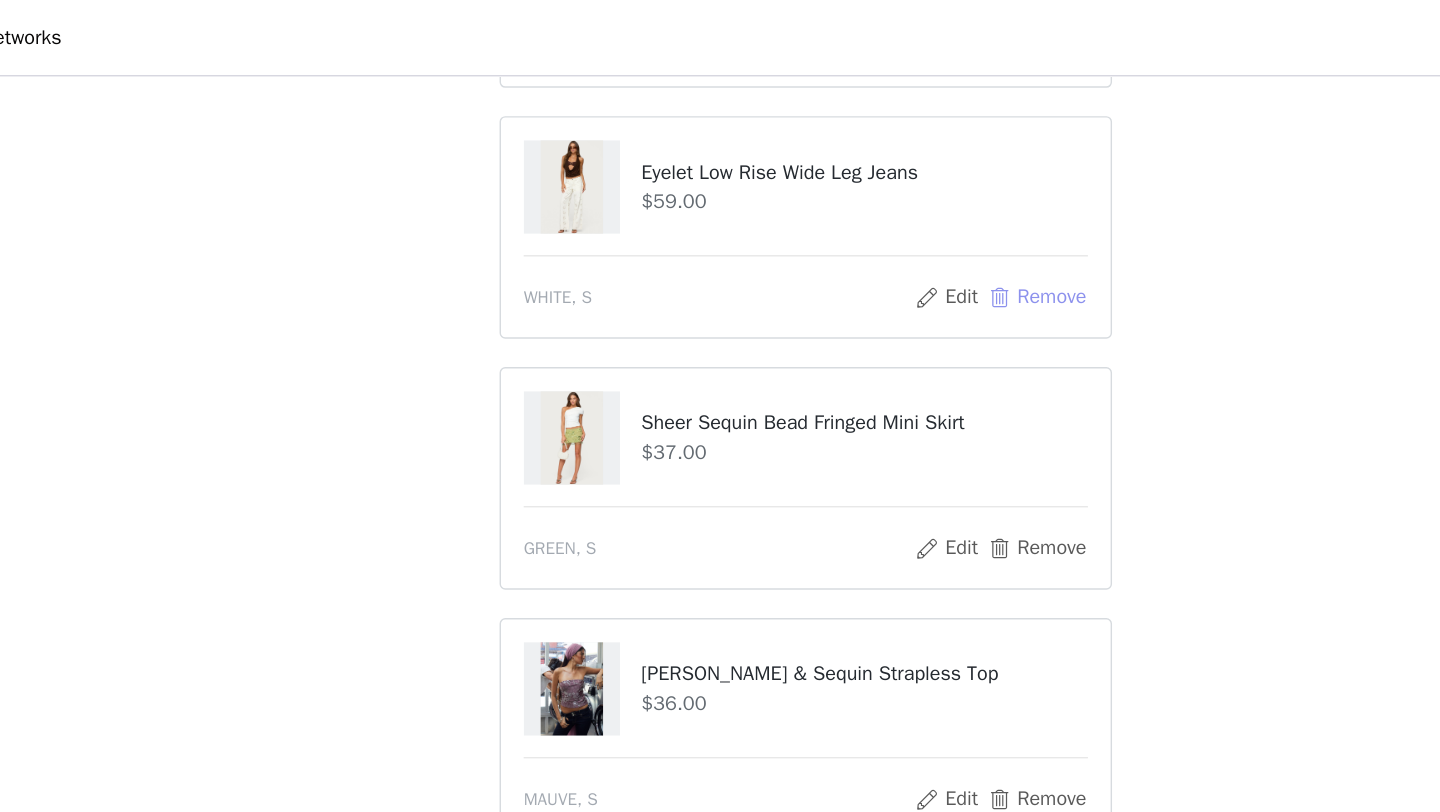 click on "Remove" at bounding box center (883, 210) 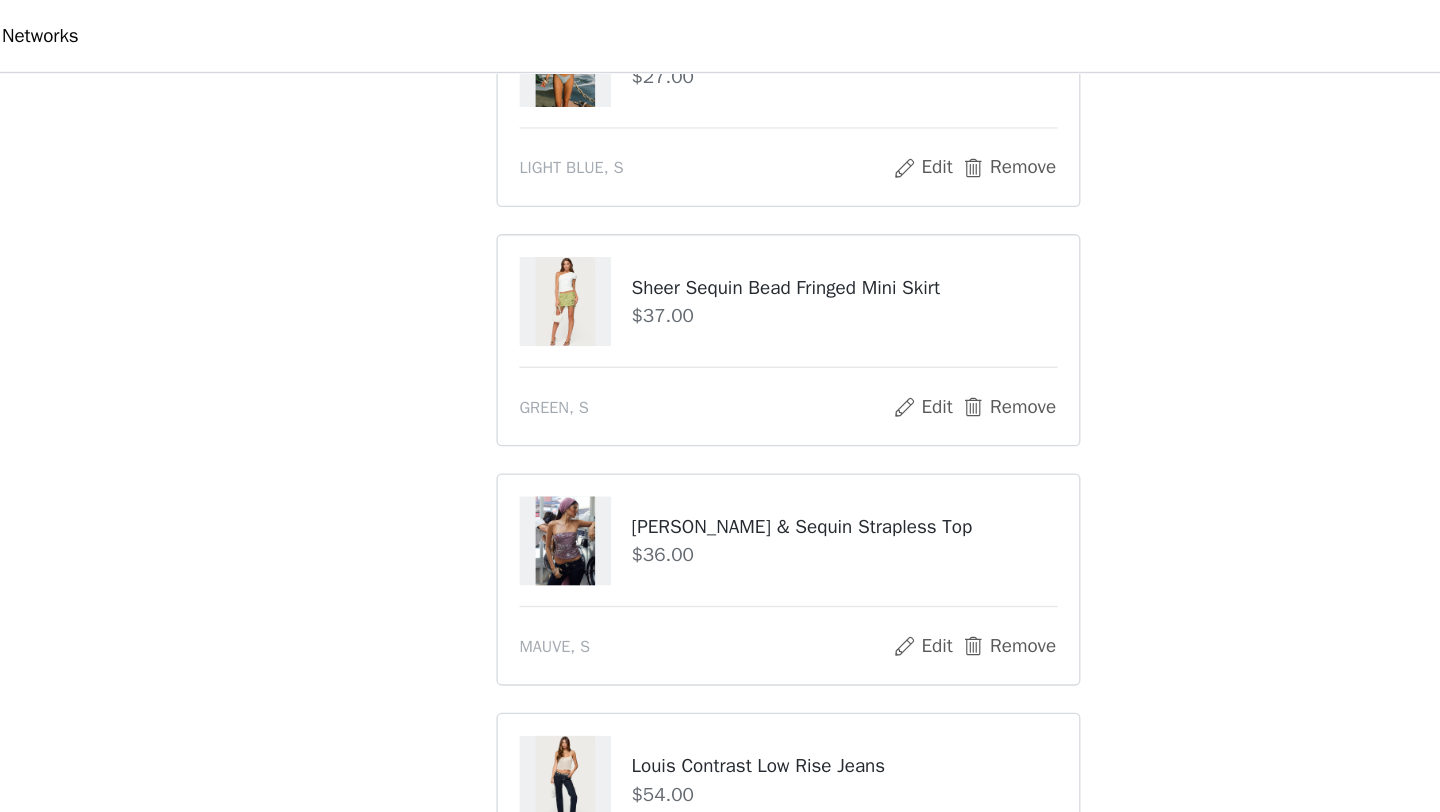 scroll, scrollTop: 632, scrollLeft: 0, axis: vertical 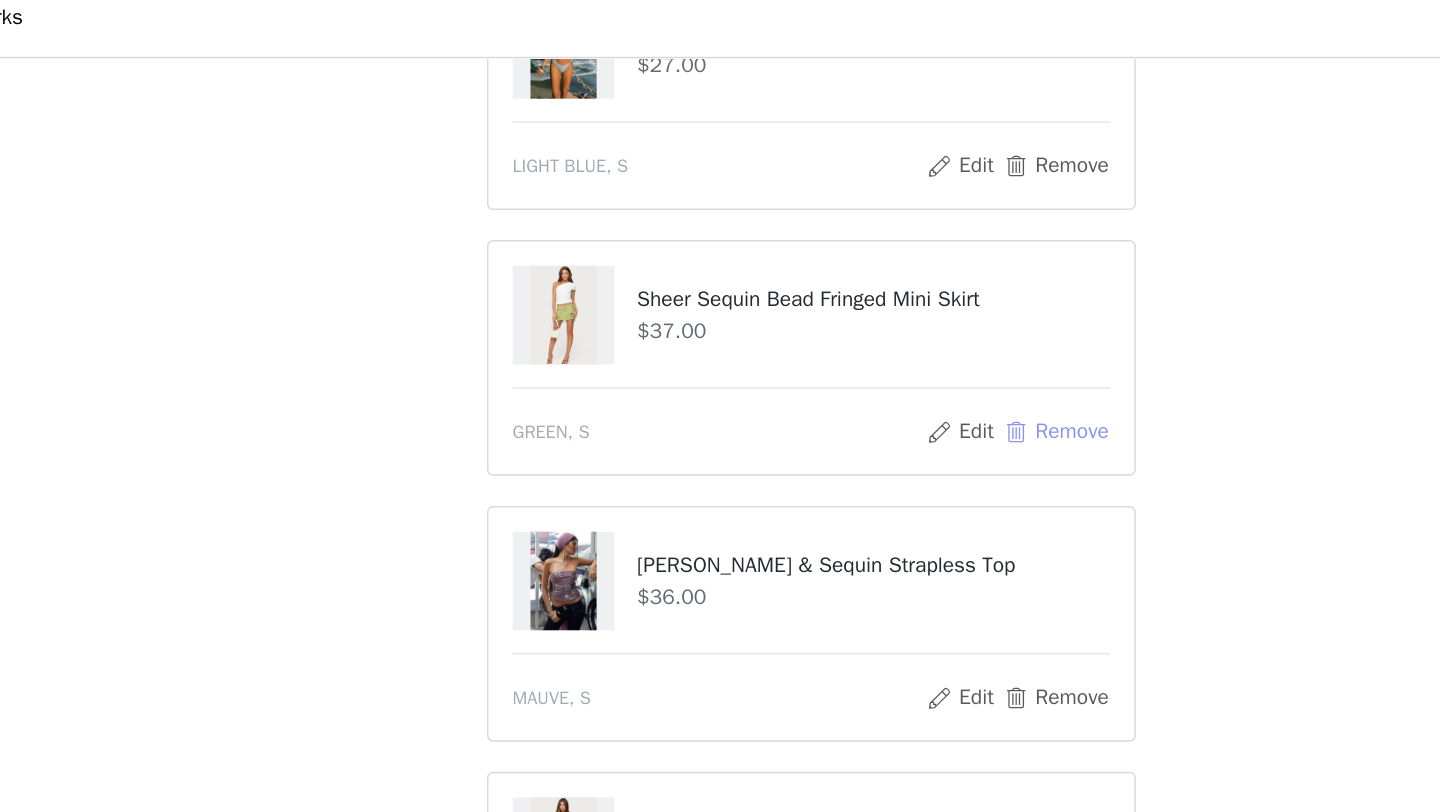 click on "Remove" at bounding box center (883, 303) 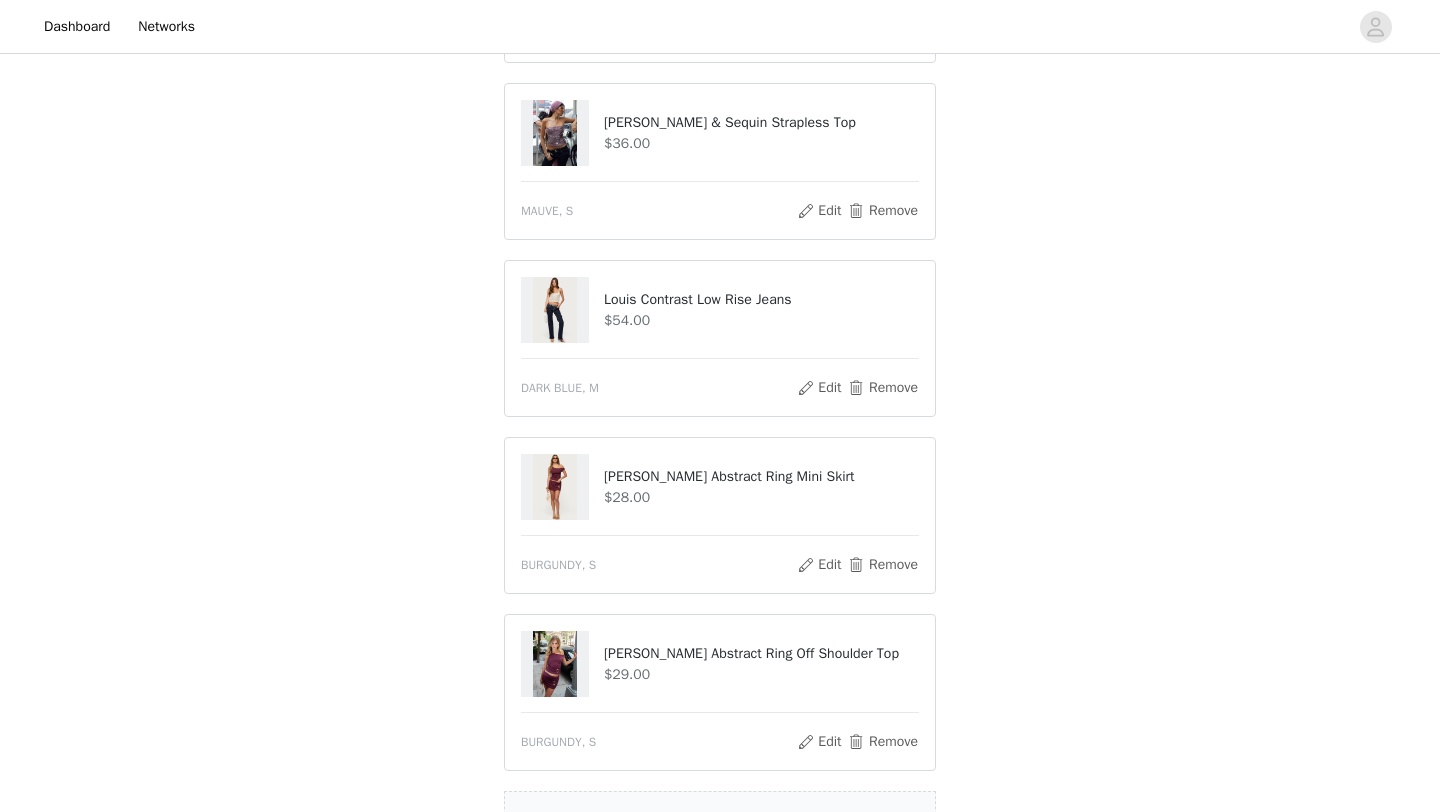 scroll, scrollTop: 722, scrollLeft: 0, axis: vertical 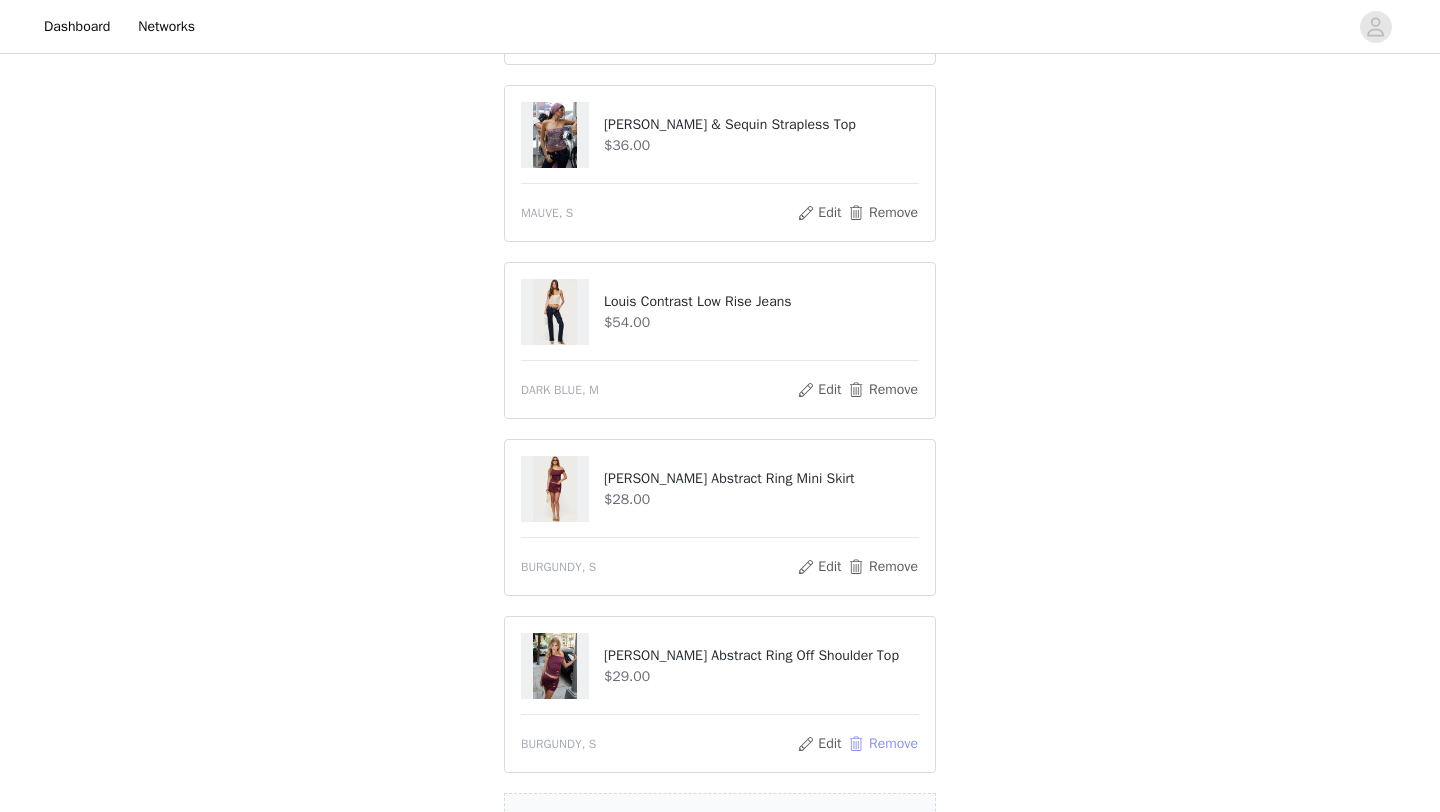 click on "Remove" at bounding box center (883, 744) 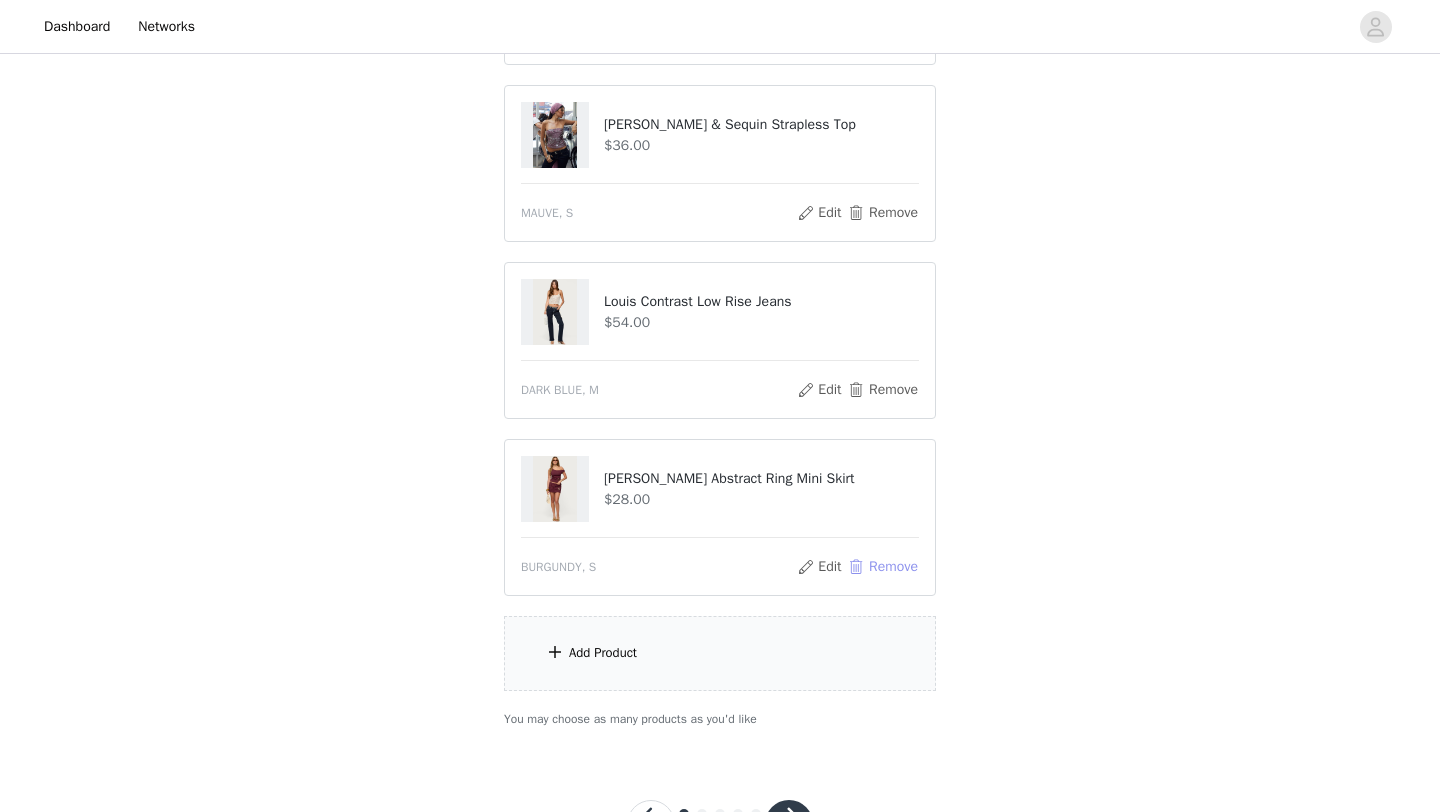 click on "Remove" at bounding box center (883, 567) 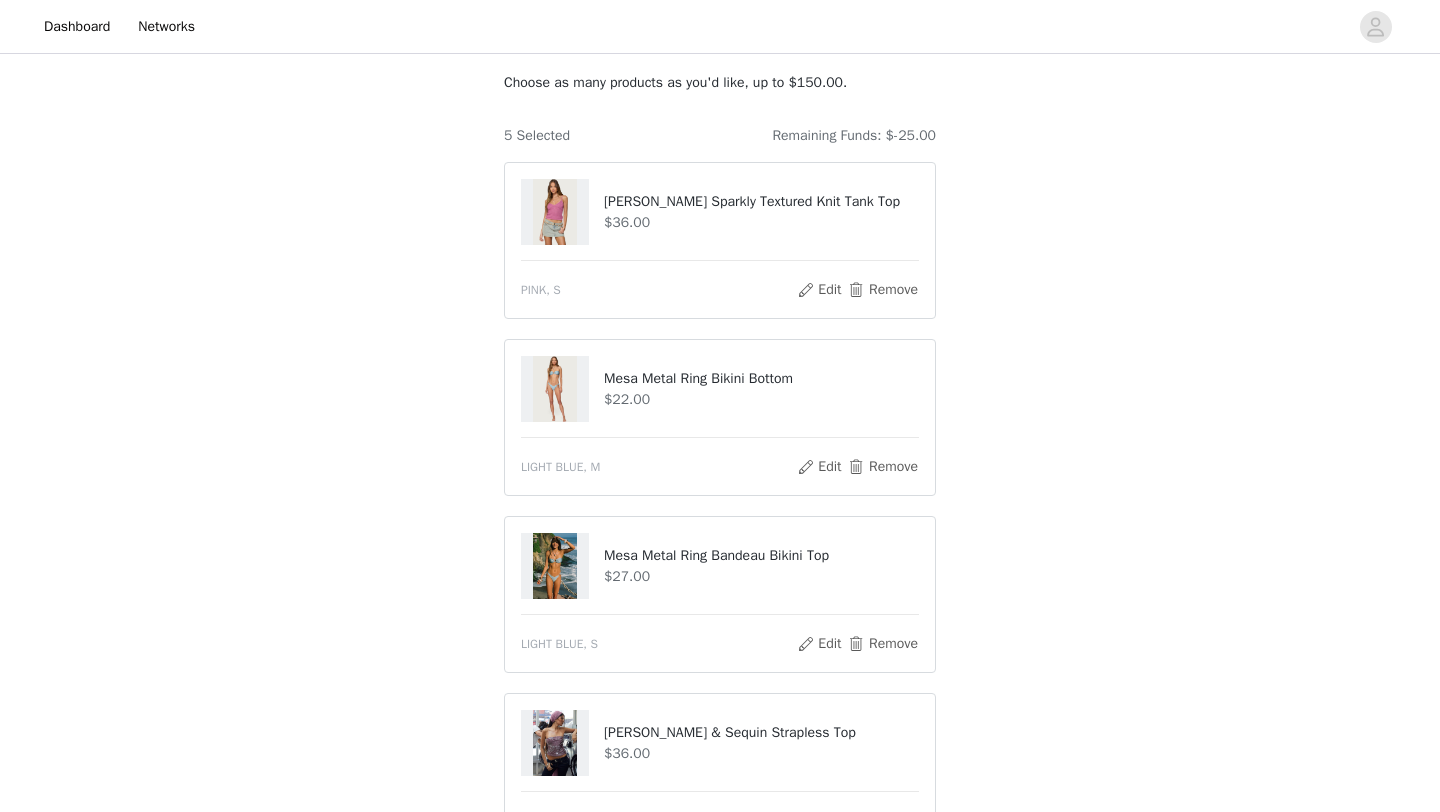 scroll, scrollTop: 88, scrollLeft: 0, axis: vertical 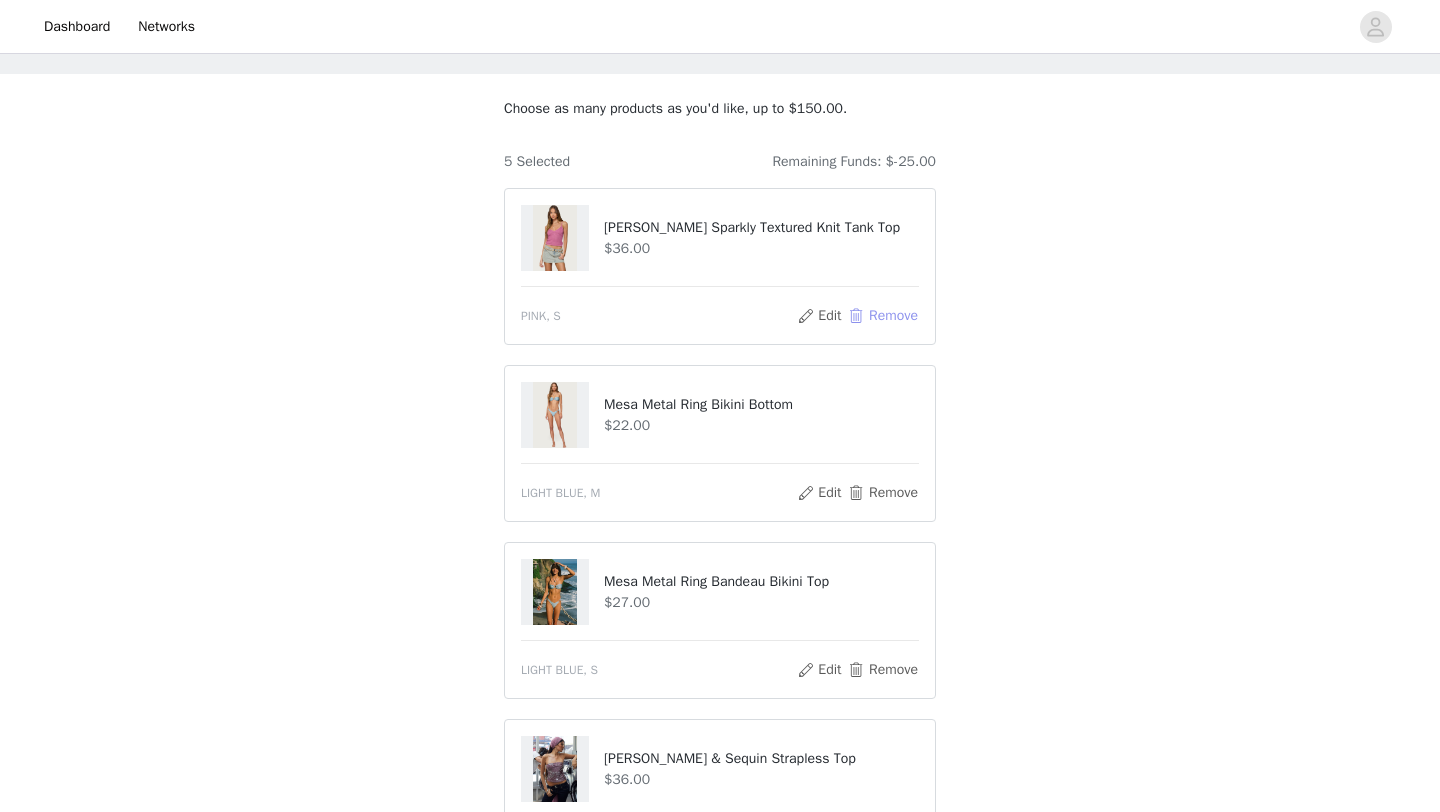 click on "Remove" at bounding box center (883, 316) 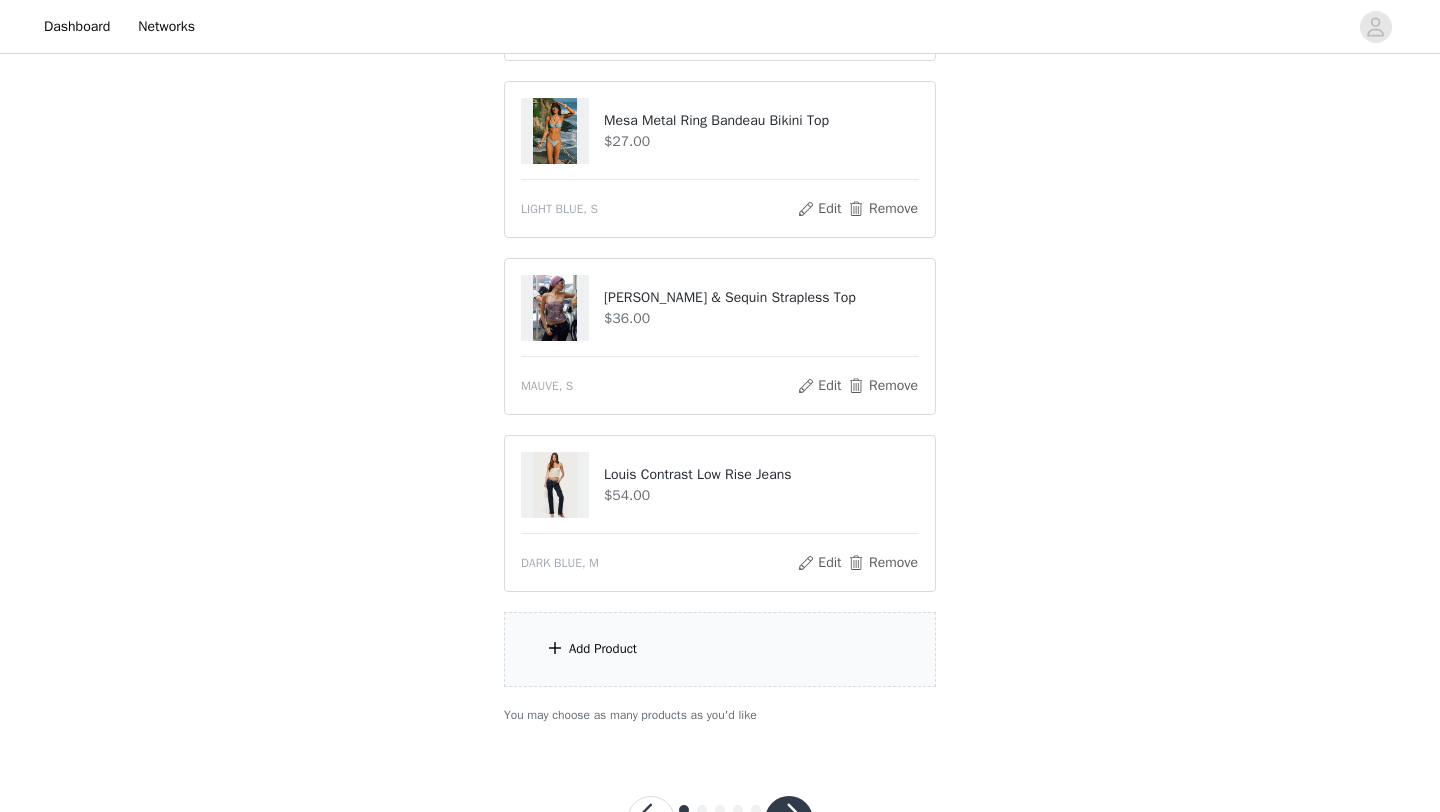 scroll, scrollTop: 452, scrollLeft: 0, axis: vertical 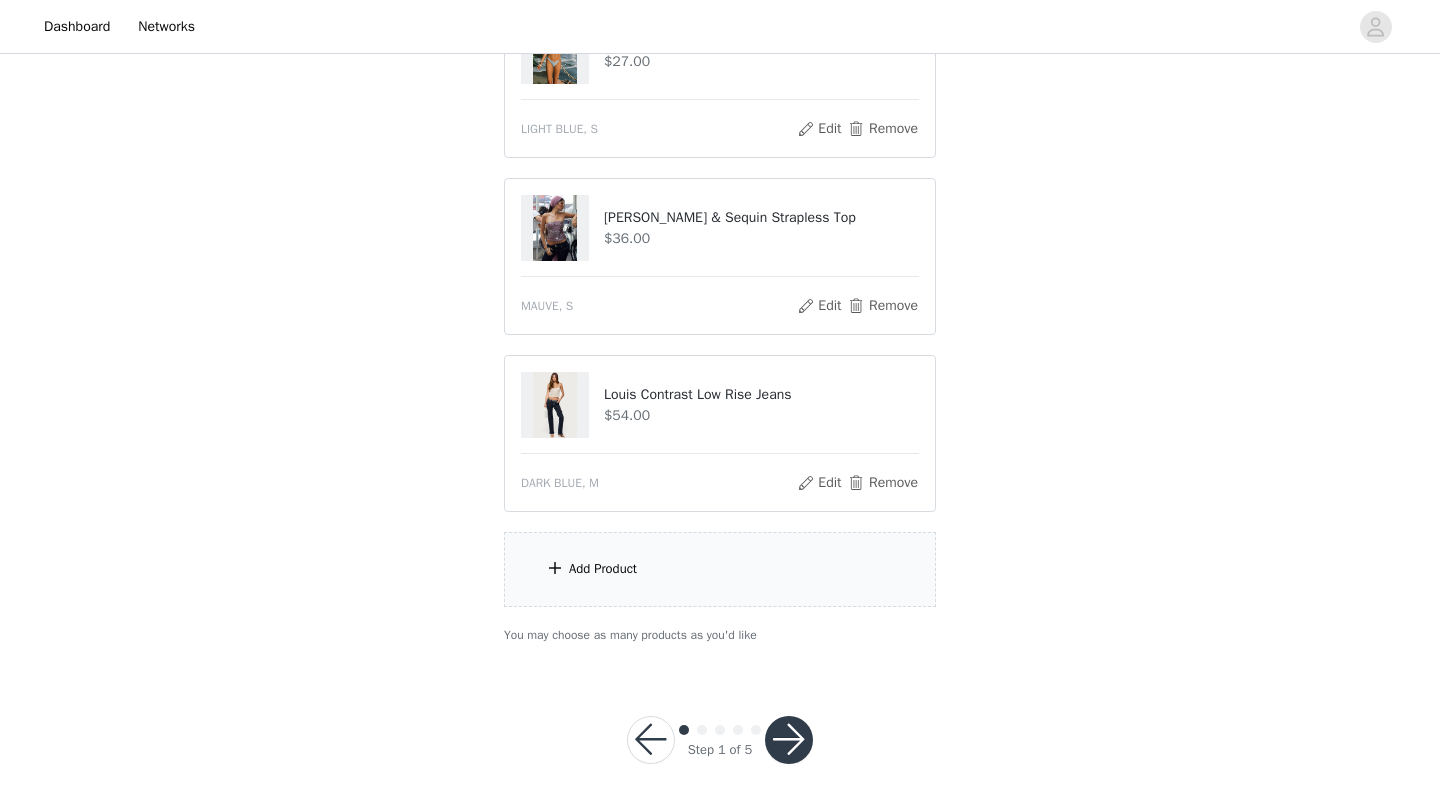 click on "Add Product" at bounding box center [603, 569] 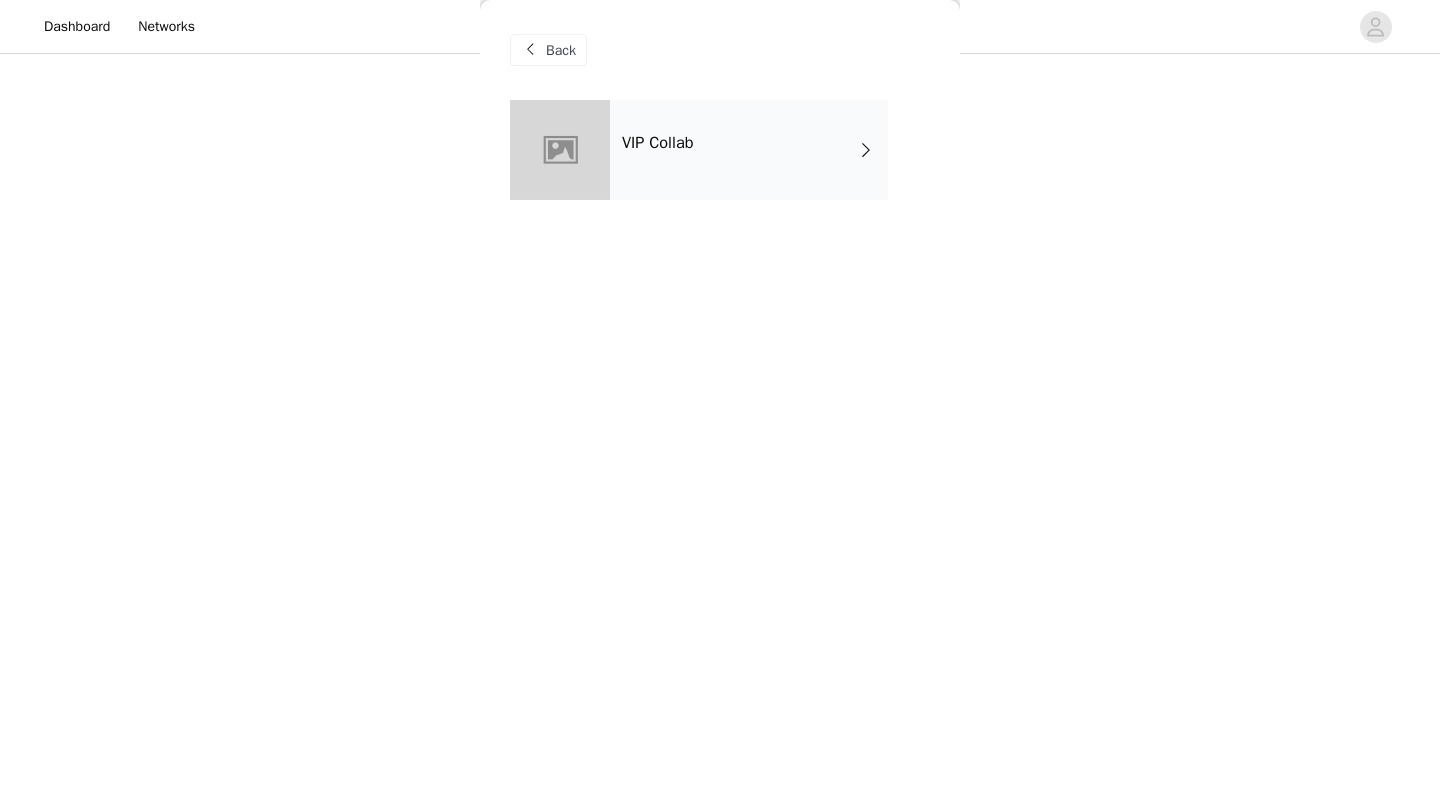 click on "VIP Collab" at bounding box center (749, 150) 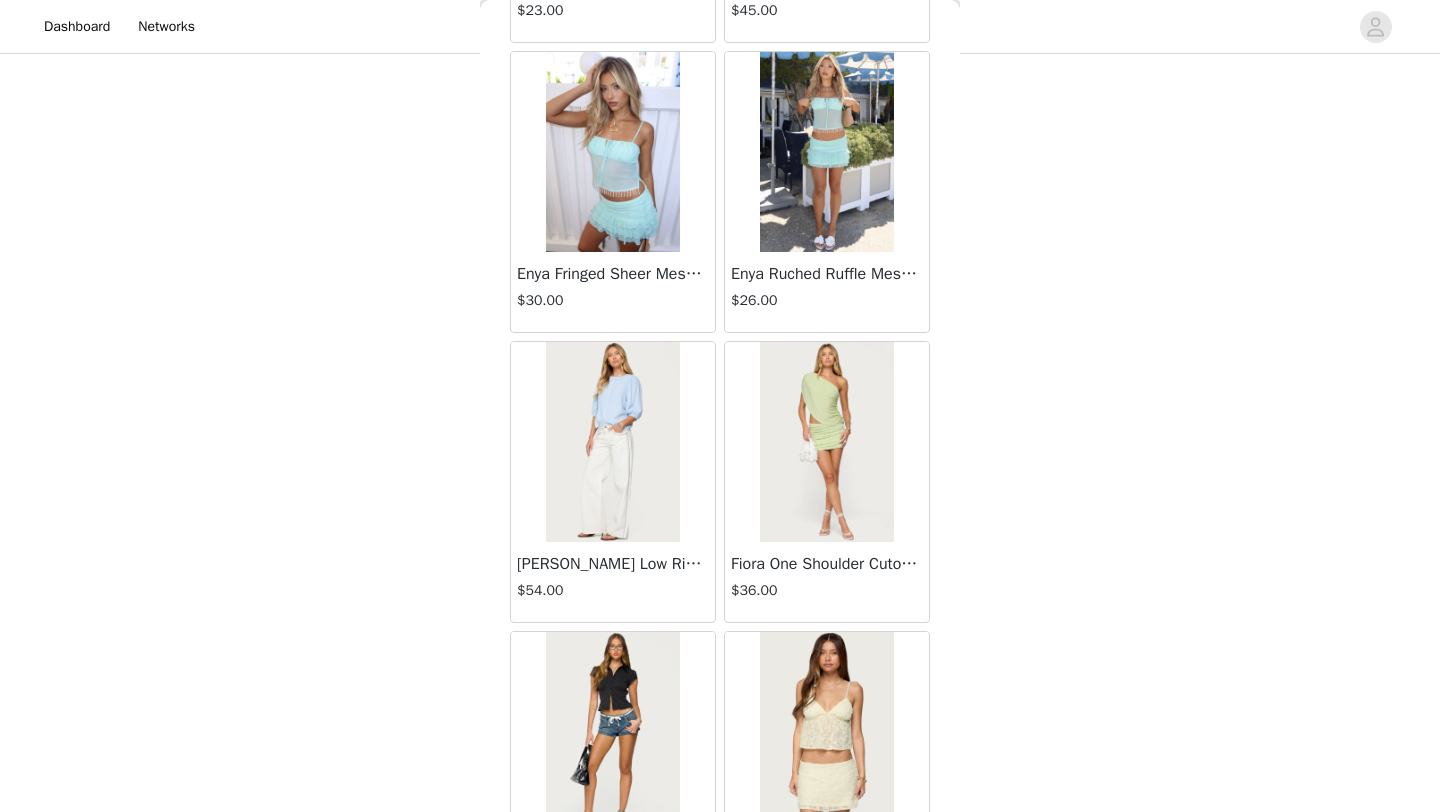 scroll, scrollTop: 2248, scrollLeft: 0, axis: vertical 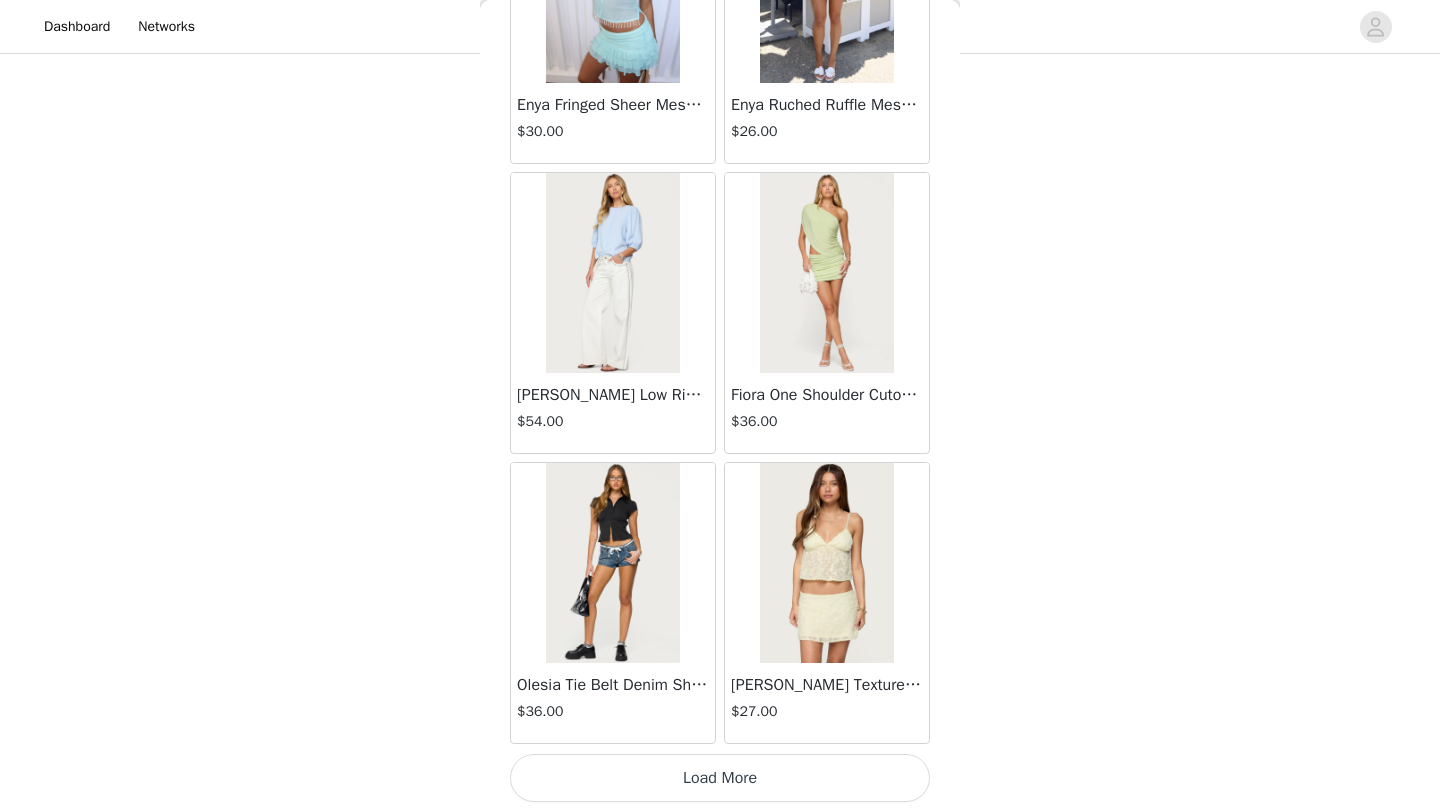 click on "Frayed Pleated Denim Mini Skort   $16.00       Klay Linen Look Pleated Mini Skort   $14.40       Contrast Lace Asymmetric Off Shoulder Top   $14.40       [PERSON_NAME] Split Front Sheer Mesh Top   $24.00       Zigzag Stripe Shorts   $19.00       Astra Beaded Sheer Strapless Top   $33.00       Beaded Floral Embroidered Tank Top   $32.00       San Diego Oversized T Shirt   $22.00       Talula Eyelet Babydoll Top   $17.60       Talula Eyelet Shorts   $16.80       Polka Dot Tailored Button Up Shirt   $31.00       Tiger Flower Off Shoulder Top   $21.00       Tiger Flower Mini Skort   $23.00       [PERSON_NAME] Off Shoulder Chiffon Romper   $45.00       Enya Fringed Sheer Mesh Top   $30.00       Enya Ruched Ruffle Mesh Mini Skirt   $26.00       Quincy Studded Low Rise Jeans   $54.00       Fiora One Shoulder Cutout Mini Dress   $36.00       Olesia Tie Belt Denim Shorts   $36.00       [PERSON_NAME] Textured Floral Babydoll Top   $27.00     Load More" at bounding box center (720, -670) 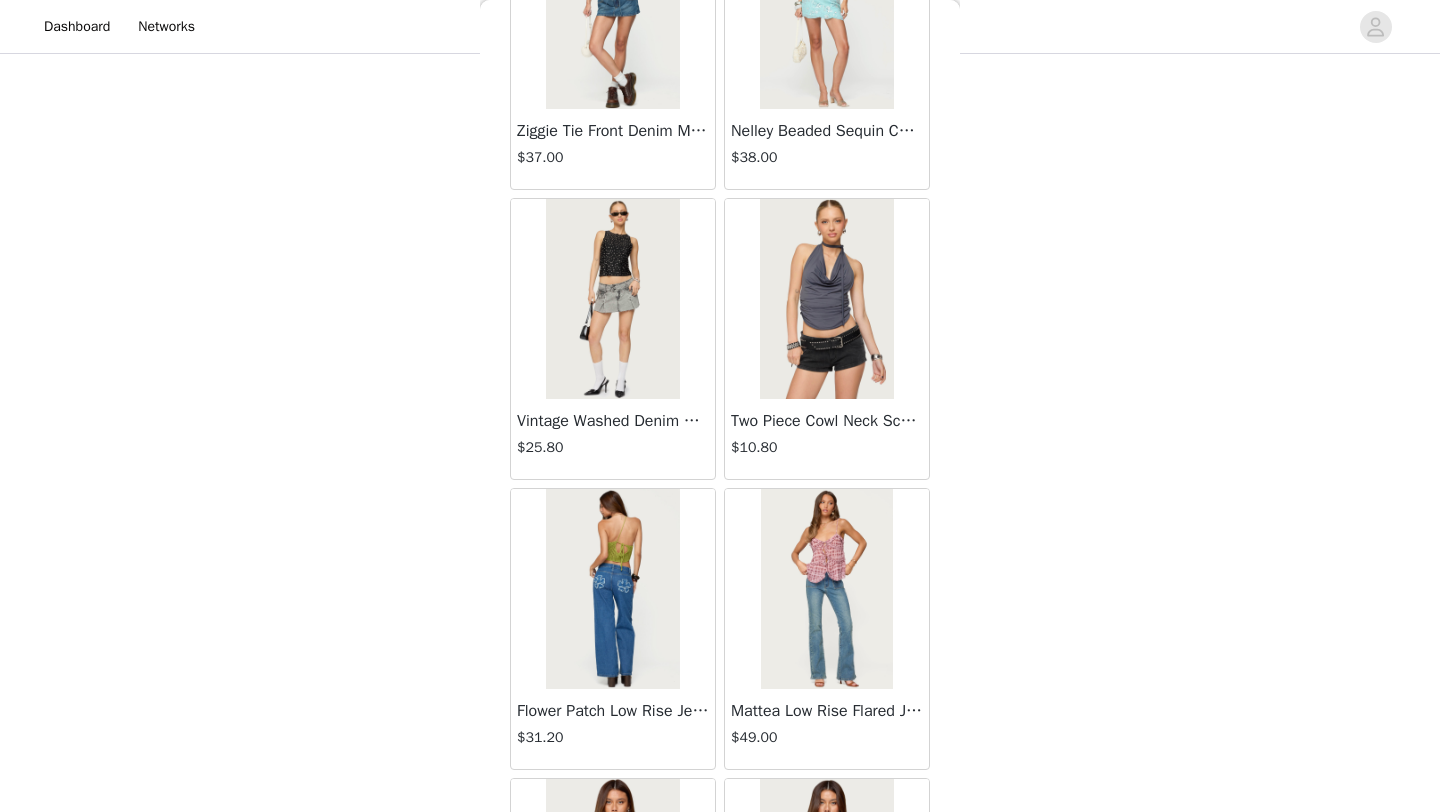 scroll, scrollTop: 5148, scrollLeft: 0, axis: vertical 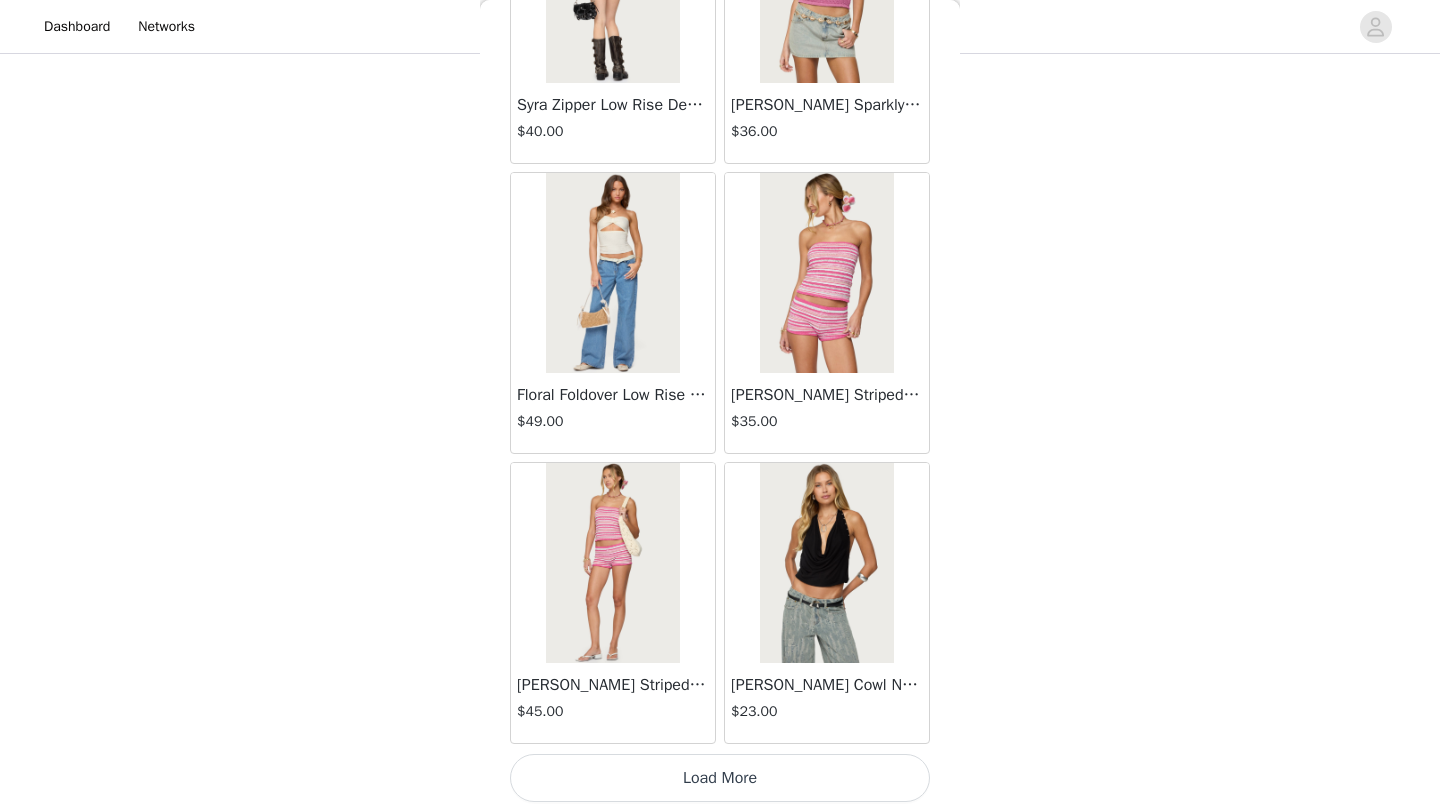 click on "Load More" at bounding box center [720, 778] 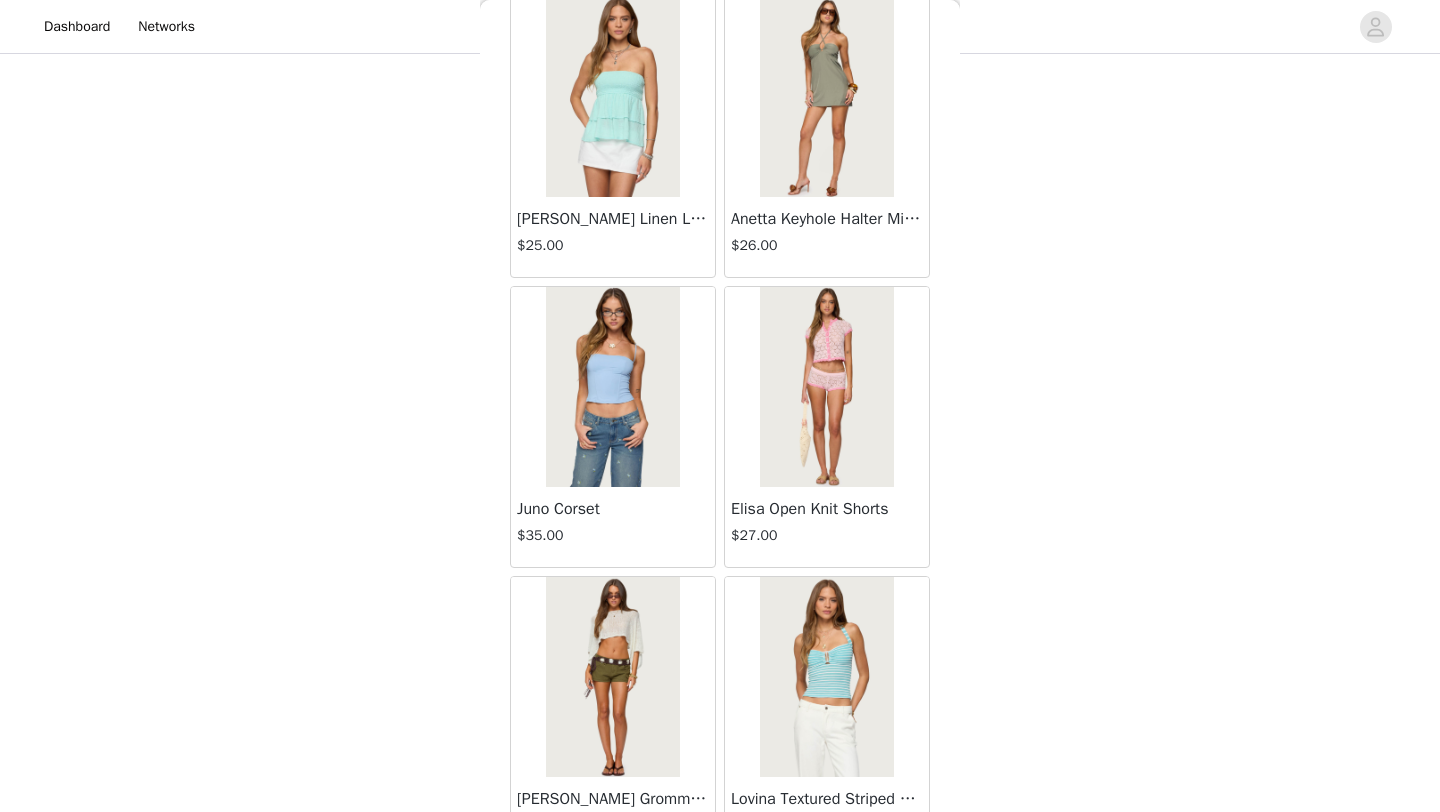 scroll, scrollTop: 8048, scrollLeft: 0, axis: vertical 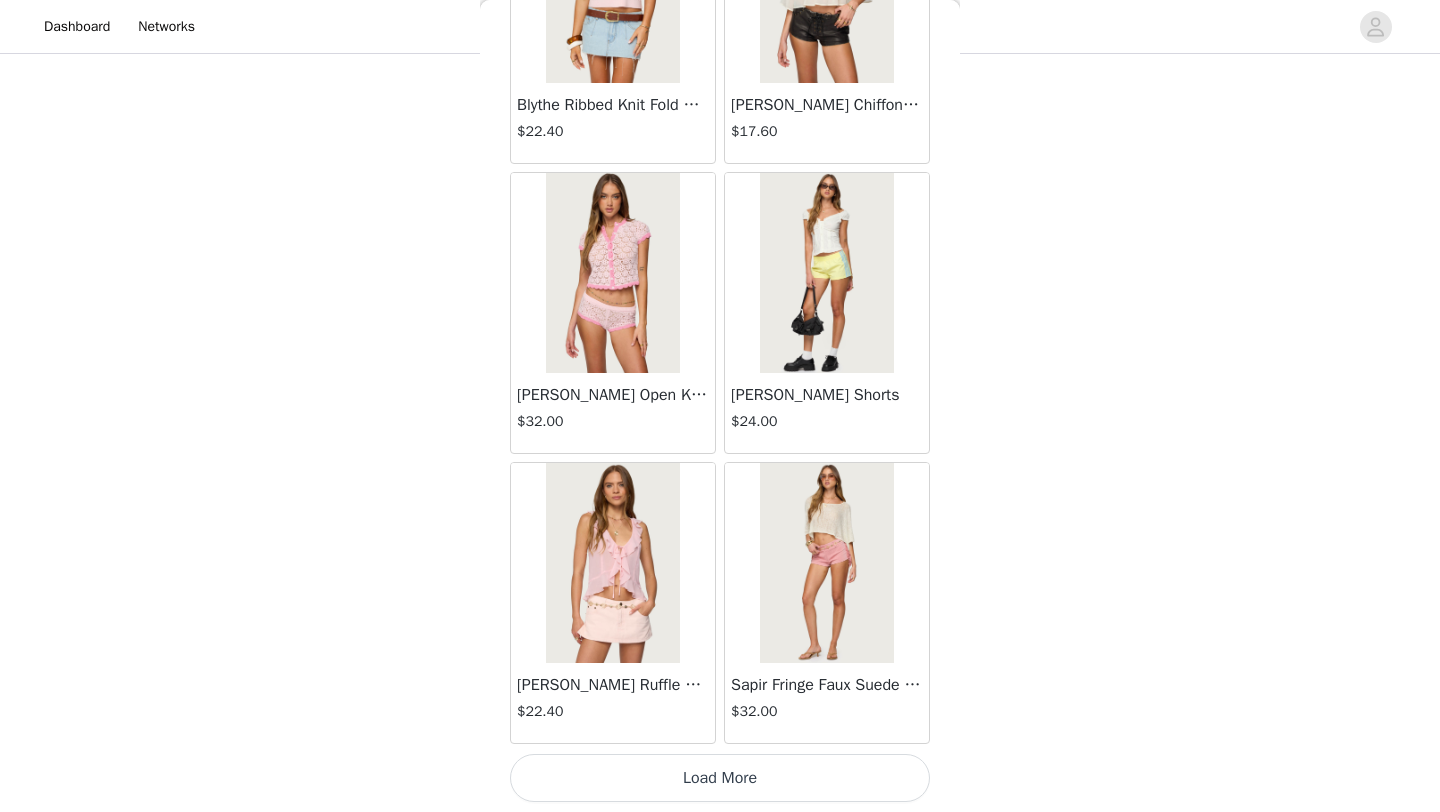 click on "Load More" at bounding box center (720, 778) 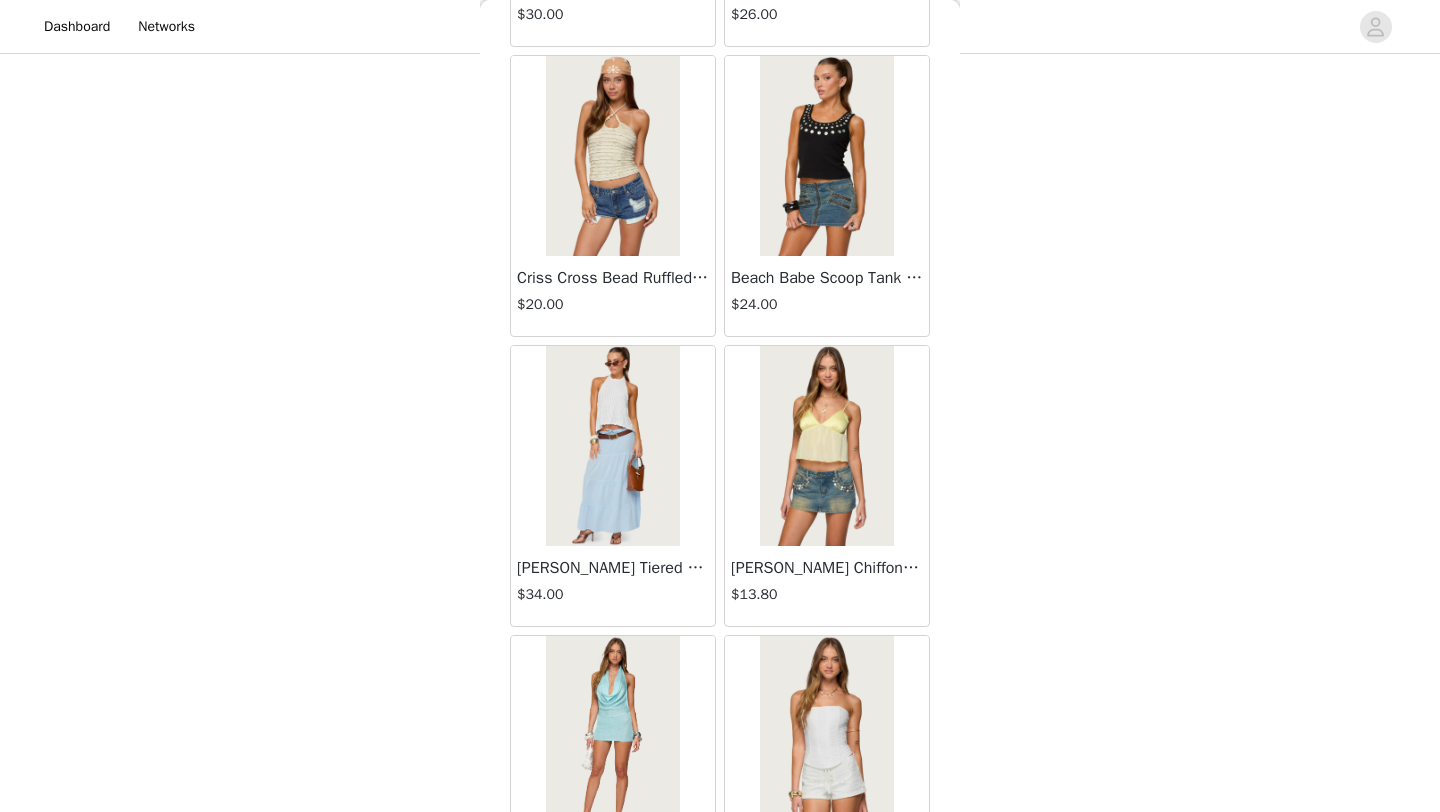 scroll, scrollTop: 10948, scrollLeft: 0, axis: vertical 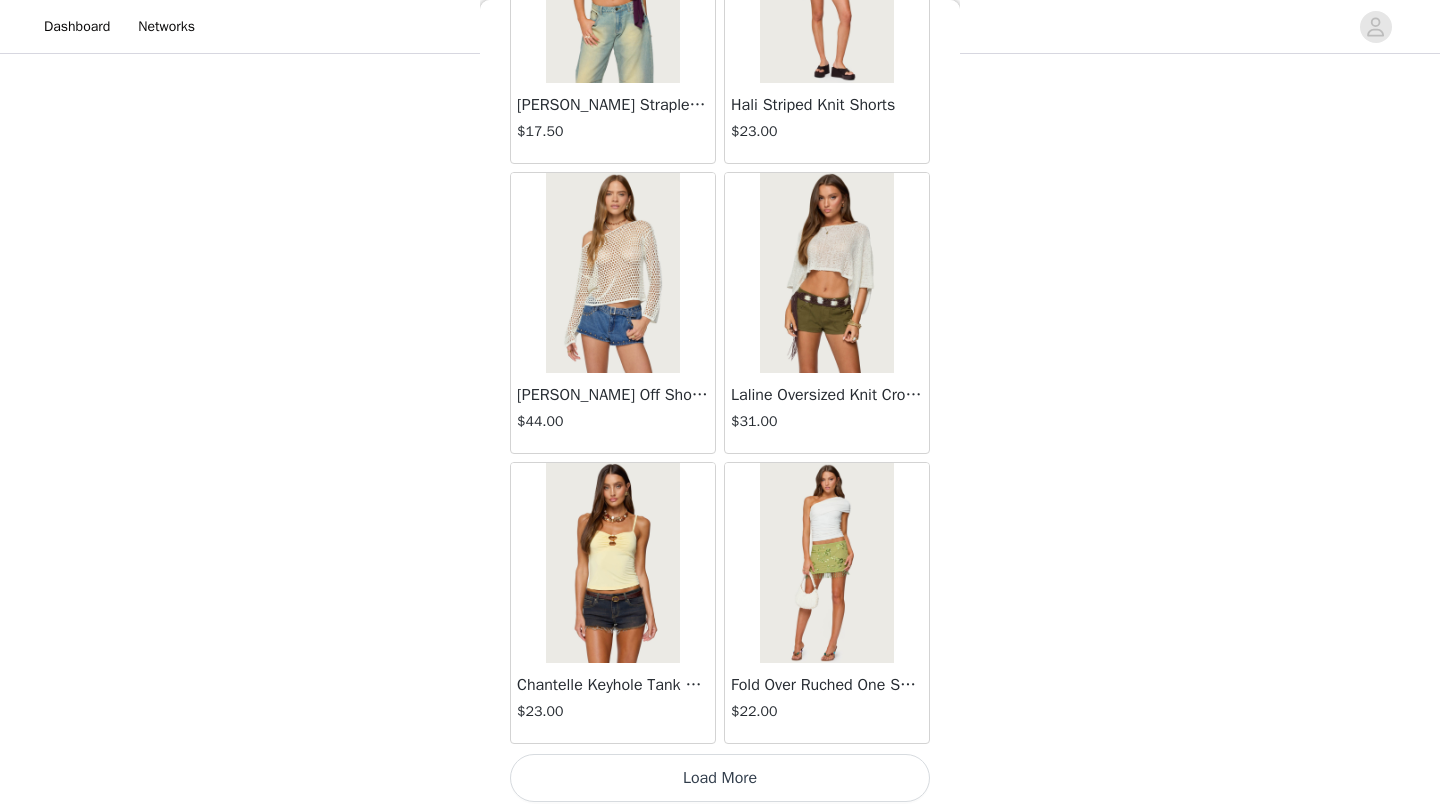 click on "Load More" at bounding box center [720, 778] 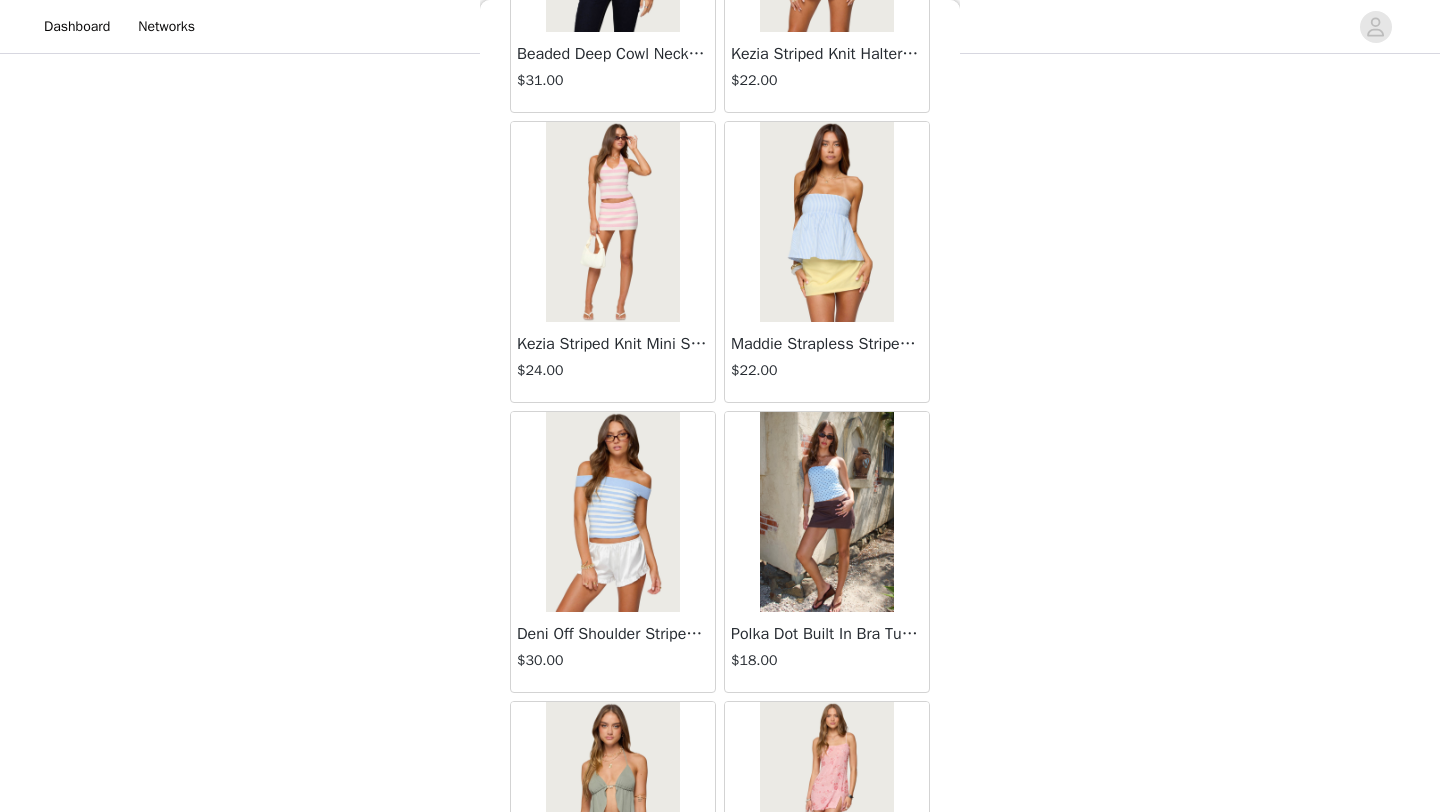 scroll, scrollTop: 13848, scrollLeft: 0, axis: vertical 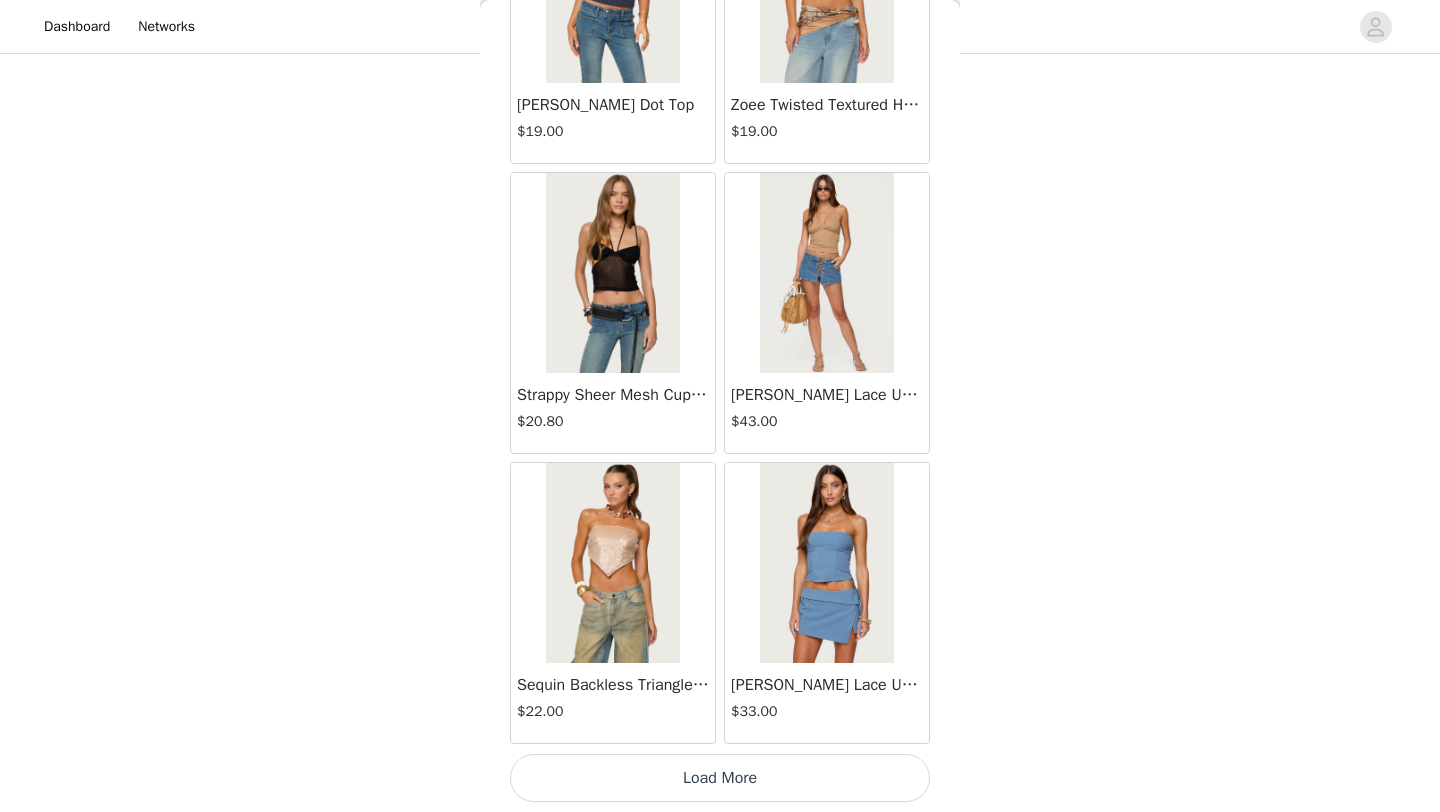 click on "Load More" at bounding box center (720, 778) 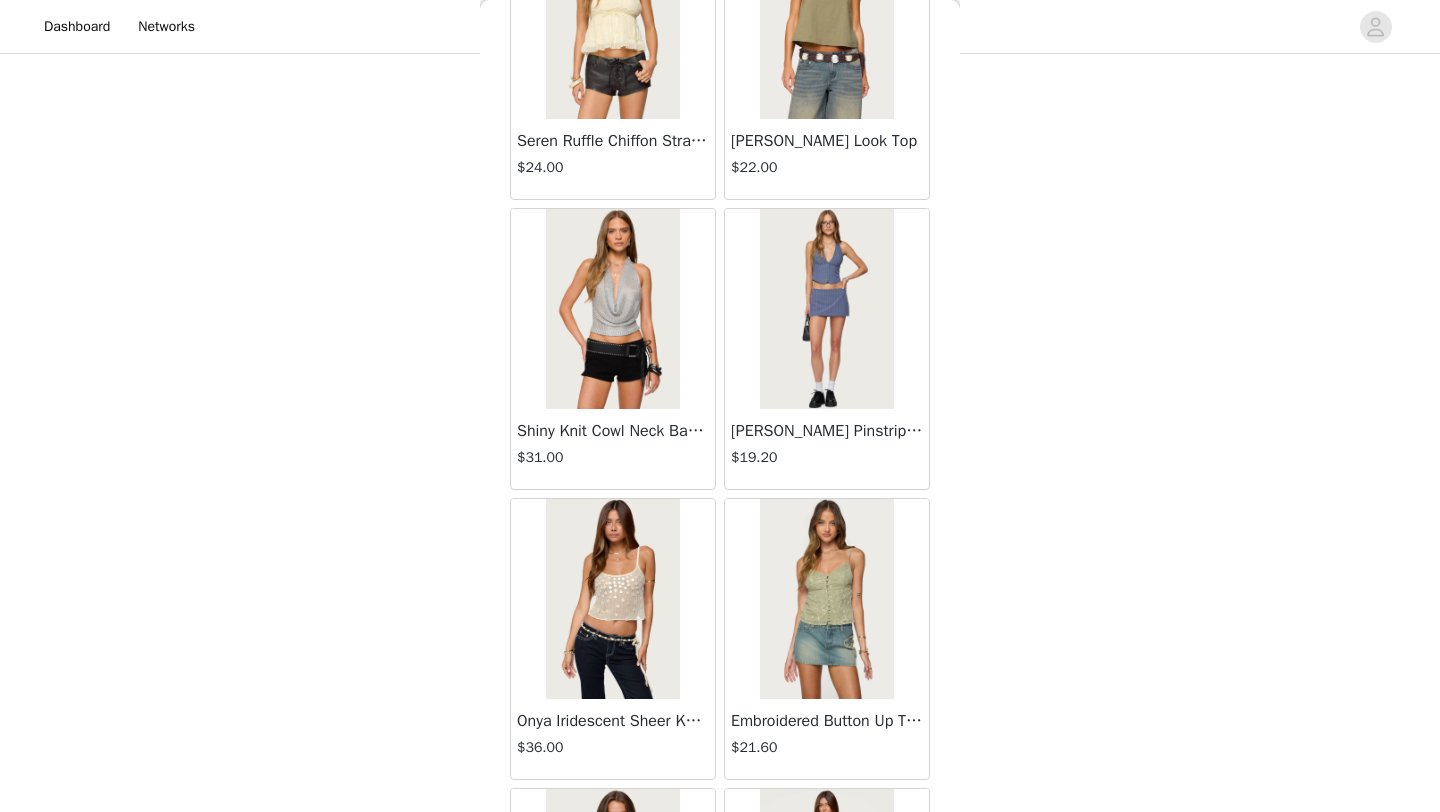 scroll, scrollTop: 16748, scrollLeft: 0, axis: vertical 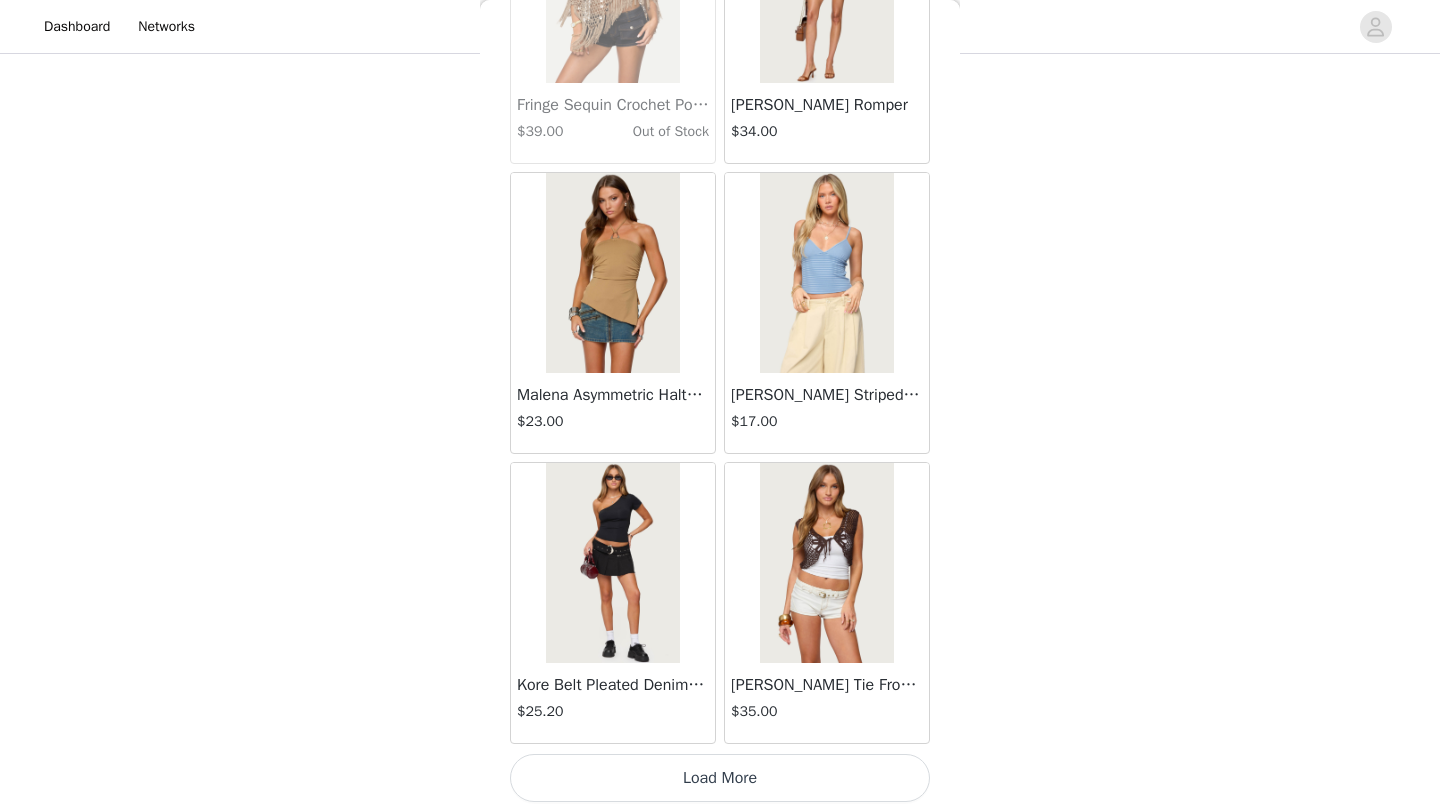 click on "Load More" at bounding box center [720, 778] 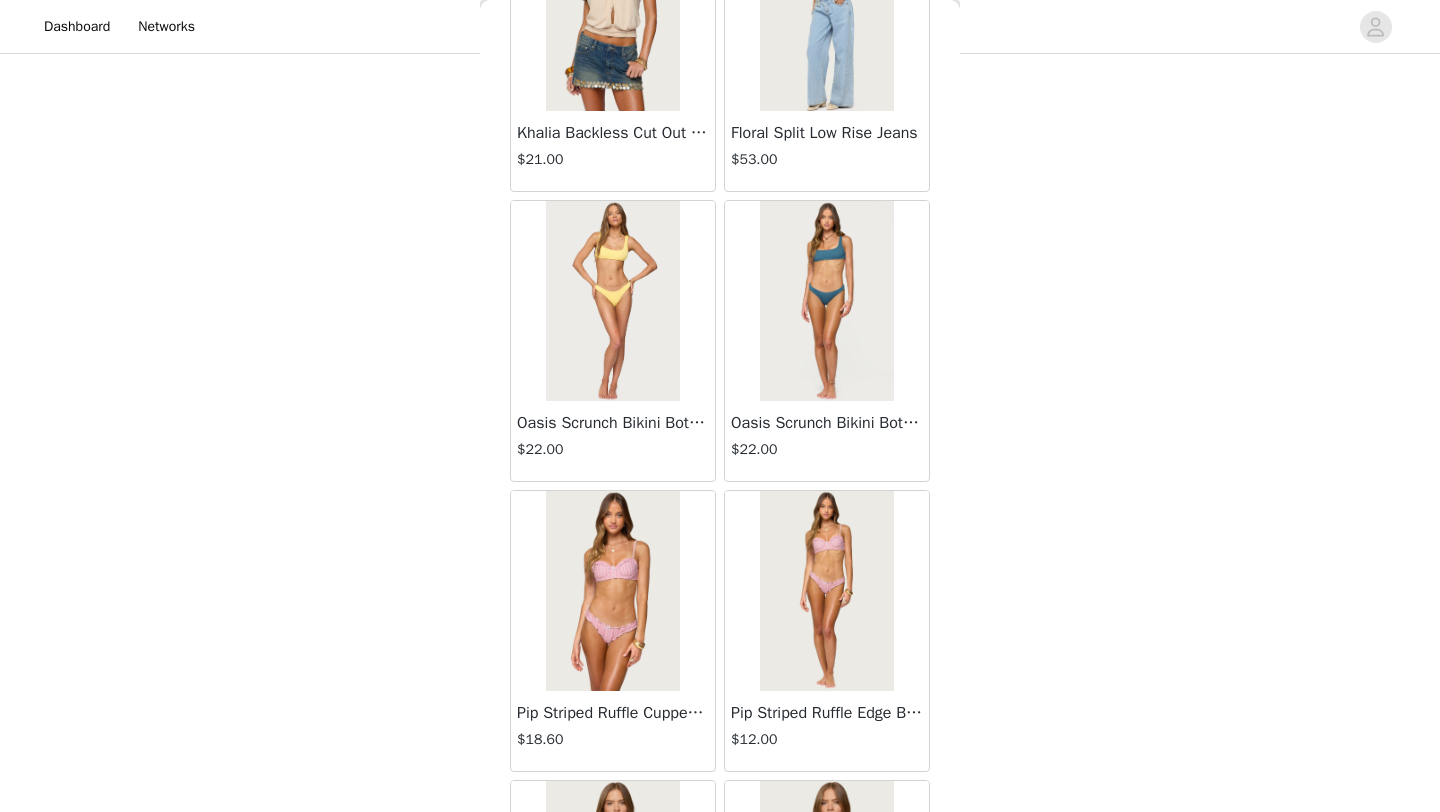 scroll, scrollTop: 19648, scrollLeft: 0, axis: vertical 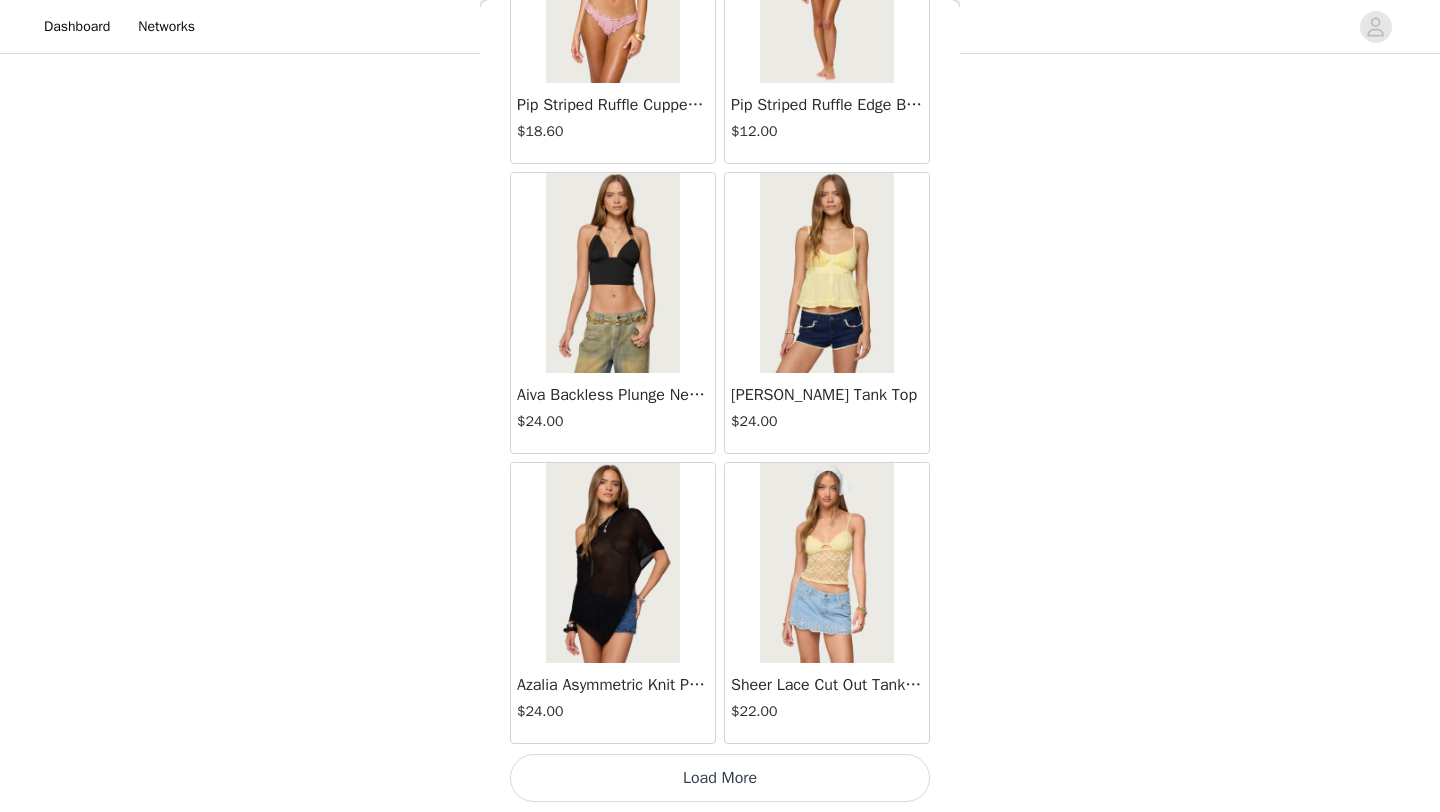 click on "Load More" at bounding box center [720, 778] 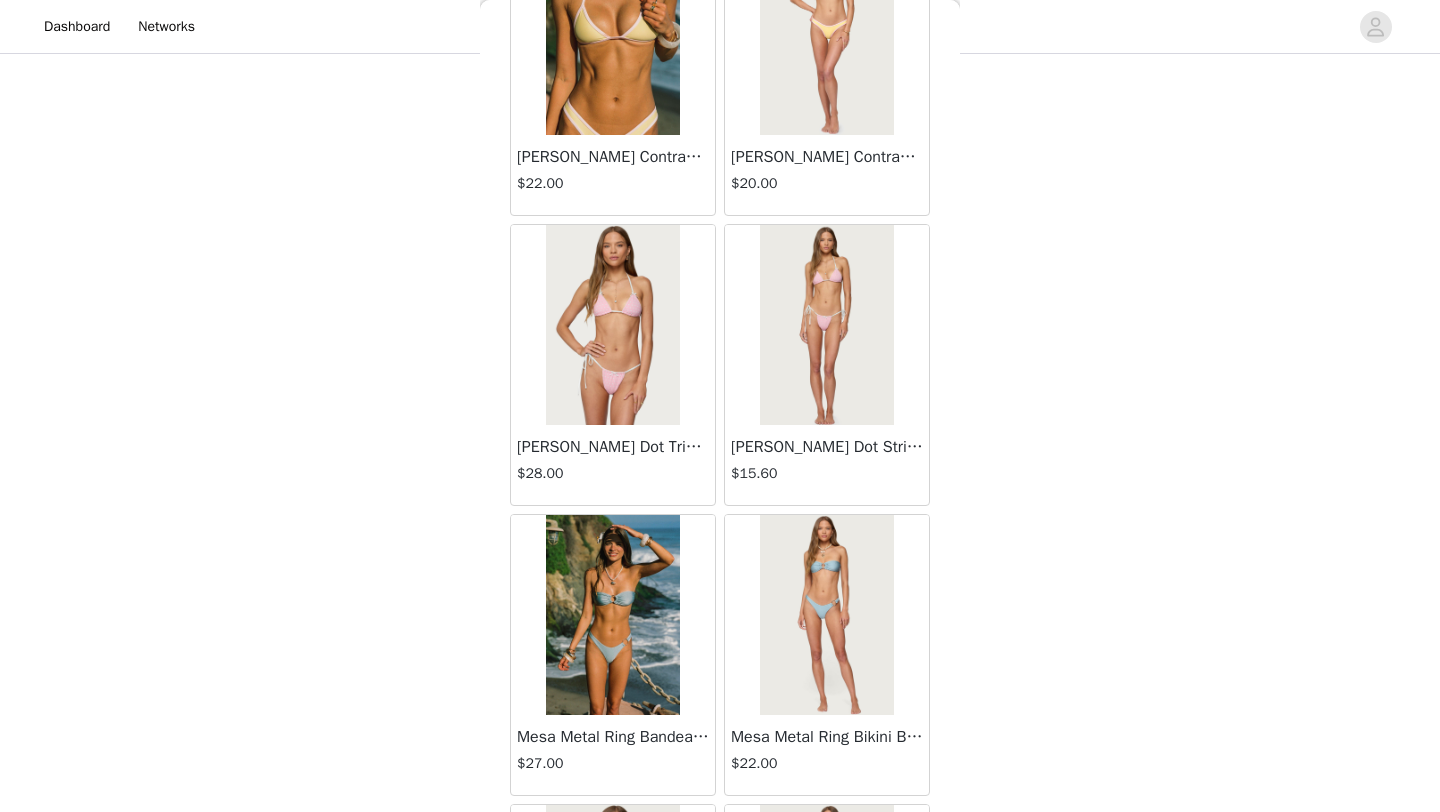scroll, scrollTop: 22548, scrollLeft: 0, axis: vertical 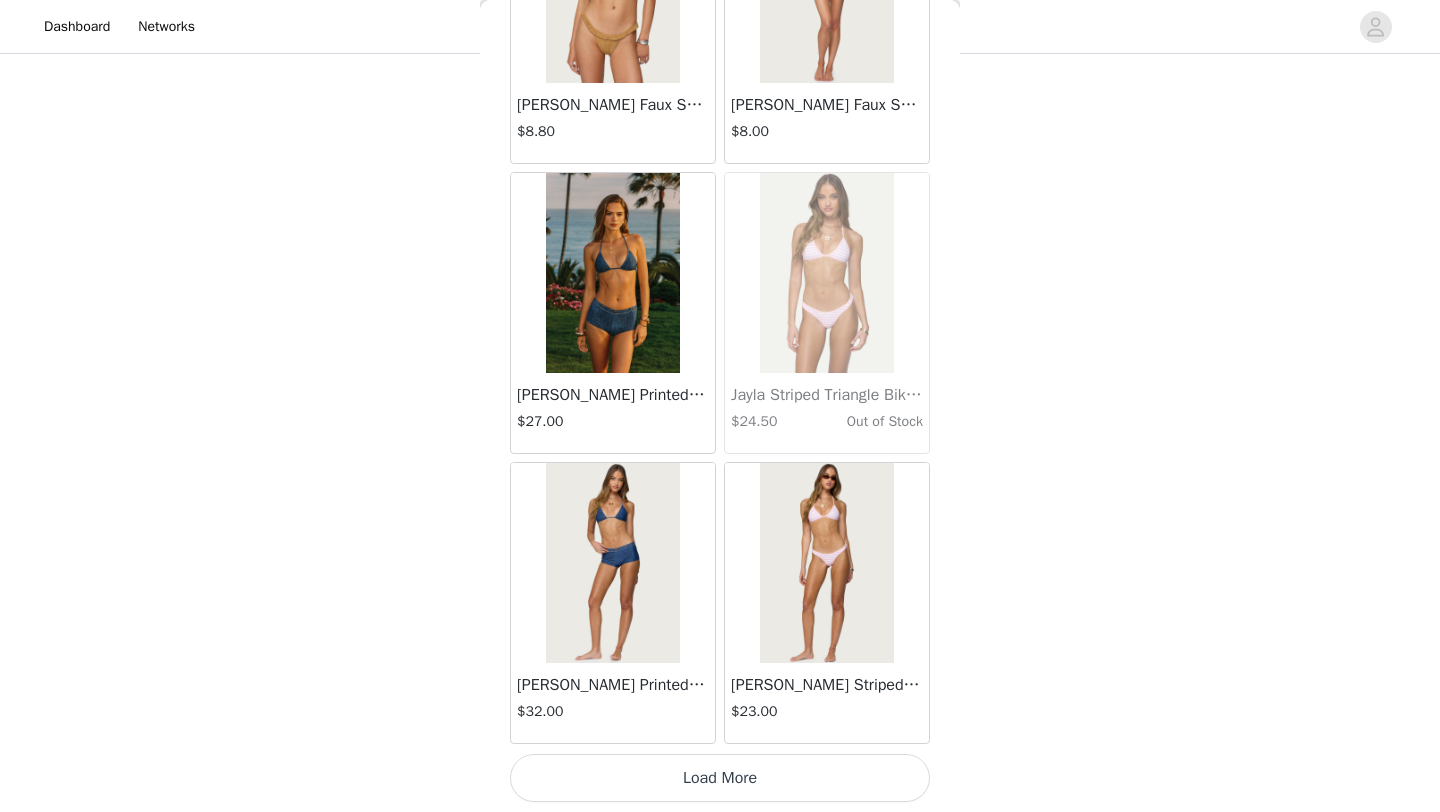 click on "Load More" at bounding box center [720, 778] 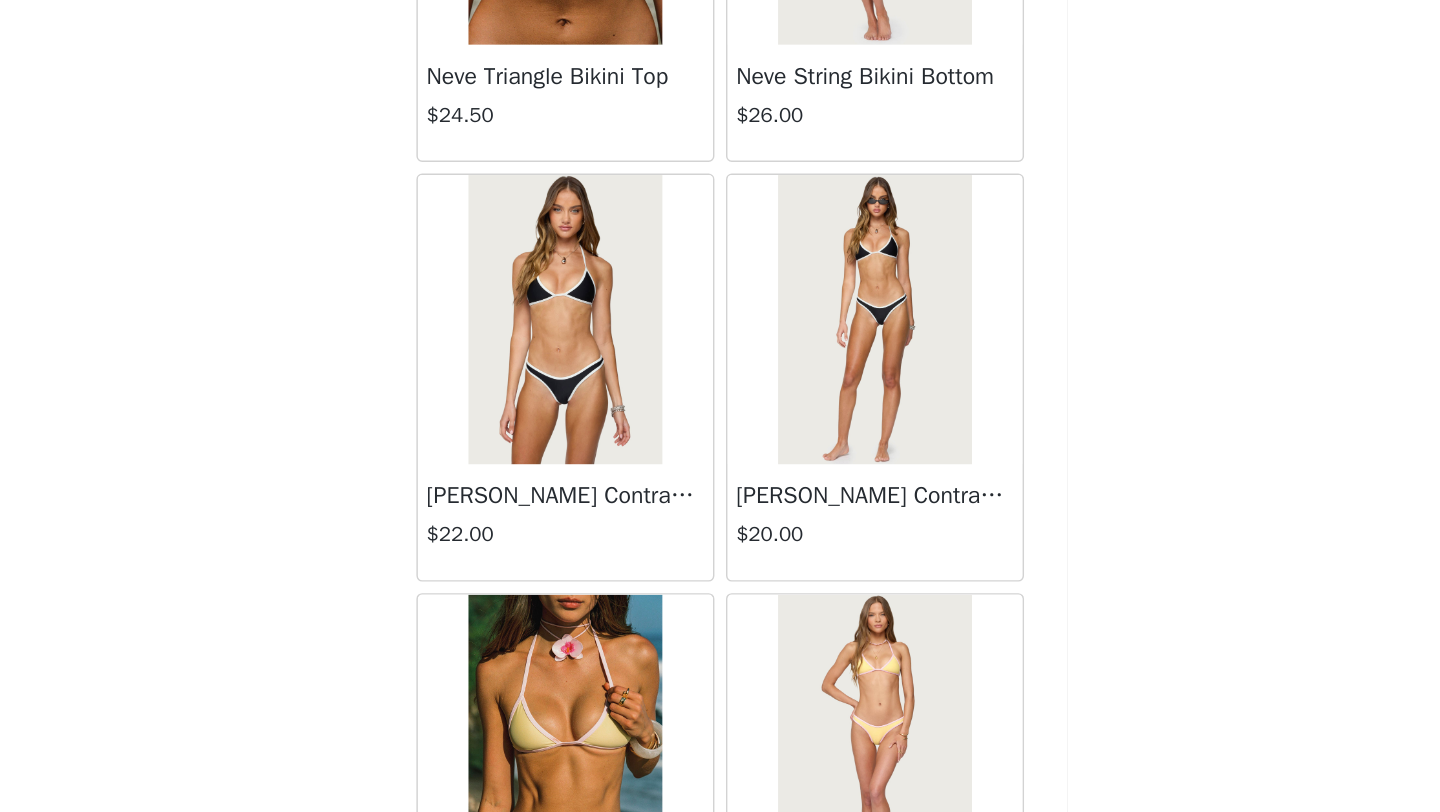 scroll, scrollTop: 21018, scrollLeft: 0, axis: vertical 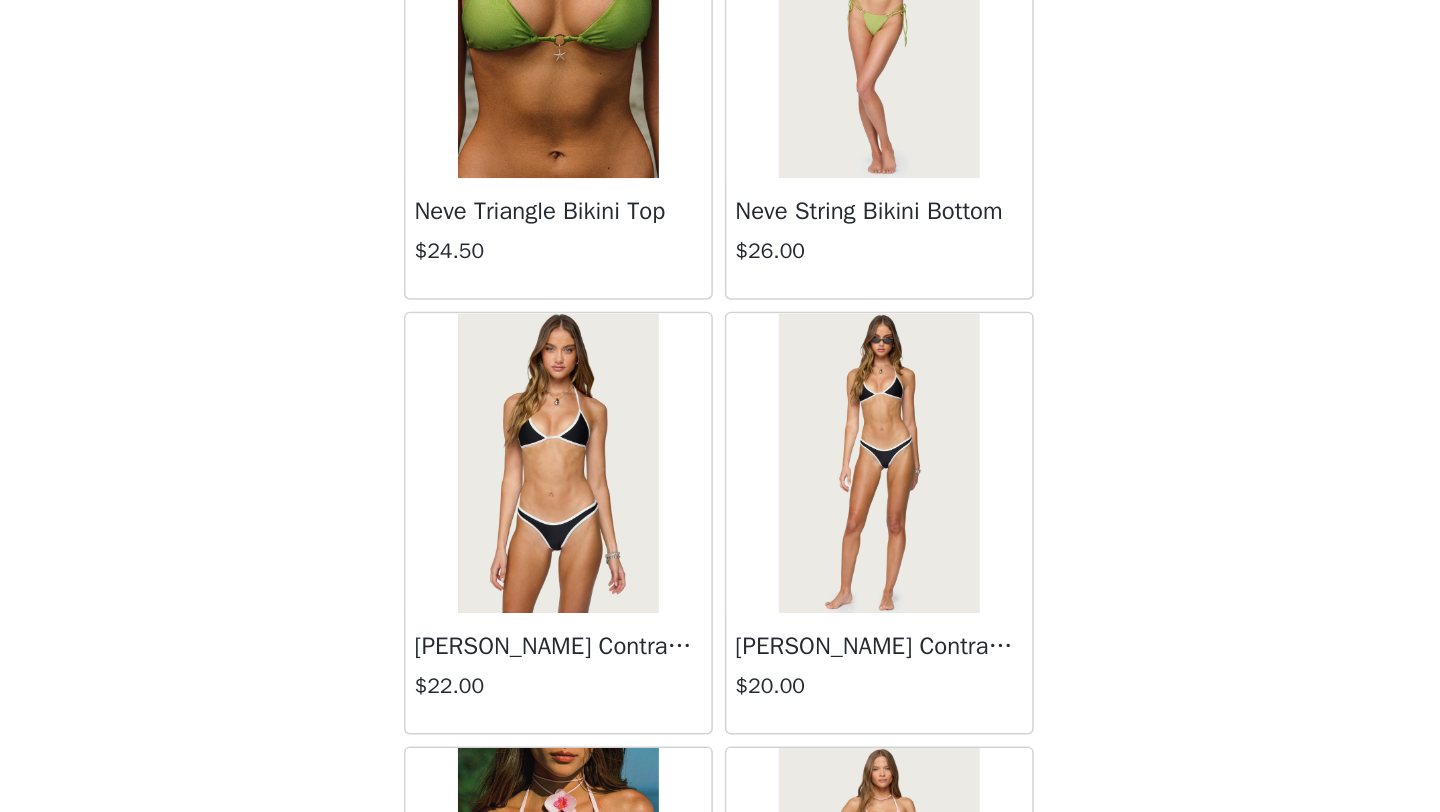click at bounding box center (612, 444) 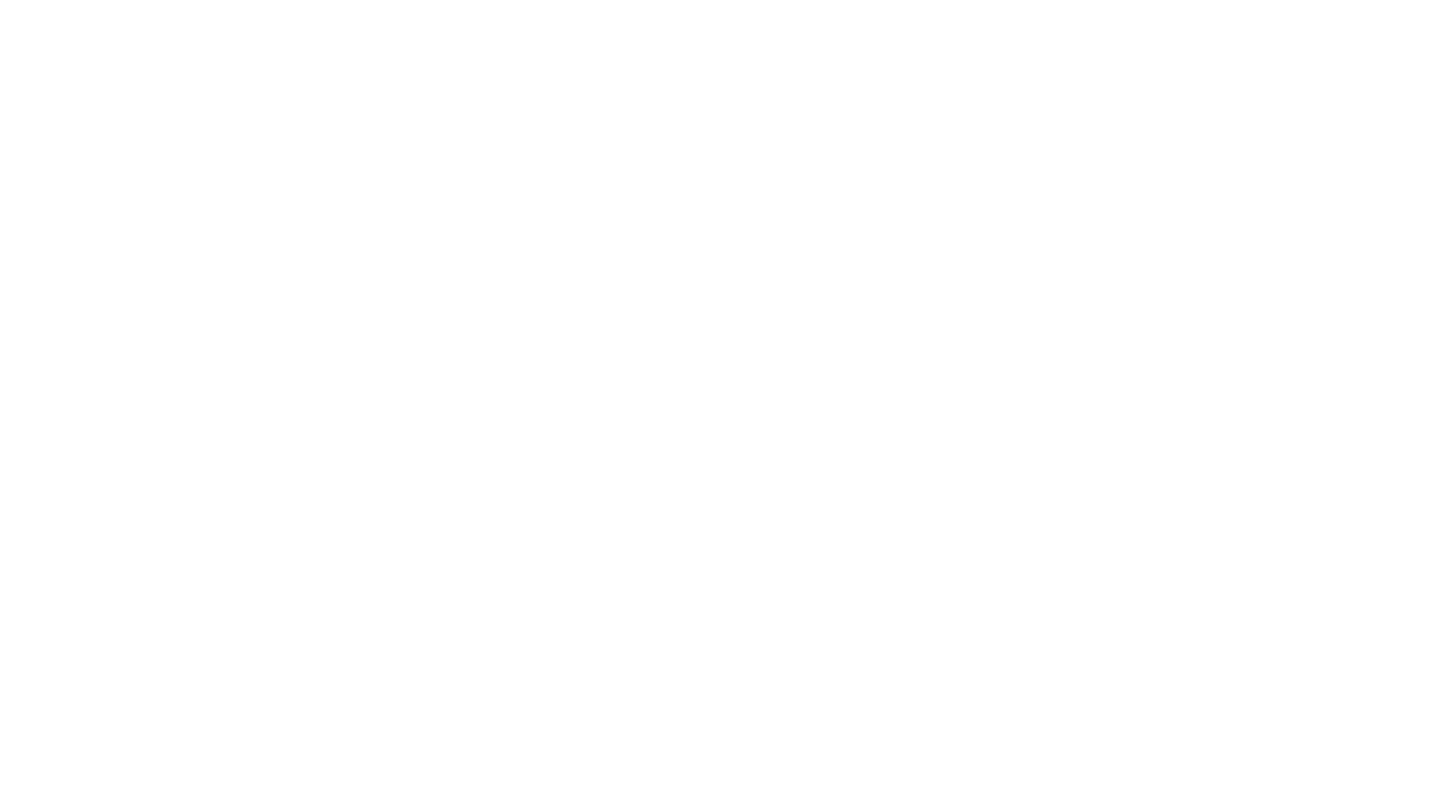 scroll, scrollTop: 161, scrollLeft: 0, axis: vertical 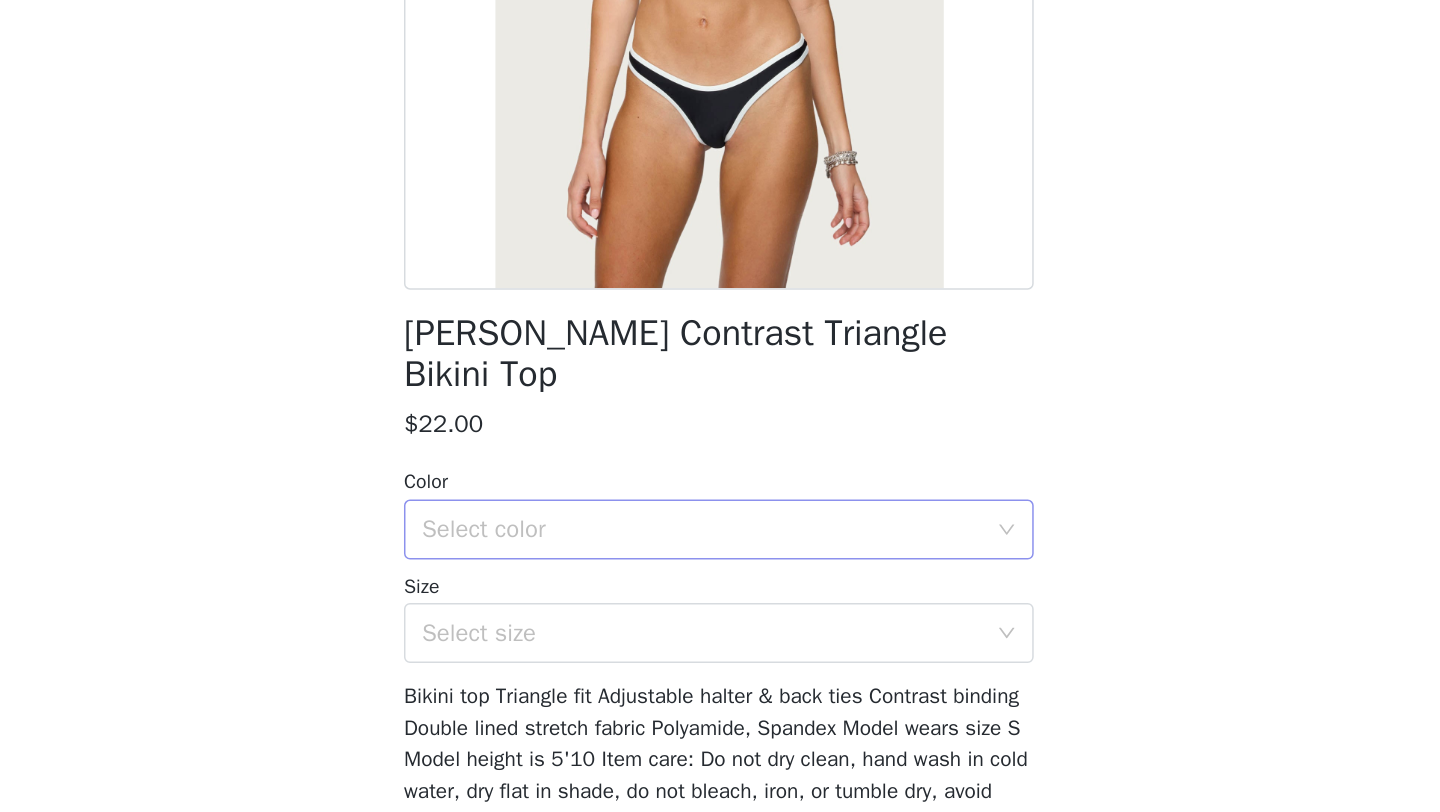 click on "Select color" at bounding box center (709, 549) 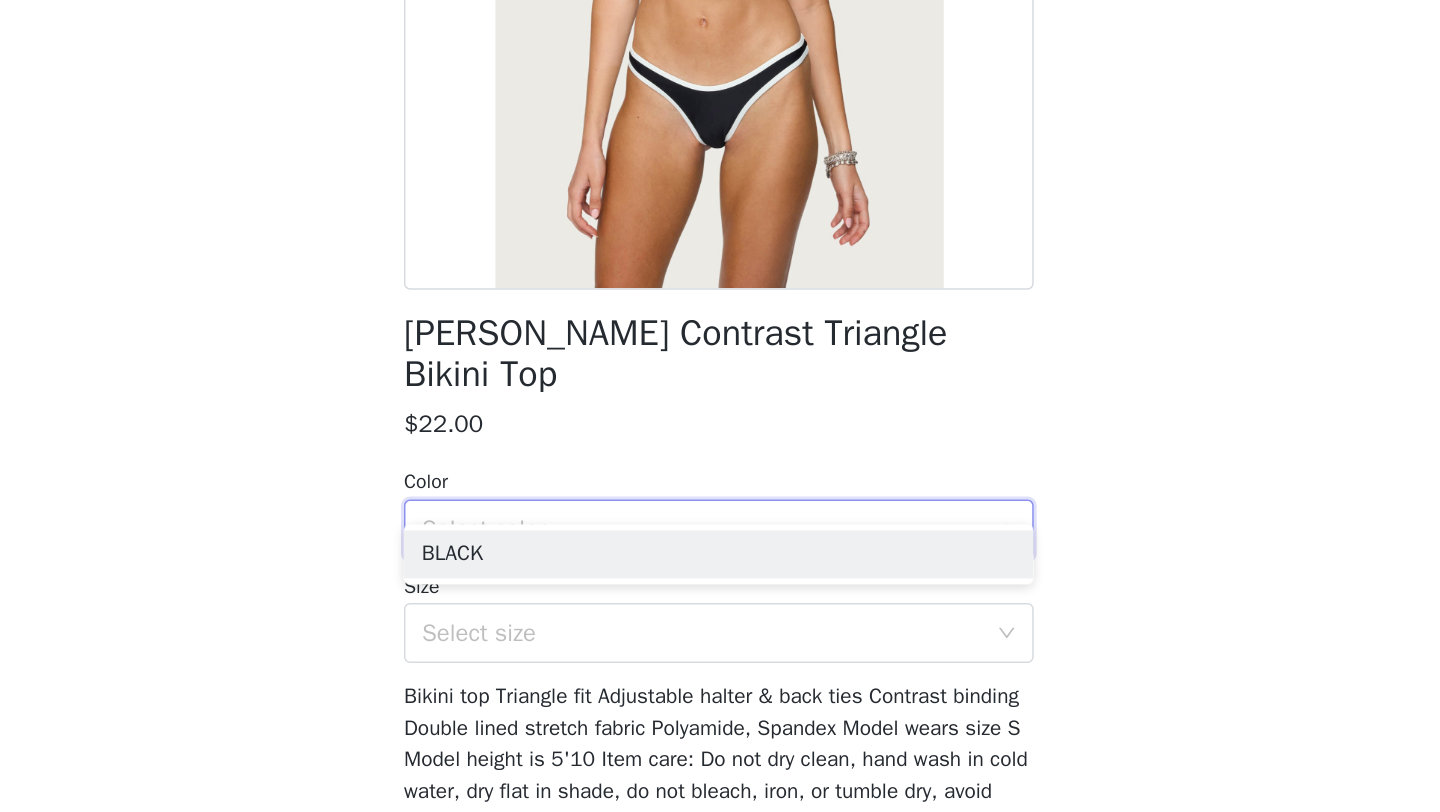 click on "BLACK" at bounding box center [720, 566] 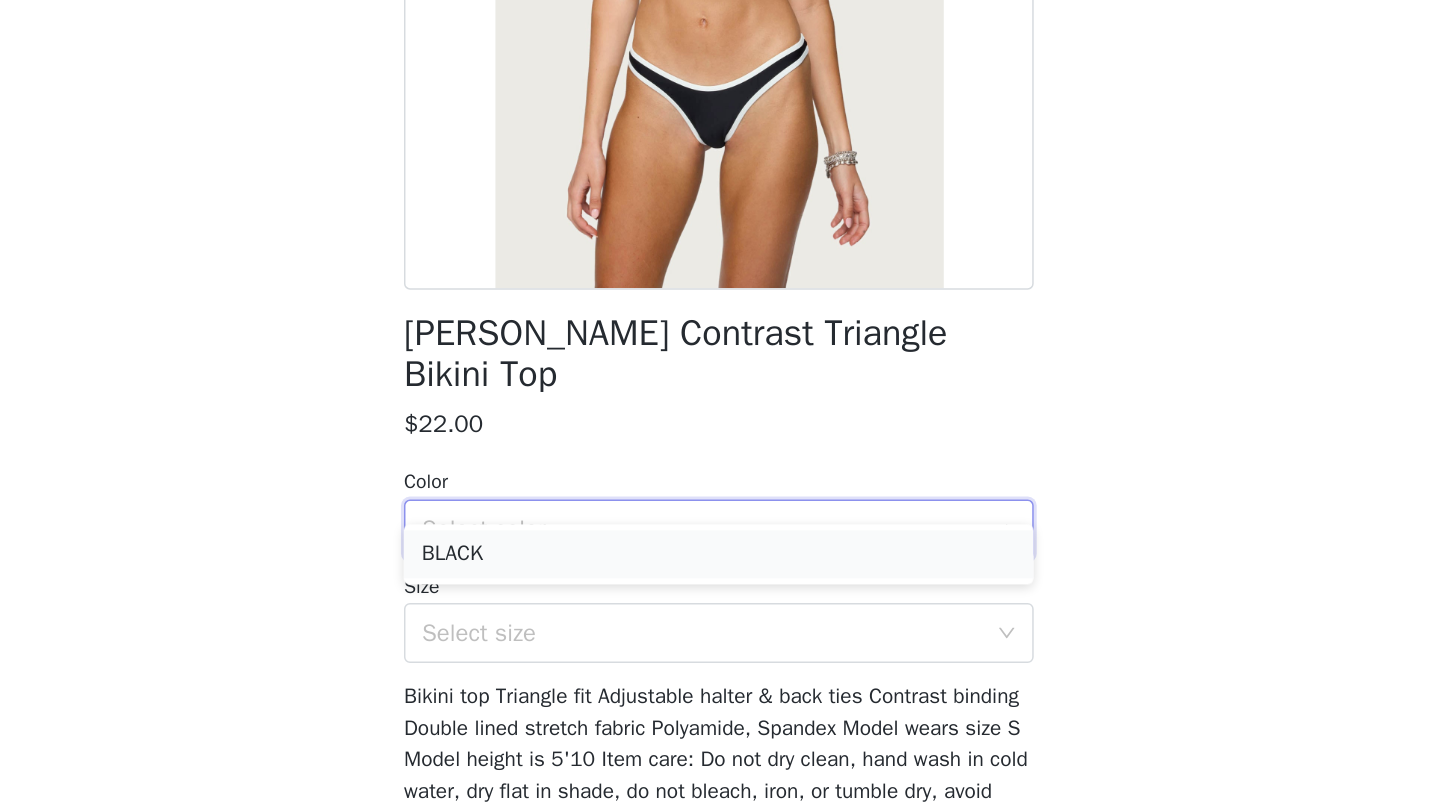 click on "BLACK" at bounding box center (720, 566) 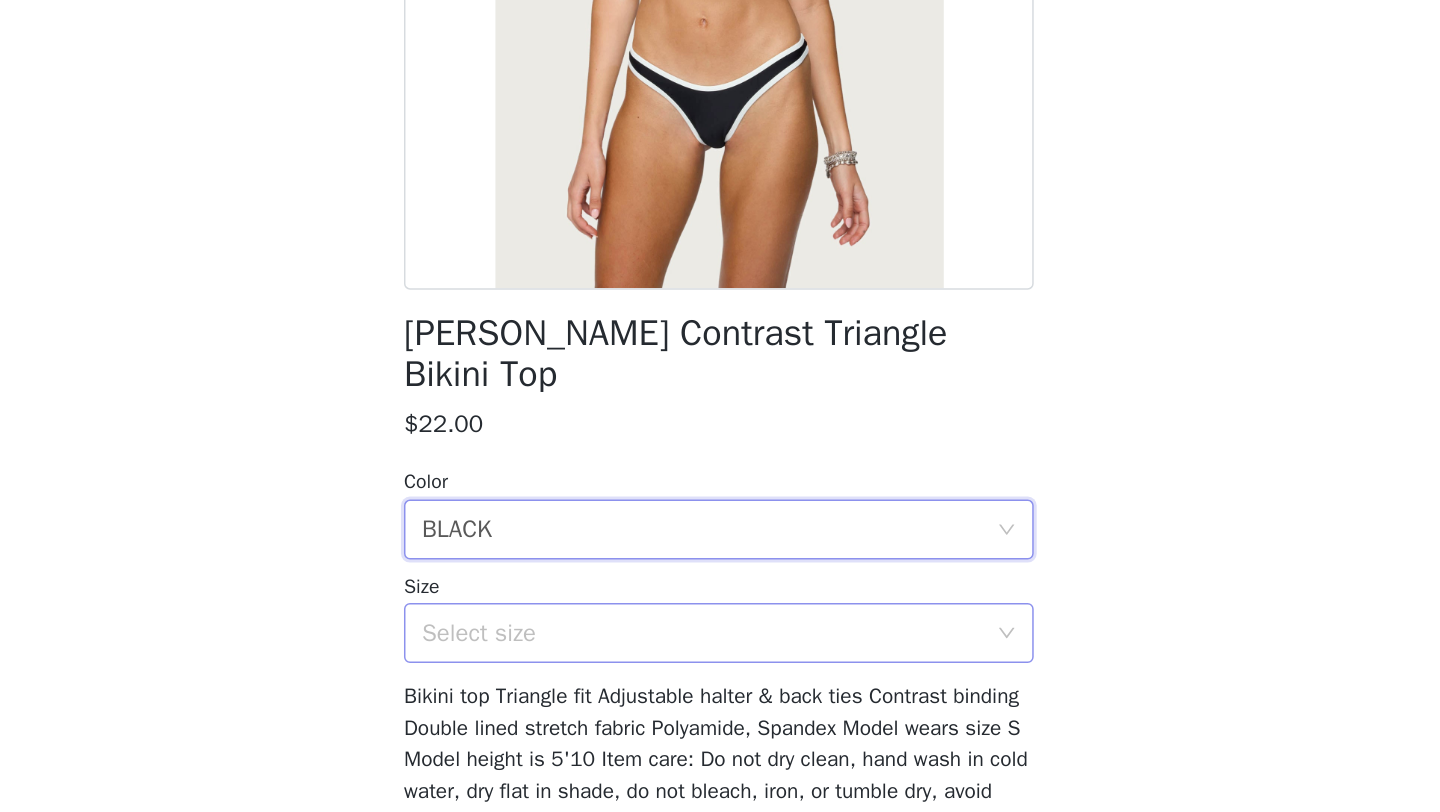 click on "Select size" at bounding box center (709, 618) 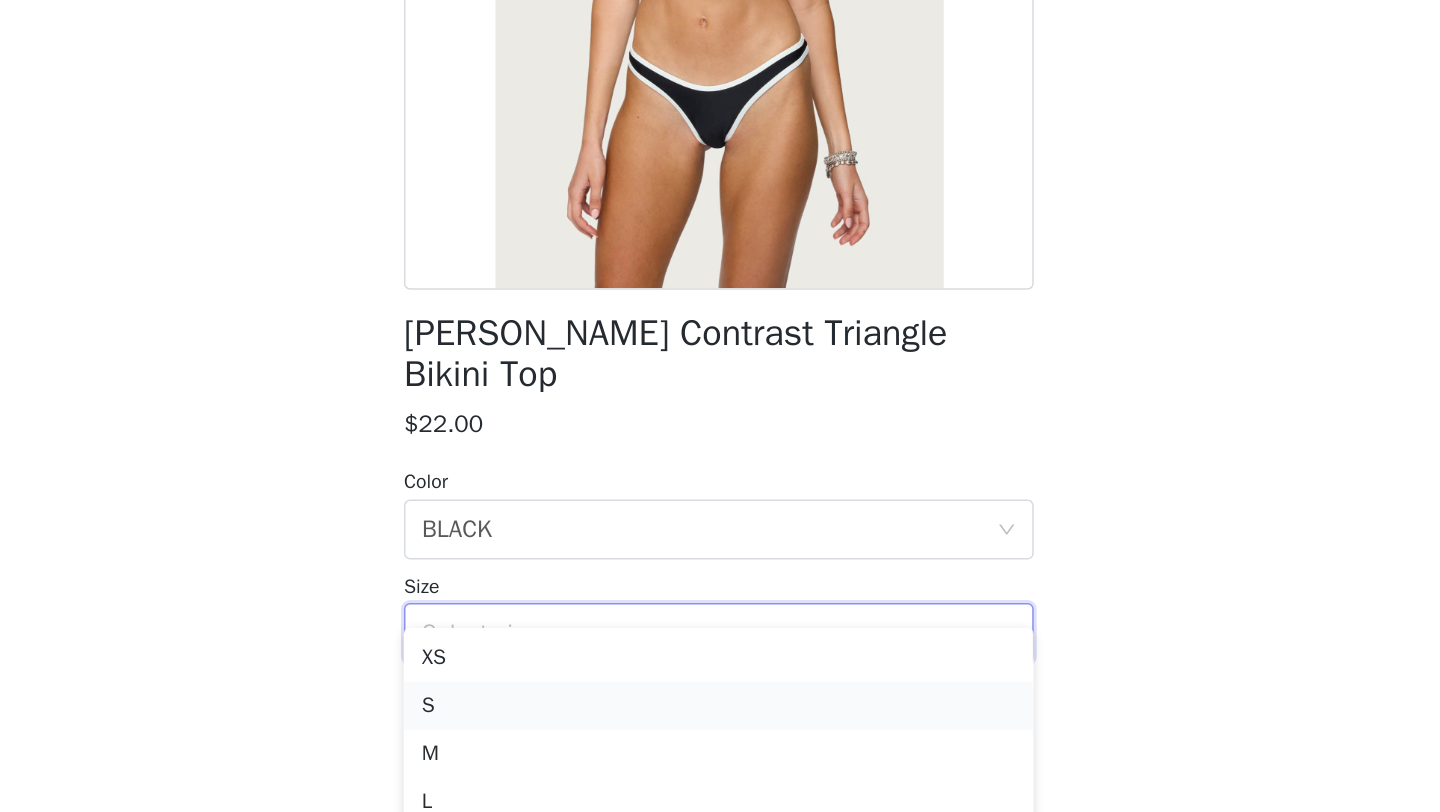 click on "S" at bounding box center (720, 667) 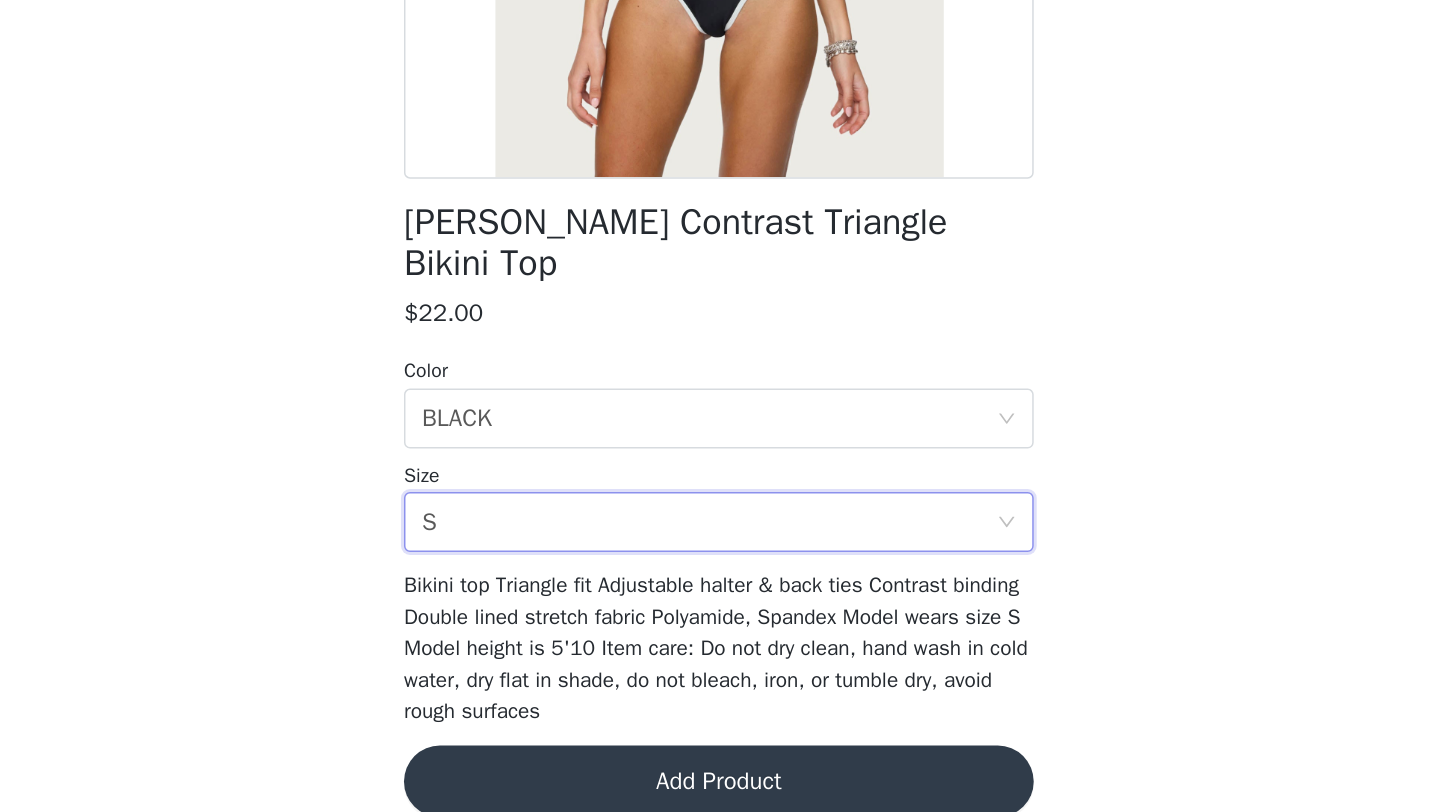click on "Add Product" at bounding box center [720, 791] 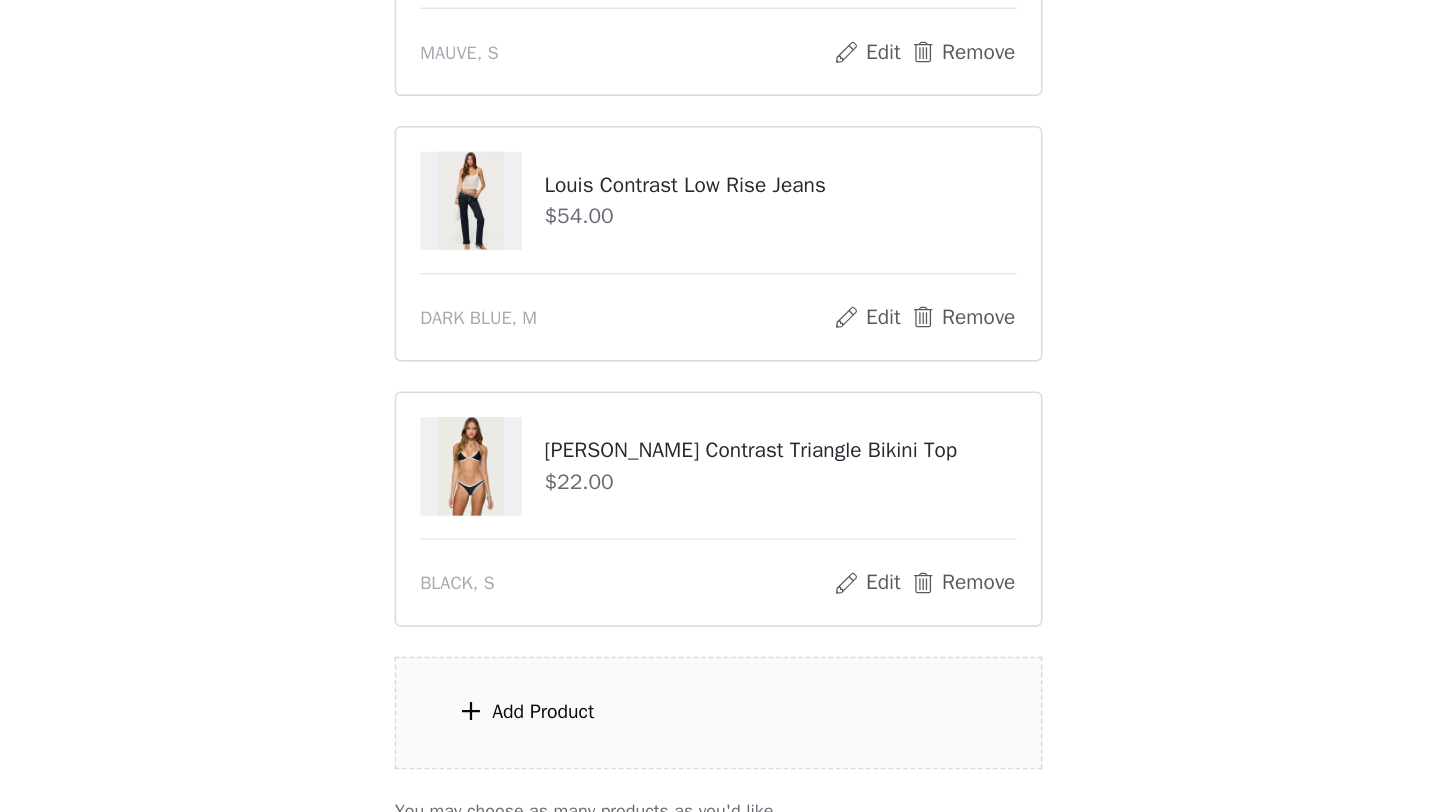 click on "Add Product" at bounding box center [603, 745] 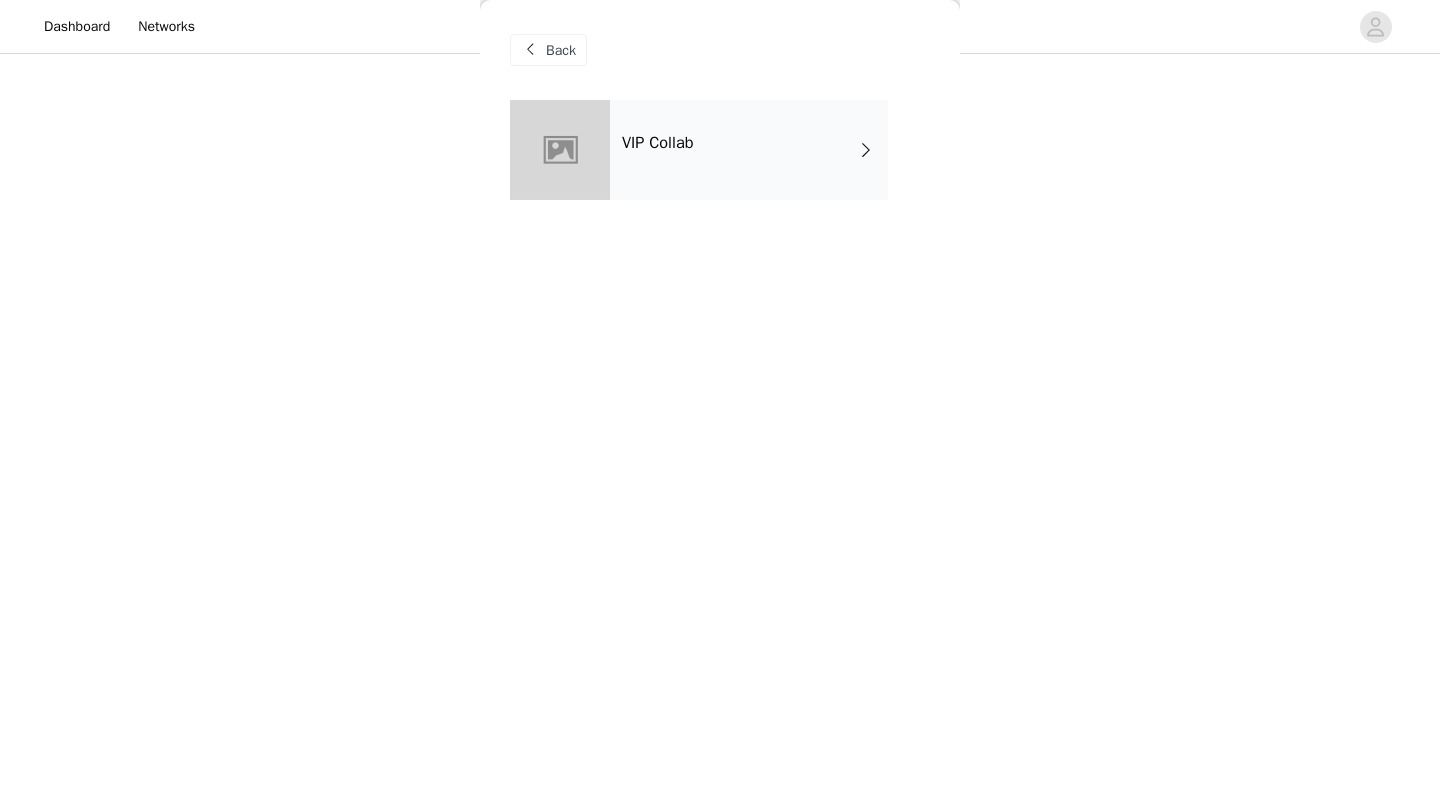 click on "VIP Collab" at bounding box center [749, 150] 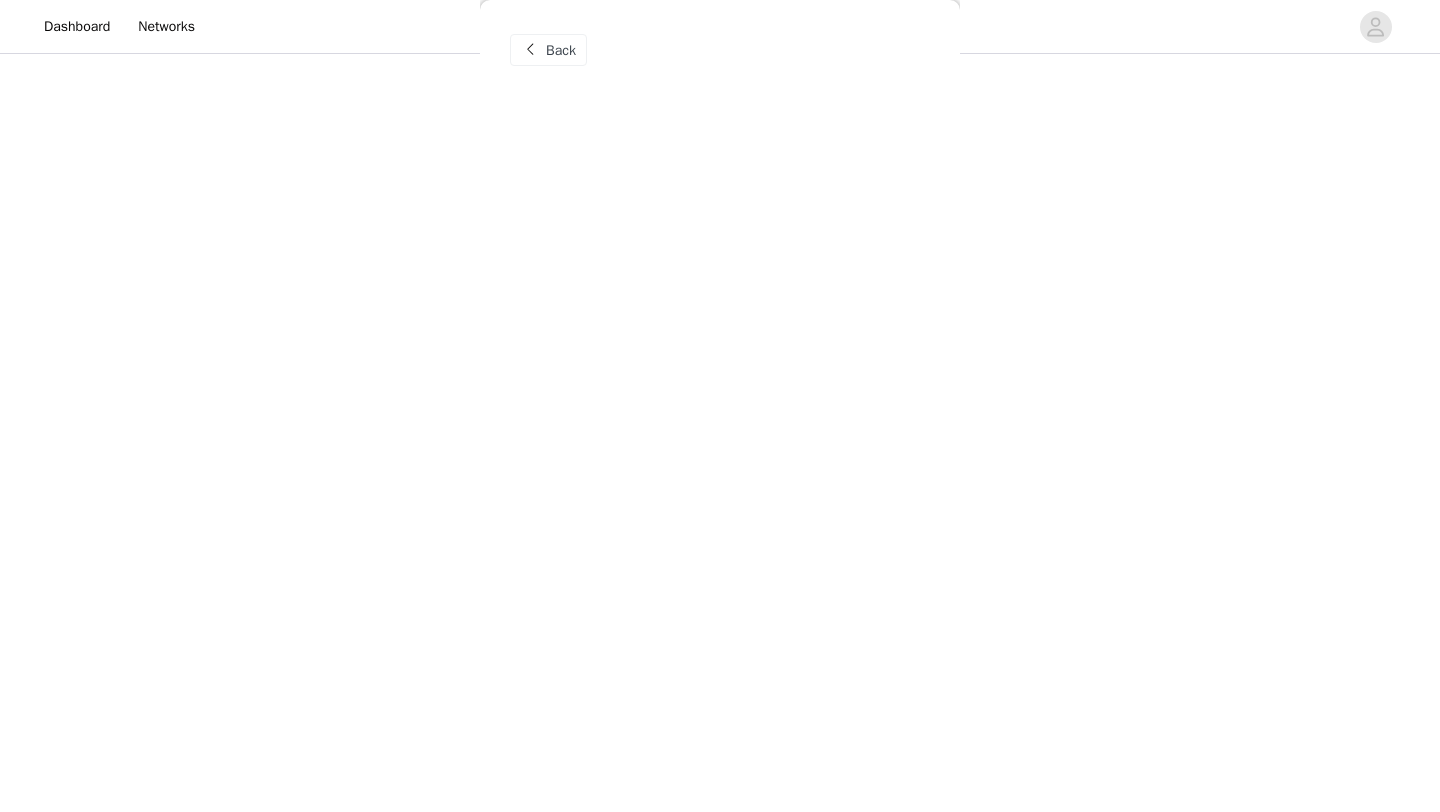 click on "Back     VIP Collab" at bounding box center (720, 406) 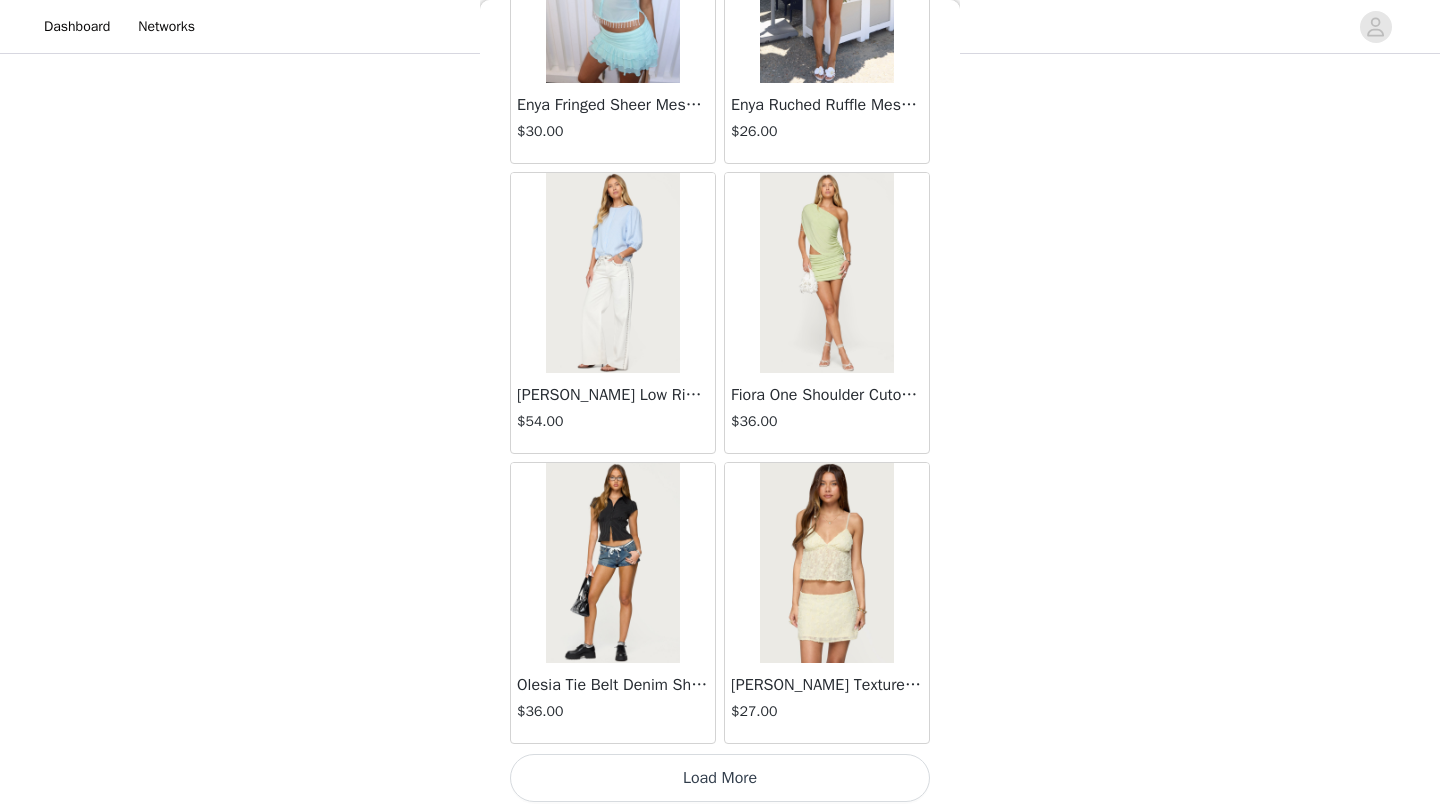 click on "Load More" at bounding box center [720, 778] 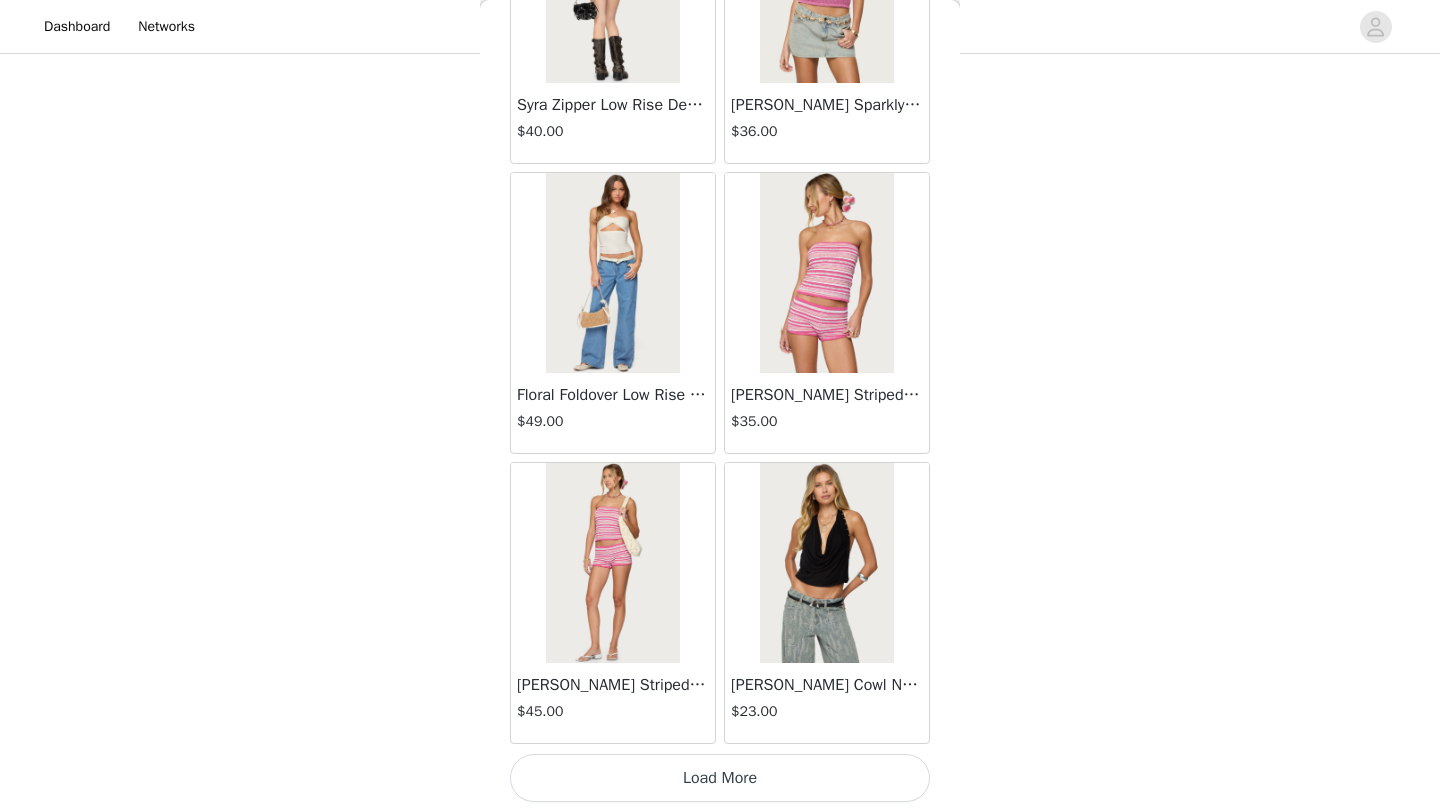 click on "Load More" at bounding box center (720, 778) 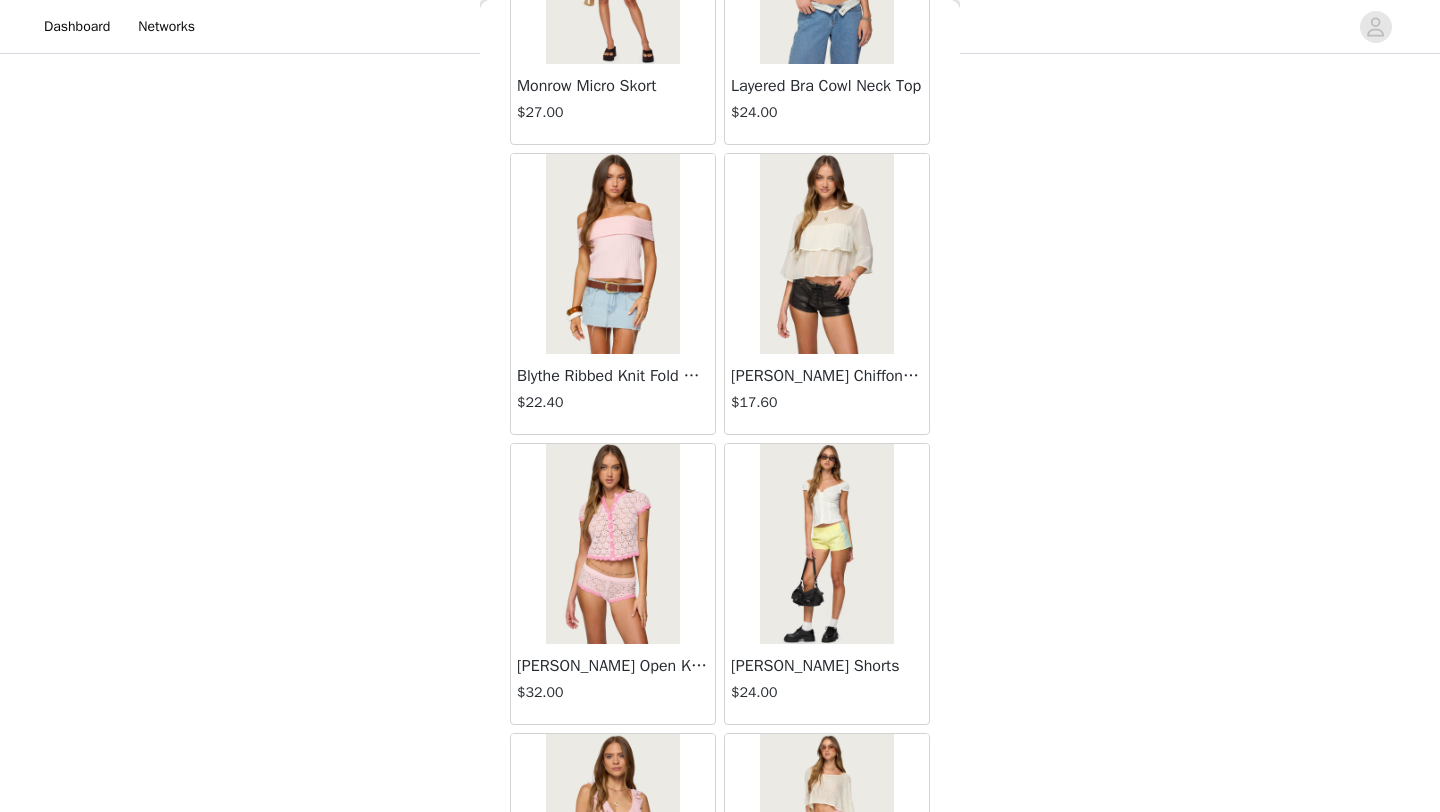 scroll, scrollTop: 8048, scrollLeft: 0, axis: vertical 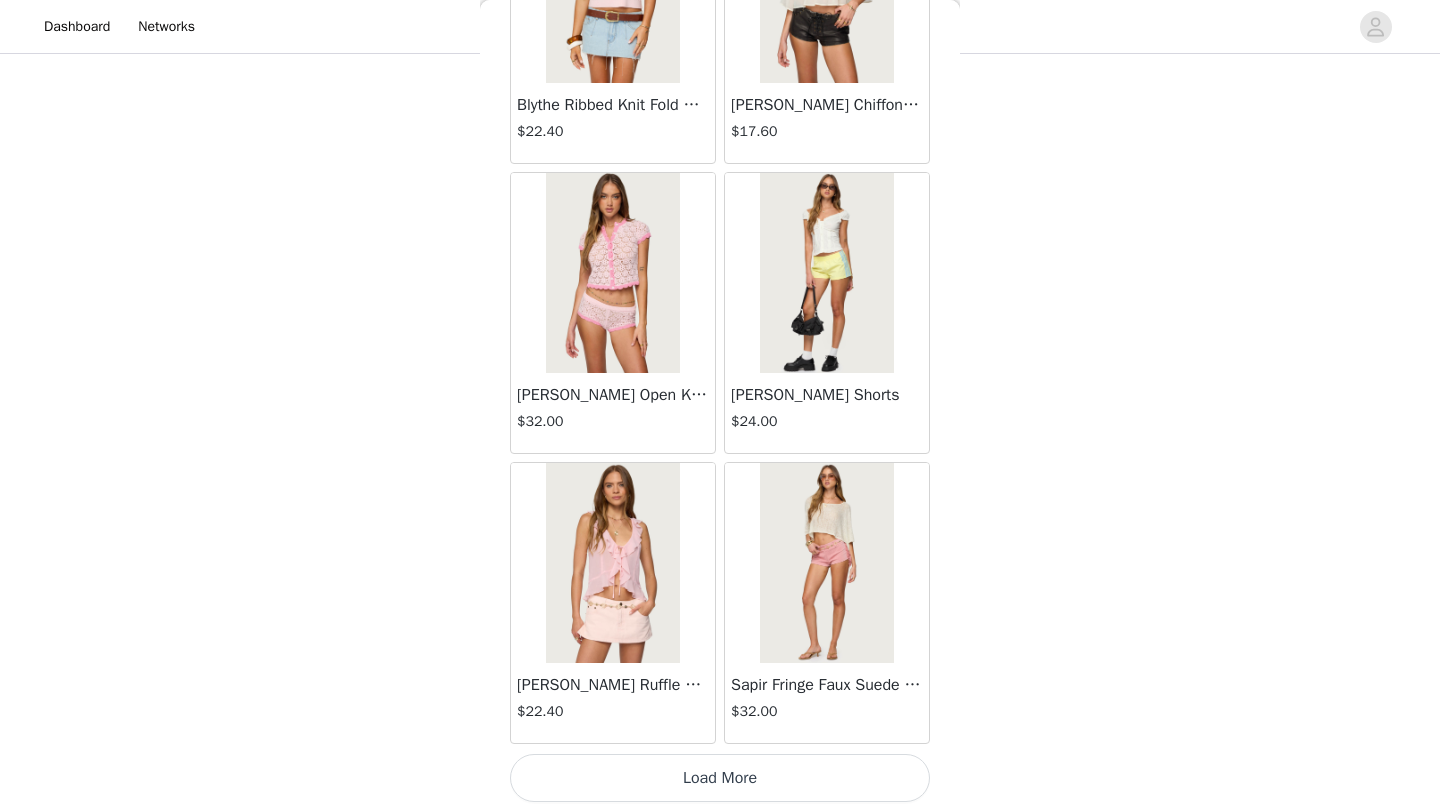 click on "Frayed Pleated Denim Mini Skort   $16.00       Klay Linen Look Pleated Mini Skort   $14.40       Contrast Lace Asymmetric Off Shoulder Top   $14.40       [PERSON_NAME] Split Front Sheer Mesh Top   $24.00       Zigzag Stripe Shorts   $19.00       Astra Beaded Sheer Strapless Top   $33.00       Beaded Floral Embroidered Tank Top   $32.00       San Diego Oversized T Shirt   $22.00       Talula Eyelet Babydoll Top   $17.60       Talula Eyelet Shorts   $16.80       Polka Dot Tailored Button Up Shirt   $31.00       Tiger Flower Off Shoulder Top   $21.00       Tiger Flower Mini Skort   $23.00       [PERSON_NAME] Off Shoulder Chiffon Romper   $45.00       Enya Fringed Sheer Mesh Top   $30.00       Enya Ruched Ruffle Mesh Mini Skirt   $26.00       Quincy Studded Low Rise Jeans   $54.00       Fiora One Shoulder Cutout Mini Dress   $36.00       Olesia Tie Belt Denim Shorts   $36.00       [PERSON_NAME] Textured Floral Babydoll Top   $27.00       [PERSON_NAME] Floral Backless Top   $30.00       [PERSON_NAME] Textured Floral Mini Skirt   $28.00" at bounding box center [720, -3570] 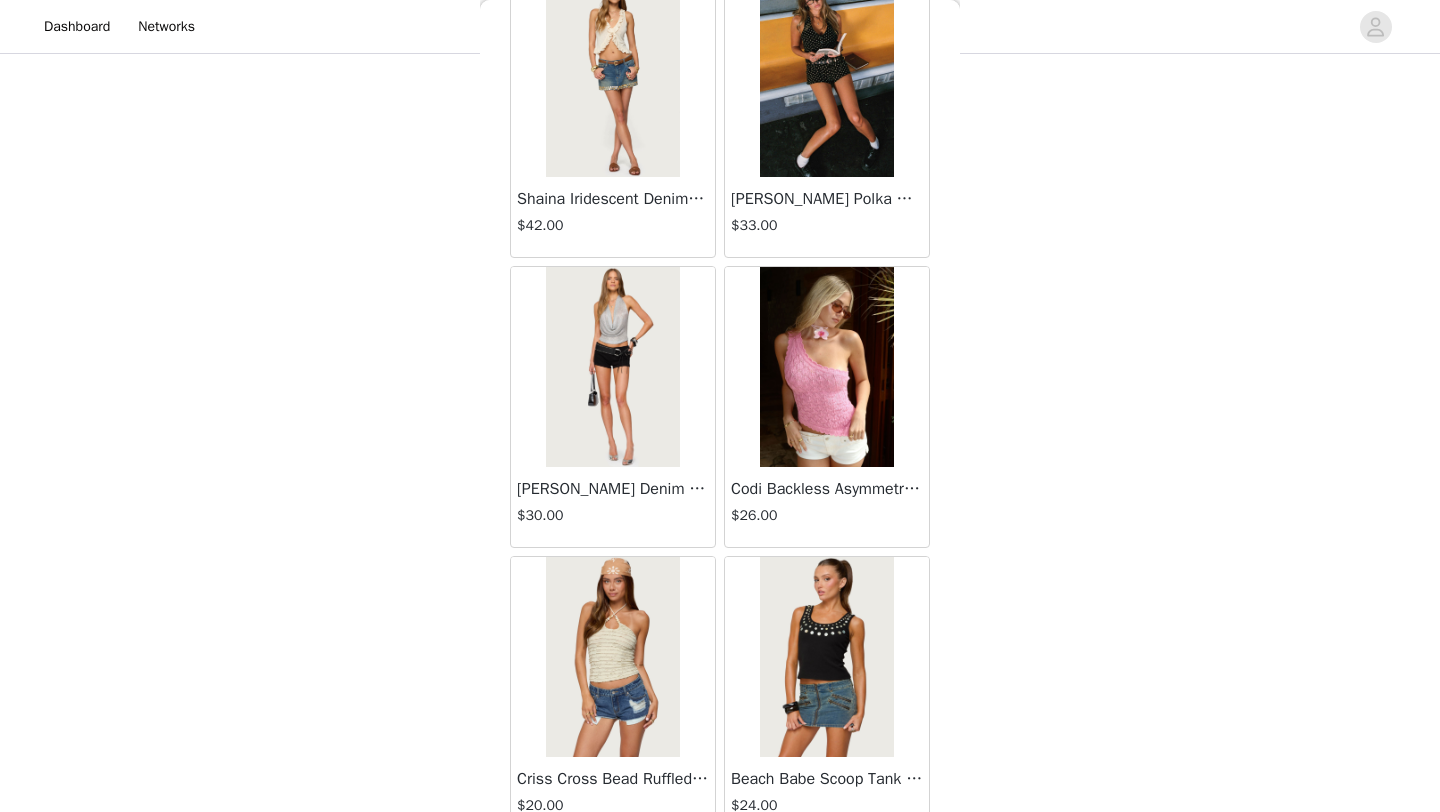scroll, scrollTop: 10948, scrollLeft: 0, axis: vertical 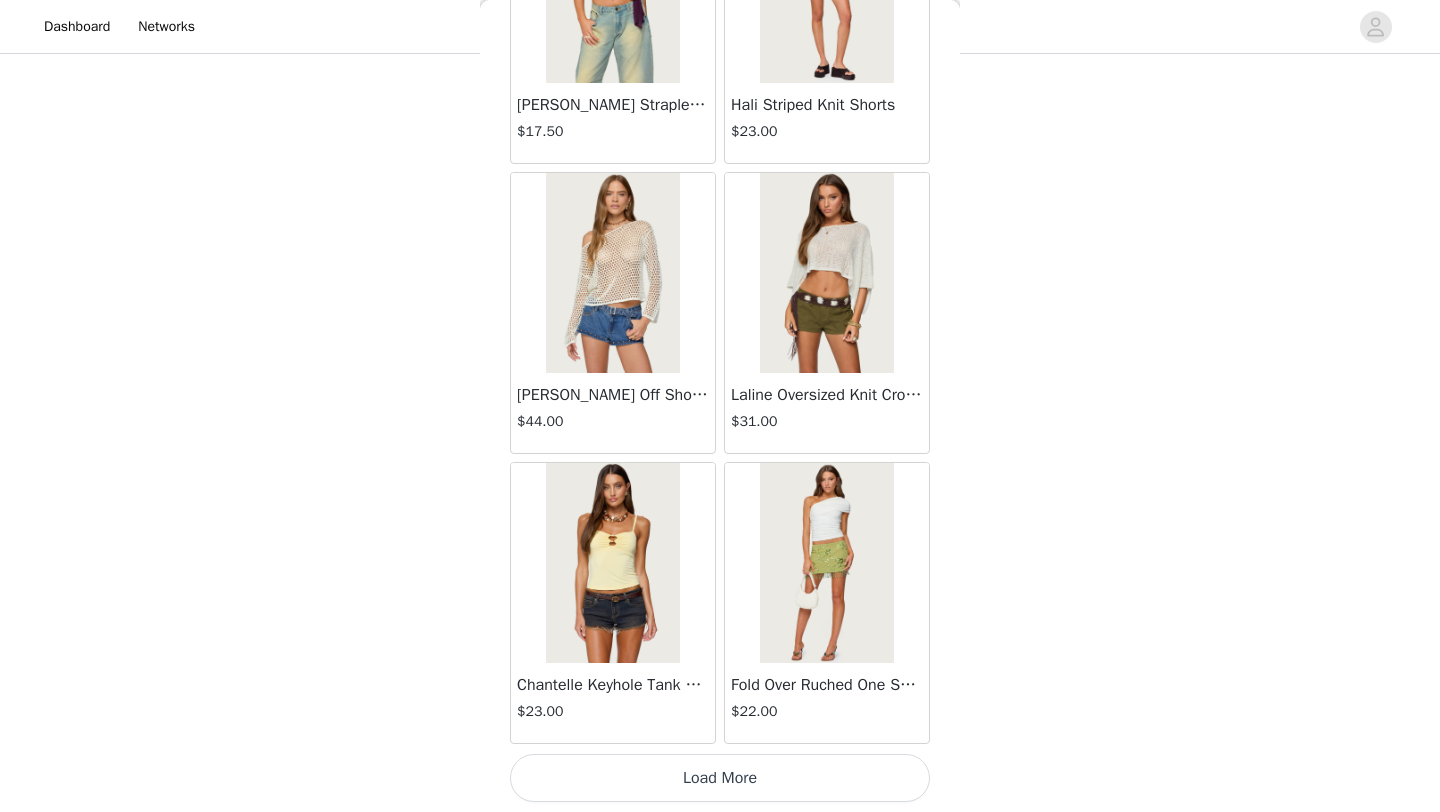 click on "Load More" at bounding box center (720, 778) 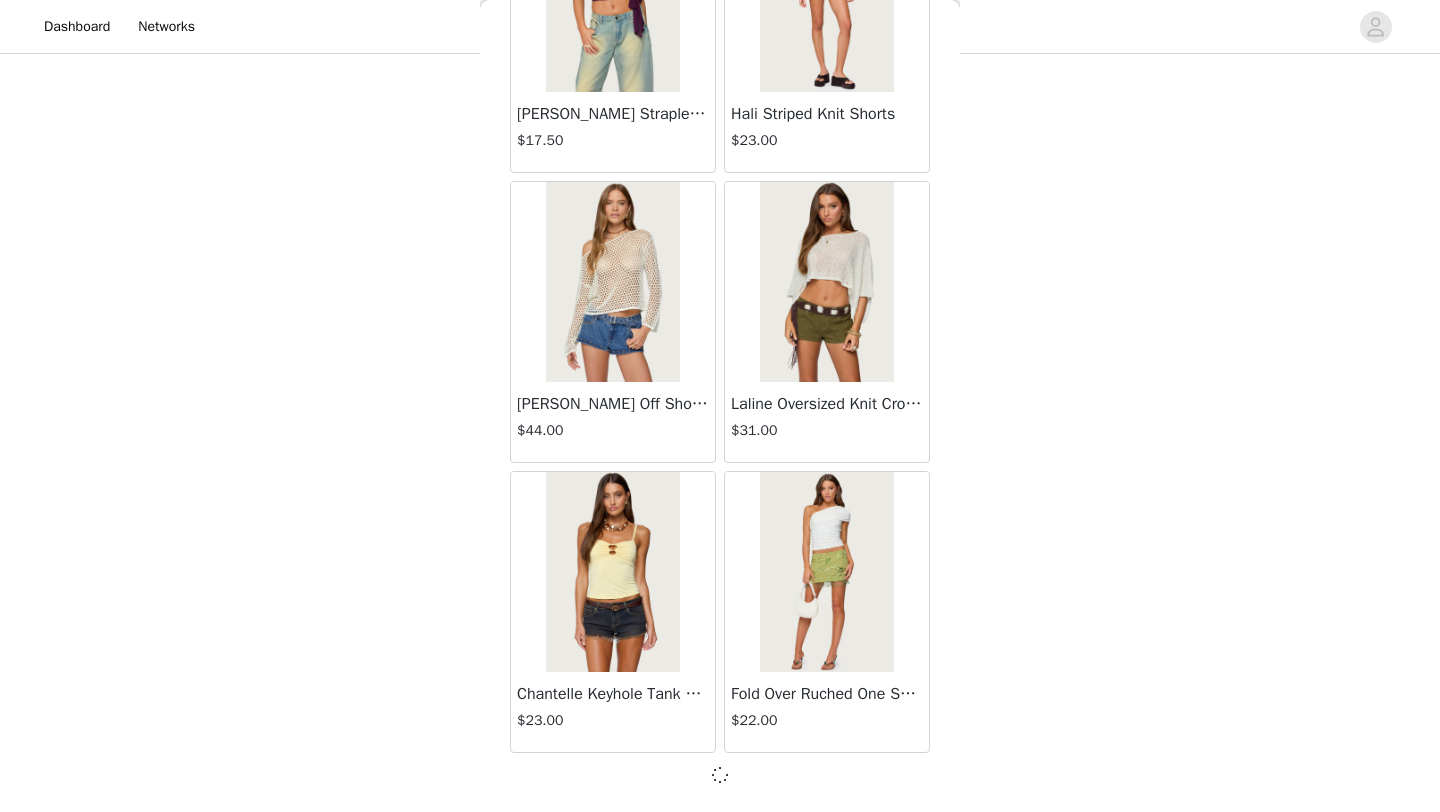 scroll, scrollTop: 10939, scrollLeft: 0, axis: vertical 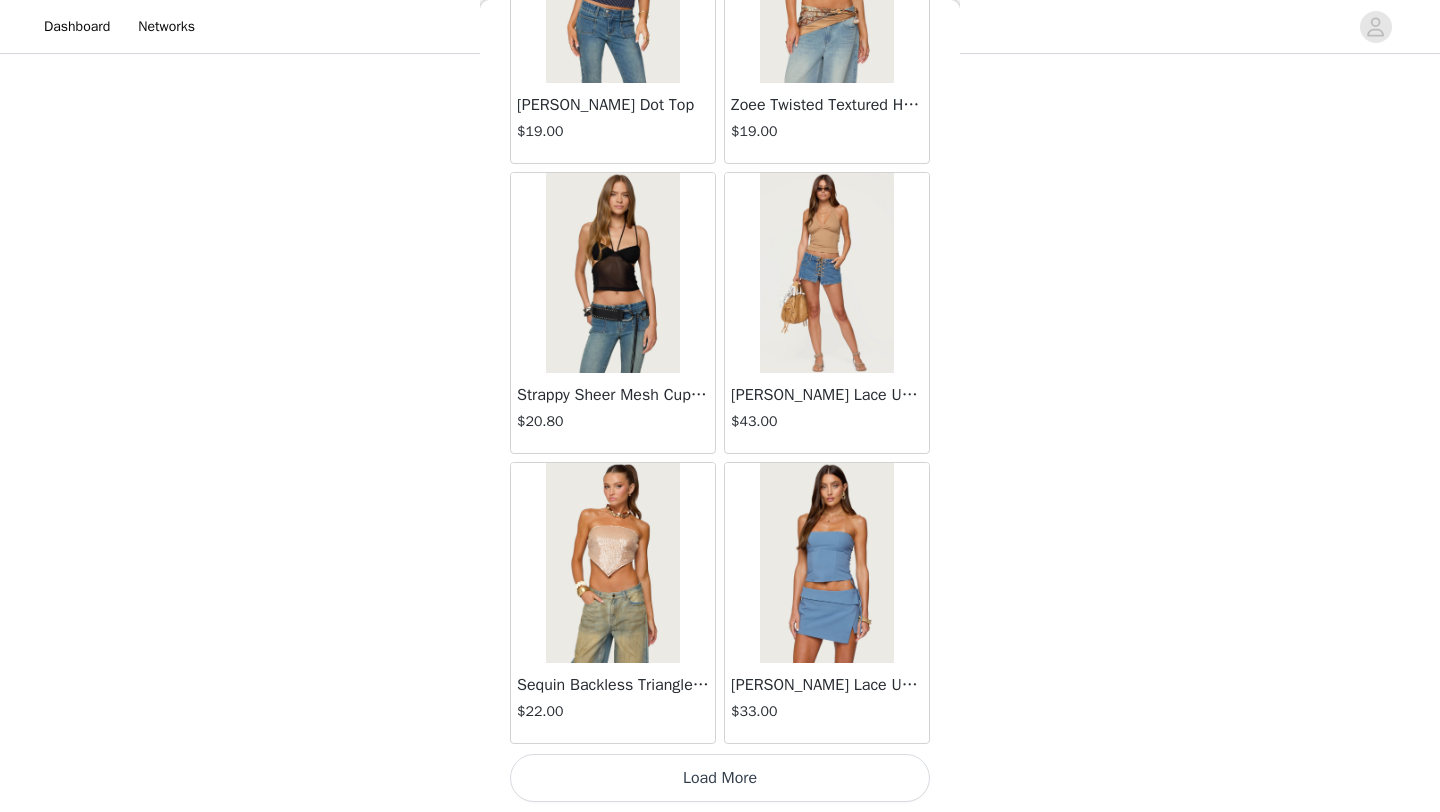 click on "Load More" at bounding box center [720, 778] 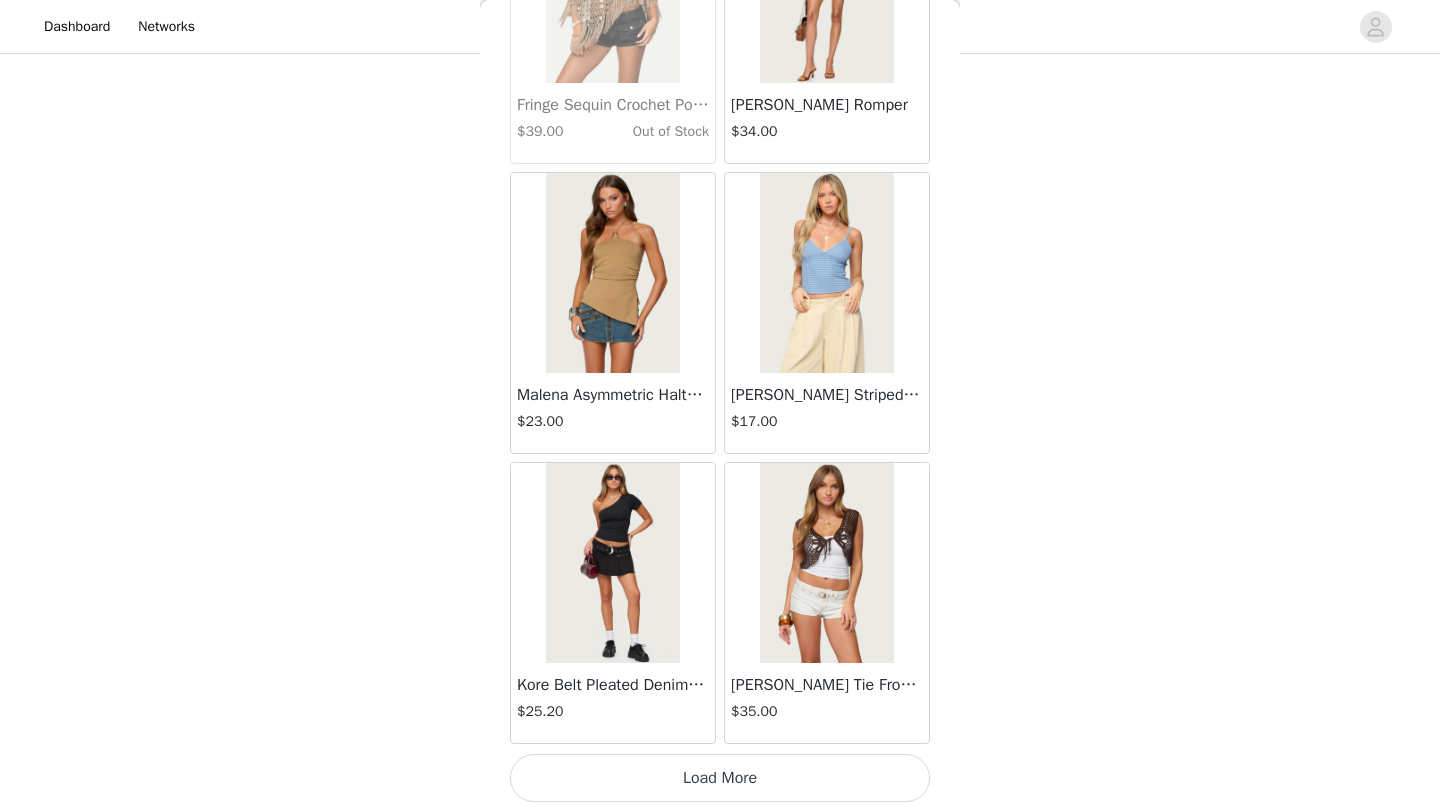click on "Load More" at bounding box center [720, 778] 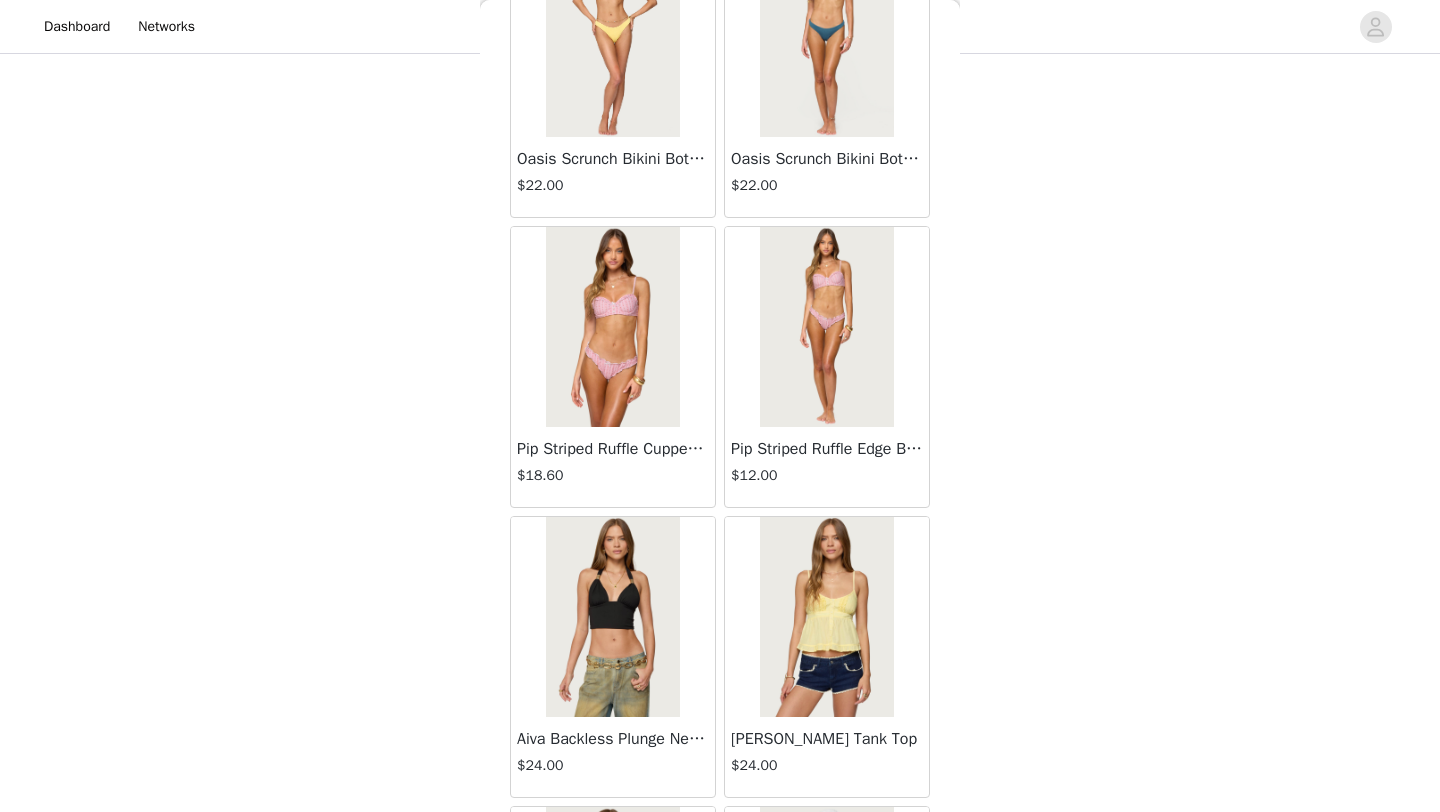 scroll, scrollTop: 19648, scrollLeft: 0, axis: vertical 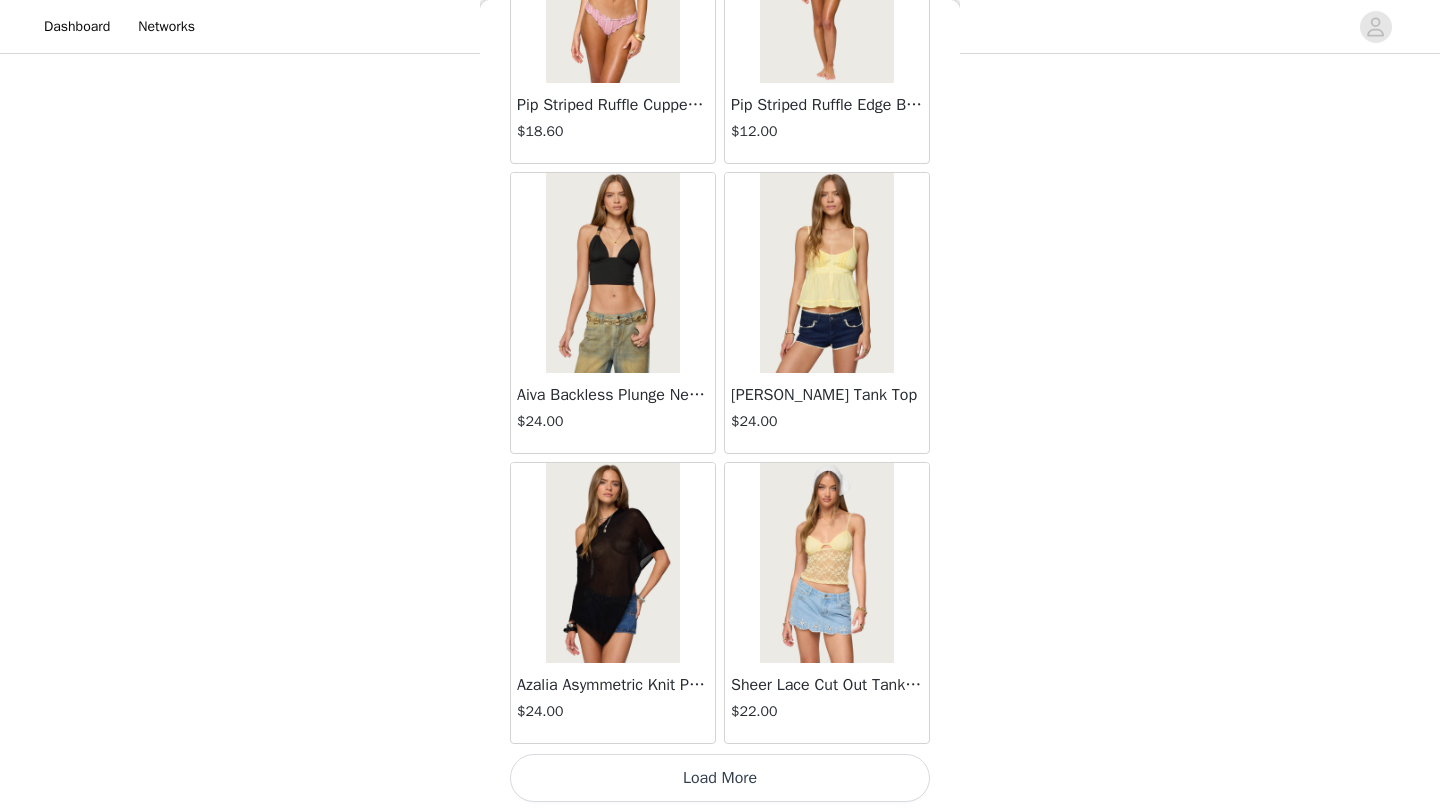 click on "Load More" at bounding box center (720, 778) 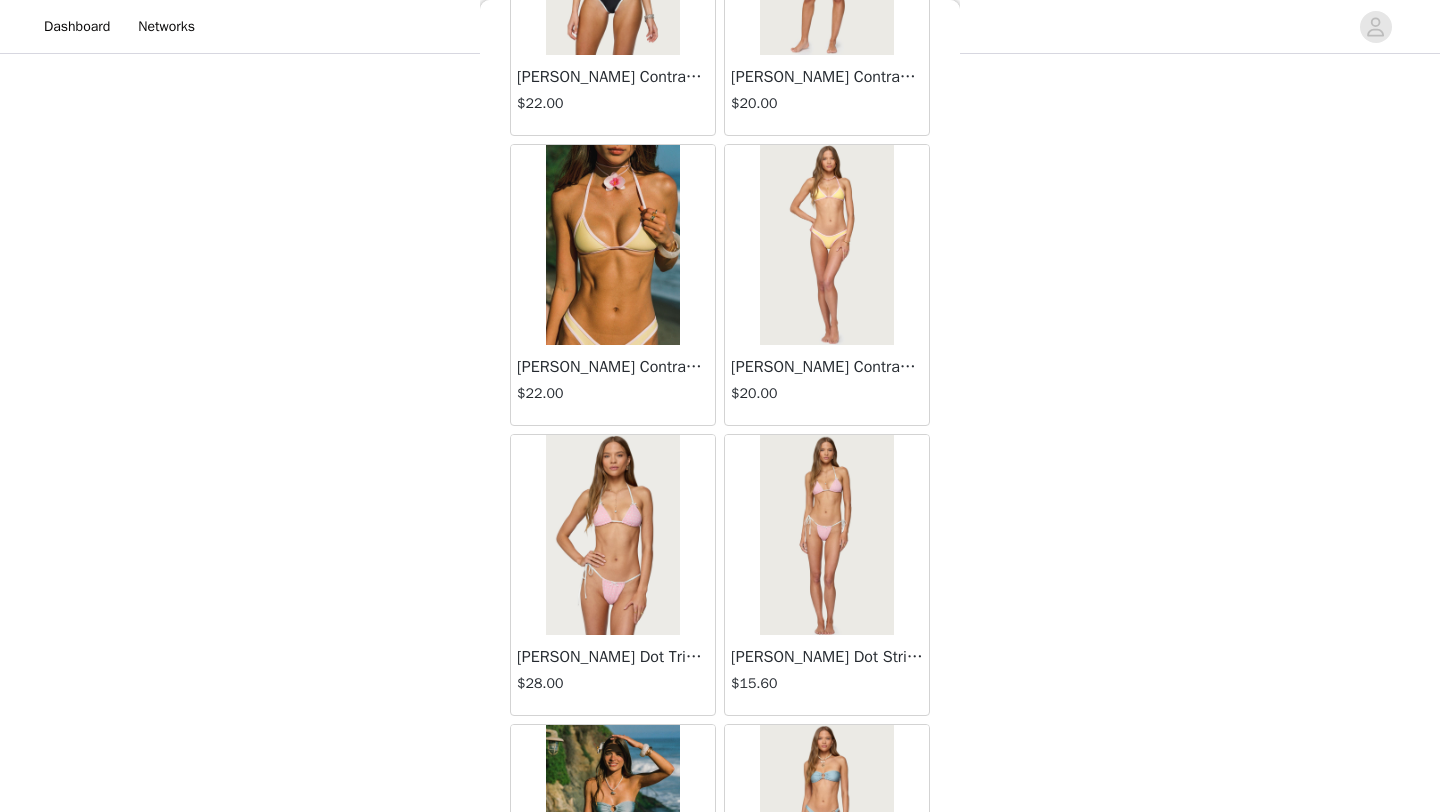 scroll, scrollTop: 22548, scrollLeft: 0, axis: vertical 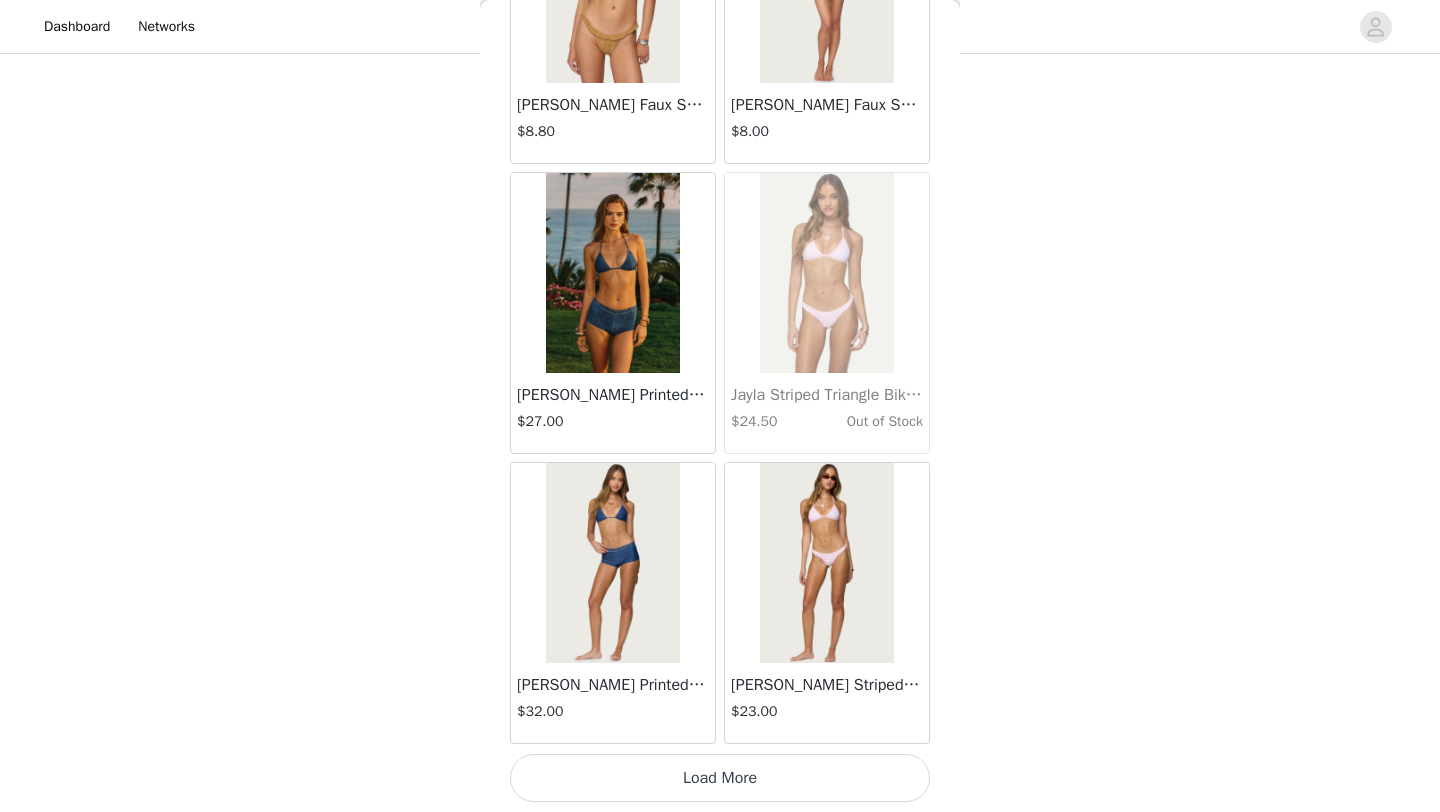 click on "Load More" at bounding box center (720, 778) 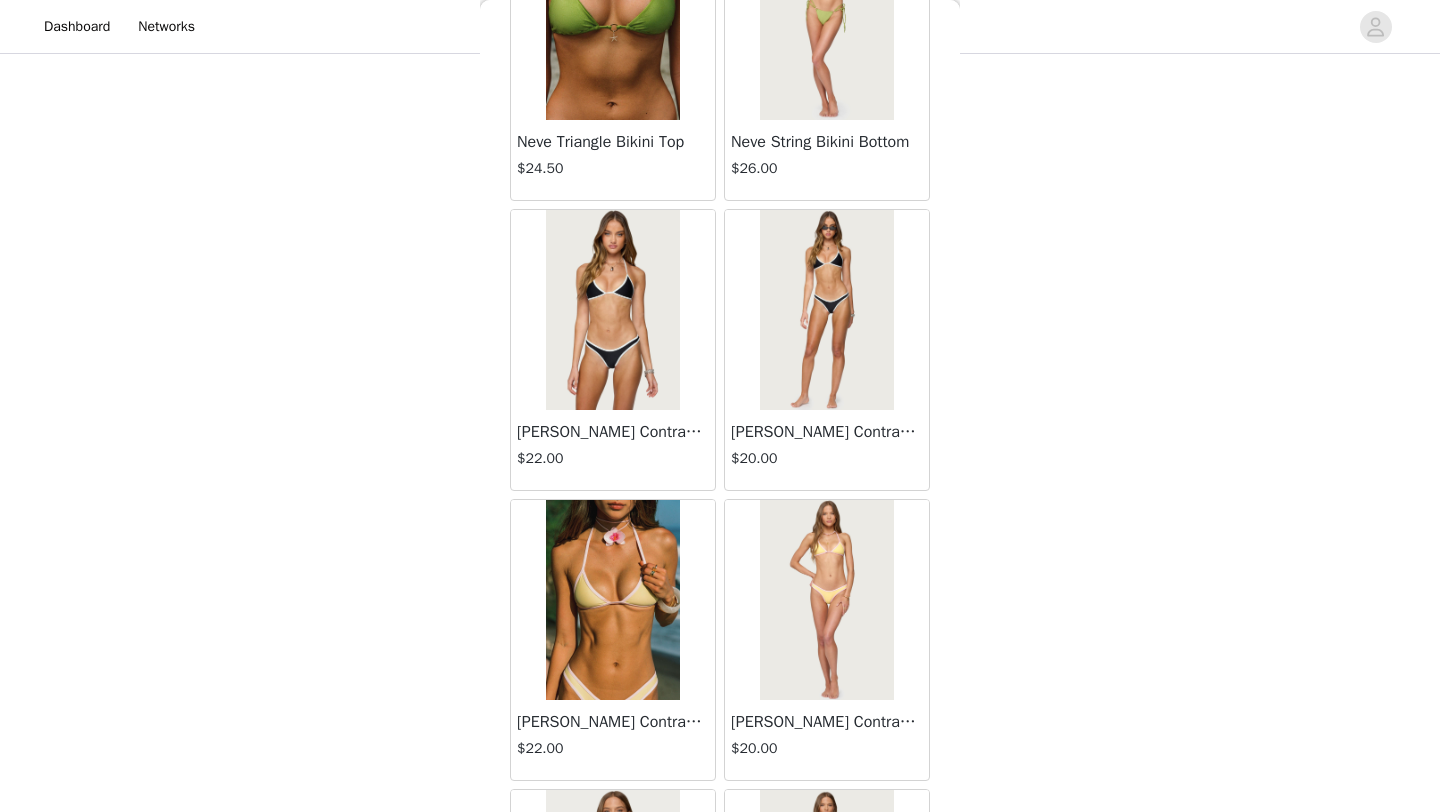 scroll, scrollTop: 21061, scrollLeft: 0, axis: vertical 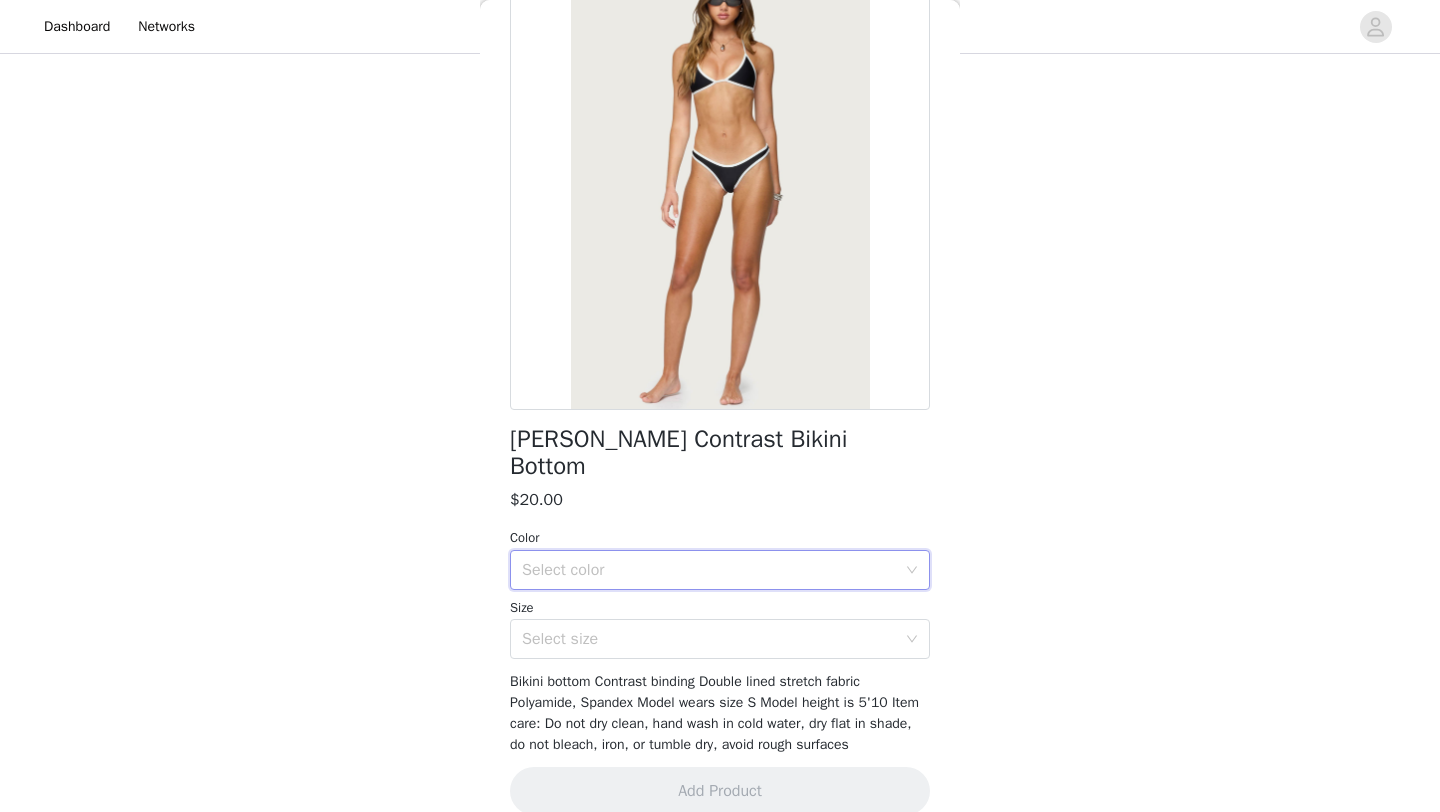 click on "Select color" at bounding box center [713, 570] 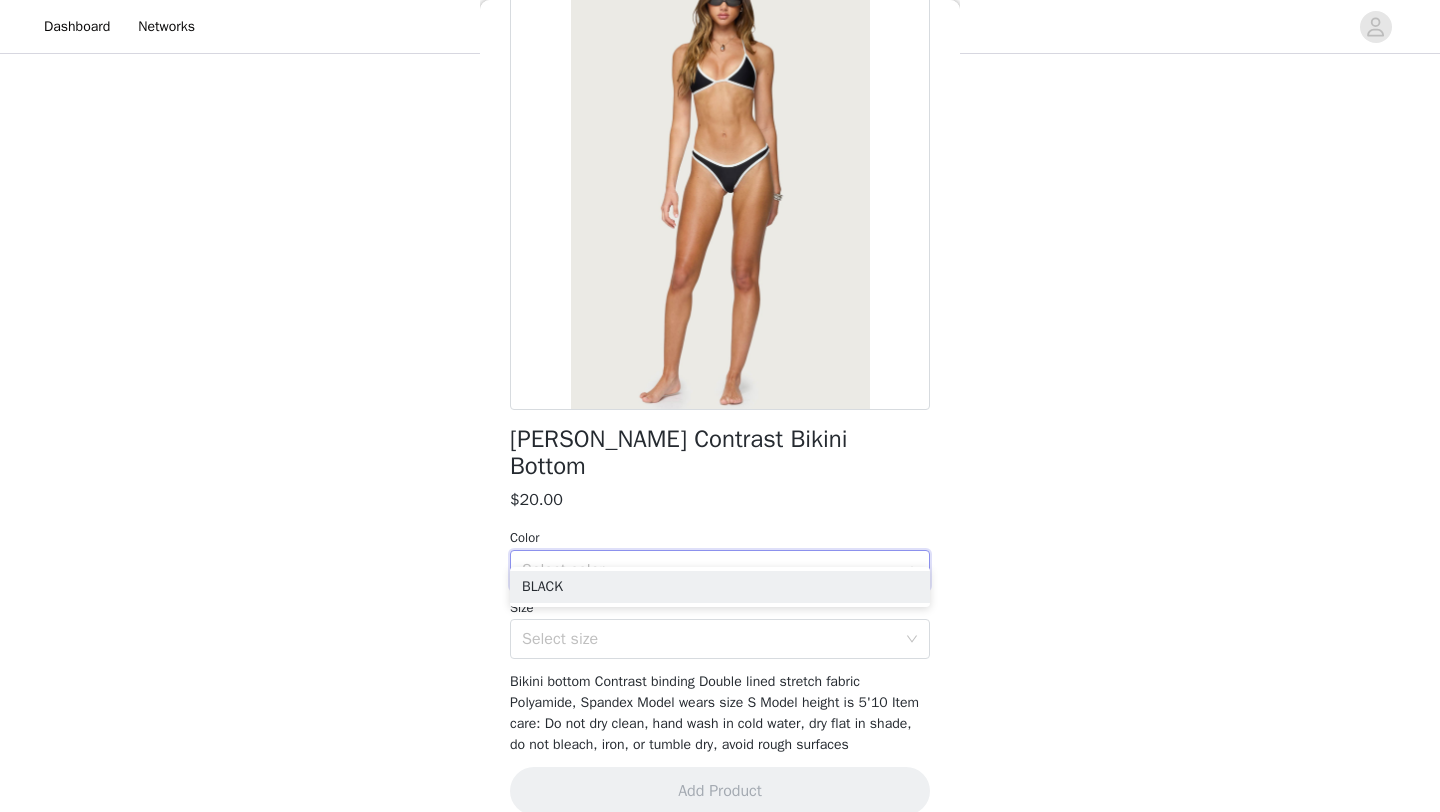 click on "BLACK" at bounding box center [720, 587] 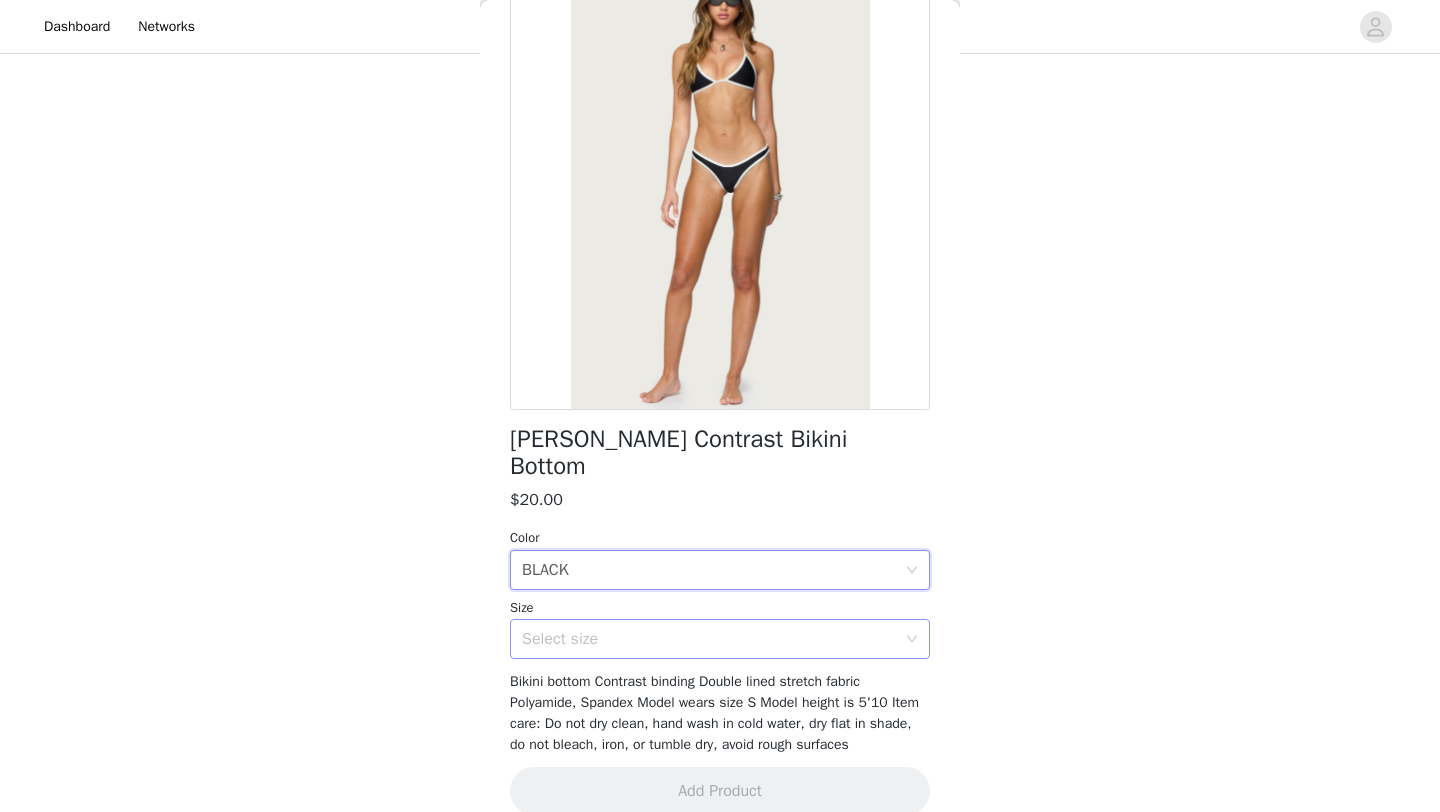 click on "Select size" at bounding box center [709, 639] 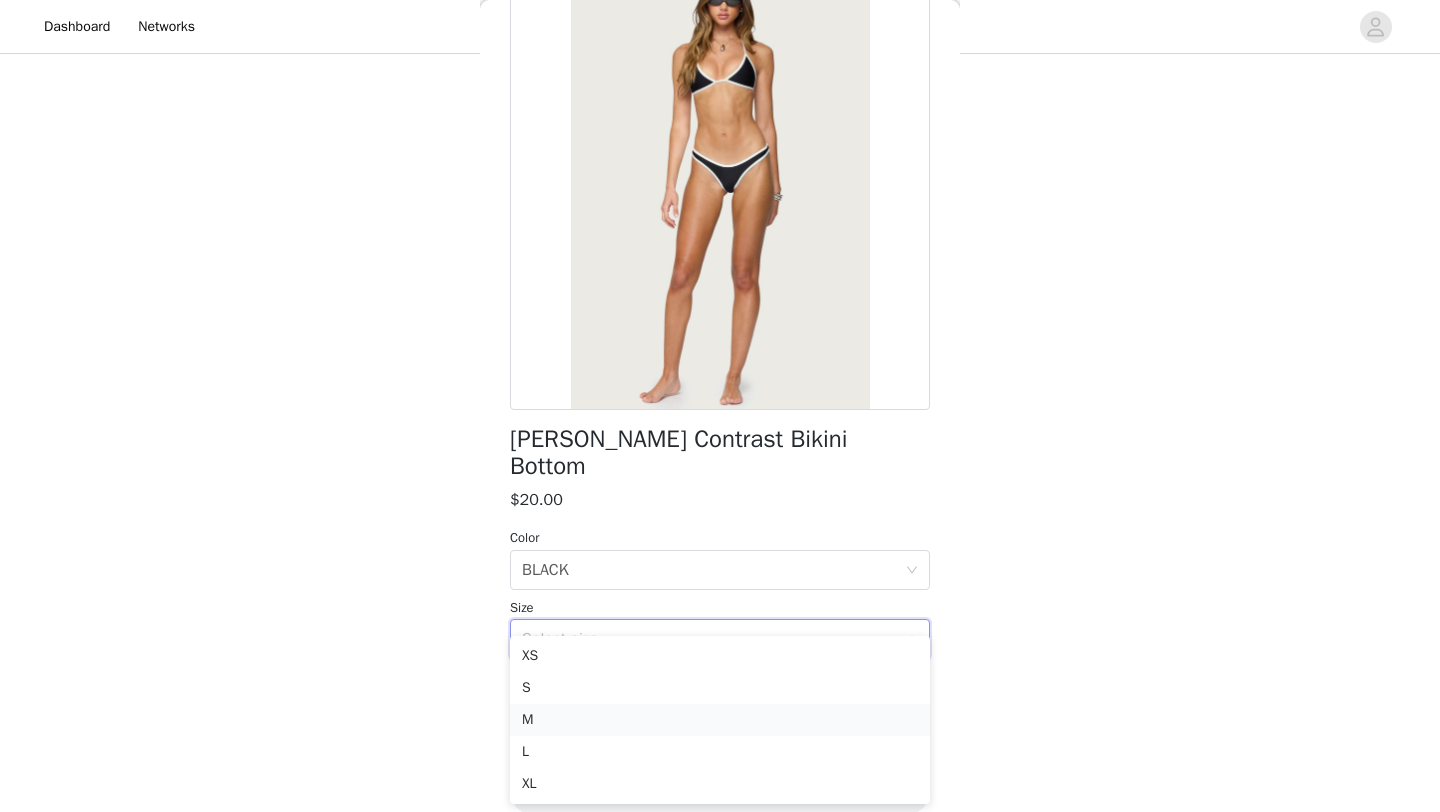 click on "M" at bounding box center (720, 720) 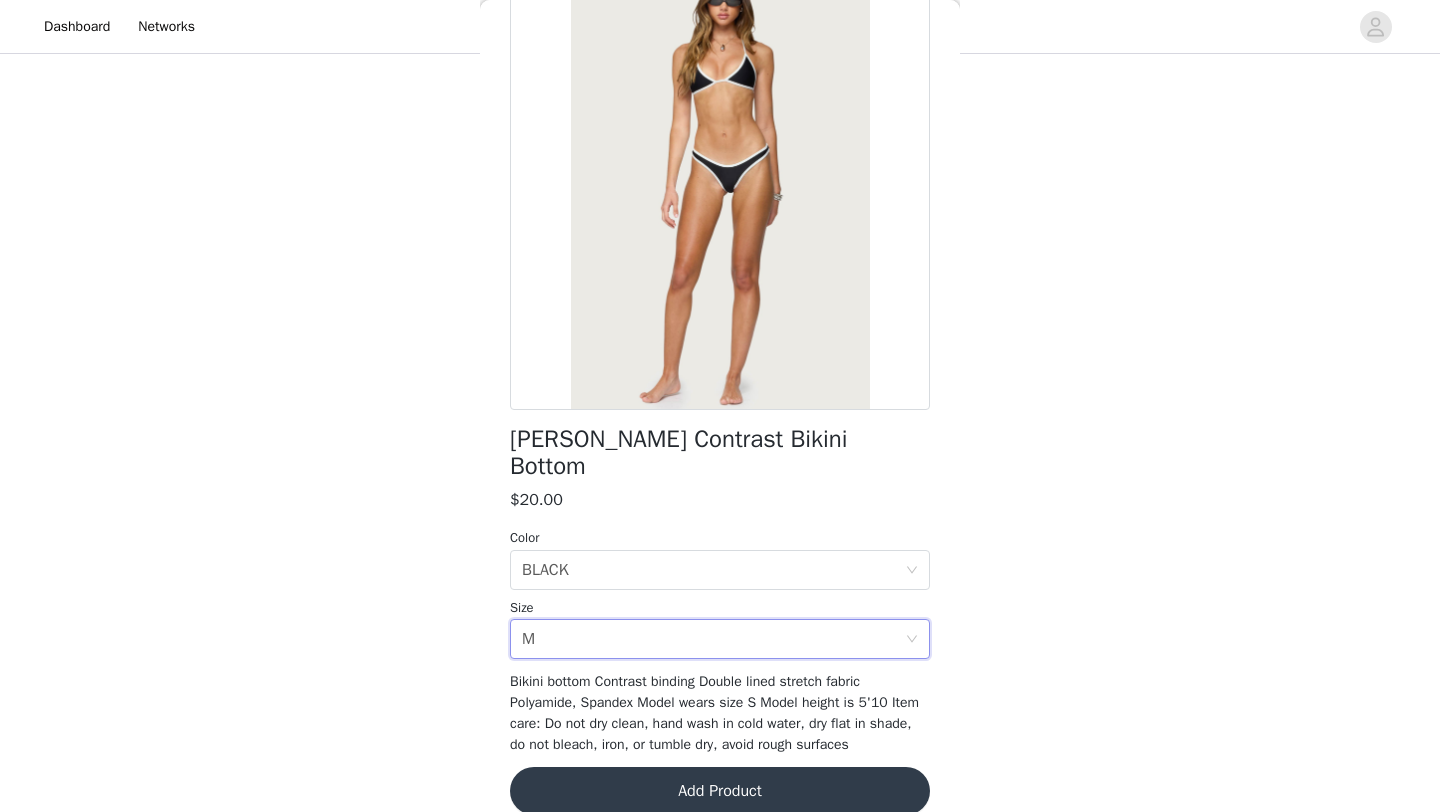 click on "Add Product" at bounding box center [720, 791] 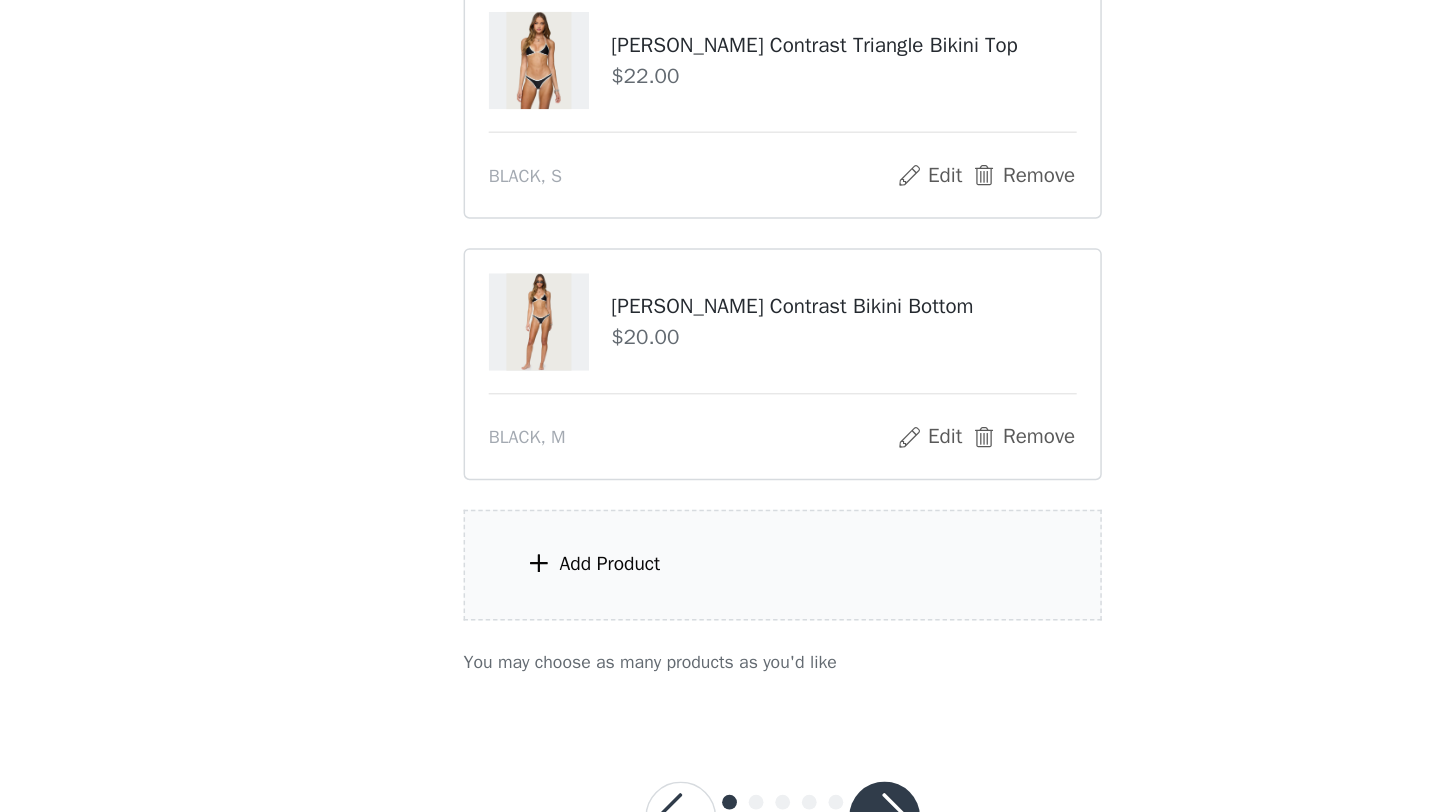 scroll, scrollTop: 806, scrollLeft: 0, axis: vertical 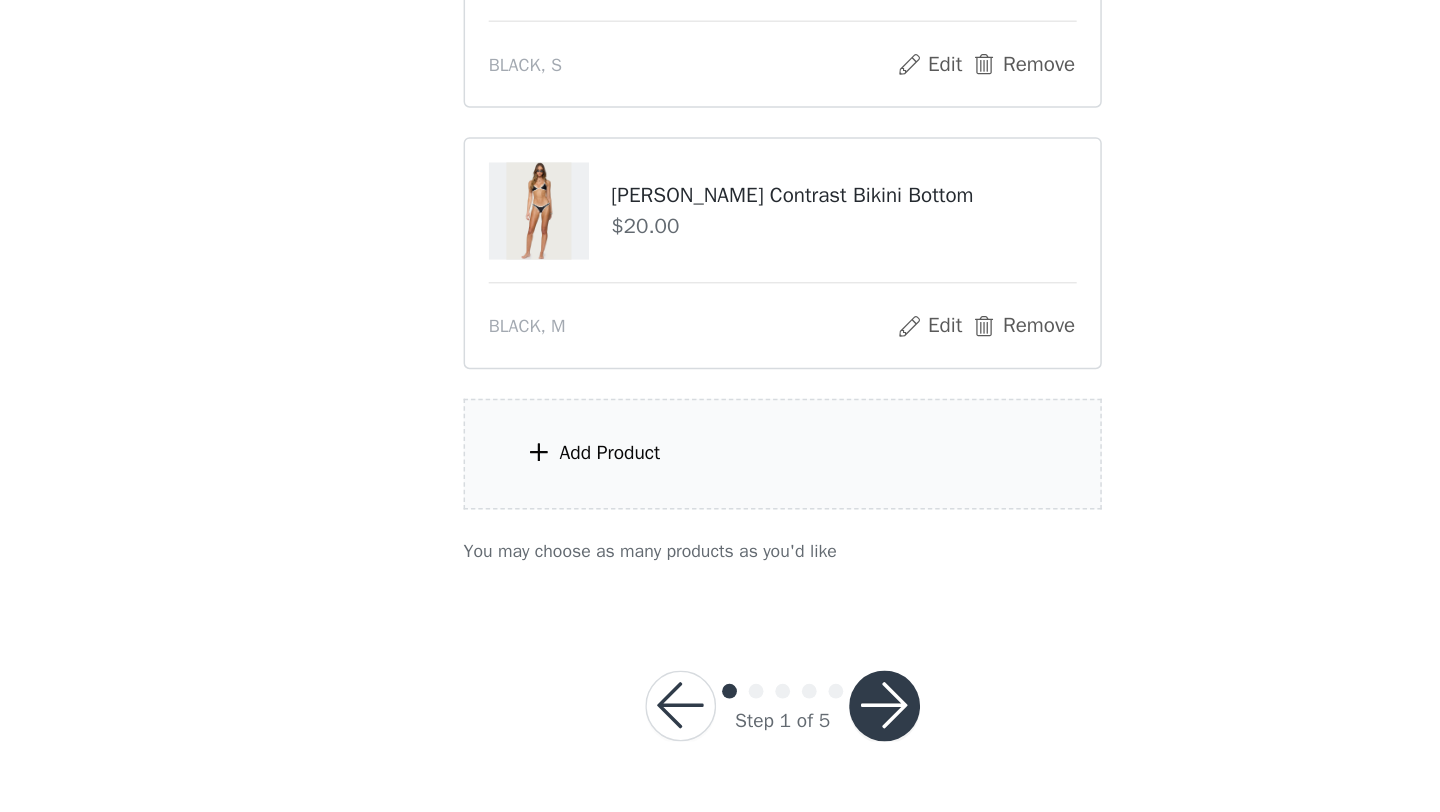 click on "Add Product" at bounding box center (603, 569) 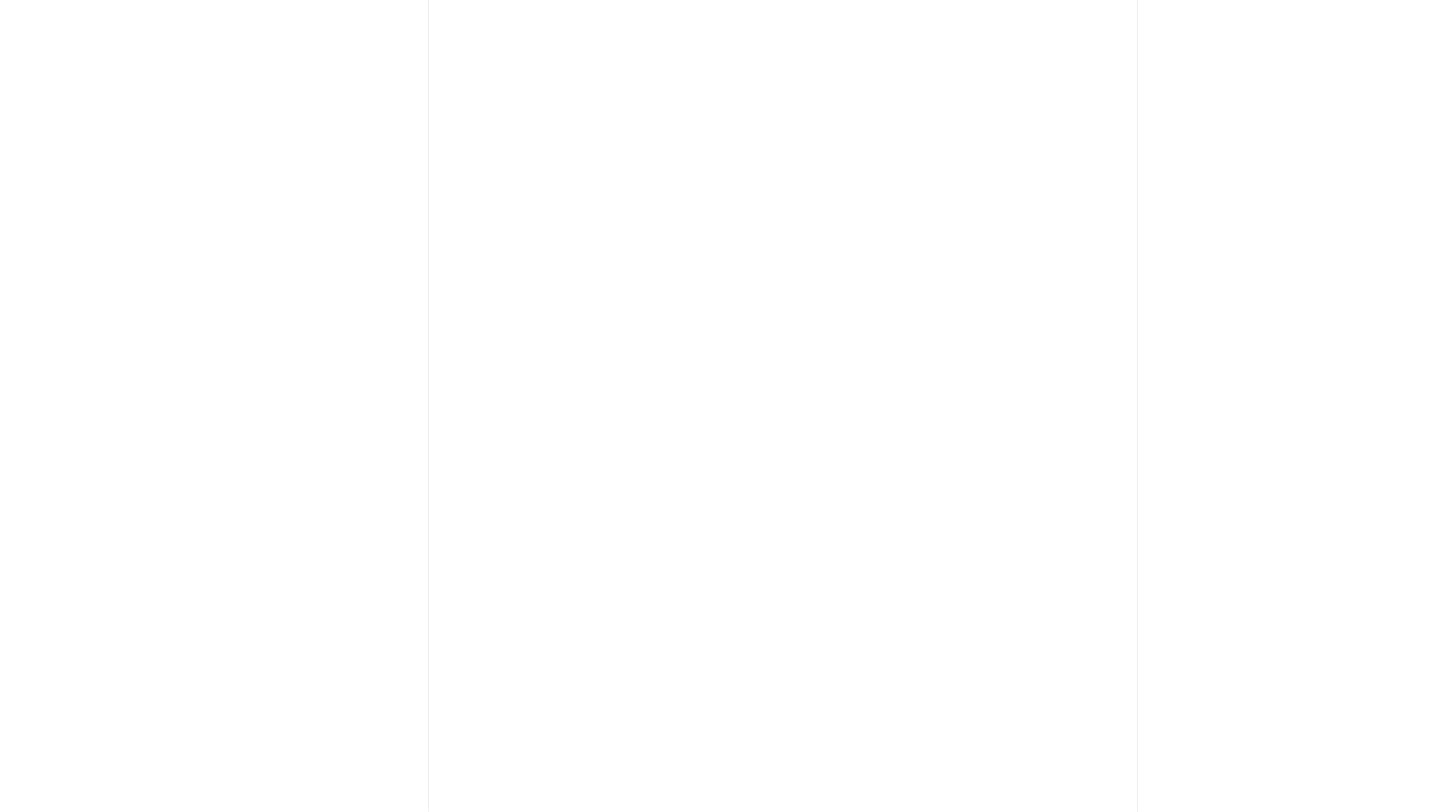scroll, scrollTop: 804, scrollLeft: 0, axis: vertical 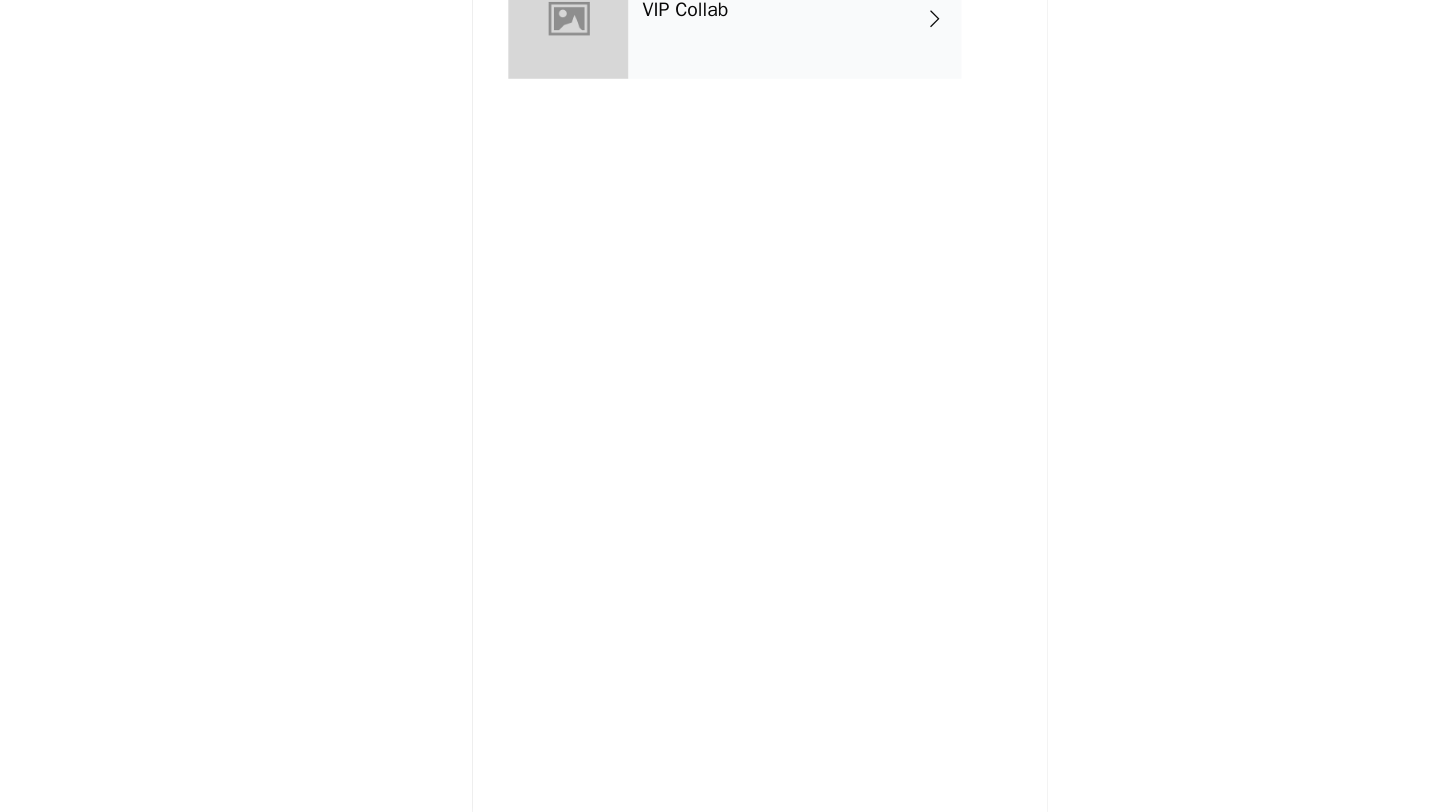 click on "VIP Collab" at bounding box center (720, 165) 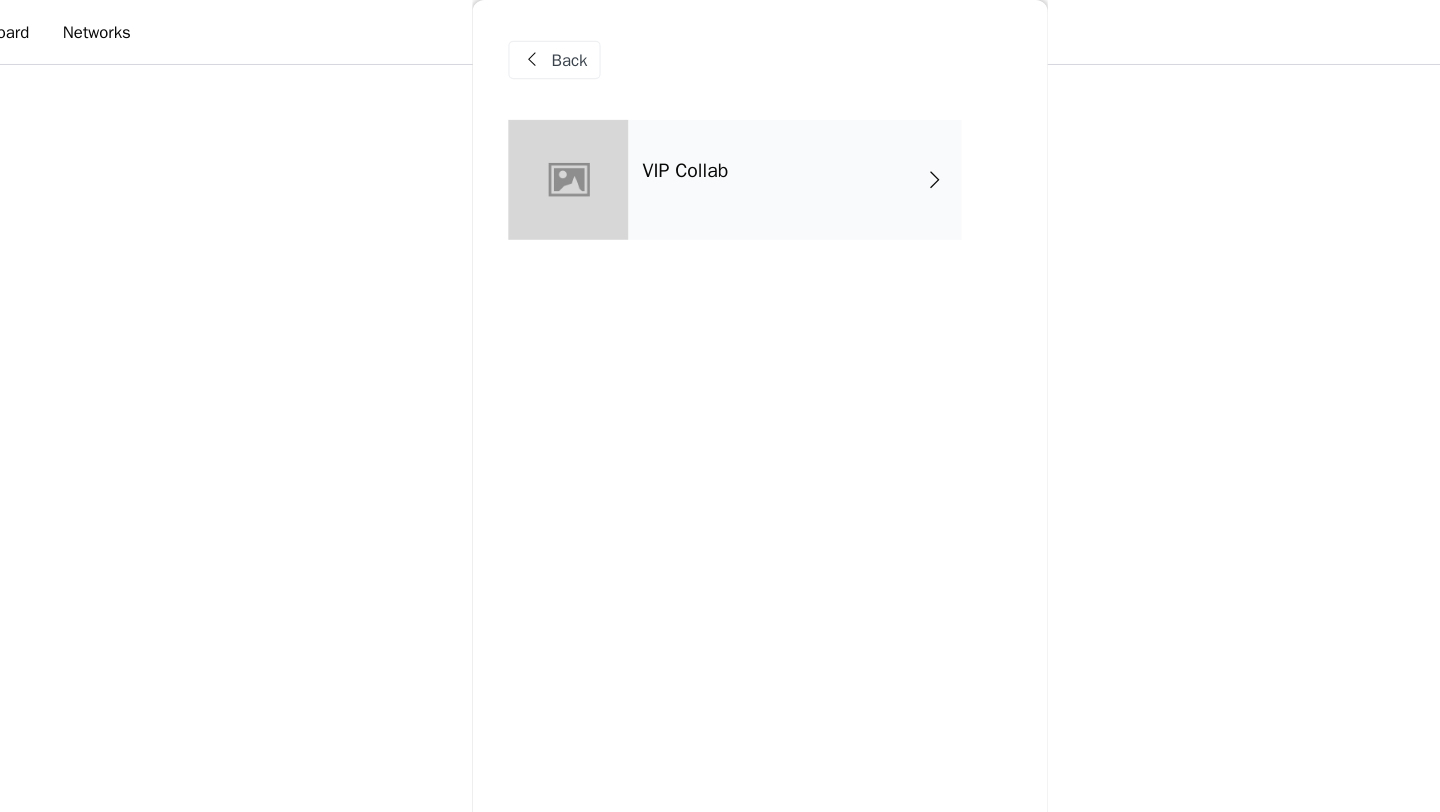 scroll, scrollTop: 683, scrollLeft: 0, axis: vertical 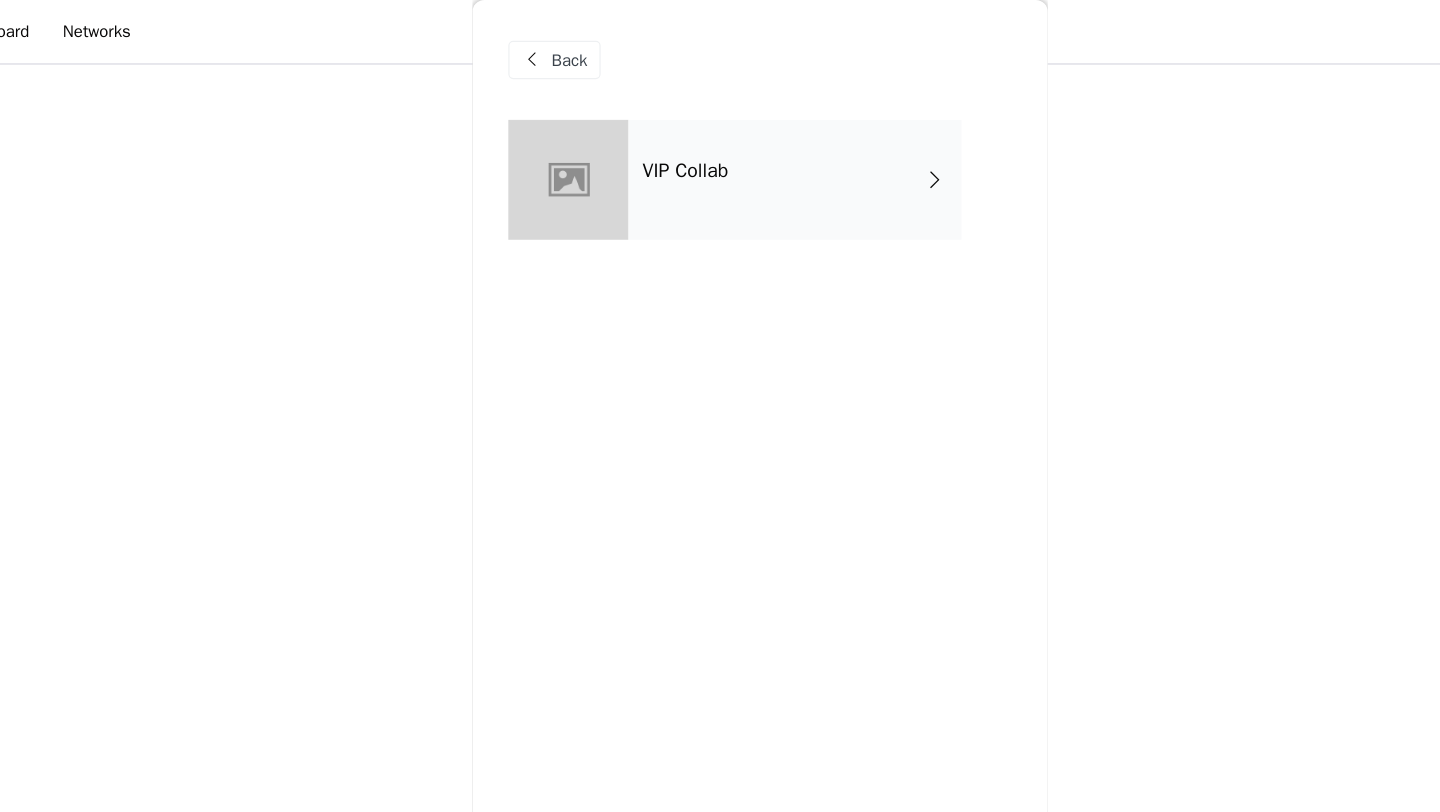 click on "VIP Collab" at bounding box center [749, 150] 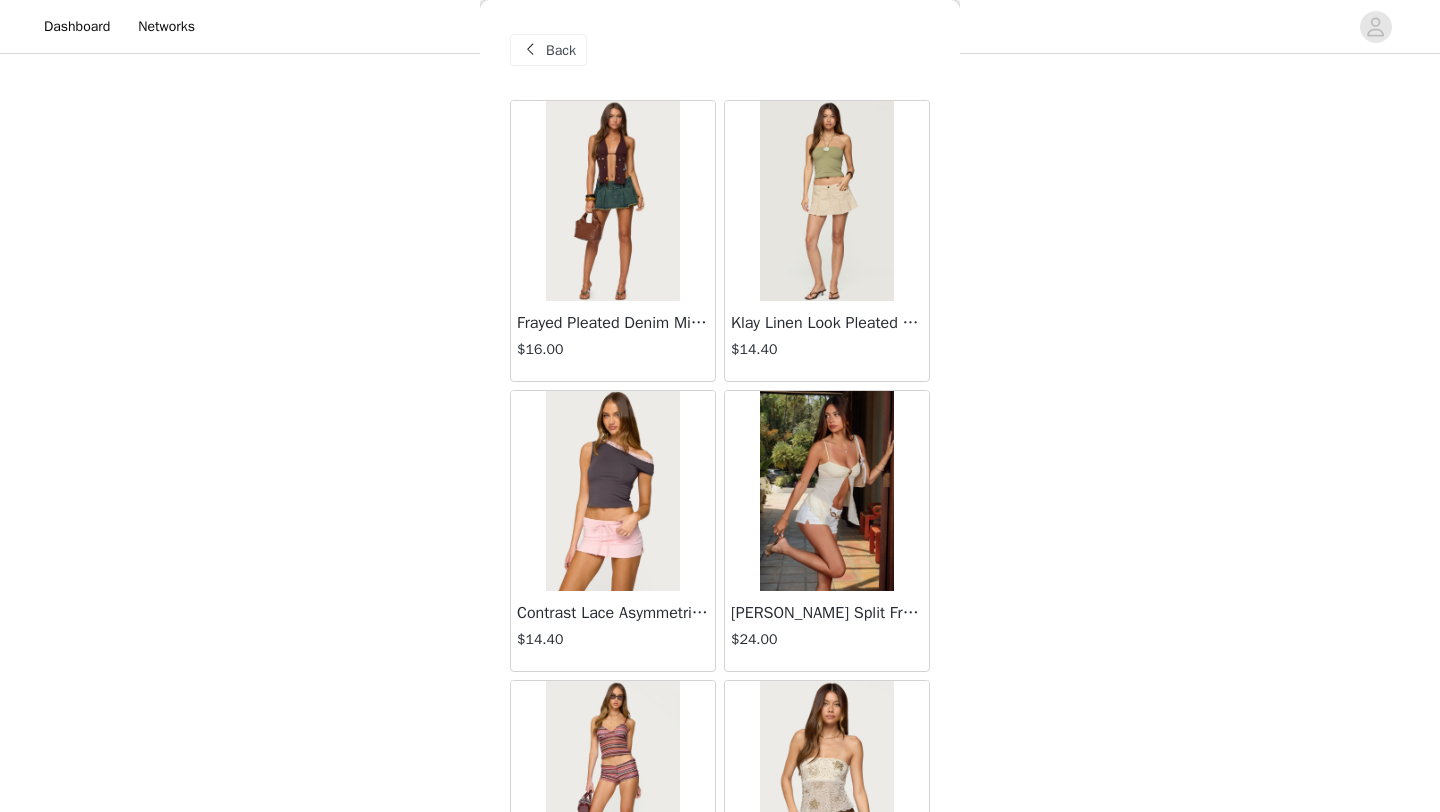scroll, scrollTop: 806, scrollLeft: 0, axis: vertical 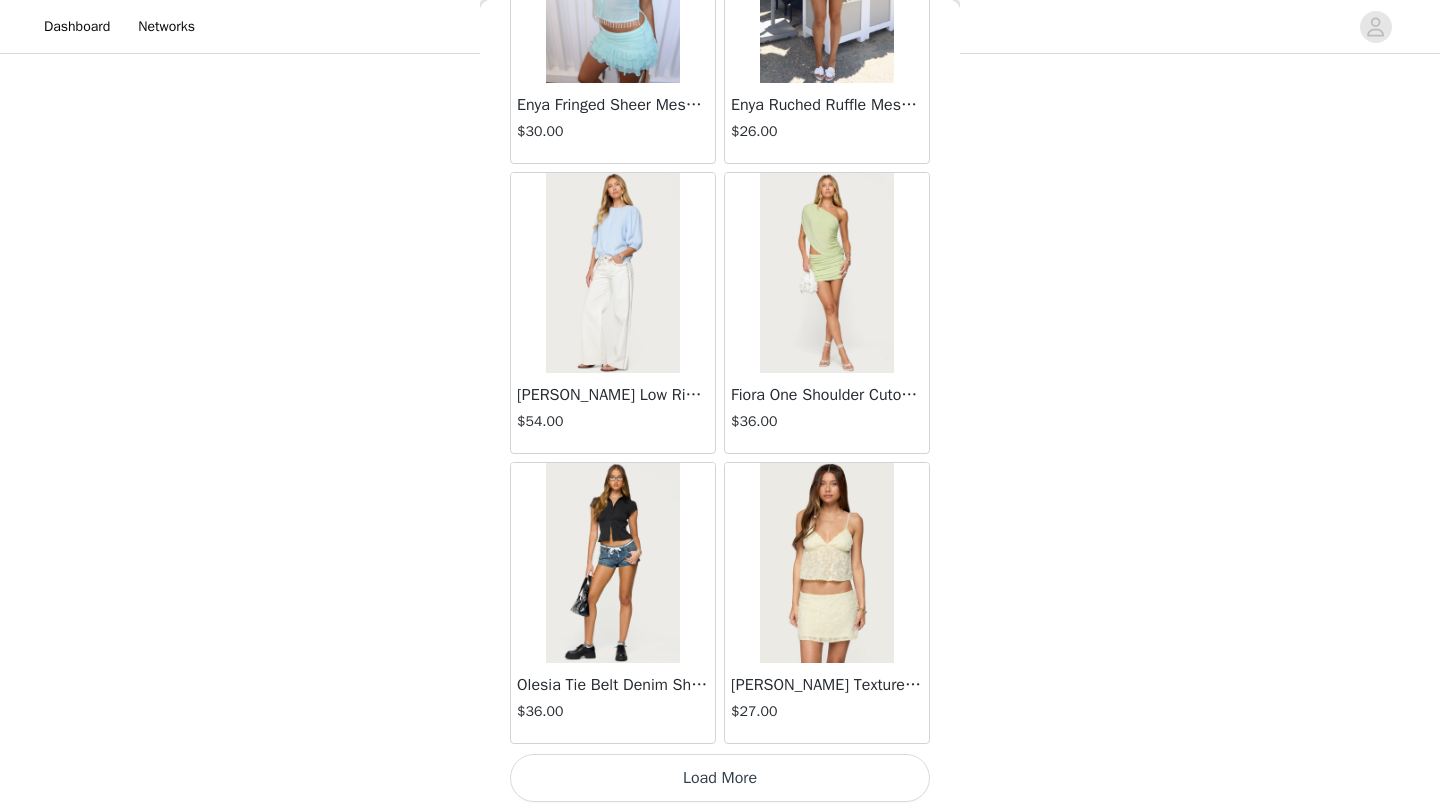 click on "Load More" at bounding box center [720, 778] 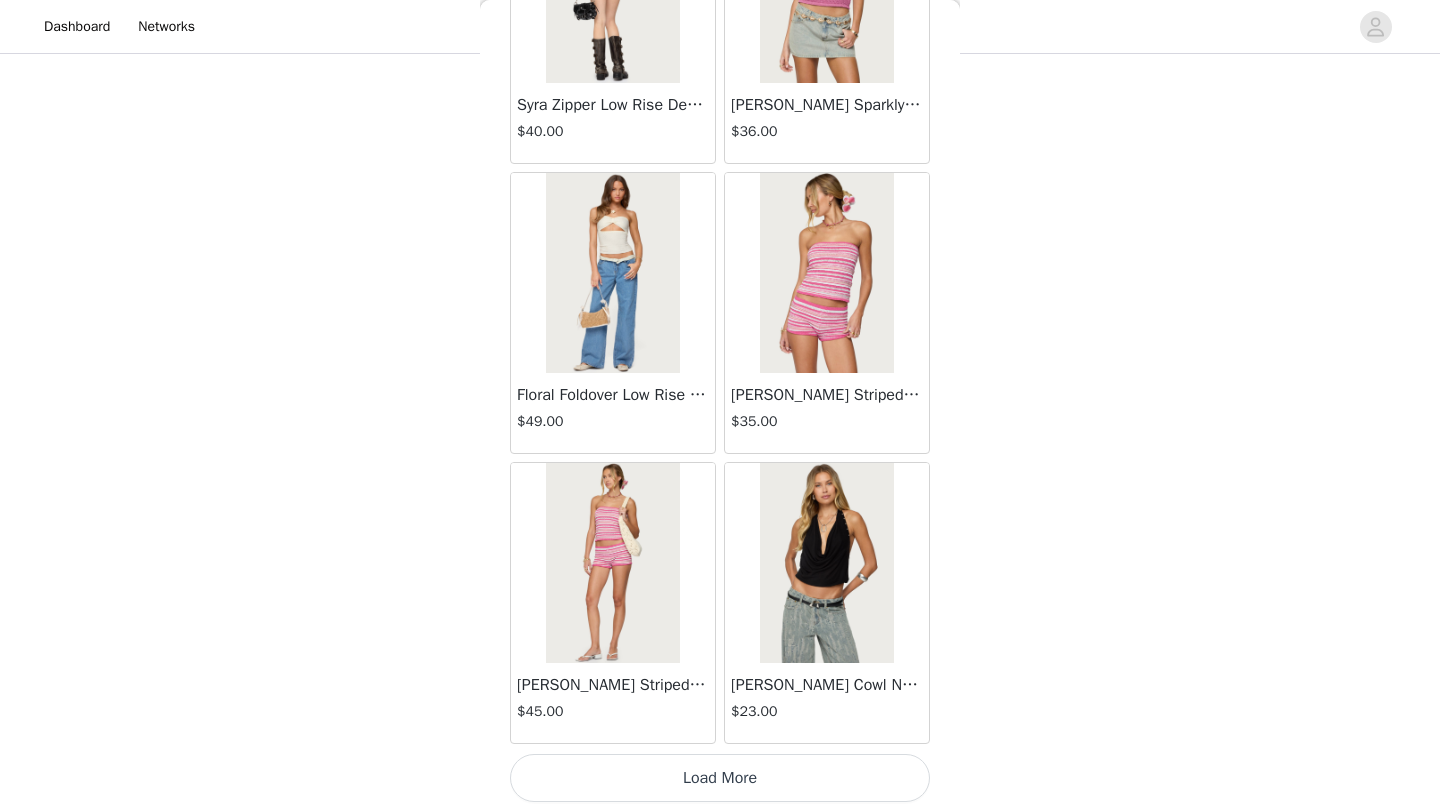click on "Load More" at bounding box center [720, 778] 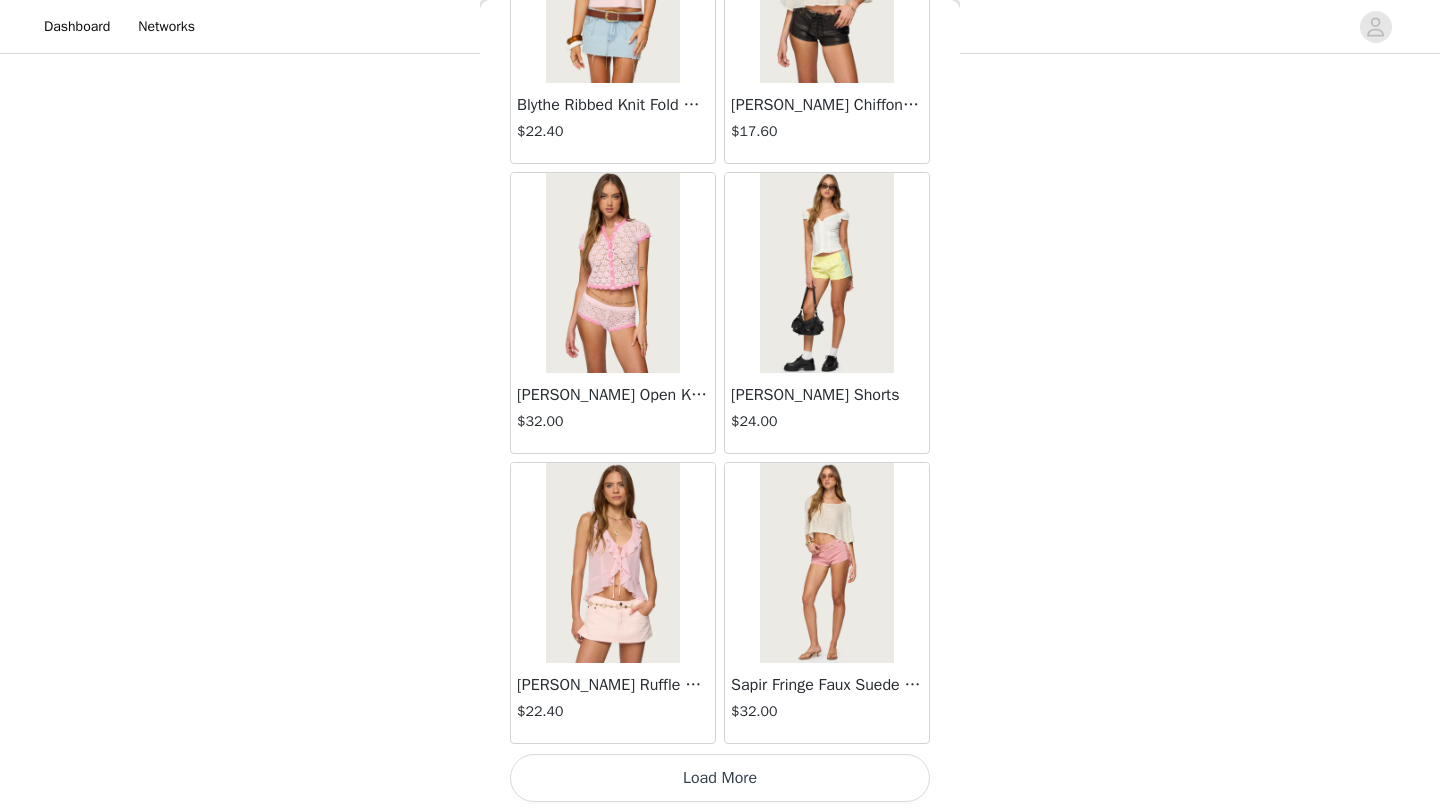 click on "Load More" at bounding box center (720, 778) 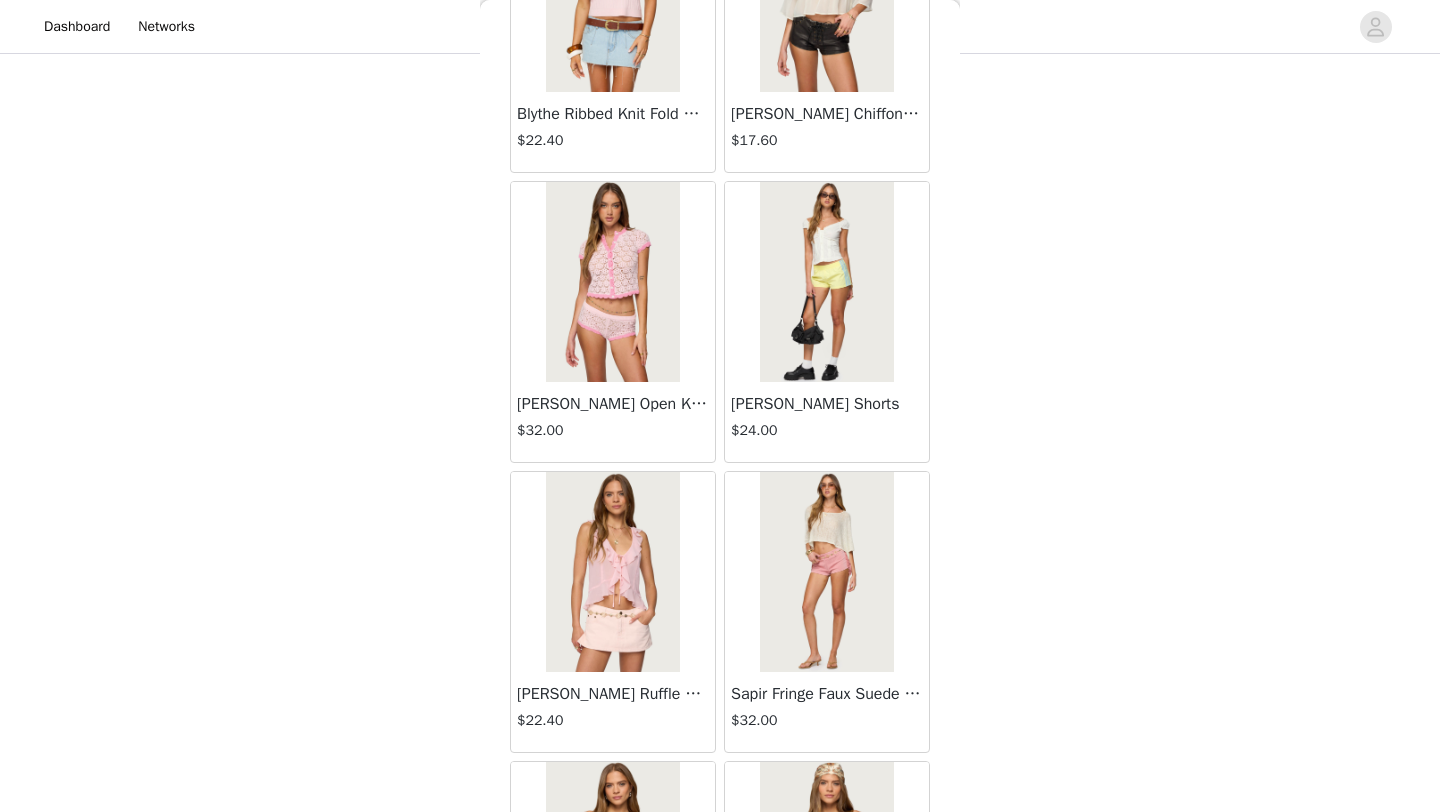 scroll, scrollTop: 8048, scrollLeft: 0, axis: vertical 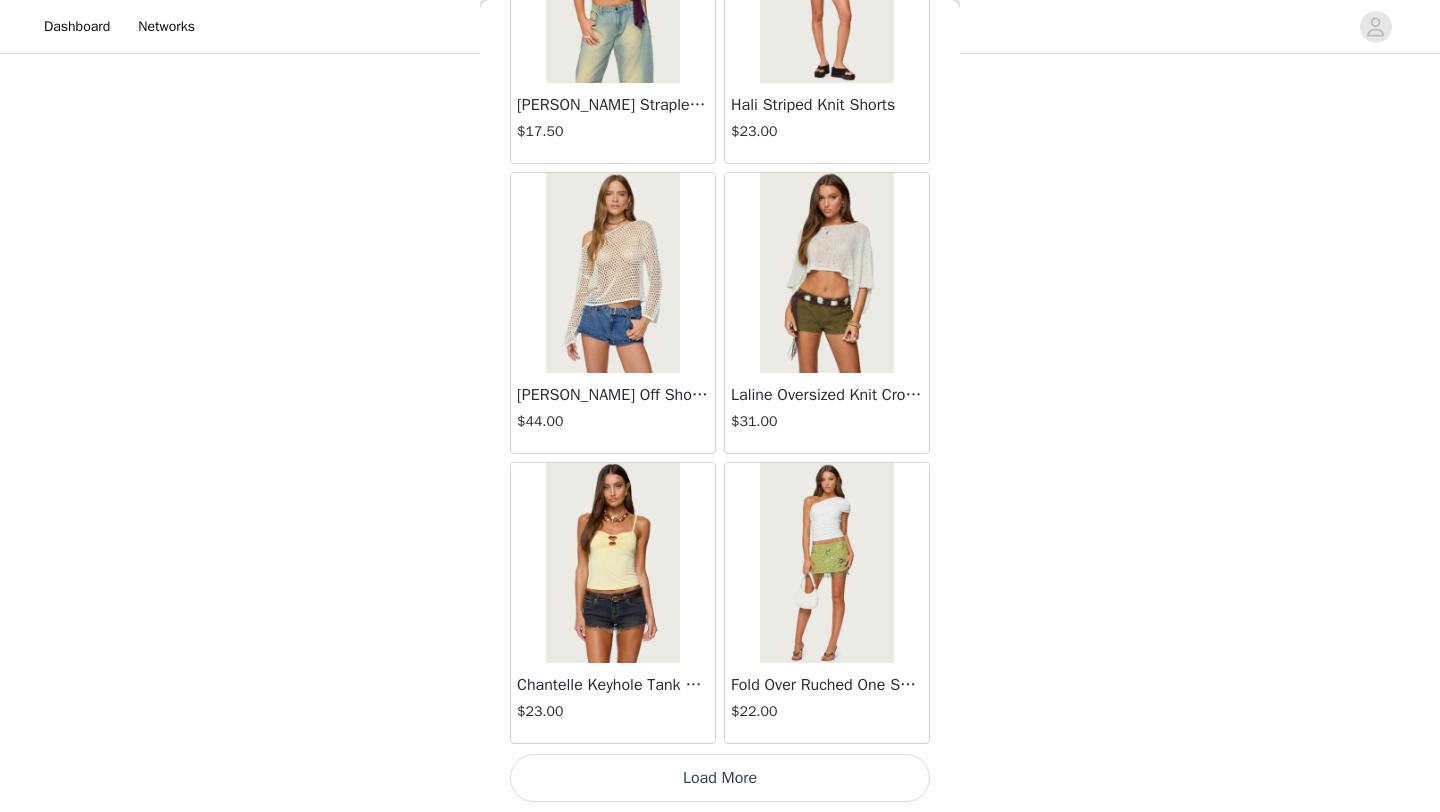 click on "Load More" at bounding box center [720, 778] 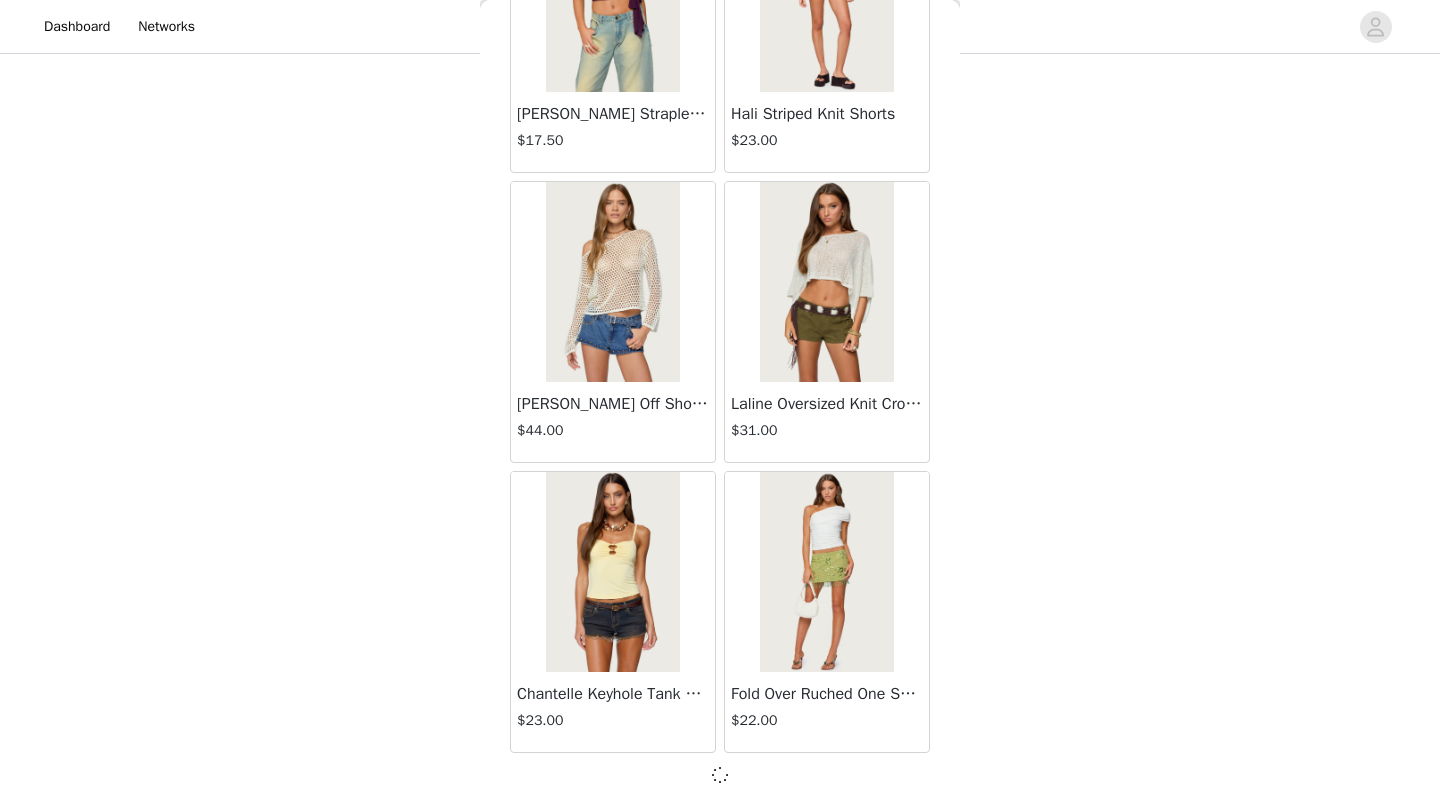 scroll, scrollTop: 10939, scrollLeft: 0, axis: vertical 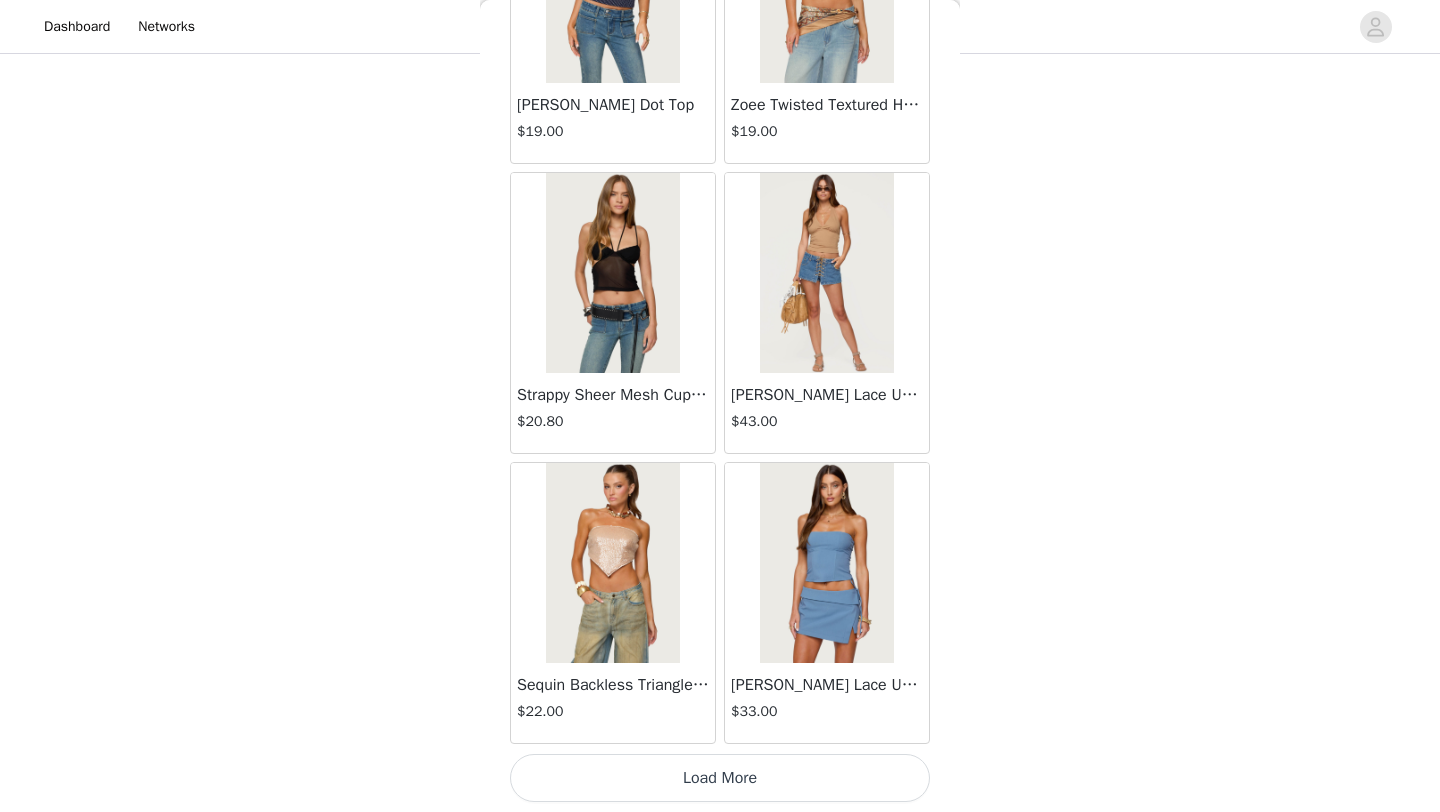 click on "Load More" at bounding box center [720, 778] 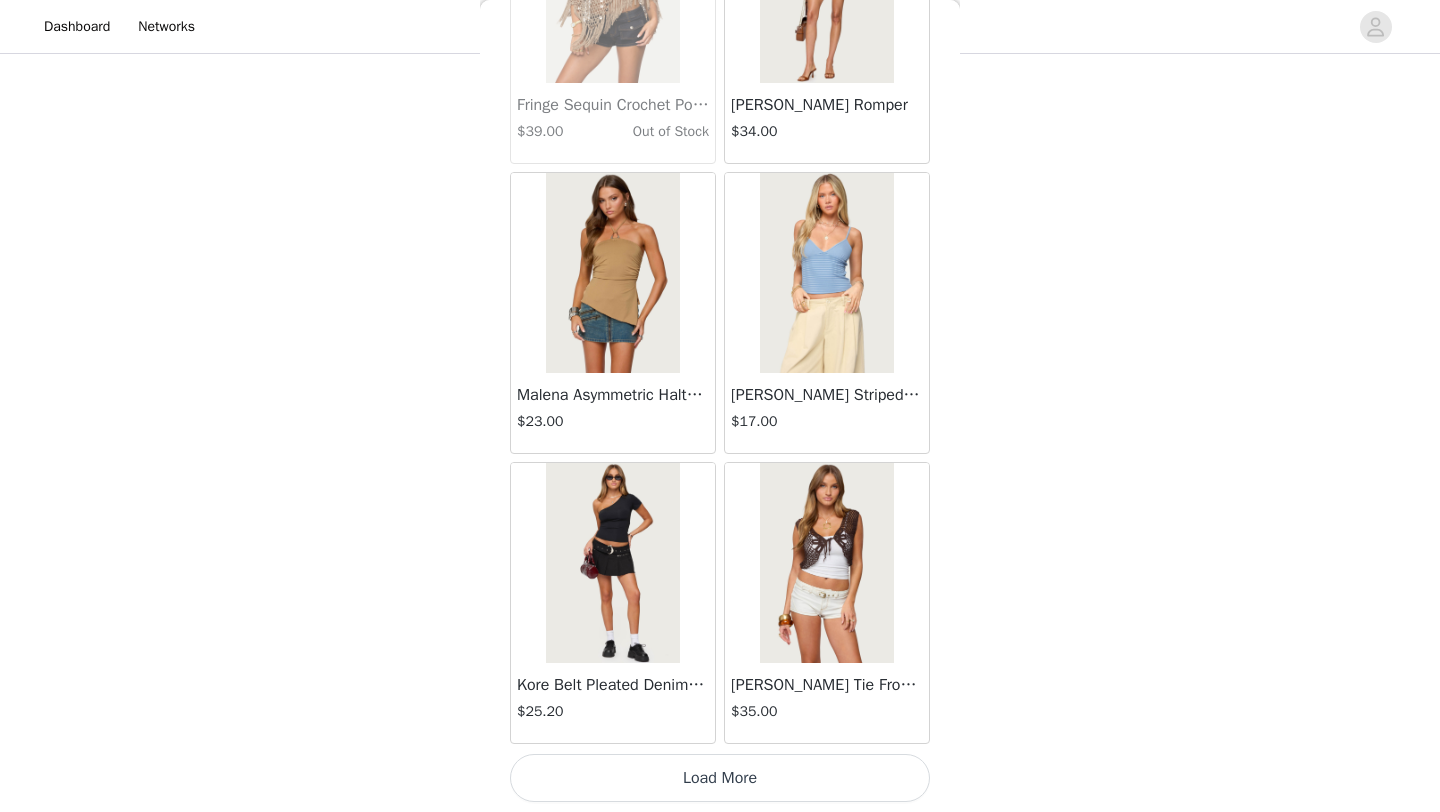 click on "Load More" at bounding box center (720, 778) 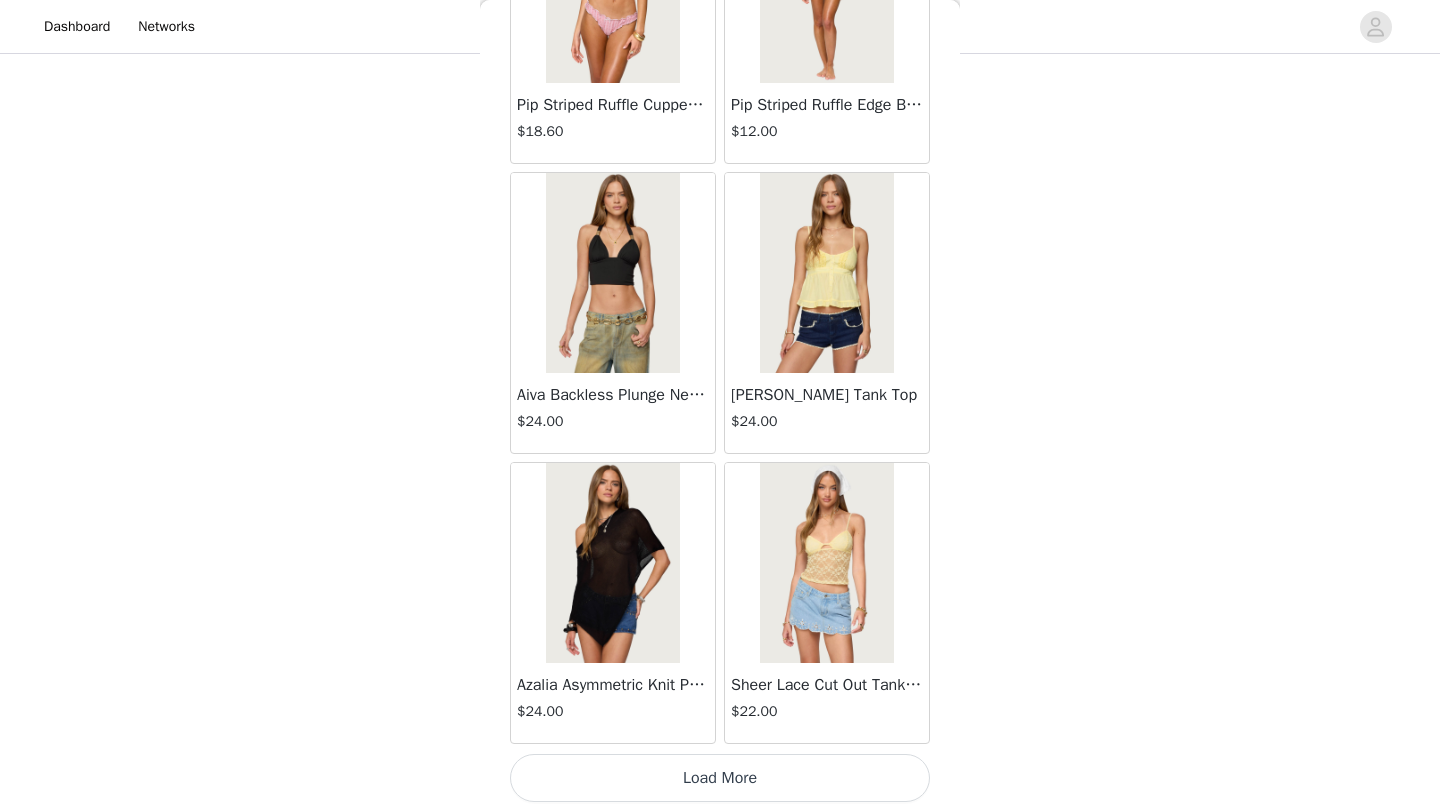 click on "Load More" at bounding box center (720, 778) 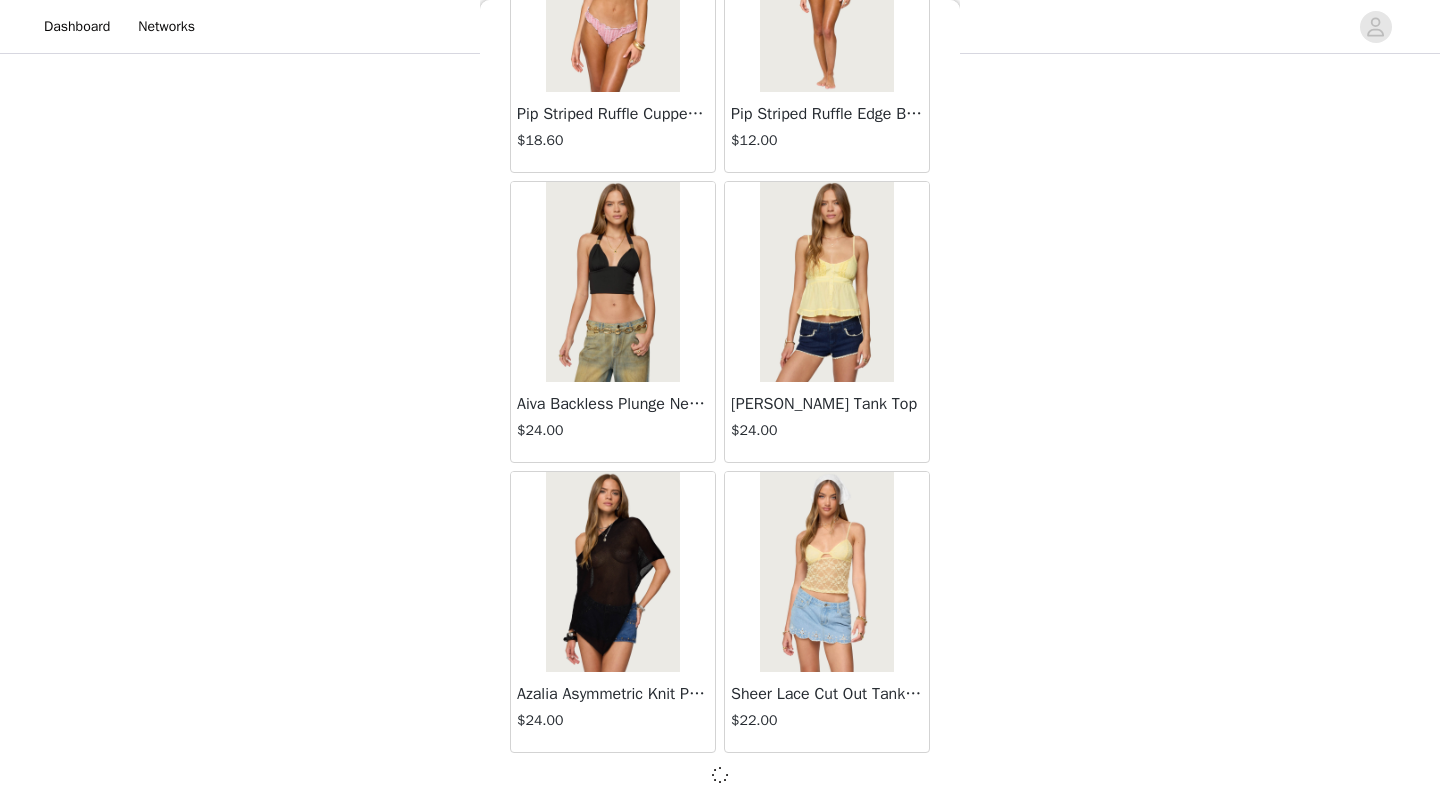 scroll, scrollTop: 19639, scrollLeft: 0, axis: vertical 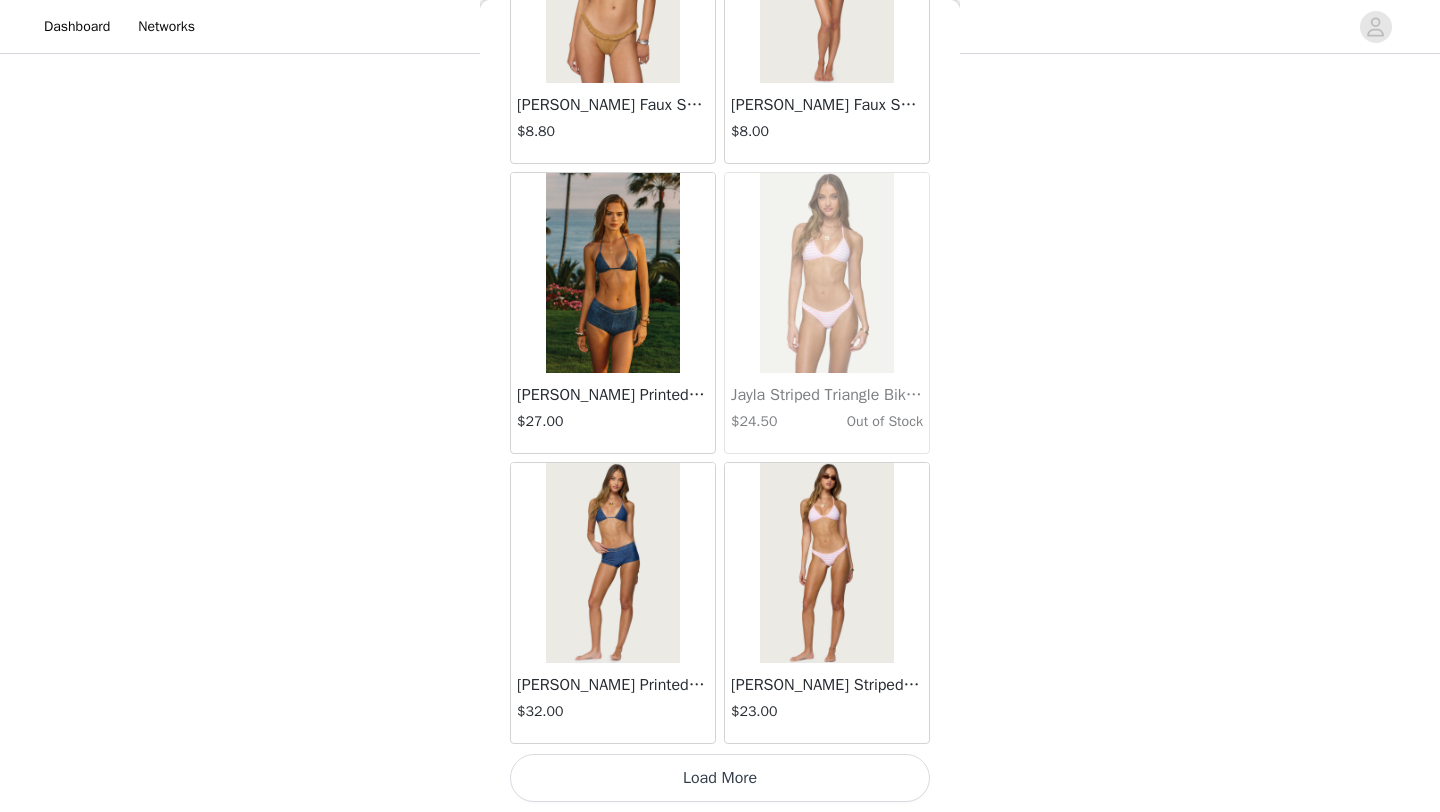 click on "Load More" at bounding box center [720, 778] 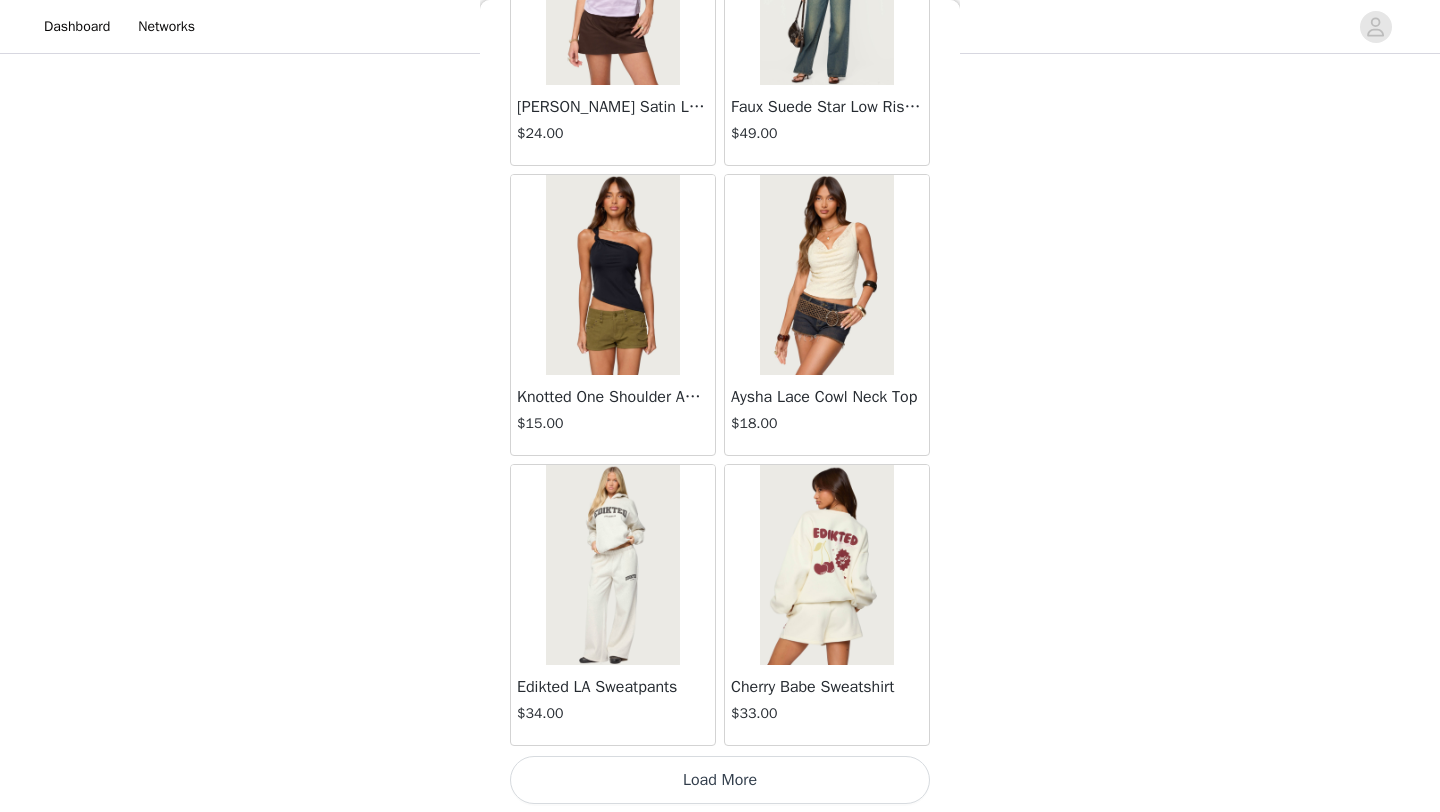 scroll, scrollTop: 25448, scrollLeft: 0, axis: vertical 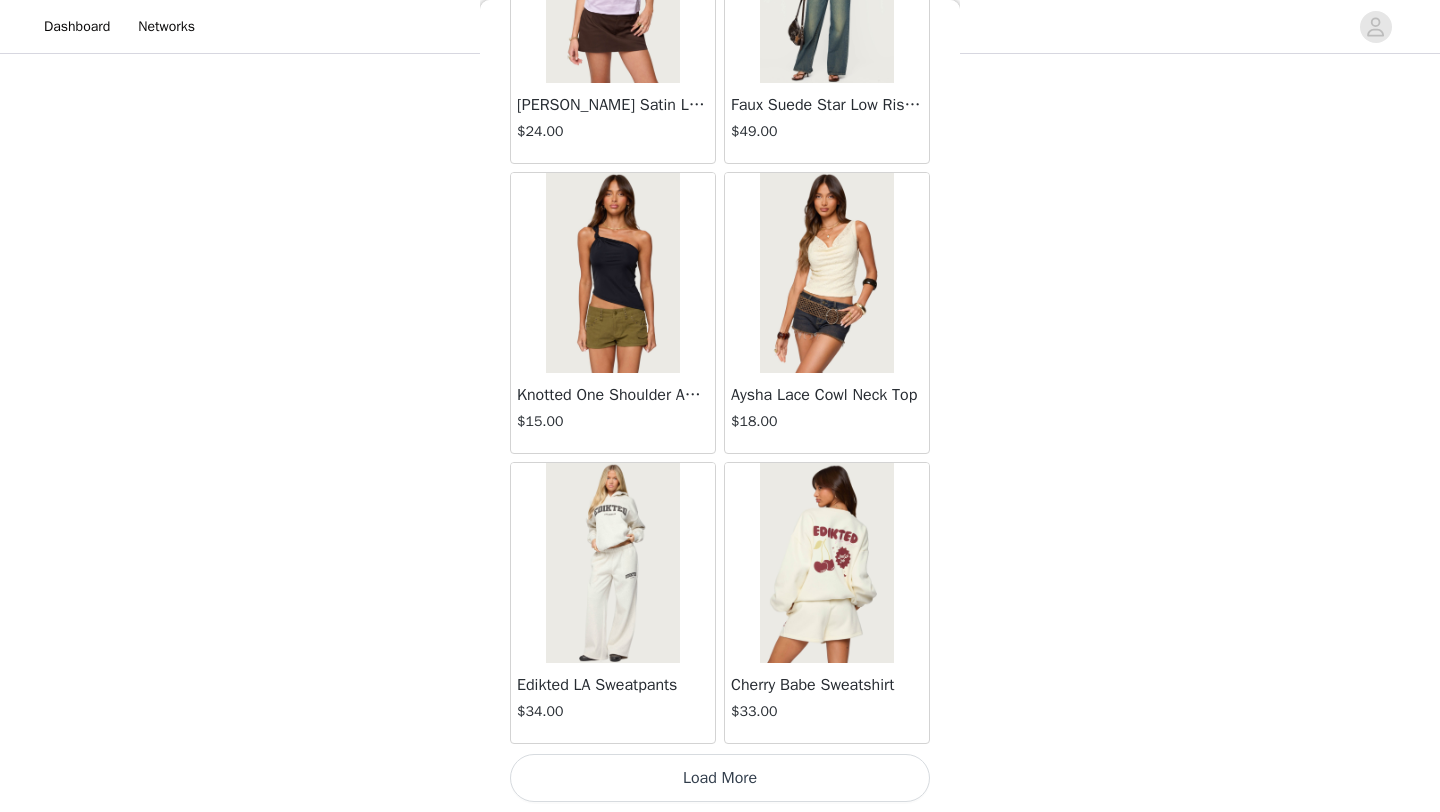 click on "Load More" at bounding box center (720, 778) 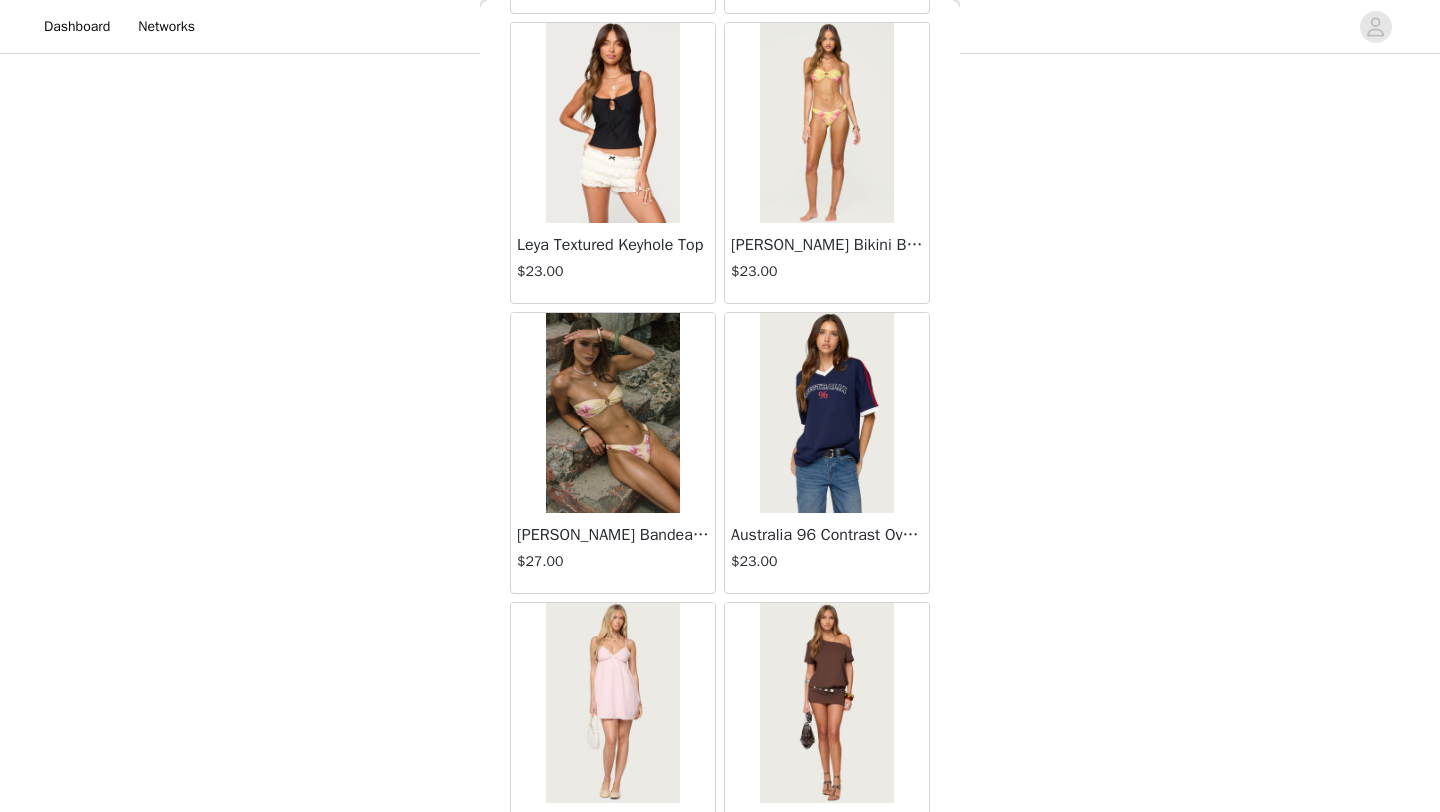 scroll, scrollTop: 28348, scrollLeft: 0, axis: vertical 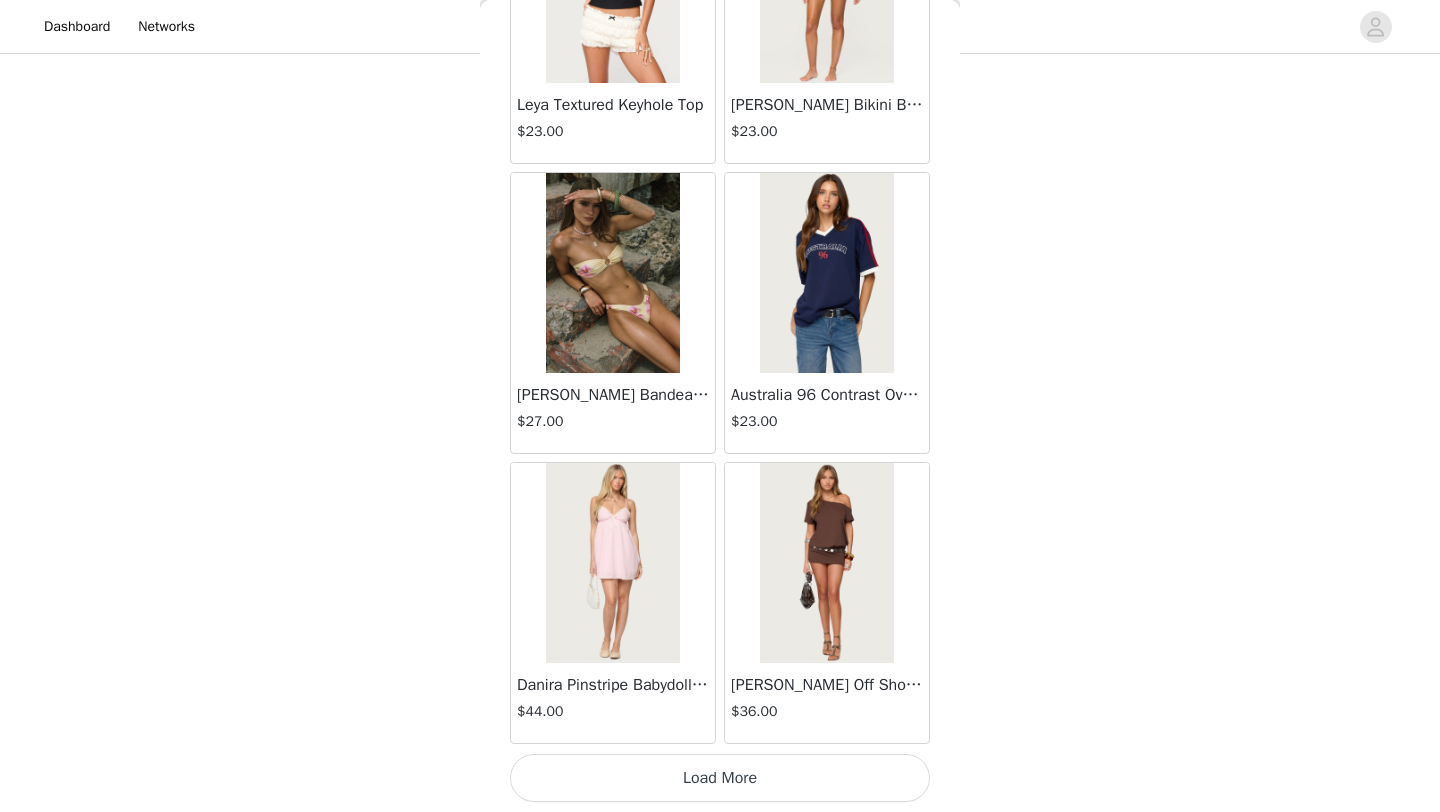 click on "Load More" at bounding box center (720, 778) 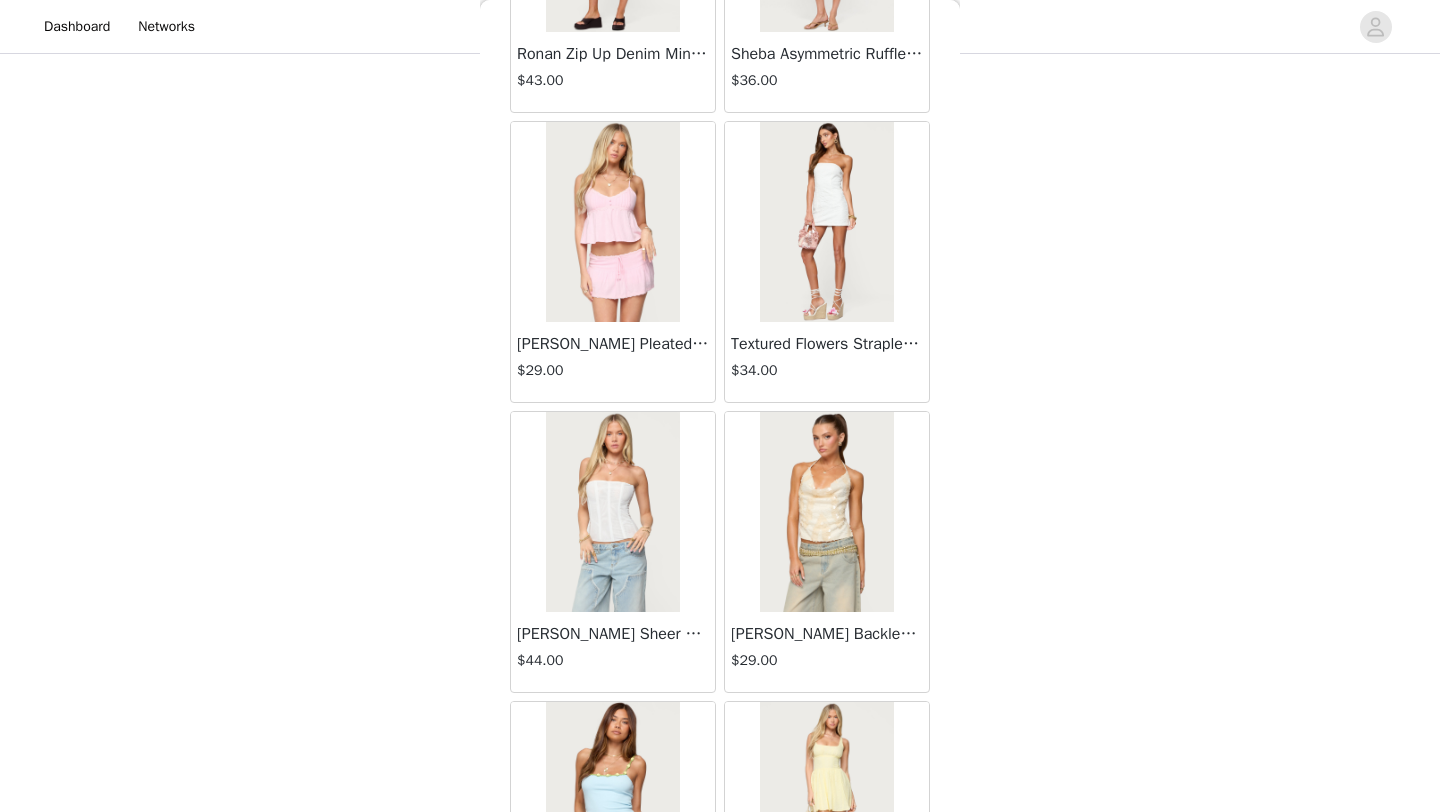 scroll, scrollTop: 31248, scrollLeft: 0, axis: vertical 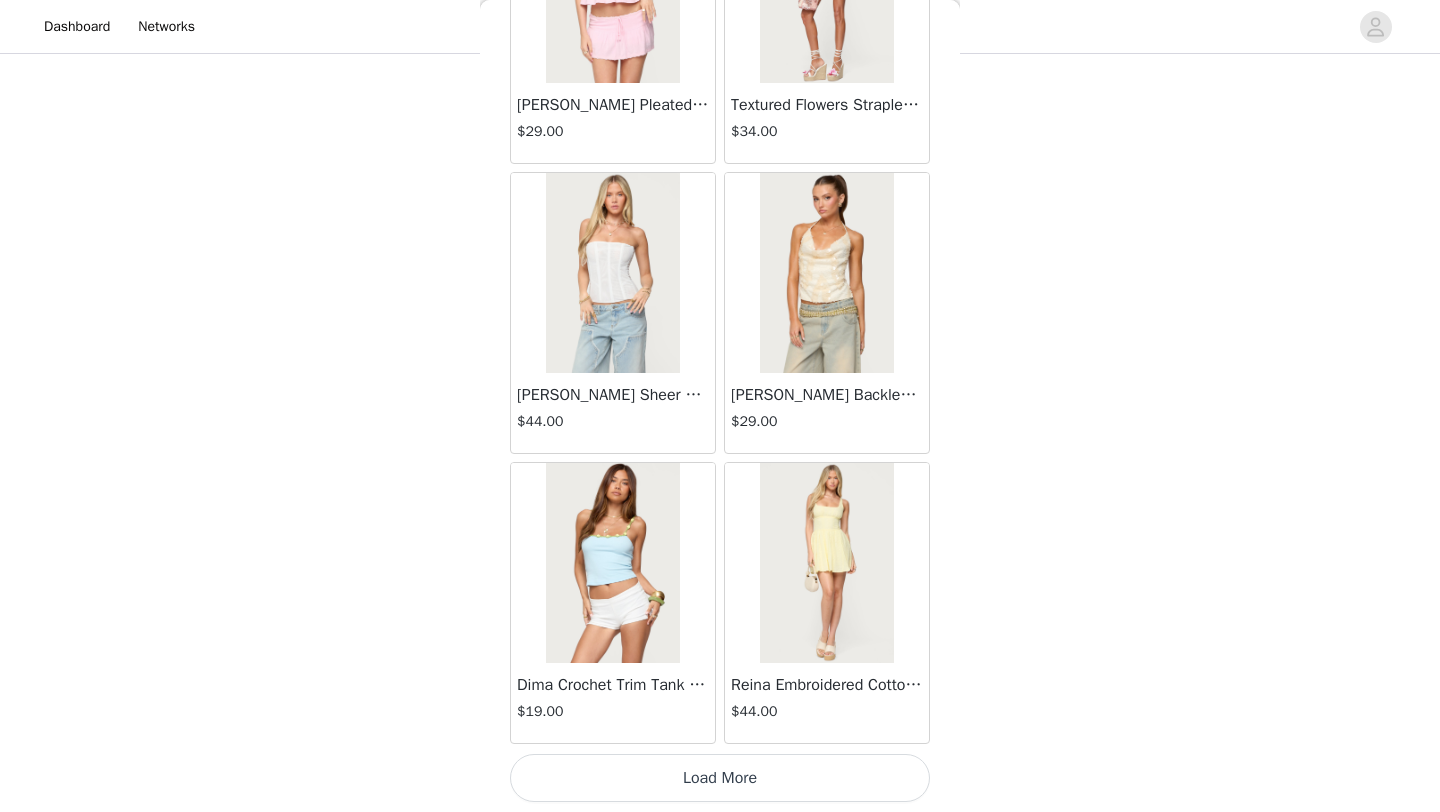 click on "Load More" at bounding box center (720, 778) 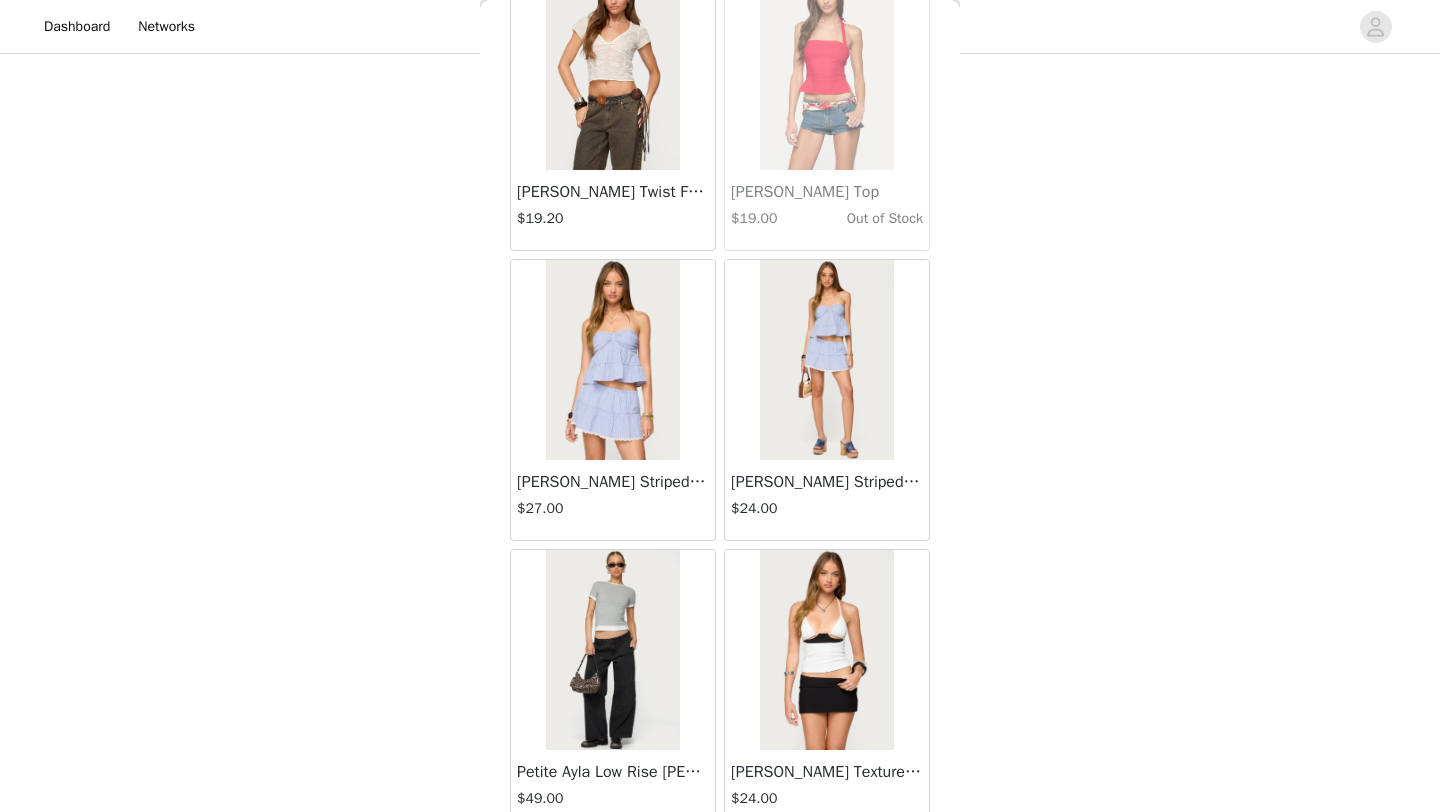 scroll, scrollTop: 34148, scrollLeft: 0, axis: vertical 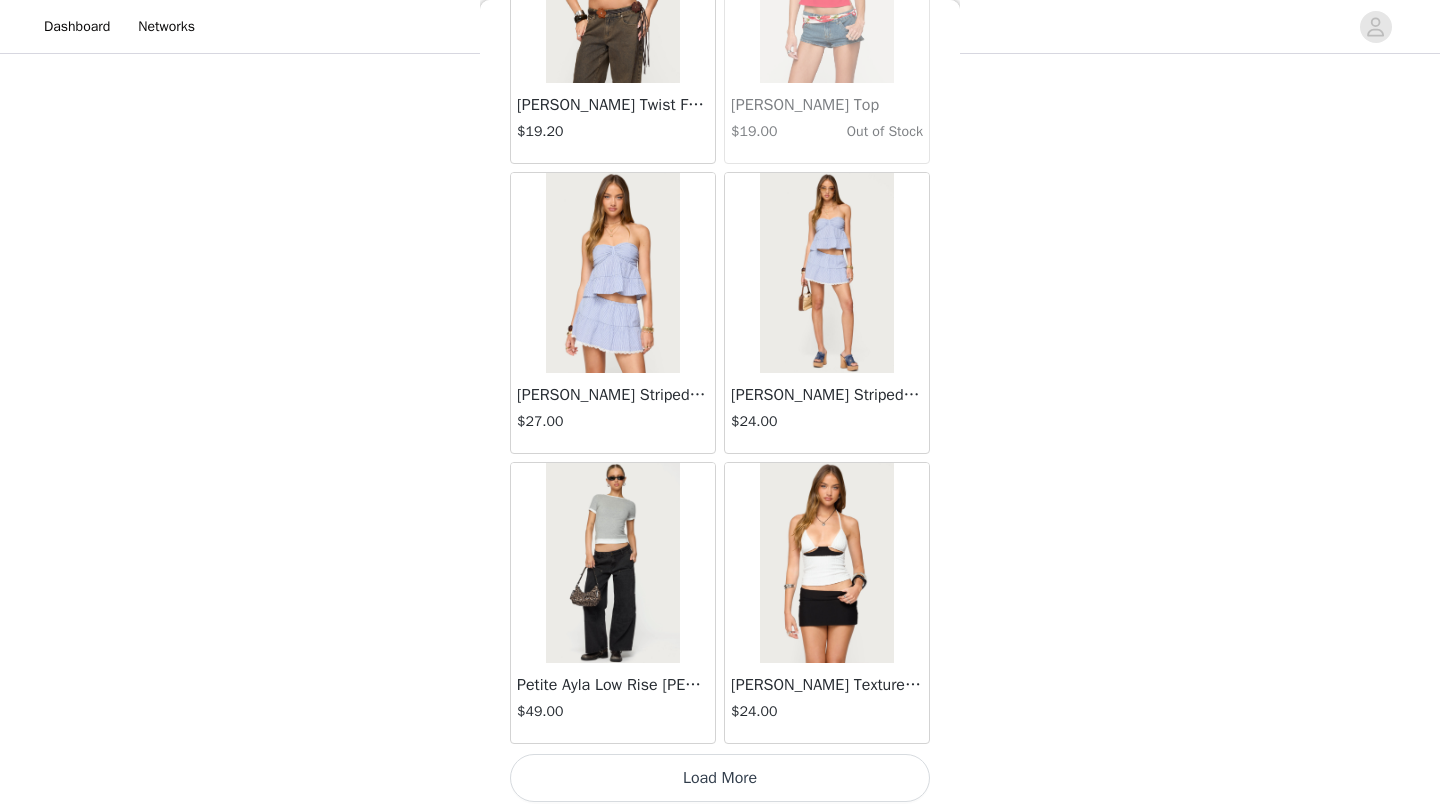 click on "Load More" at bounding box center [720, 778] 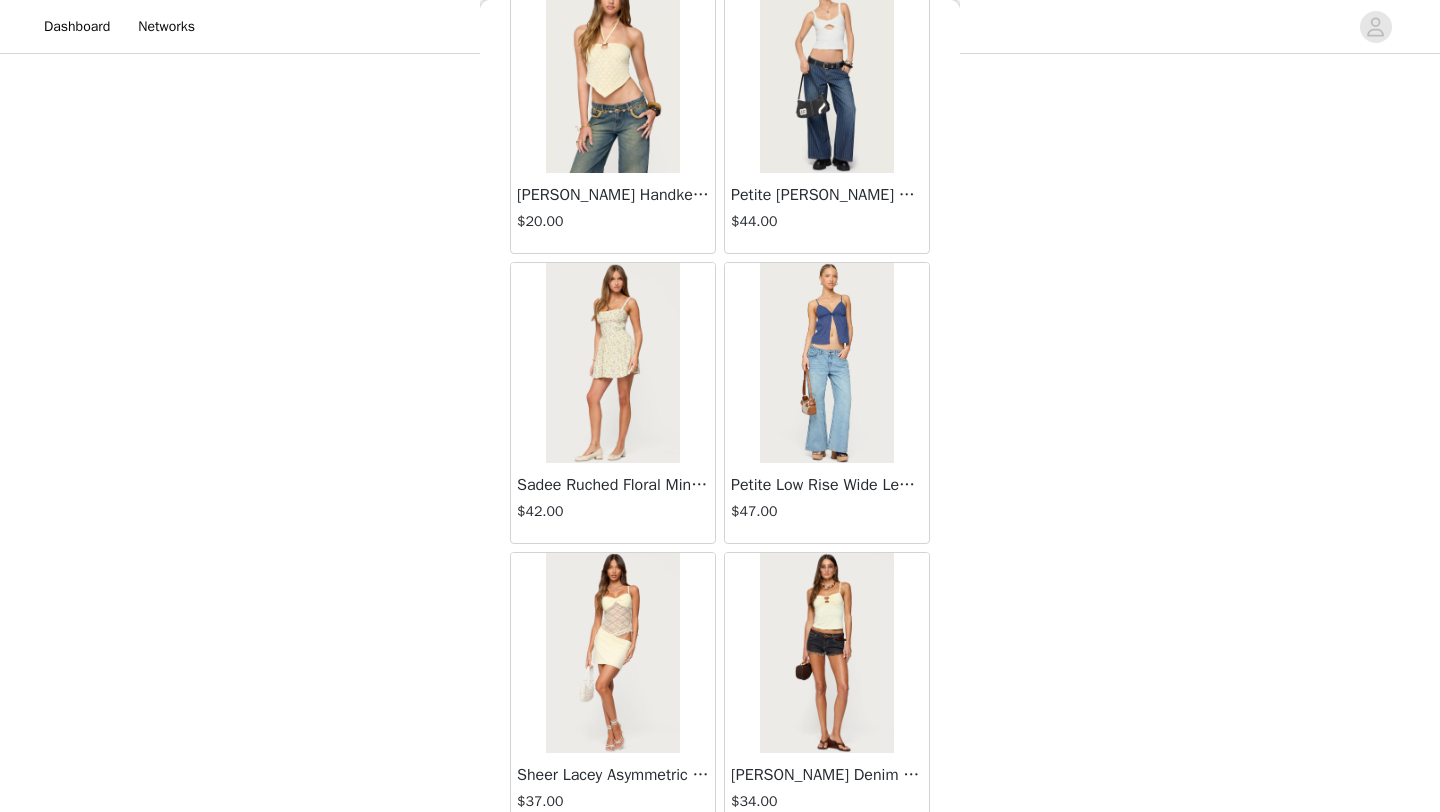 scroll, scrollTop: 37048, scrollLeft: 0, axis: vertical 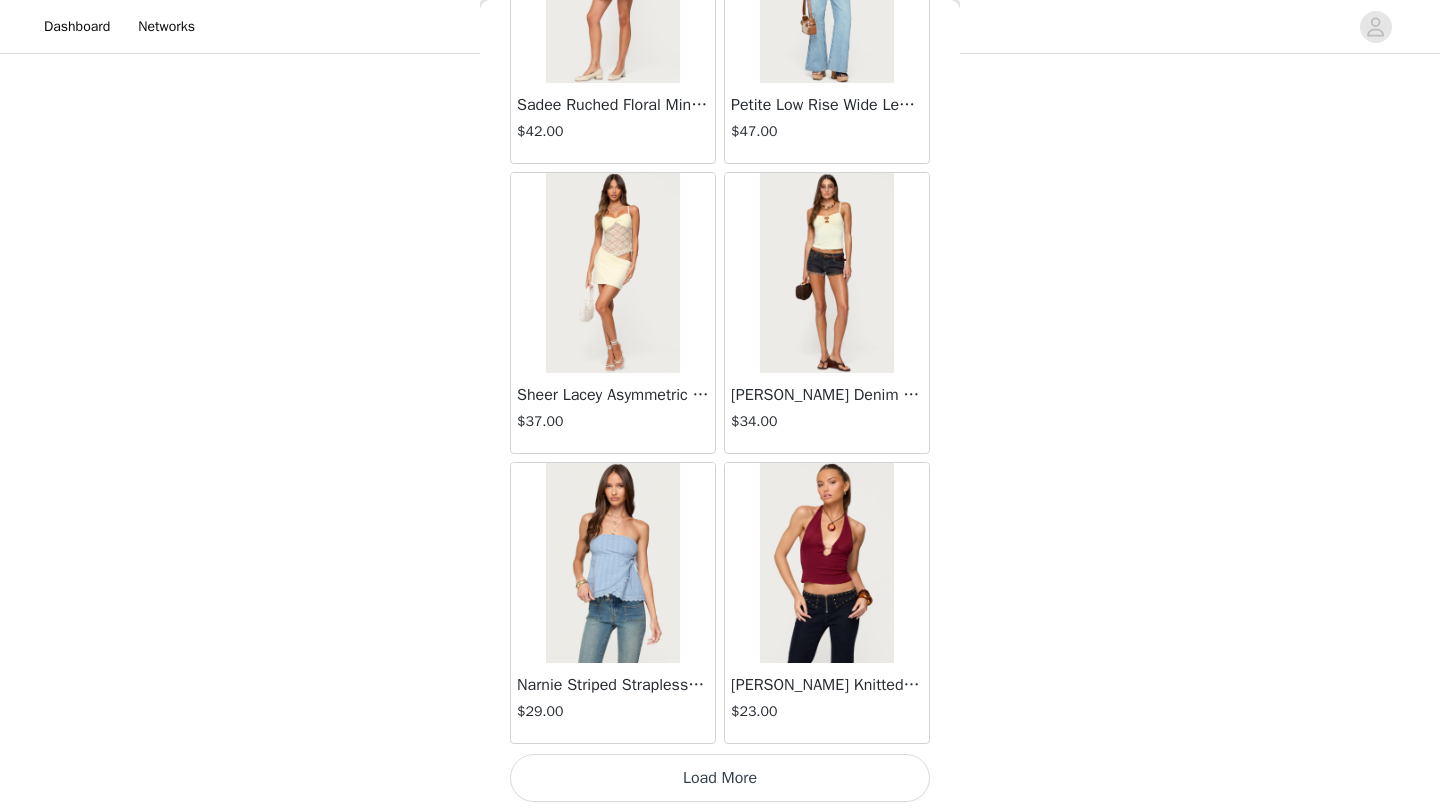 click on "Load More" at bounding box center (720, 778) 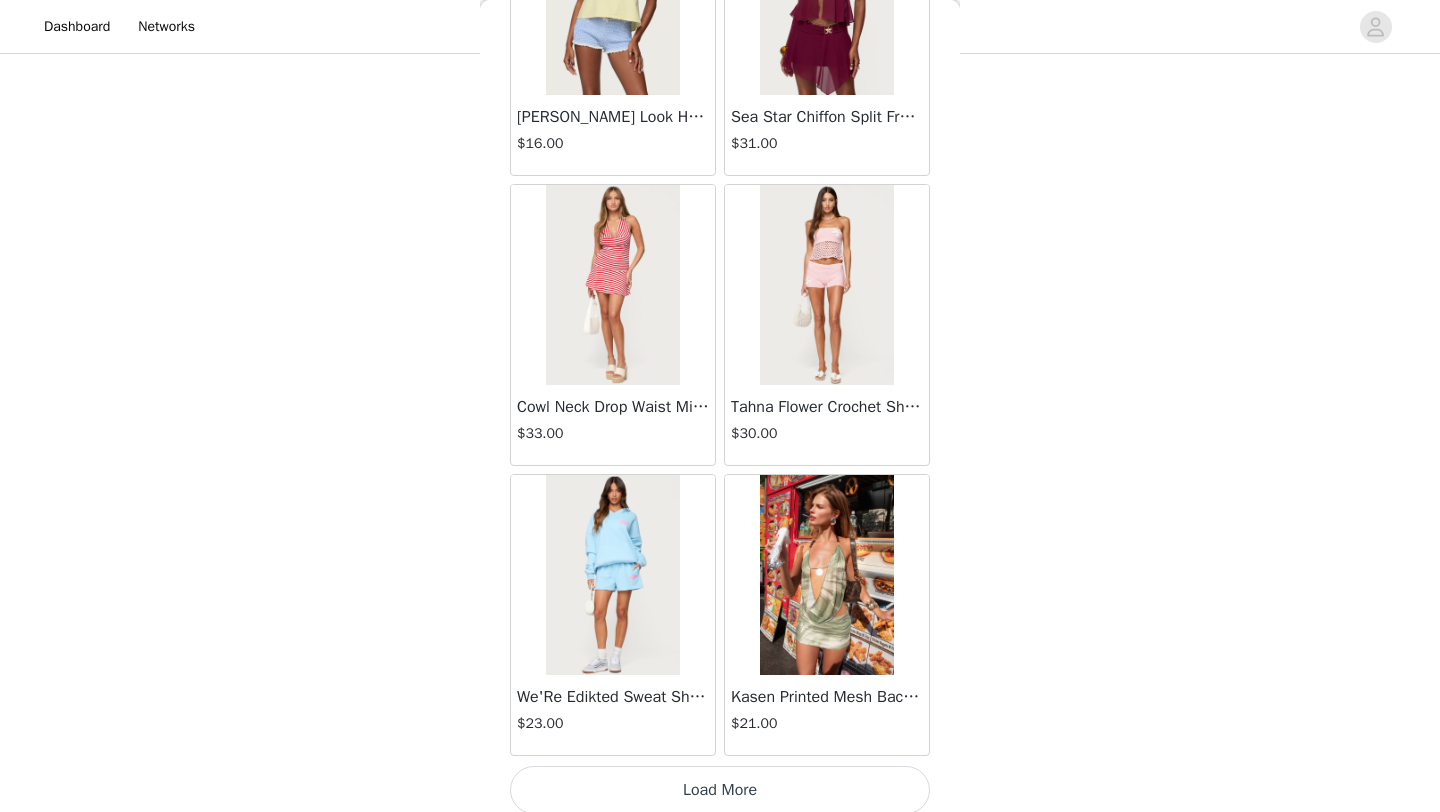 scroll, scrollTop: 39948, scrollLeft: 0, axis: vertical 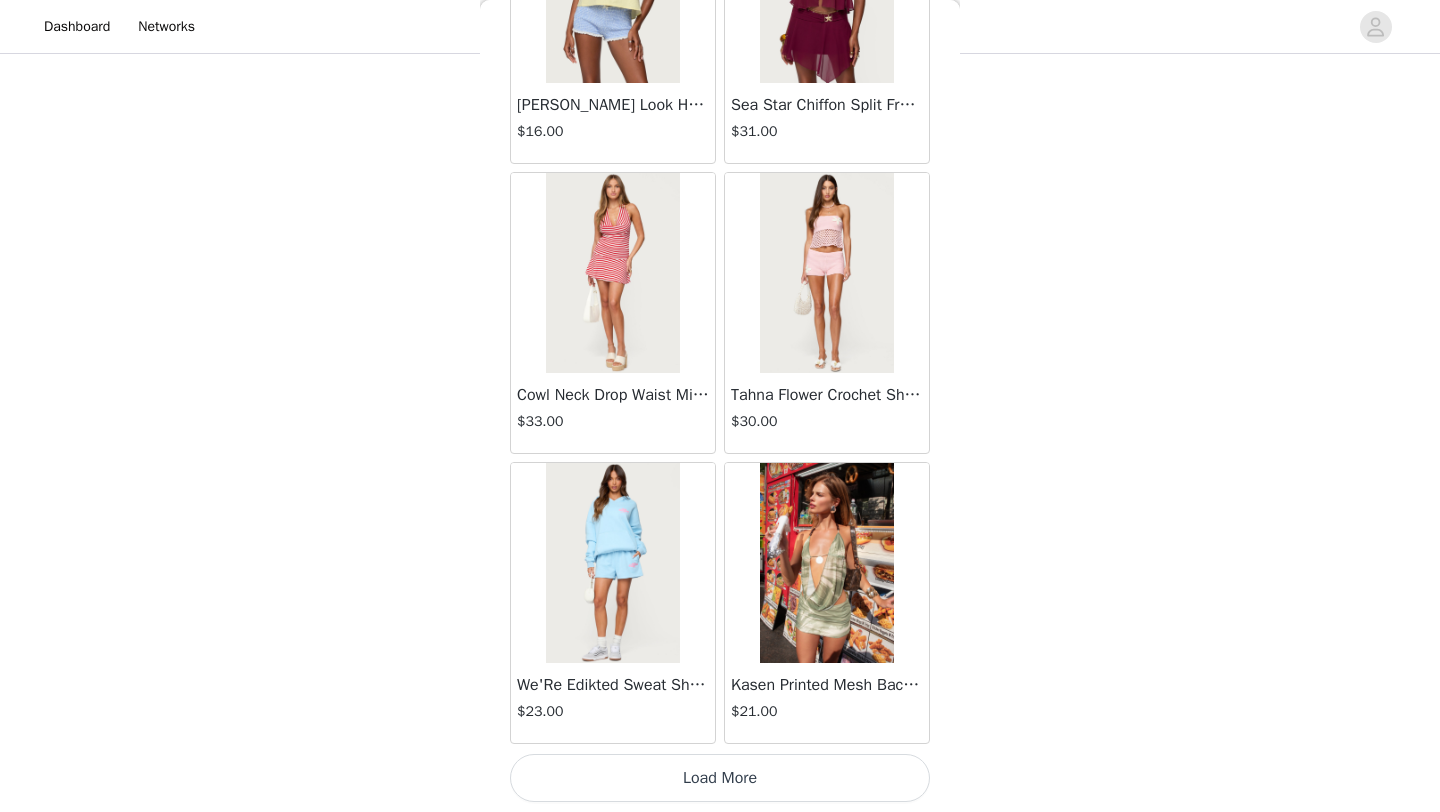 click on "Load More" at bounding box center (720, 778) 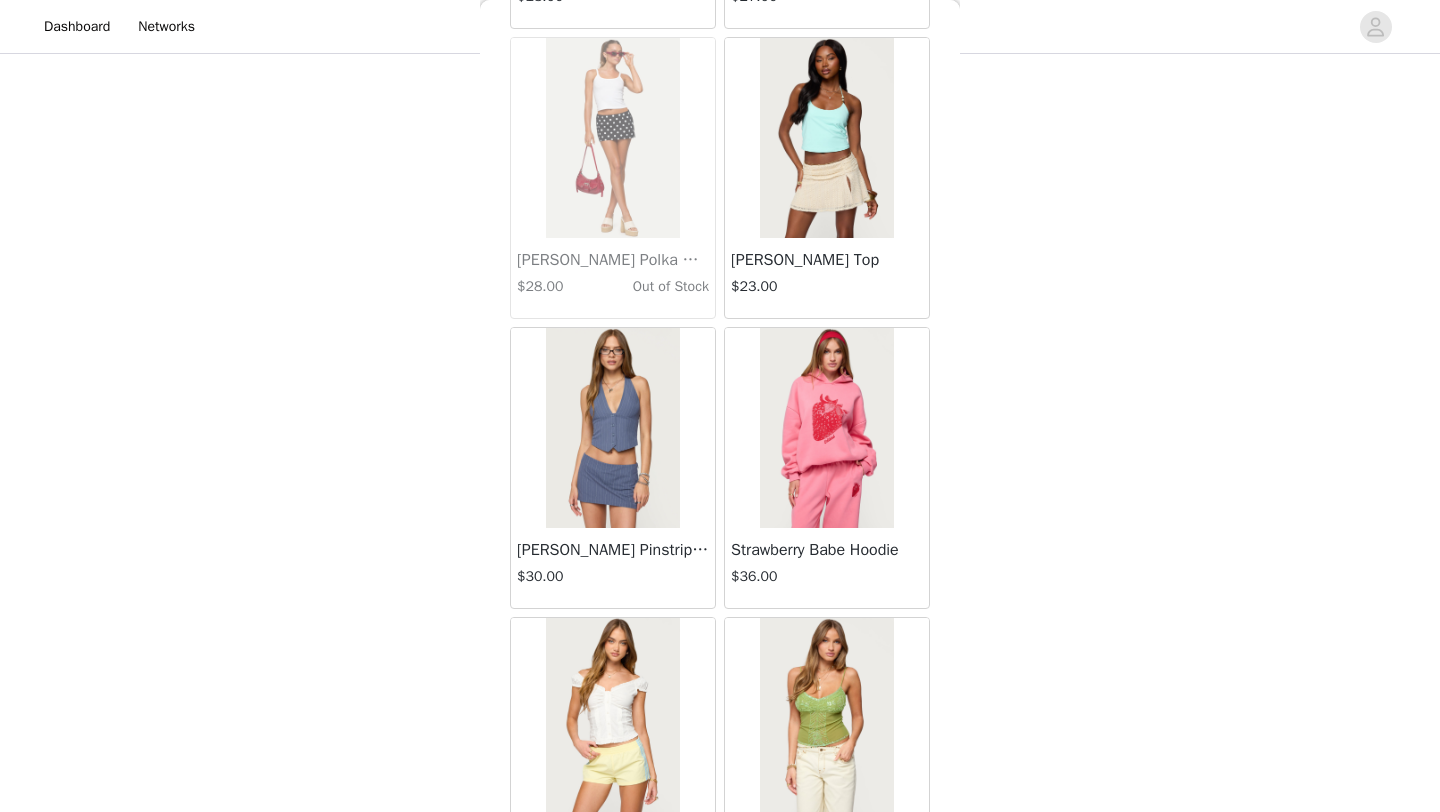 scroll, scrollTop: 42848, scrollLeft: 0, axis: vertical 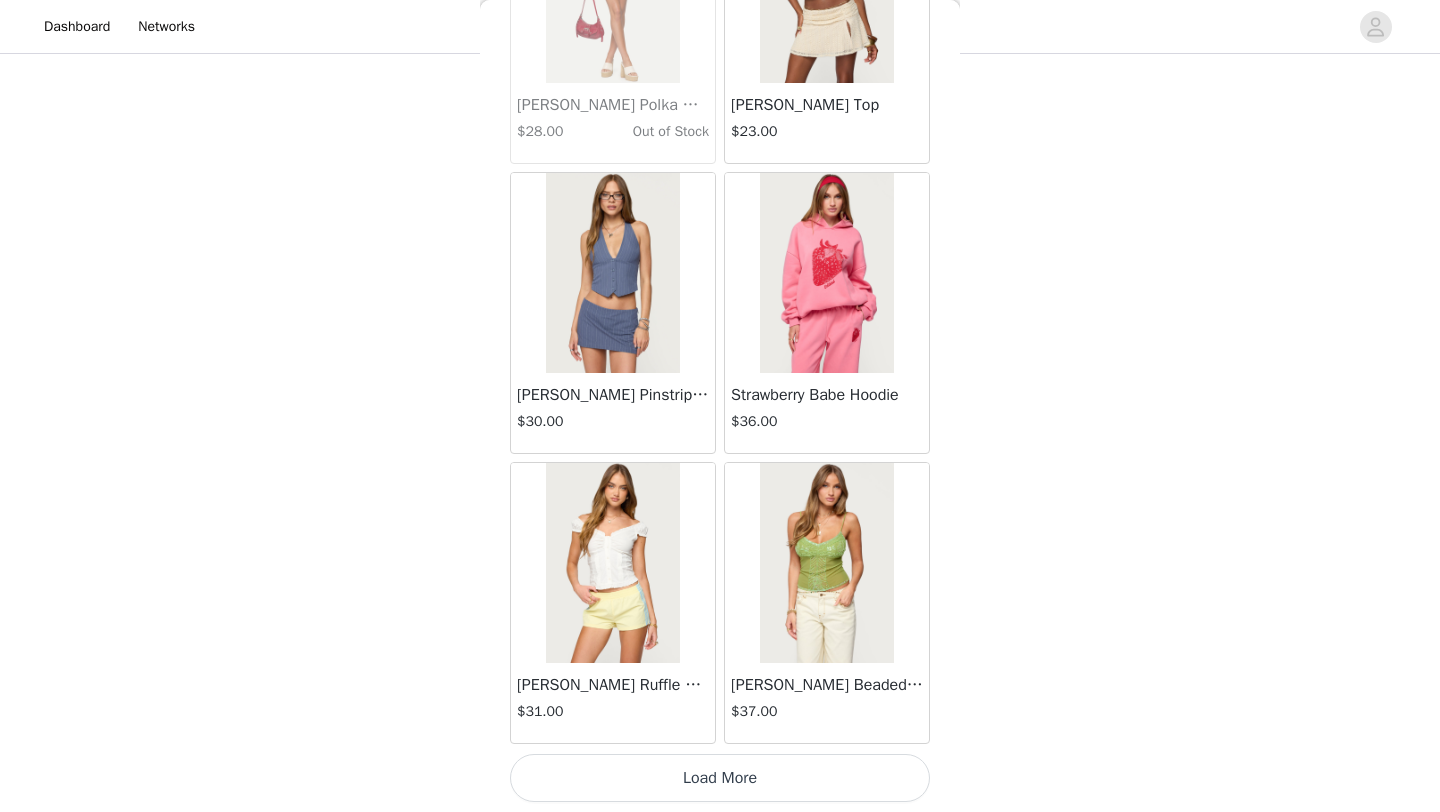 click on "Load More" at bounding box center [720, 778] 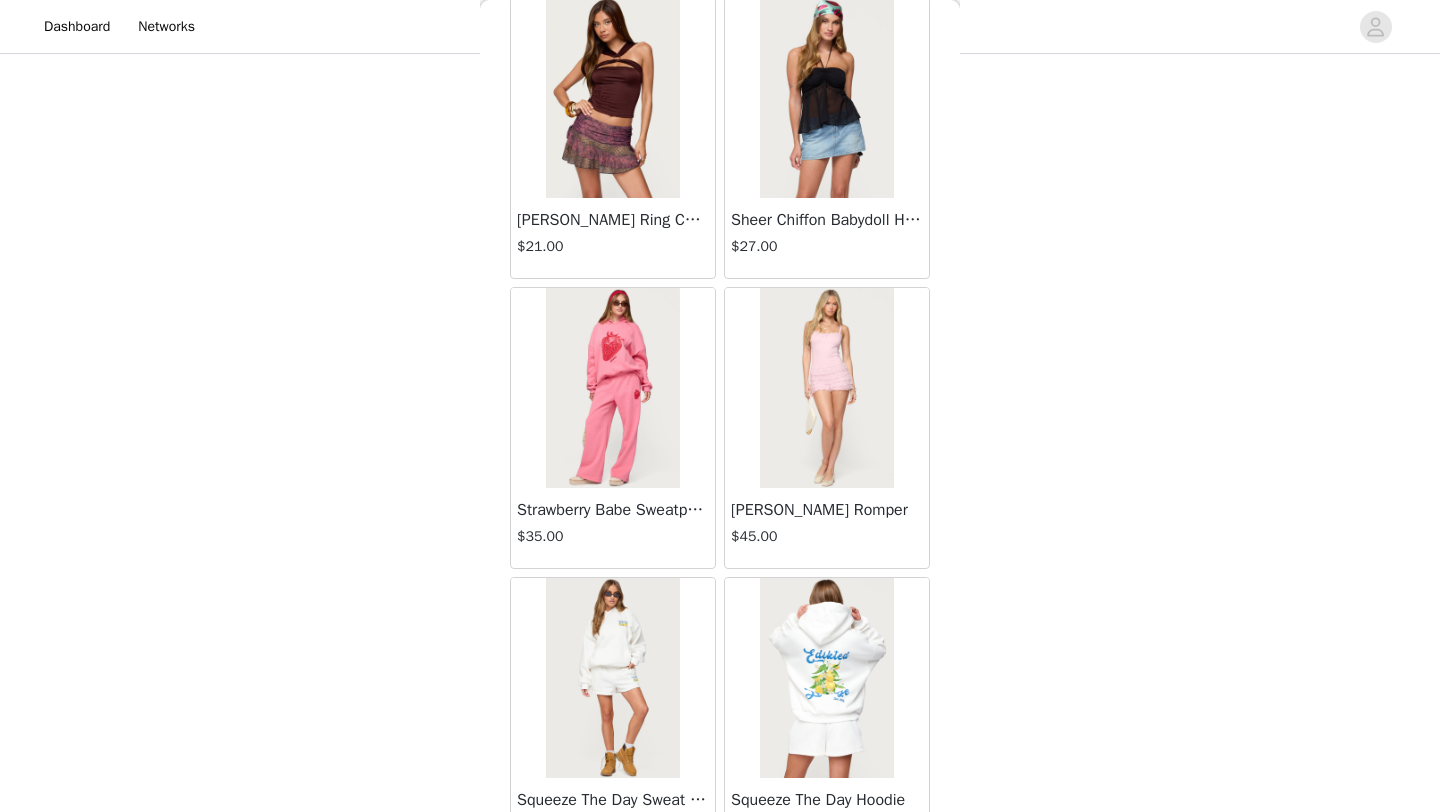 scroll, scrollTop: 45748, scrollLeft: 0, axis: vertical 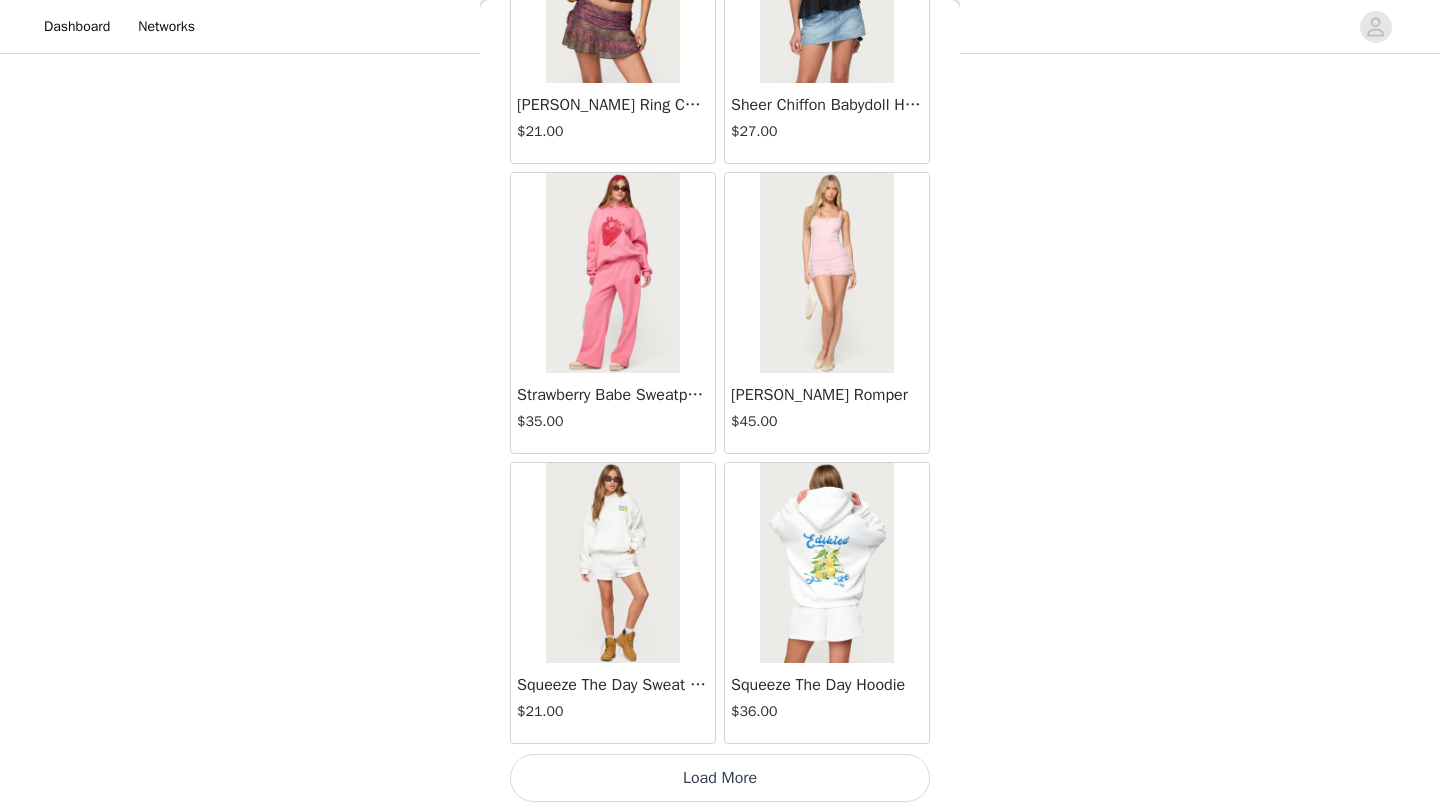 click on "Load More" at bounding box center [720, 778] 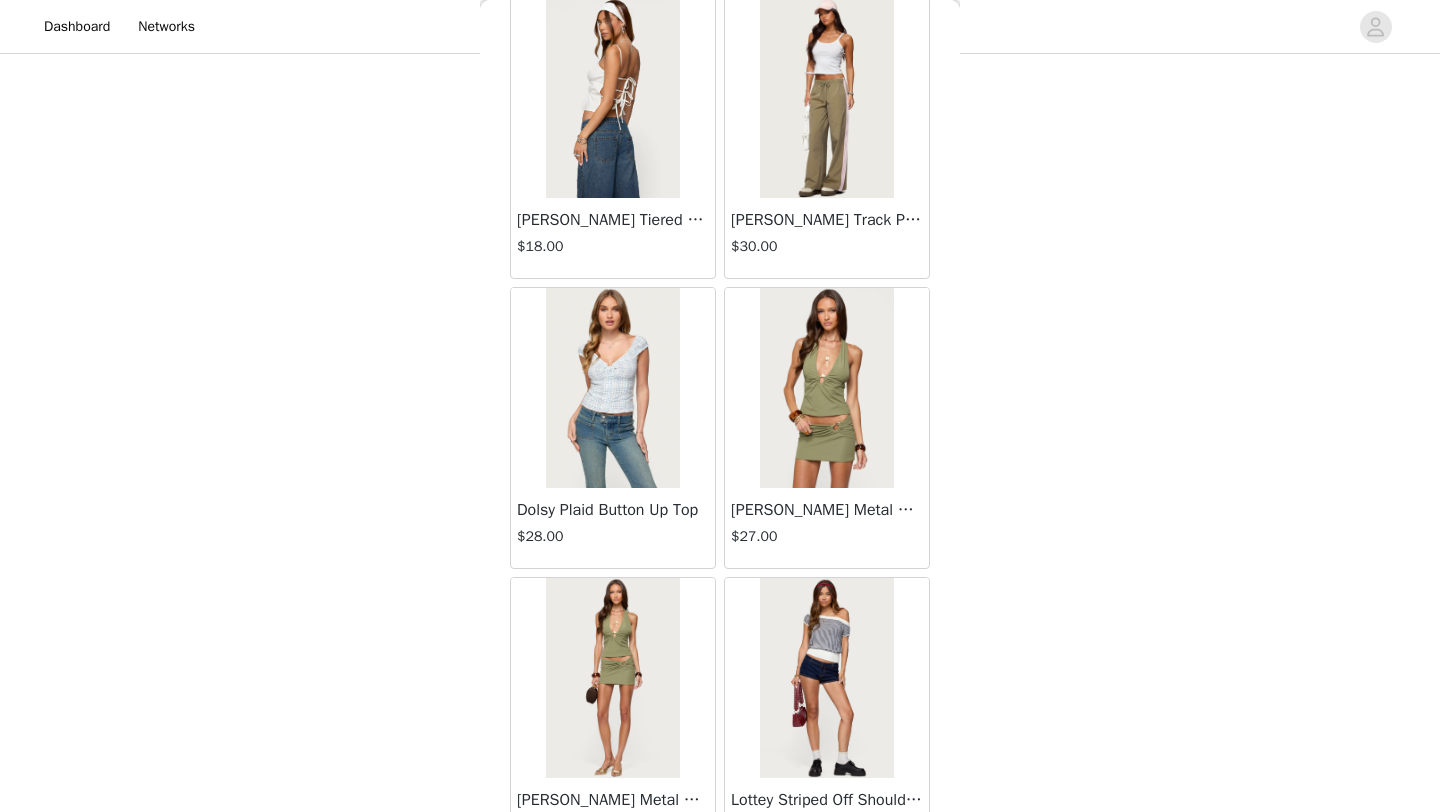 scroll, scrollTop: 48648, scrollLeft: 0, axis: vertical 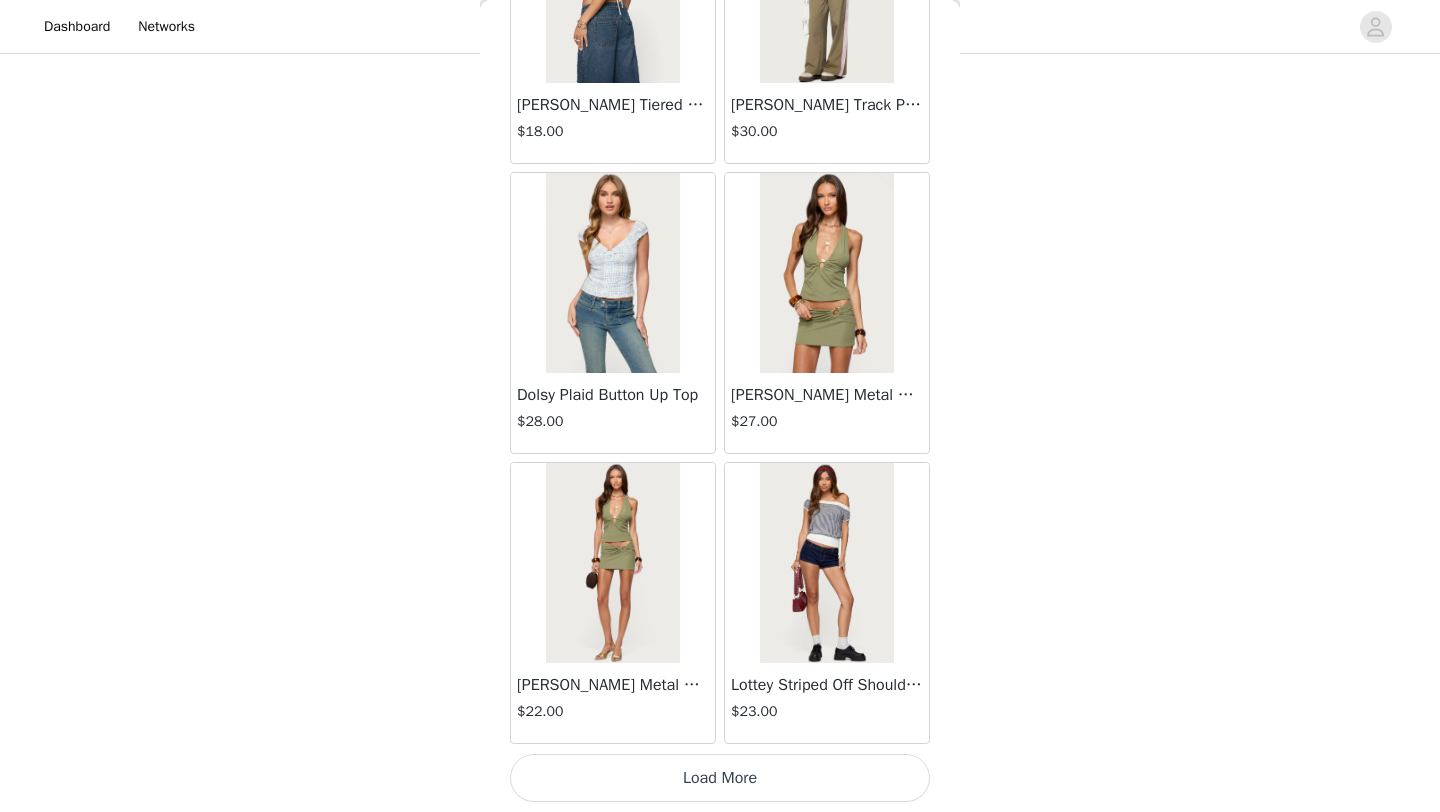 click on "Load More" at bounding box center (720, 778) 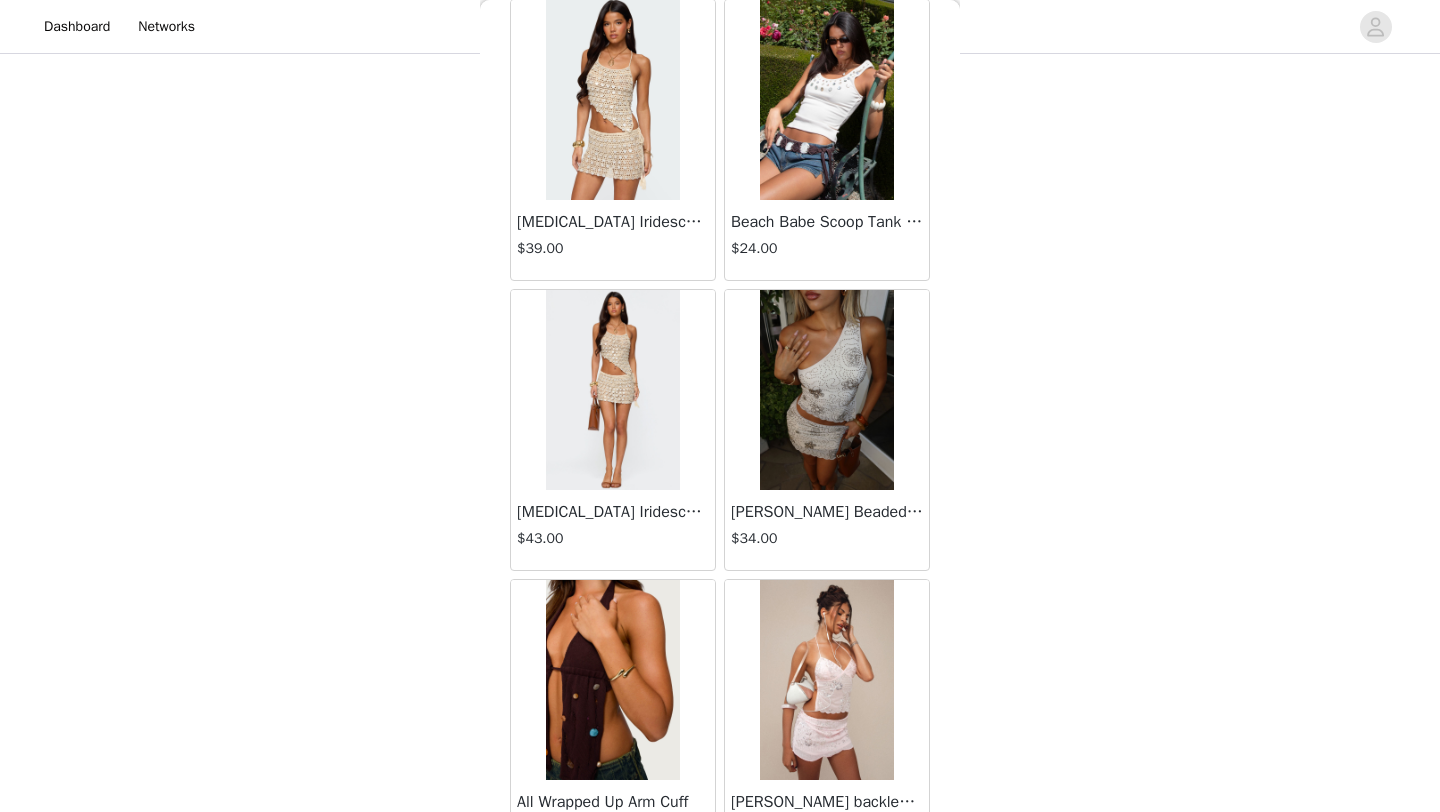 scroll, scrollTop: 51548, scrollLeft: 0, axis: vertical 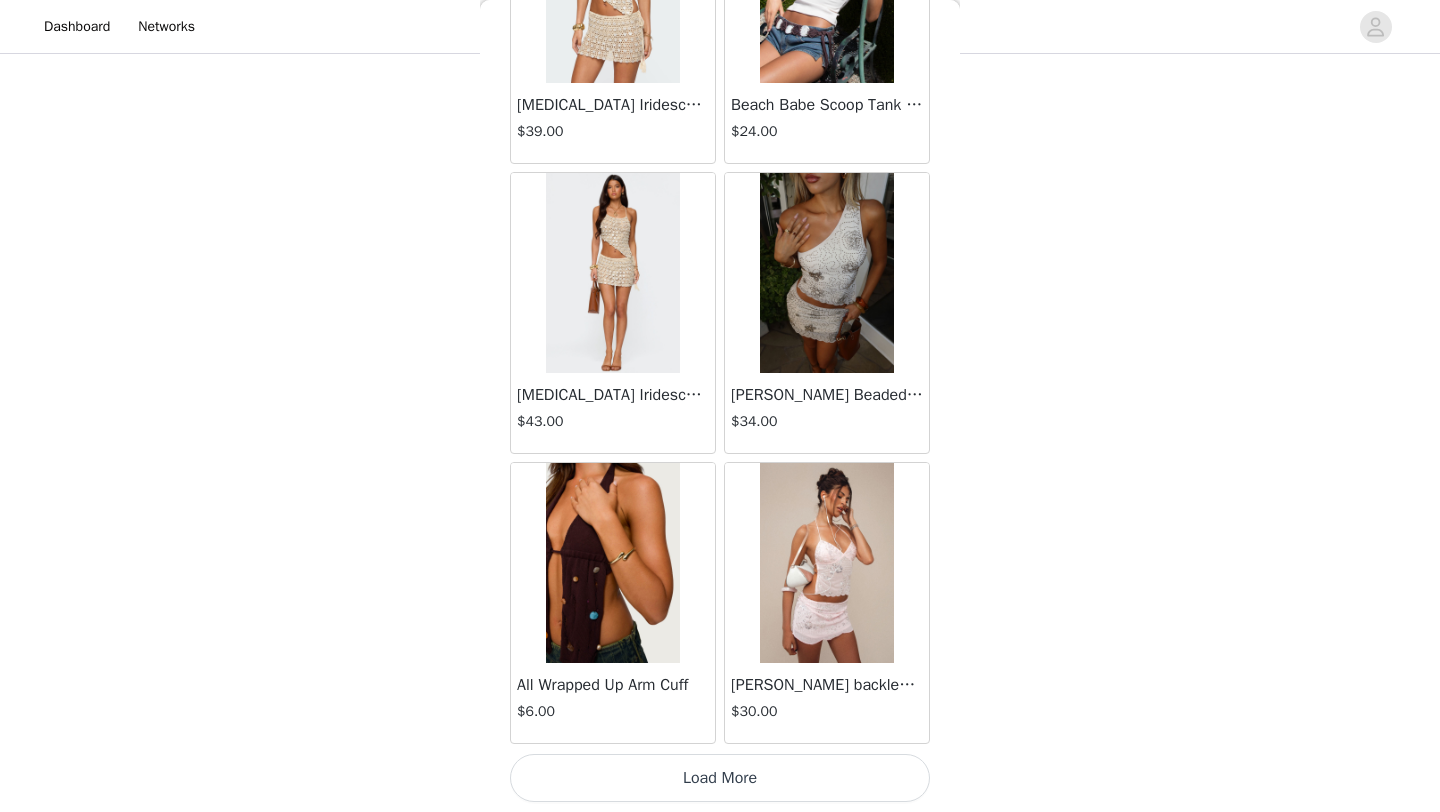 click on "Load More" at bounding box center (720, 778) 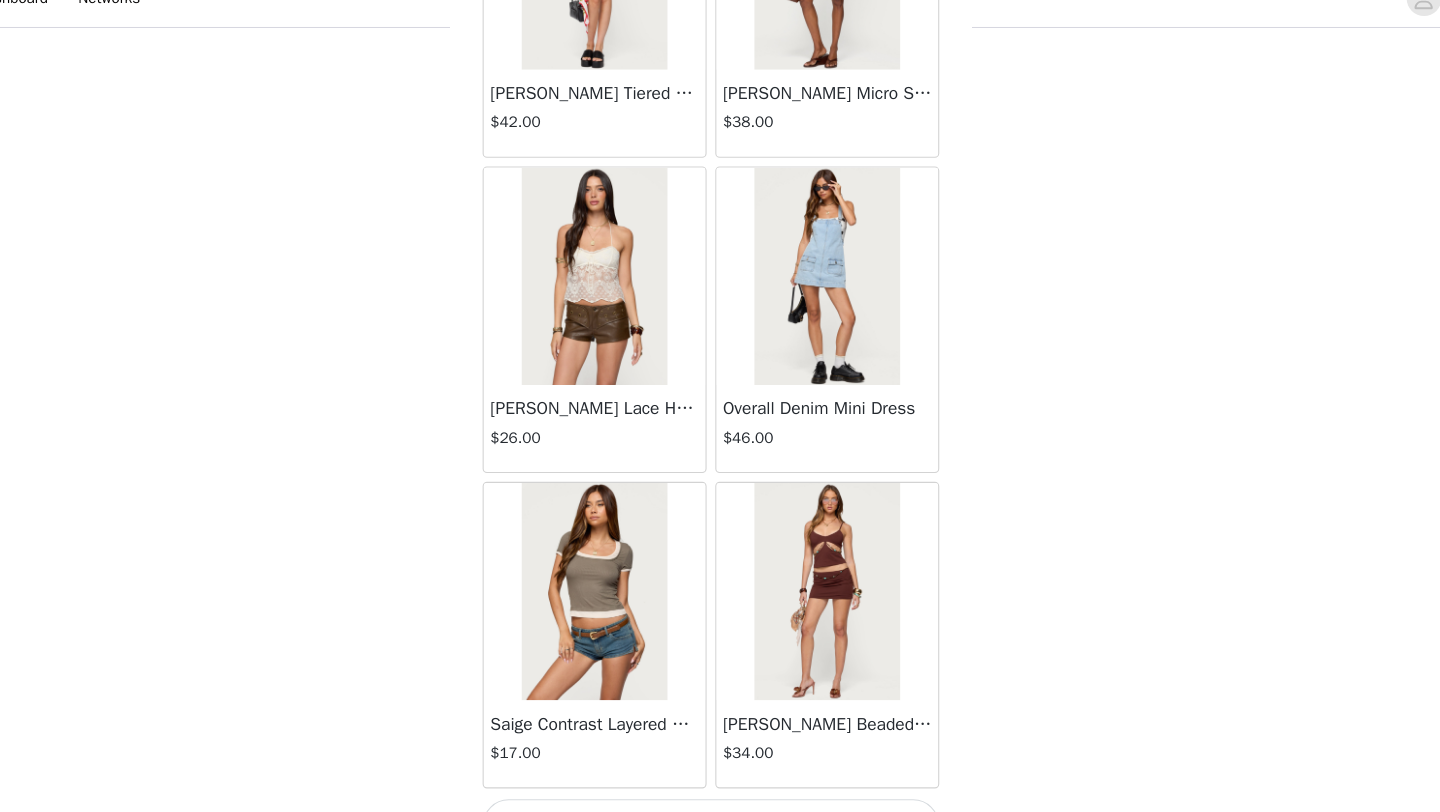 scroll, scrollTop: 54448, scrollLeft: 0, axis: vertical 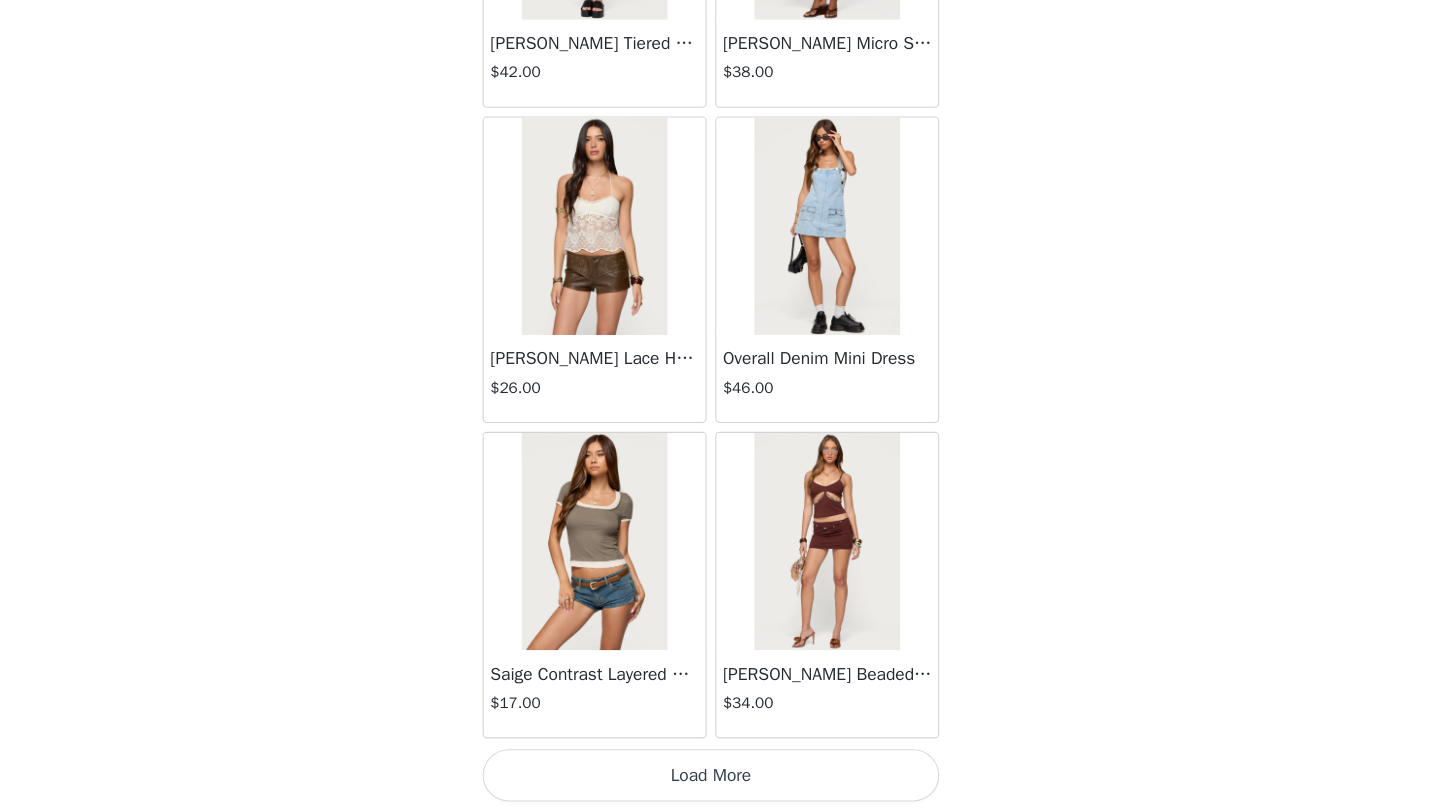 click on "Load More" at bounding box center (720, 778) 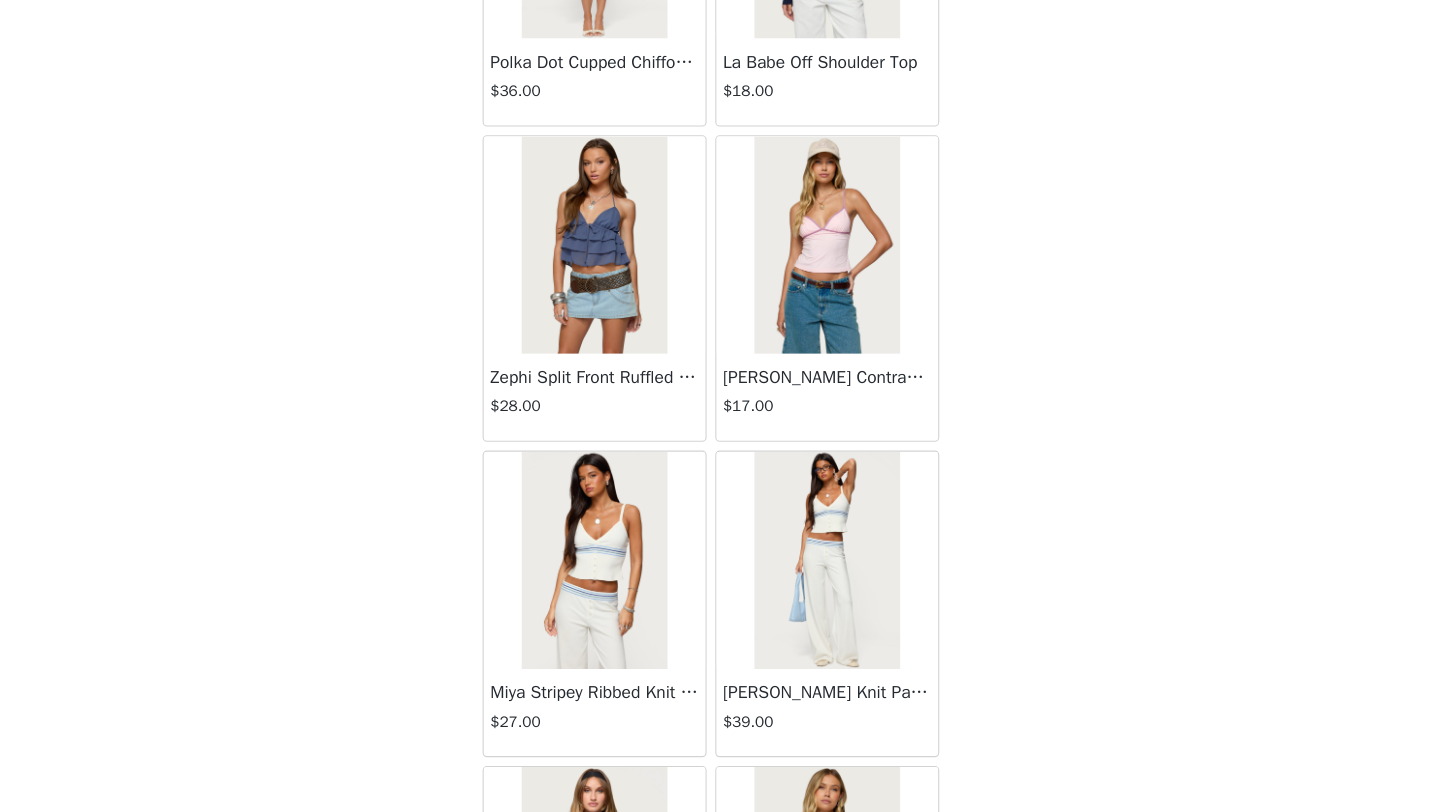 scroll, scrollTop: 57348, scrollLeft: 0, axis: vertical 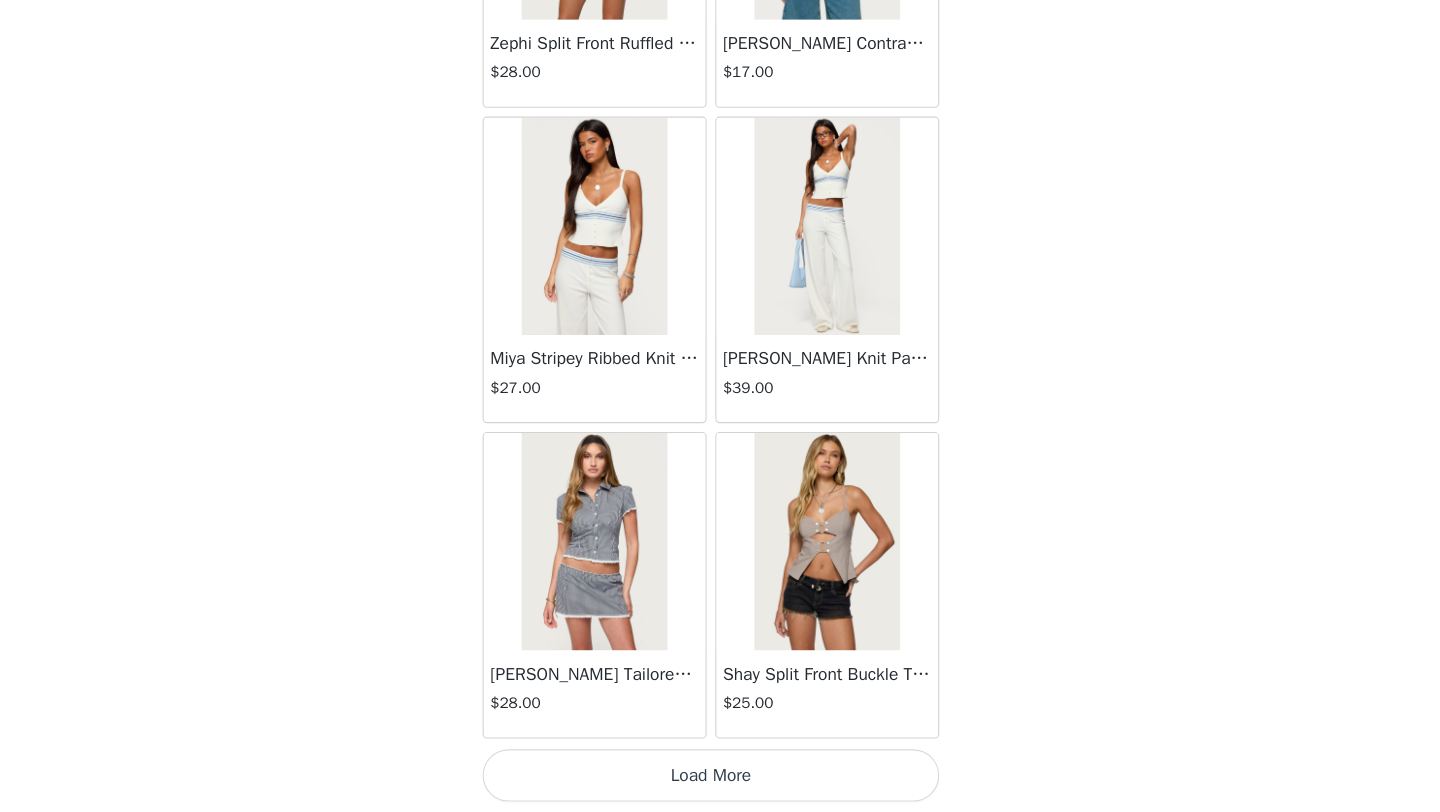 click on "Load More" at bounding box center (720, 778) 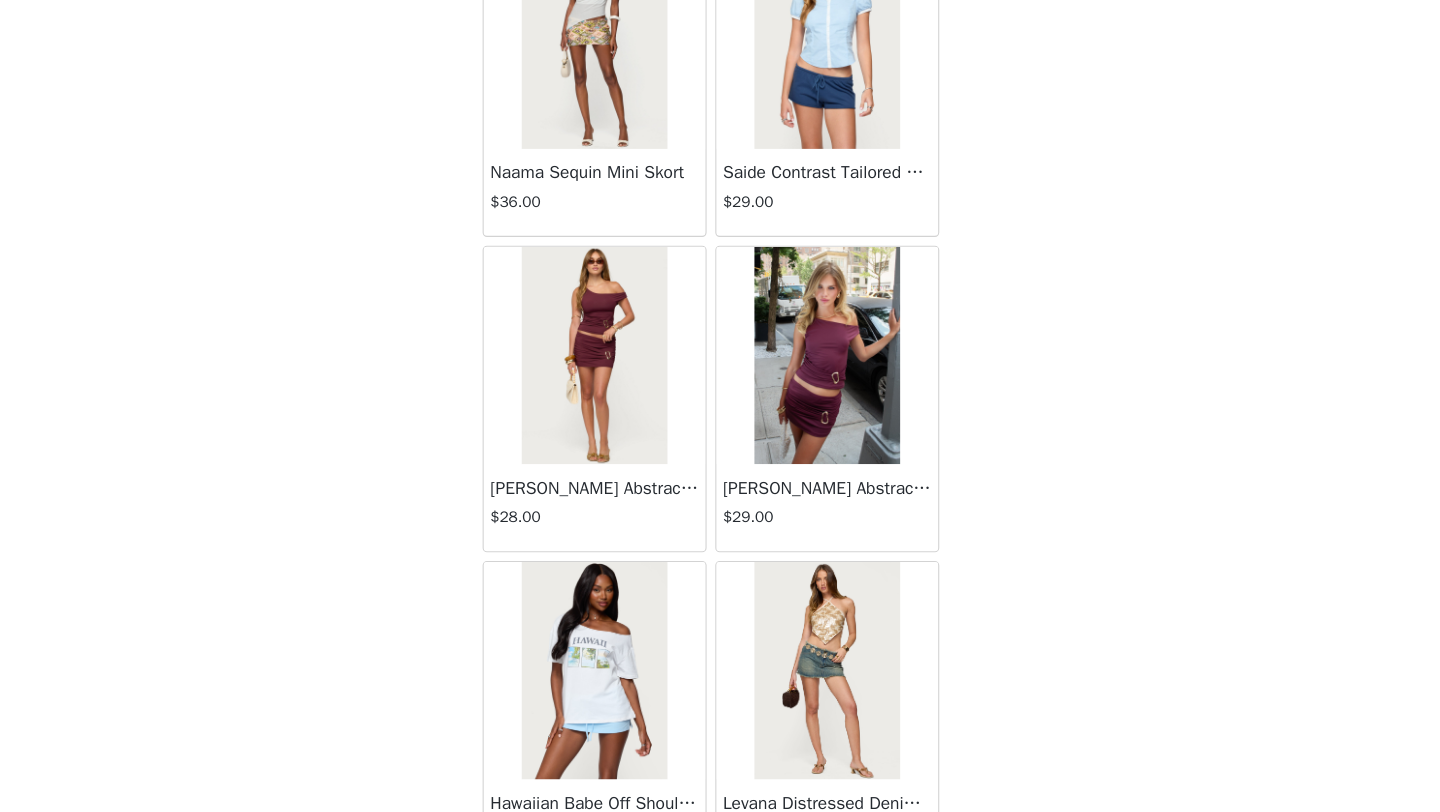 scroll, scrollTop: 60248, scrollLeft: 0, axis: vertical 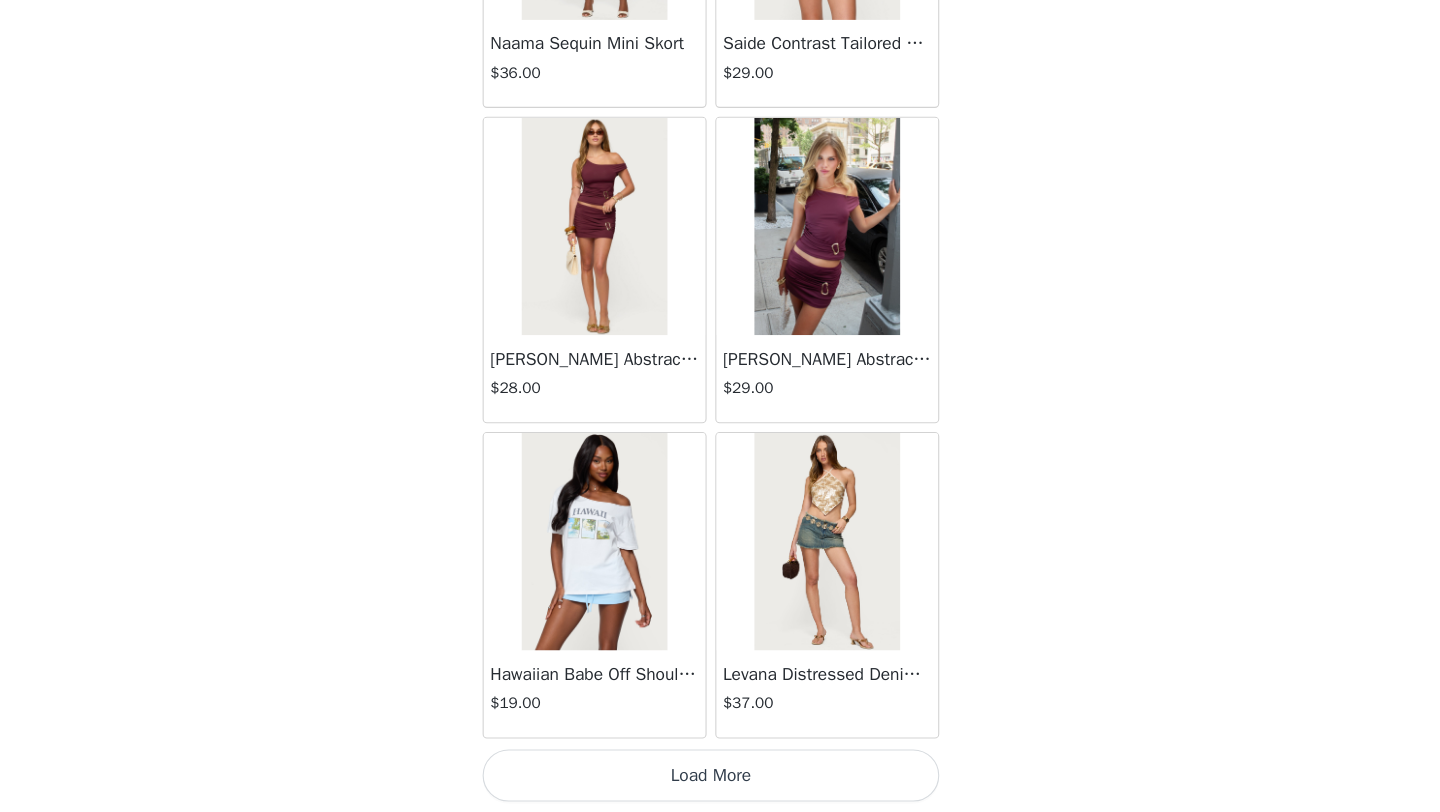 click on "Load More" at bounding box center (720, 778) 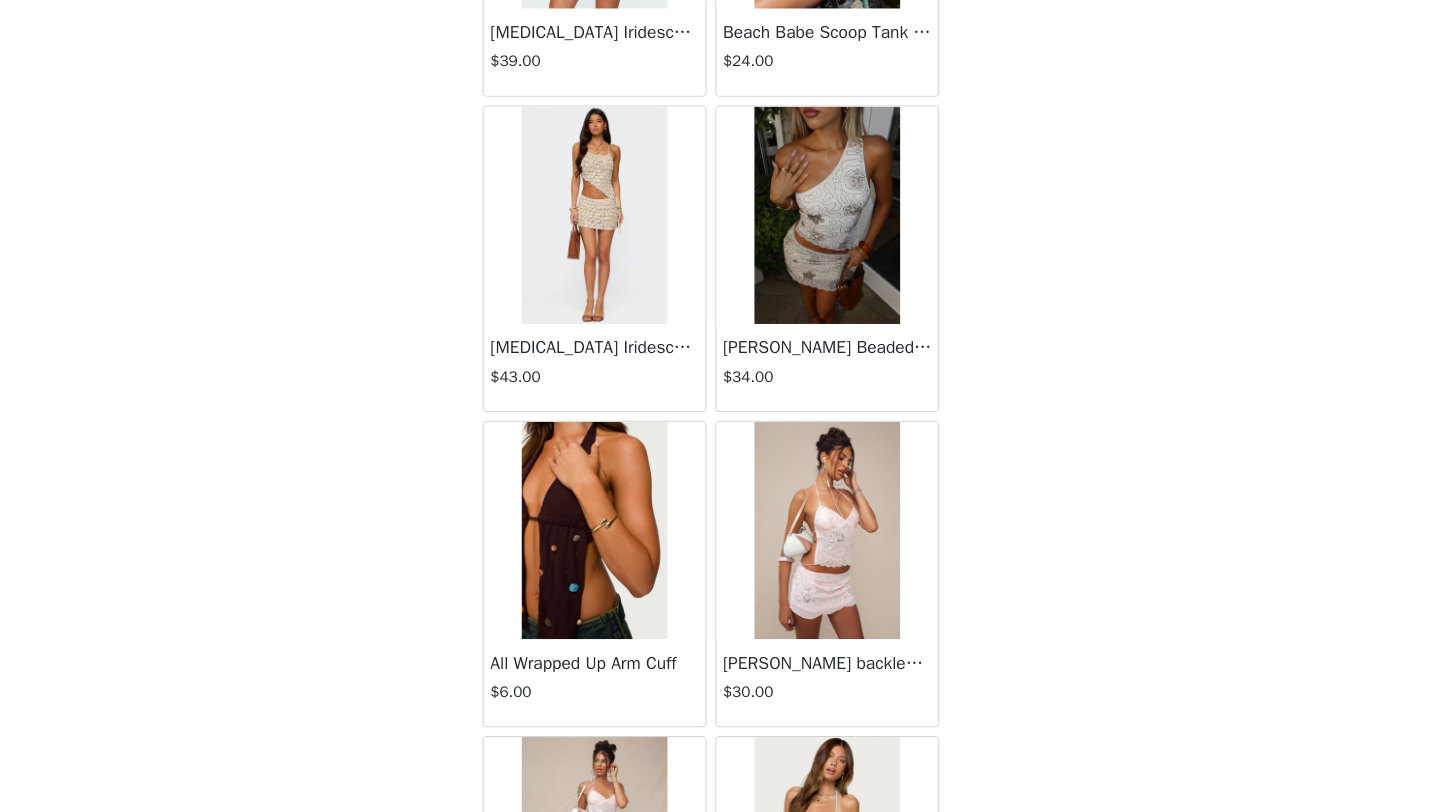 scroll, scrollTop: 51553, scrollLeft: 0, axis: vertical 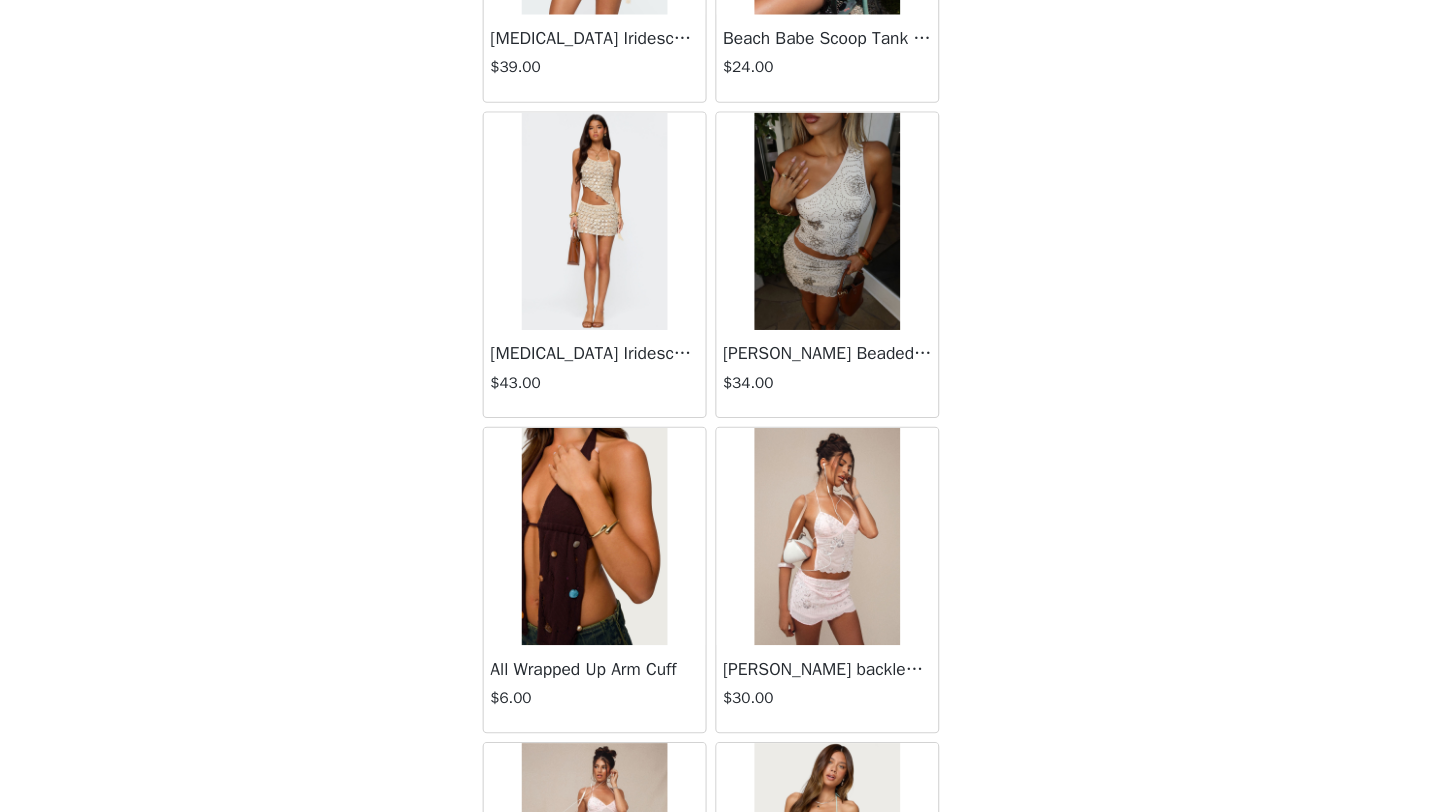 click at bounding box center [612, 558] 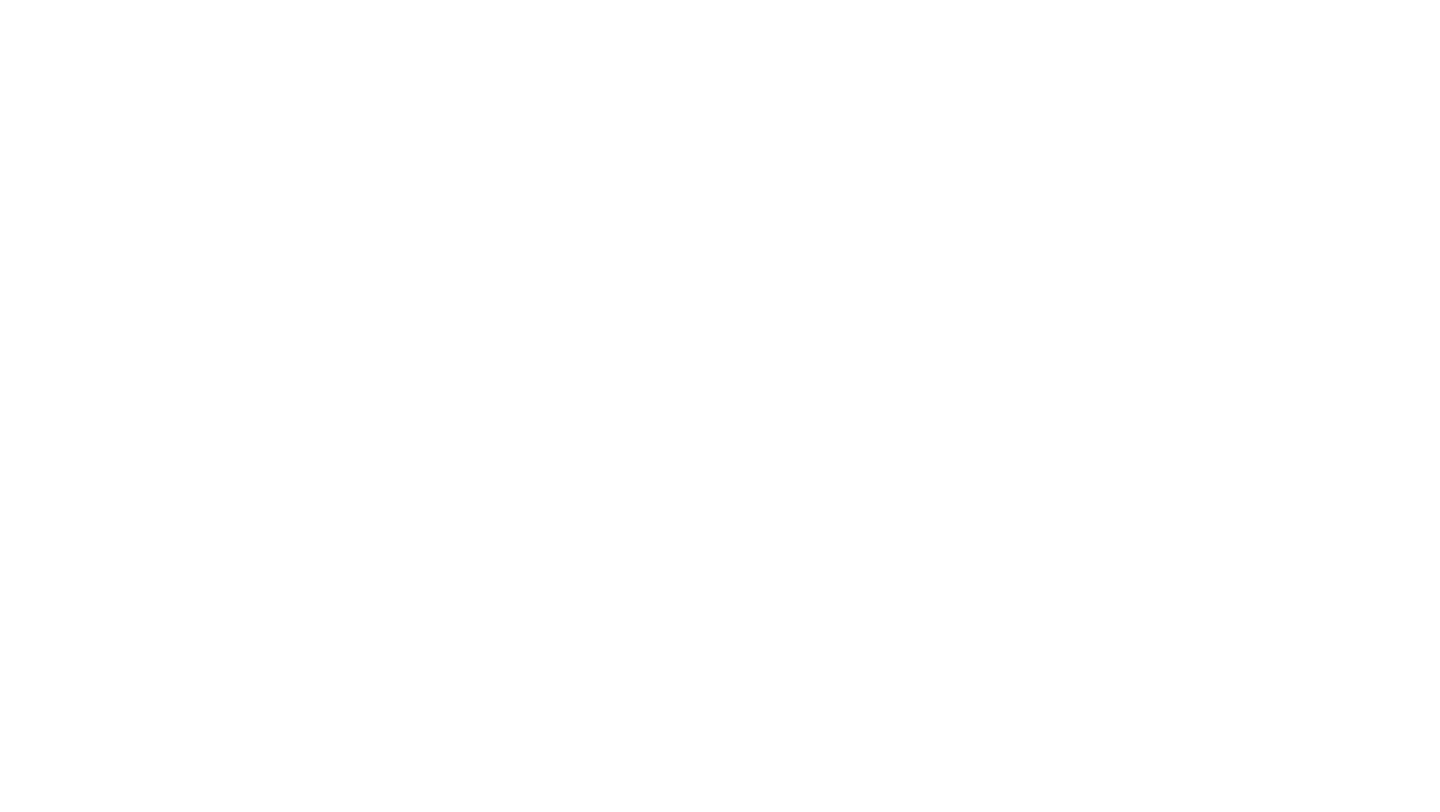 scroll, scrollTop: 119, scrollLeft: 0, axis: vertical 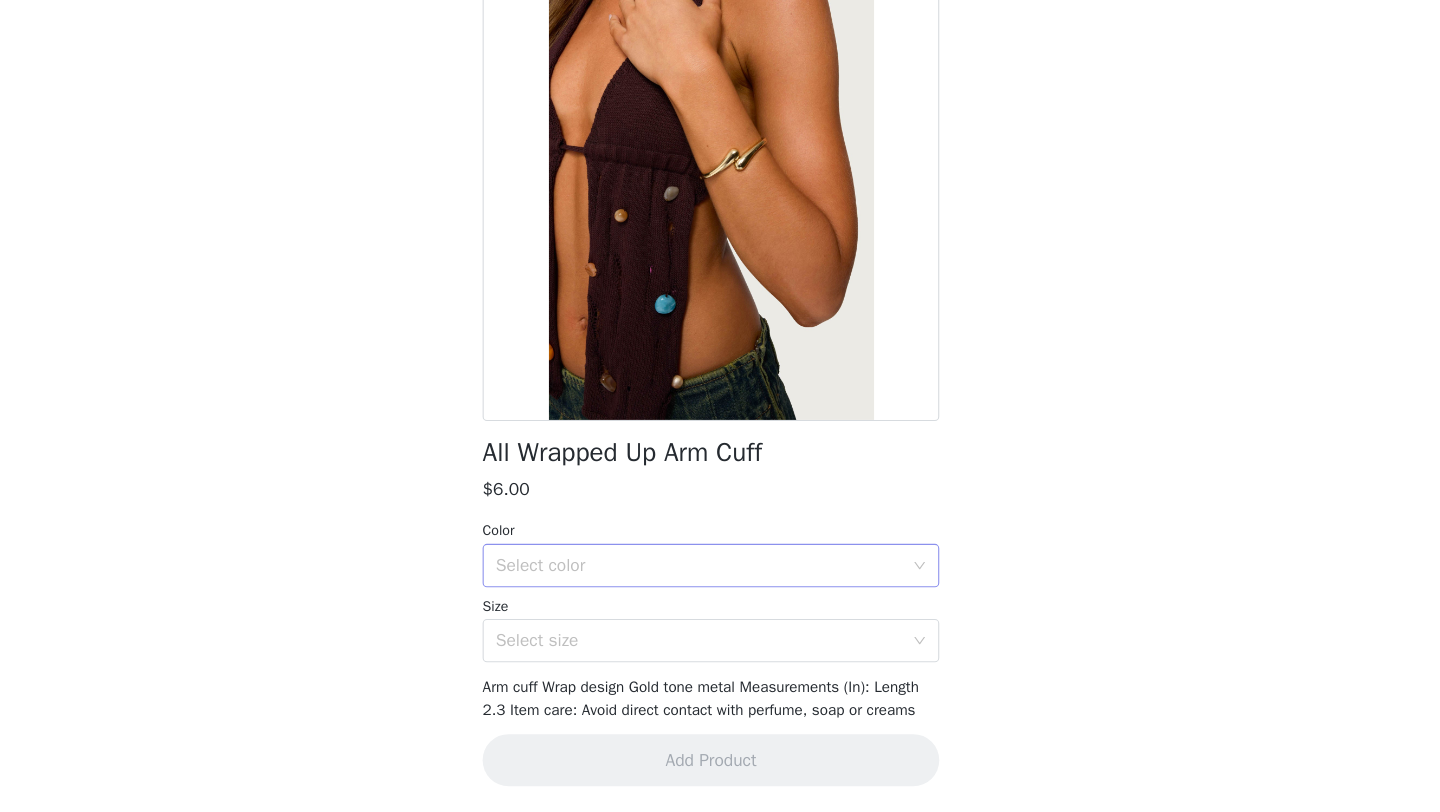 click on "Select color" at bounding box center (709, 585) 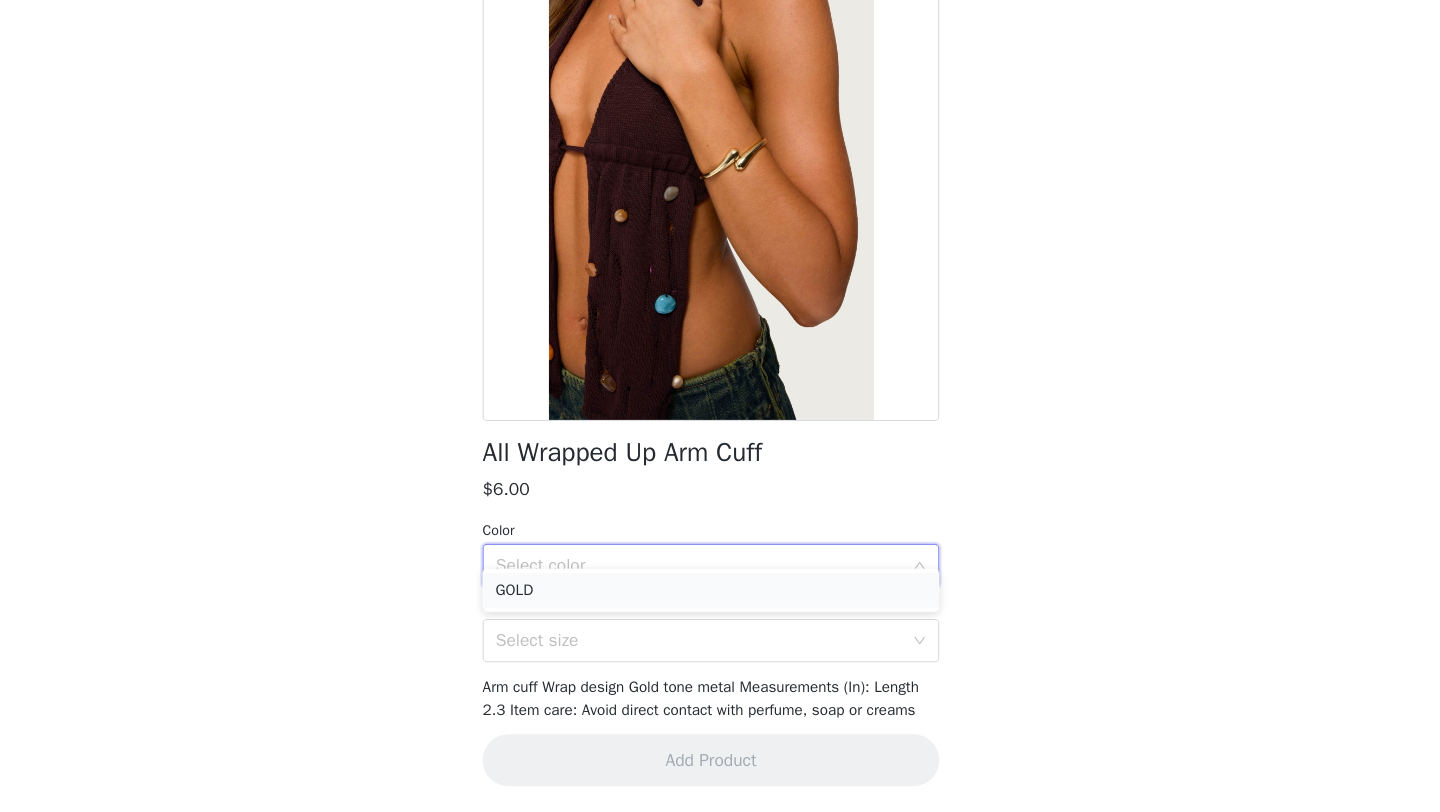 click on "GOLD" at bounding box center (720, 608) 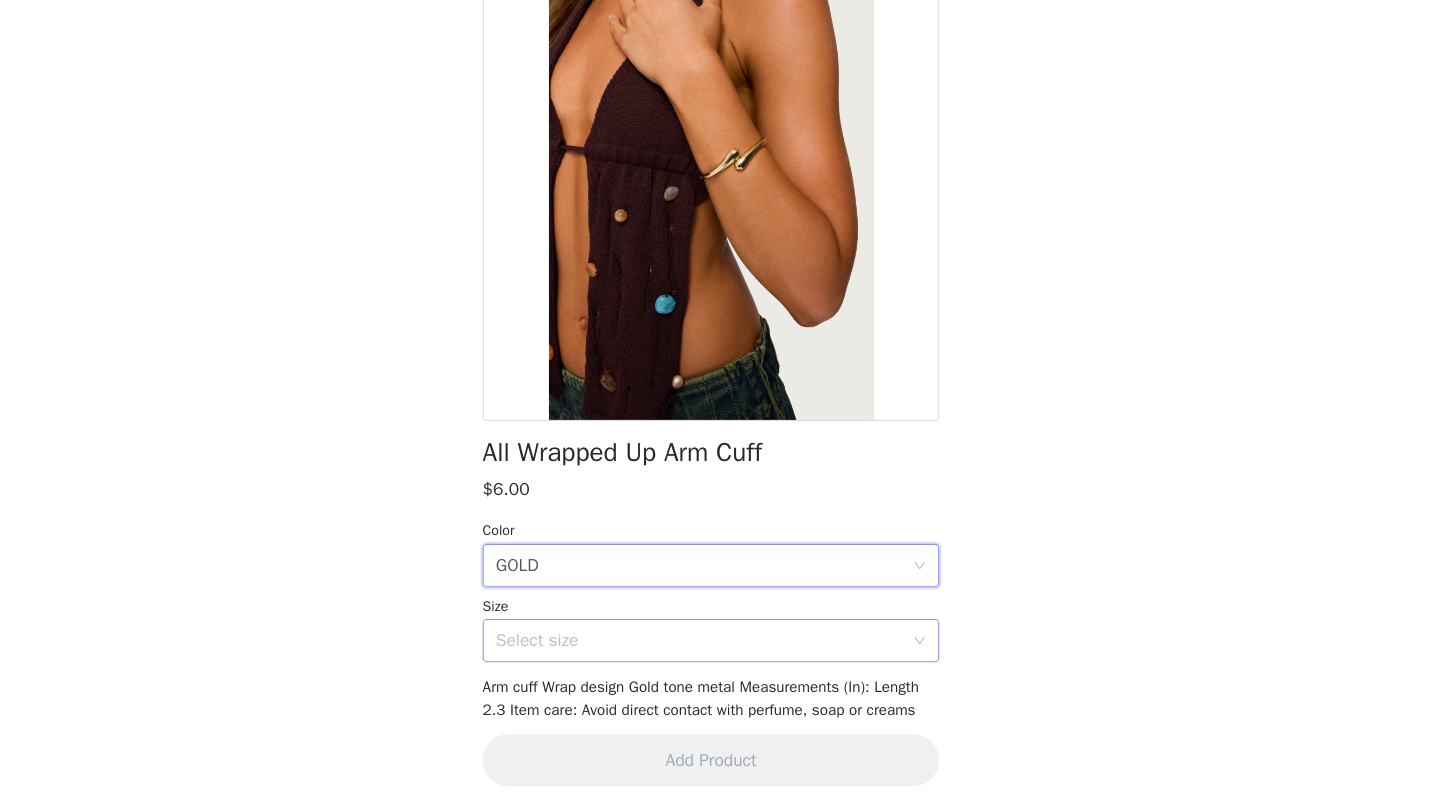 click on "Select size" at bounding box center [709, 654] 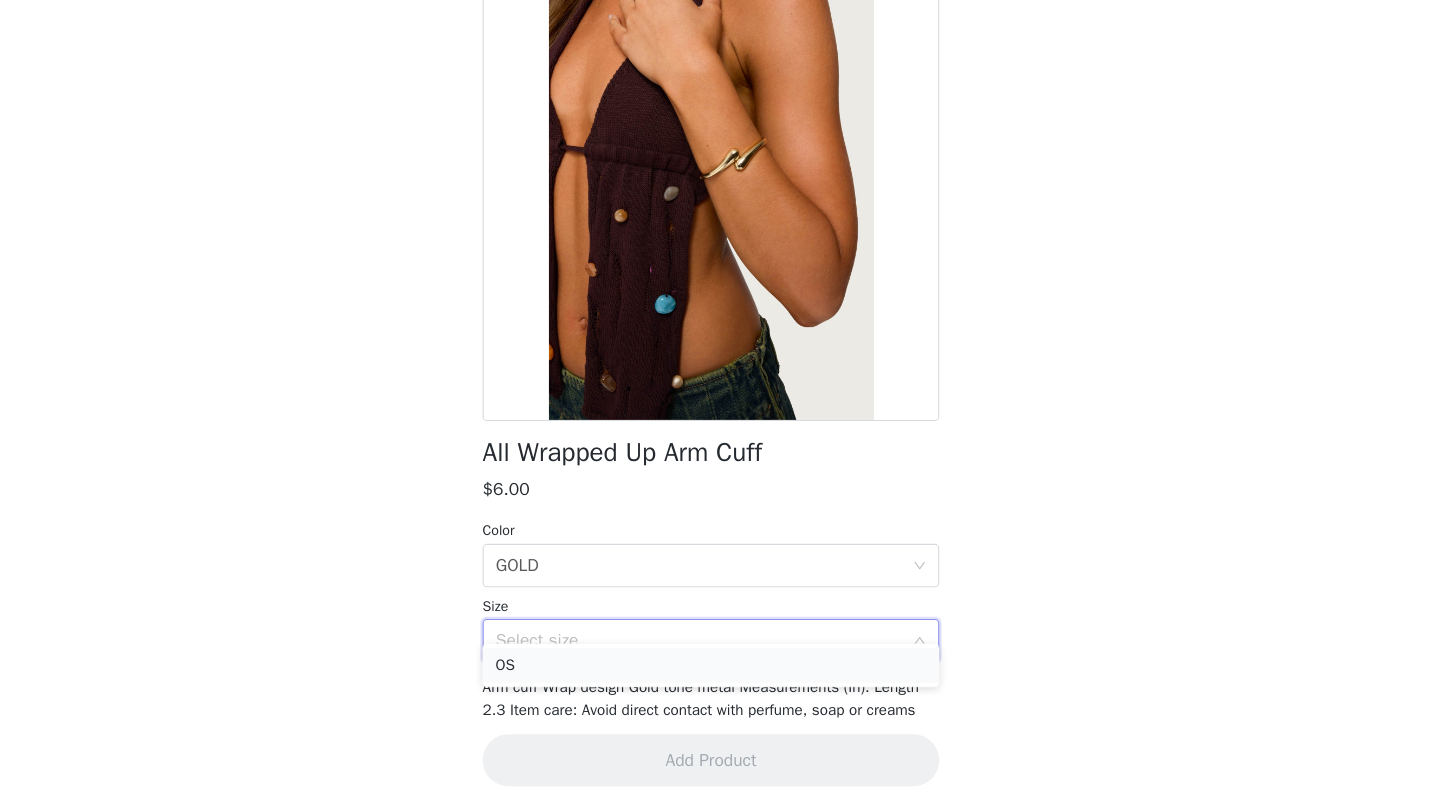 click on "OS" at bounding box center [720, 677] 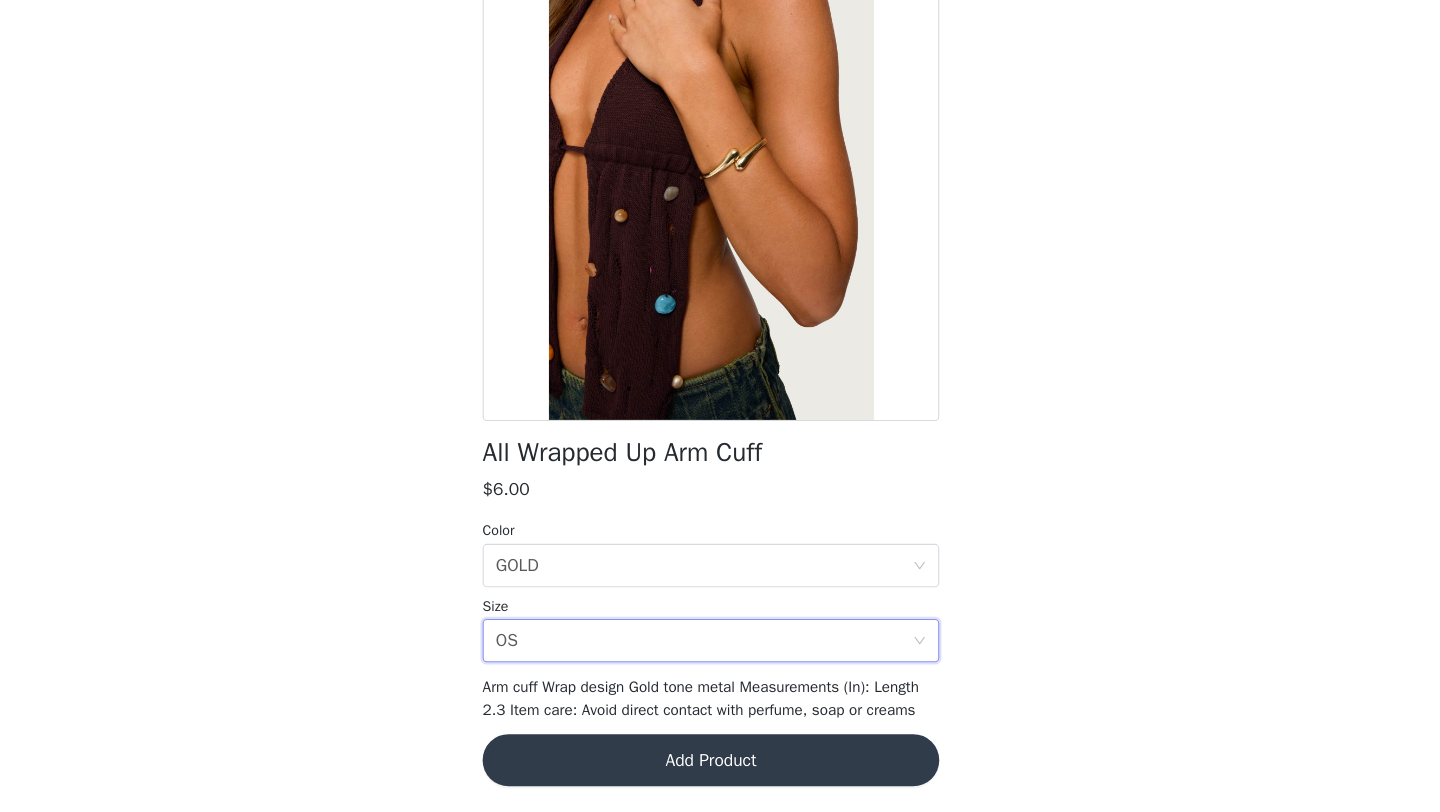 click on "Add Product" at bounding box center (720, 764) 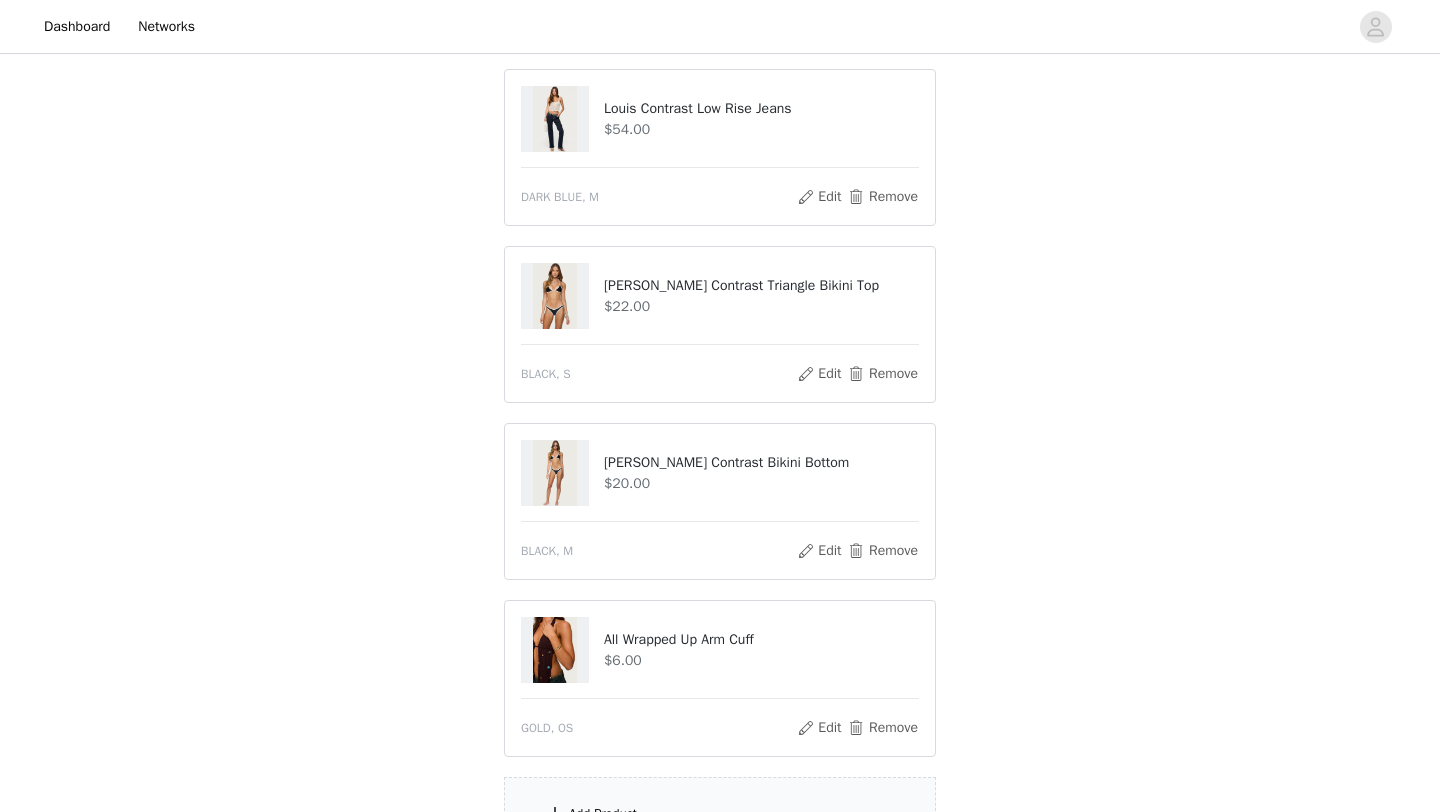 scroll, scrollTop: 782, scrollLeft: 0, axis: vertical 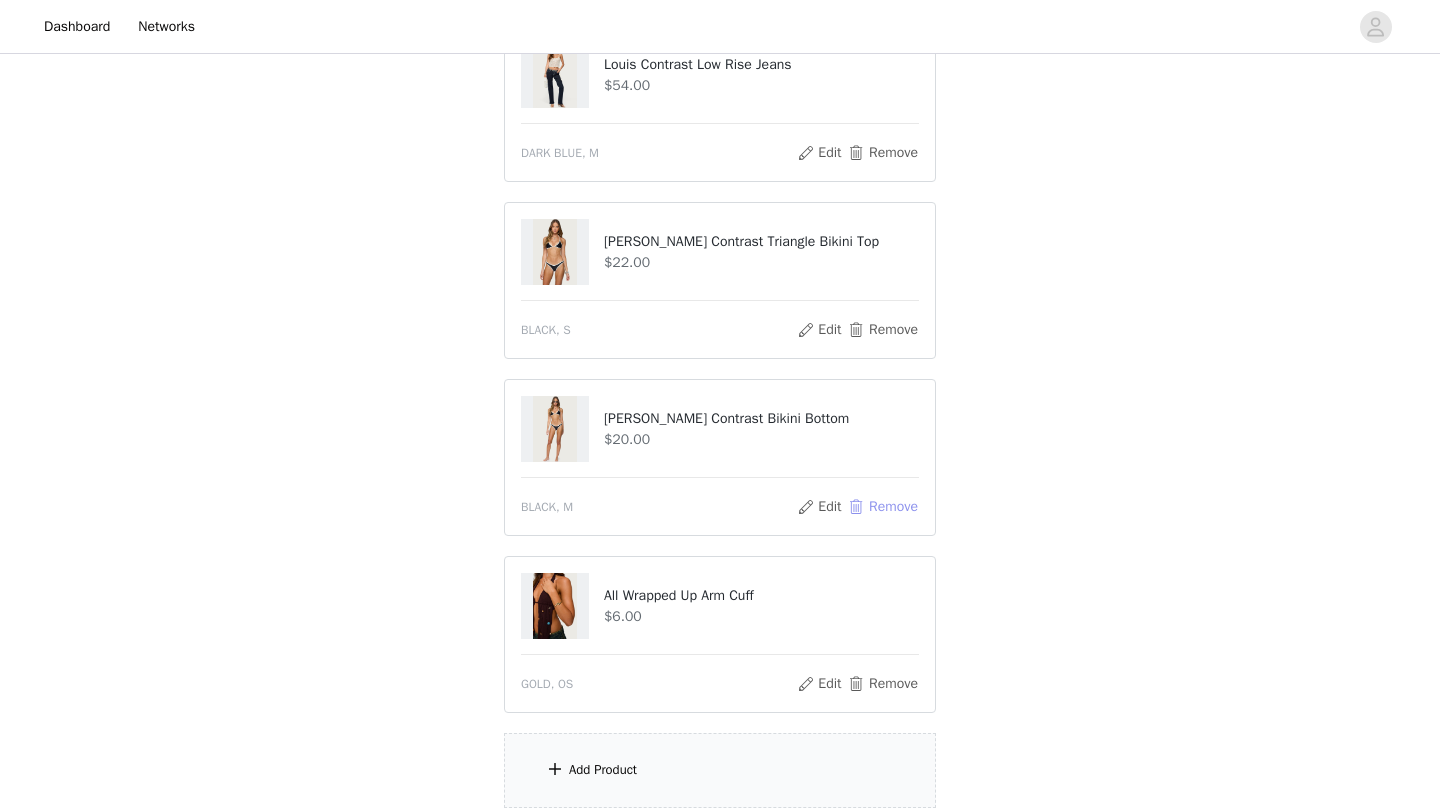 click on "Remove" at bounding box center (883, 507) 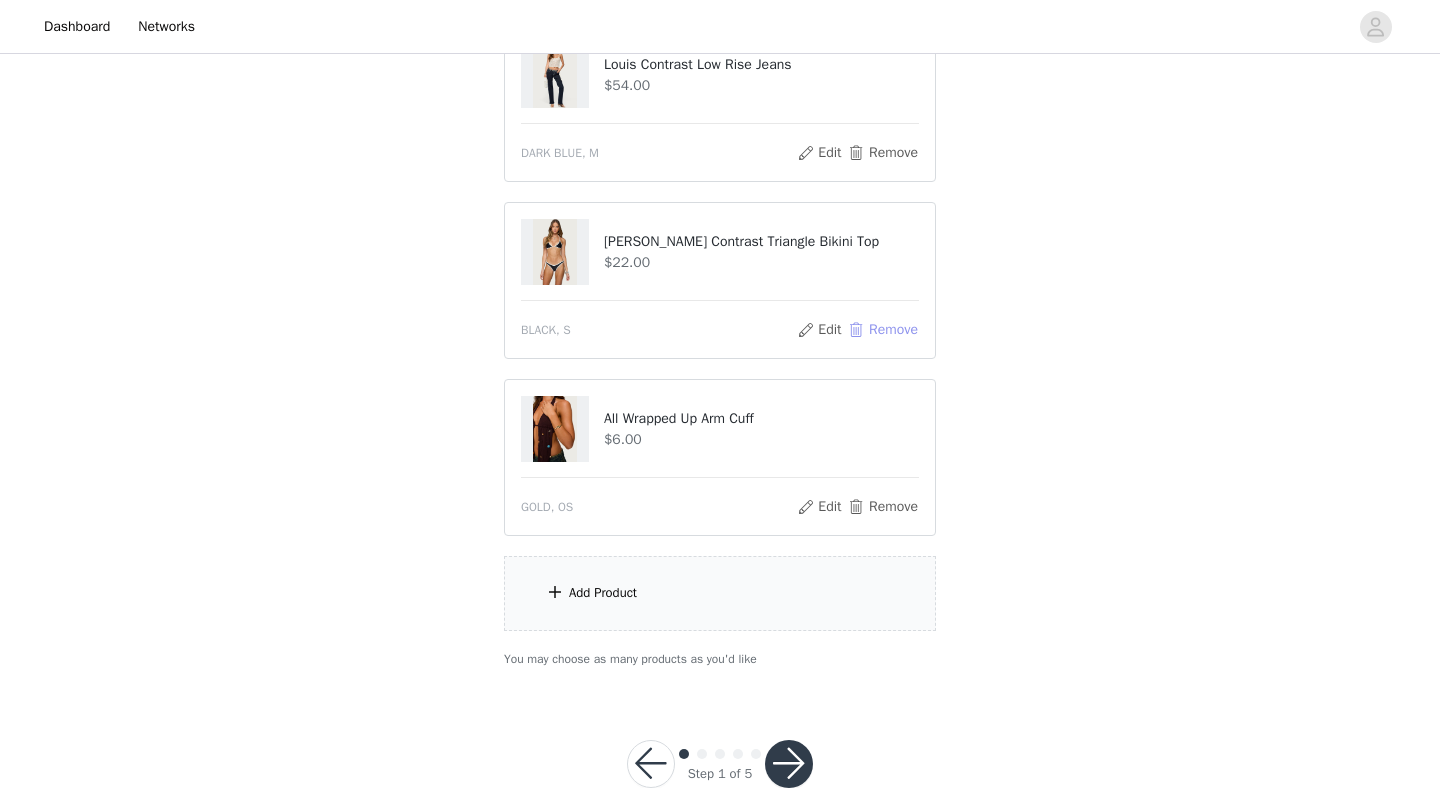 click on "Remove" at bounding box center [883, 330] 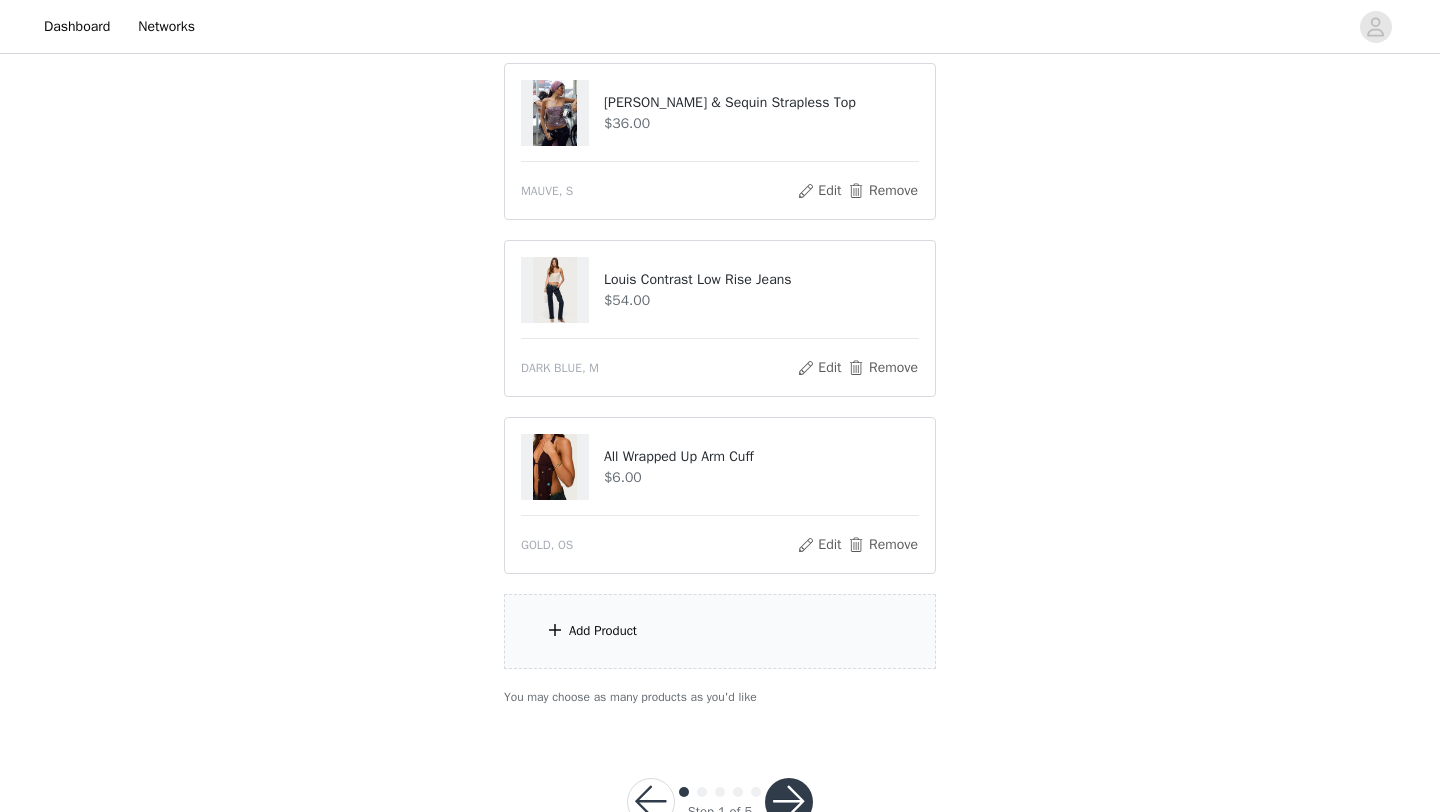 scroll, scrollTop: 629, scrollLeft: 0, axis: vertical 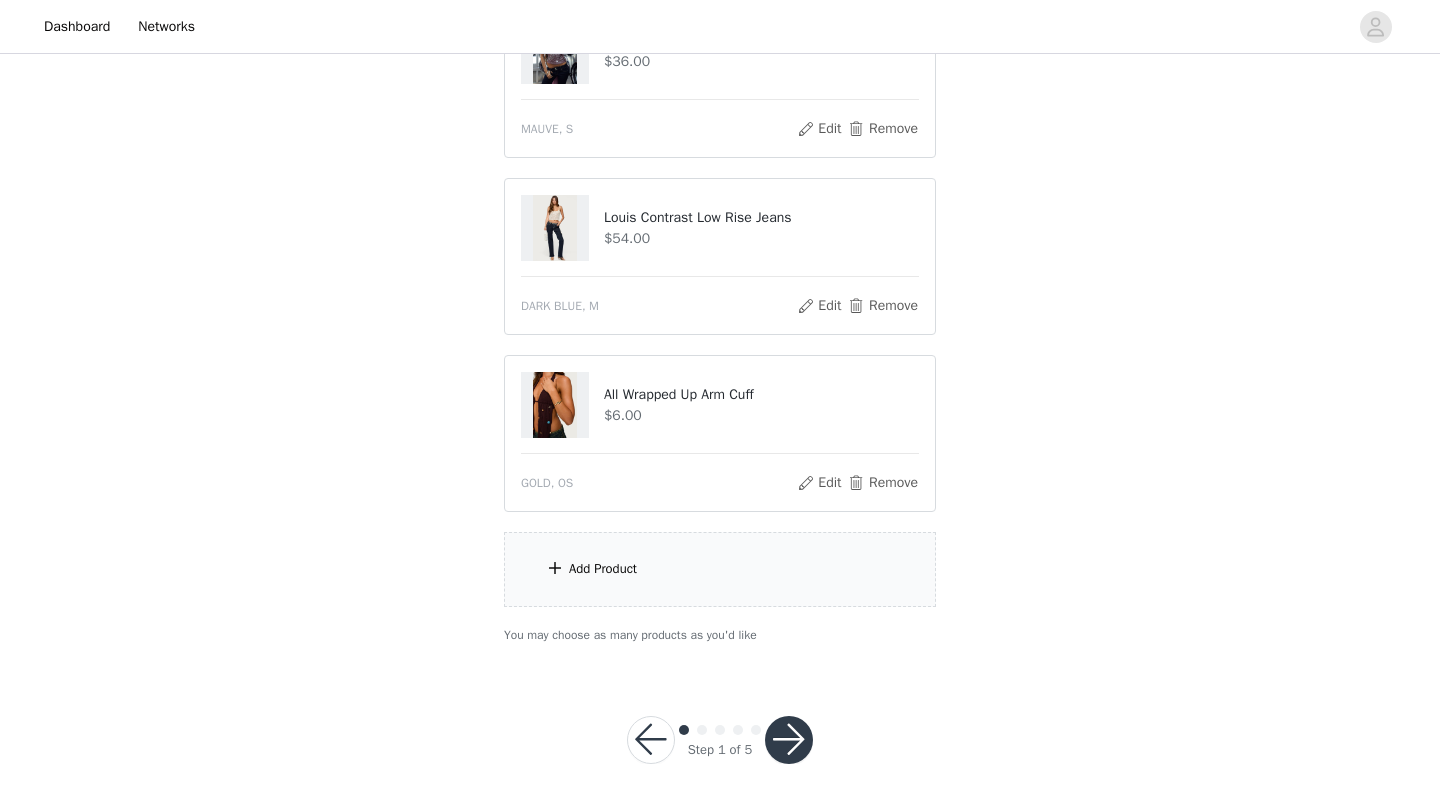 click at bounding box center [789, 740] 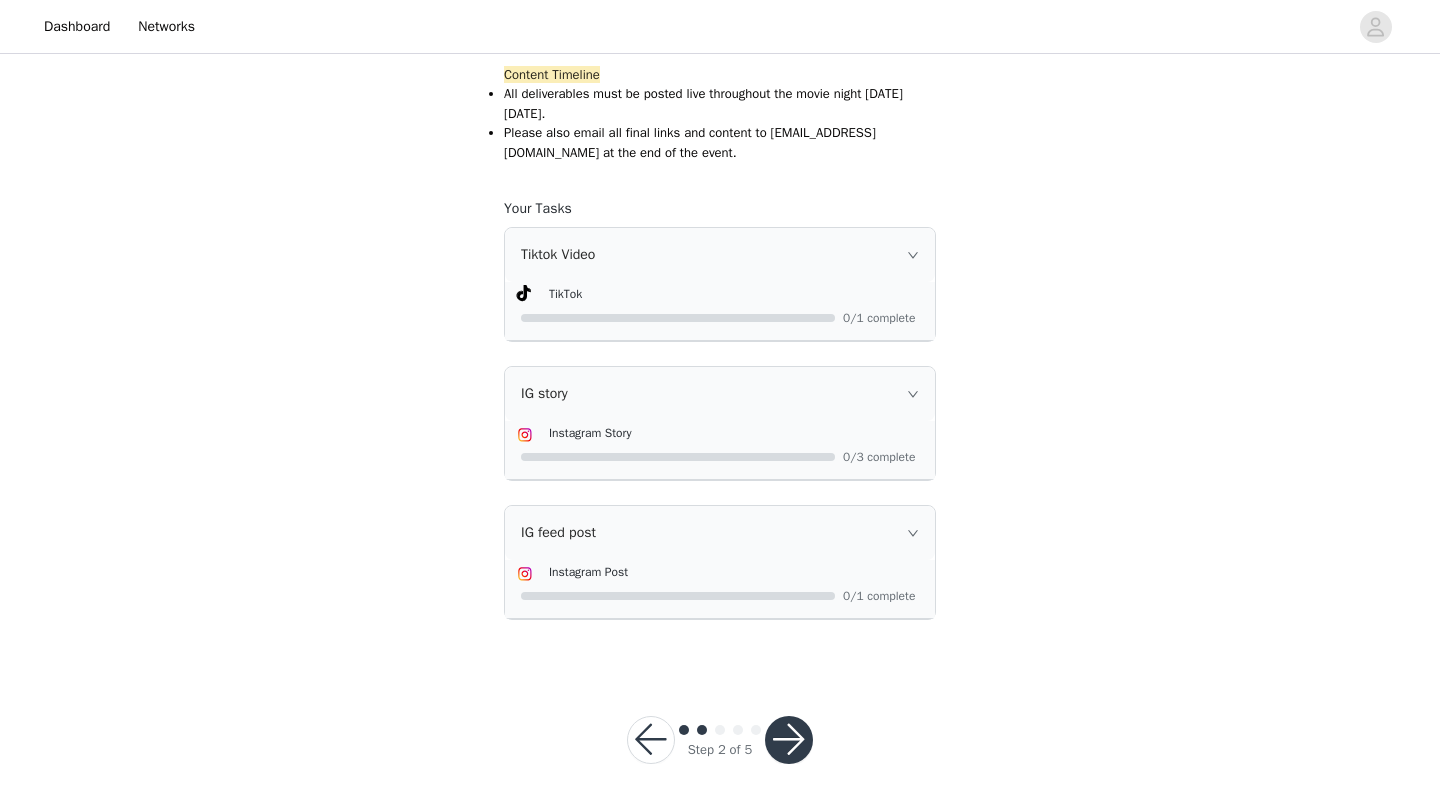 scroll, scrollTop: 1468, scrollLeft: 0, axis: vertical 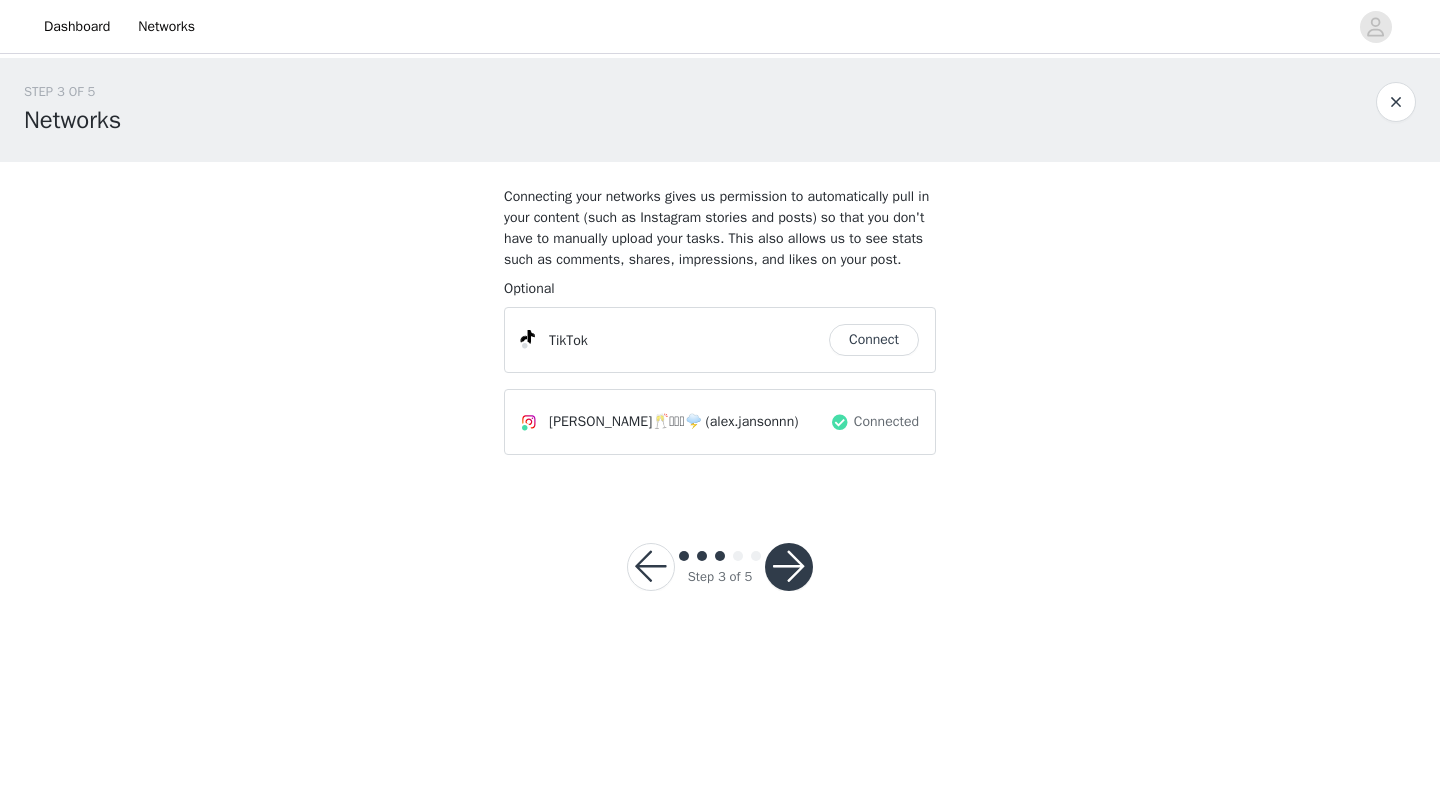 click on "Connect" at bounding box center [874, 340] 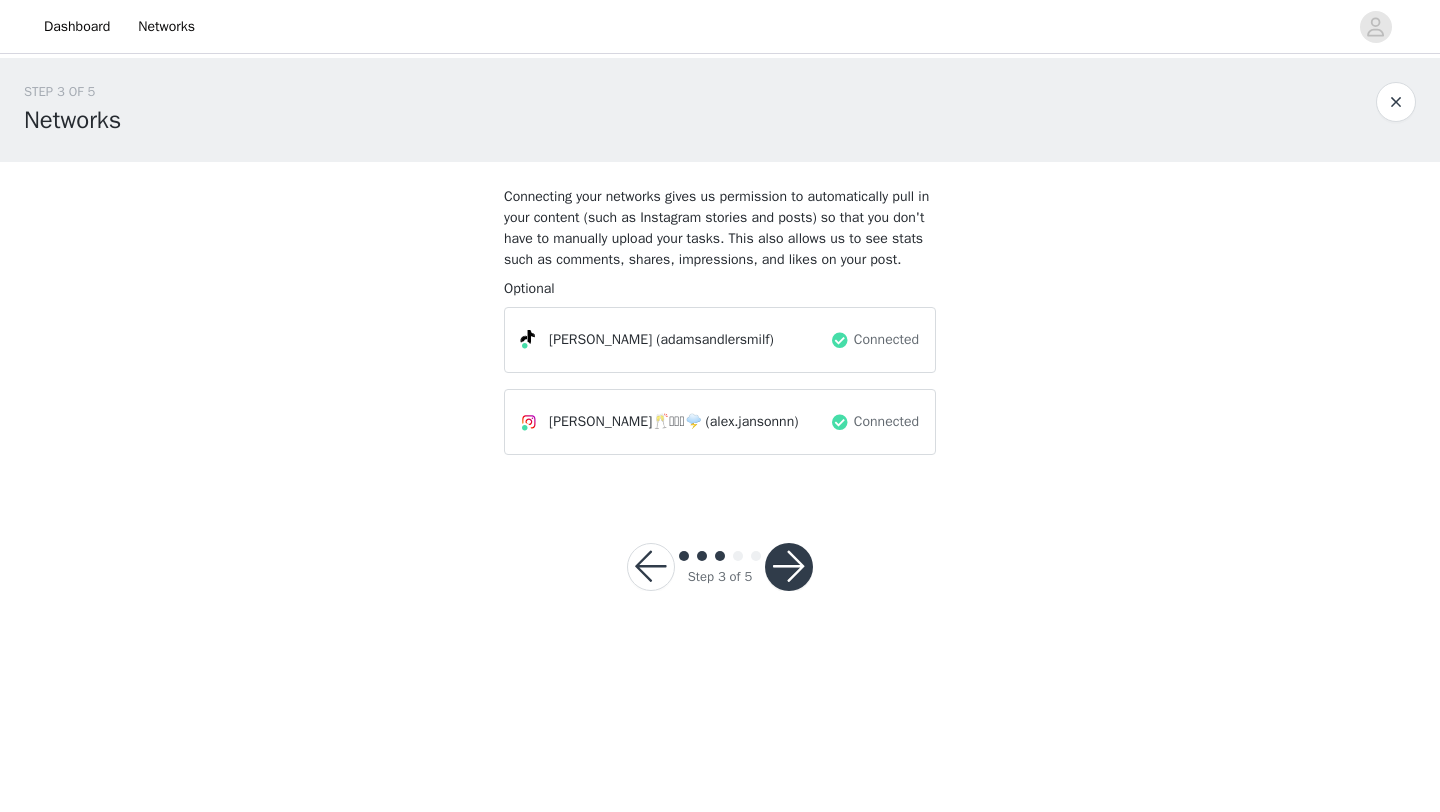 click at bounding box center (789, 567) 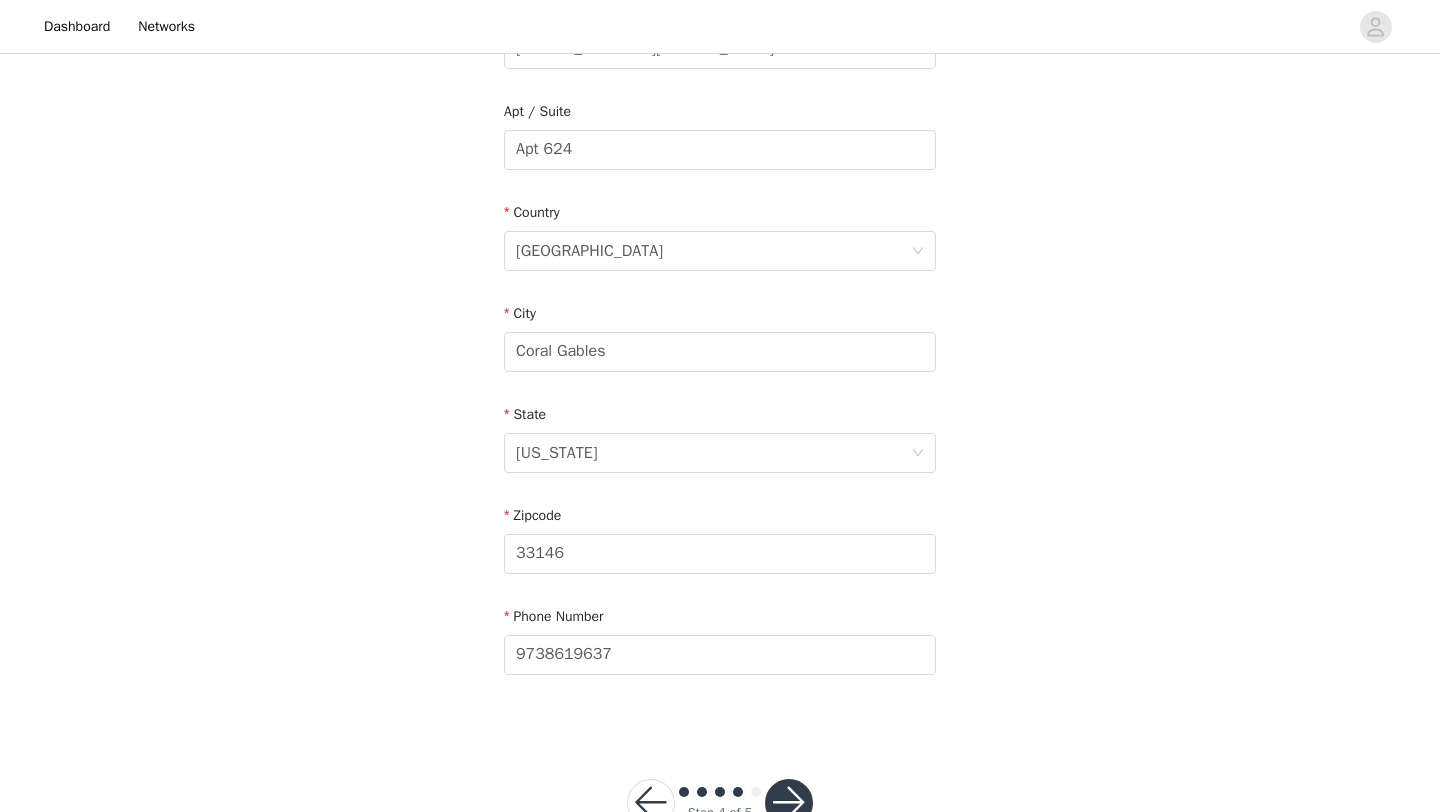 scroll, scrollTop: 551, scrollLeft: 0, axis: vertical 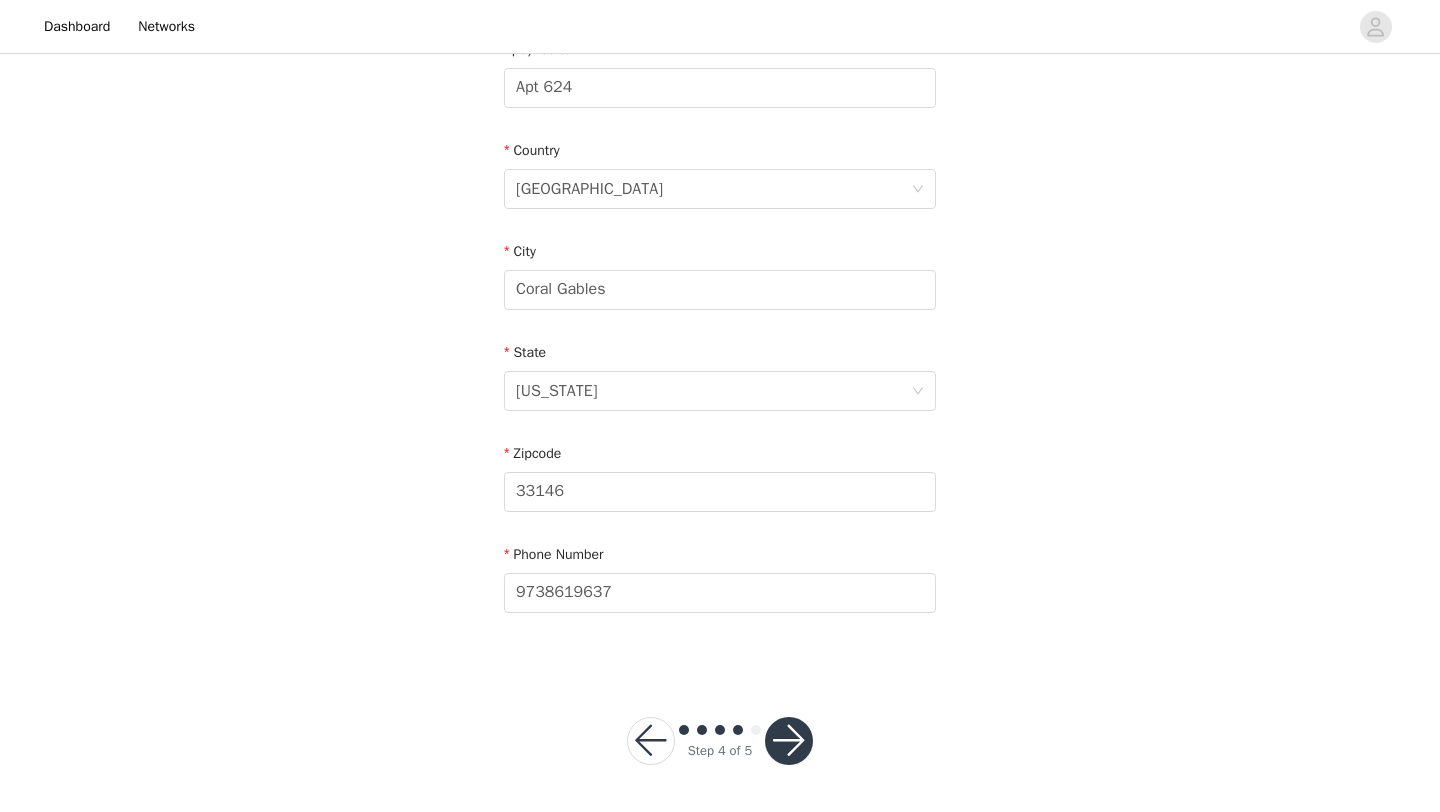 click at bounding box center (789, 741) 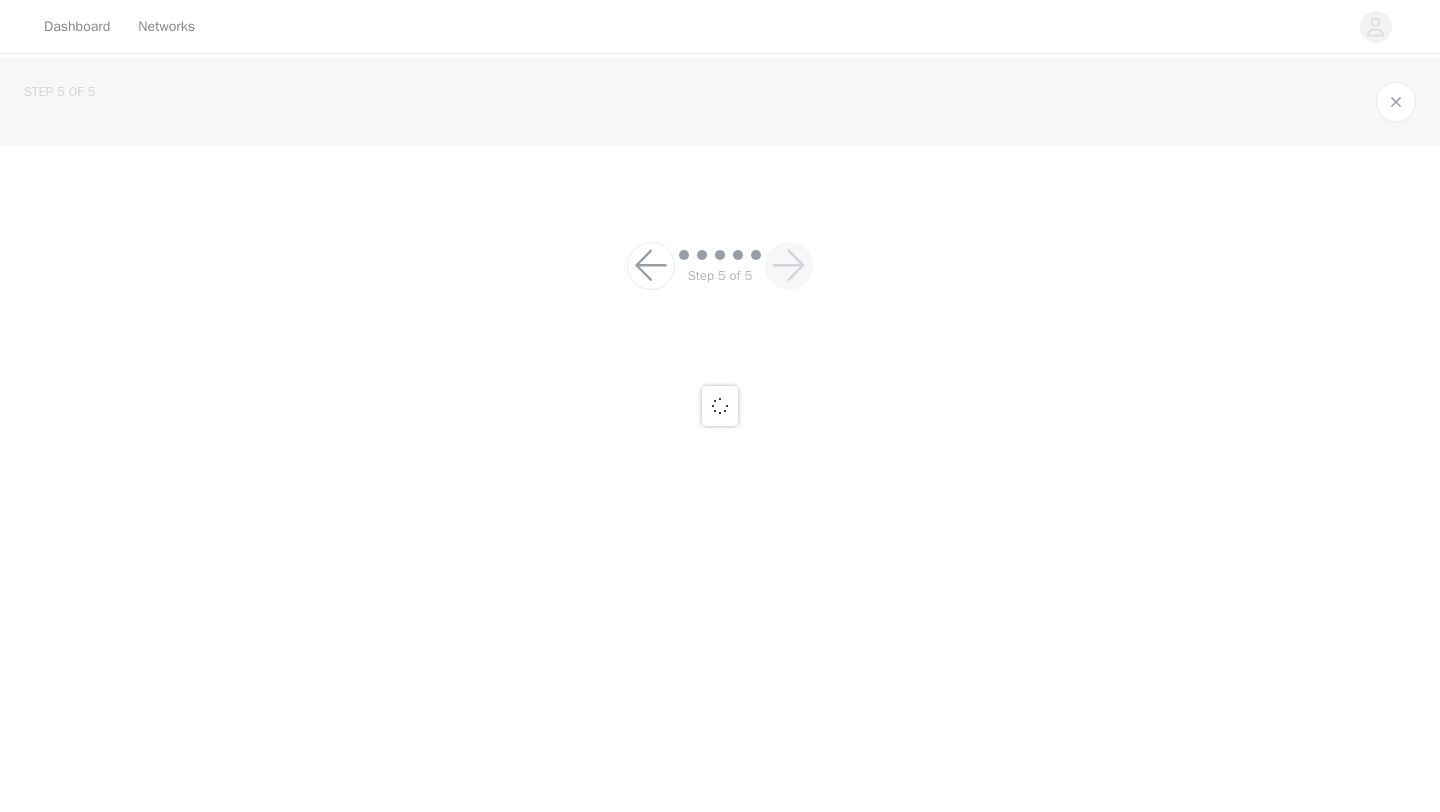 scroll, scrollTop: 0, scrollLeft: 0, axis: both 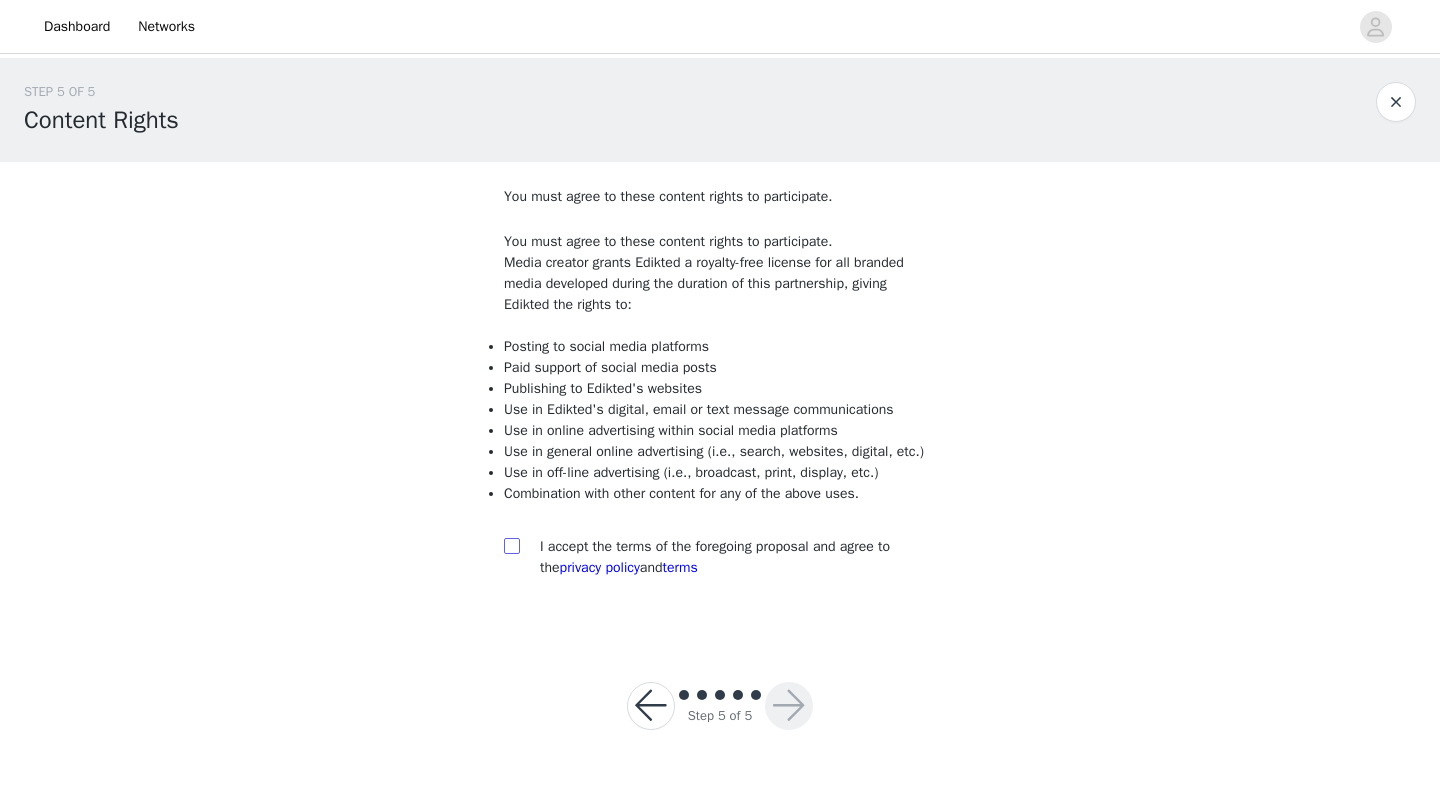 click at bounding box center (511, 545) 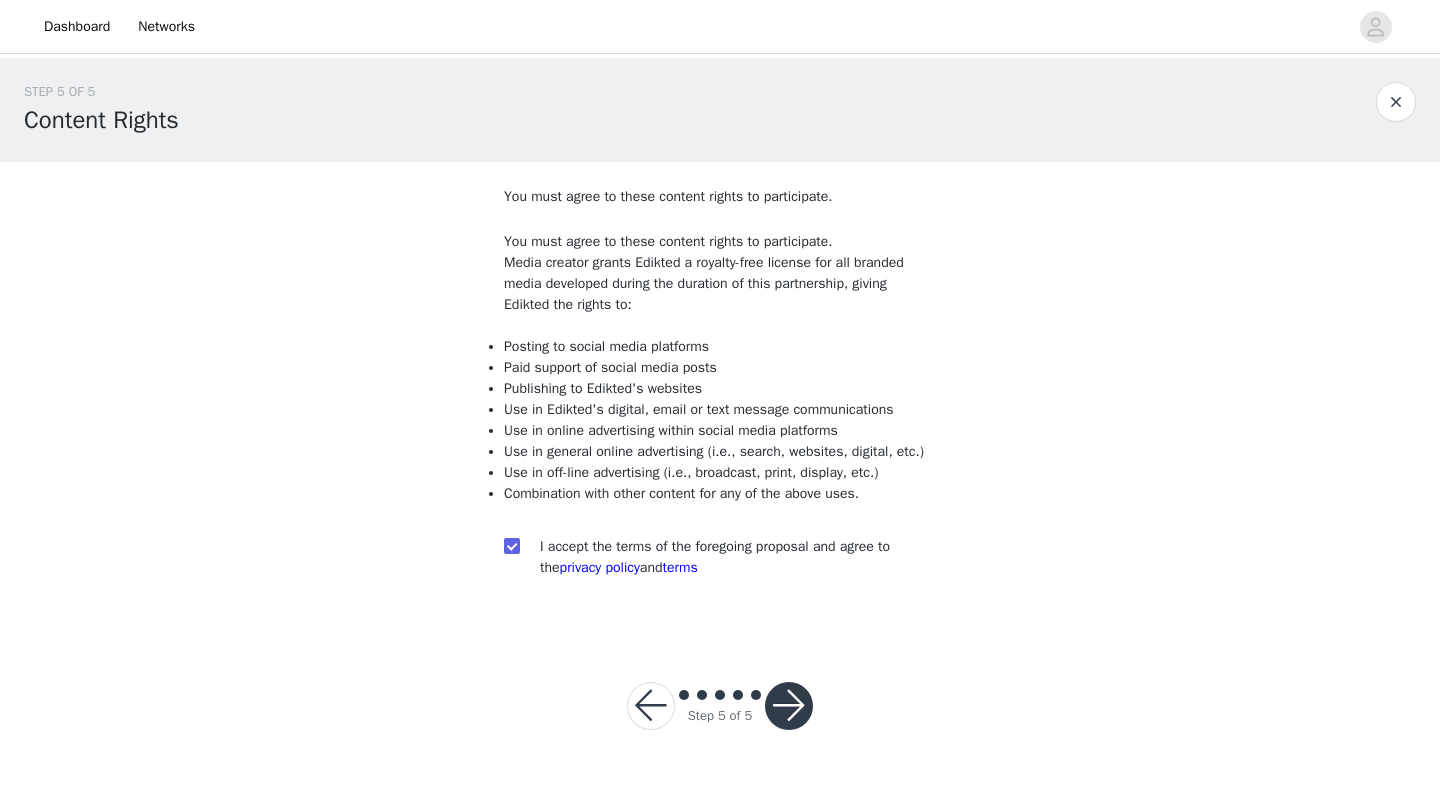 click at bounding box center (789, 706) 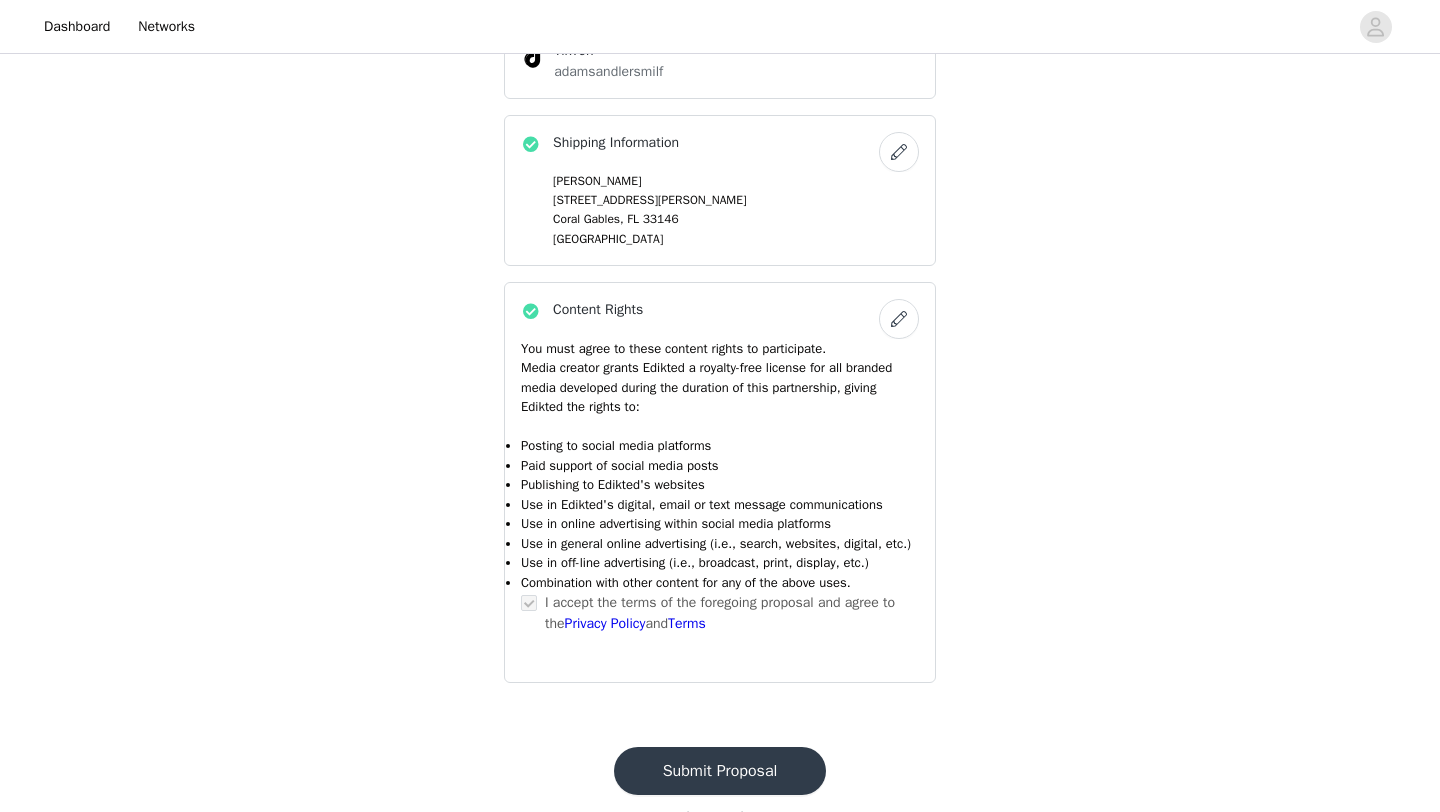 scroll, scrollTop: 940, scrollLeft: 0, axis: vertical 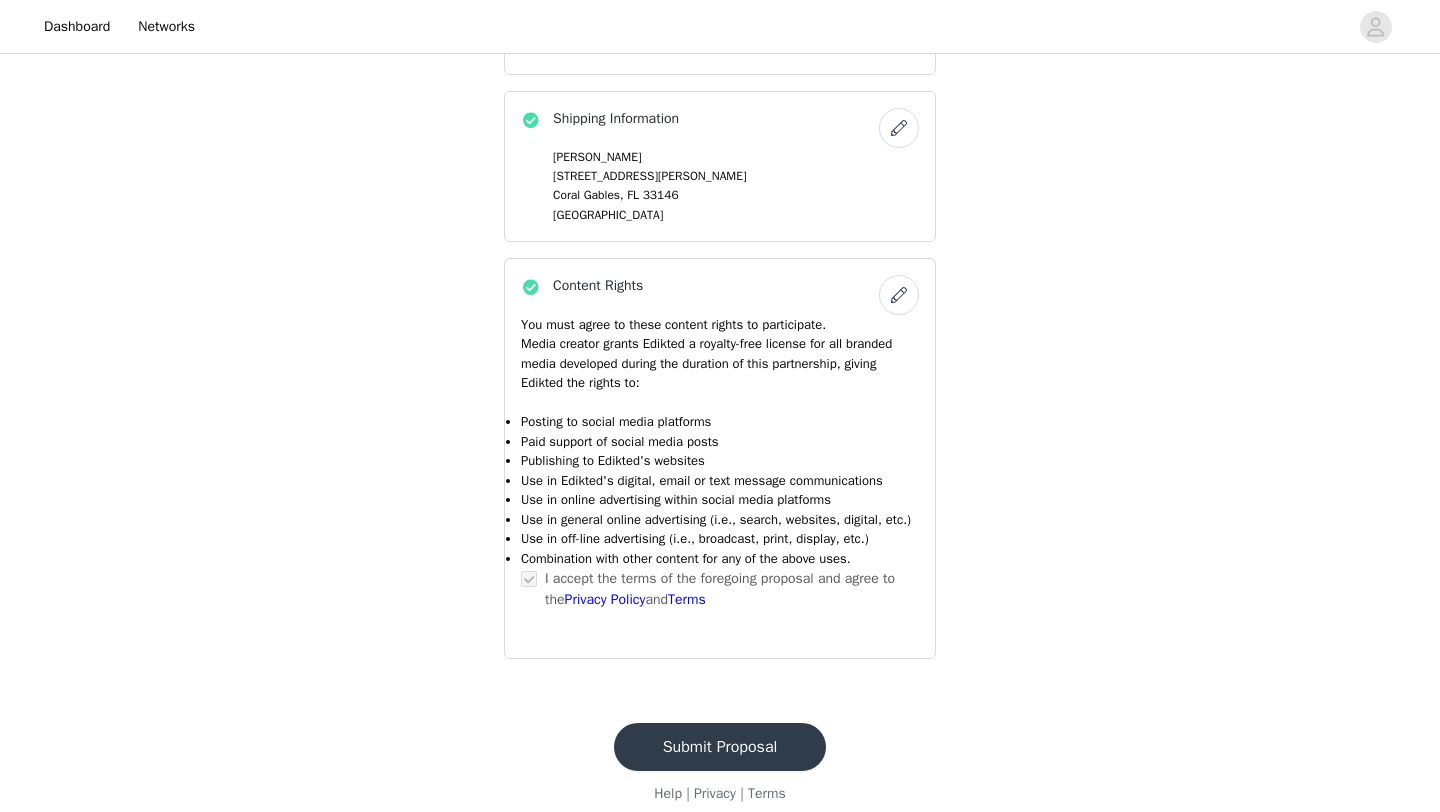 click on "Submit Proposal" at bounding box center (720, 747) 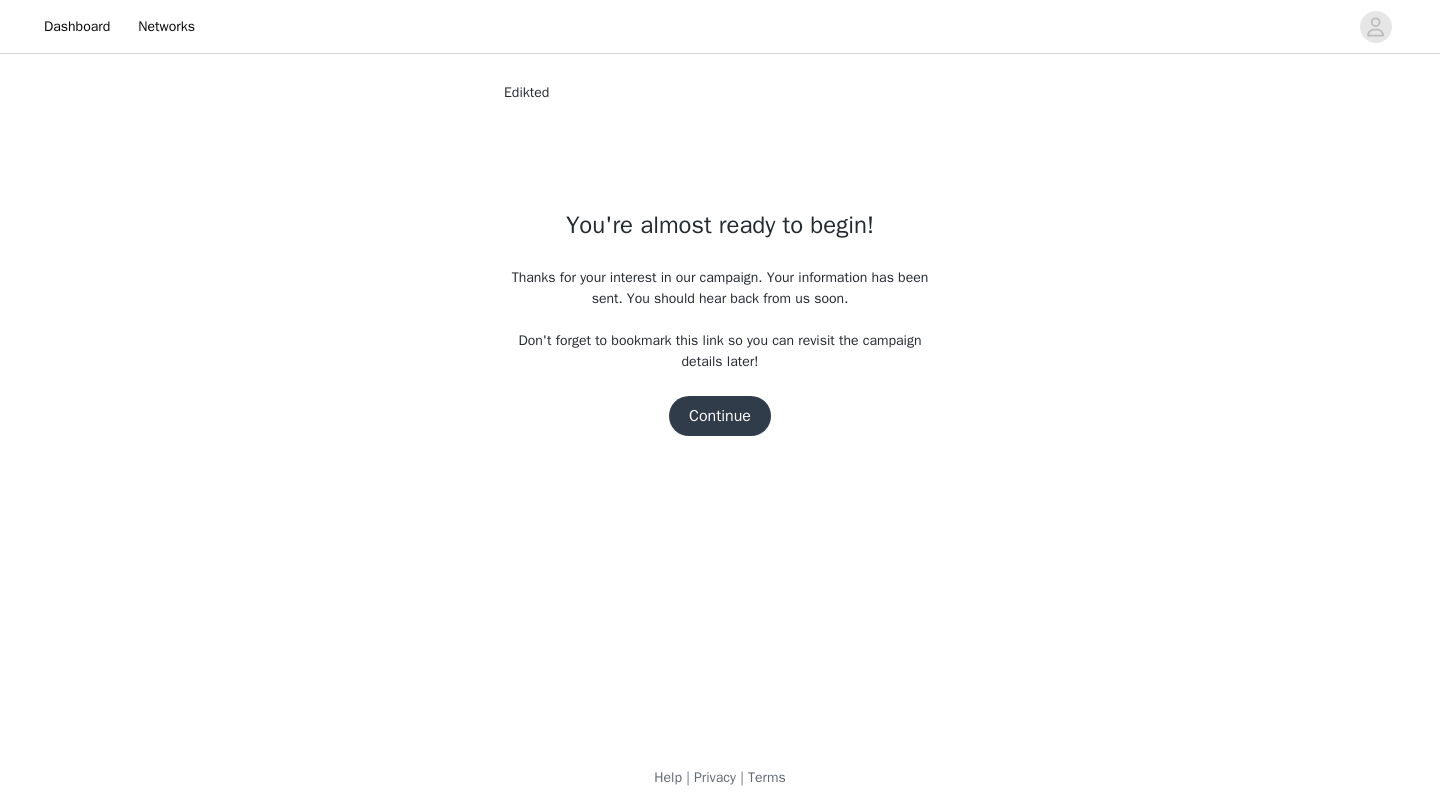 click on "Continue" at bounding box center (720, 416) 